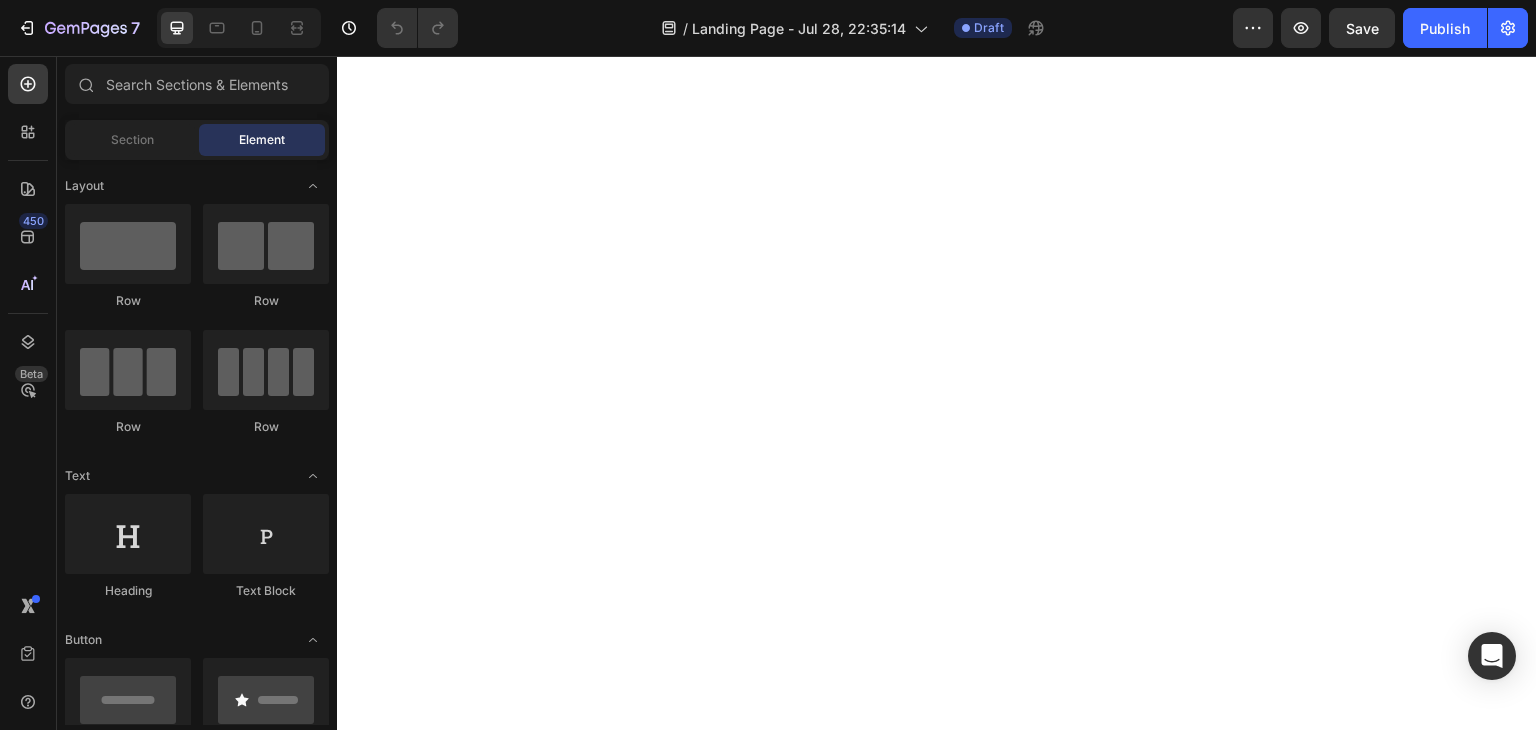 scroll, scrollTop: 0, scrollLeft: 0, axis: both 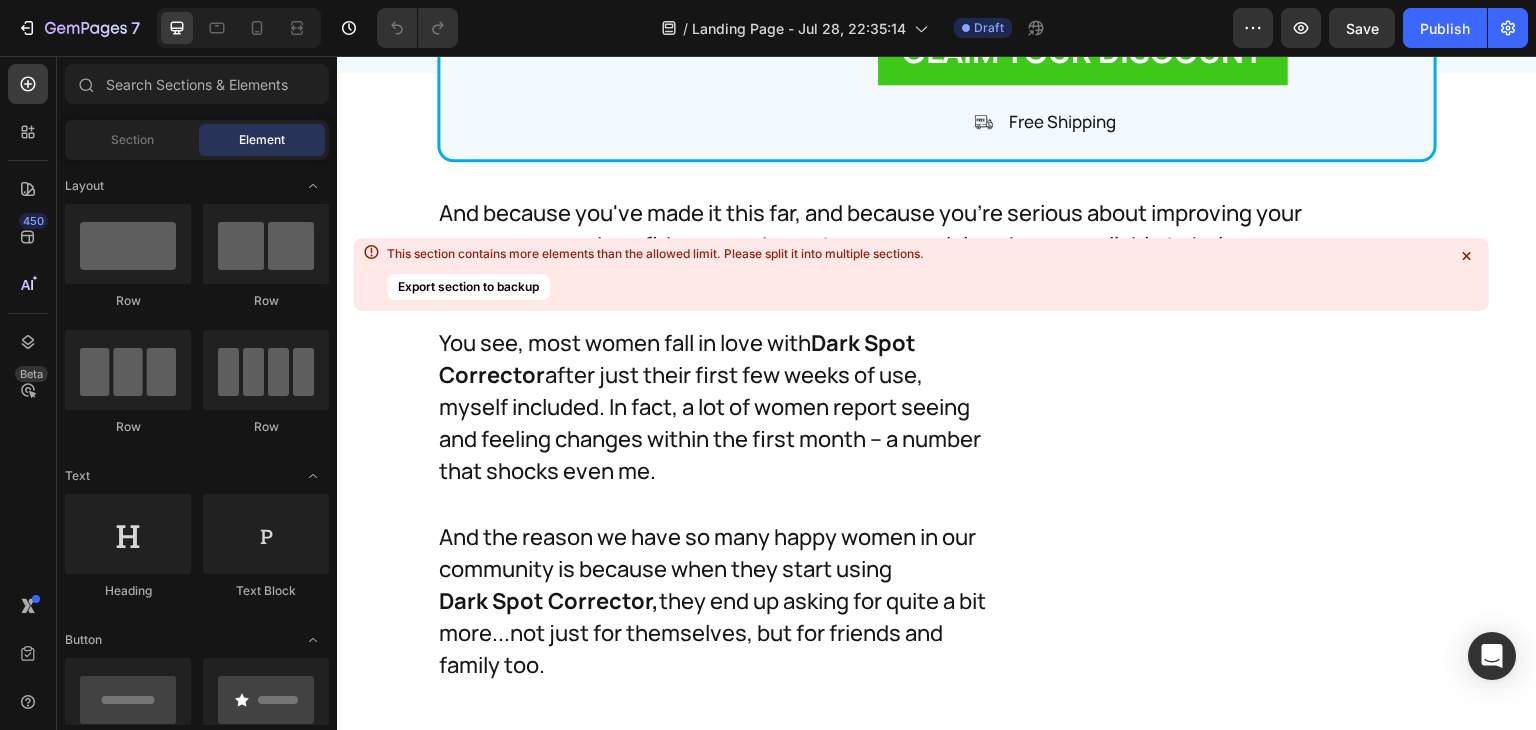 drag, startPoint x: 1530, startPoint y: 189, endPoint x: 1813, endPoint y: 348, distance: 324.60745 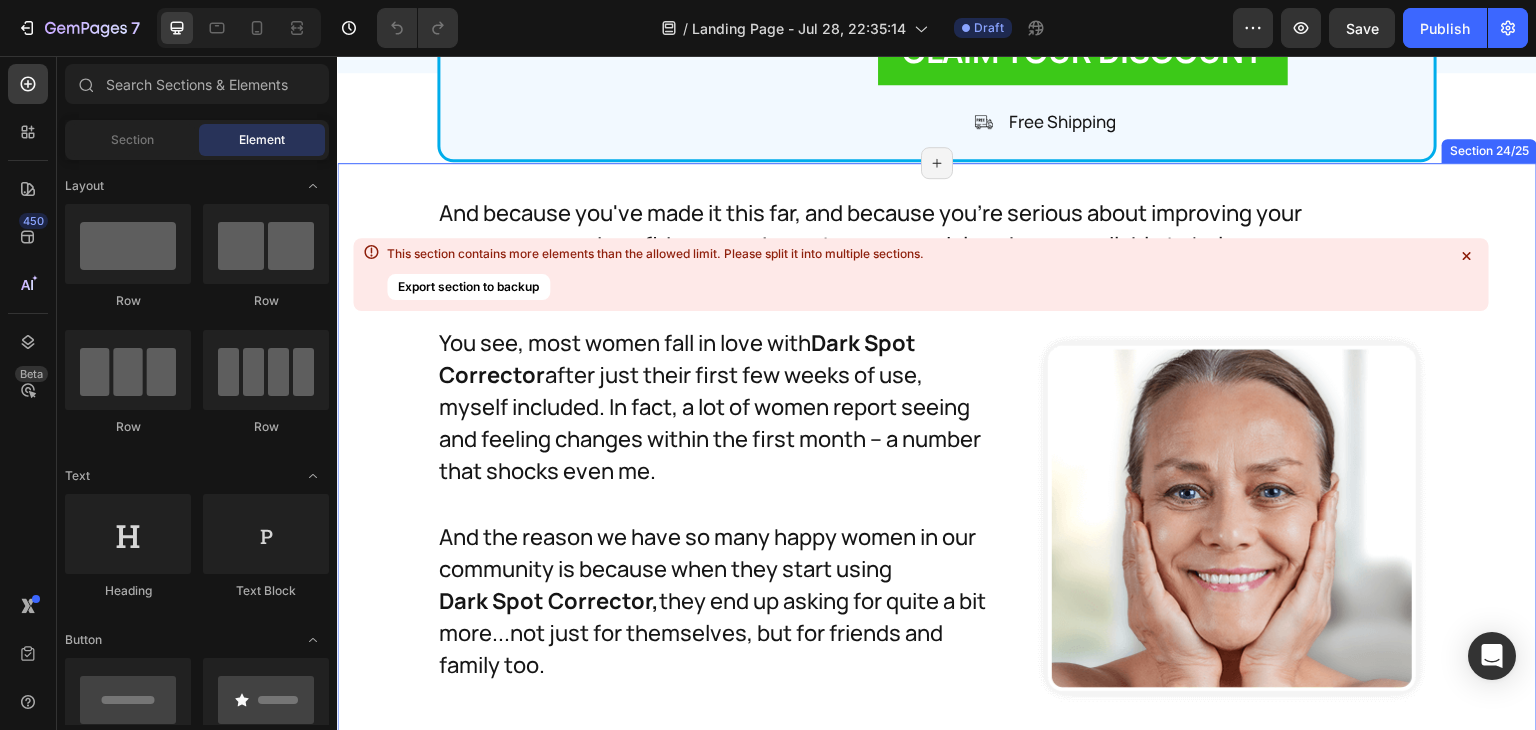 click 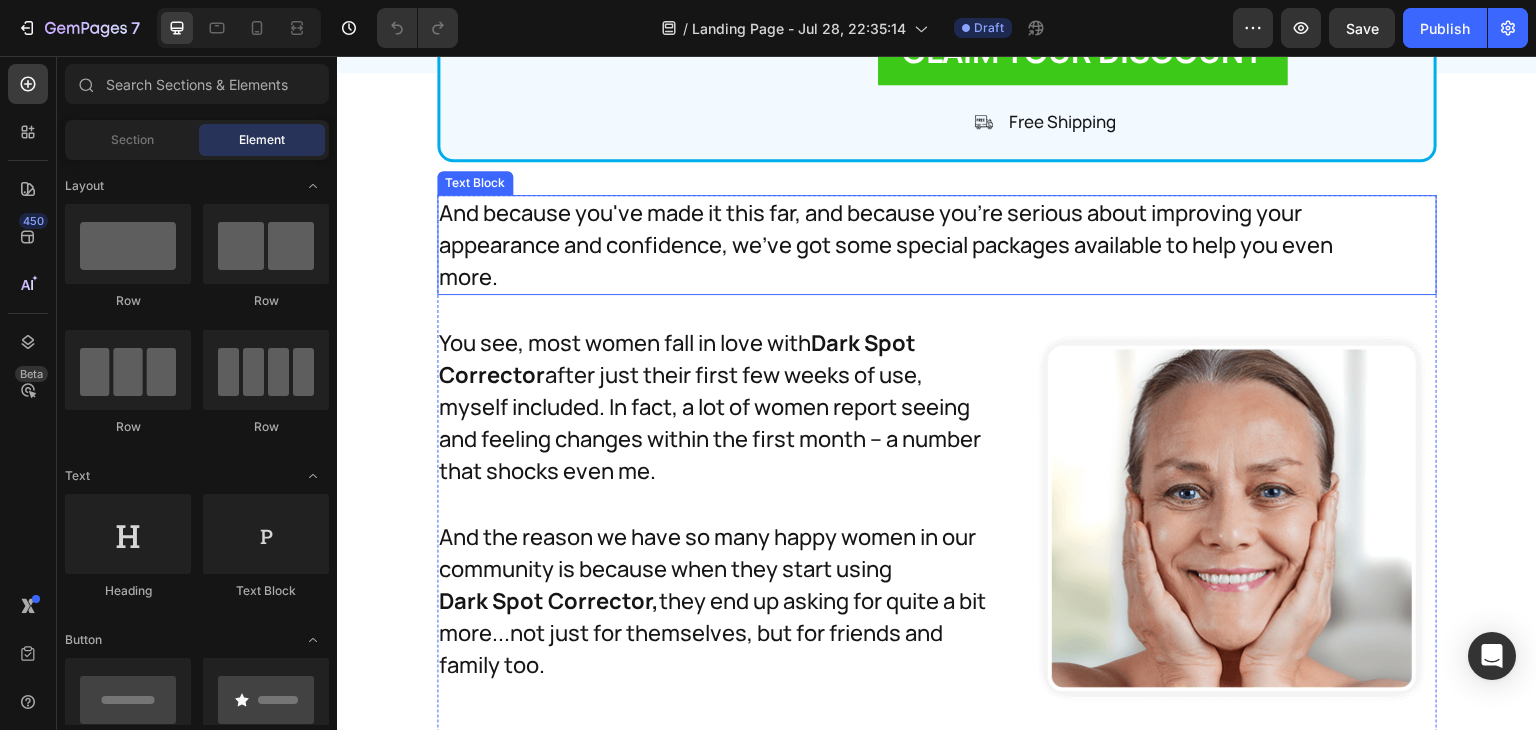 click on "And because you've made it this far, and because you're serious about improving your appearance and confidence, we've got some special packages available to help you even more." at bounding box center (917, 245) 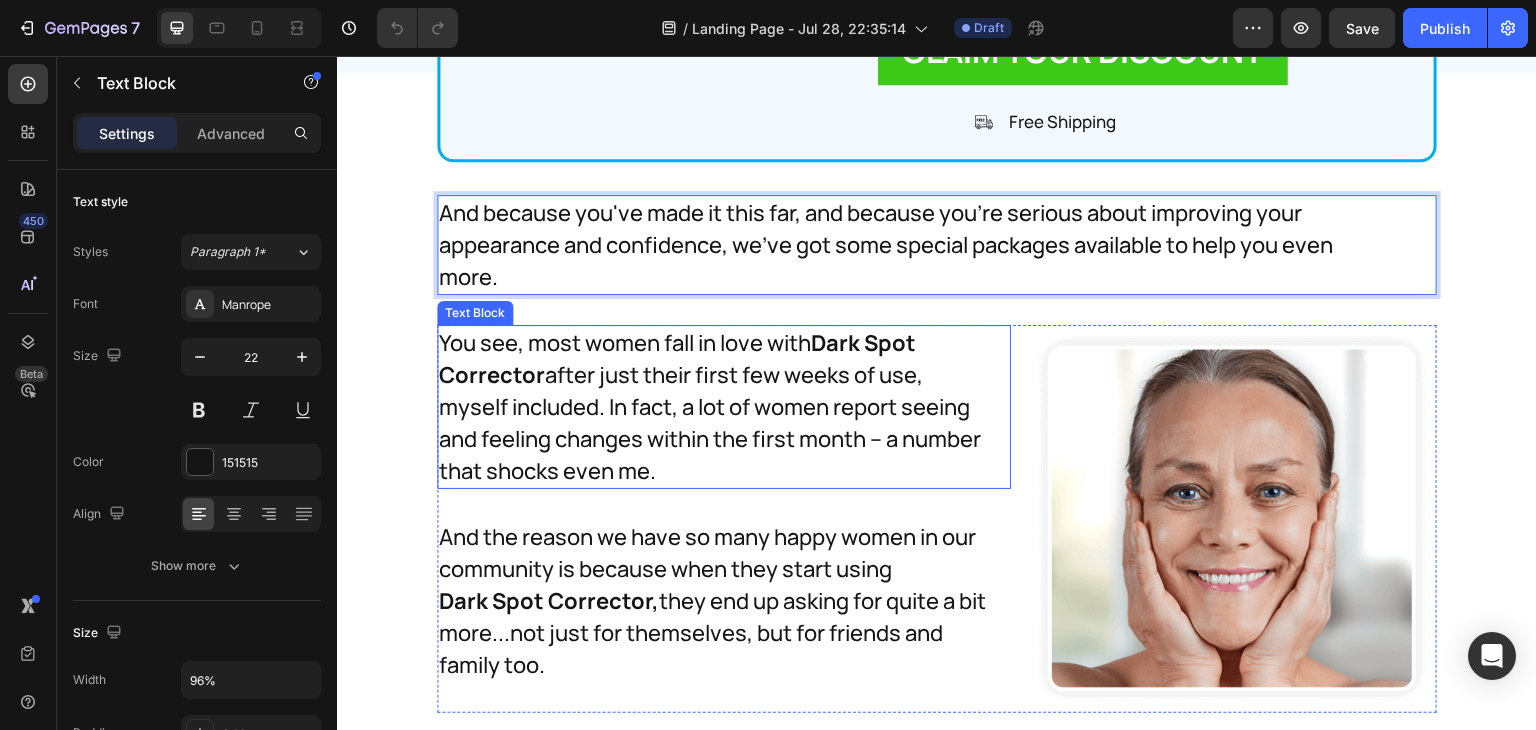 click on "You see, most women fall in love with  Dark Spot Corrector  after just their first few weeks of use, myself included. In fact, a lot of women report seeing and feeling changes within the first month – a number that shocks even me." at bounding box center [712, 407] 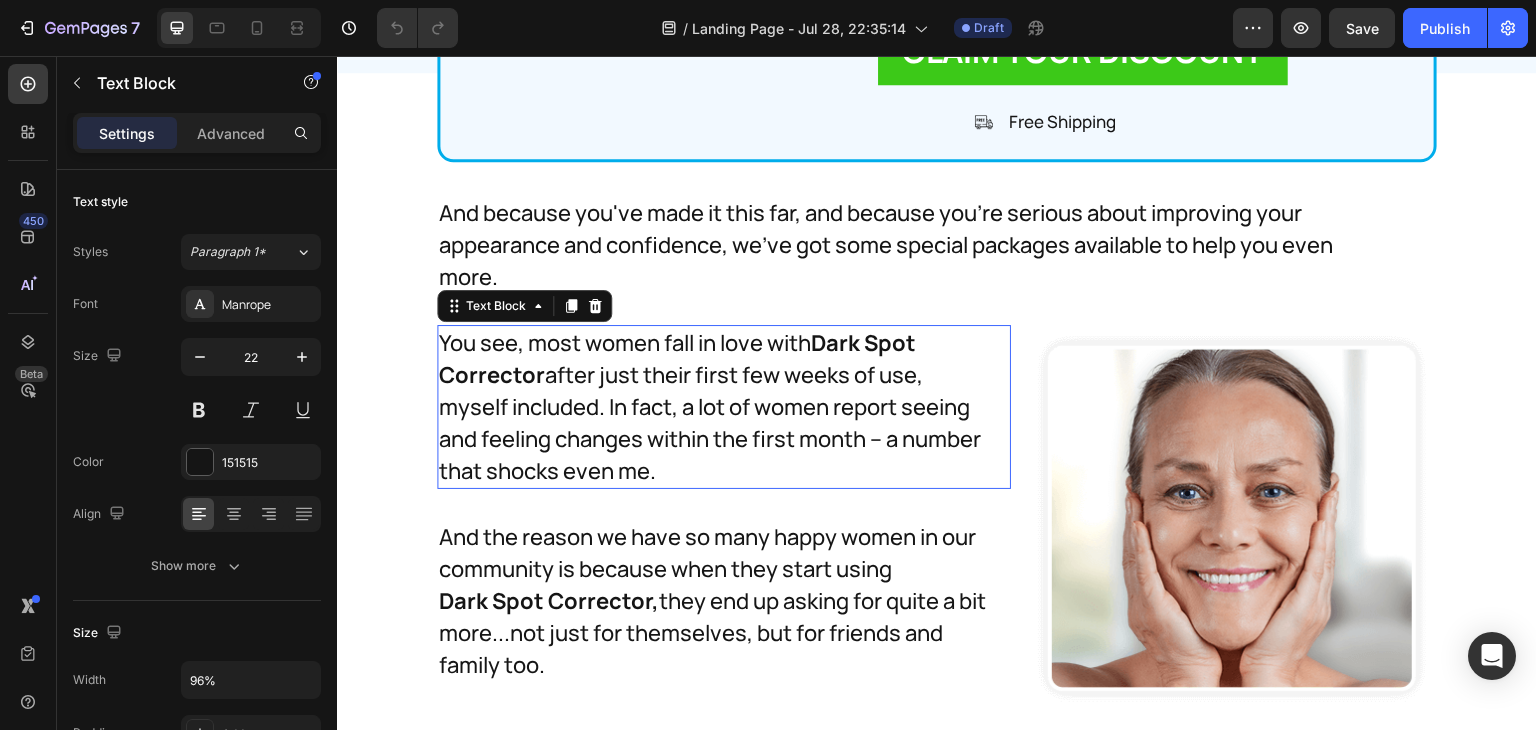 click on "You see, most women fall in love with  Dark Spot Corrector  after just their first few weeks of use, myself included. In fact, a lot of women report seeing and feeling changes within the first month – a number that shocks even me." at bounding box center [712, 407] 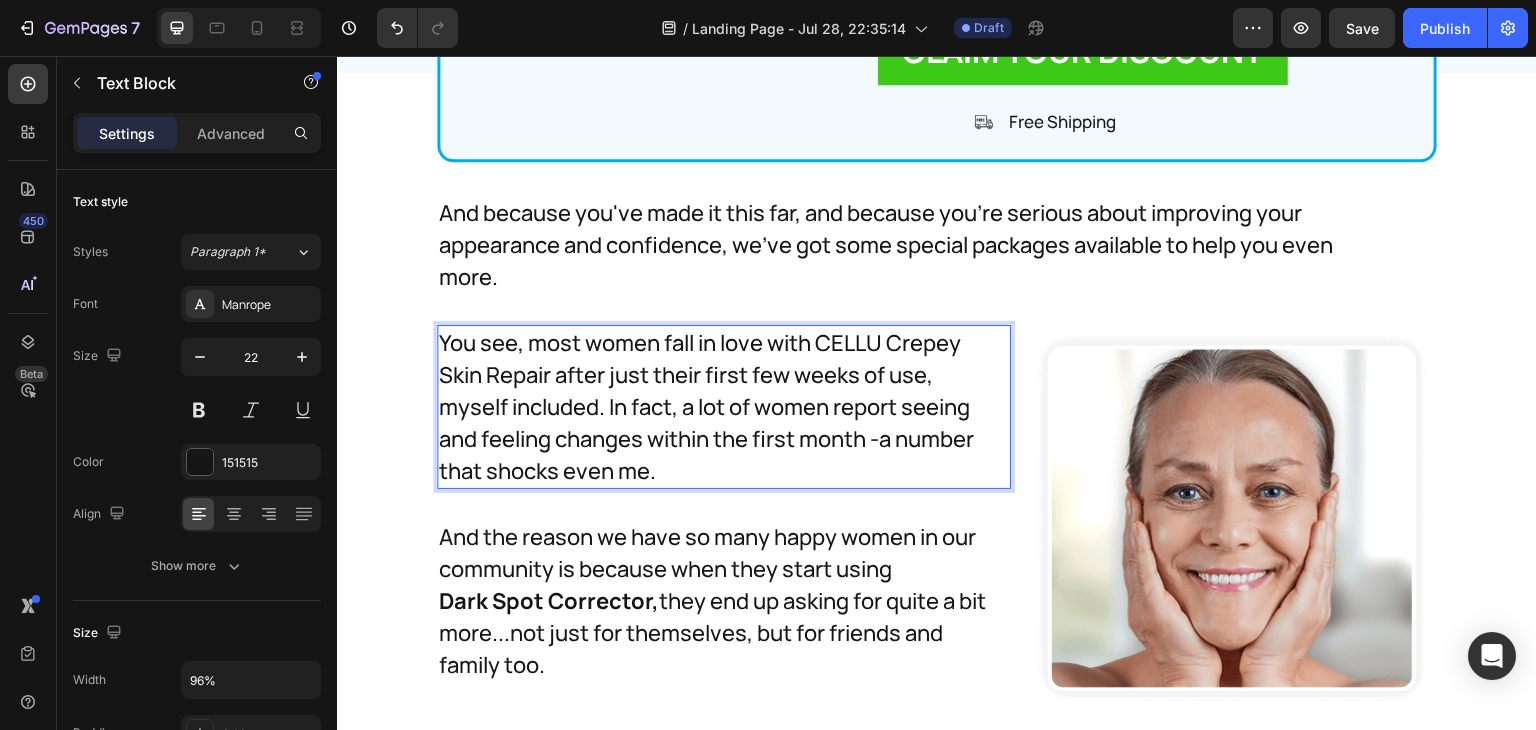 click on "You see, most women fall in love with CELLU Crepey Skin Repair after just their first few weeks of use, myself included. In fact, a lot of women report seeing and feeling changes within the first month -a number that shocks even me." at bounding box center [712, 407] 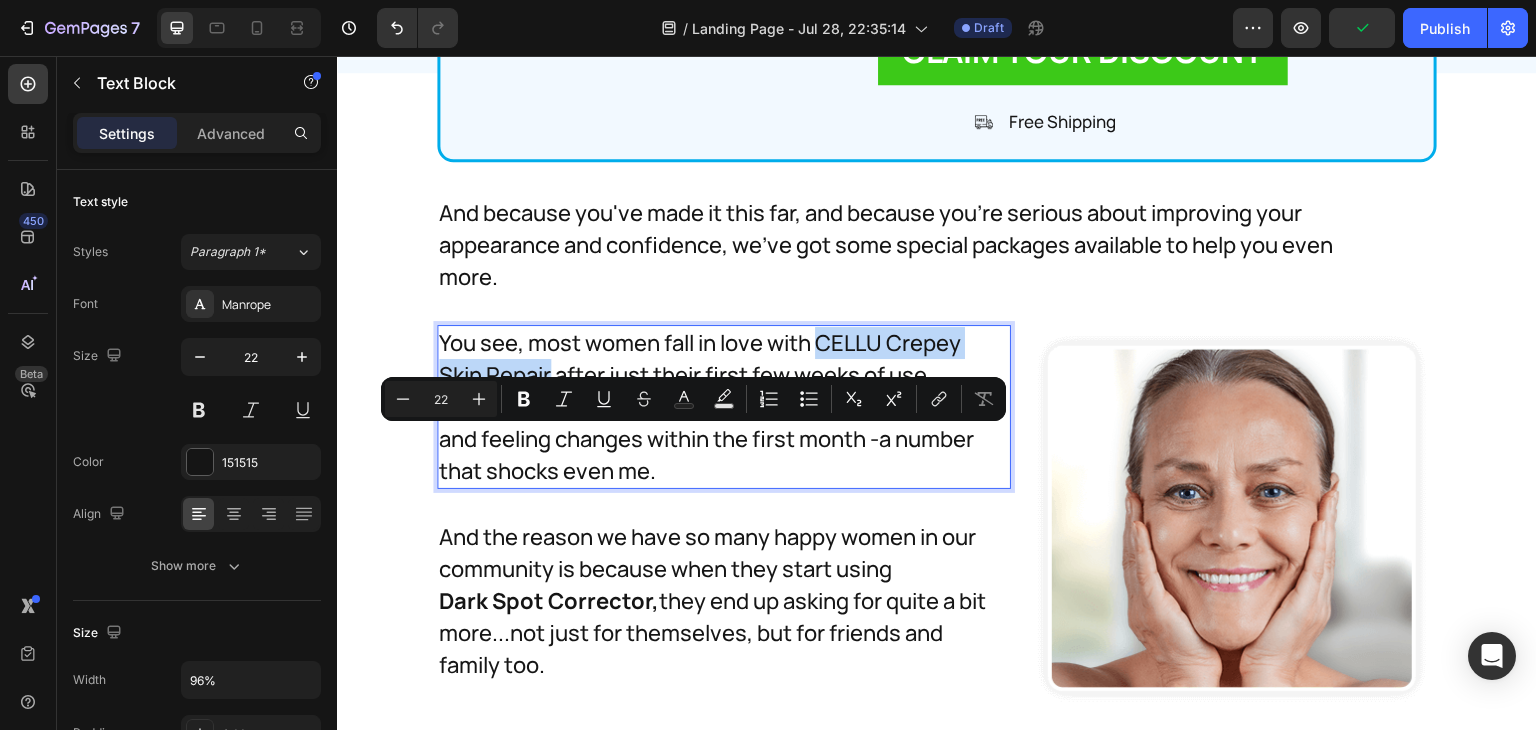 drag, startPoint x: 810, startPoint y: 442, endPoint x: 541, endPoint y: 475, distance: 271.0166 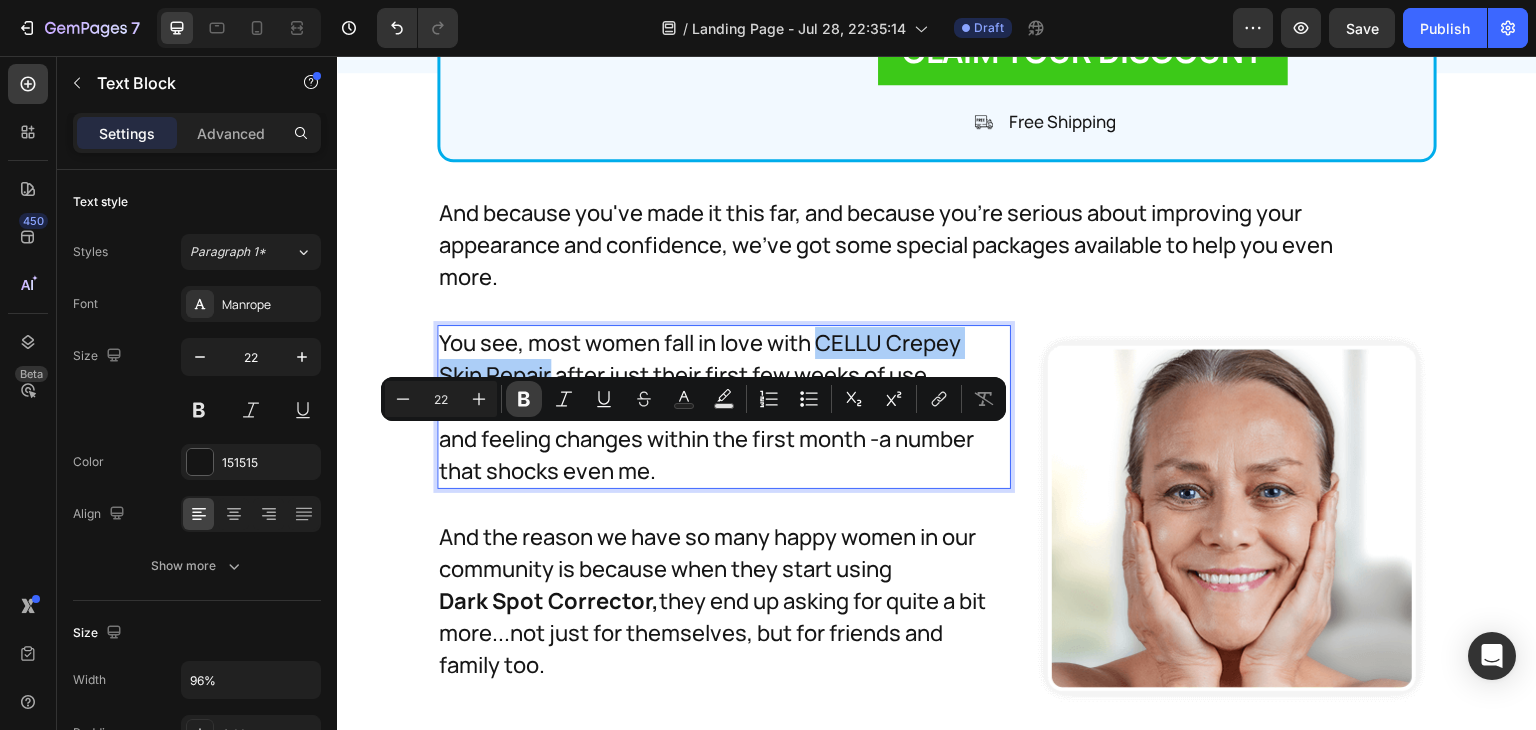 click 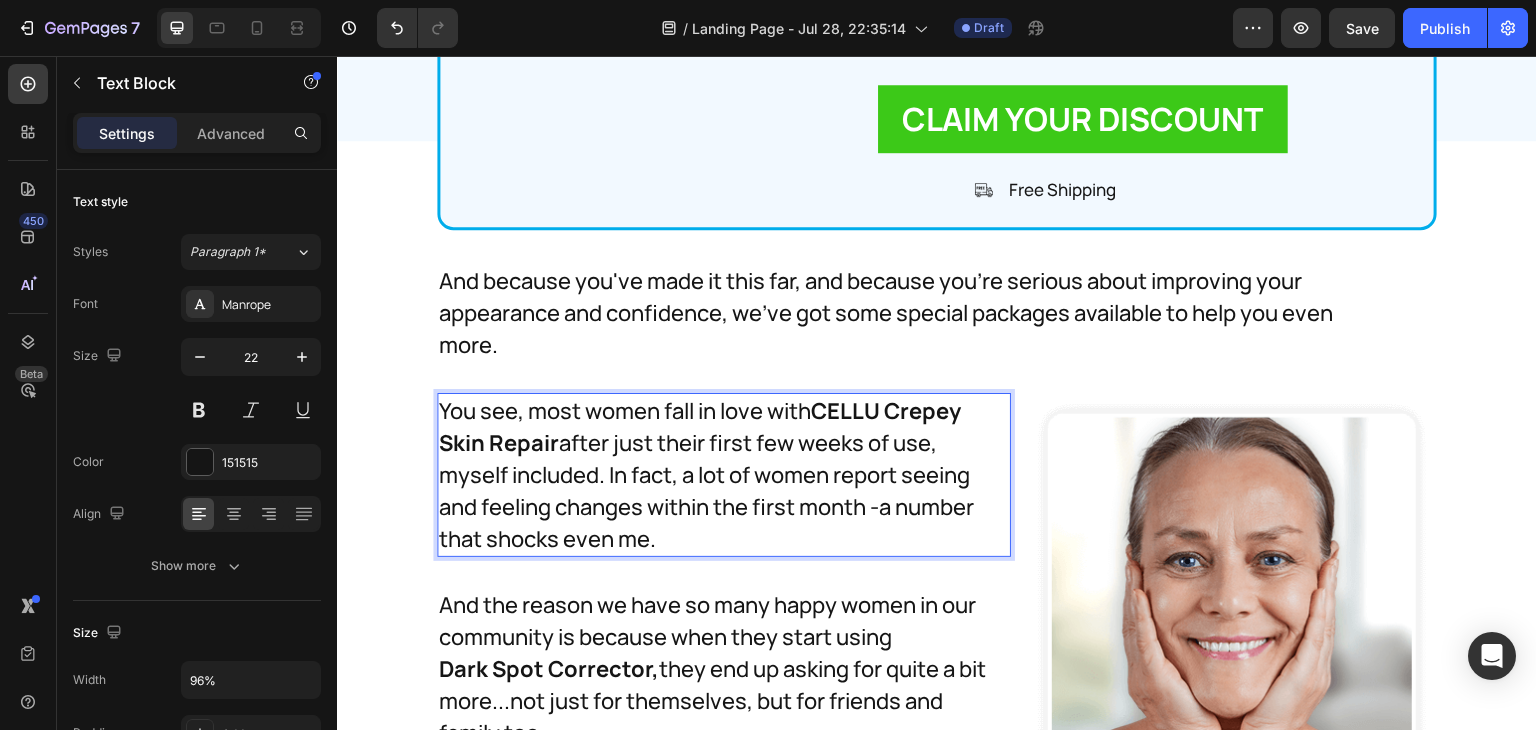 scroll, scrollTop: 31656, scrollLeft: 0, axis: vertical 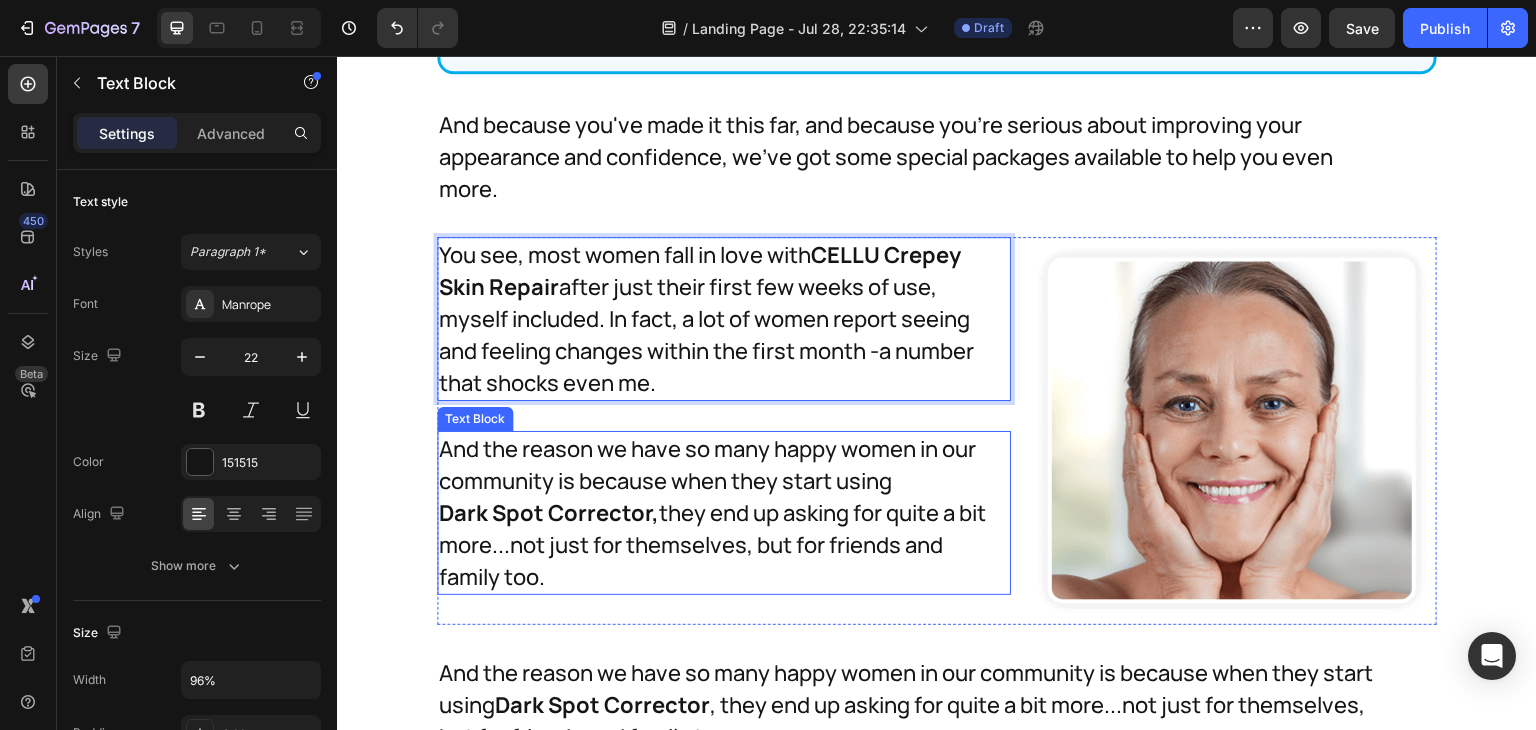 click on "And the reason we have so many happy women in our community is because when they start using" at bounding box center (712, 465) 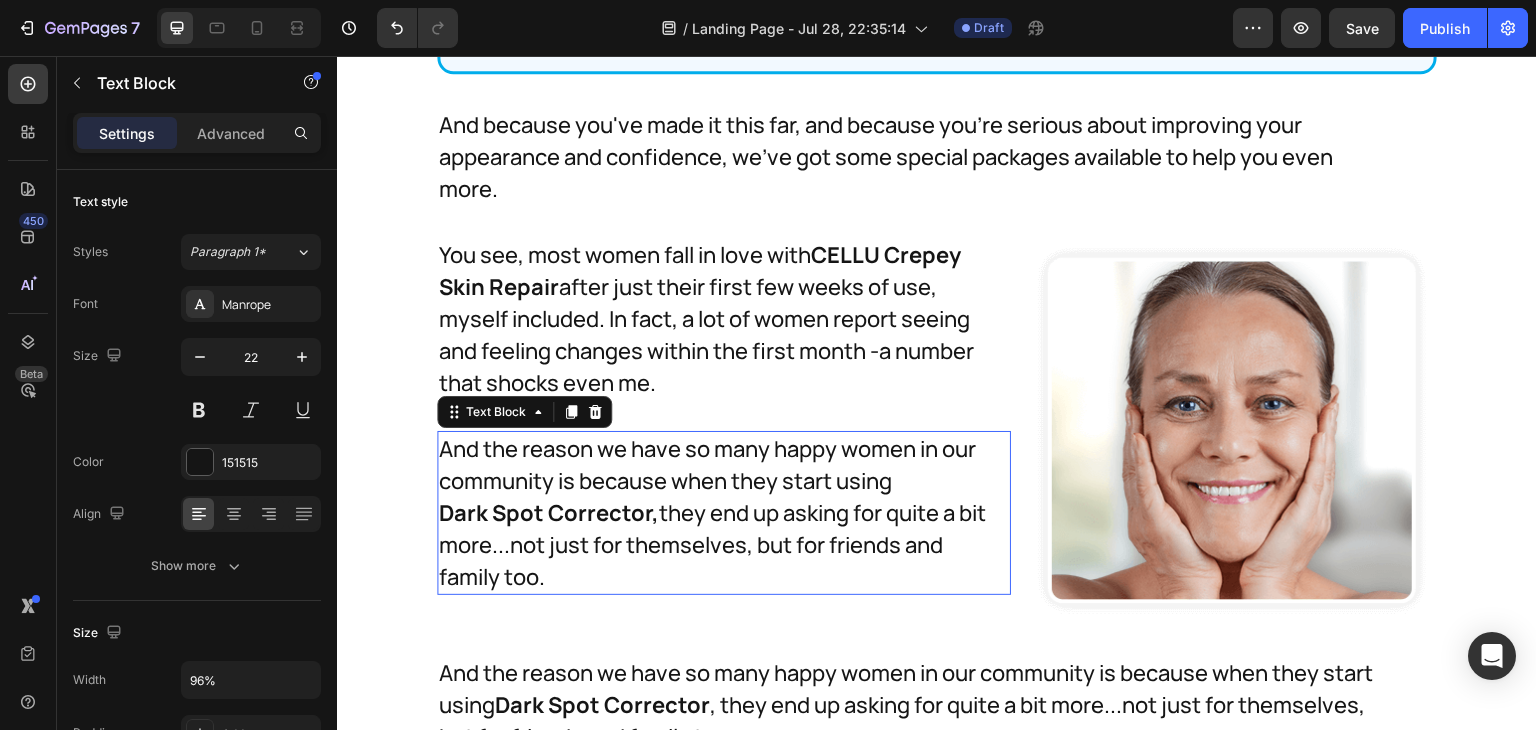 click on "And the reason we have so many happy women in our community is because when they start using" at bounding box center [712, 465] 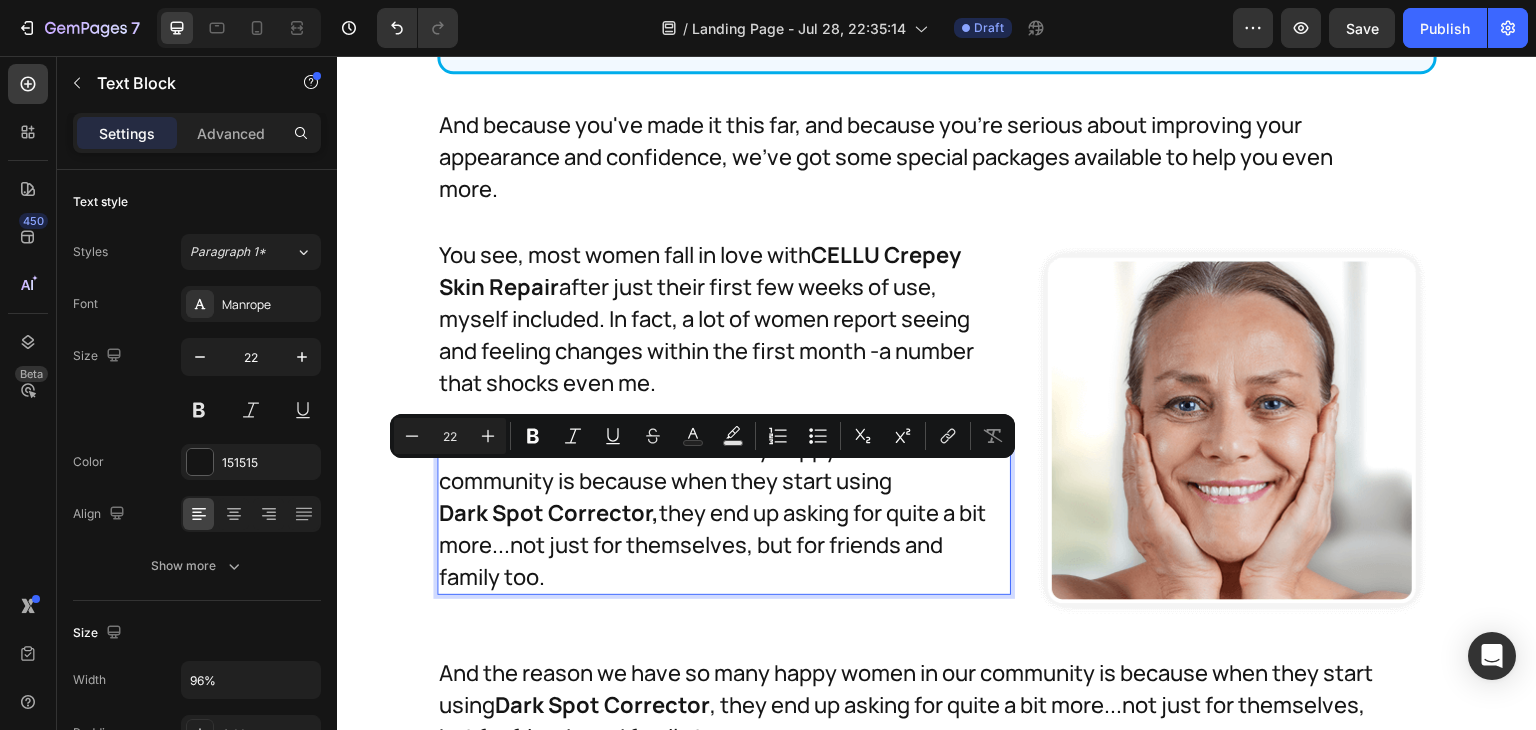 click on "Dark Spot   Corrector,  they end up asking for quite a bit more...not just for themselves, but for friends and family too." at bounding box center [712, 545] 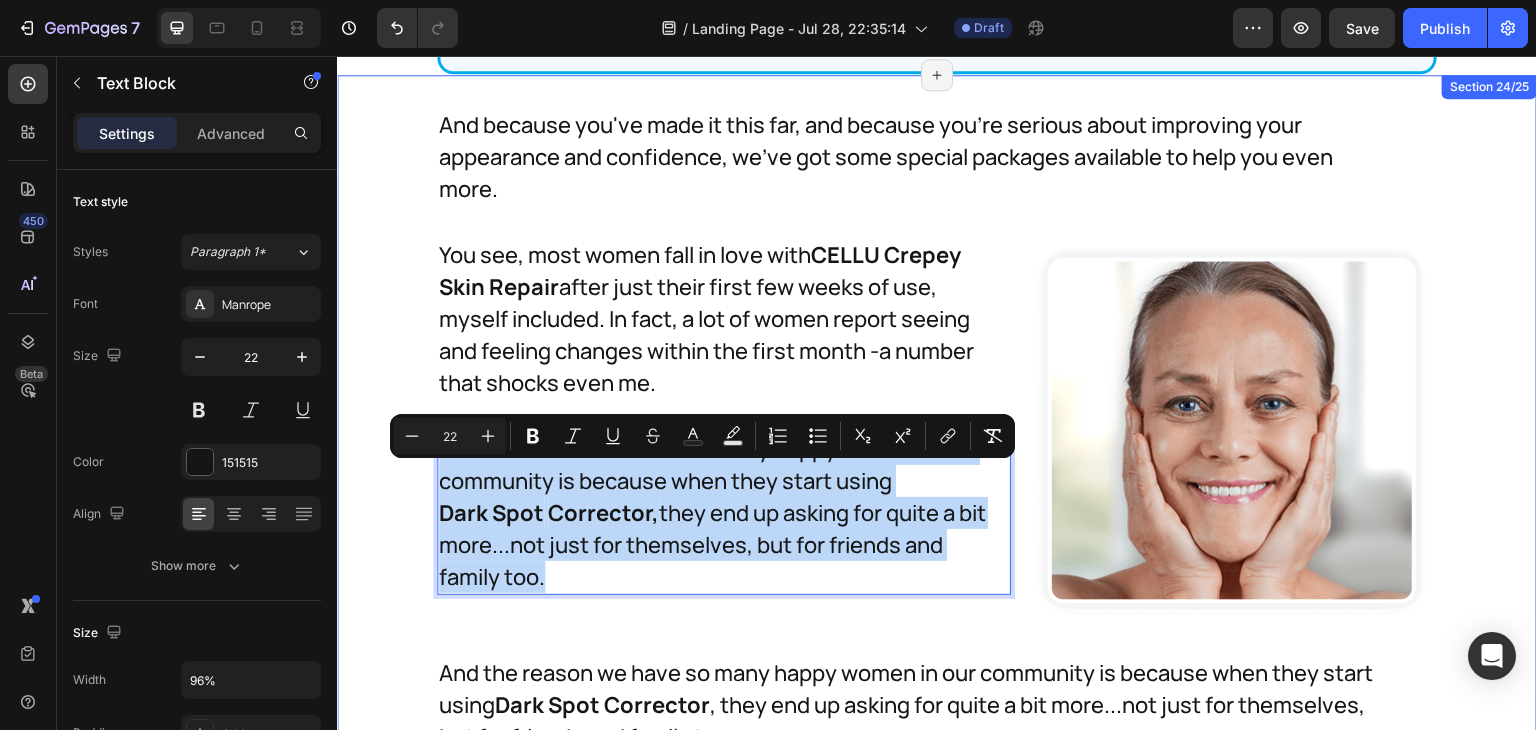 drag, startPoint x: 564, startPoint y: 615, endPoint x: 428, endPoint y: 484, distance: 188.83061 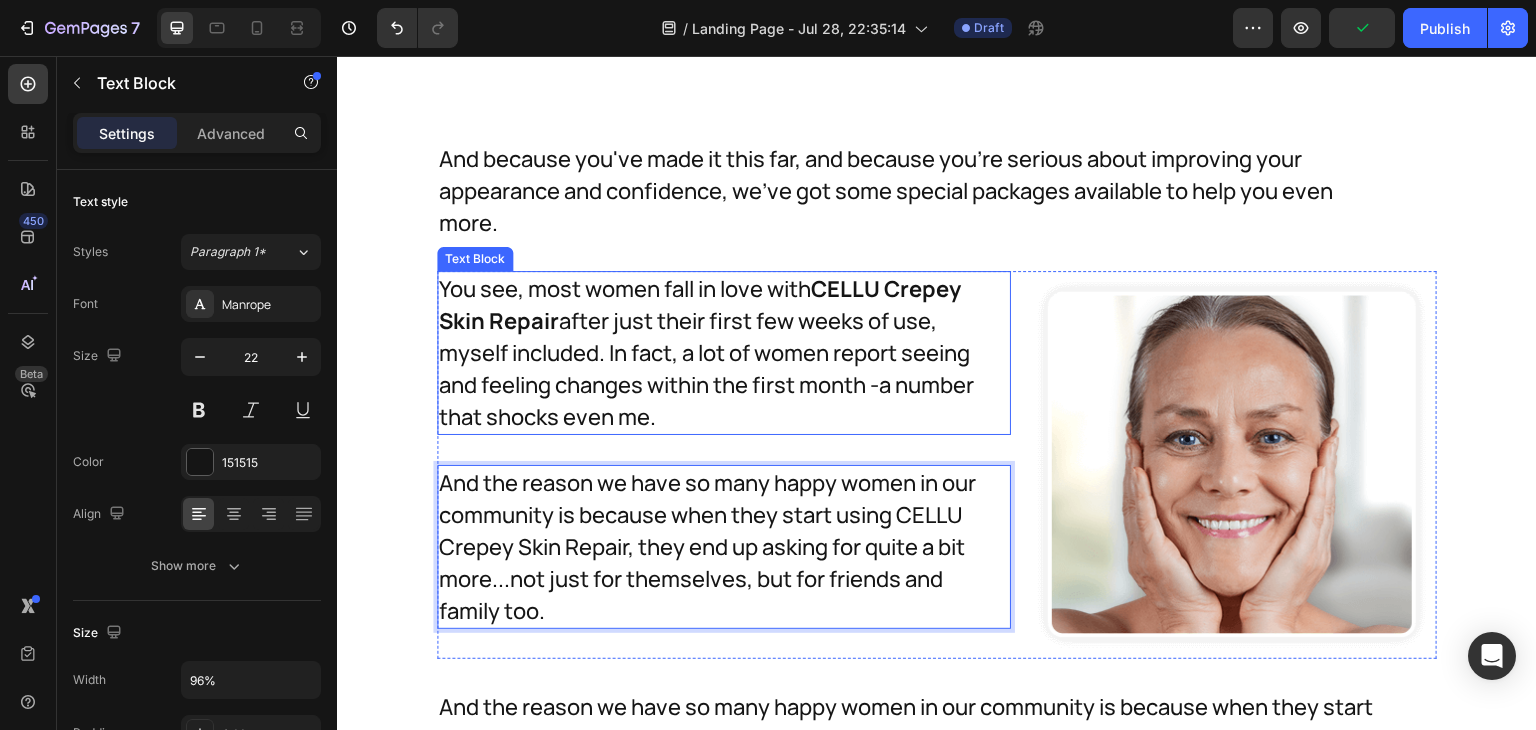 scroll, scrollTop: 31951, scrollLeft: 0, axis: vertical 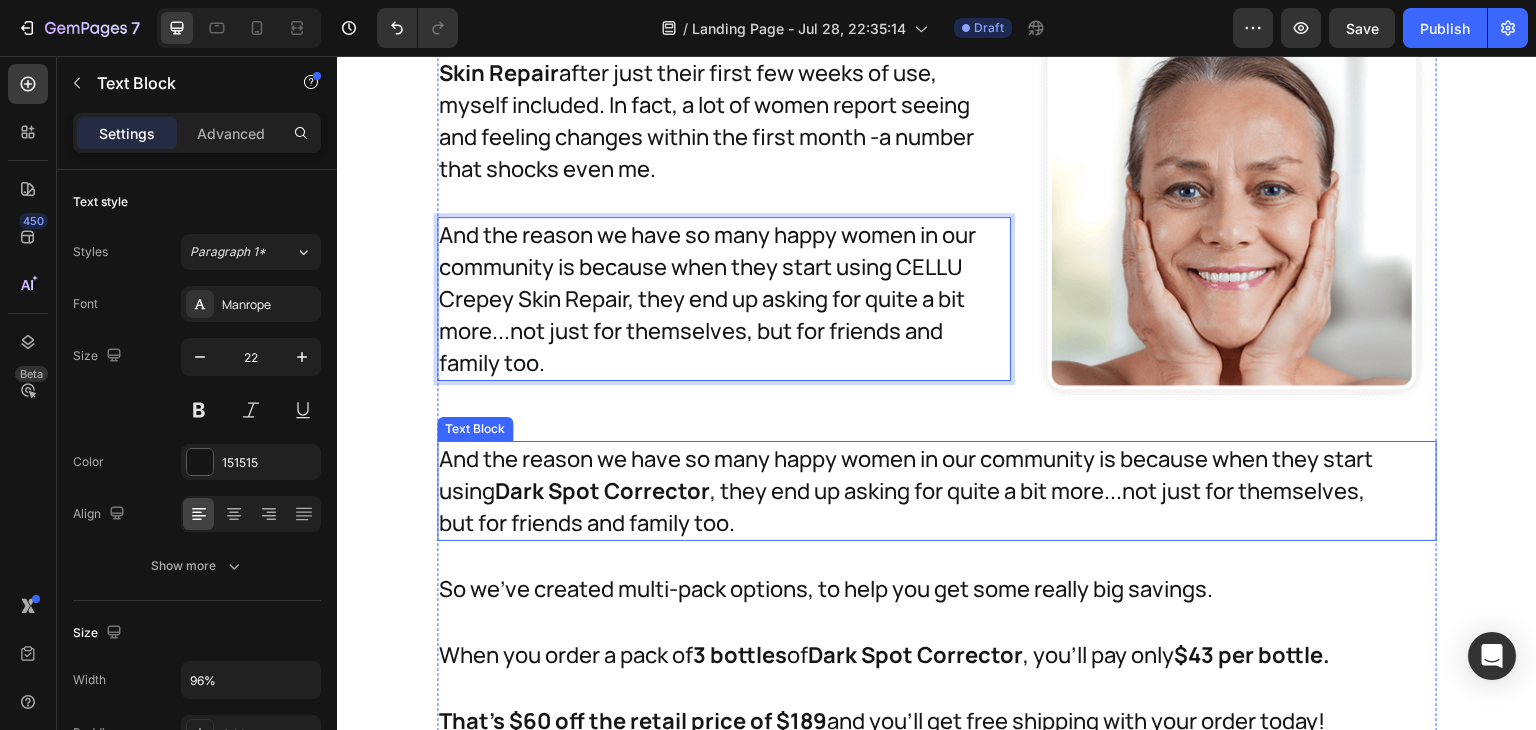 click on "And the reason we have so many happy women in our community is because when they start using  Dark Spot Corrector , they end up asking for quite a bit more...not just for themselves, but for friends and family too." at bounding box center (917, 491) 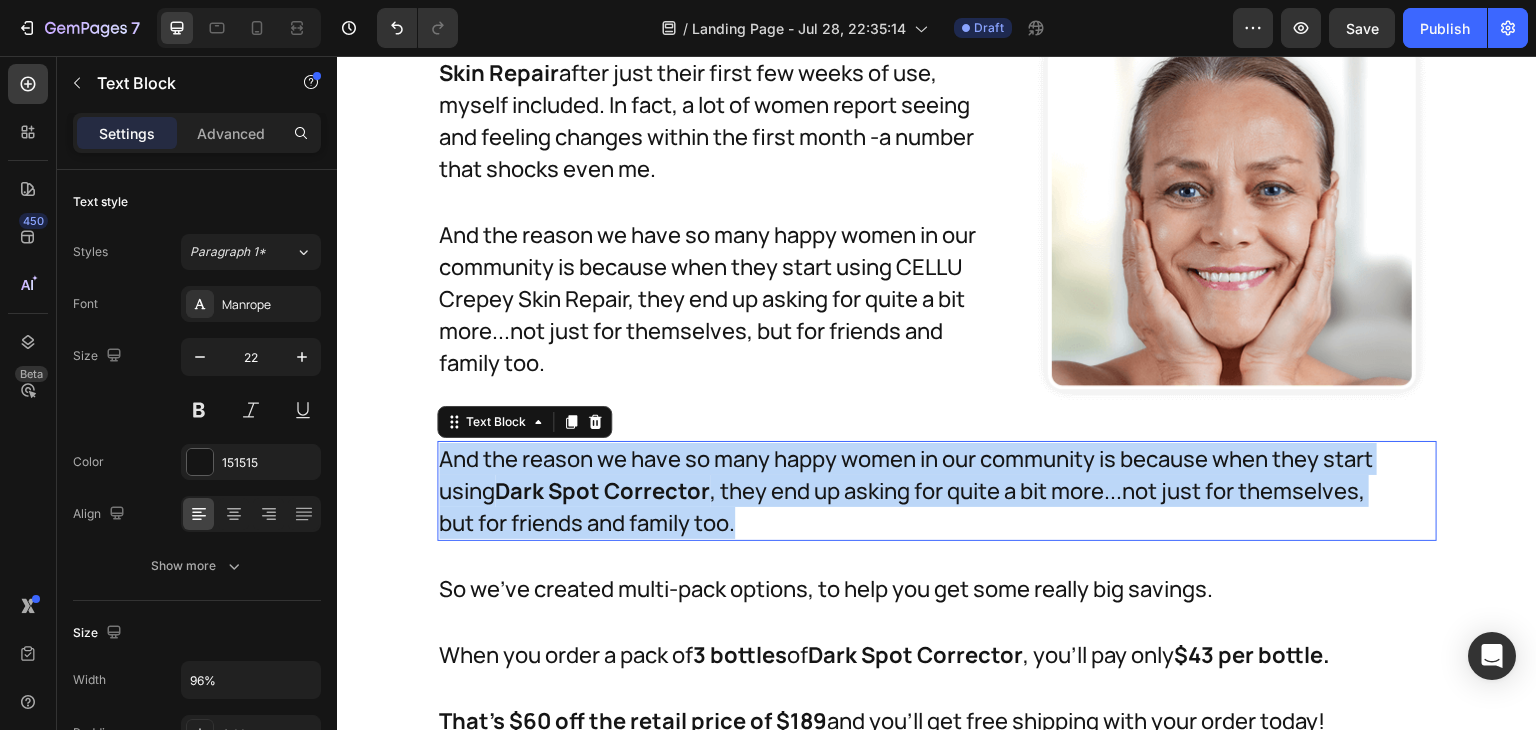 click on "And the reason we have so many happy women in our community is because when they start using  Dark Spot Corrector , they end up asking for quite a bit more...not just for themselves, but for friends and family too." at bounding box center [917, 491] 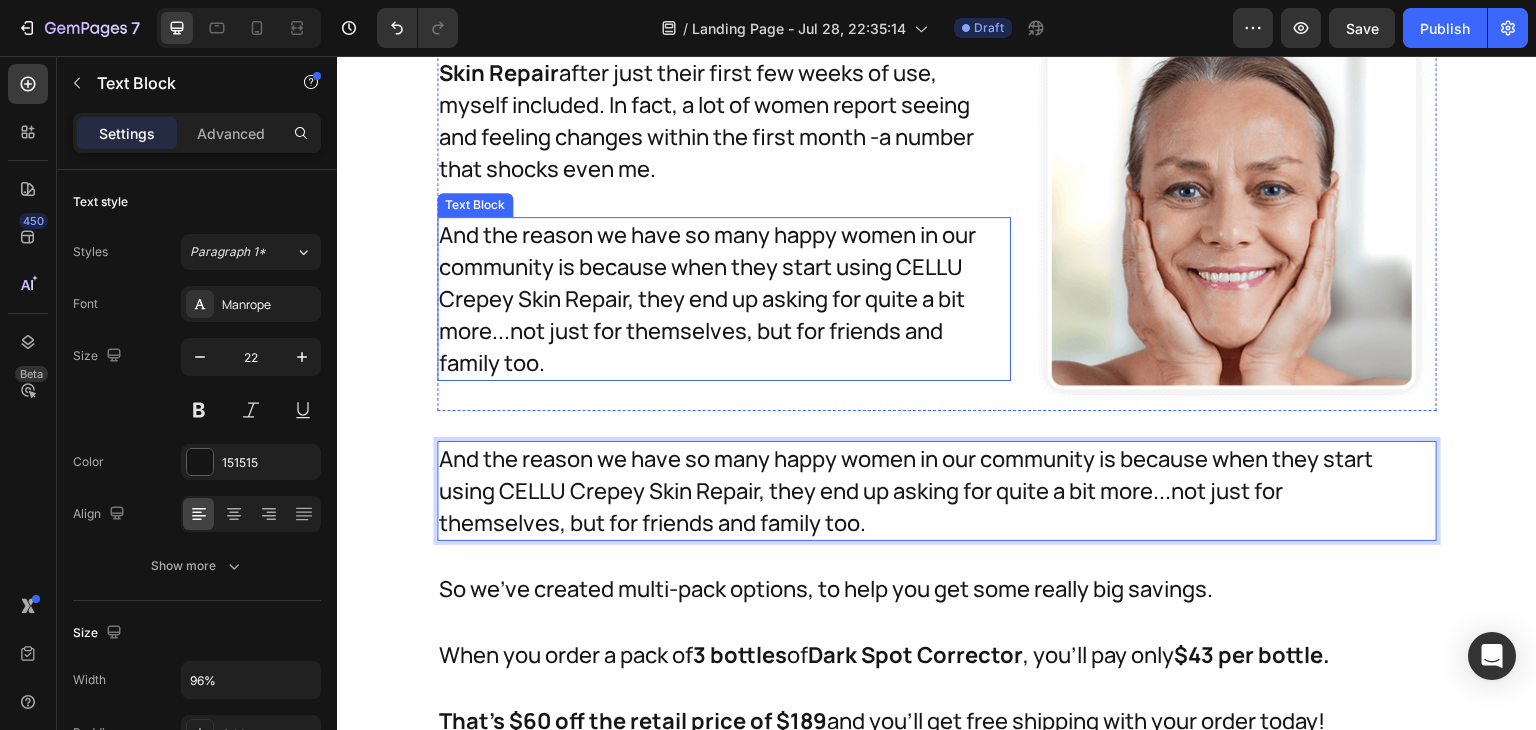 click on "And the reason we have so many happy women in our community is because when they start using CELLU Crepey Skin Repair, they end up asking for quite a bit more...not just for themselves, but for friends and family too." at bounding box center [712, 299] 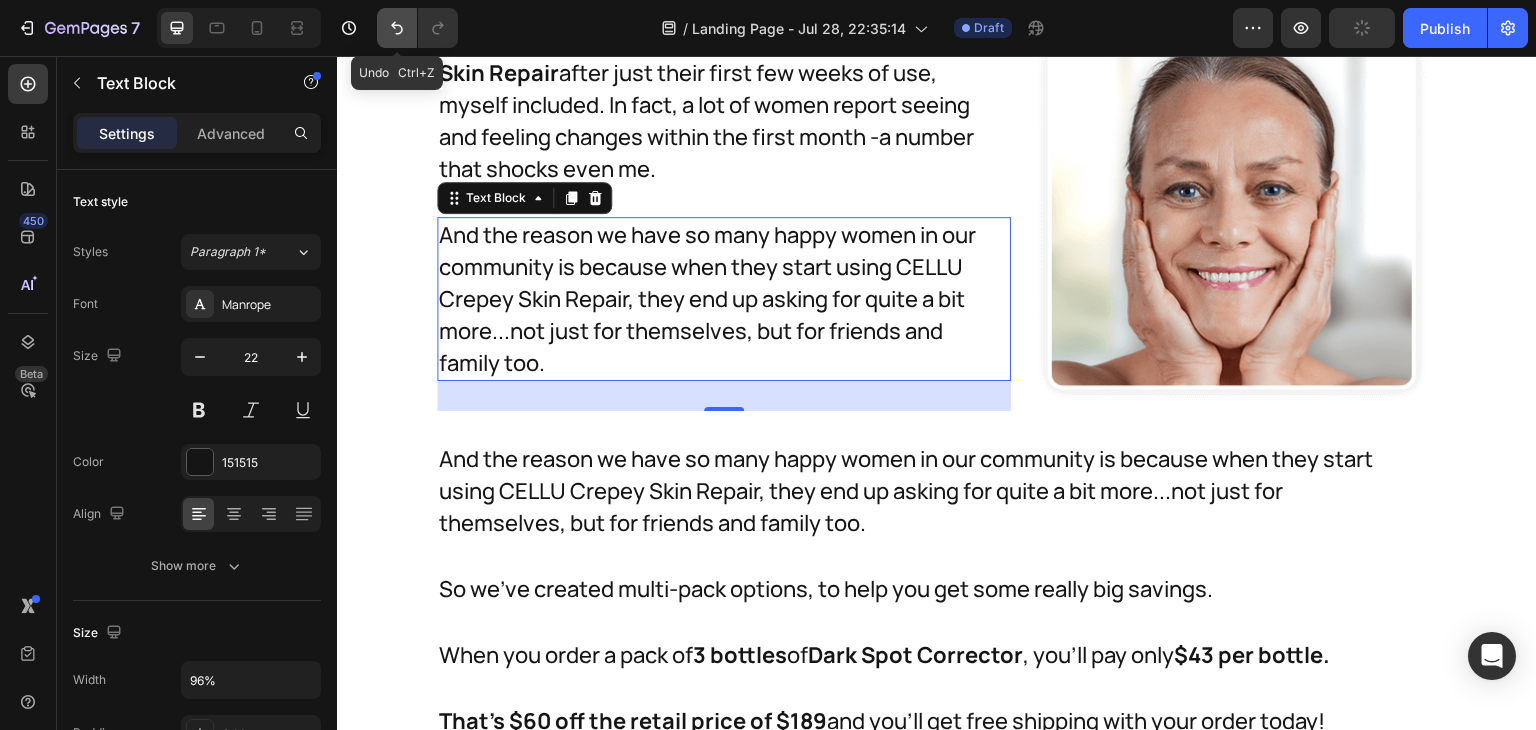 click 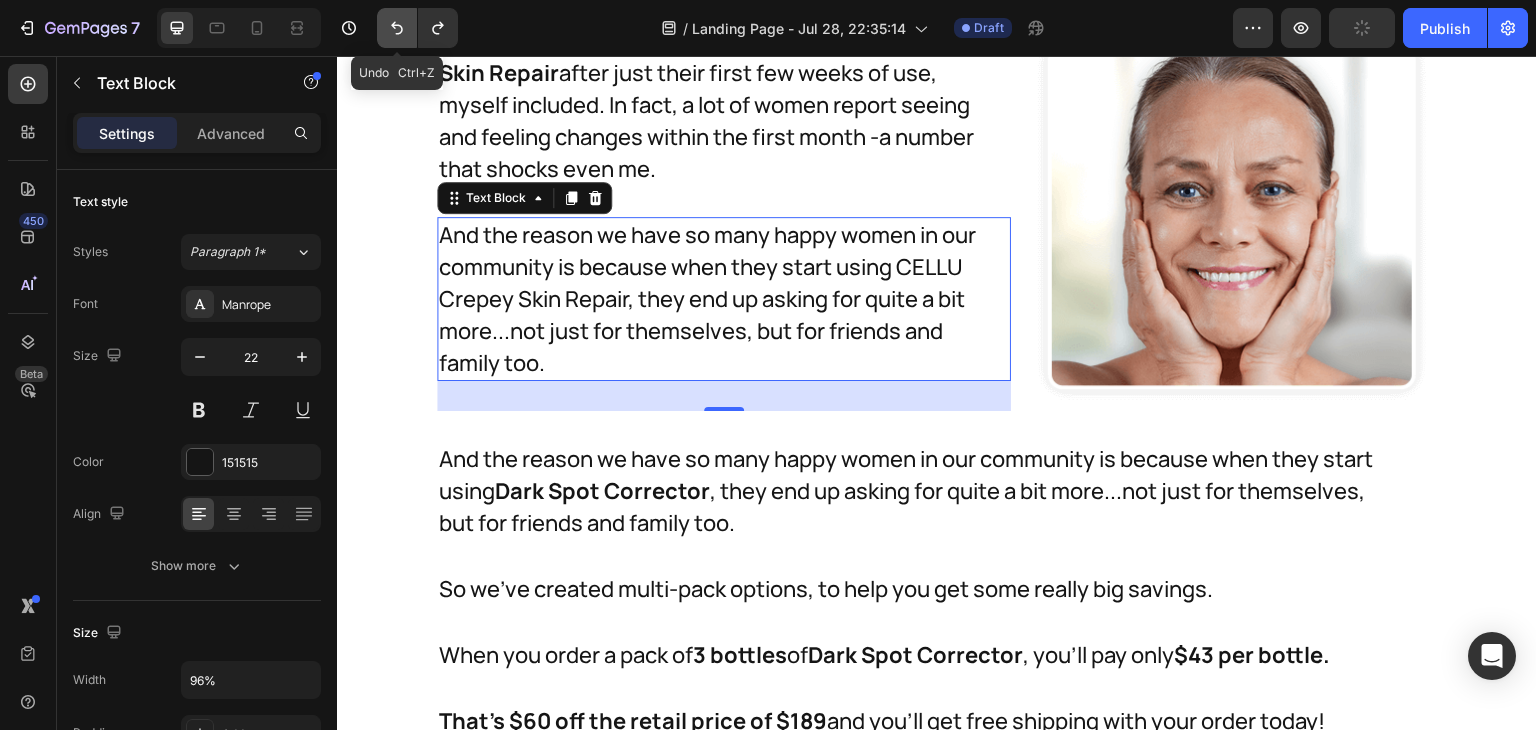 click 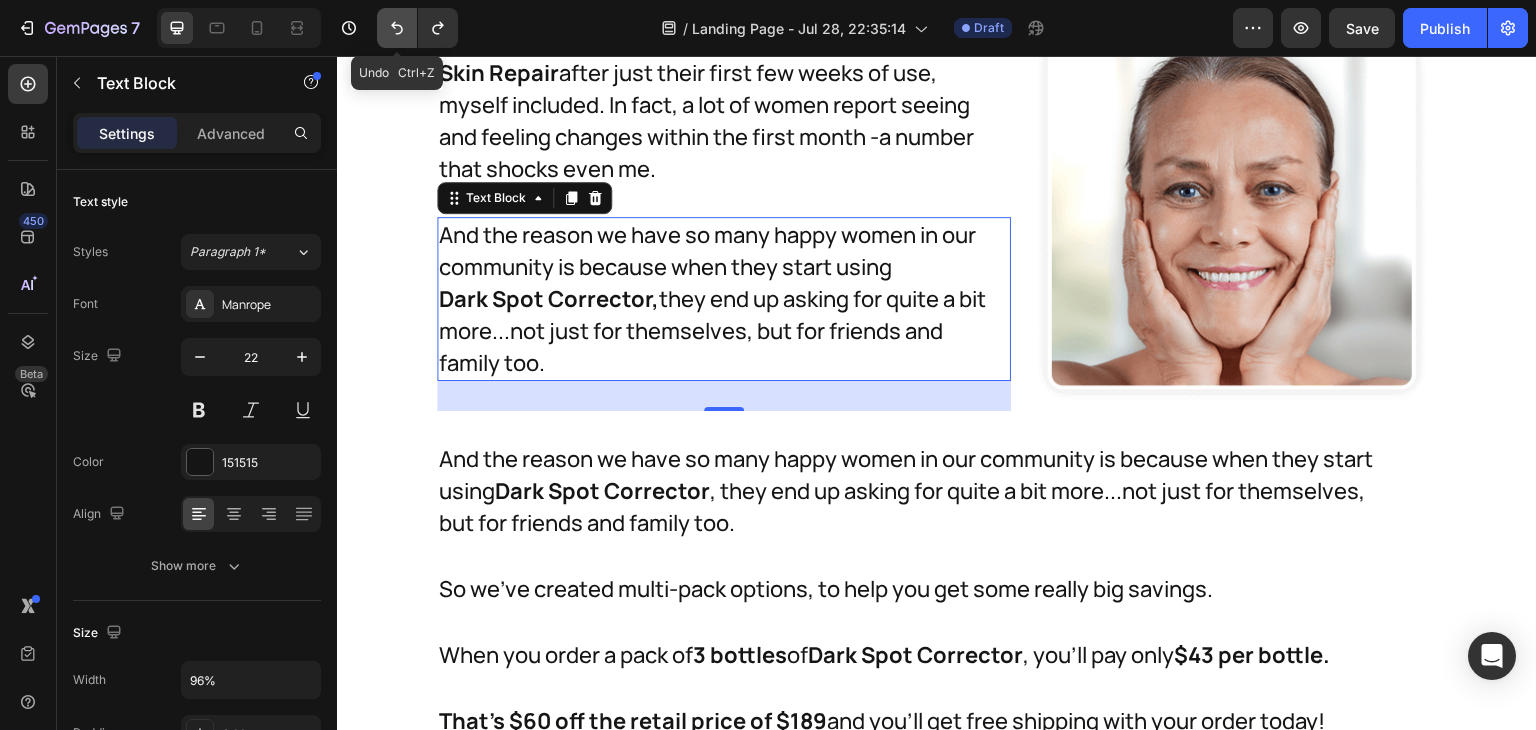 click 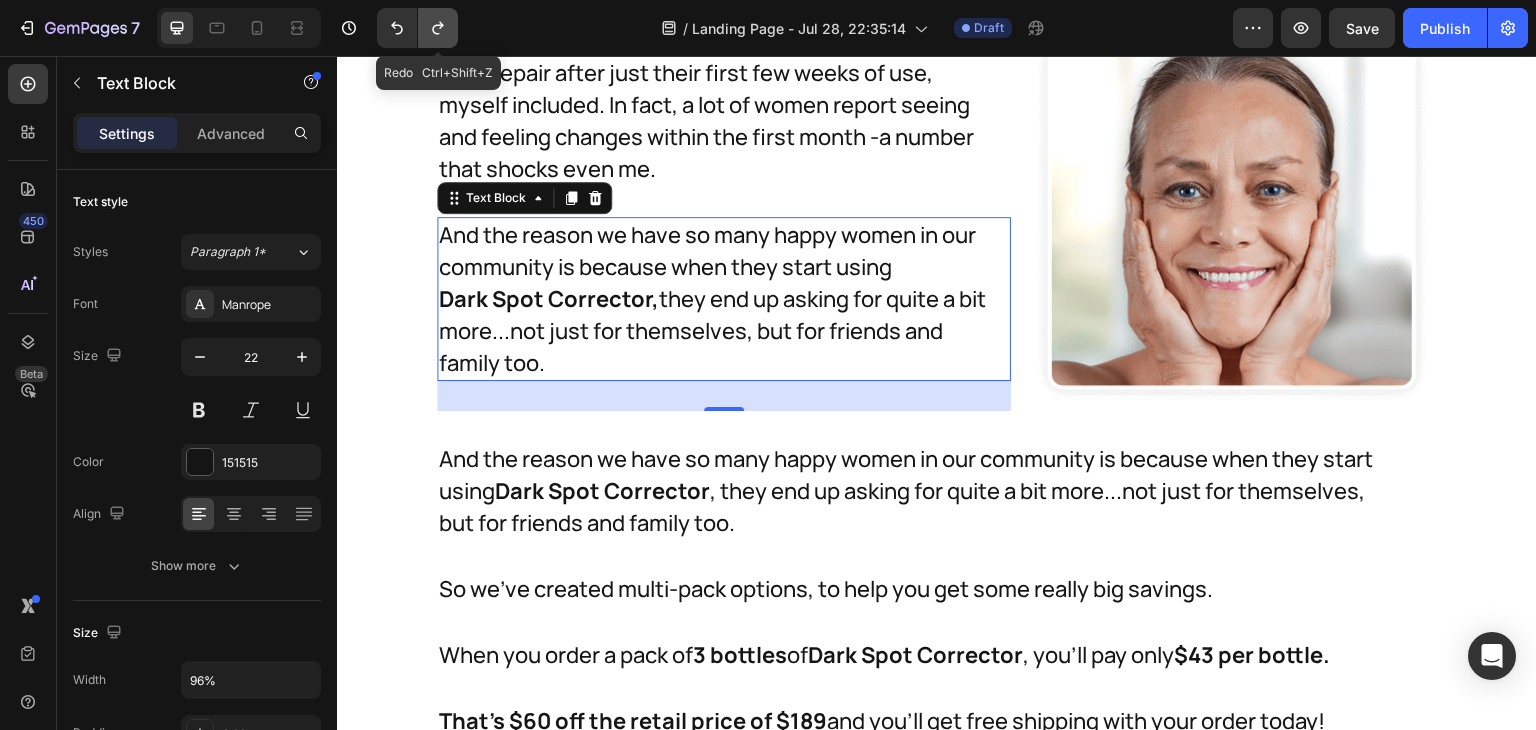 click 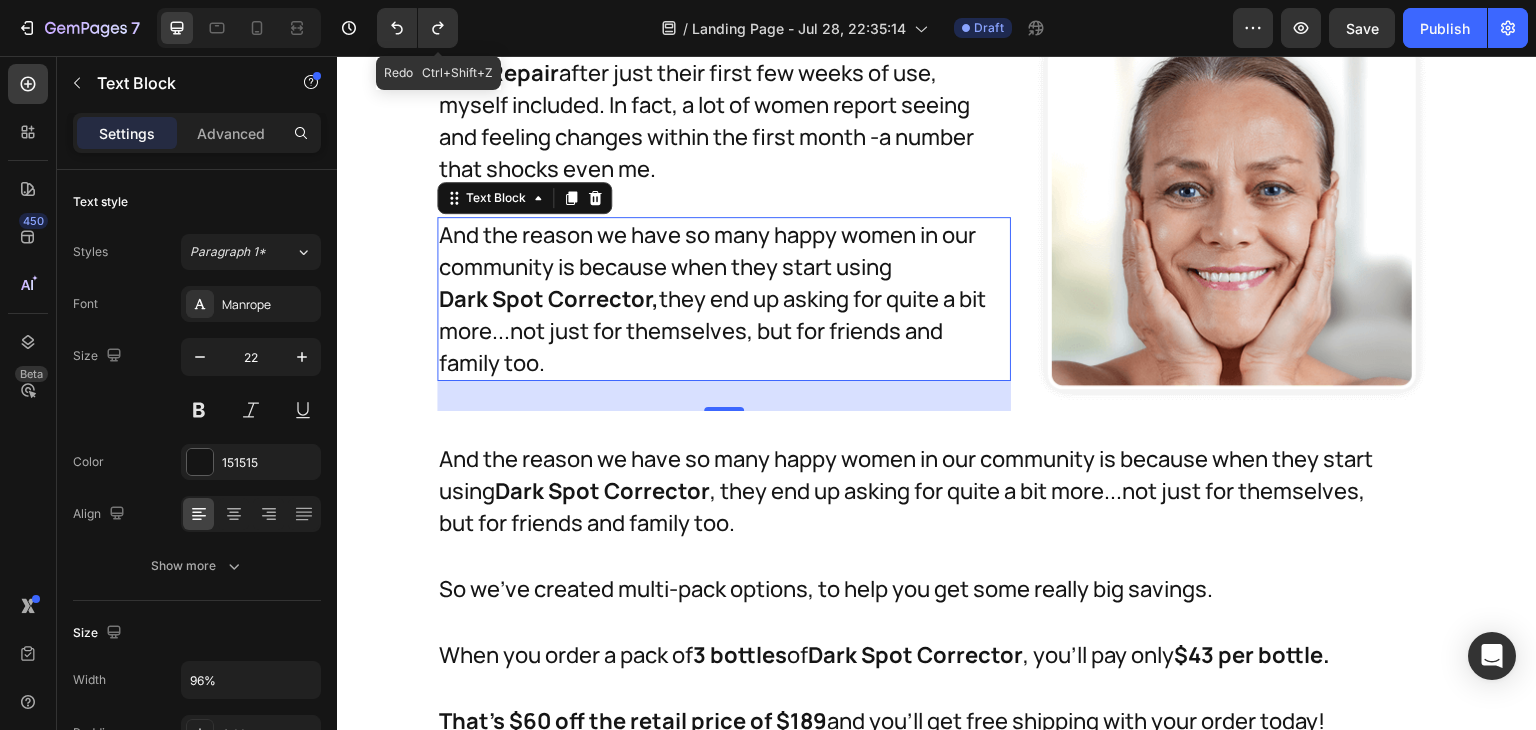 click on "You see, most women fall in love with  CELLU Crepey Skin Repair  after just their first few weeks of use, myself included. In fact, a lot of women report seeing and feeling changes within the first month -a number that shocks even me." at bounding box center (712, 105) 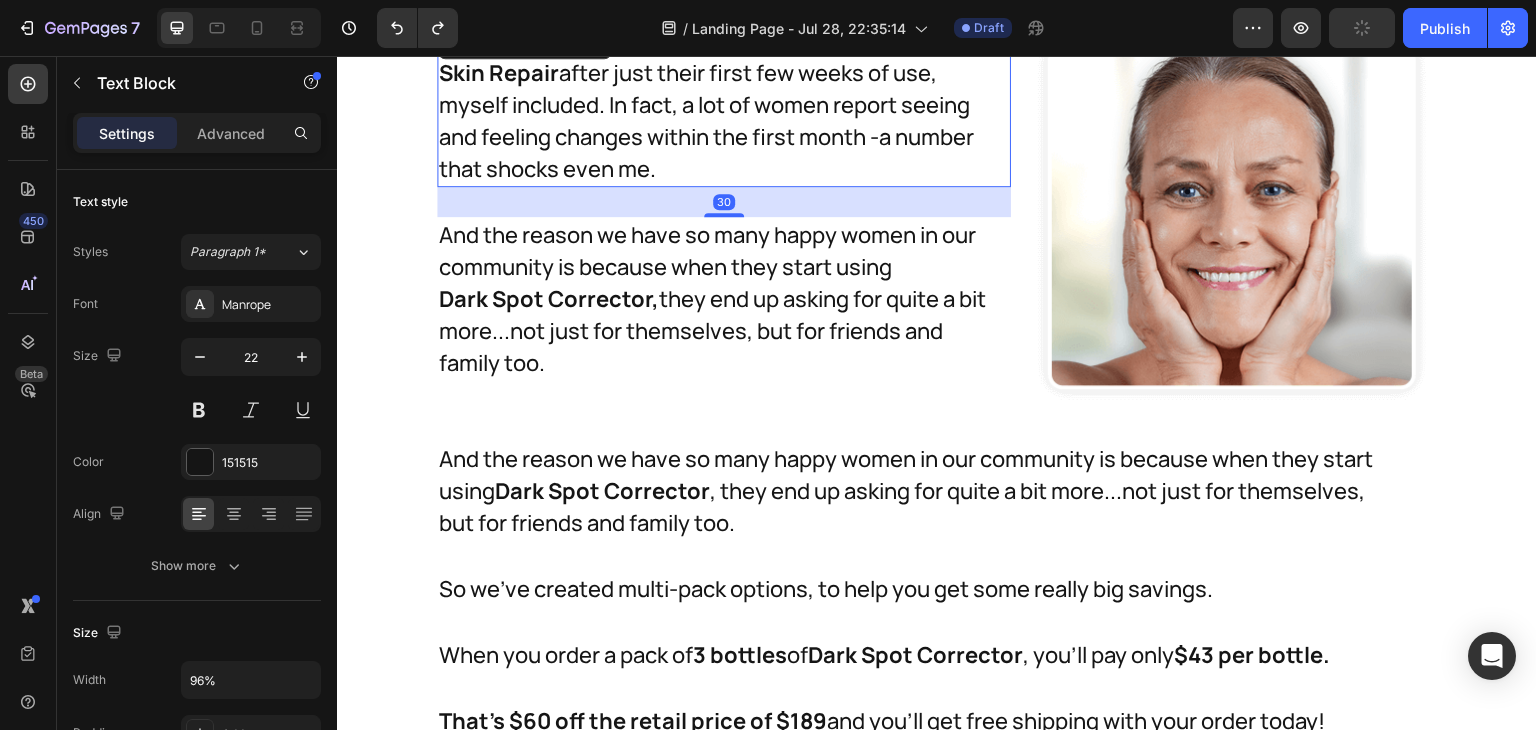 scroll, scrollTop: 32013, scrollLeft: 0, axis: vertical 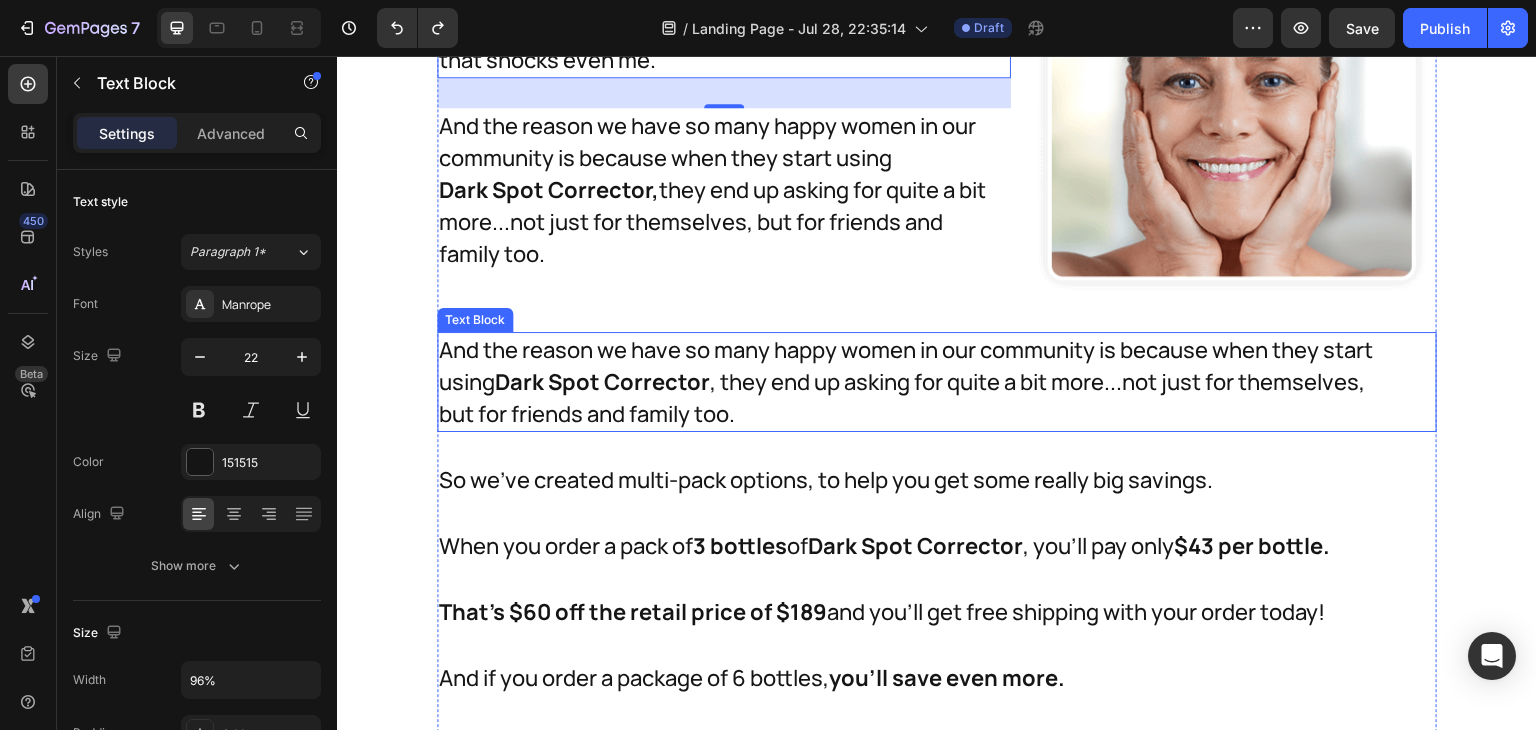 click on "And the reason we have so many happy women in our community is because when they start using  Dark Spot Corrector , they end up asking for quite a bit more...not just for themselves, but for friends and family too." at bounding box center [917, 382] 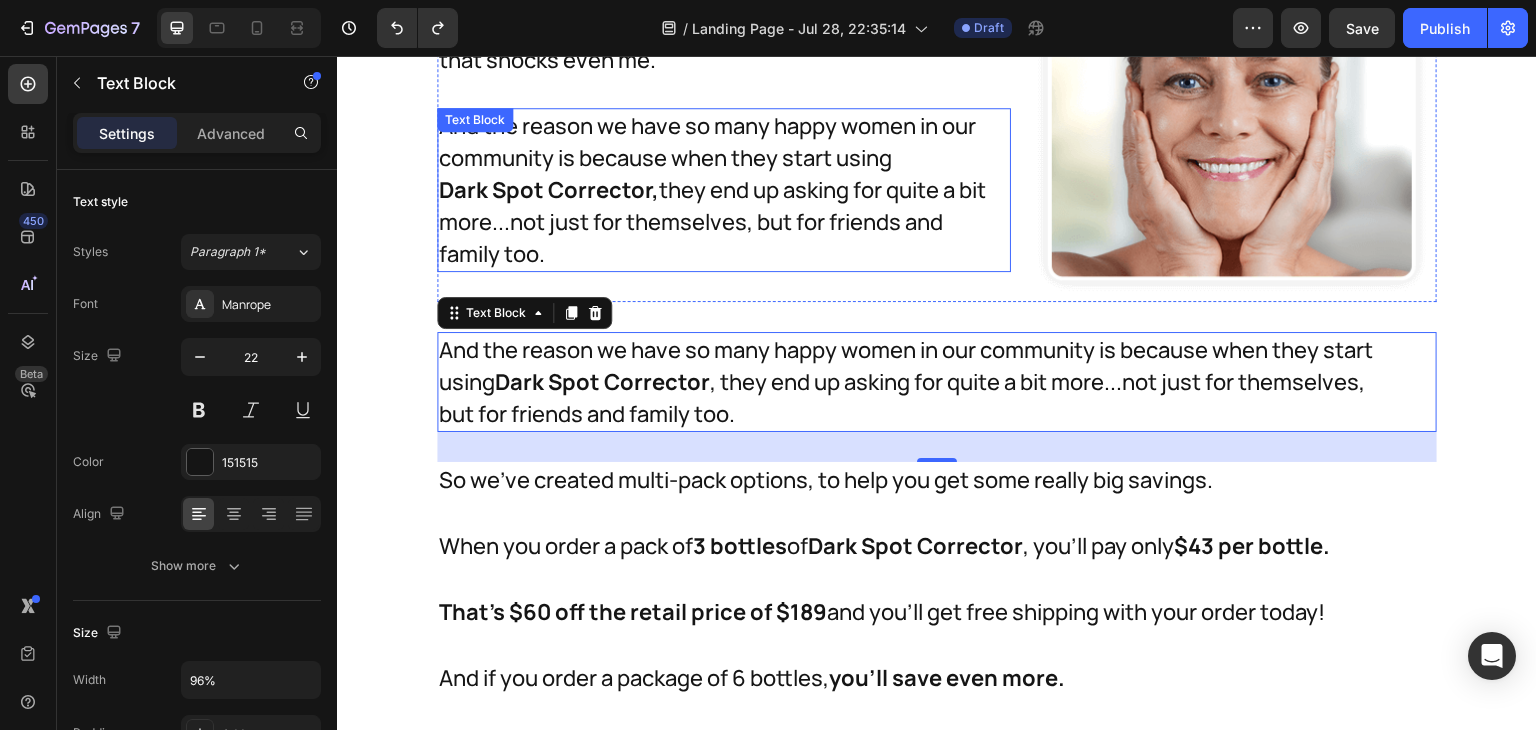 click on "Dark Spot   Corrector,  they end up asking for quite a bit more...not just for themselves, but for friends and family too." at bounding box center (712, 222) 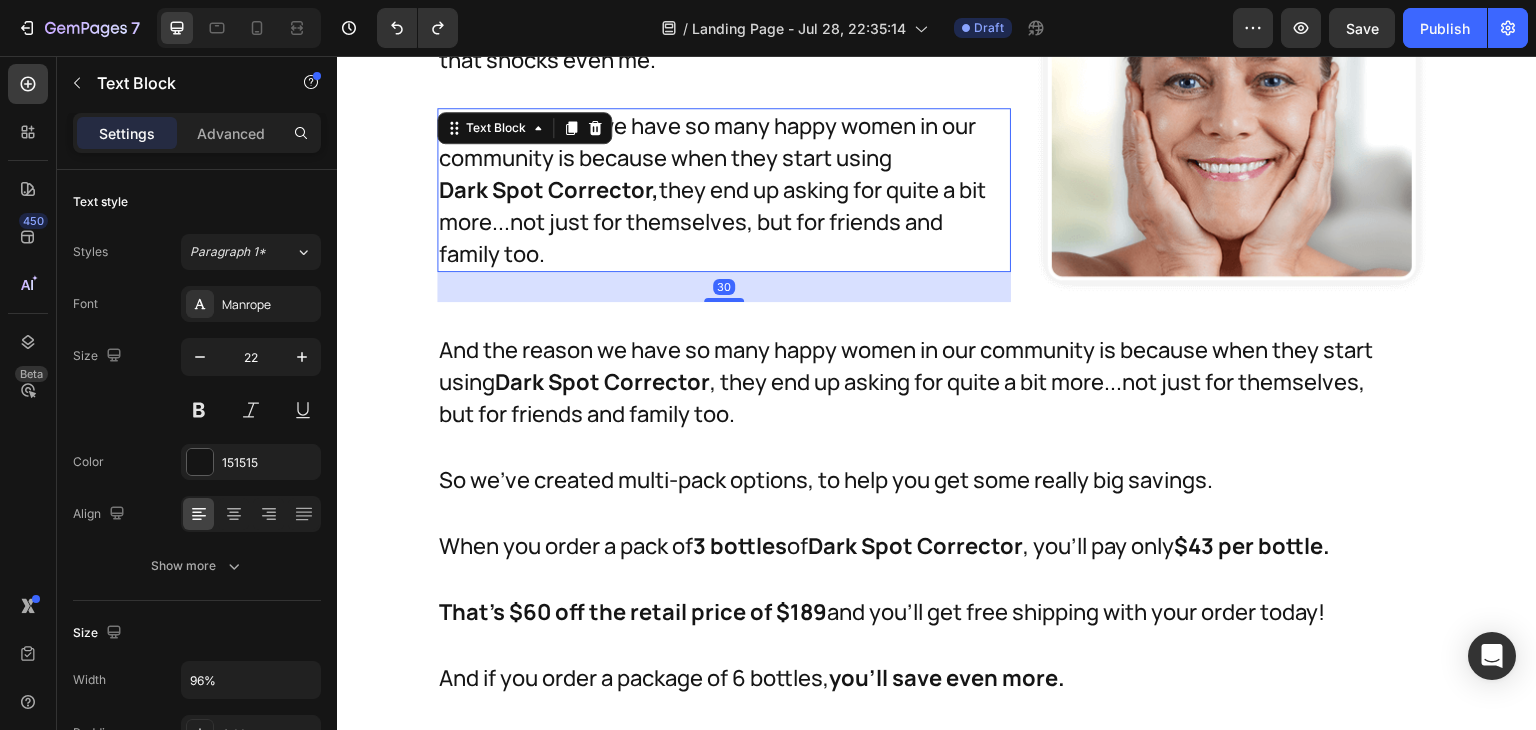 click on "Dark Spot   Corrector,  they end up asking for quite a bit more...not just for themselves, but for friends and family too." at bounding box center (712, 222) 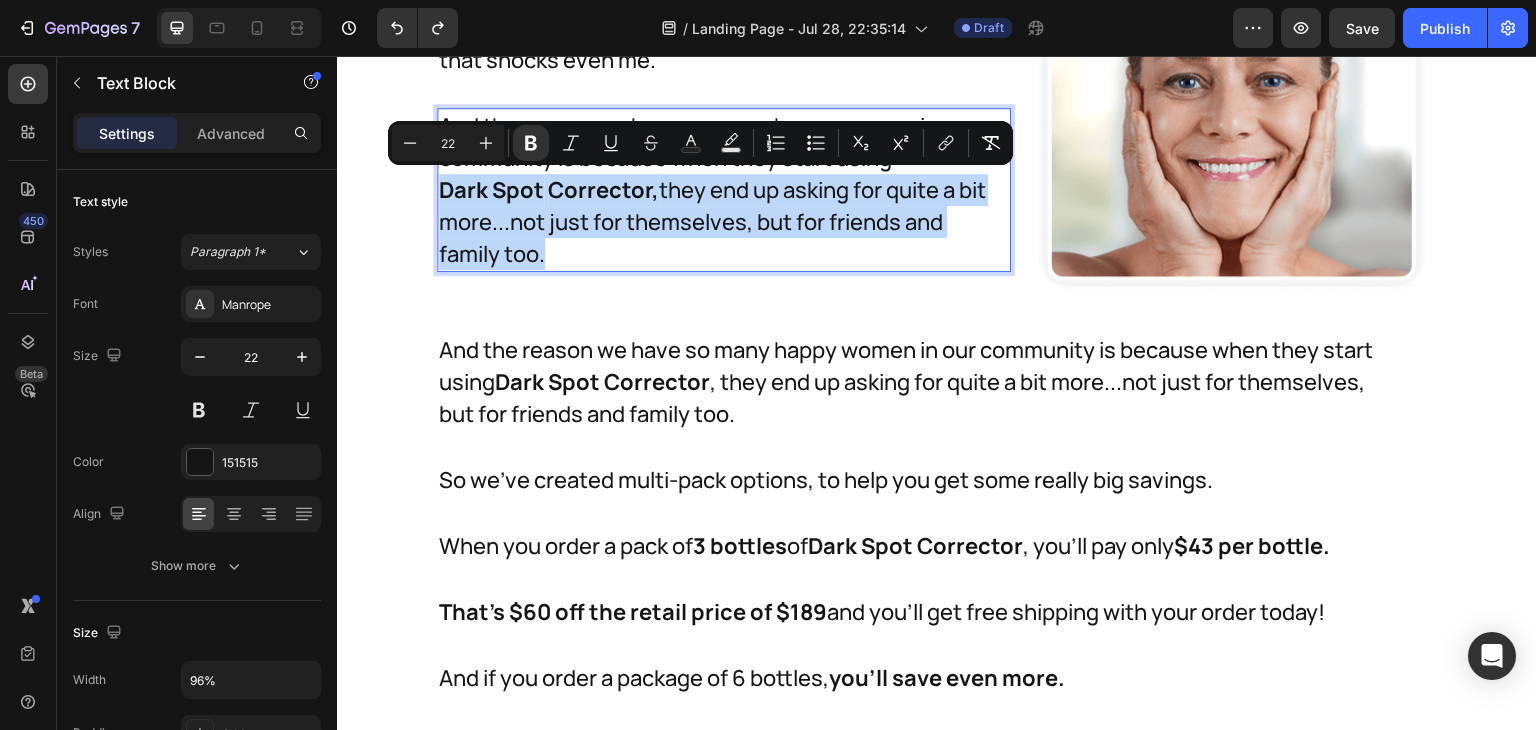 click on "Dark Spot   Corrector,  they end up asking for quite a bit more...not just for themselves, but for friends and family too." at bounding box center (712, 222) 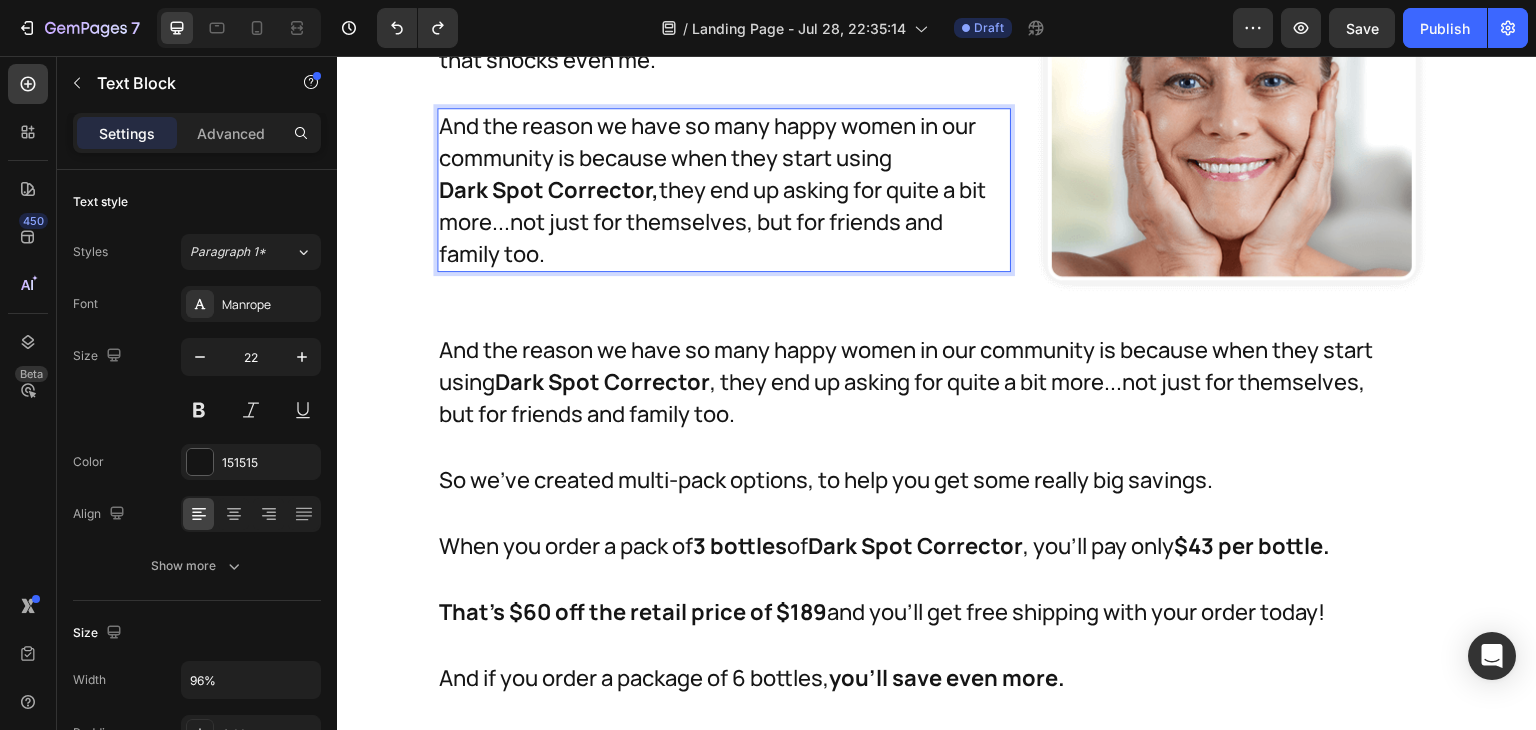 click on "Dark Spot   Corrector,  they end up asking for quite a bit more...not just for themselves, but for friends and family too." at bounding box center (712, 222) 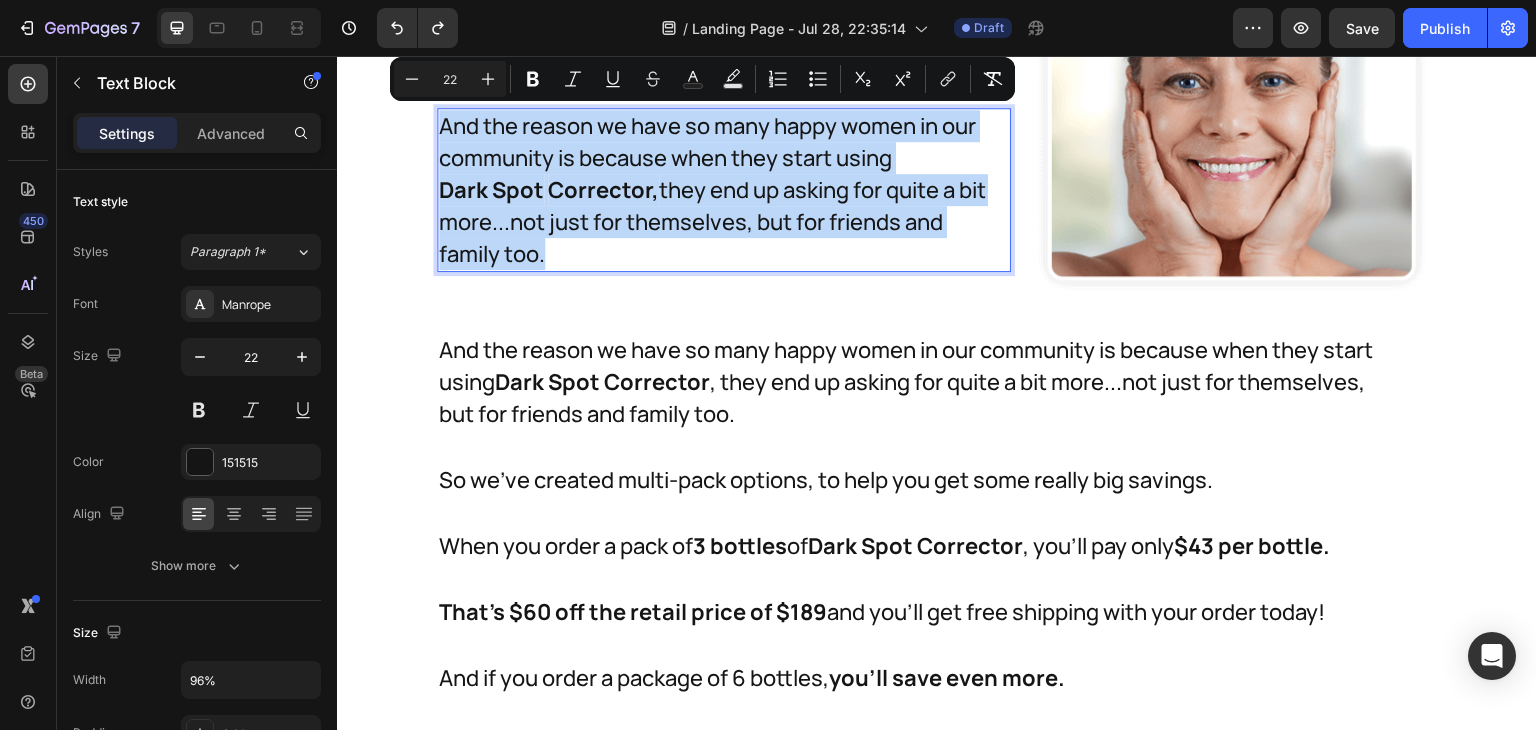 drag, startPoint x: 572, startPoint y: 249, endPoint x: 432, endPoint y: 116, distance: 193.10359 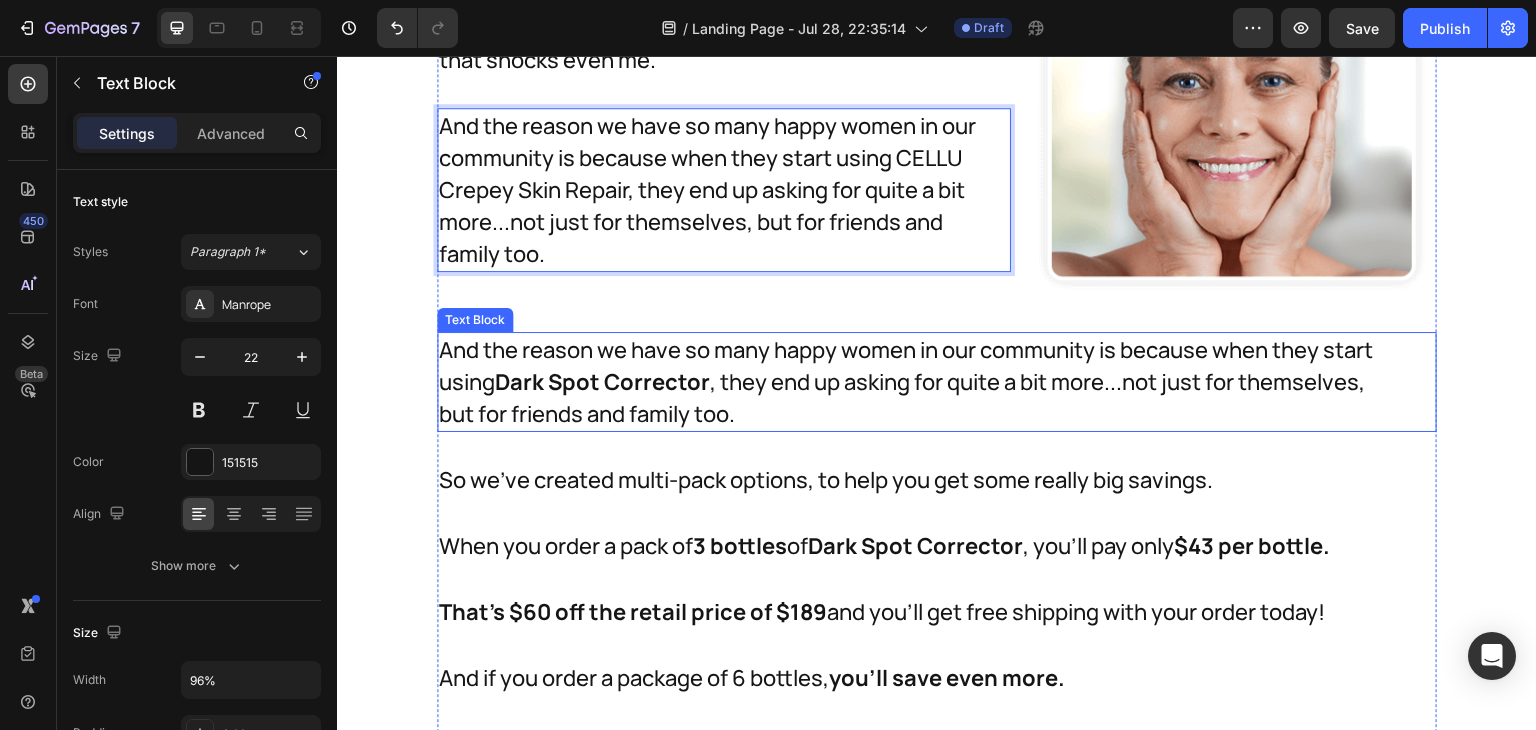 click on "And the reason we have so many happy women in our community is because when they start using  Dark Spot Corrector , they end up asking for quite a bit more...not just for themselves, but for friends and family too." at bounding box center [917, 382] 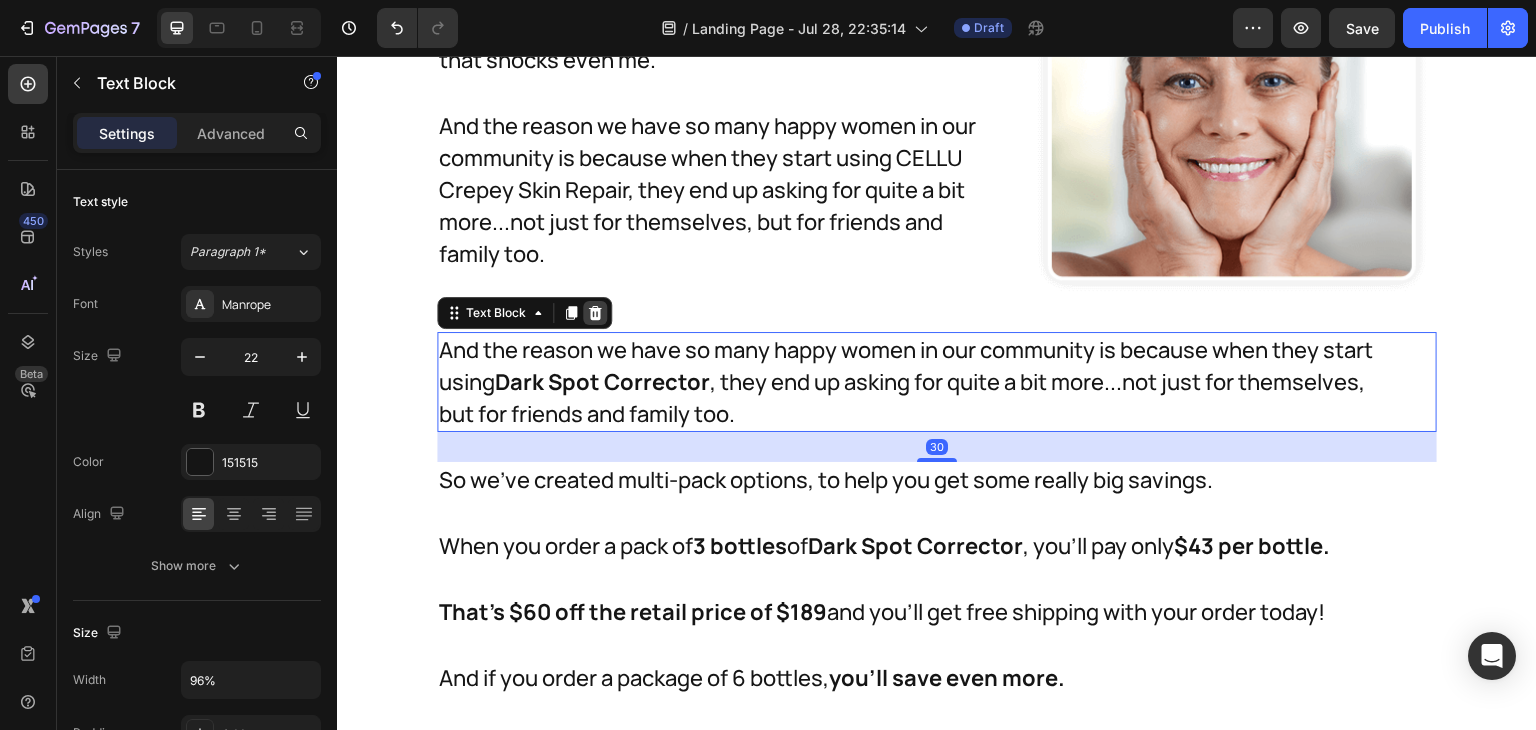 click 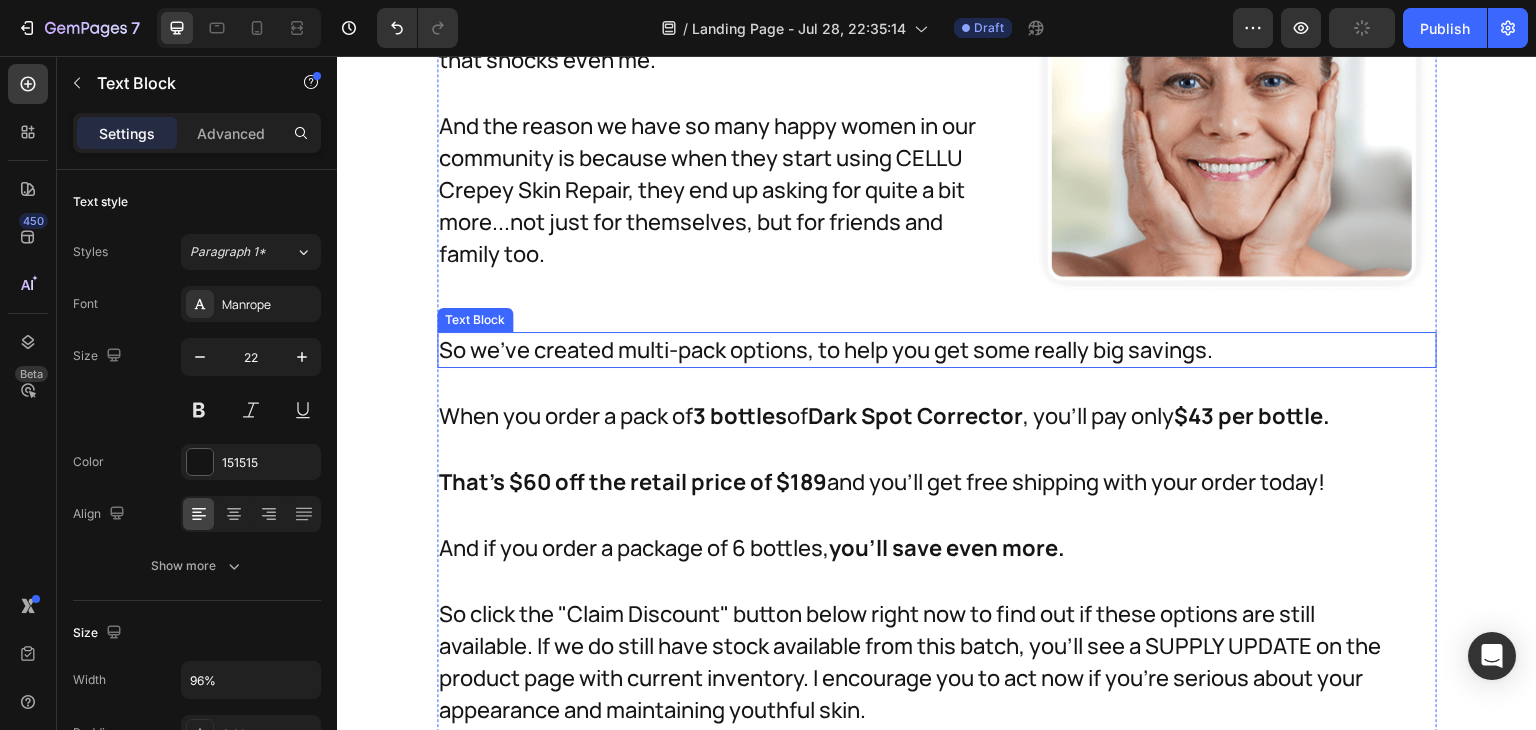 click on "So we've created multi-pack options, to help you get some really big savings." at bounding box center [917, 350] 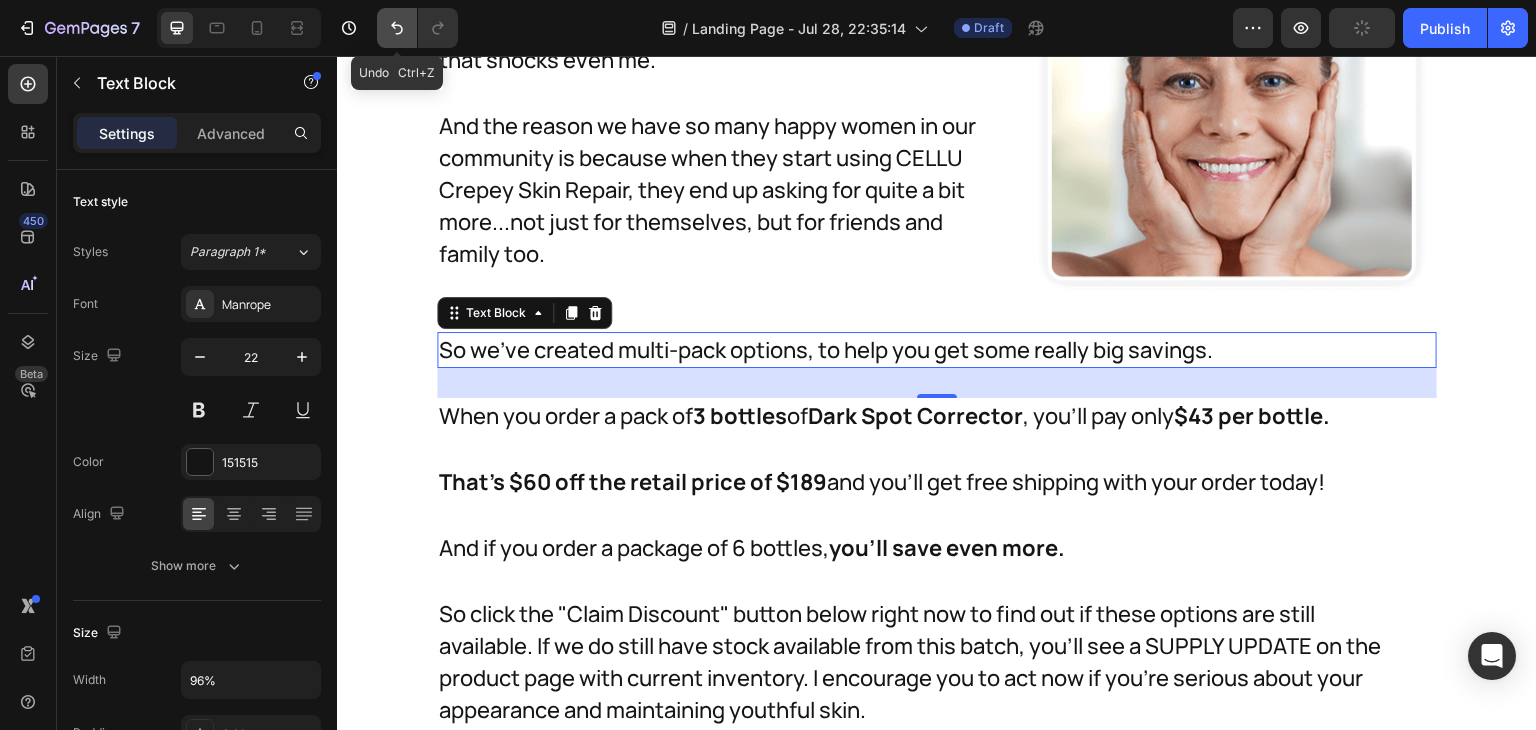 click 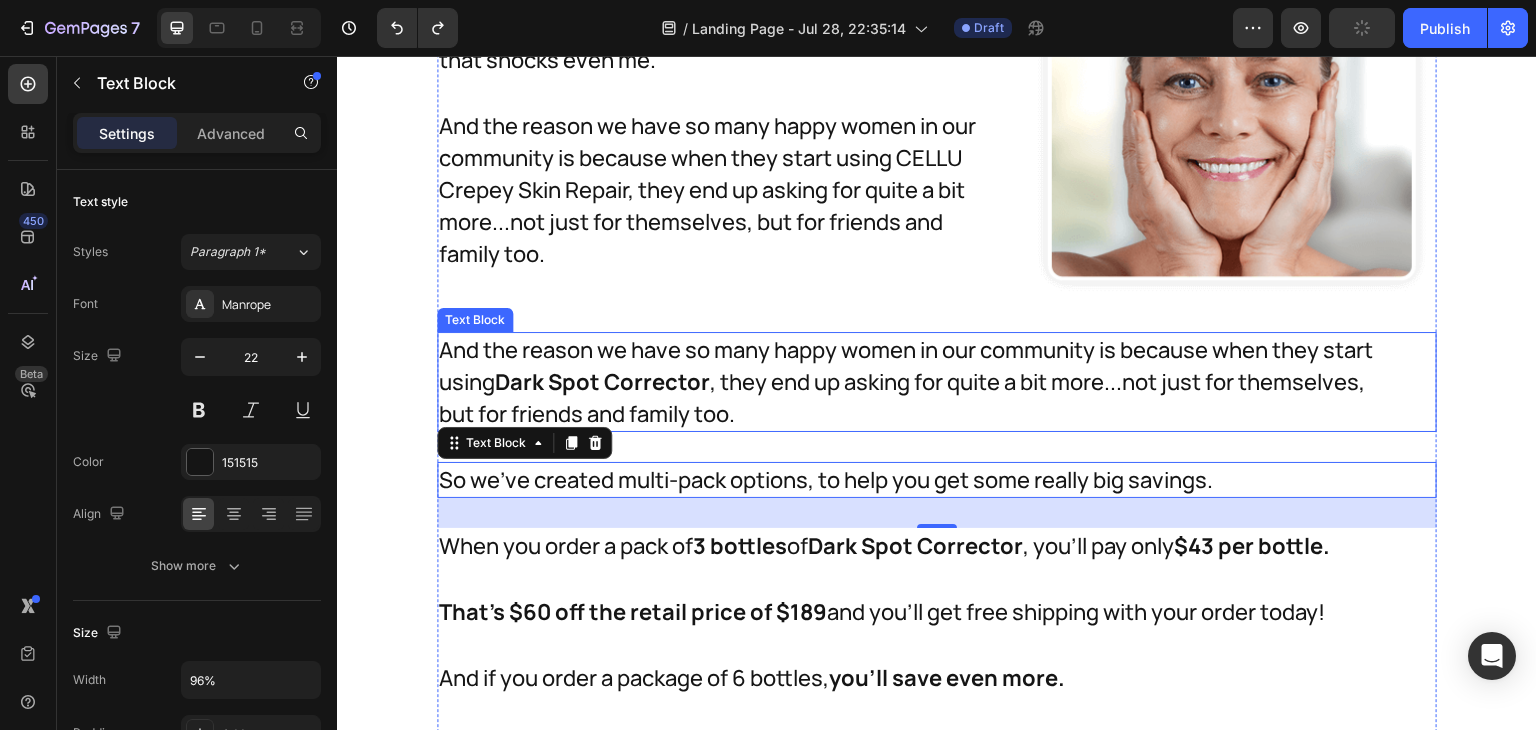 click on "And the reason we have so many happy women in our community is because when they start using  Dark Spot Corrector , they end up asking for quite a bit more...not just for themselves, but for friends and family too." at bounding box center [917, 382] 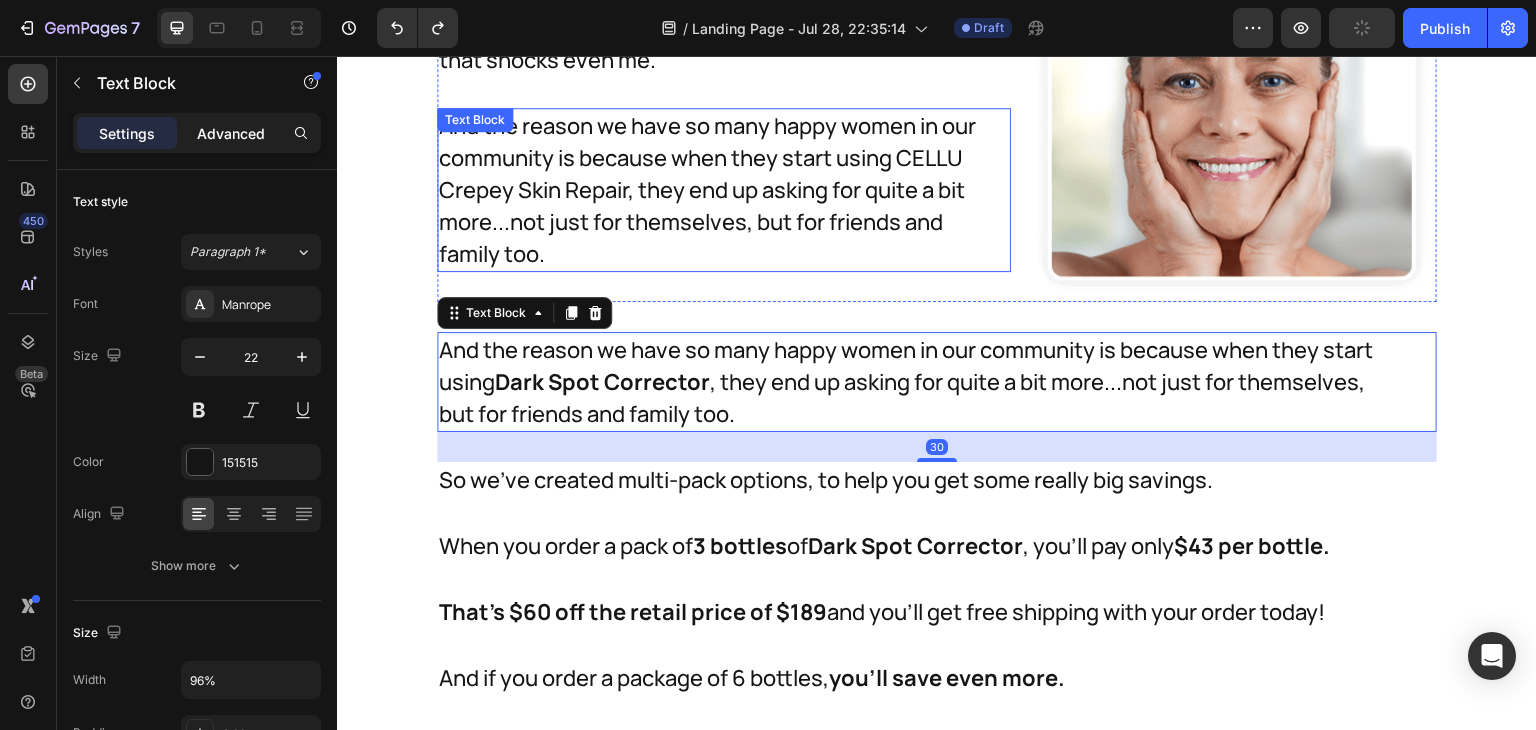 click on "Advanced" at bounding box center (231, 133) 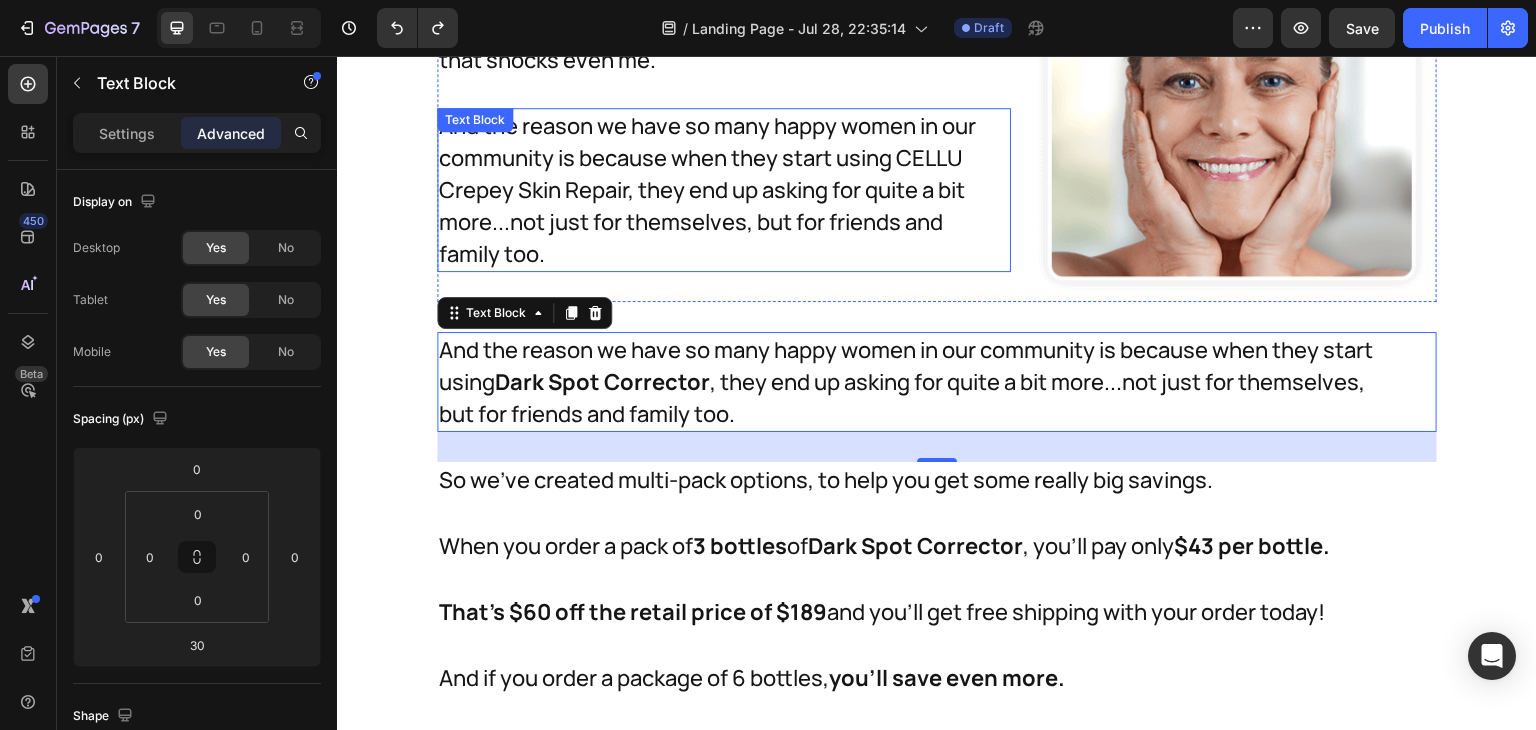 click on "And the reason we have so many happy women in our community is because when they start using CELLU Crepey Skin Repair, they end up asking for quite a bit more...not just for themselves, but for friends and family too." at bounding box center [712, 190] 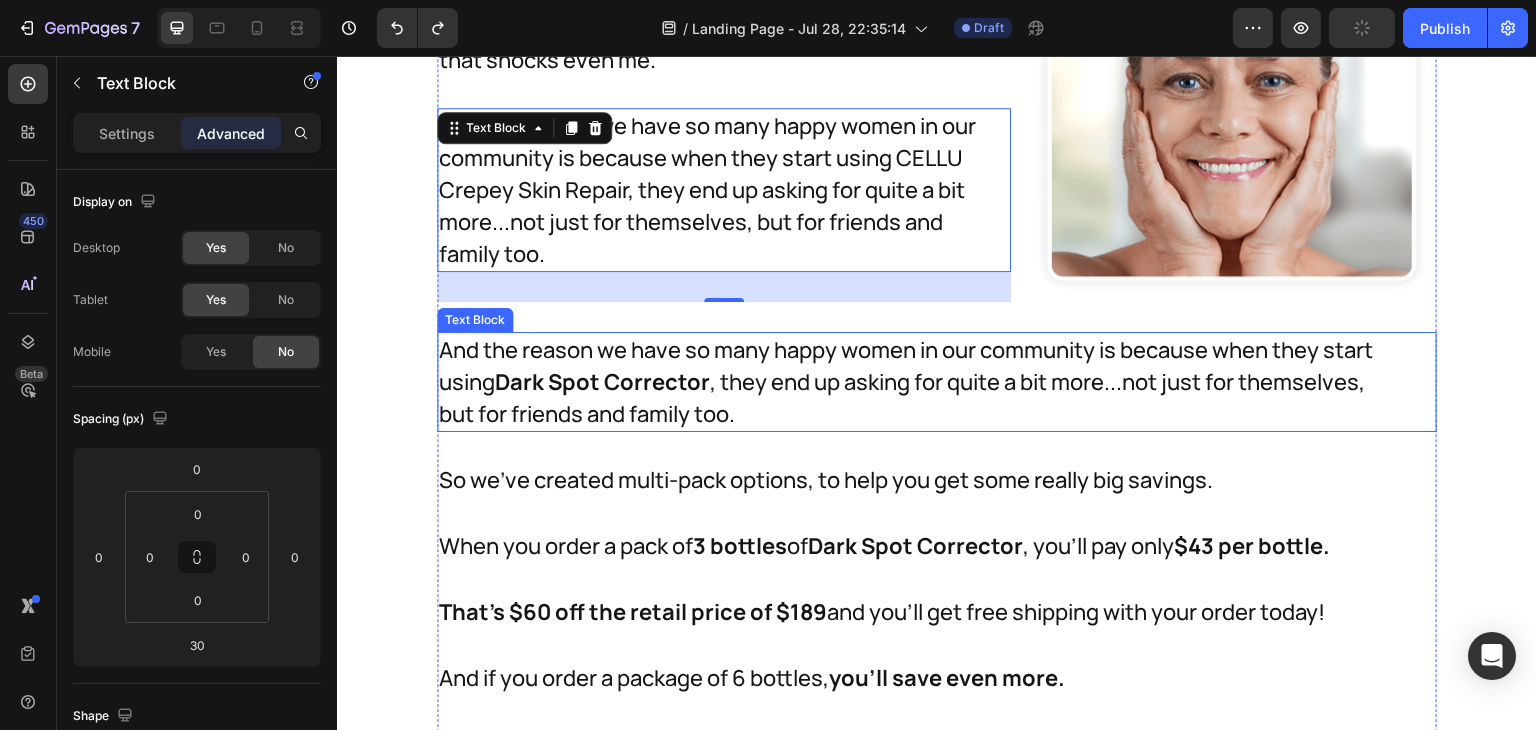click on "And the reason we have so many happy women in our community is because when they start using  Dark Spot Corrector , they end up asking for quite a bit more...not just for themselves, but for friends and family too." at bounding box center [917, 382] 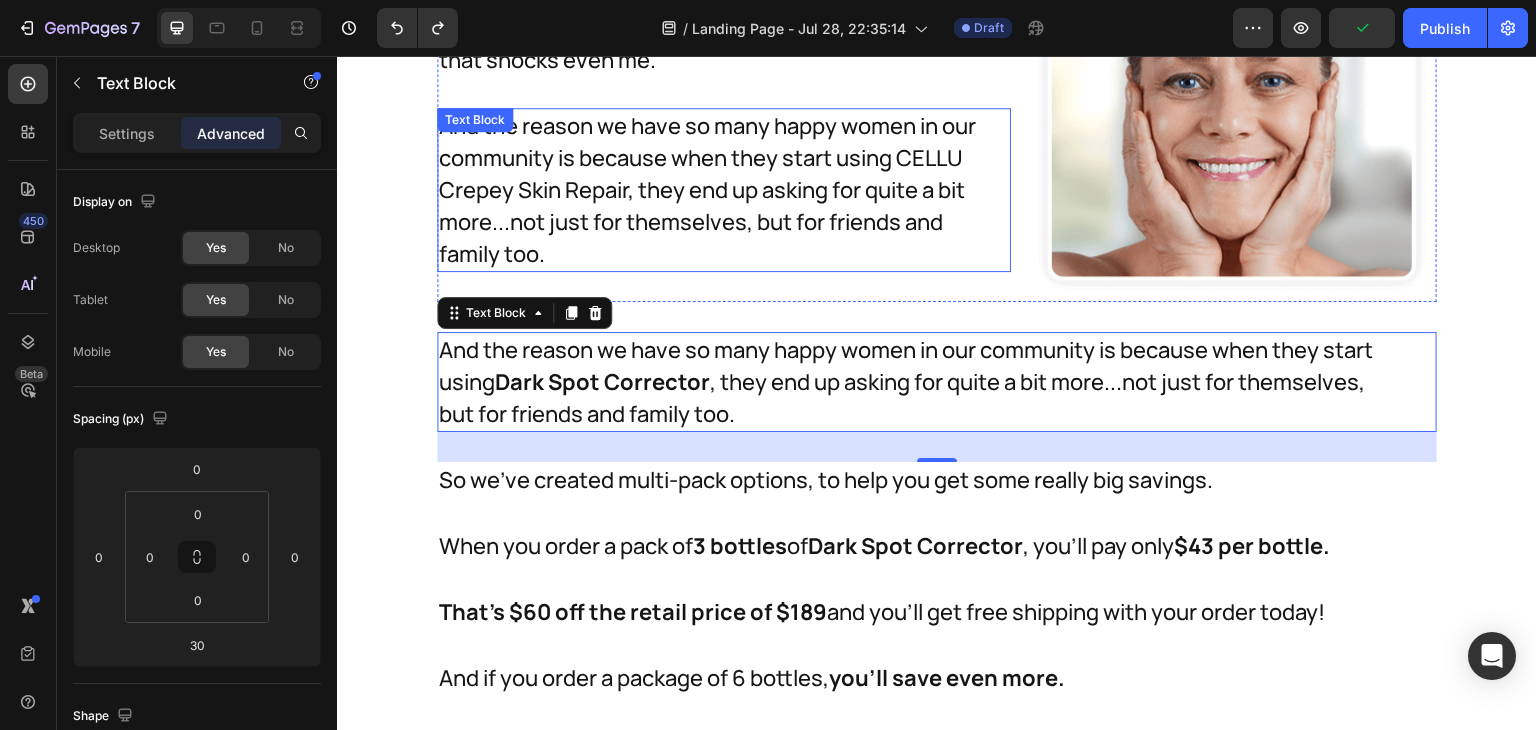 click on "And the reason we have so many happy women in our community is because when they start using CELLU Crepey Skin Repair, they end up asking for quite a bit more...not just for themselves, but for friends and family too." at bounding box center [712, 190] 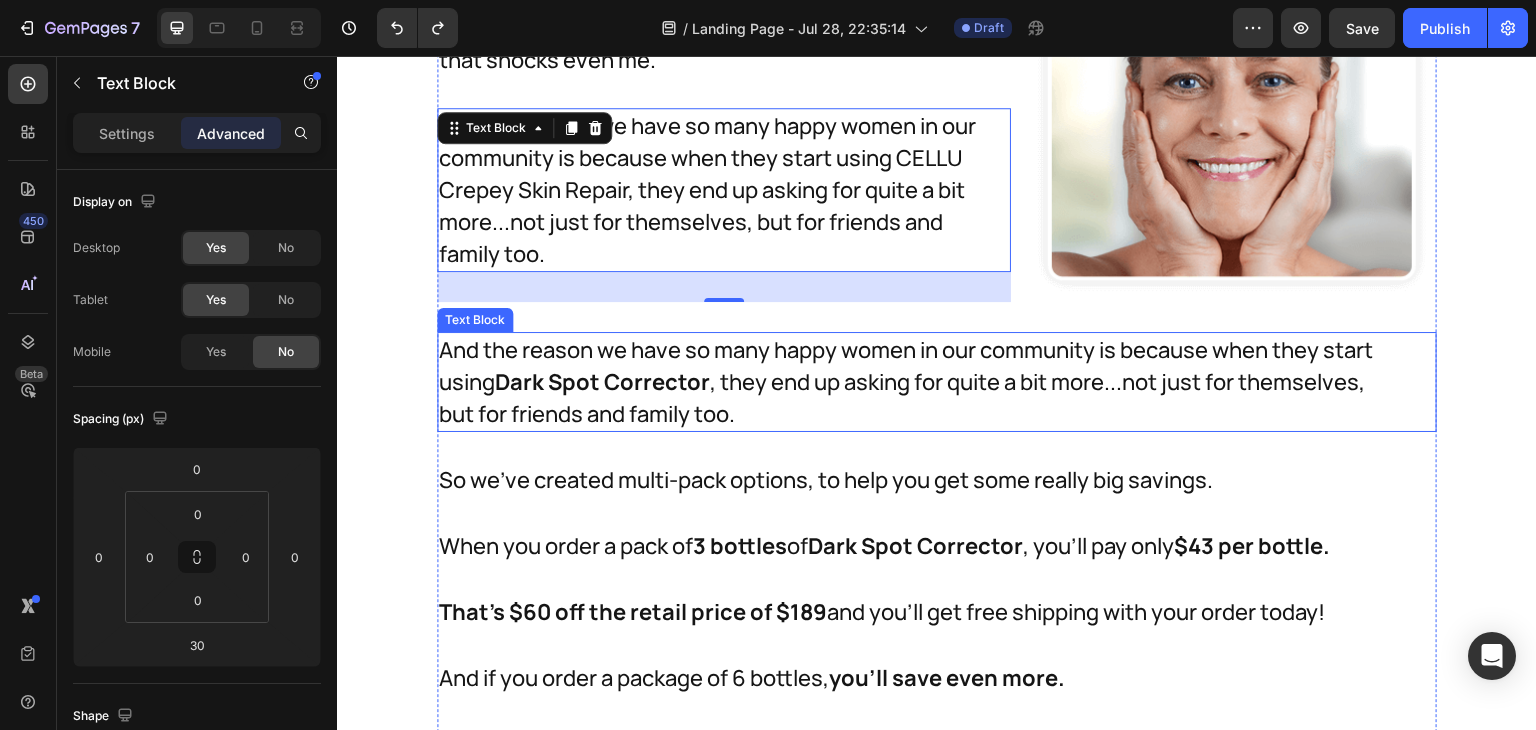 click on "Dark Spot Corrector" at bounding box center (602, 382) 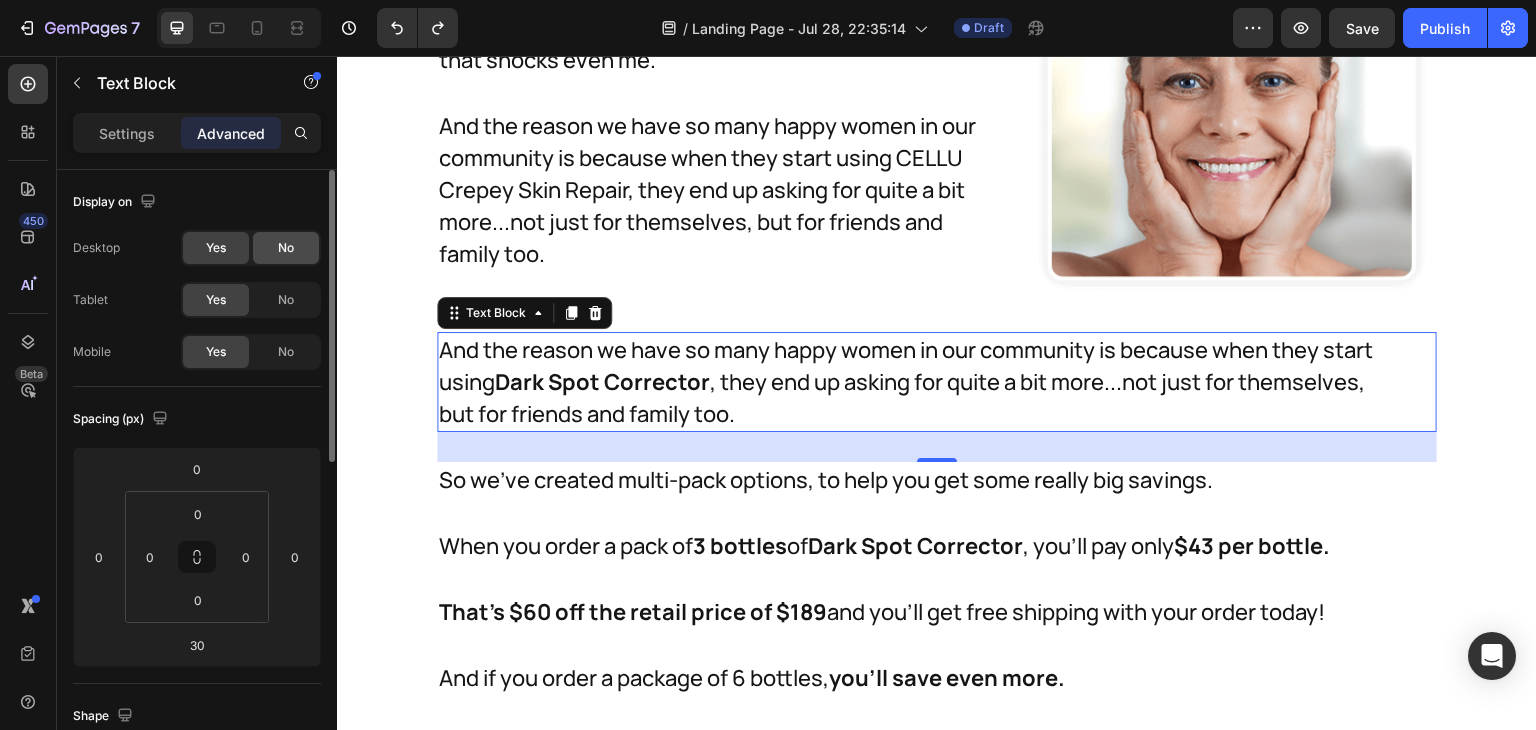 click on "No" 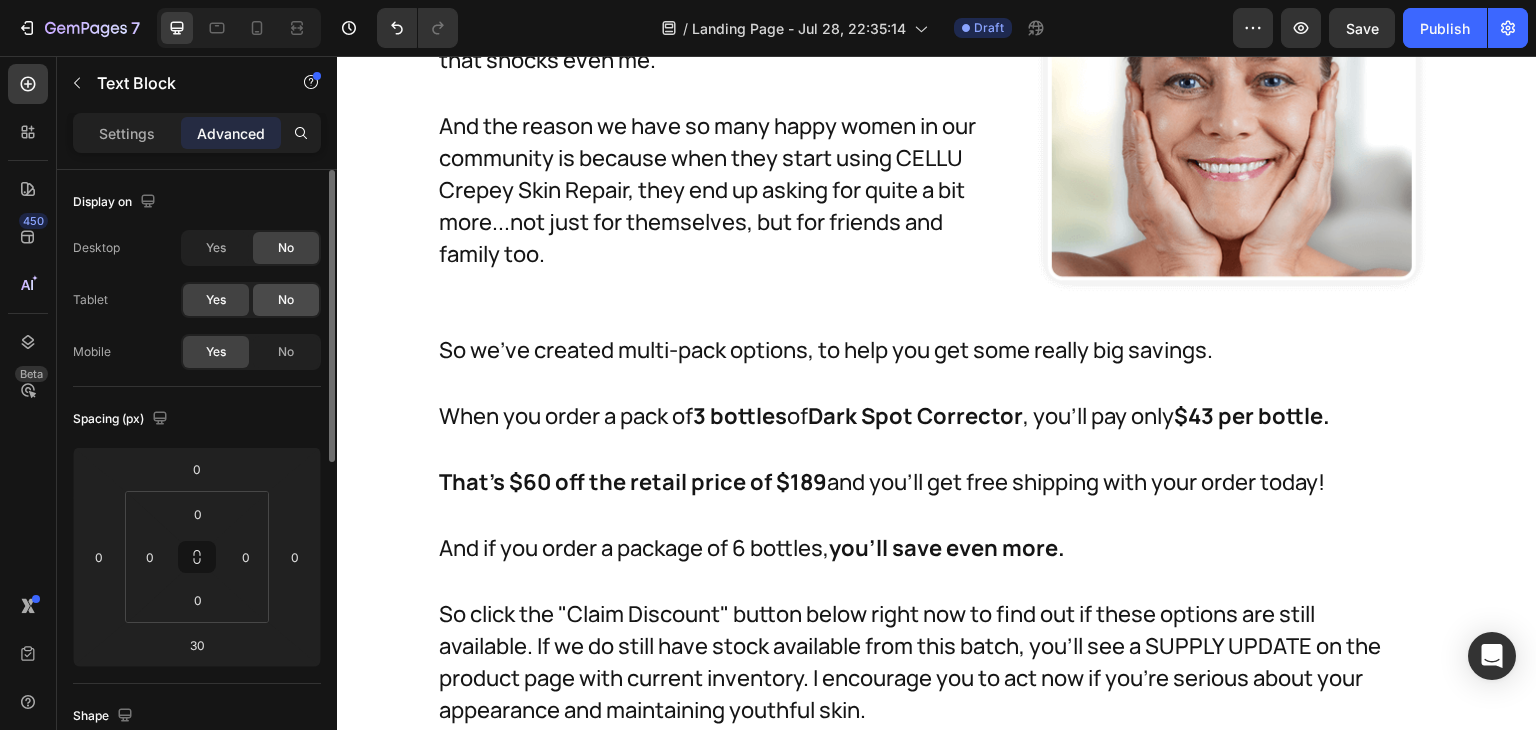 click on "No" 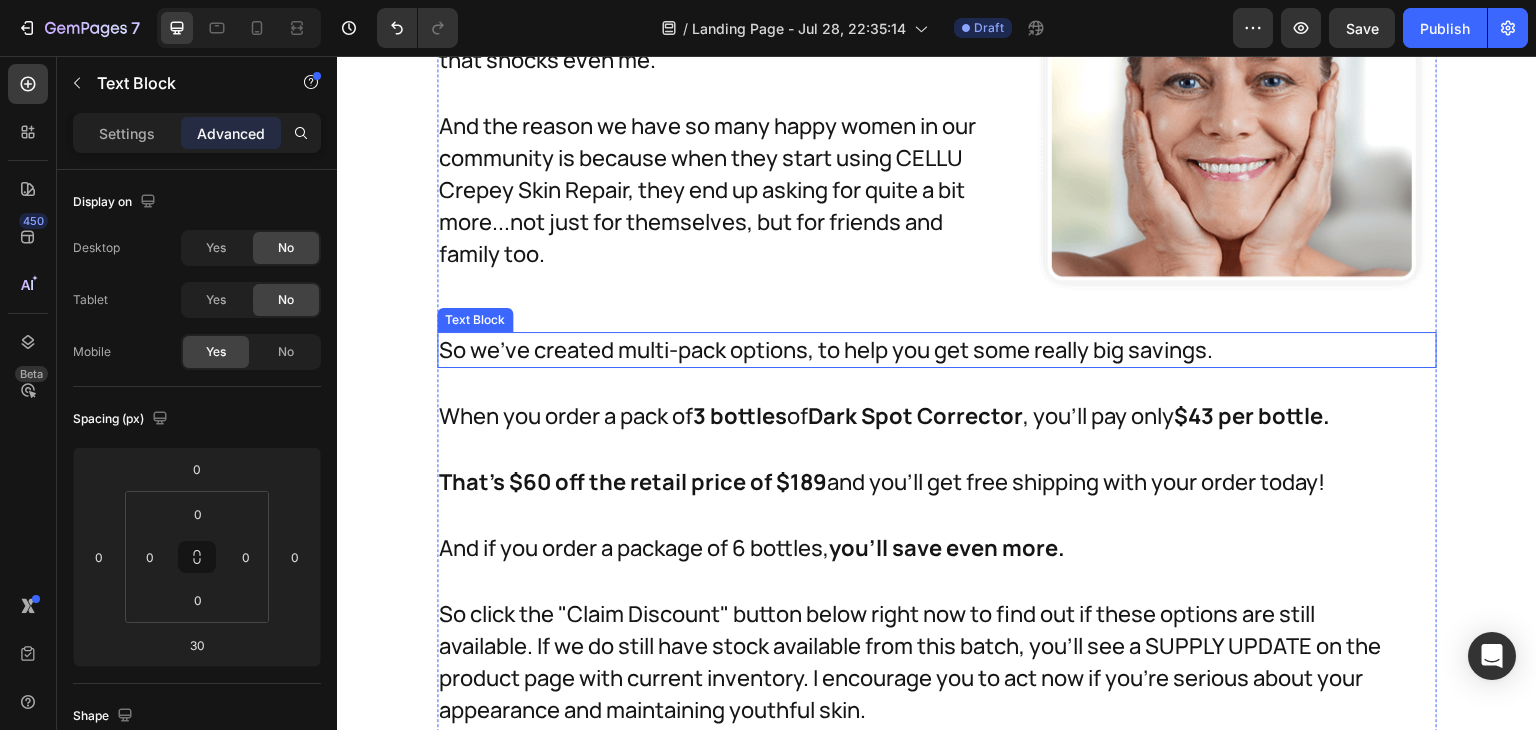 click on "So we've created multi-pack options, to help you get some really big savings." at bounding box center [917, 350] 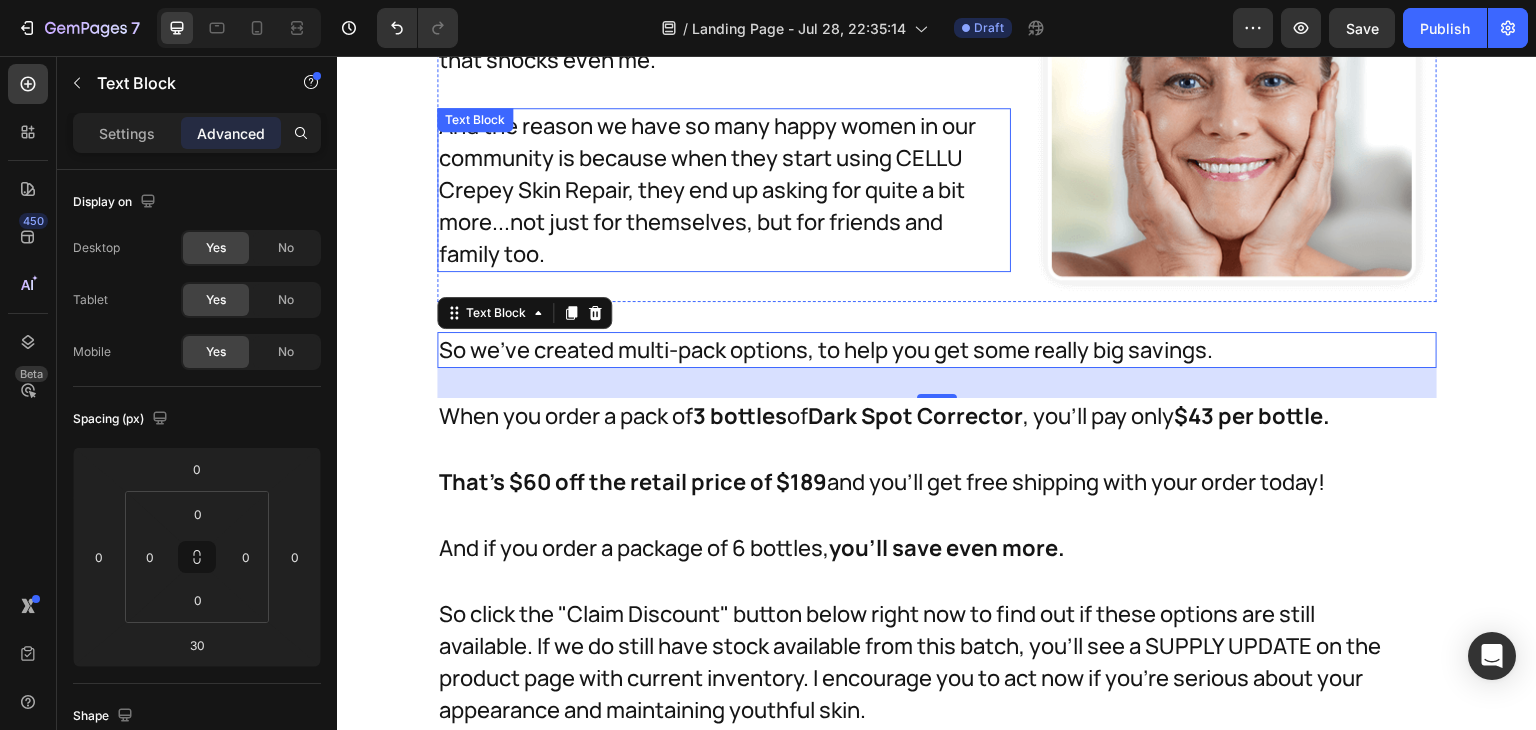 click on "And the reason we have so many happy women in our community is because when they start using CELLU Crepey Skin Repair, they end up asking for quite a bit more...not just for themselves, but for friends and family too." at bounding box center (712, 190) 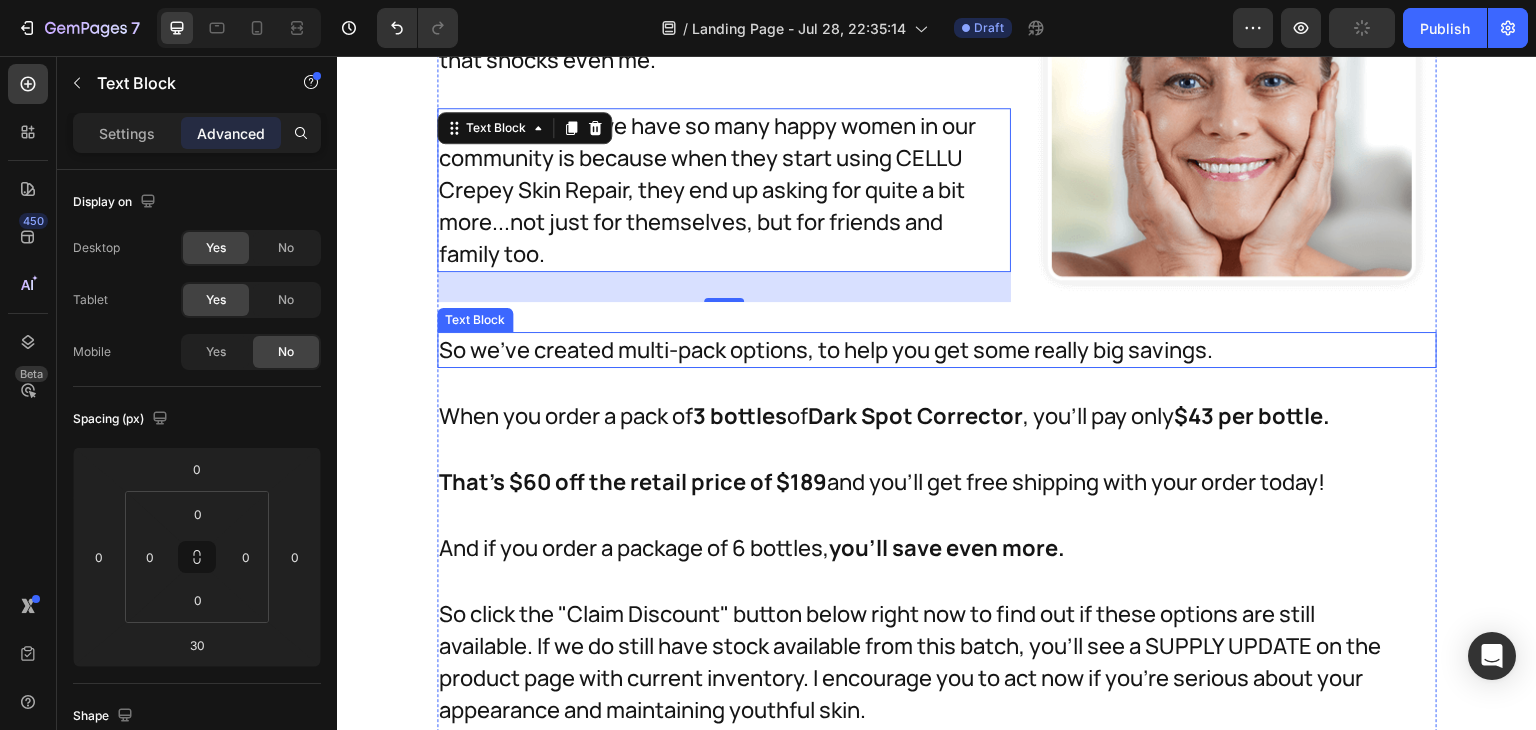 click on "So we've created multi-pack options, to help you get some really big savings." at bounding box center [917, 350] 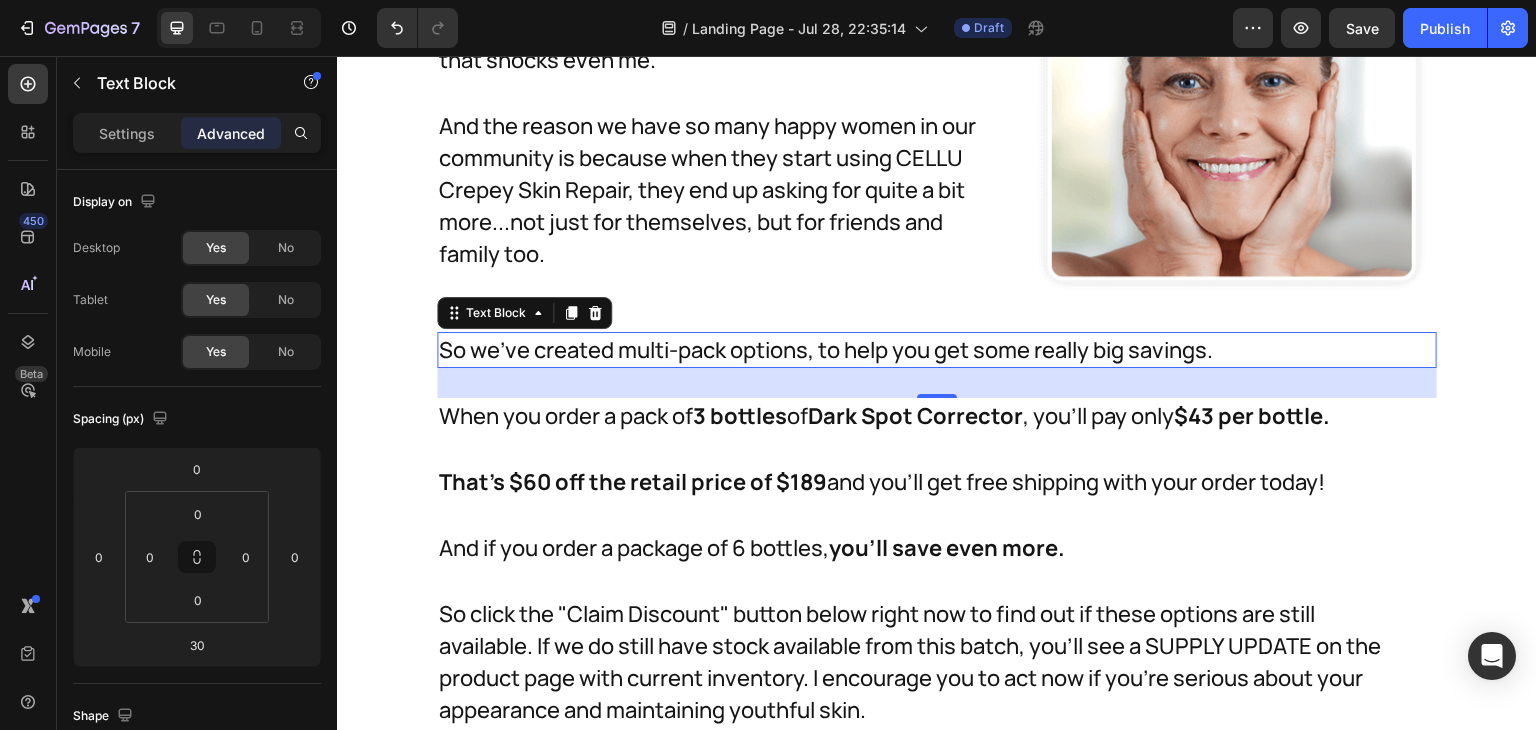 click on "So we've created multi-pack options, to help you get some really big savings." at bounding box center (917, 350) 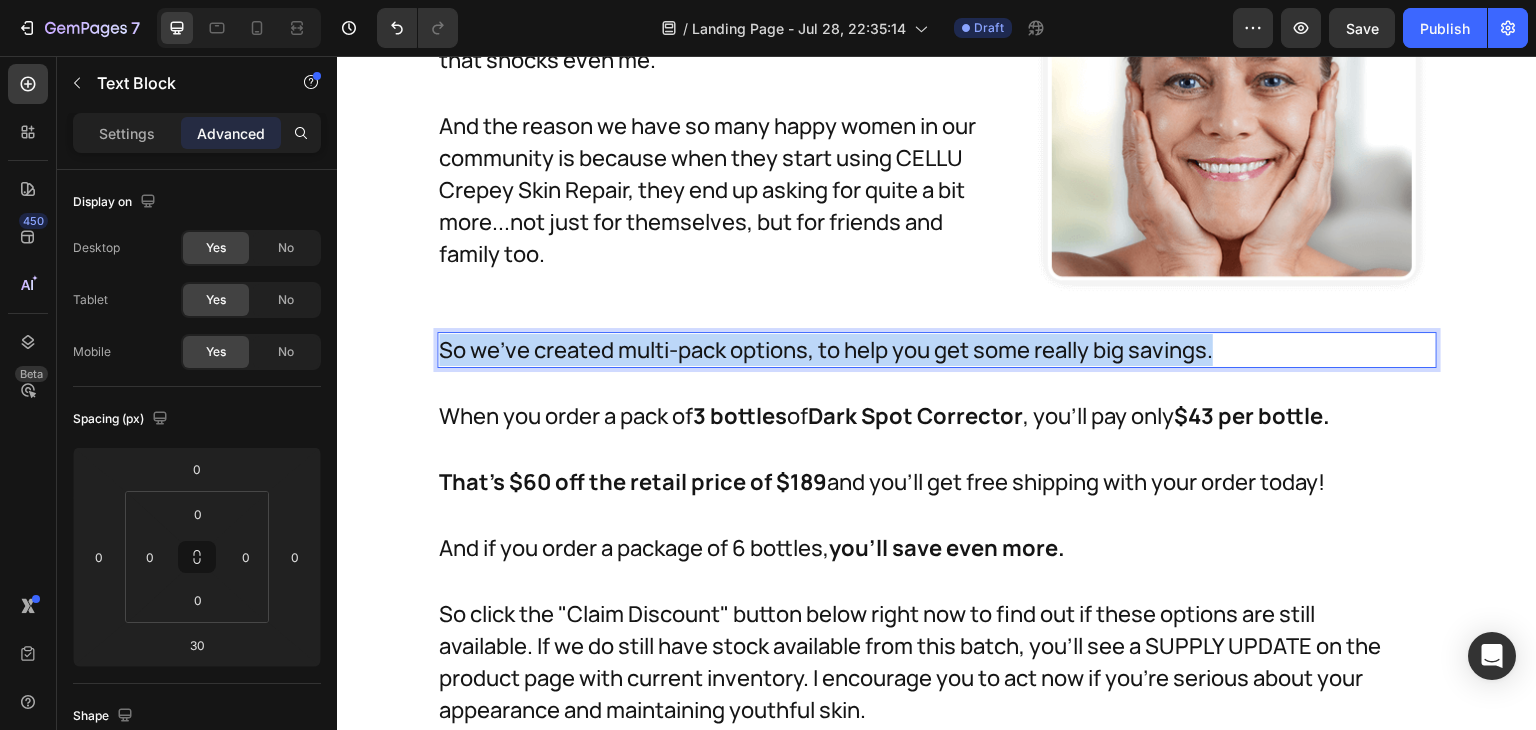 click on "So we've created multi-pack options, to help you get some really big savings." at bounding box center [917, 350] 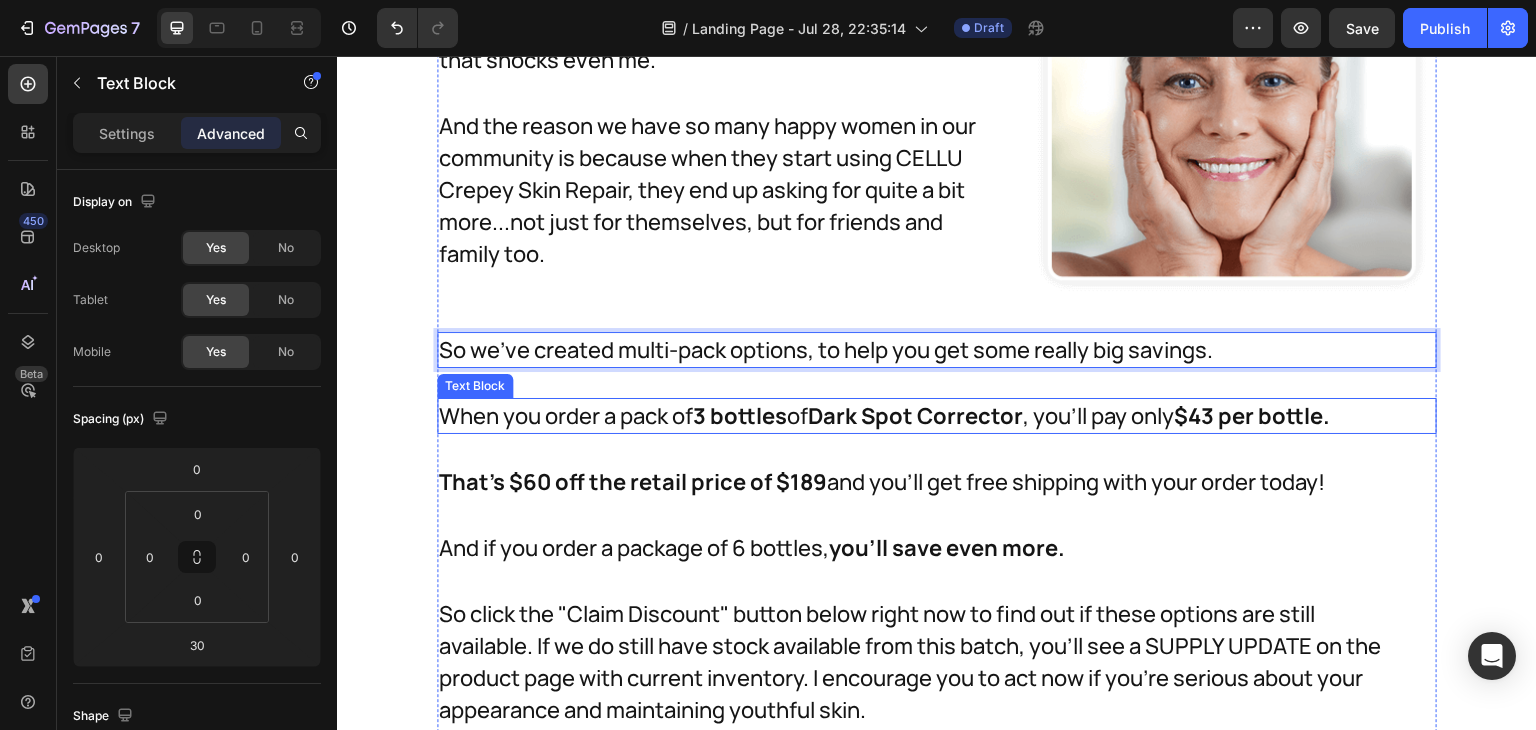 click on "Dark Spot Corrector" at bounding box center (915, 416) 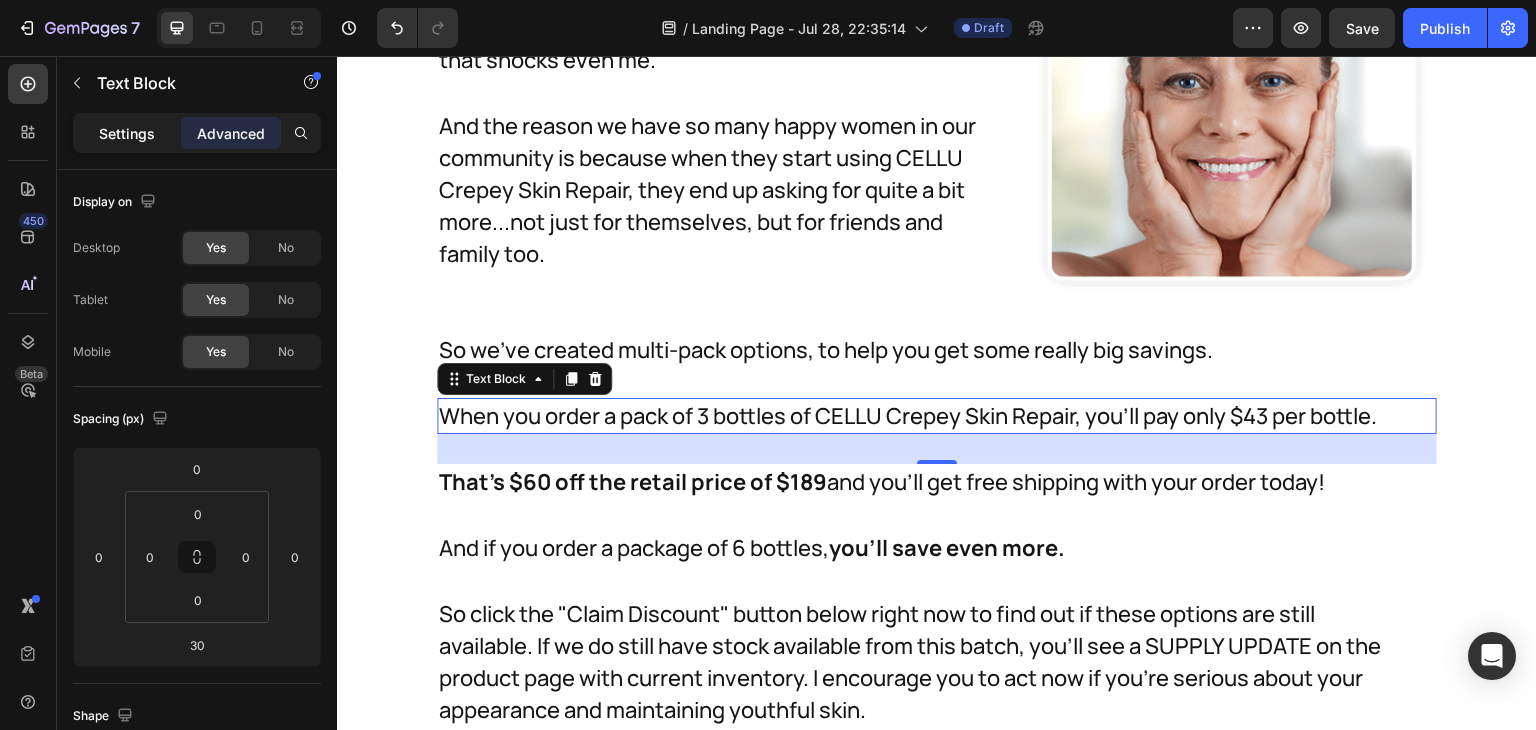 click on "Settings" at bounding box center (127, 133) 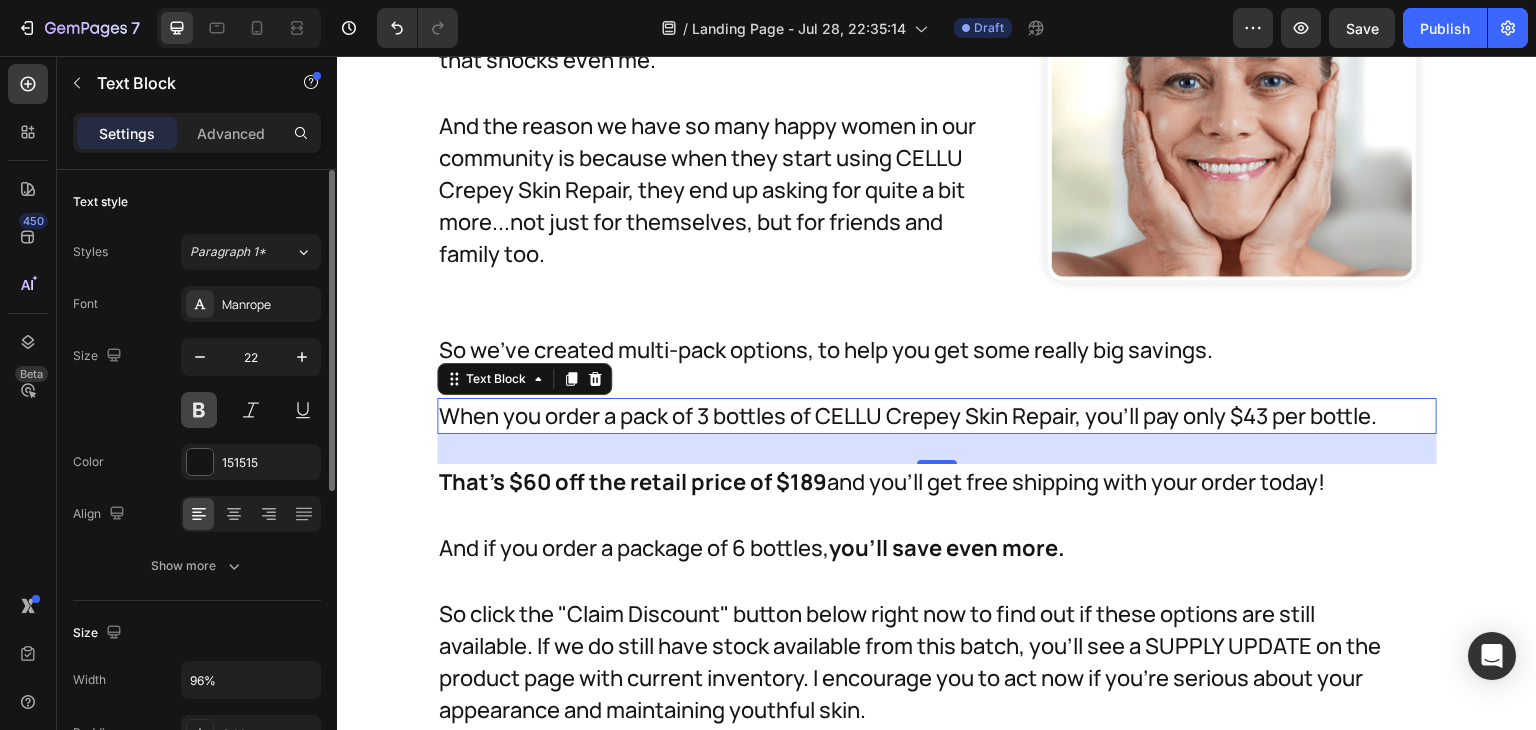 drag, startPoint x: 196, startPoint y: 403, endPoint x: 463, endPoint y: 520, distance: 291.50986 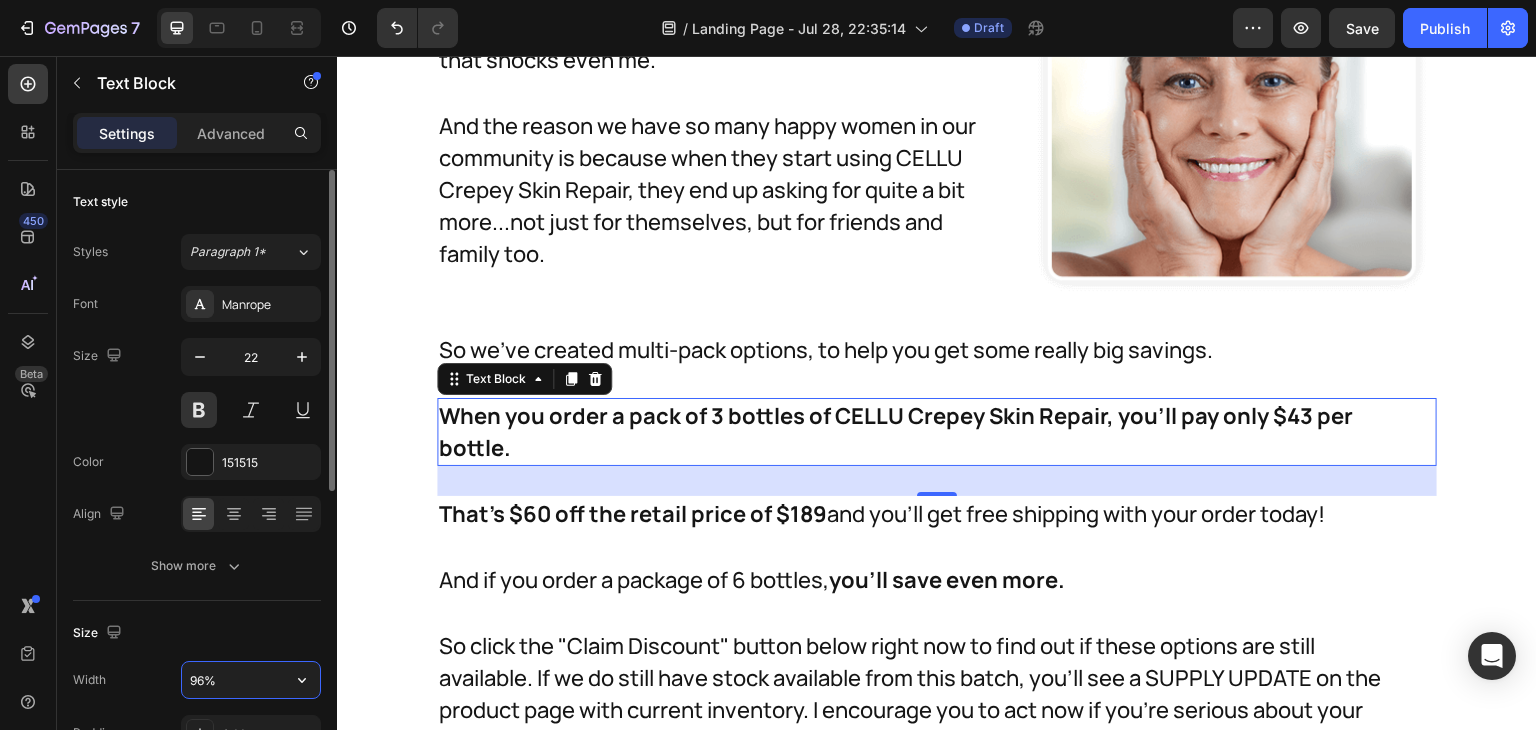 click on "96%" at bounding box center [251, 680] 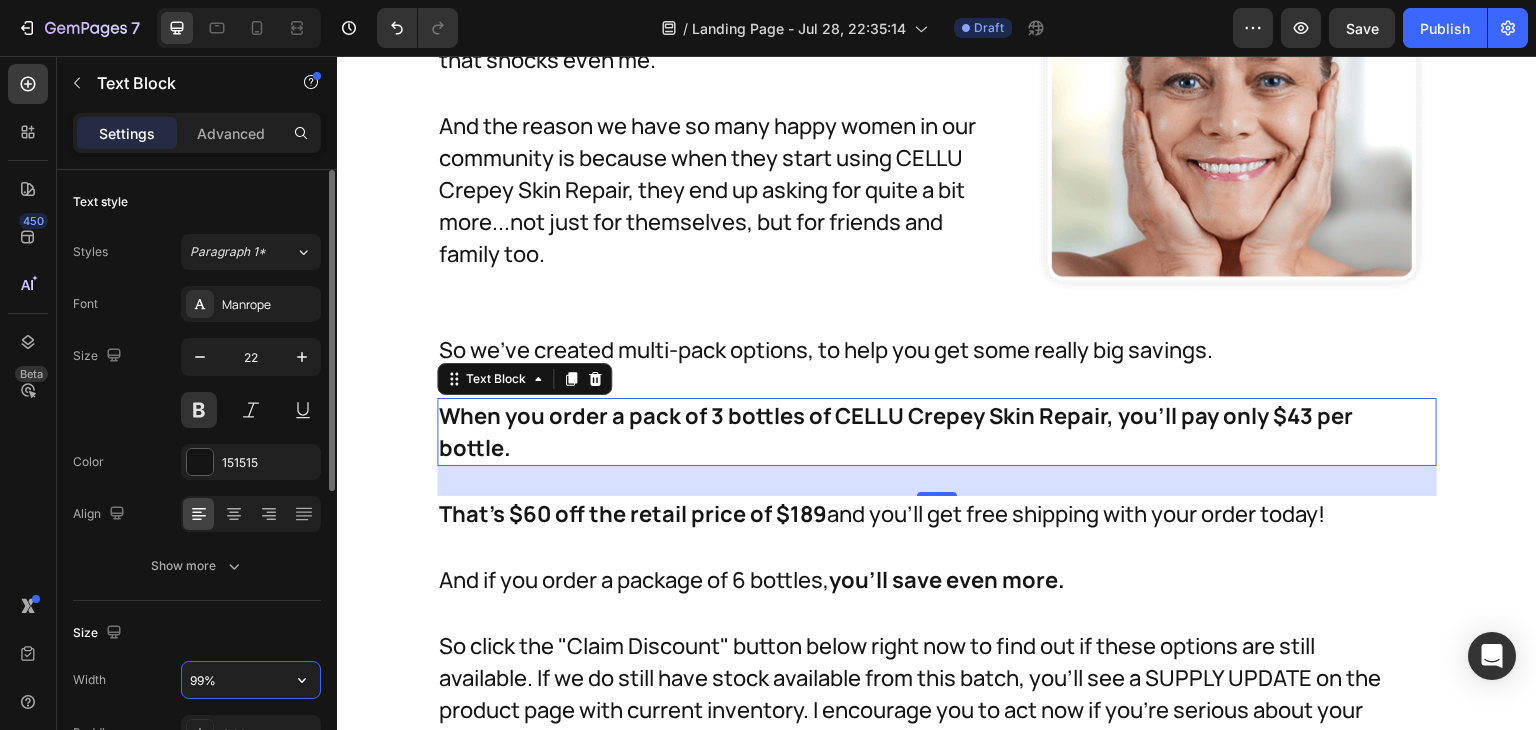 type on "100%" 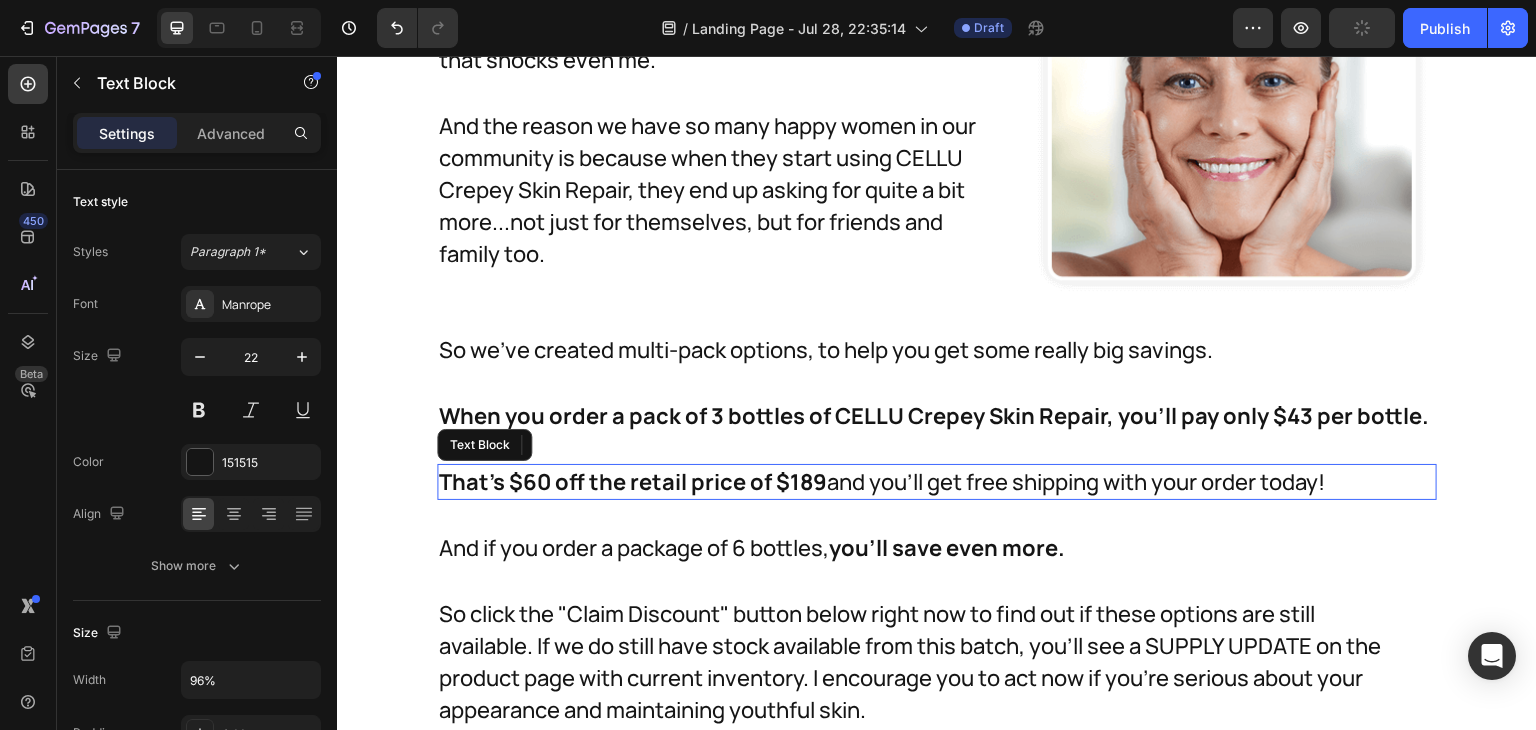 click on "That's $60 off the retail price of $189" at bounding box center (633, 482) 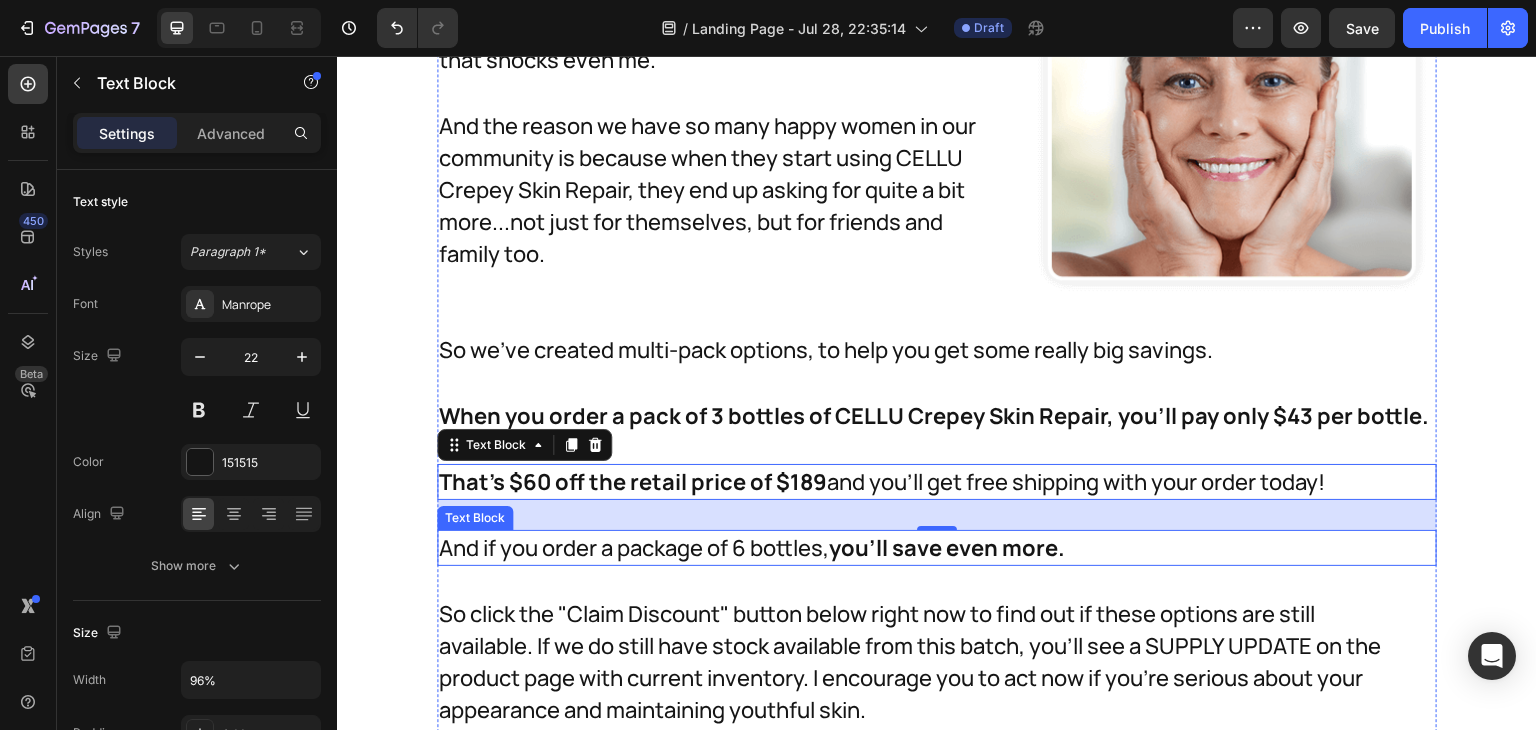 click on "And if you order a package of 6 bottles,  you'll save even more." at bounding box center (917, 548) 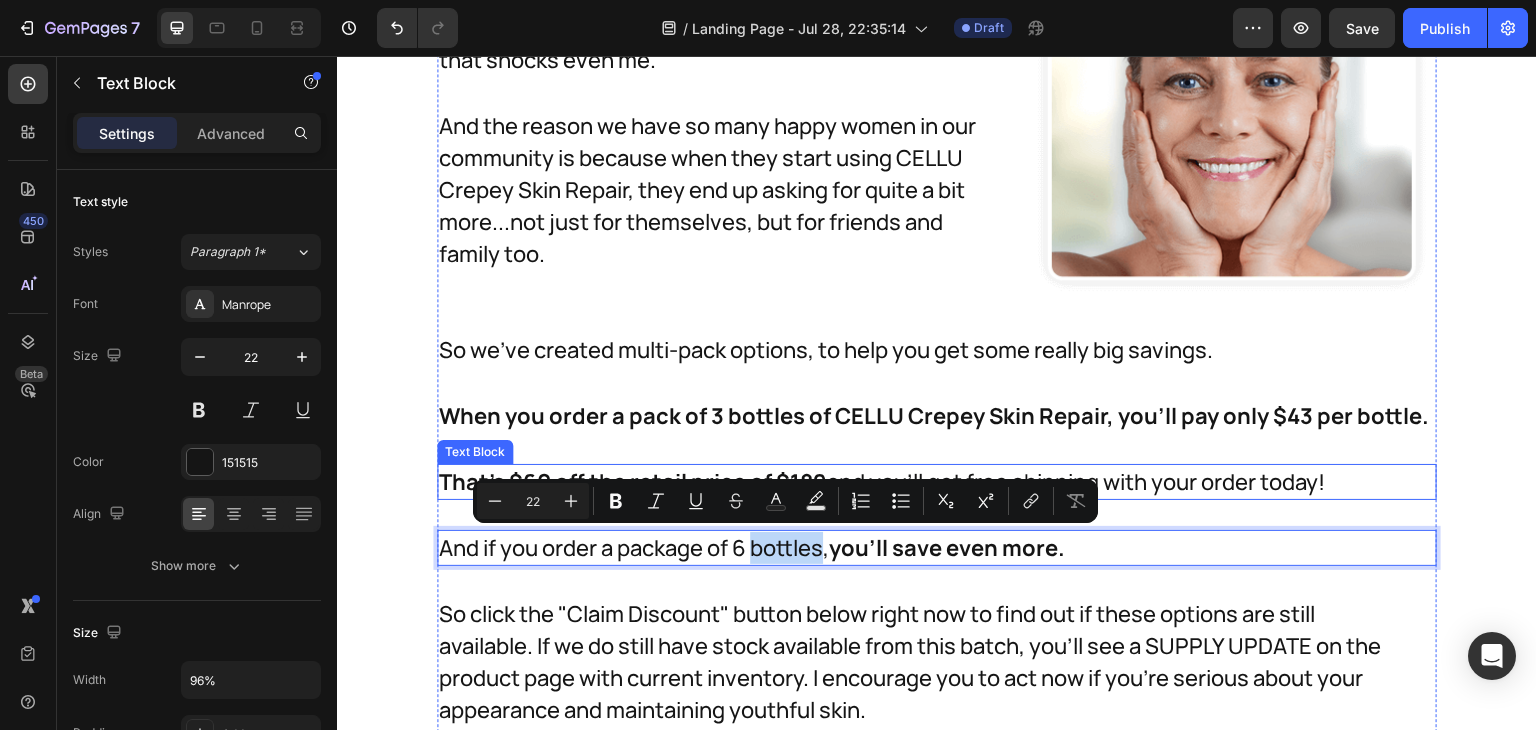 click on "That's $60 off the retail price of $189  and you'll get free shipping with your order today!" at bounding box center (917, 482) 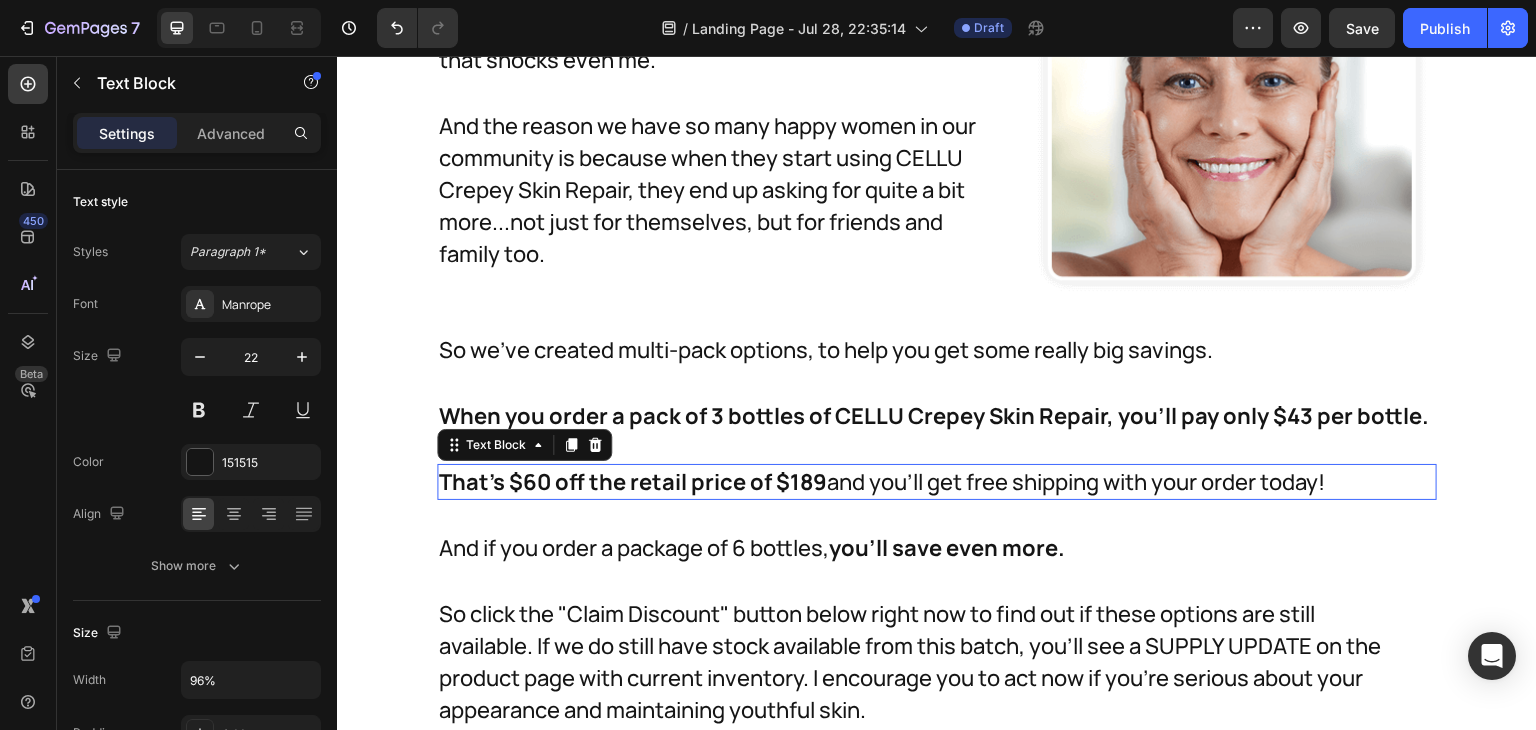 click on "That's $60 off the retail price of $189  and you'll get free shipping with your order today!" at bounding box center (917, 482) 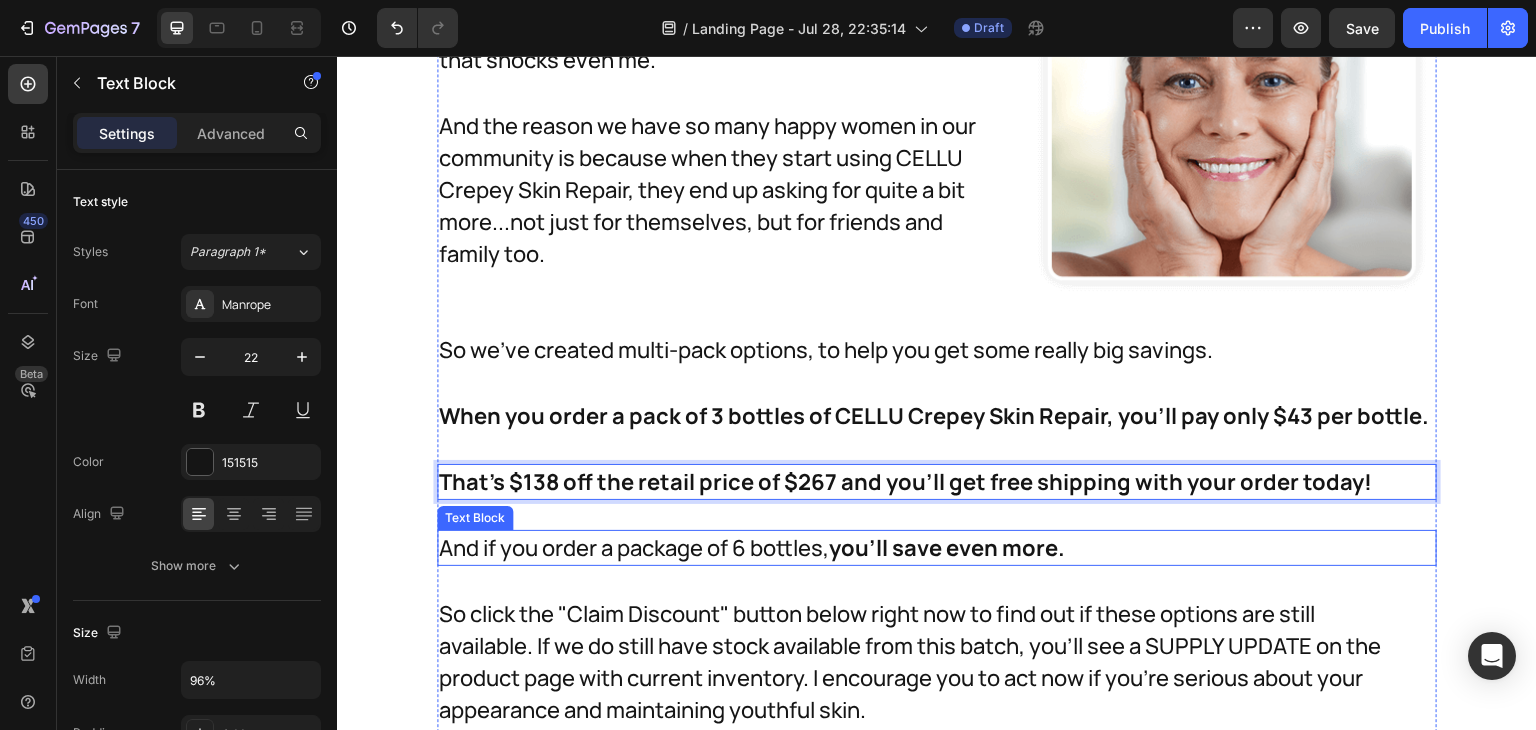 click on "you'll save even more." at bounding box center (947, 548) 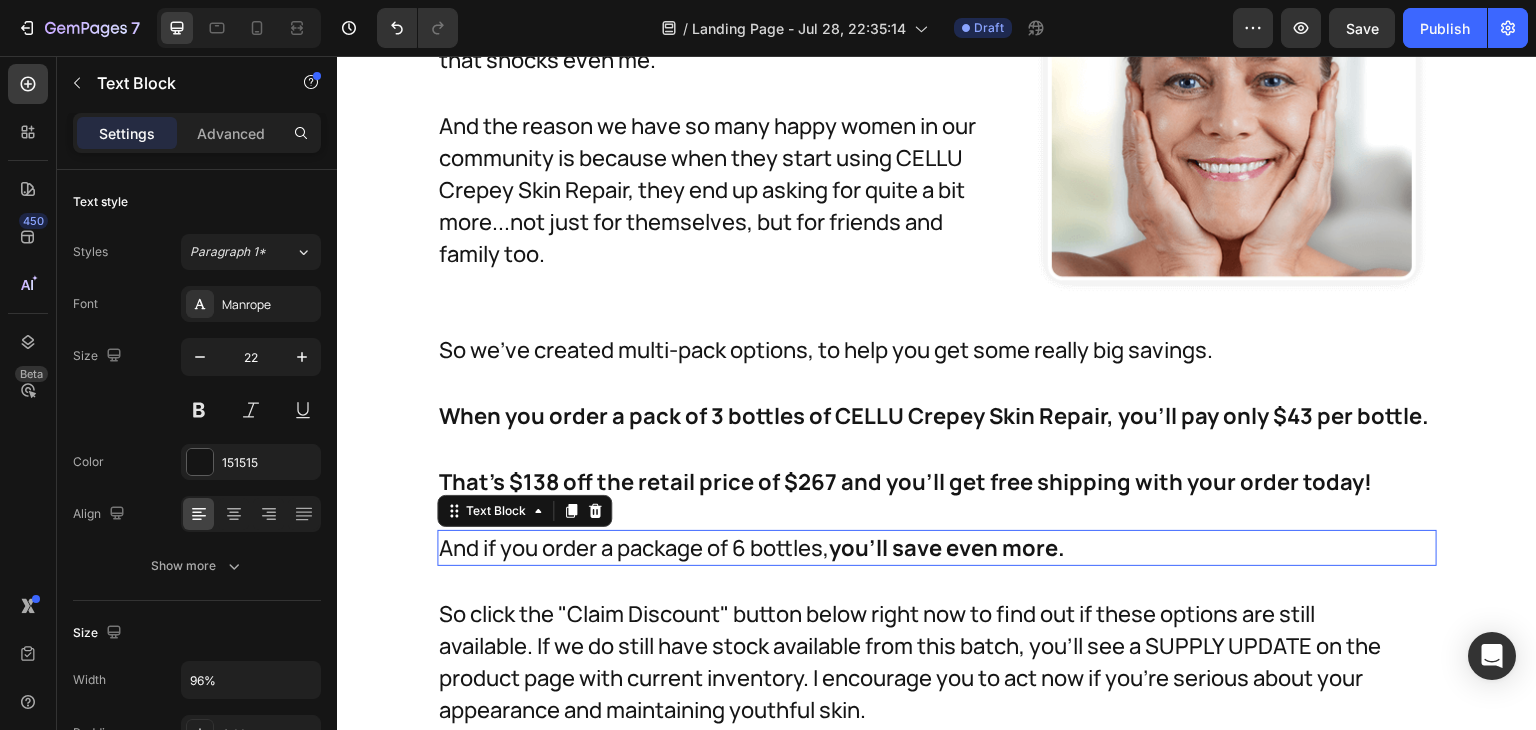 click on "you'll save even more." at bounding box center [947, 548] 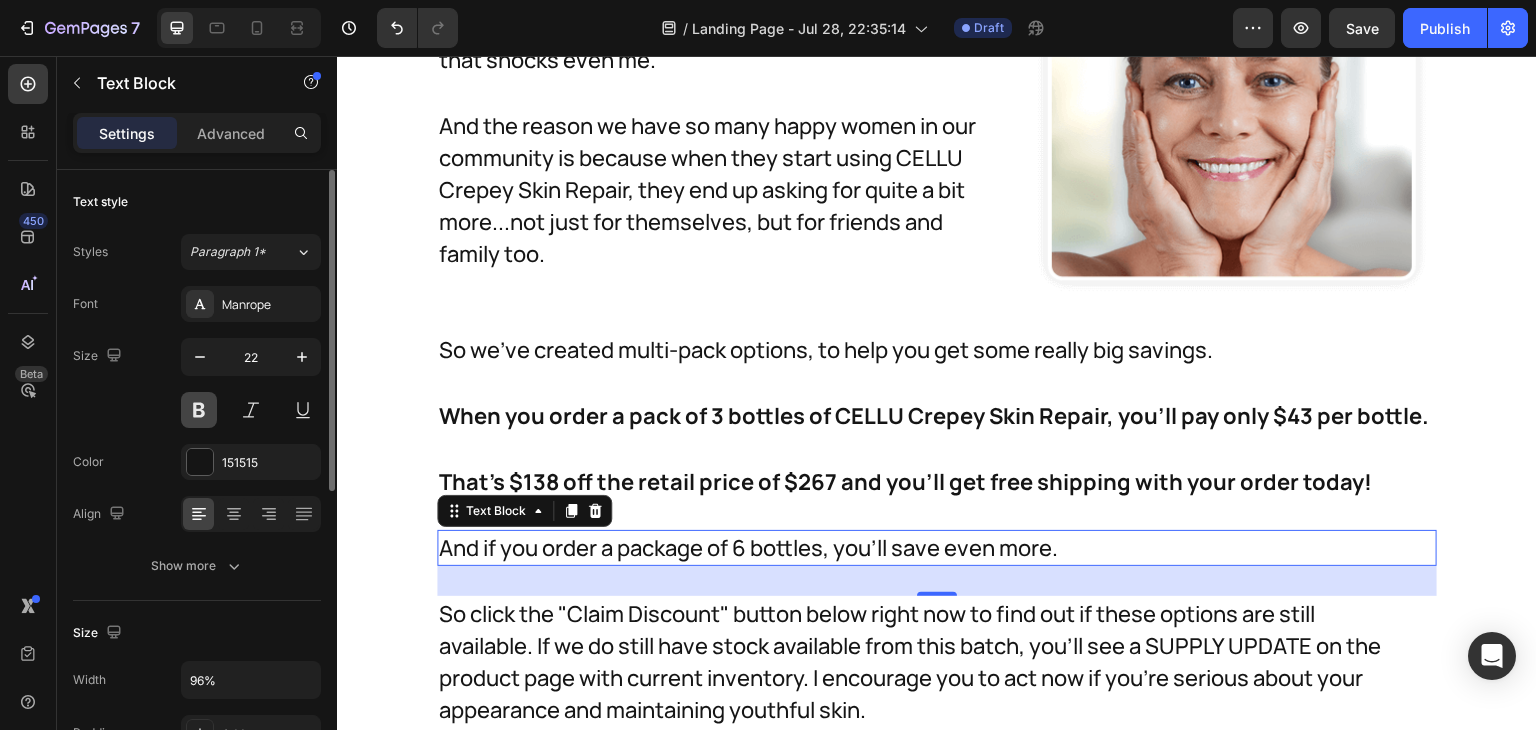 click at bounding box center [199, 410] 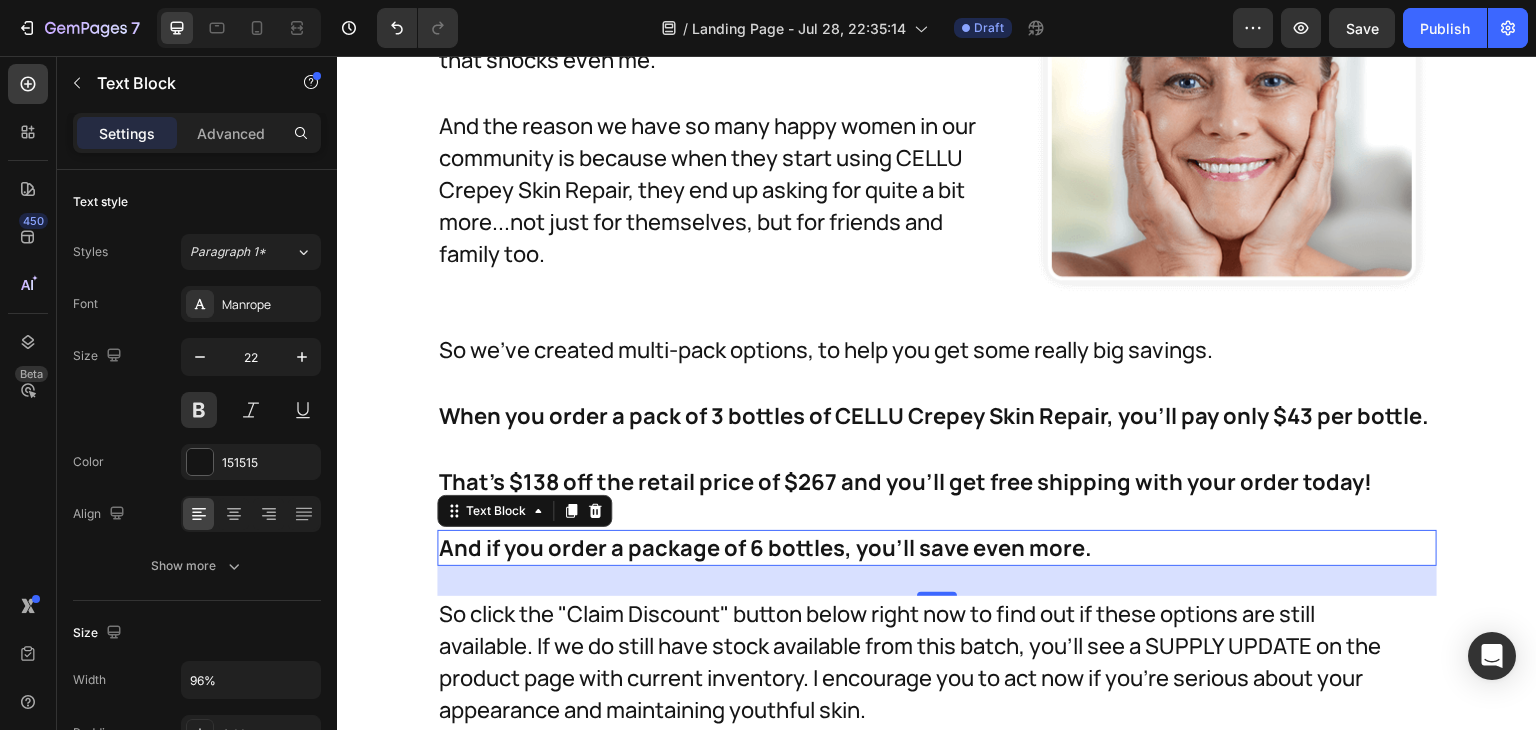 click on "So click the "Claim Discount" button below right now to find out if these options are still available. If we do still have stock available from this batch, you'll see a SUPPLY UPDATE on the product page with current inventory. I encourage you to act now if you're serious about your appearance and maintaining youthful skin." at bounding box center [917, 662] 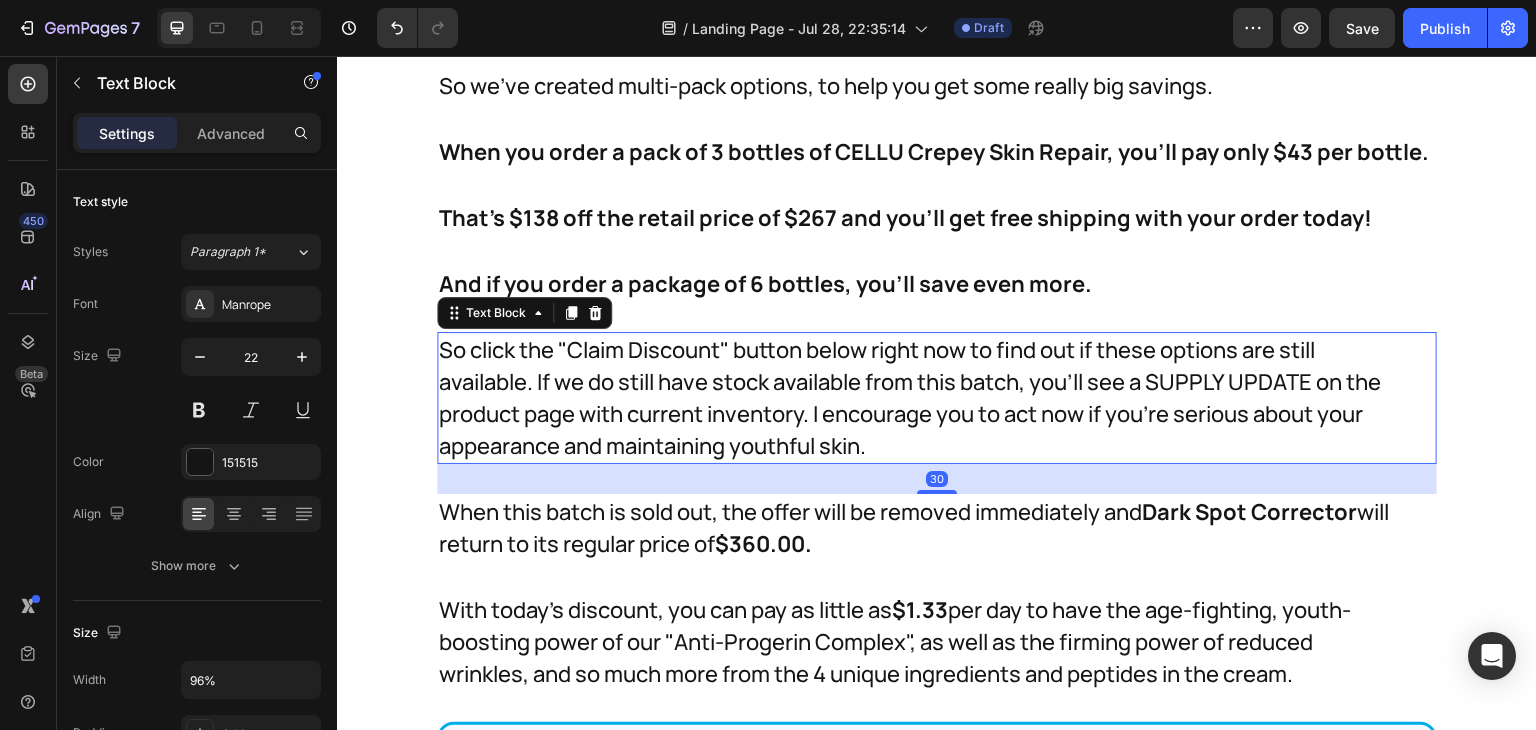 scroll, scrollTop: 32316, scrollLeft: 0, axis: vertical 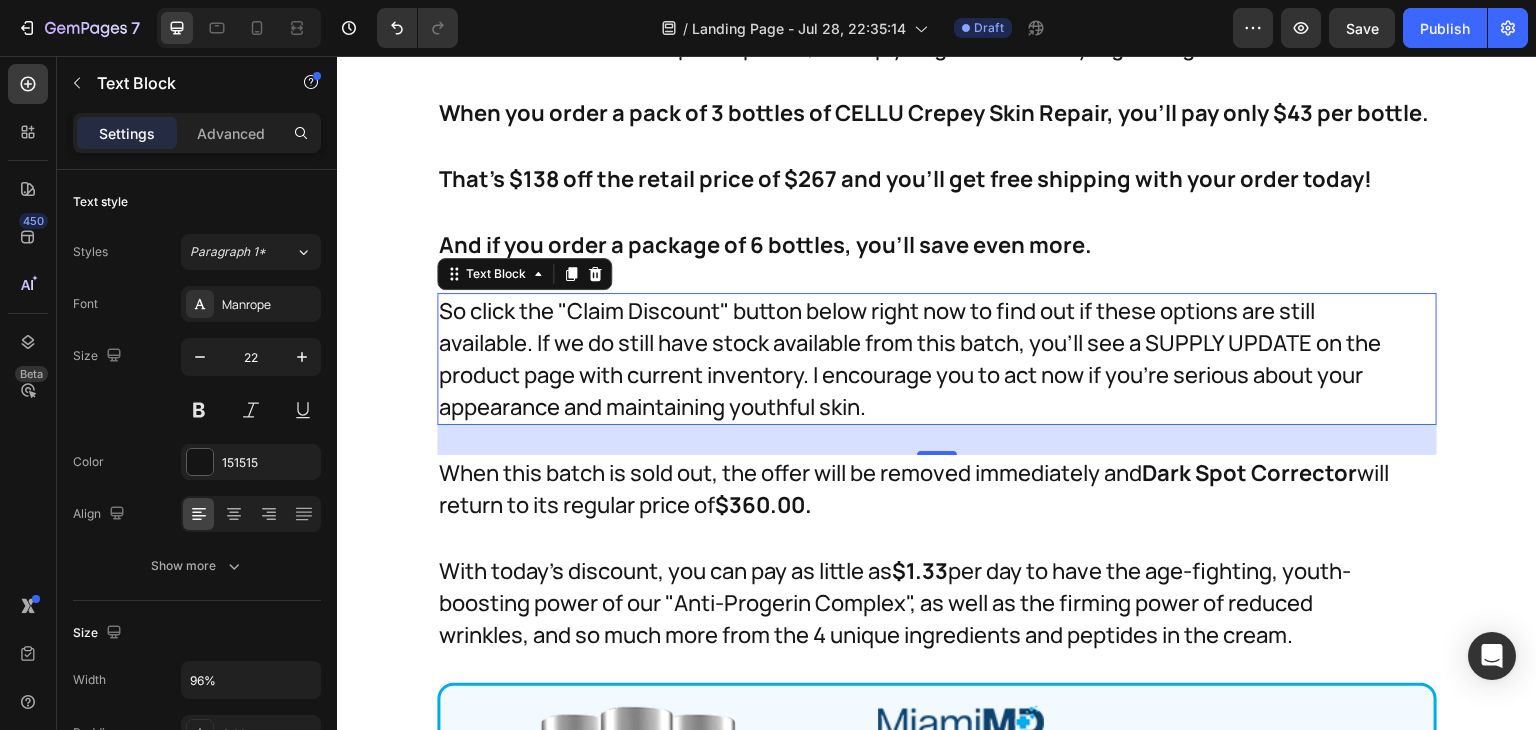 click on "So click the "Claim Discount" button below right now to find out if these options are still available. If we do still have stock available from this batch, you'll see a SUPPLY UPDATE on the product page with current inventory. I encourage you to act now if you're serious about your appearance and maintaining youthful skin." at bounding box center (917, 359) 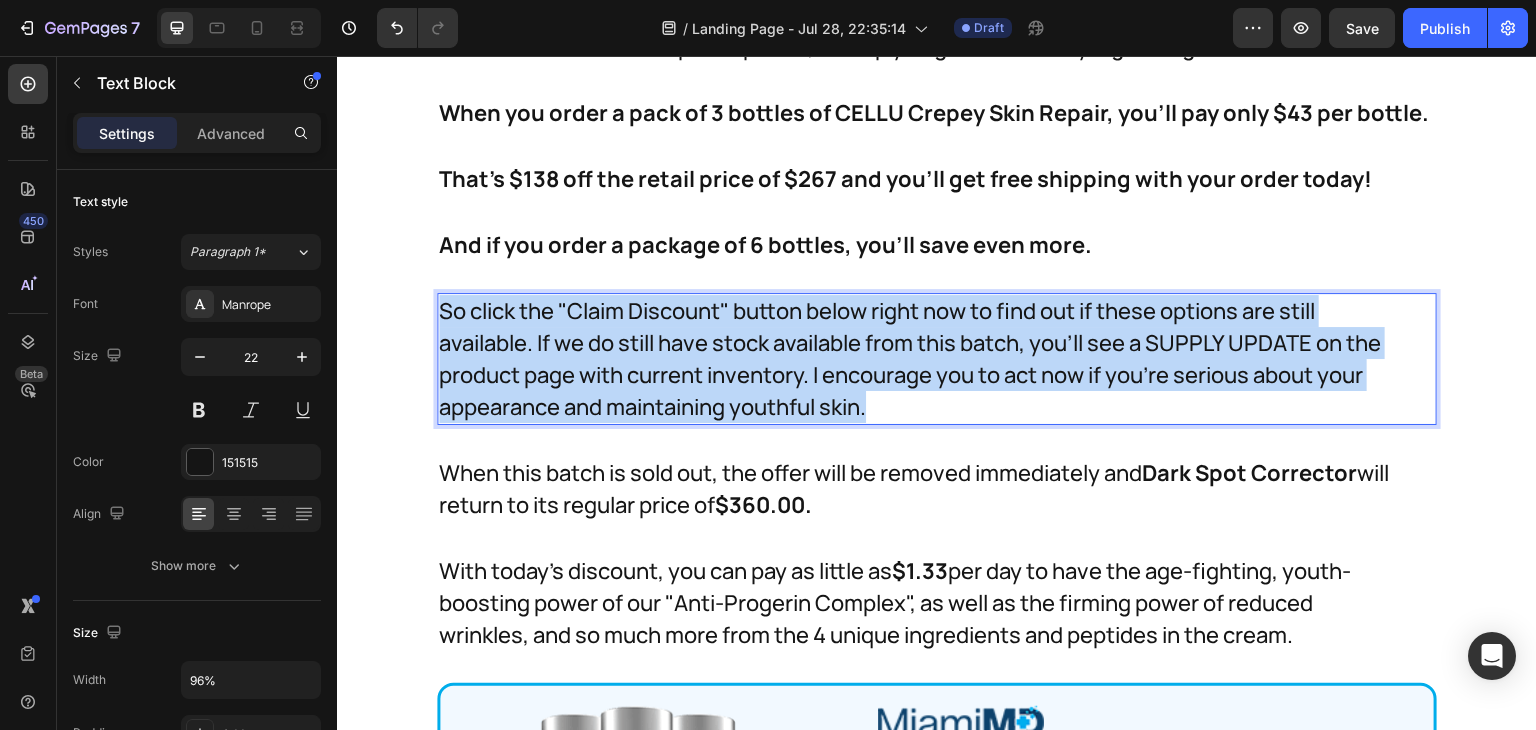 click on "So click the "Claim Discount" button below right now to find out if these options are still available. If we do still have stock available from this batch, you'll see a SUPPLY UPDATE on the product page with current inventory. I encourage you to act now if you're serious about your appearance and maintaining youthful skin." at bounding box center [917, 359] 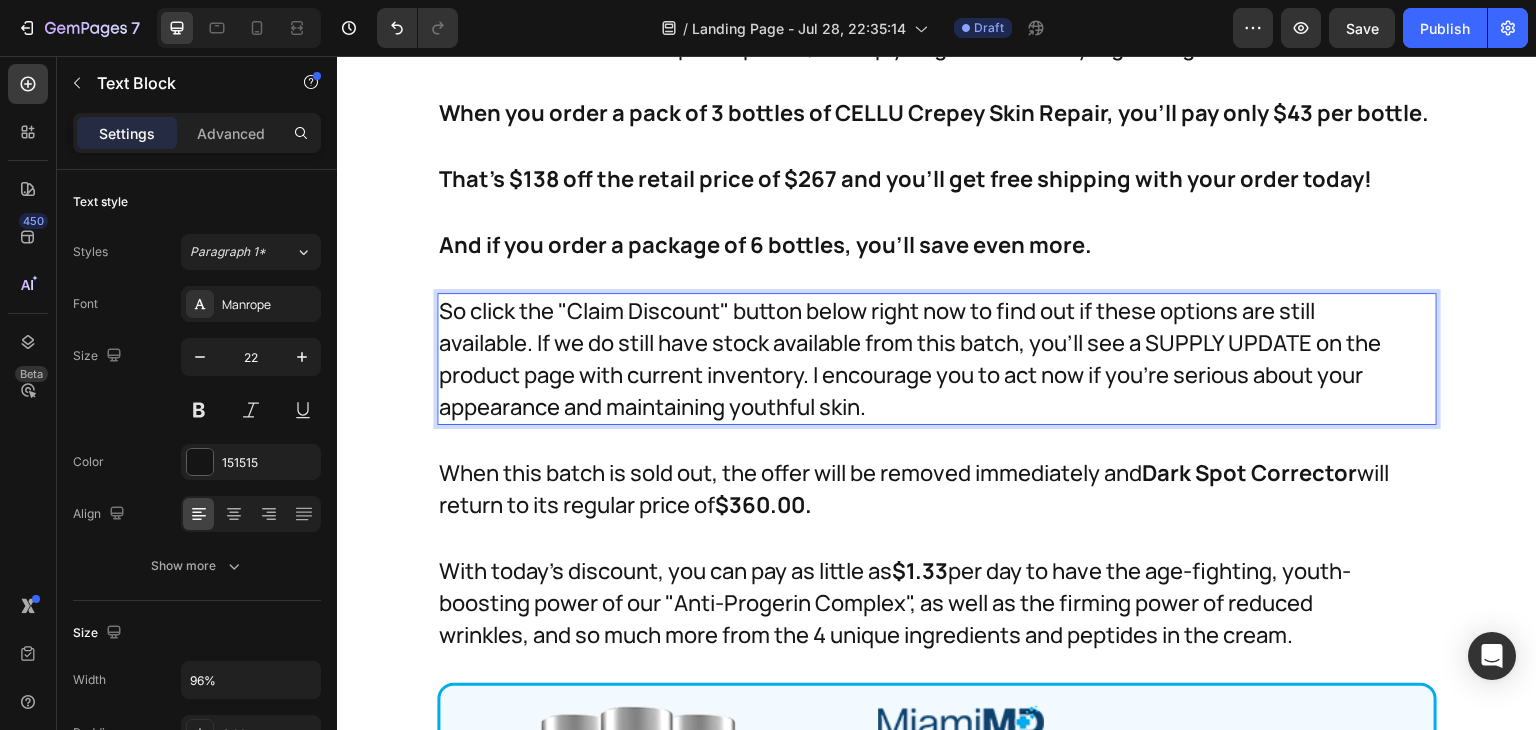 click on "So click the "Claim Discount" button below right now to find out if these options are still available. If we do still have stock available from this batch, you'll see a SUPPLY UPDATE on the product page with current inventory. I encourage you to act now if you're serious about your appearance and maintaining youthful skin." at bounding box center (917, 359) 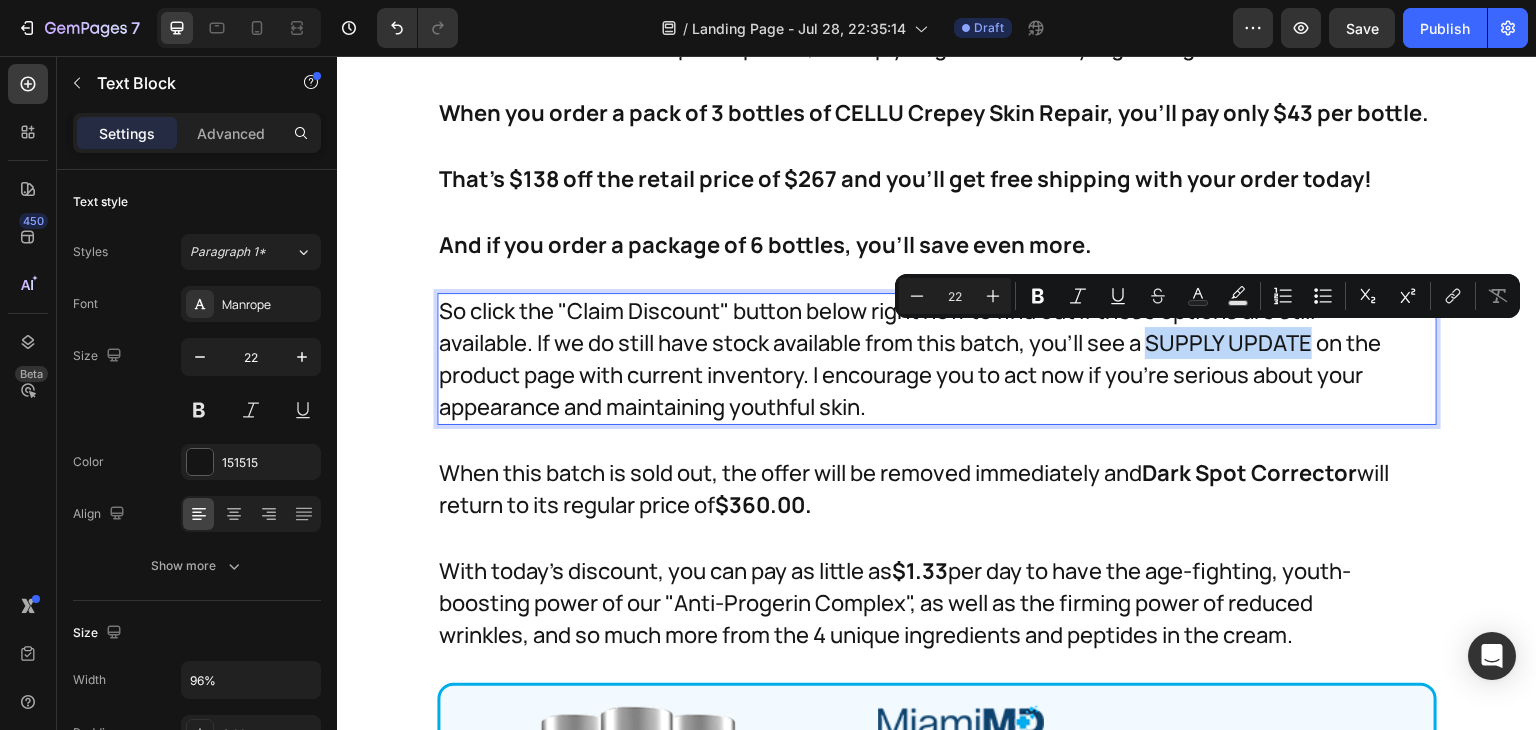drag, startPoint x: 1151, startPoint y: 337, endPoint x: 1303, endPoint y: 350, distance: 152.5549 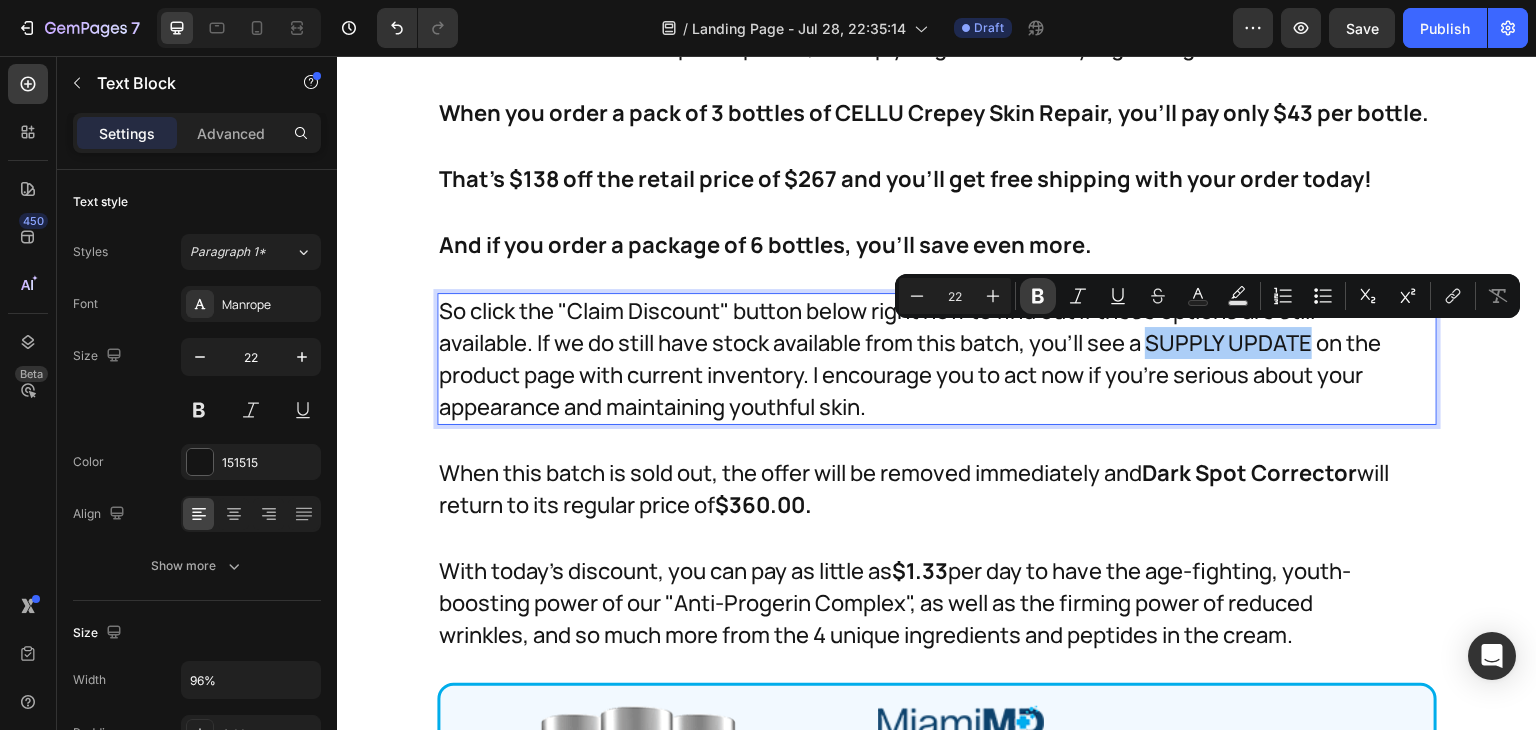 click 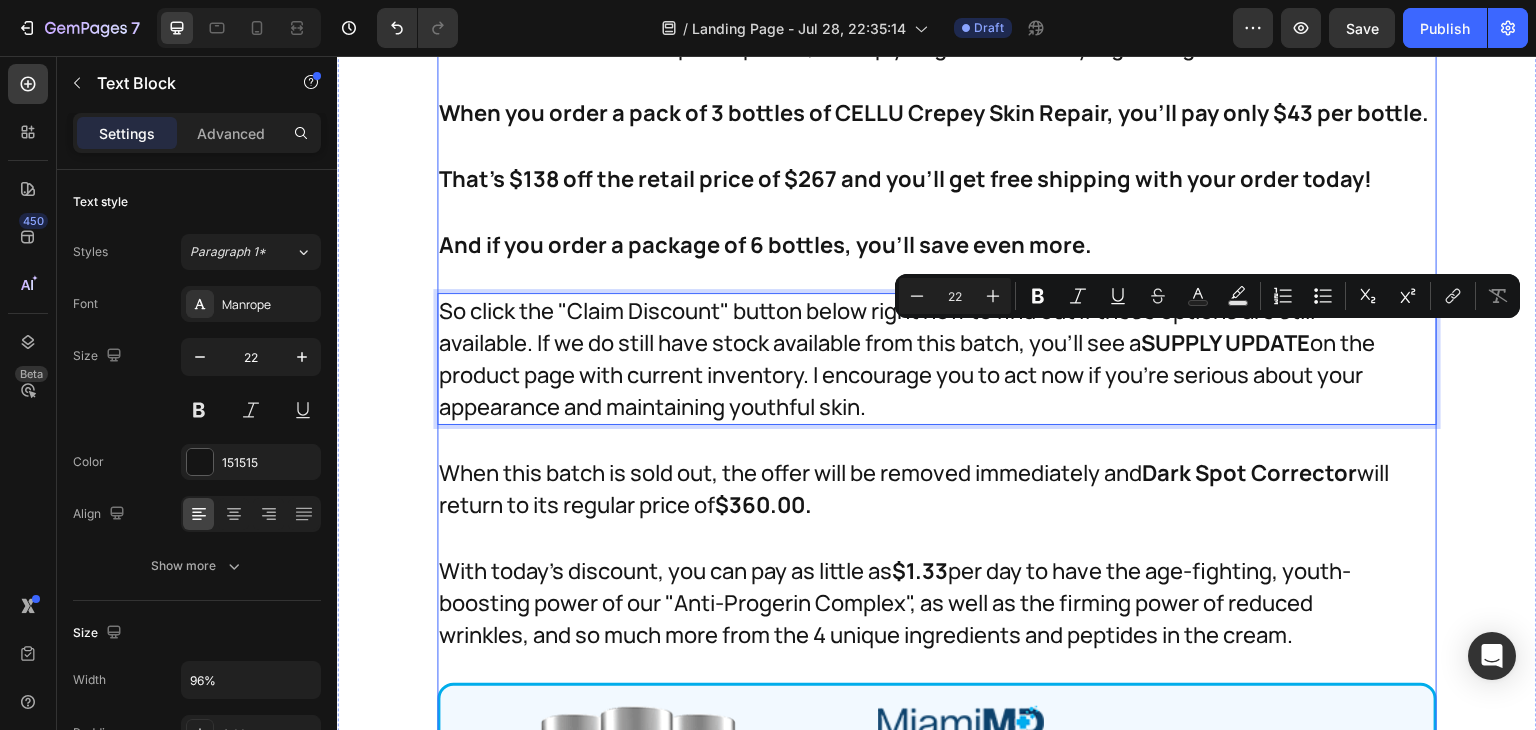 click on "And because you've made it this far, and because you're serious about improving your appearance and confidence, we've got some special packages available to help you even more. Text Block You see, most women fall in love with  CELLU Crepey Skin Repair  after just their first few weeks of use, myself included. In fact, a lot of women report seeing and feeling changes within the first month -a number that shocks even me. Text Block And the reason we have so many happy women in our community is because when they start using CELLU Crepey Skin Repair, they end up asking for quite a bit more...not just for themselves, but for friends and family too. Text Block Image Row And the reason we have so many happy women in our community is because when they start using  Dark Spot Corrector , they end up asking for quite a bit more...not just for themselves, but for friends and family too. Text Block So we've created multi-pack options, to help you get some really big savings. Text Block Text Block Text Block Text Block   ," at bounding box center (937, 1516) 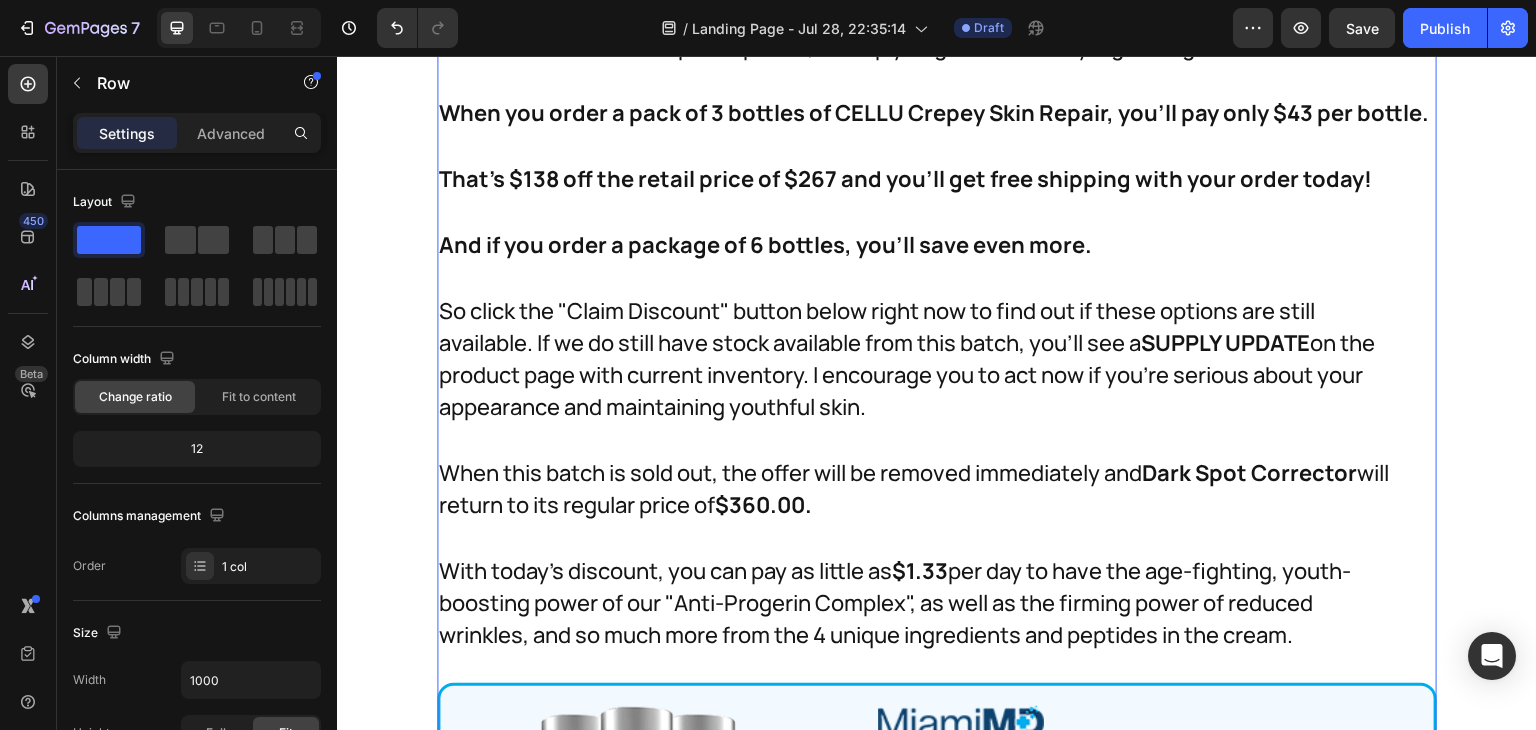 scroll, scrollTop: 32565, scrollLeft: 0, axis: vertical 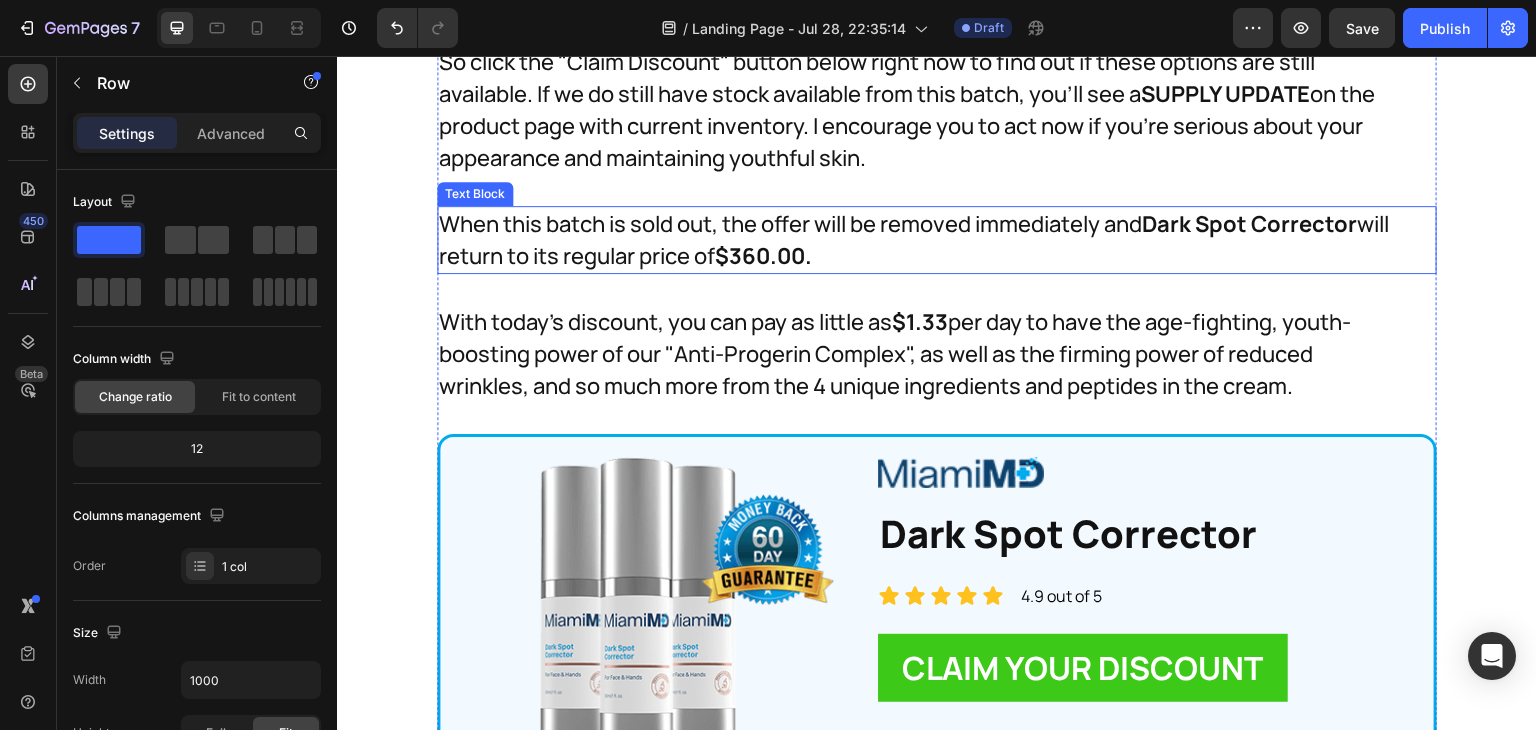 click on "When this batch is sold out, the offer will be removed immediately and  Dark Spot Corrector  will return to its regular price of  $360.00." at bounding box center (917, 240) 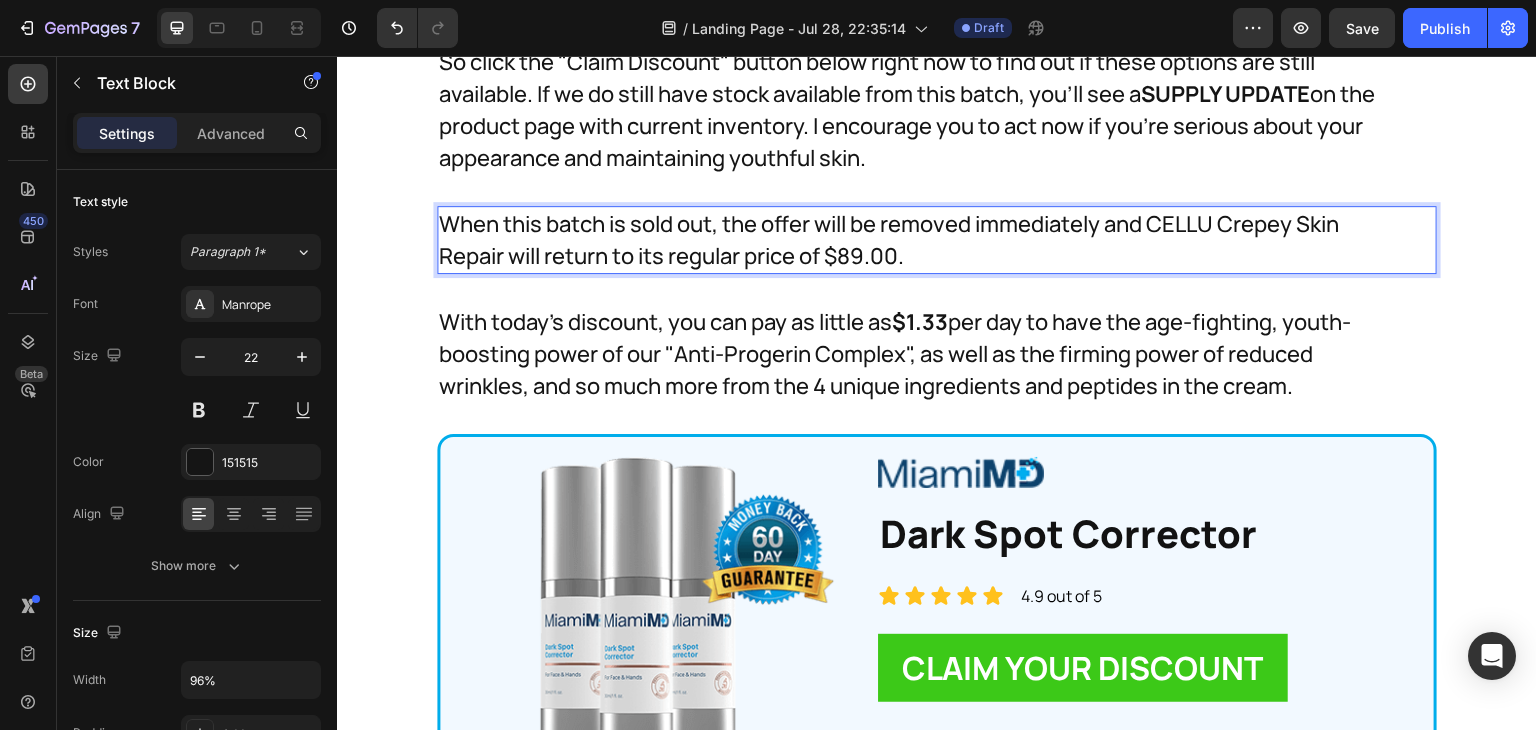 click on "When this batch is sold out, the offer will be removed immediately and CELLU Crepey Skin Repair will return to its regular price of $89.00." at bounding box center (917, 240) 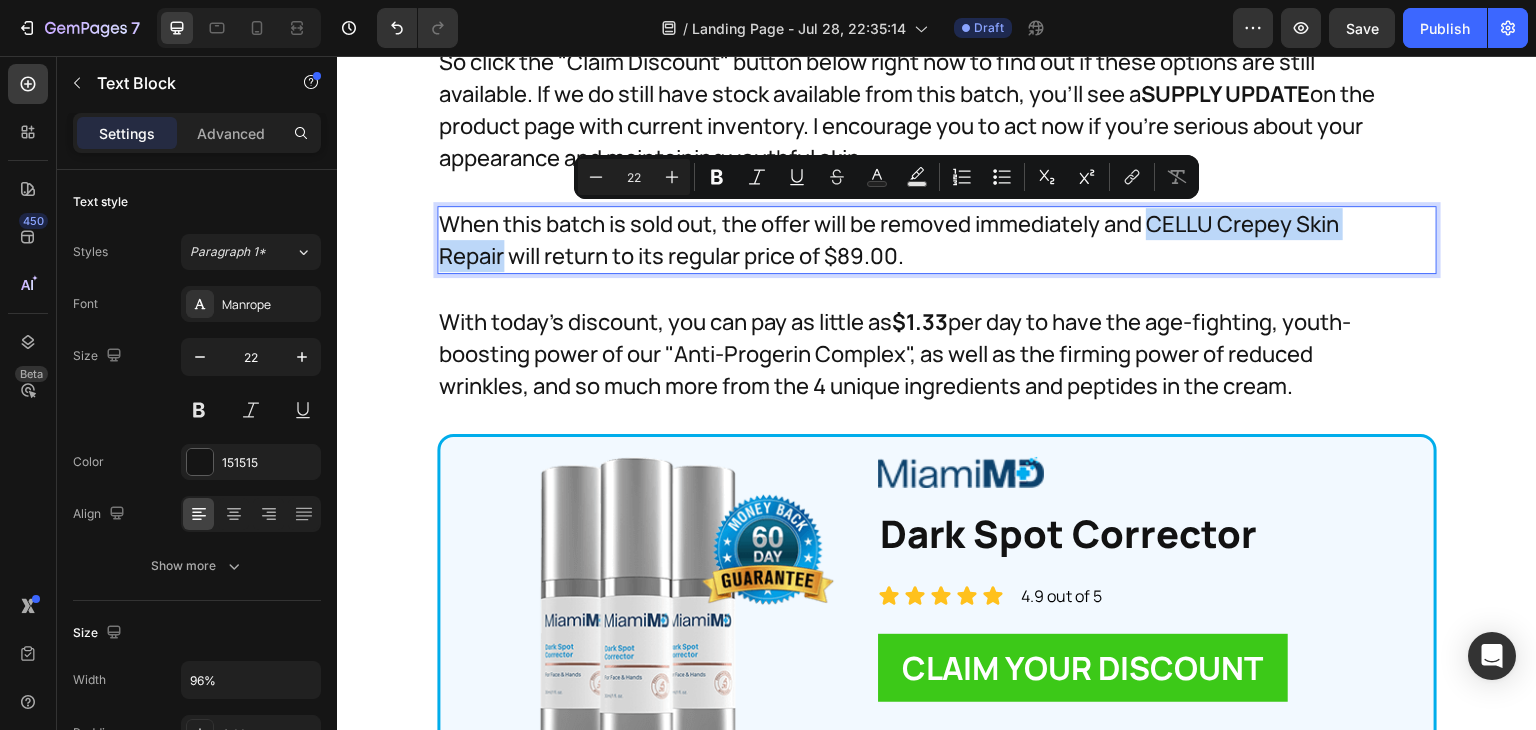 drag, startPoint x: 1155, startPoint y: 216, endPoint x: 499, endPoint y: 260, distance: 657.47394 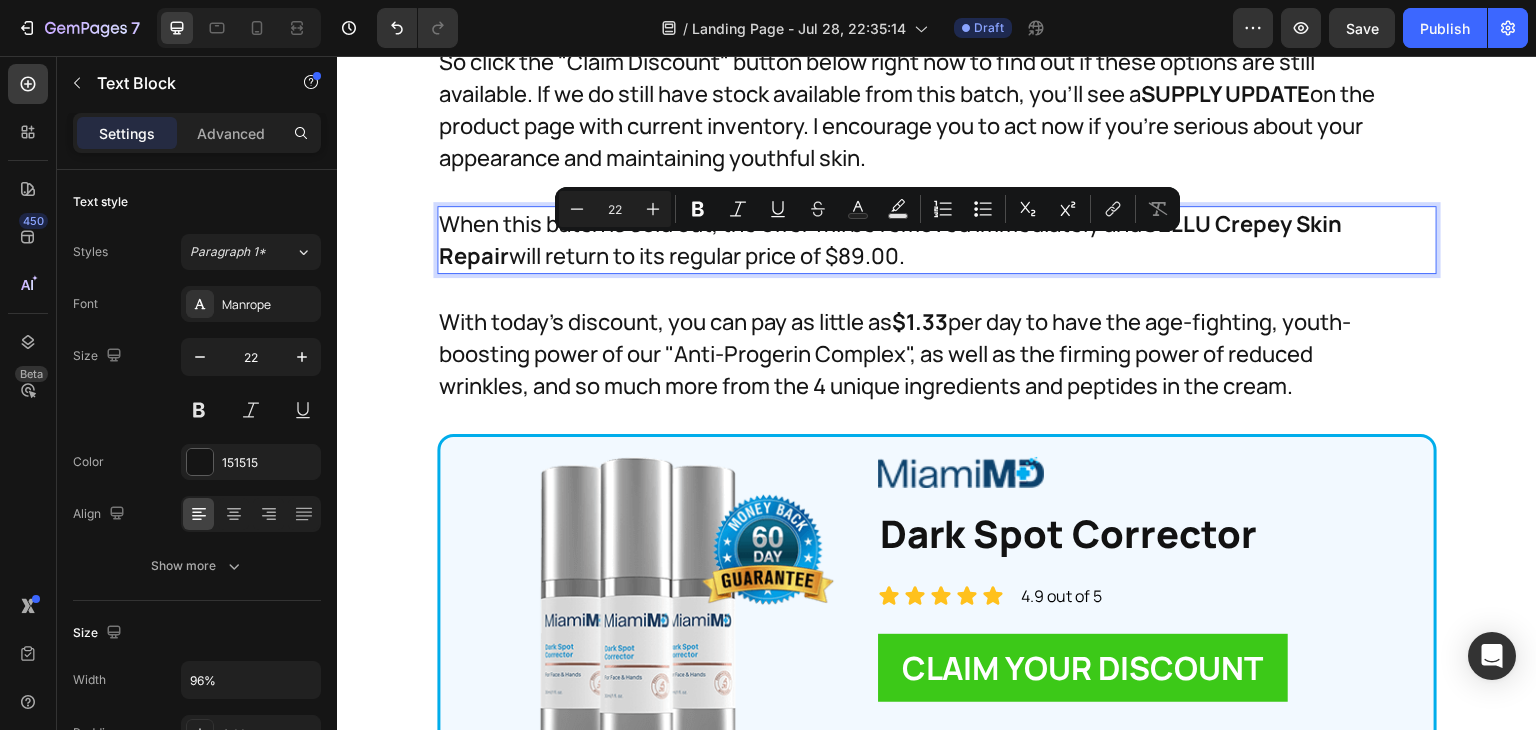 drag, startPoint x: 1021, startPoint y: 245, endPoint x: 906, endPoint y: 250, distance: 115.10864 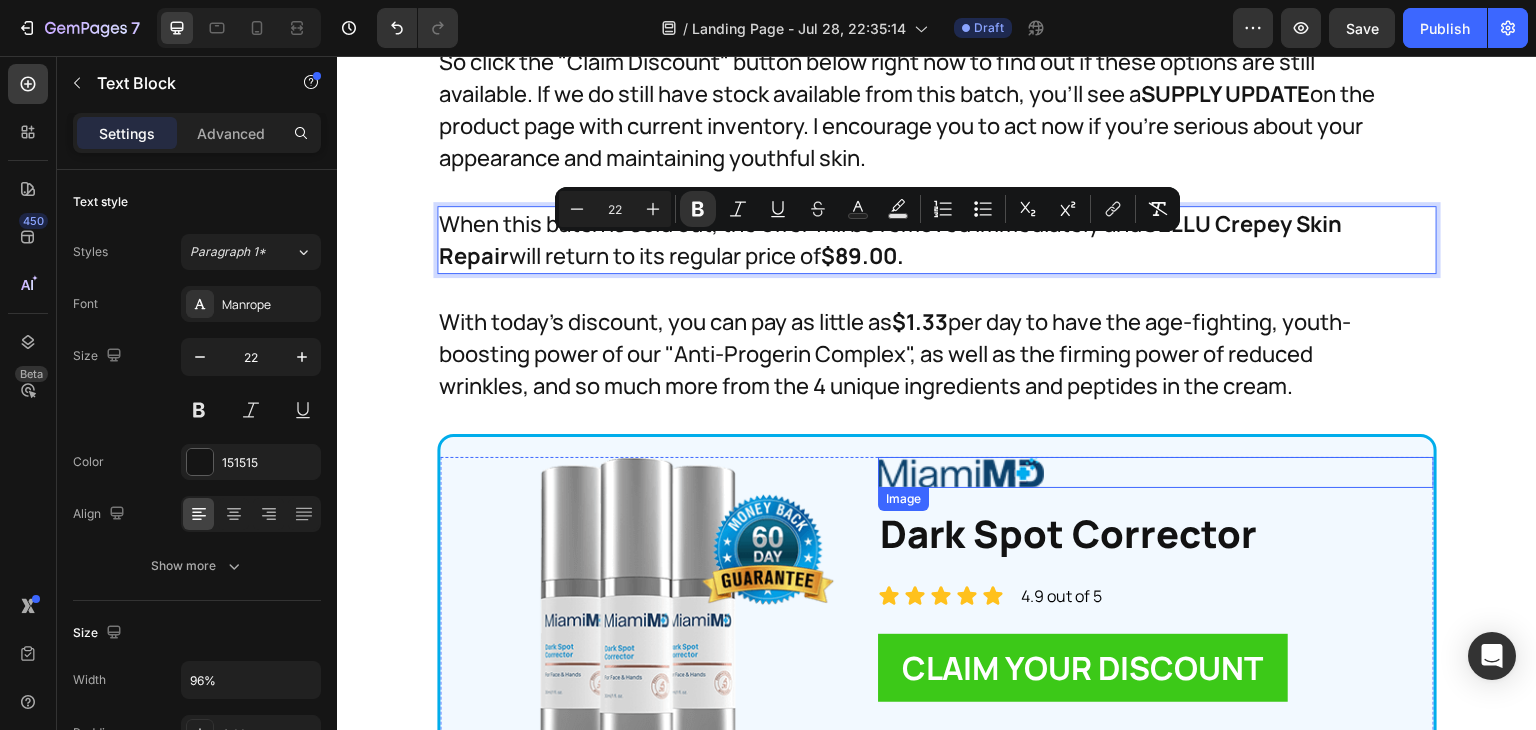 click at bounding box center [1156, 472] 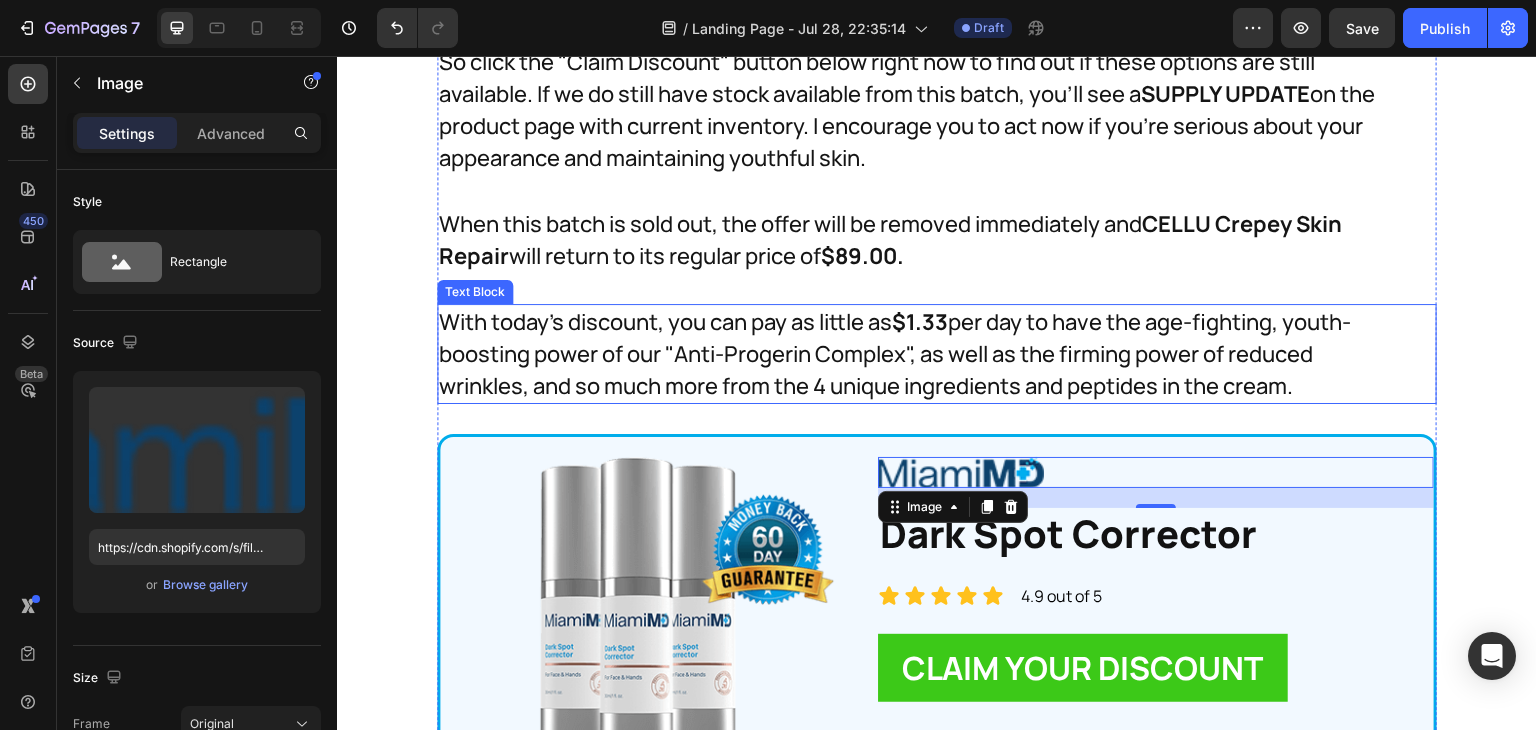 click on "With today's discount, you can pay as little as  $1.33  per day to have the age-fighting, youth-boosting power of our "Anti-Progerin Complex", as well as the firming power of reduced wrinkles, and so much more from the 4 unique ingredients and peptides in the cream." at bounding box center [917, 354] 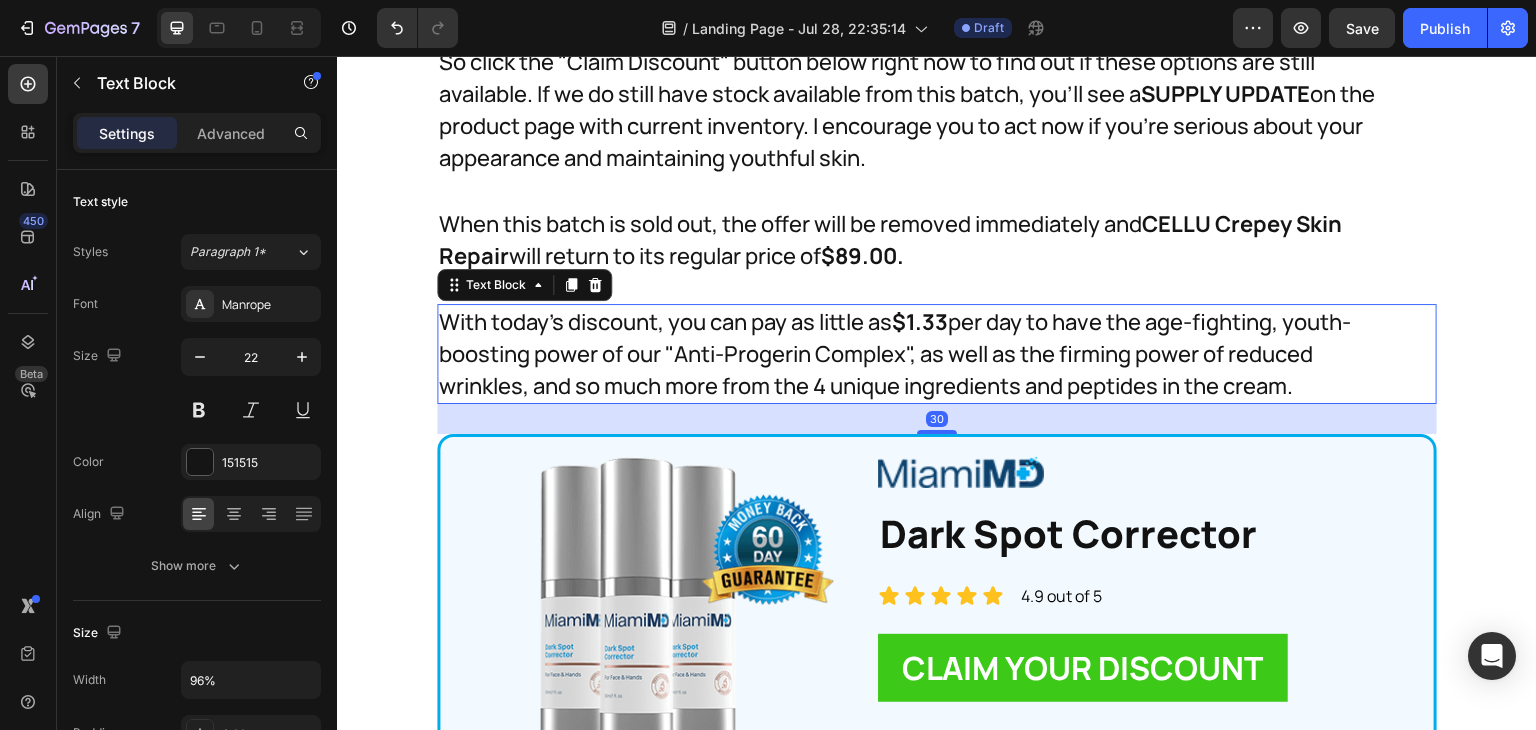 click on "With today's discount, you can pay as little as  $1.33  per day to have the age-fighting, youth-boosting power of our "Anti-Progerin Complex", as well as the firming power of reduced wrinkles, and so much more from the 4 unique ingredients and peptides in the cream." at bounding box center [917, 354] 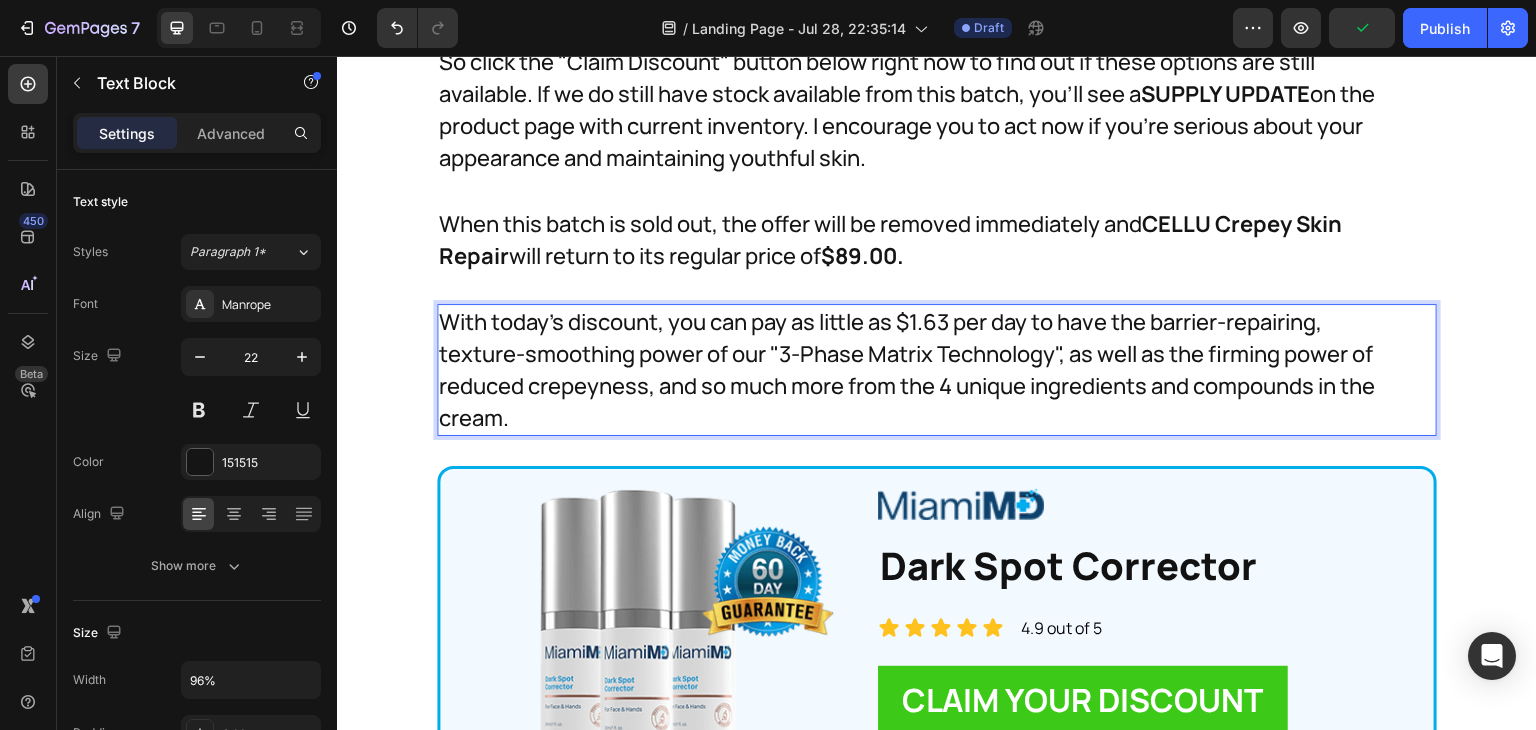 click on "With today's discount, you can pay as little as $1.63 per day to have the barrier-repairing, texture-smoothing power of our "3-Phase Matrix Technology", as well as the firming power of reduced crepeyness, and so much more from the 4 unique ingredients and compounds in the cream." at bounding box center [917, 370] 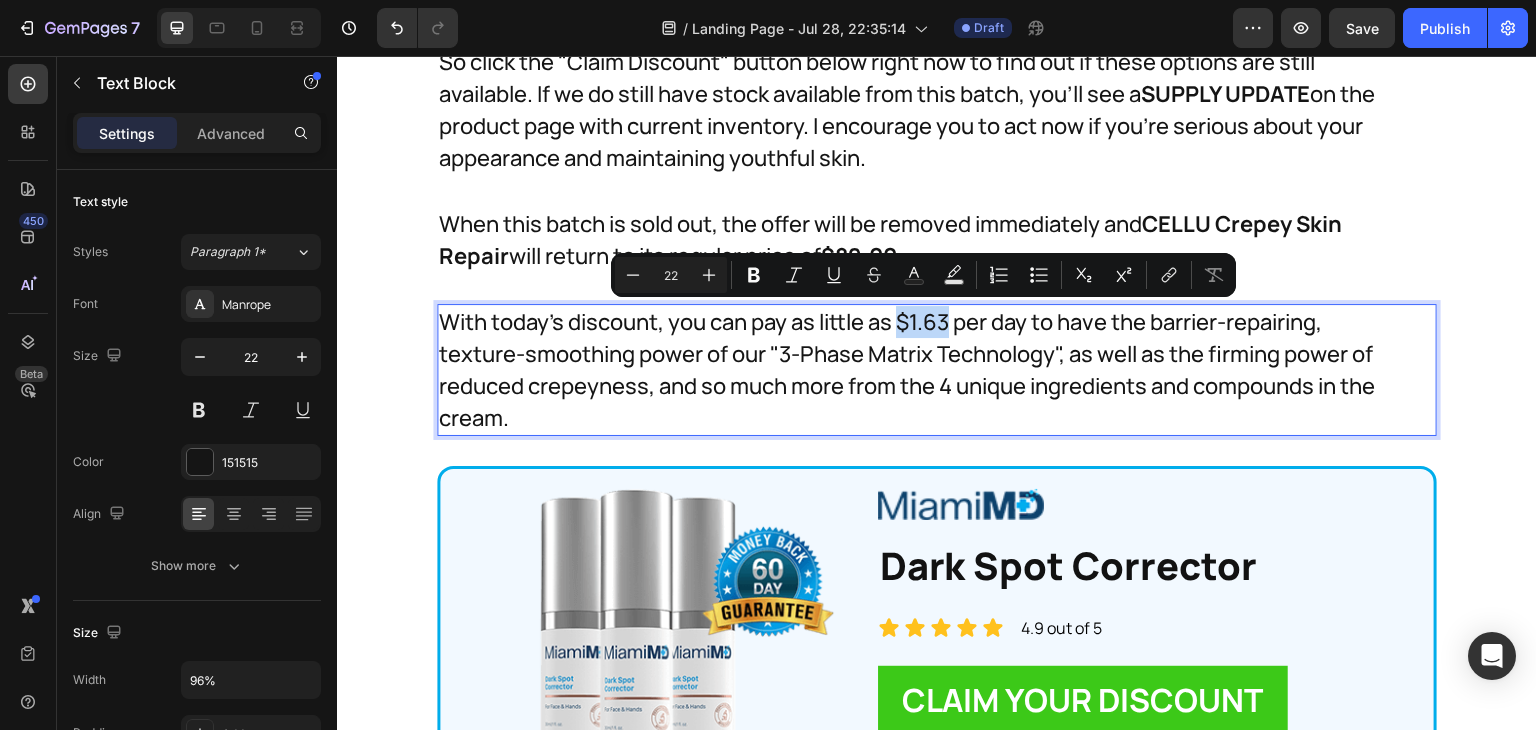 drag, startPoint x: 898, startPoint y: 326, endPoint x: 948, endPoint y: 322, distance: 50.159744 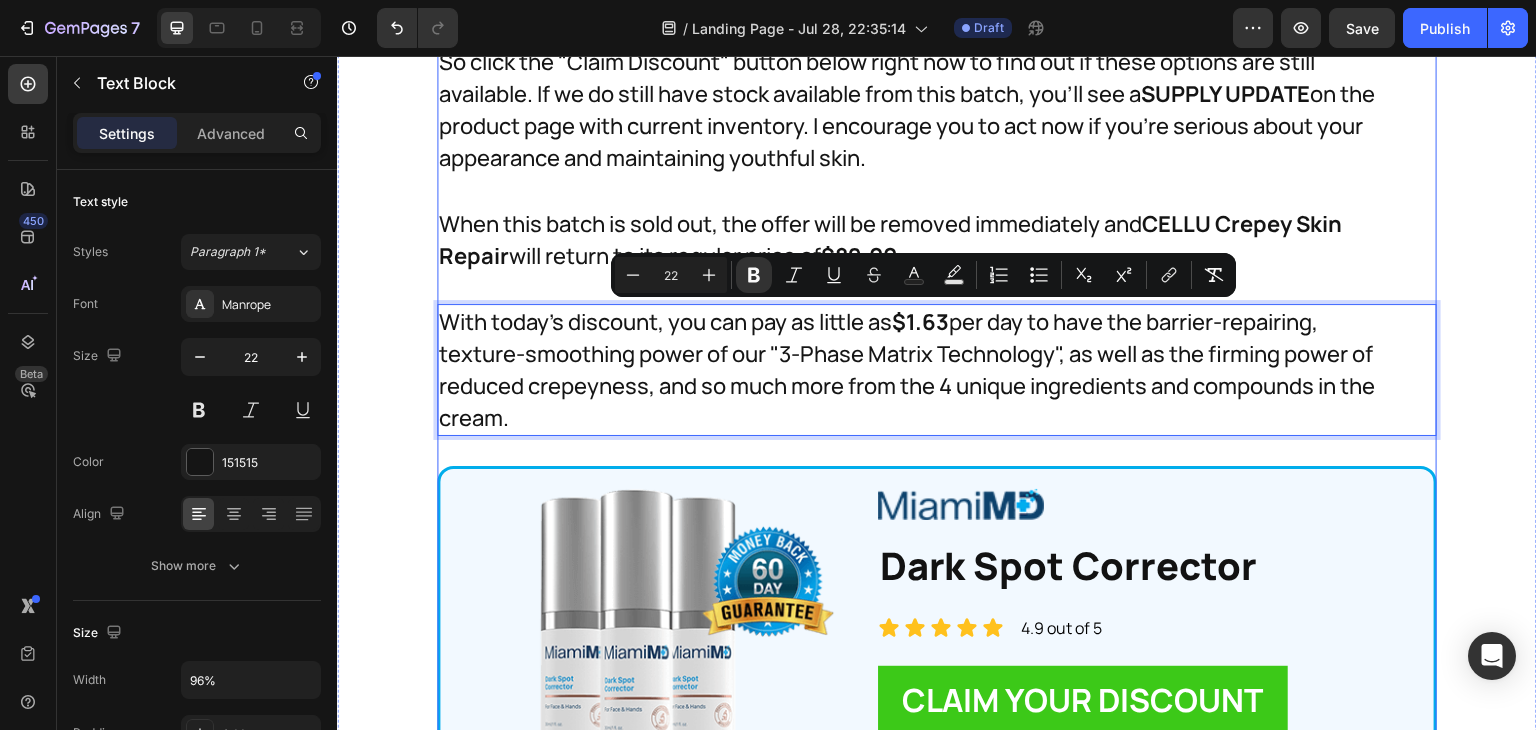 click on "And because you've made it this far, and because you're serious about improving your appearance and confidence, we've got some special packages available to help you even more. Text Block You see, most women fall in love with  CELLU Crepey Skin Repair  after just their first few weeks of use, myself included. In fact, a lot of women report seeing and feeling changes within the first month -a number that shocks even me. Text Block And the reason we have so many happy women in our community is because when they start using CELLU Crepey Skin Repair, they end up asking for quite a bit more...not just for themselves, but for friends and family too. Text Block Image Row And the reason we have so many happy women in our community is because when they start using  Dark Spot Corrector , they end up asking for quite a bit more...not just for themselves, but for friends and family too. Text Block So we've created multi-pack options, to help you get some really big savings. Text Block Text Block Text Block Text Block   ," at bounding box center (937, 1283) 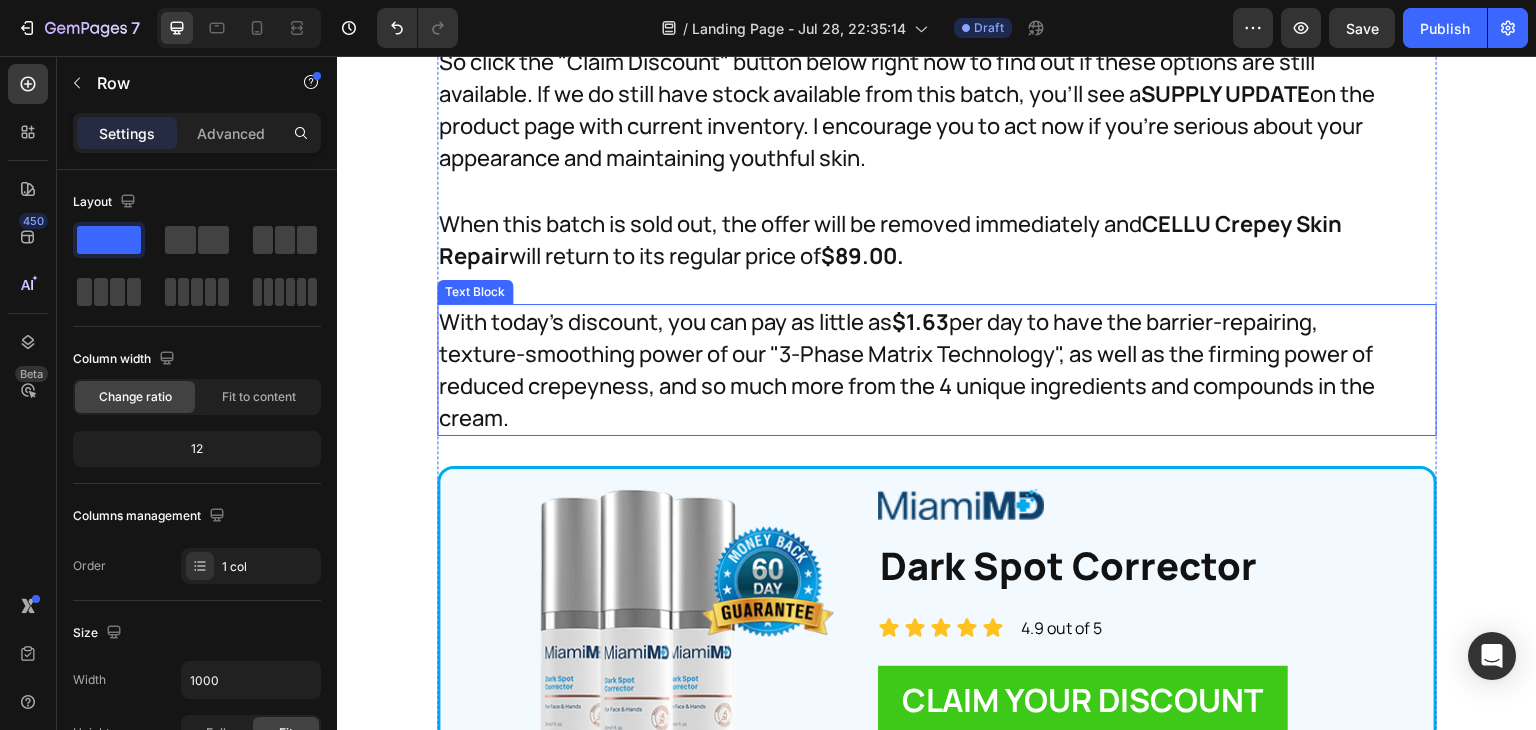 click on "With today's discount, you can pay as little as  $1.63  per day to have the barrier-repairing, texture-smoothing power of our "3-Phase Matrix Technology", as well as the firming power of reduced crepeyness, and so much more from the 4 unique ingredients and compounds in the cream." at bounding box center (917, 370) 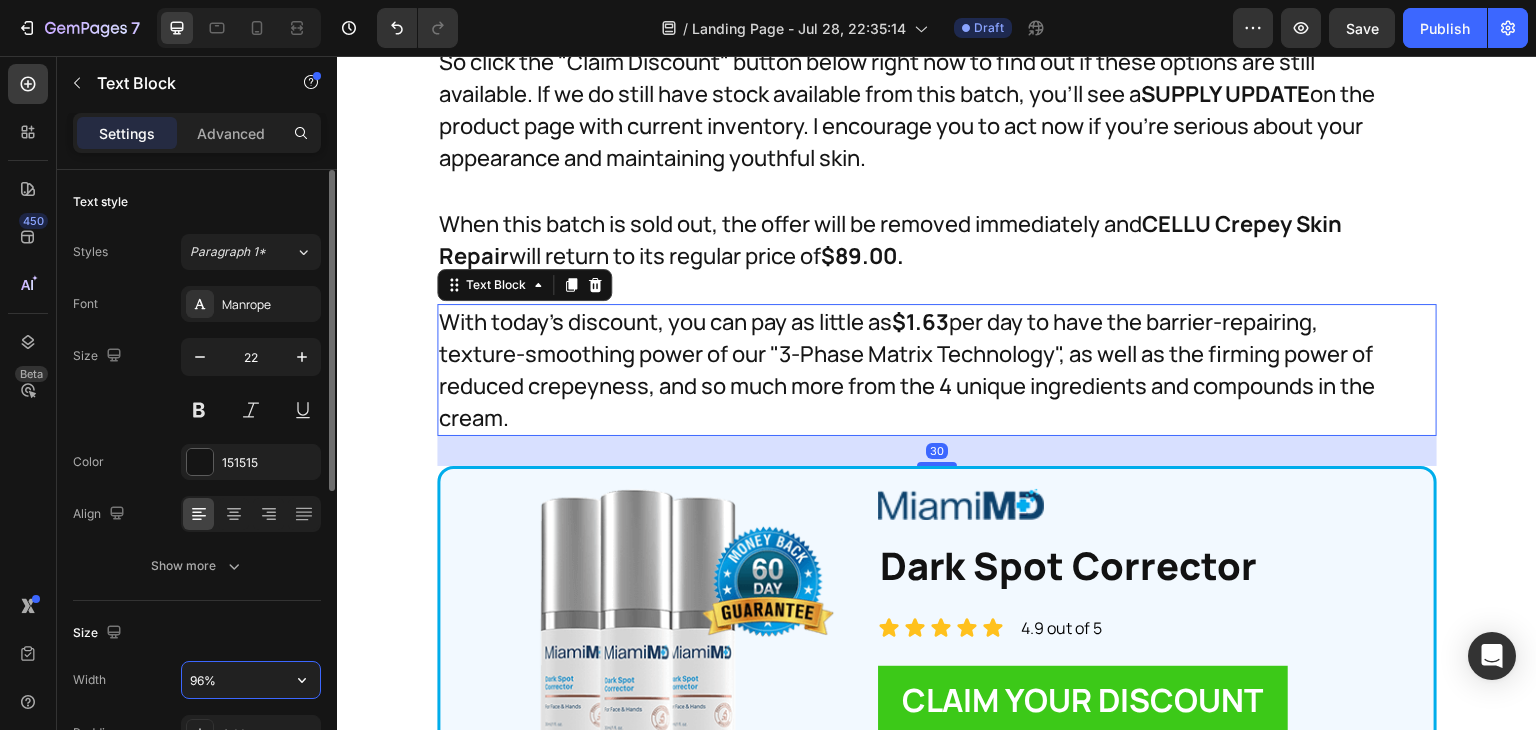 click on "96%" at bounding box center (251, 680) 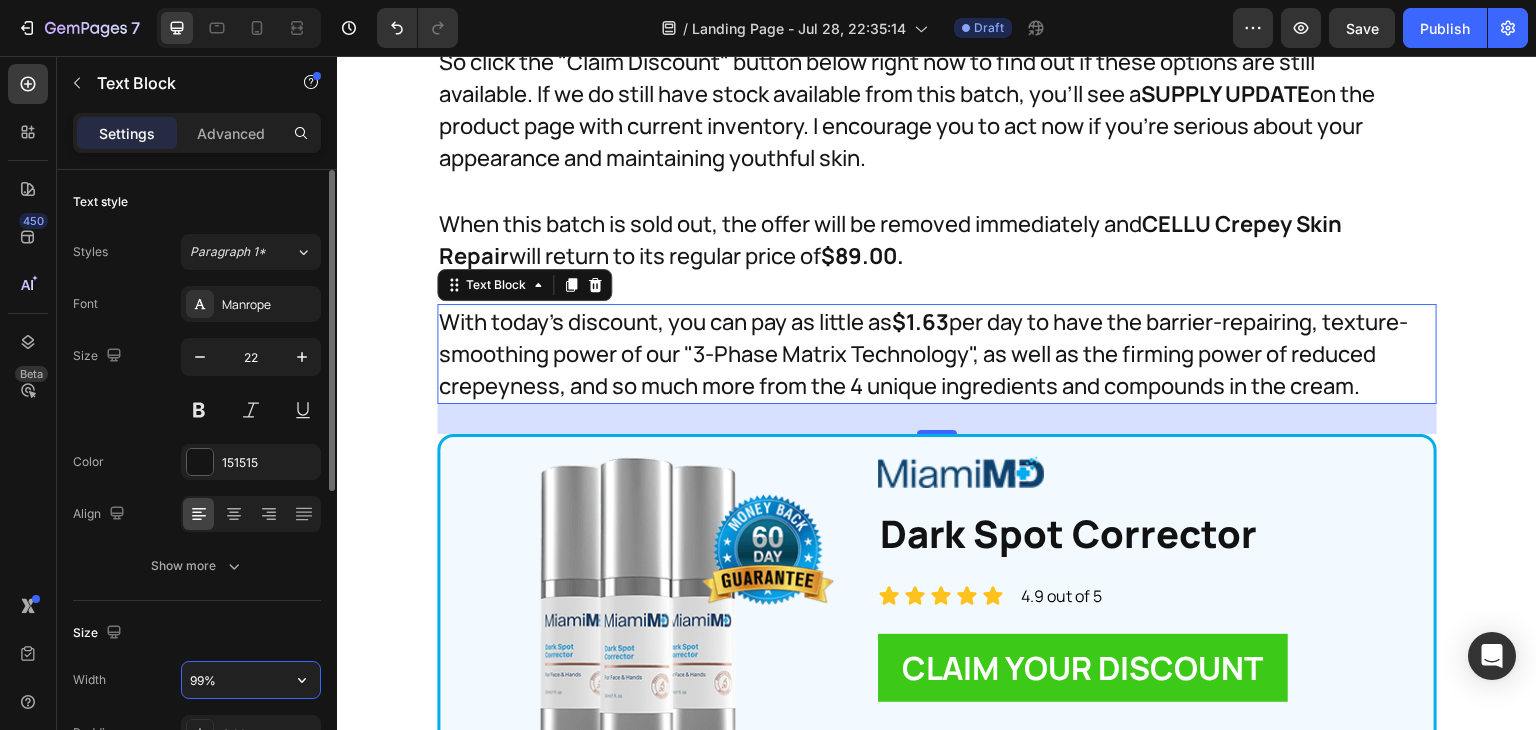 type on "100%" 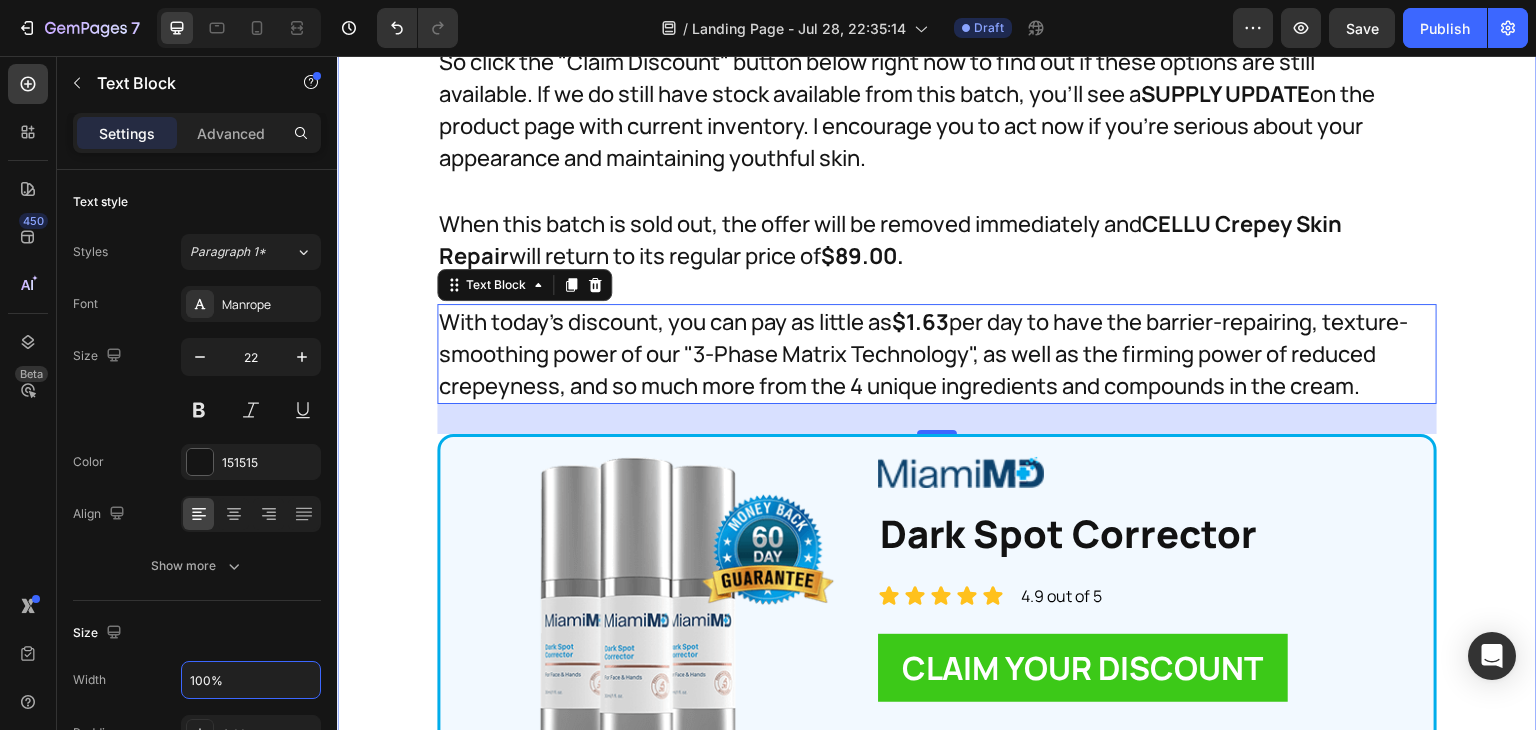 click on "And because you've made it this far, and because you're serious about improving your appearance and confidence, we've got some special packages available to help you even more. Text Block You see, most women fall in love with  CELLU Crepey Skin Repair  after just their first few weeks of use, myself included. In fact, a lot of women report seeing and feeling changes within the first month -a number that shocks even me. Text Block And the reason we have so many happy women in our community is because when they start using CELLU Crepey Skin Repair, they end up asking for quite a bit more...not just for themselves, but for friends and family too. Text Block Image Row And the reason we have so many happy women in our community is because when they start using  Dark Spot Corrector , they end up asking for quite a bit more...not just for themselves, but for friends and family too. Text Block So we've created multi-pack options, to help you get some really big savings. Text Block Text Block Text Block Text Block   ," at bounding box center [937, 3694] 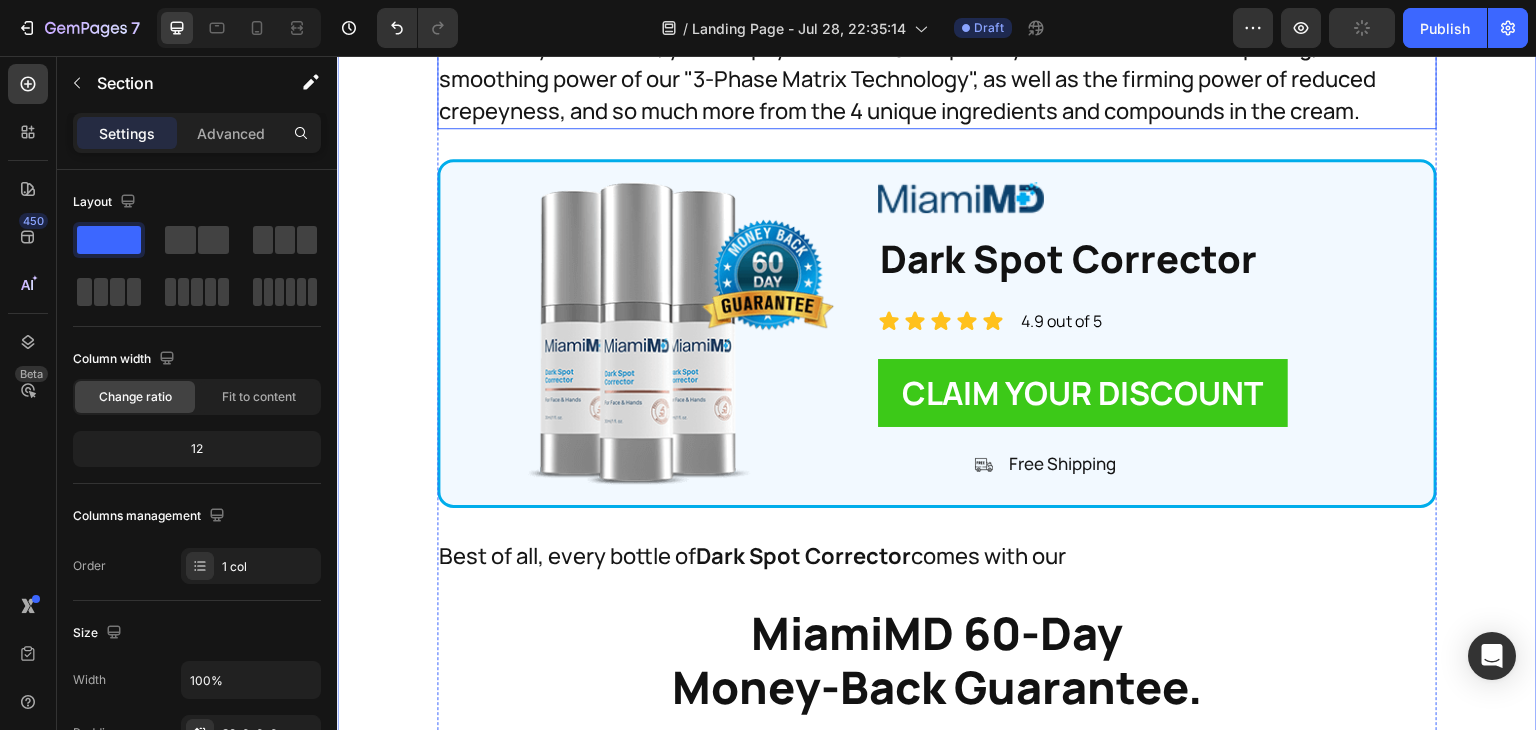 scroll, scrollTop: 32760, scrollLeft: 0, axis: vertical 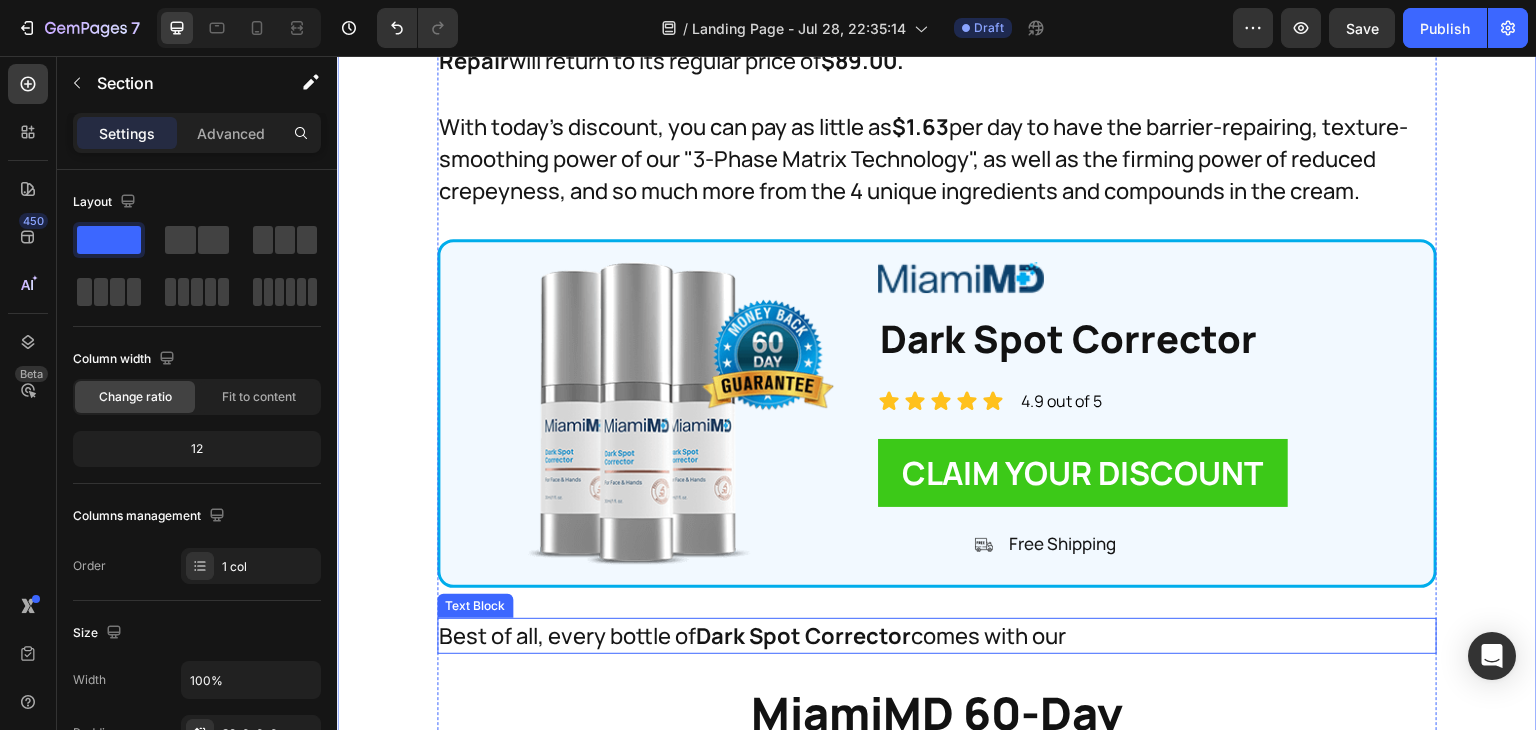 click on "Best of all, every bottle of  Dark Spot Corrector  comes with our" at bounding box center [917, 636] 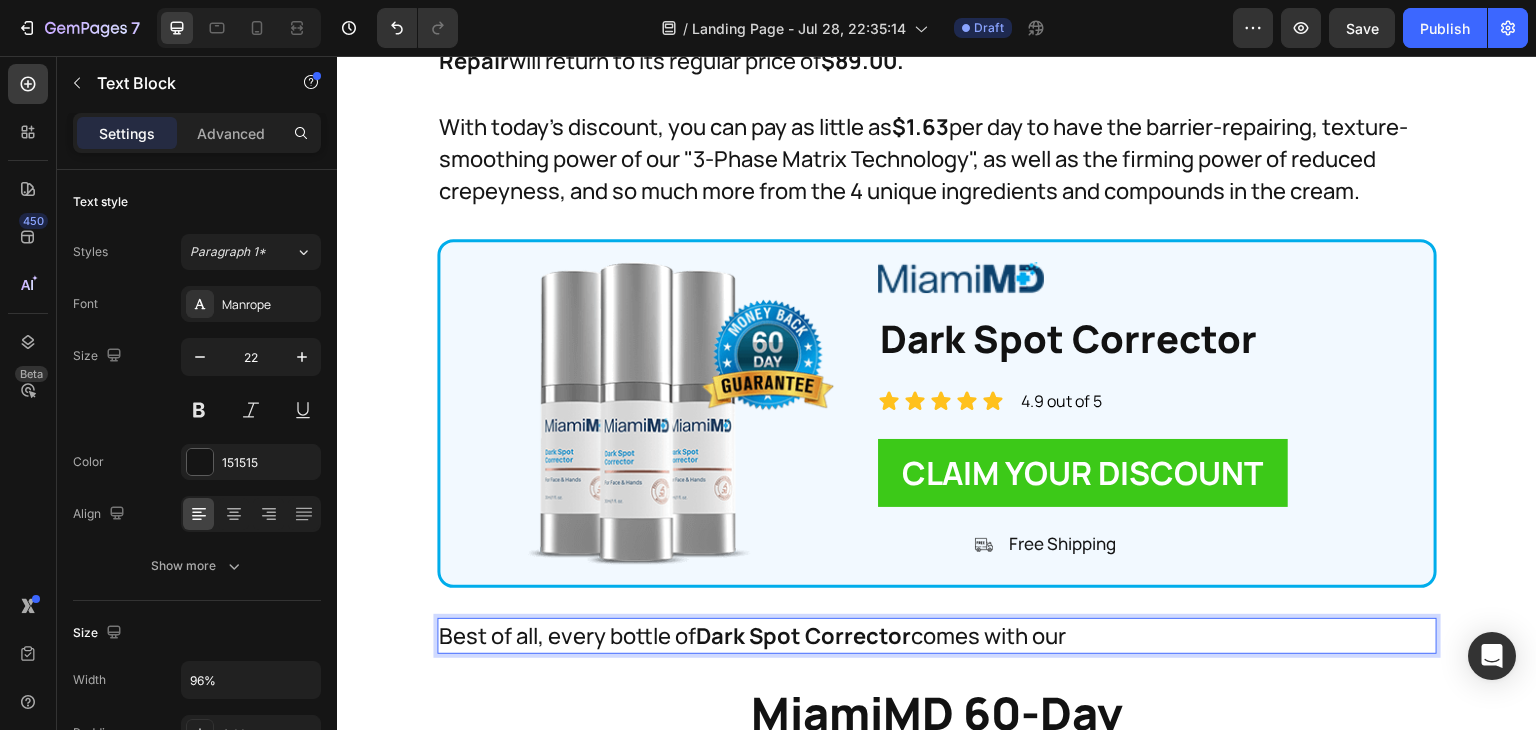 click on "Best of all, every bottle of  Dark Spot Corrector  comes with our" at bounding box center [917, 636] 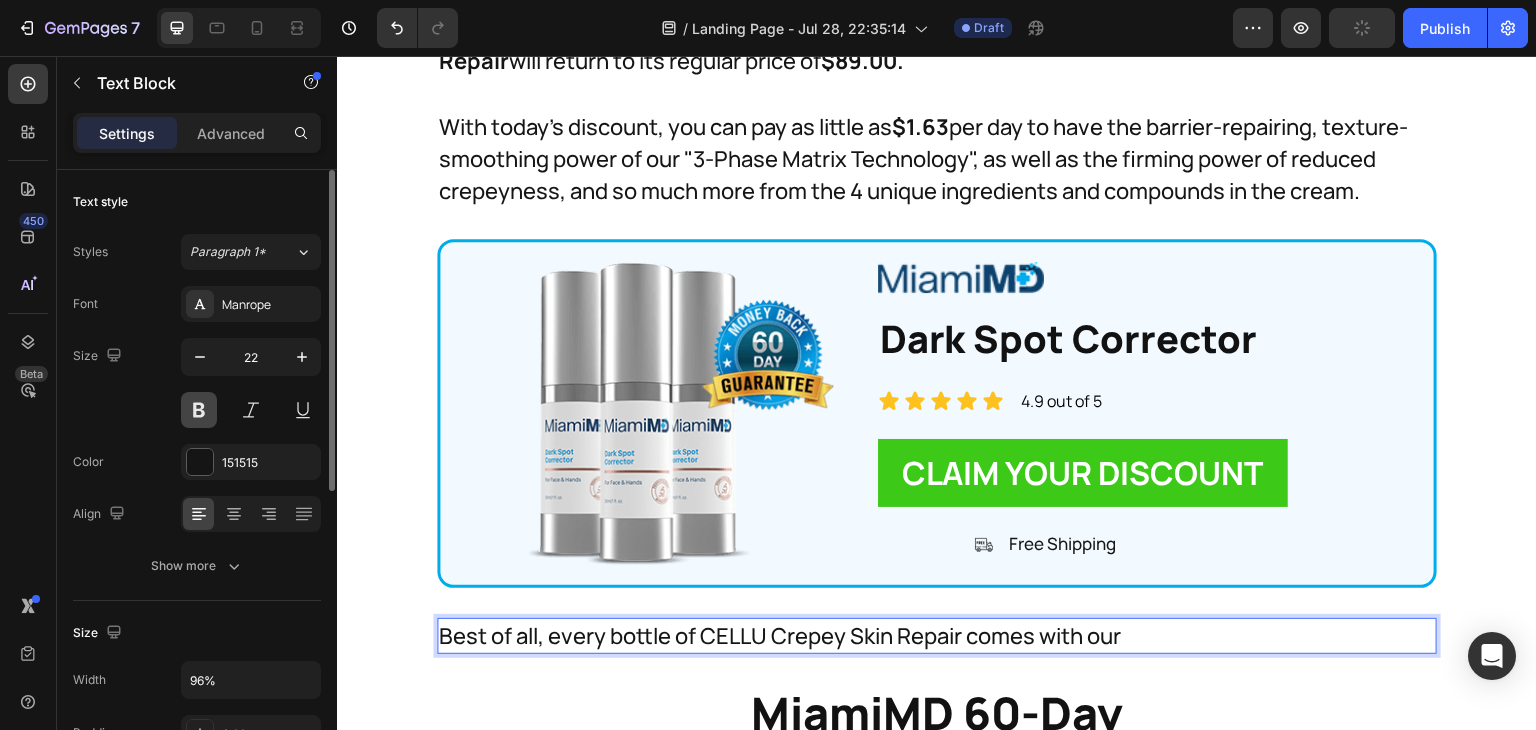drag, startPoint x: 186, startPoint y: 395, endPoint x: 284, endPoint y: 477, distance: 127.78106 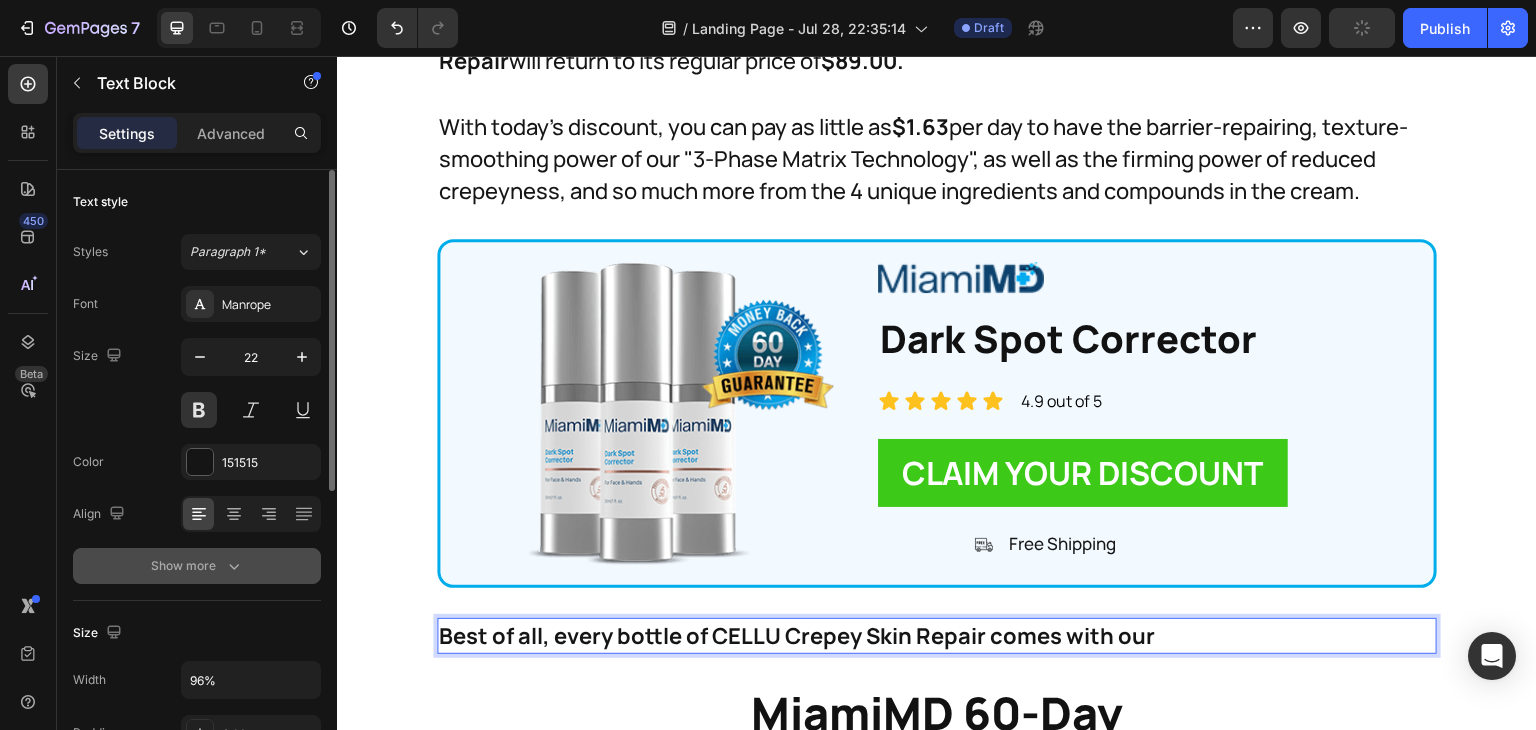 click on "Show more" at bounding box center (197, 566) 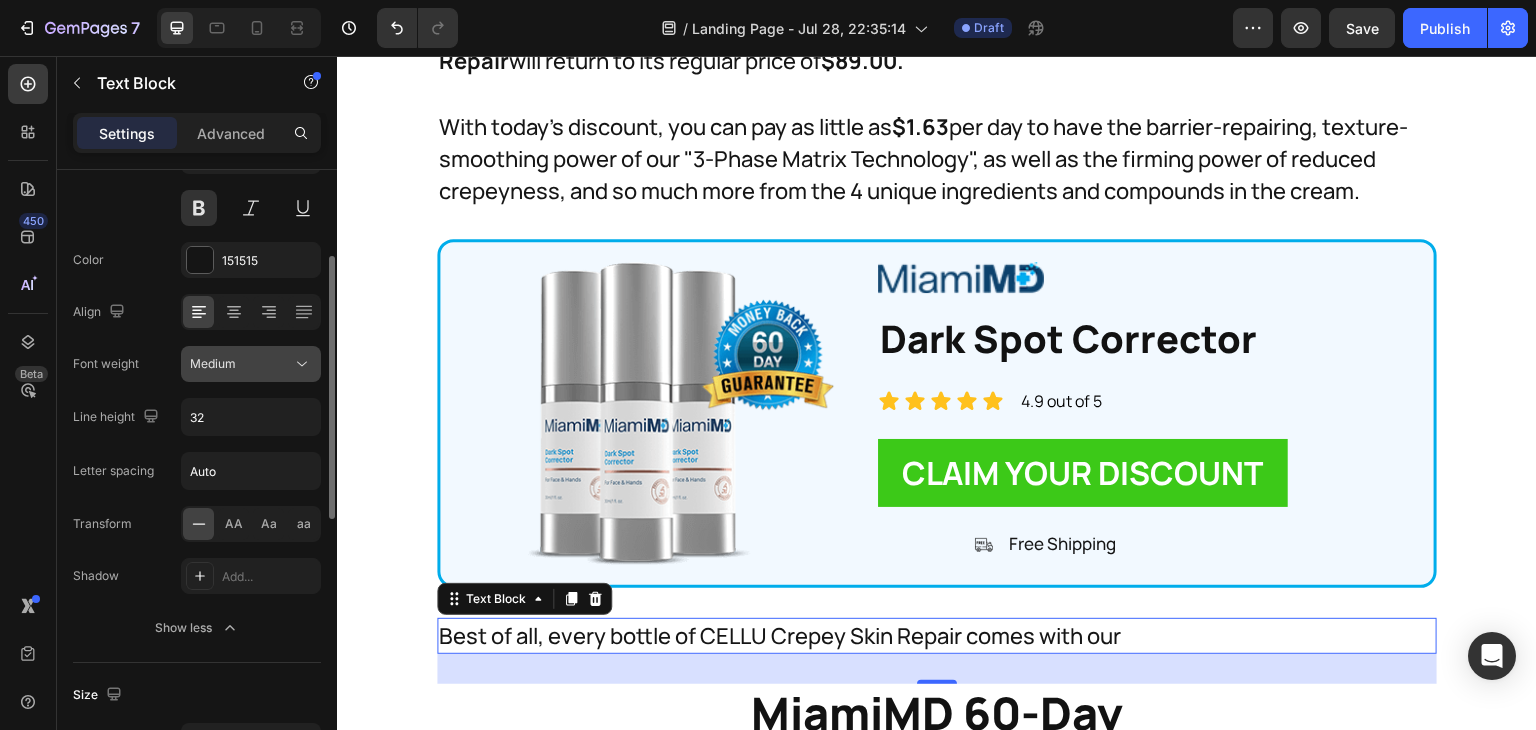 scroll, scrollTop: 8, scrollLeft: 0, axis: vertical 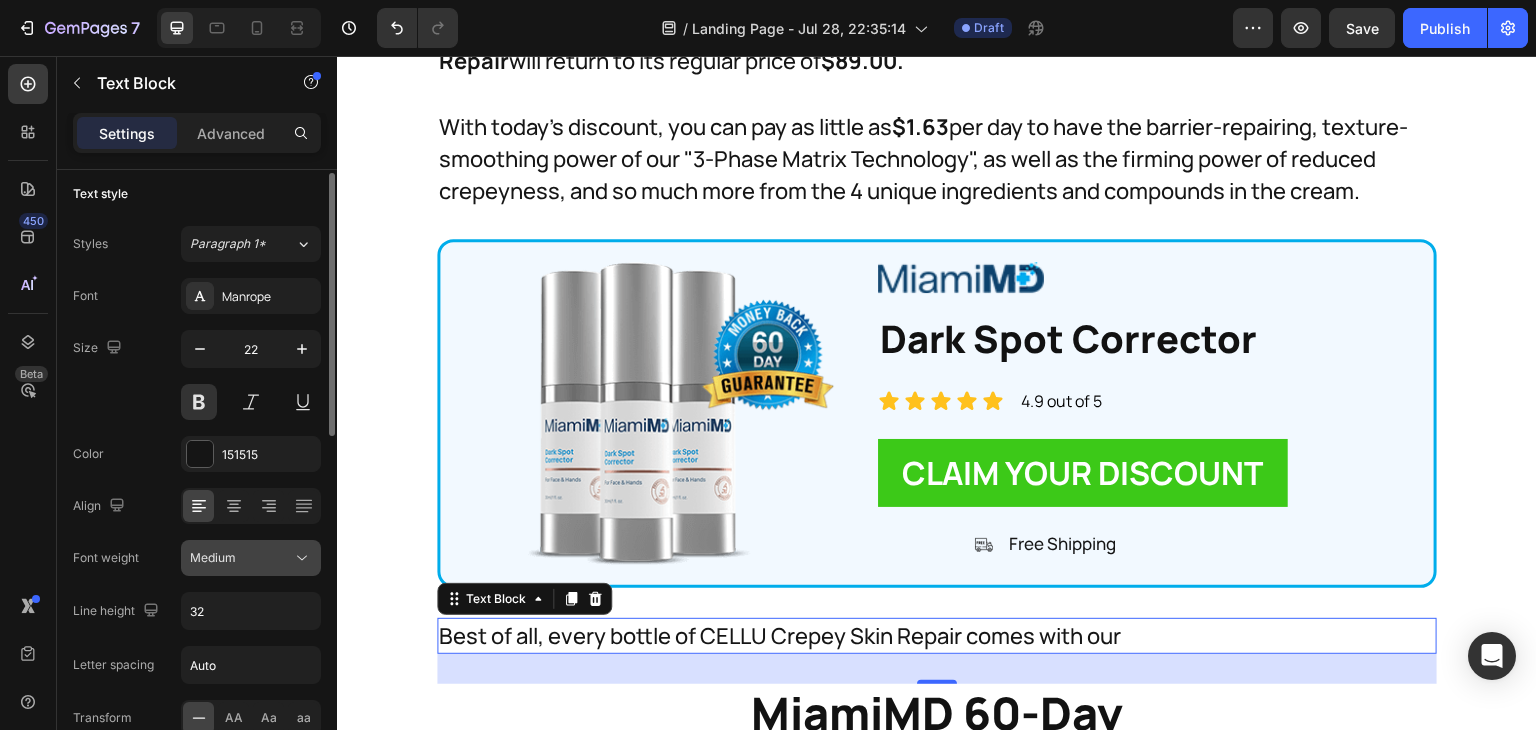 click on "Medium" at bounding box center [251, 558] 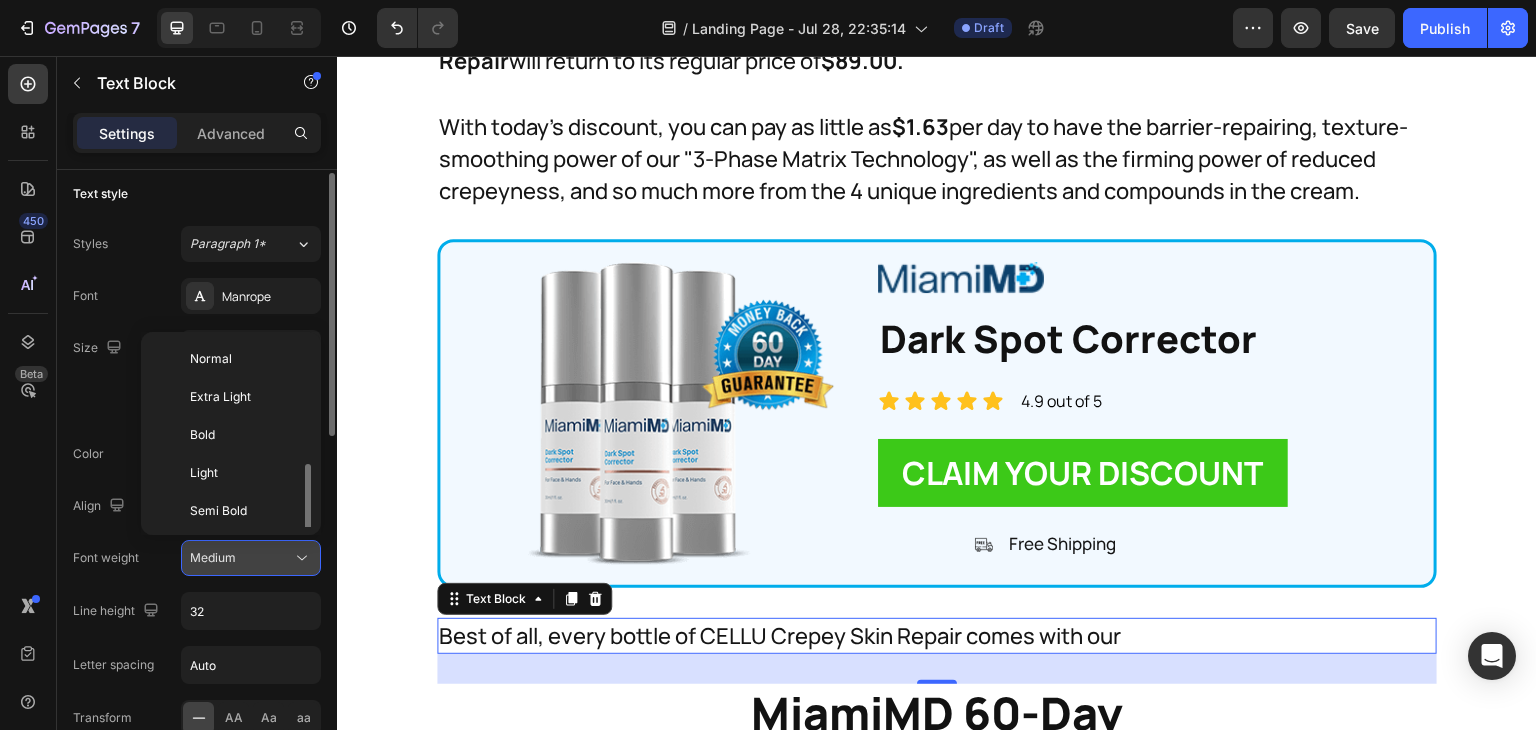 scroll, scrollTop: 72, scrollLeft: 0, axis: vertical 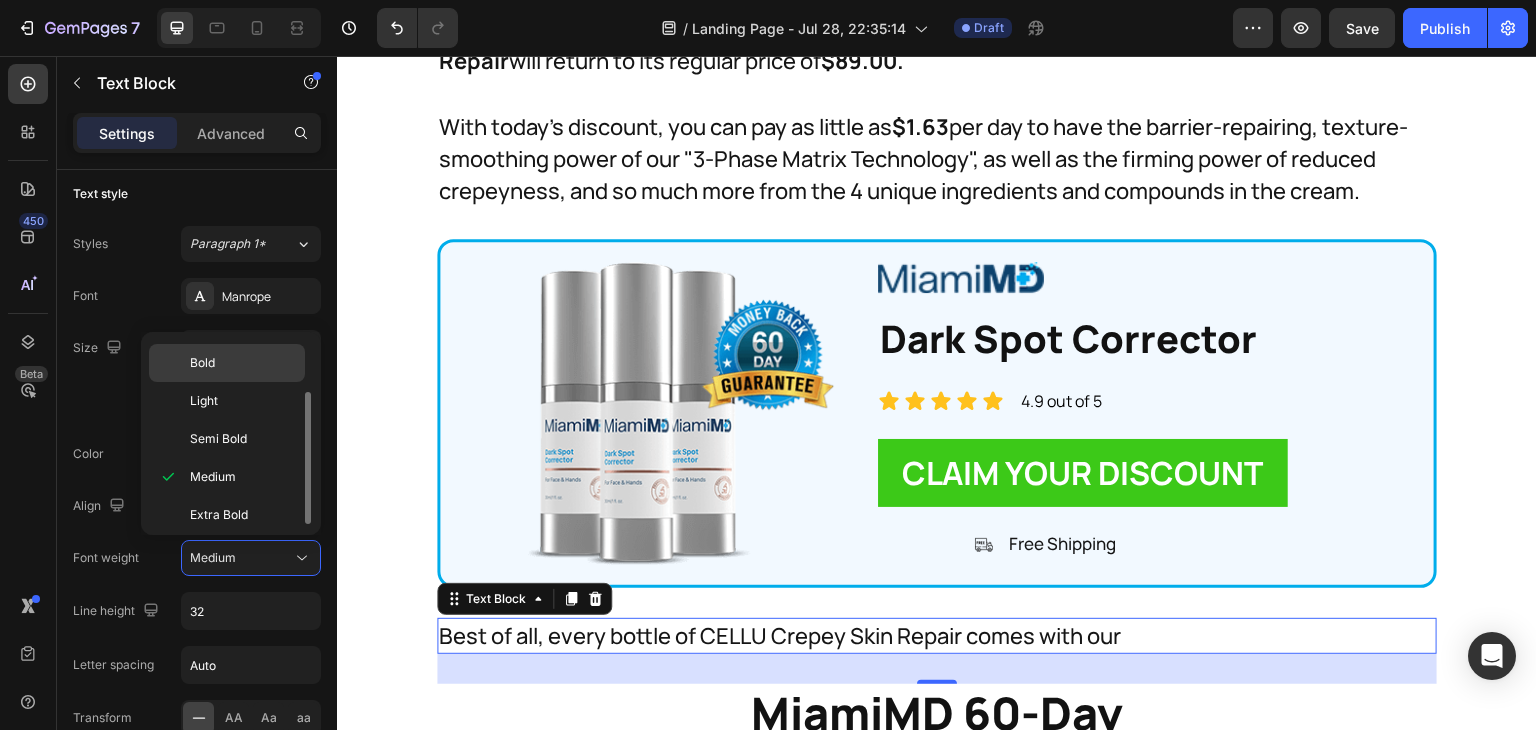 click on "Bold" at bounding box center [243, 363] 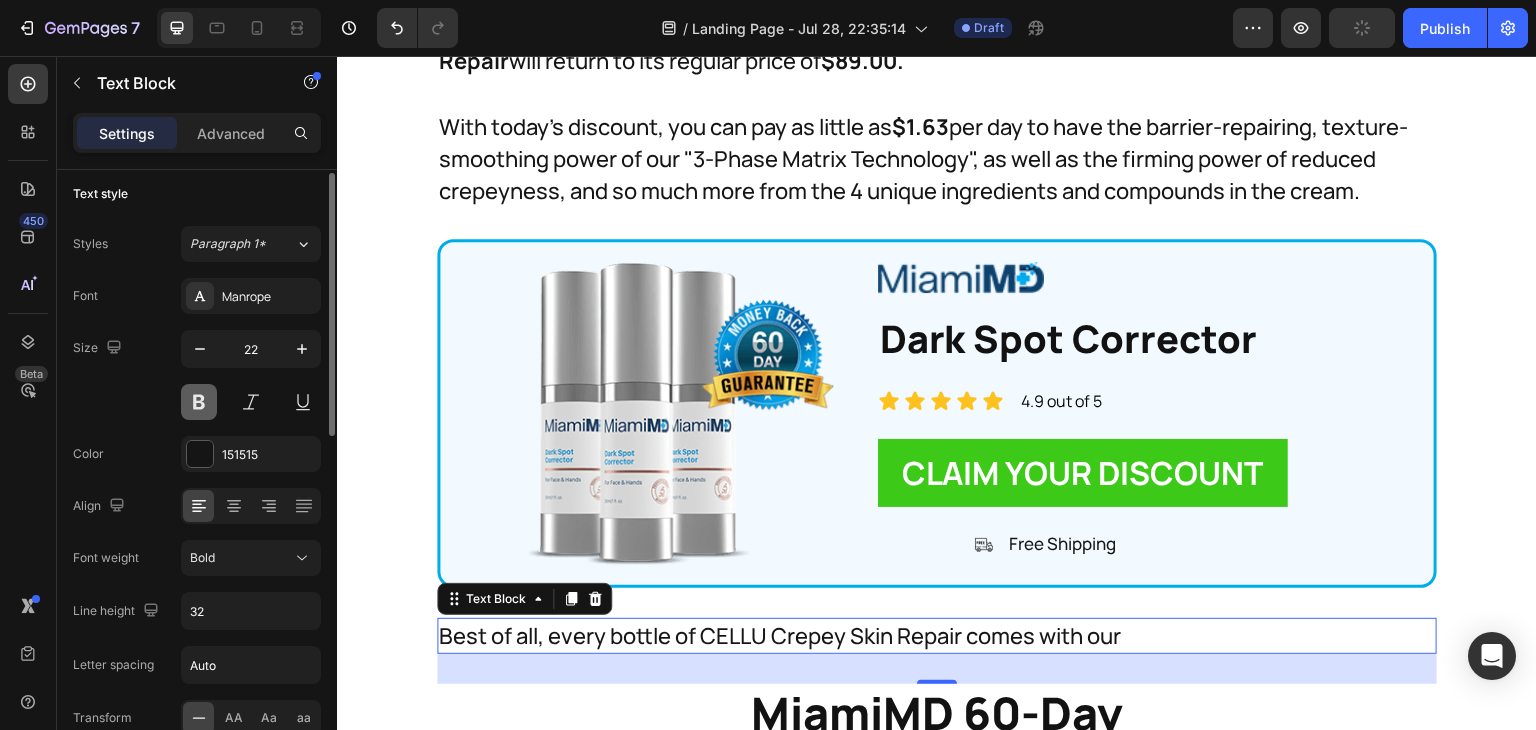 click on "22" 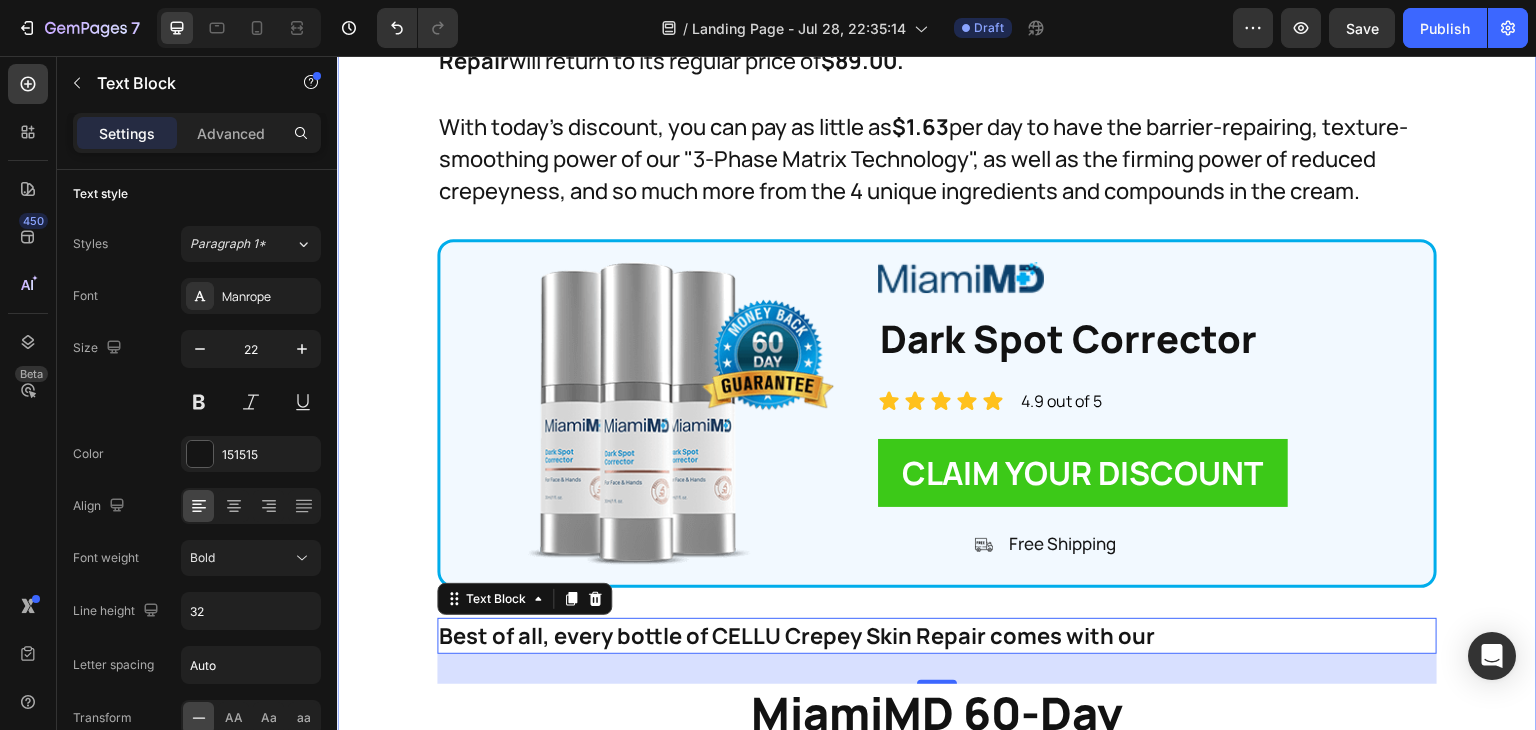 click on "And because you've made it this far, and because you're serious about improving your appearance and confidence, we've got some special packages available to help you even more. Text Block You see, most women fall in love with  CELLU Crepey Skin Repair  after just their first few weeks of use, myself included. In fact, a lot of women report seeing and feeling changes within the first month -a number that shocks even me. Text Block And the reason we have so many happy women in our community is because when they start using CELLU Crepey Skin Repair, they end up asking for quite a bit more...not just for themselves, but for friends and family too. Text Block Image Row And the reason we have so many happy women in our community is because when they start using  Dark Spot Corrector , they end up asking for quite a bit more...not just for themselves, but for friends and family too. Text Block So we've created multi-pack options, to help you get some really big savings. Text Block Text Block Text Block Text Block Row" at bounding box center (937, 3499) 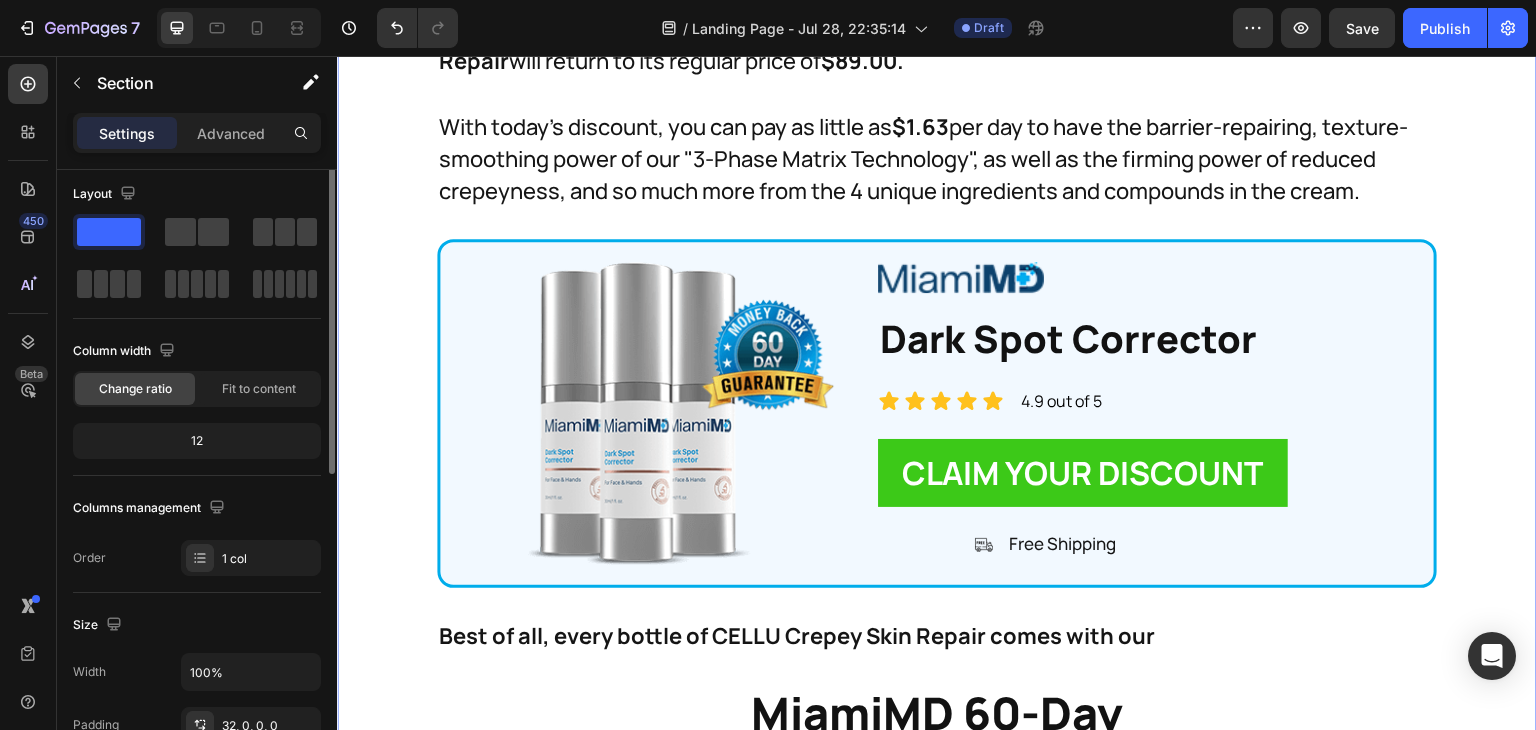 scroll, scrollTop: 0, scrollLeft: 0, axis: both 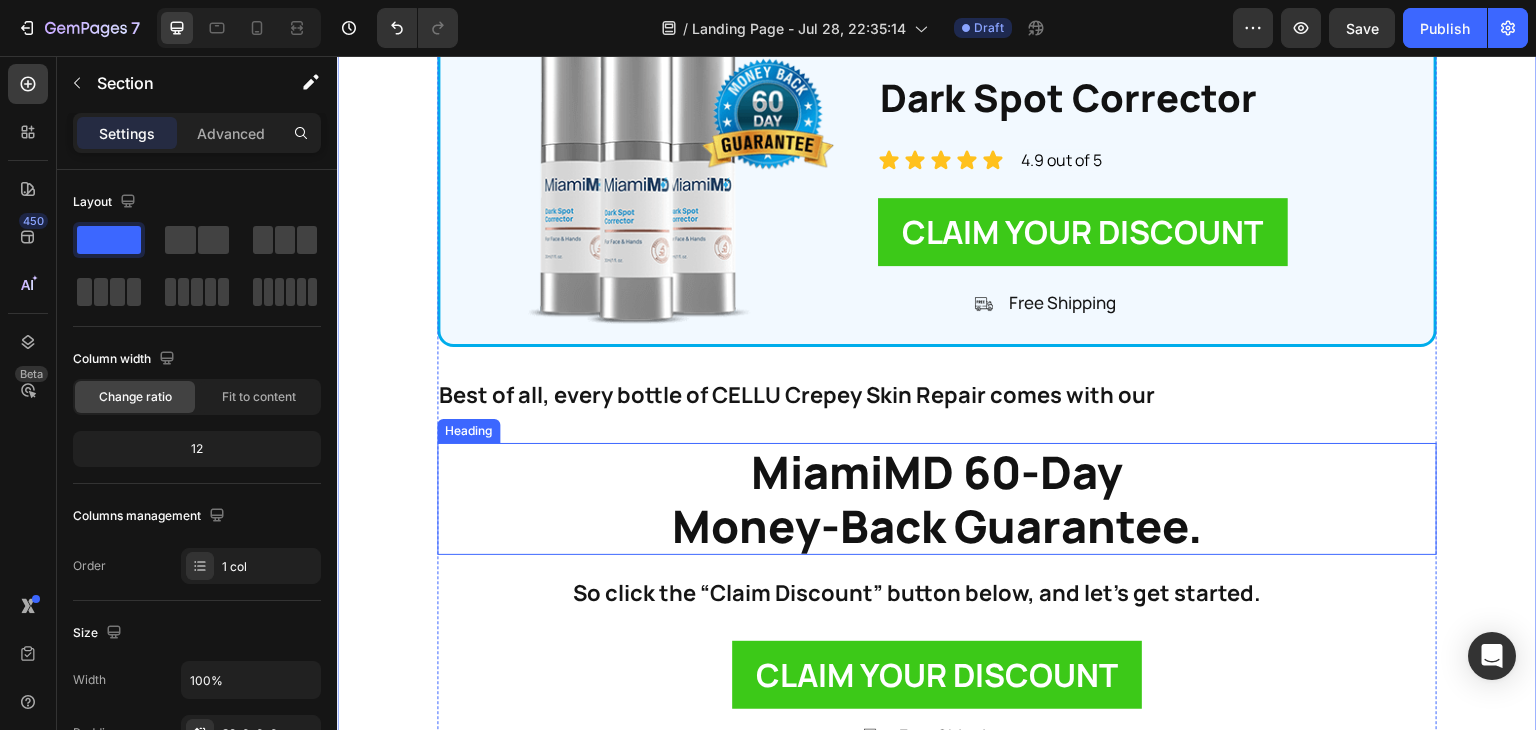 click on "MiamiMD 60-Day Money-Back Guarantee." at bounding box center (937, 499) 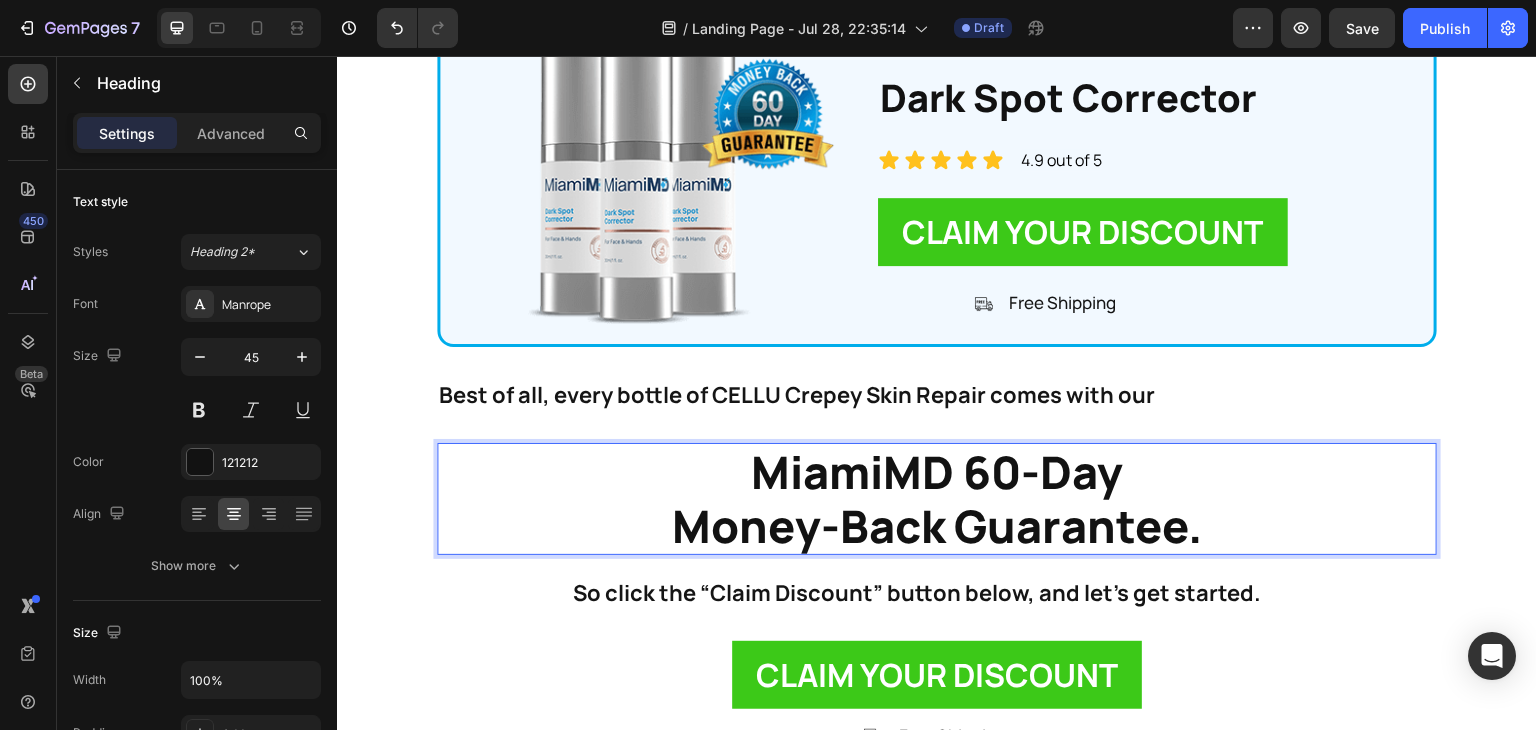 click on "MiamiMD 60-Day Money-Back Guarantee." at bounding box center [937, 499] 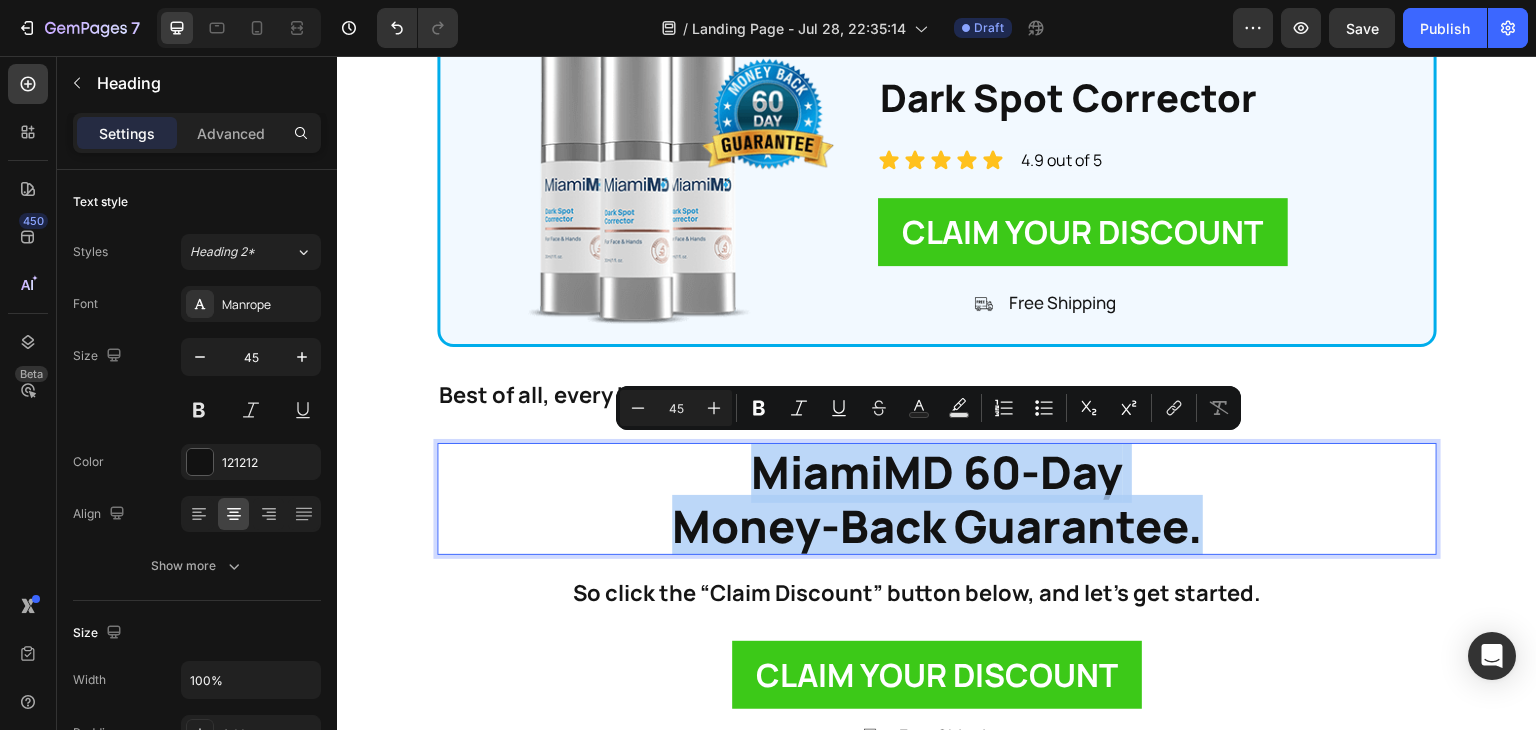 drag, startPoint x: 1211, startPoint y: 530, endPoint x: 733, endPoint y: 459, distance: 483.24423 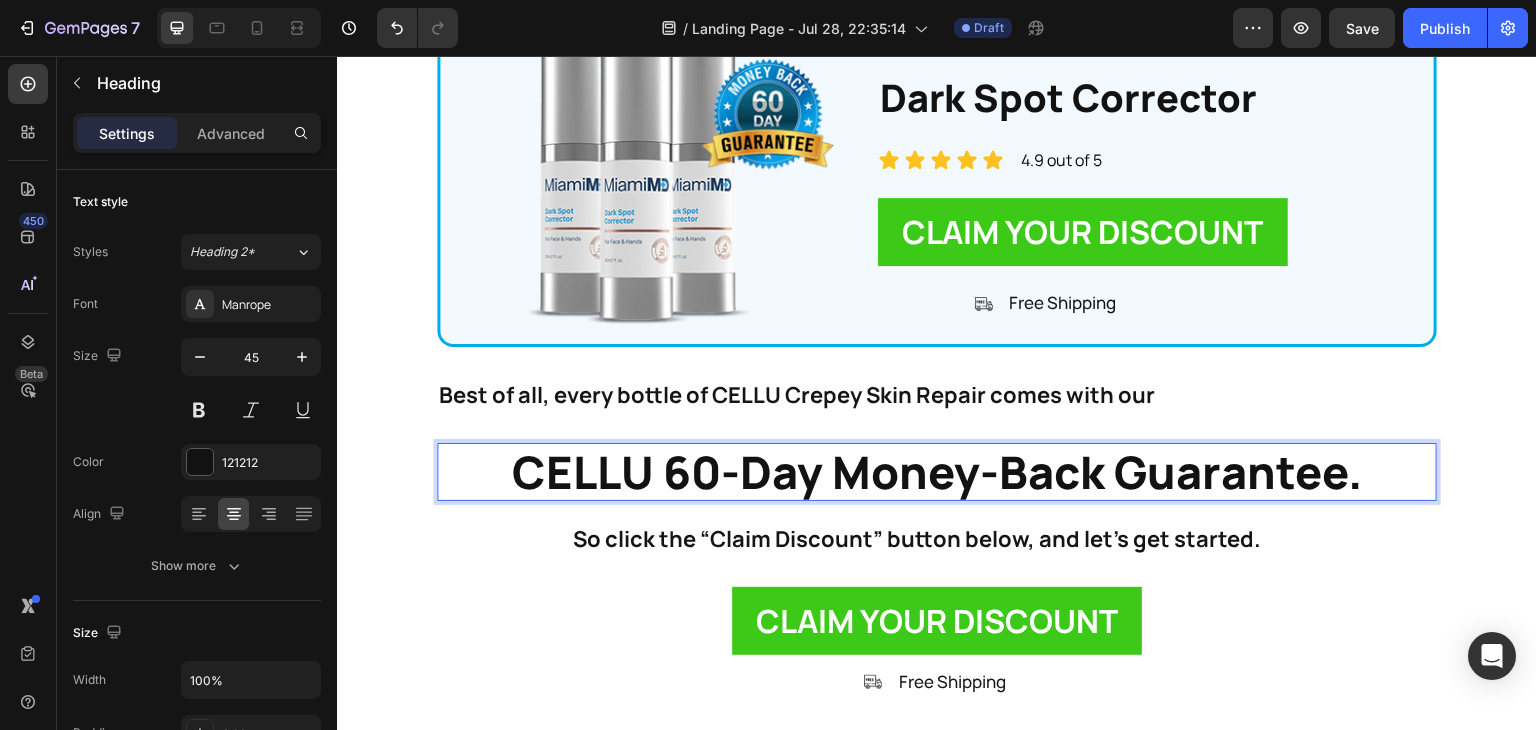 click on "CELLU 60-Day Money-Back Guarantee." at bounding box center (937, 472) 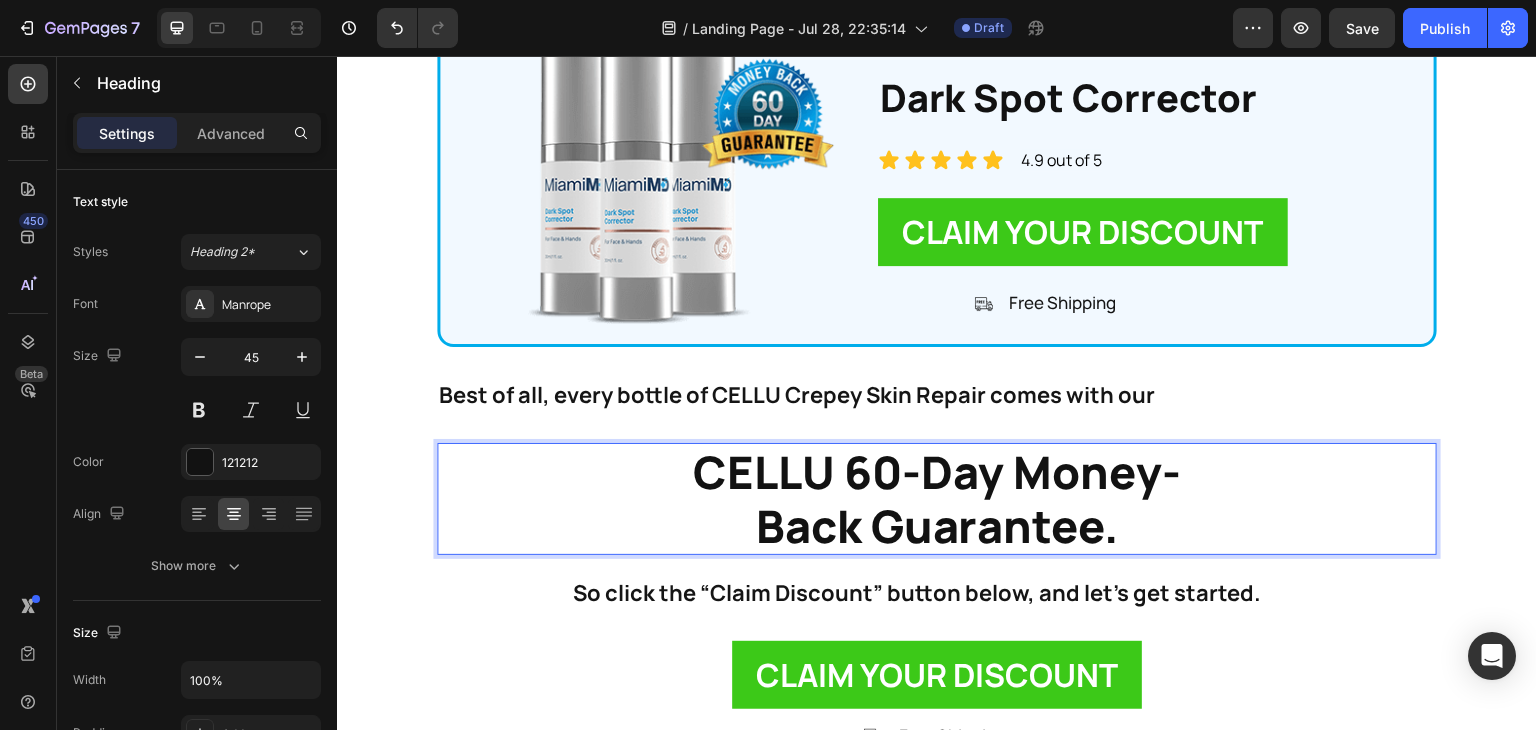click on "And because you've made it this far, and because you're serious about improving your appearance and confidence, we've got some special packages available to help you even more. Text Block You see, most women fall in love with  CELLU Crepey Skin Repair  after just their first few weeks of use, myself included. In fact, a lot of women report seeing and feeling changes within the first month -a number that shocks even me. Text Block And the reason we have so many happy women in our community is because when they start using CELLU Crepey Skin Repair, they end up asking for quite a bit more...not just for themselves, but for friends and family too. Text Block Image Row And the reason we have so many happy women in our community is because when they start using  Dark Spot Corrector , they end up asking for quite a bit more...not just for themselves, but for friends and family too. Text Block So we've created multi-pack options, to help you get some really big savings. Text Block Text Block Text Block Text Block Row" at bounding box center (937, 831) 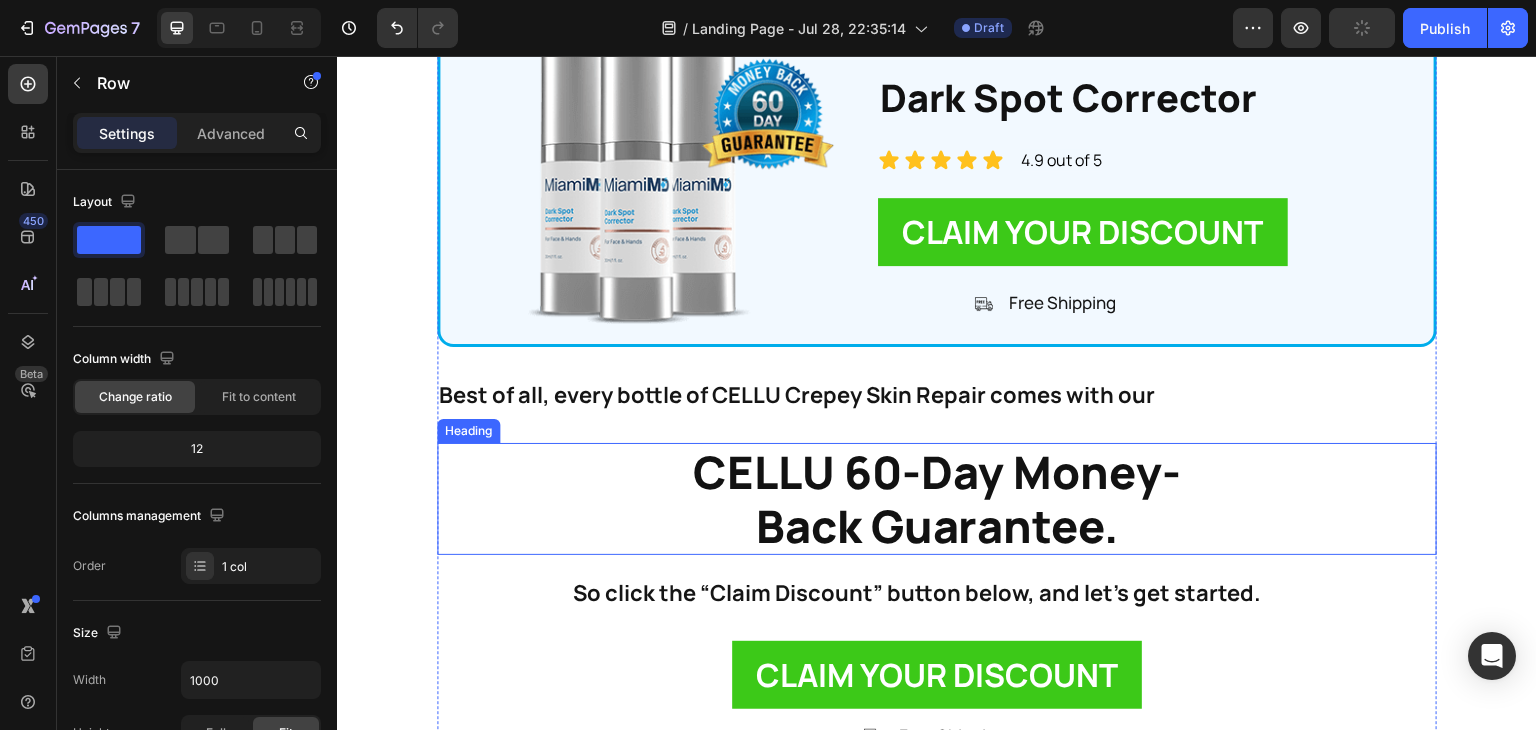 click on "CELLU 60-Day Money- Back Guarantee." at bounding box center [937, 499] 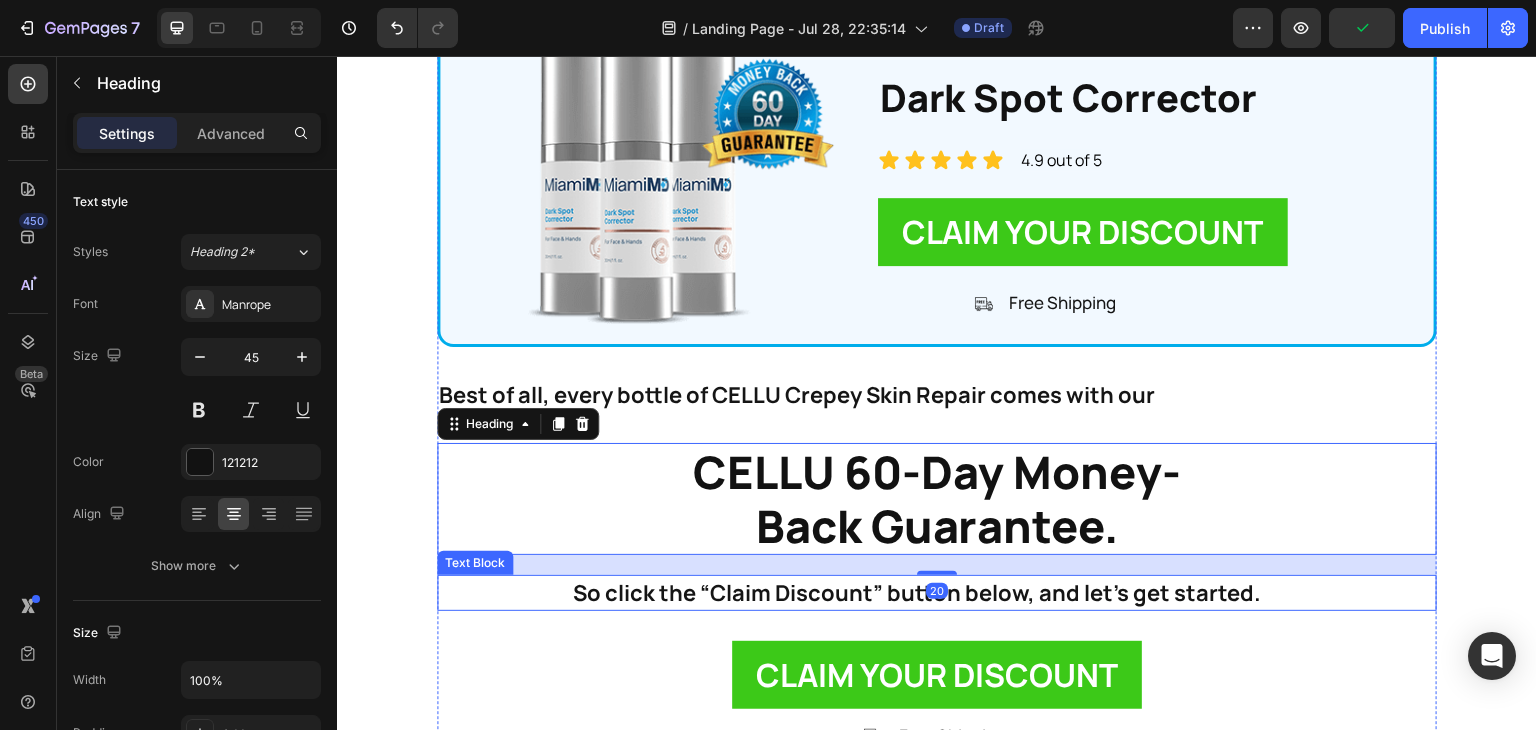 click on "So click the “Claim Discount” button below, and let’s get started." at bounding box center (917, 593) 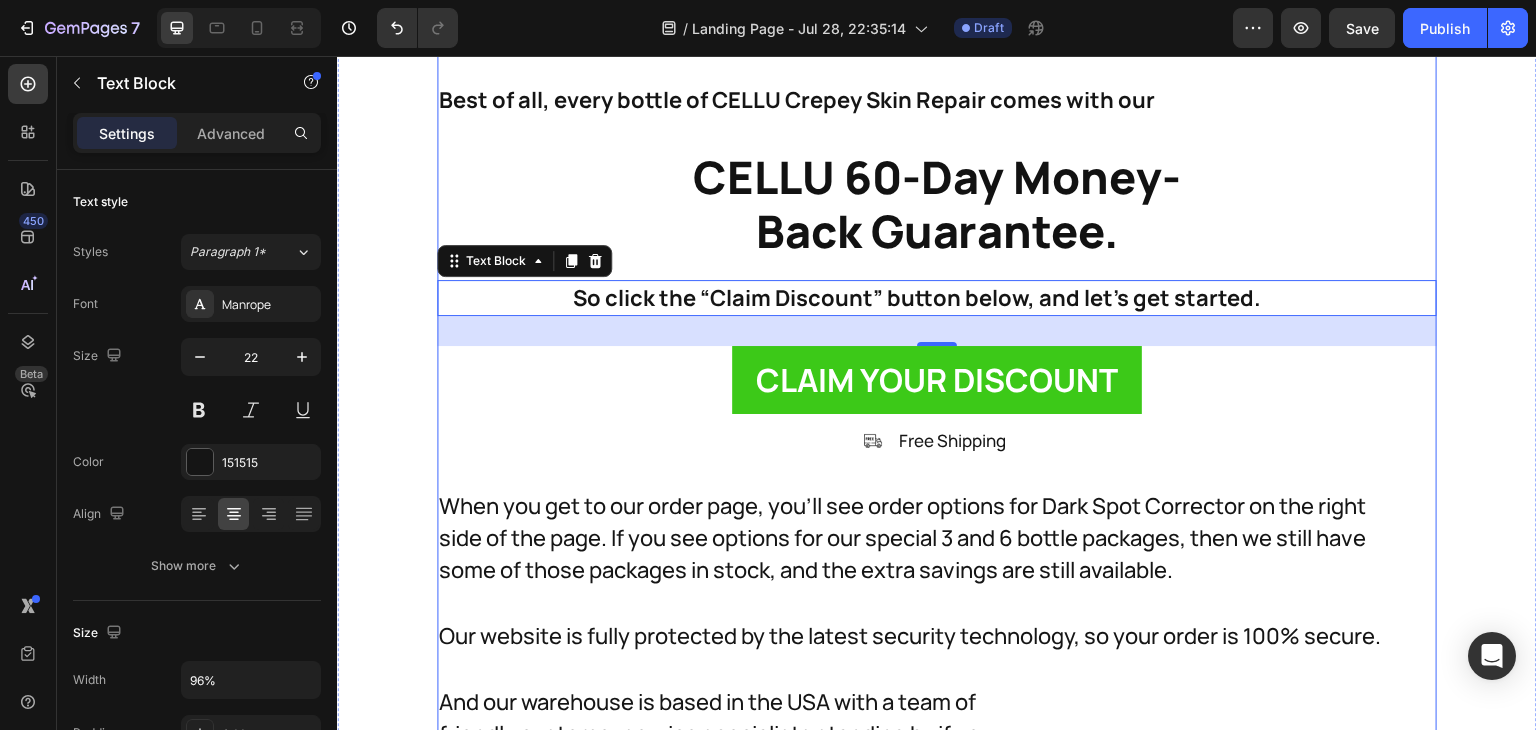 scroll, scrollTop: 33288, scrollLeft: 0, axis: vertical 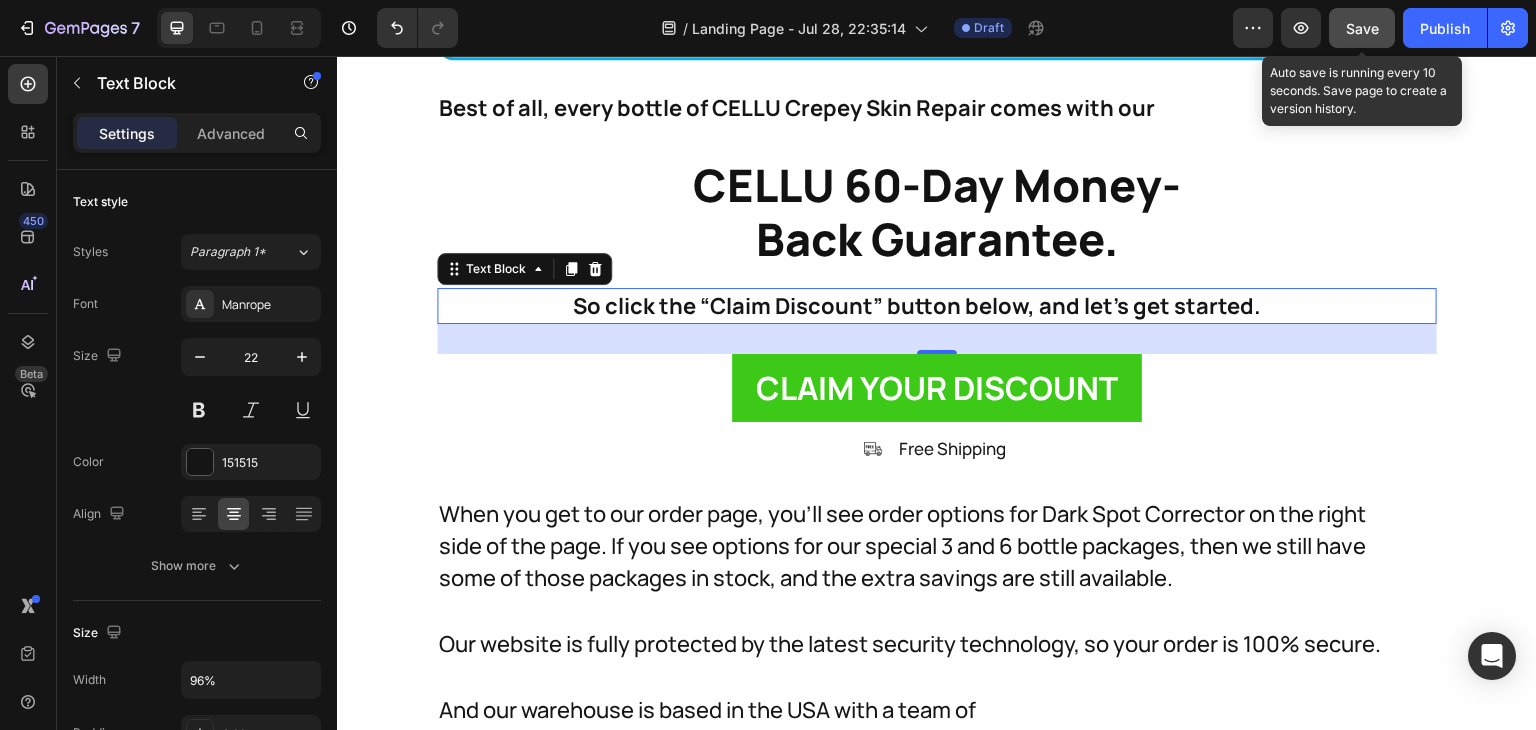 click on "Save" 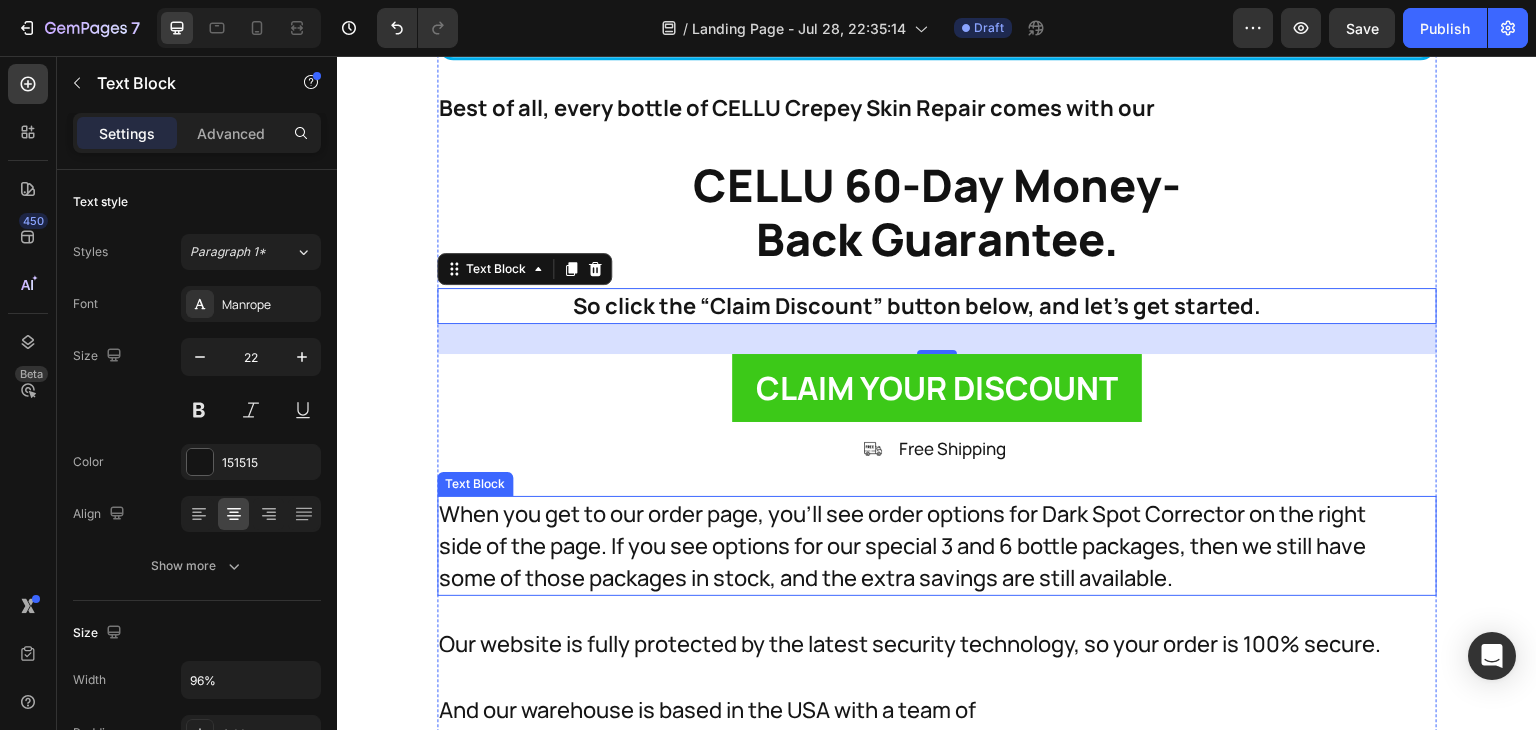 click on "When you get to our order page, you'll see order options for Dark Spot Corrector on the right side of the page. If you see options for our special 3 and 6 bottle packages, then we still have some of those packages in stock, and the extra savings are still available." at bounding box center (917, 546) 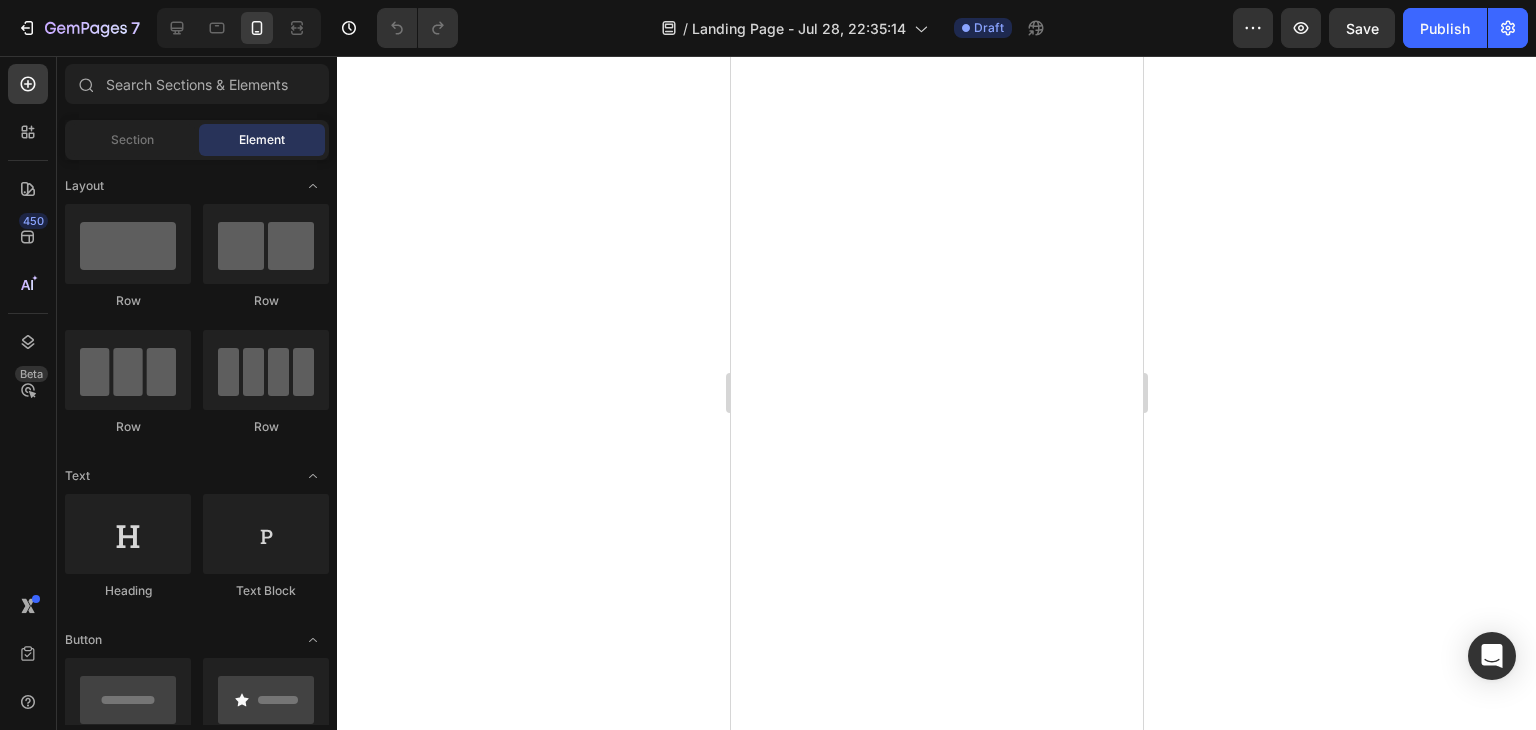 scroll, scrollTop: 0, scrollLeft: 0, axis: both 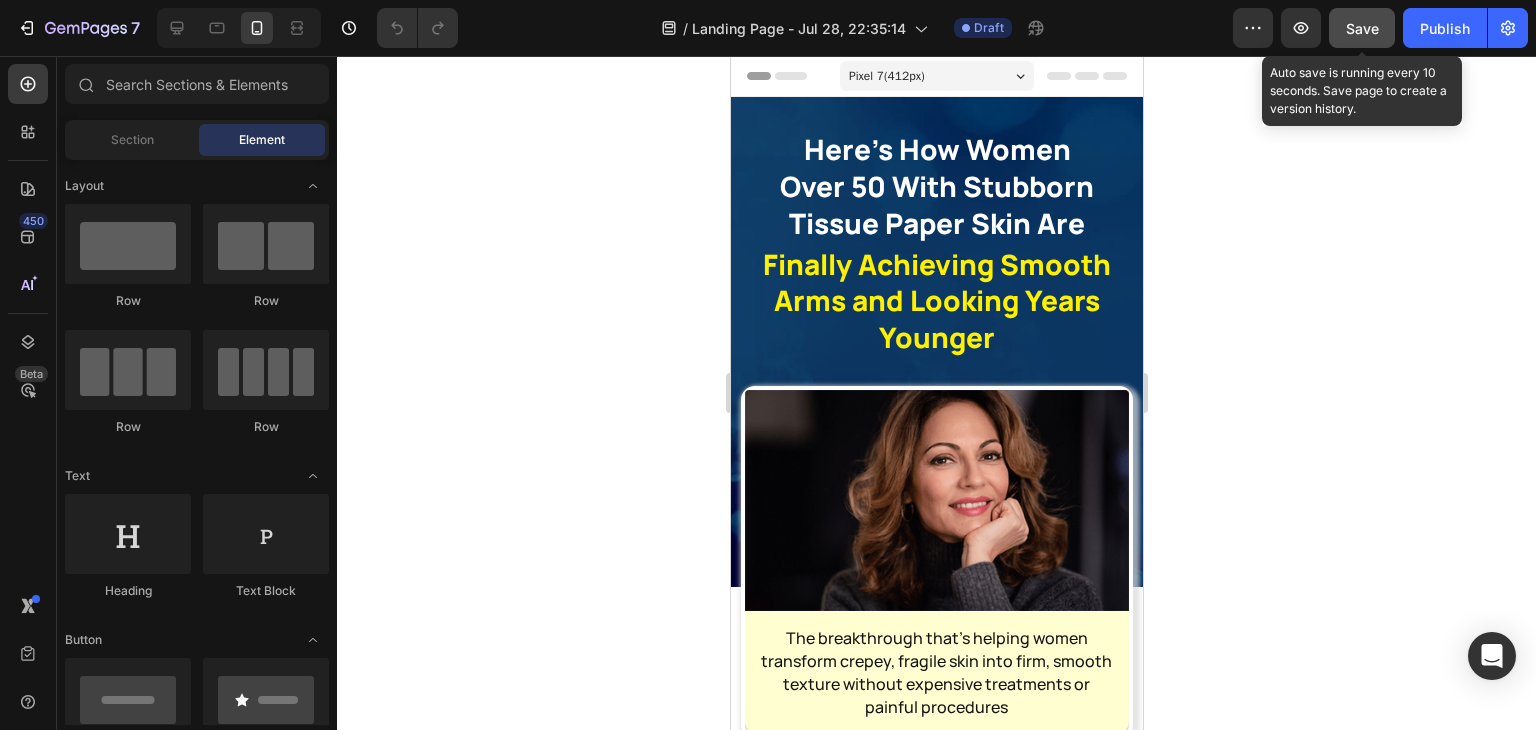 click on "Save" at bounding box center [1362, 28] 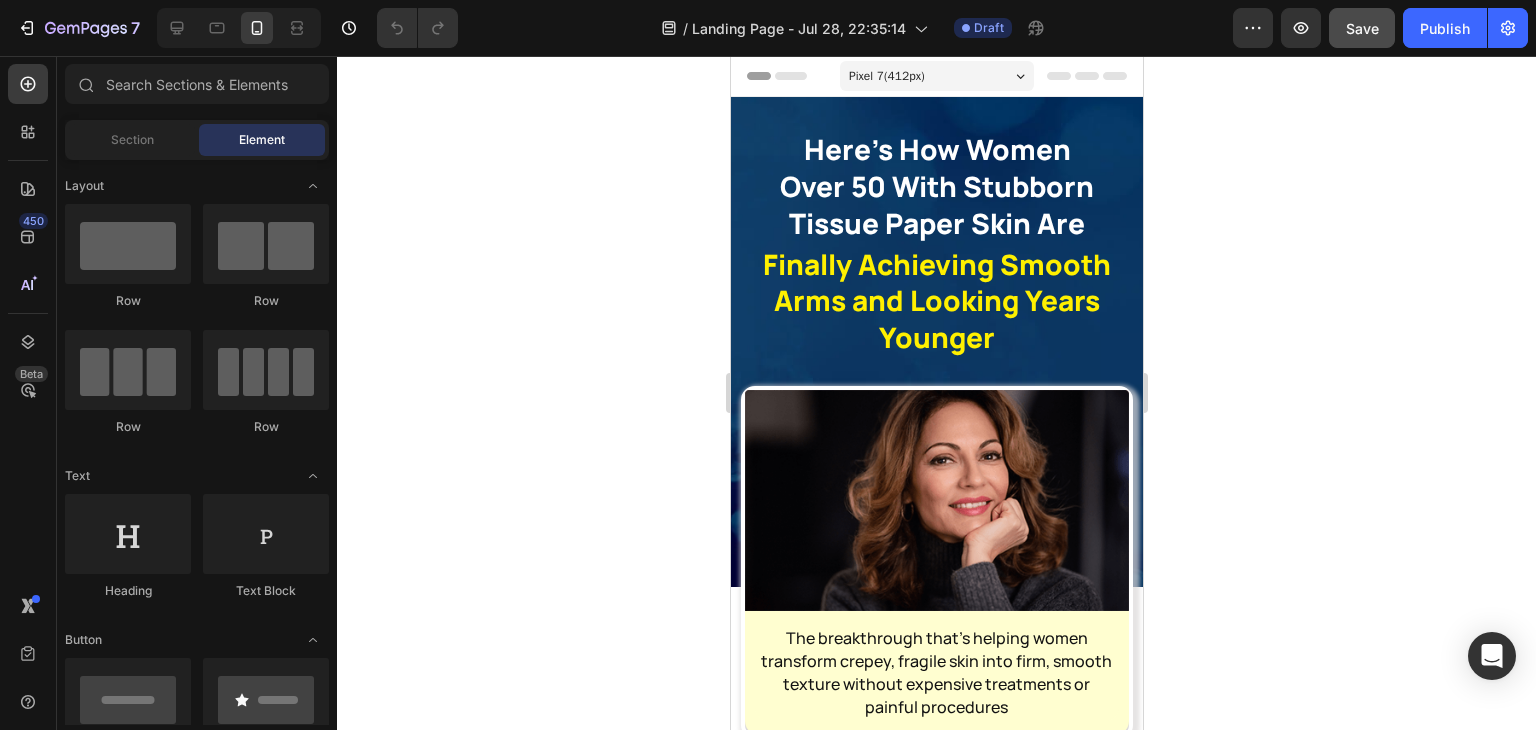 type 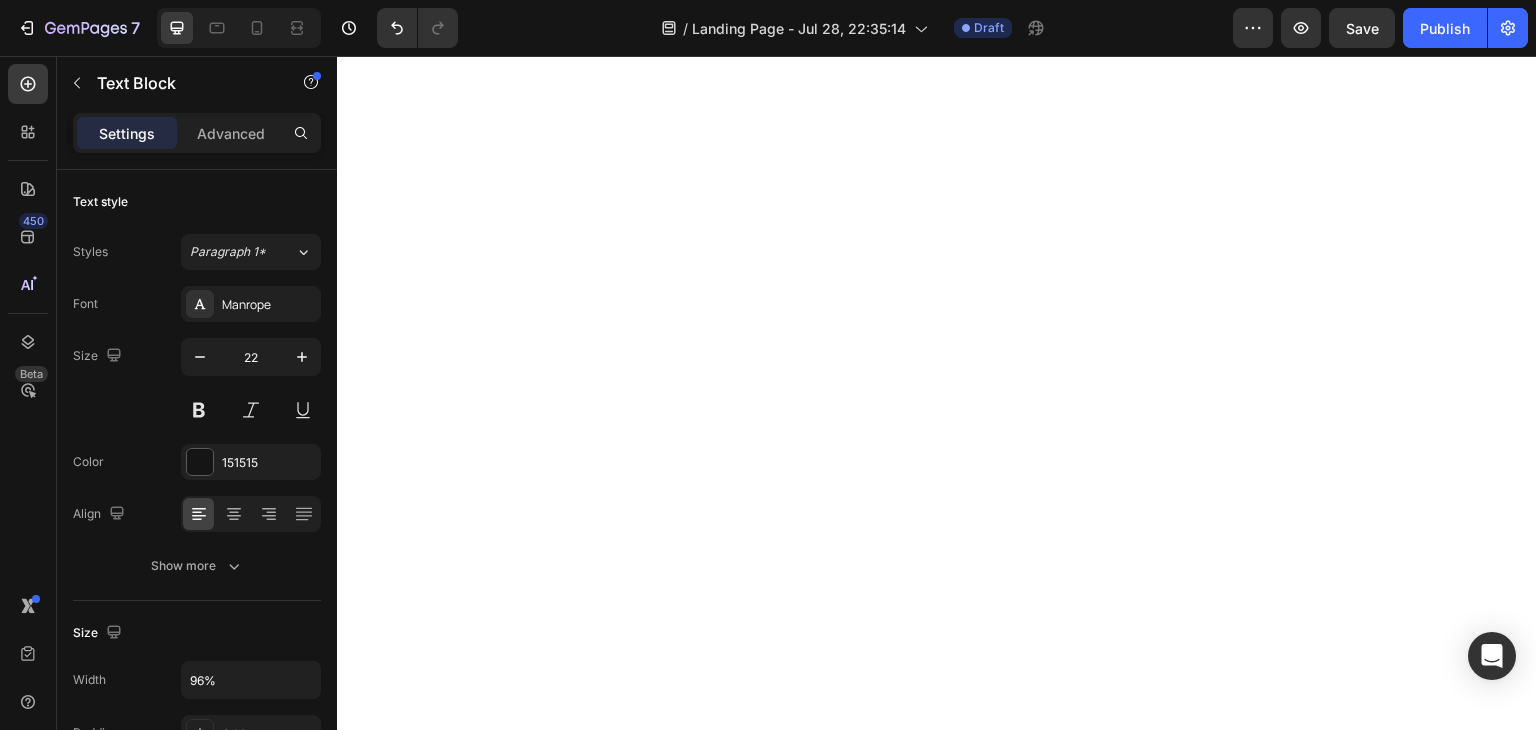 scroll, scrollTop: 0, scrollLeft: 0, axis: both 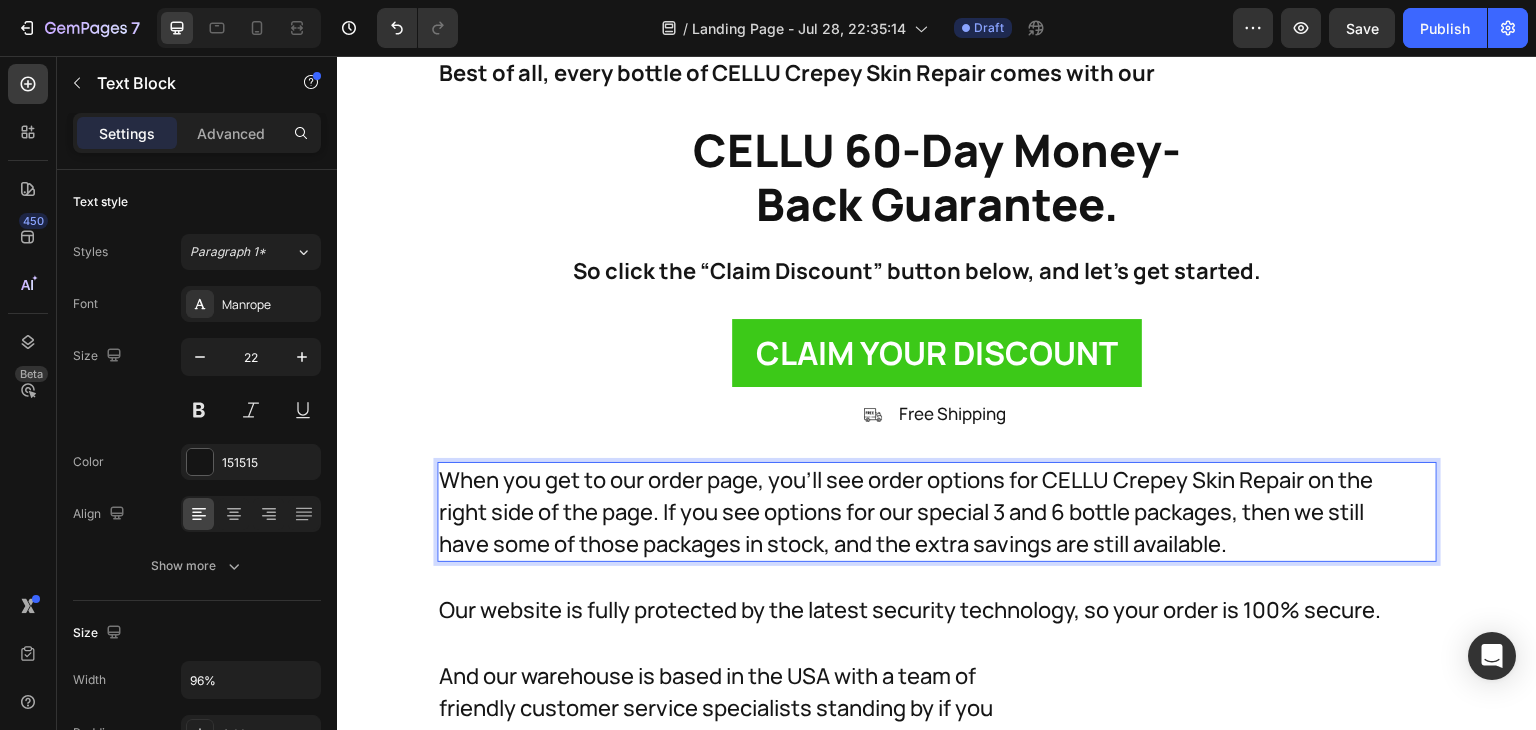 click on "When you get to our order page, you'll see order options for CELLU Crepey Skin Repair on the right side of the page. If you see options for our special 3 and 6 bottle packages, then we still have some of those packages in stock, and the extra savings are still available." at bounding box center [917, 512] 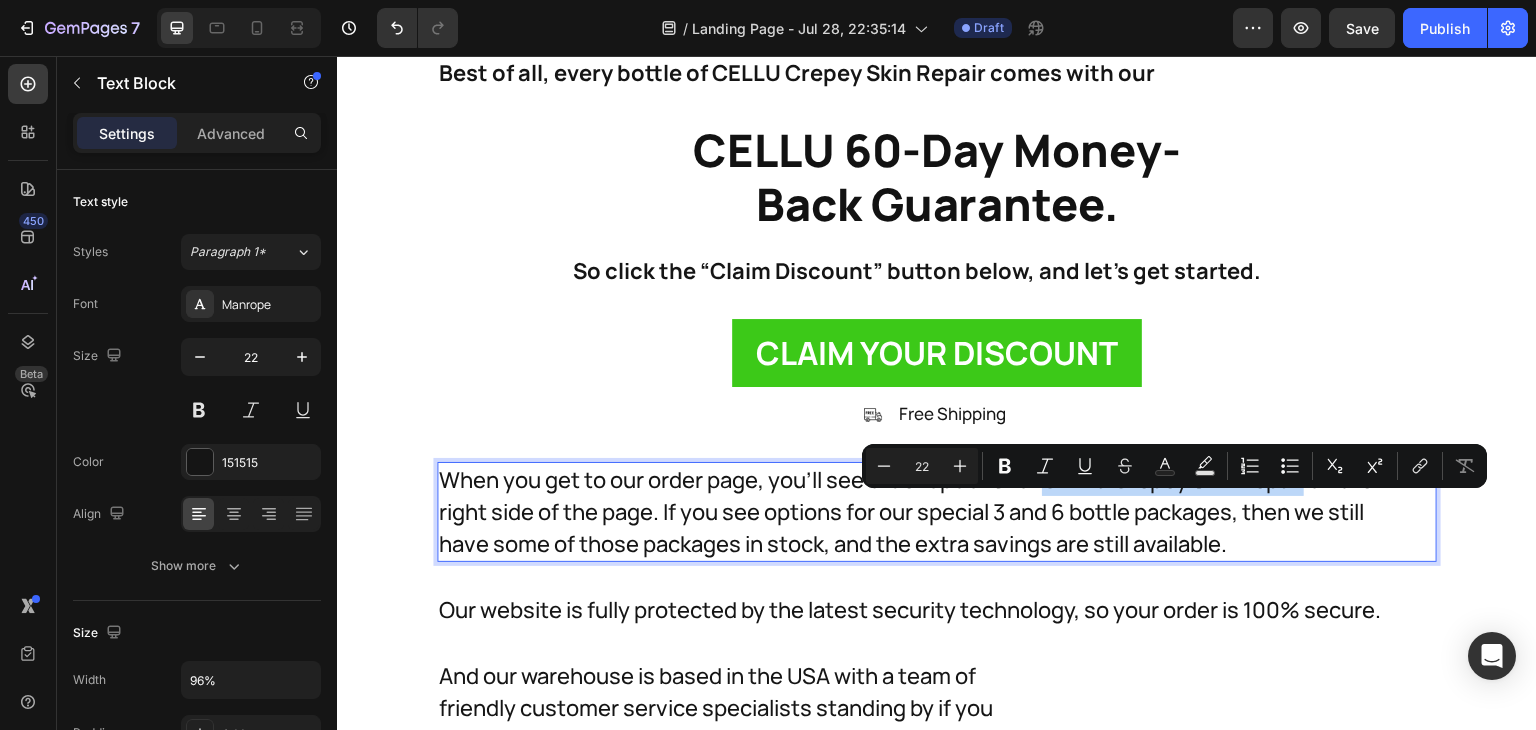 drag, startPoint x: 1043, startPoint y: 510, endPoint x: 1291, endPoint y: 515, distance: 248.0504 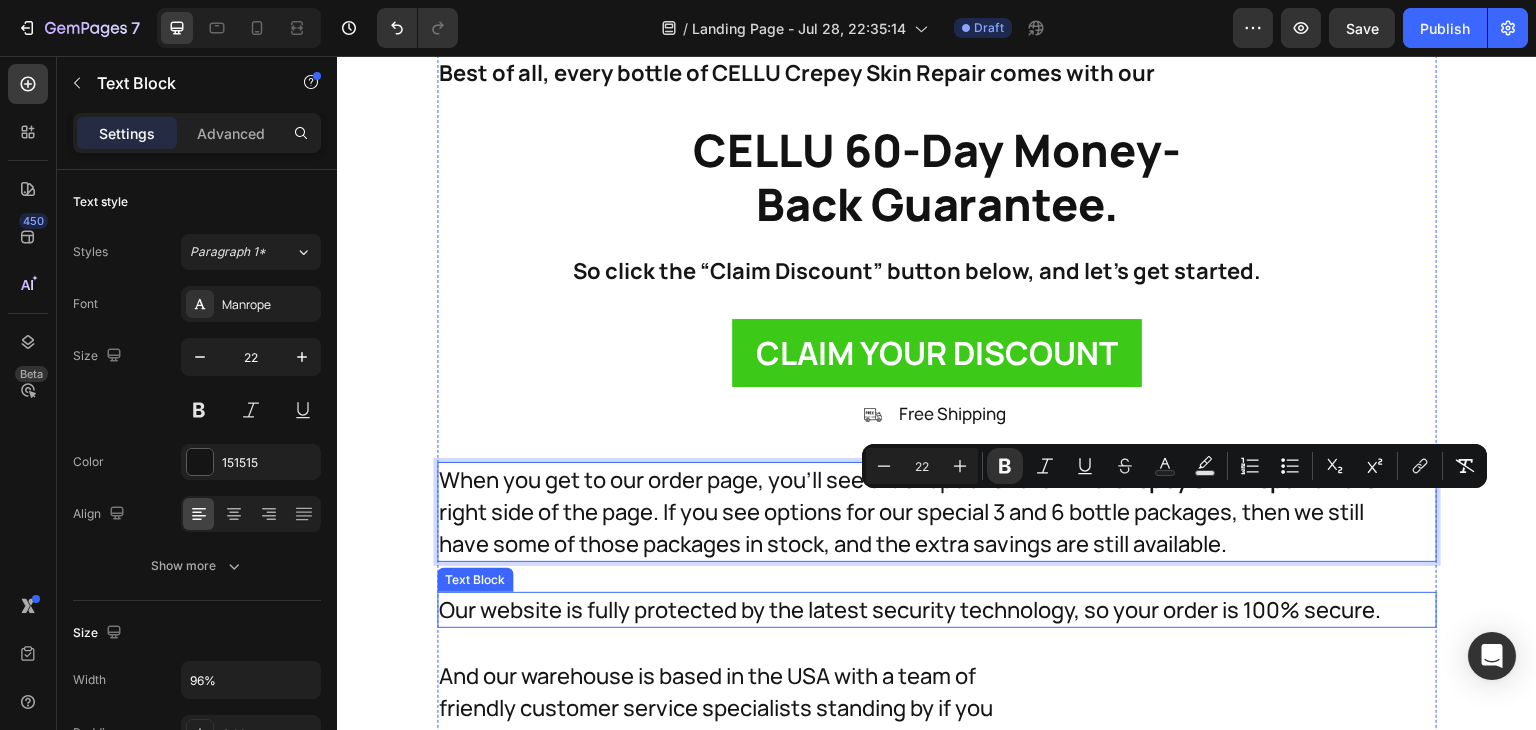 click on "Our website is fully protected by the latest security technology, so your order is 100% secure." at bounding box center (917, 610) 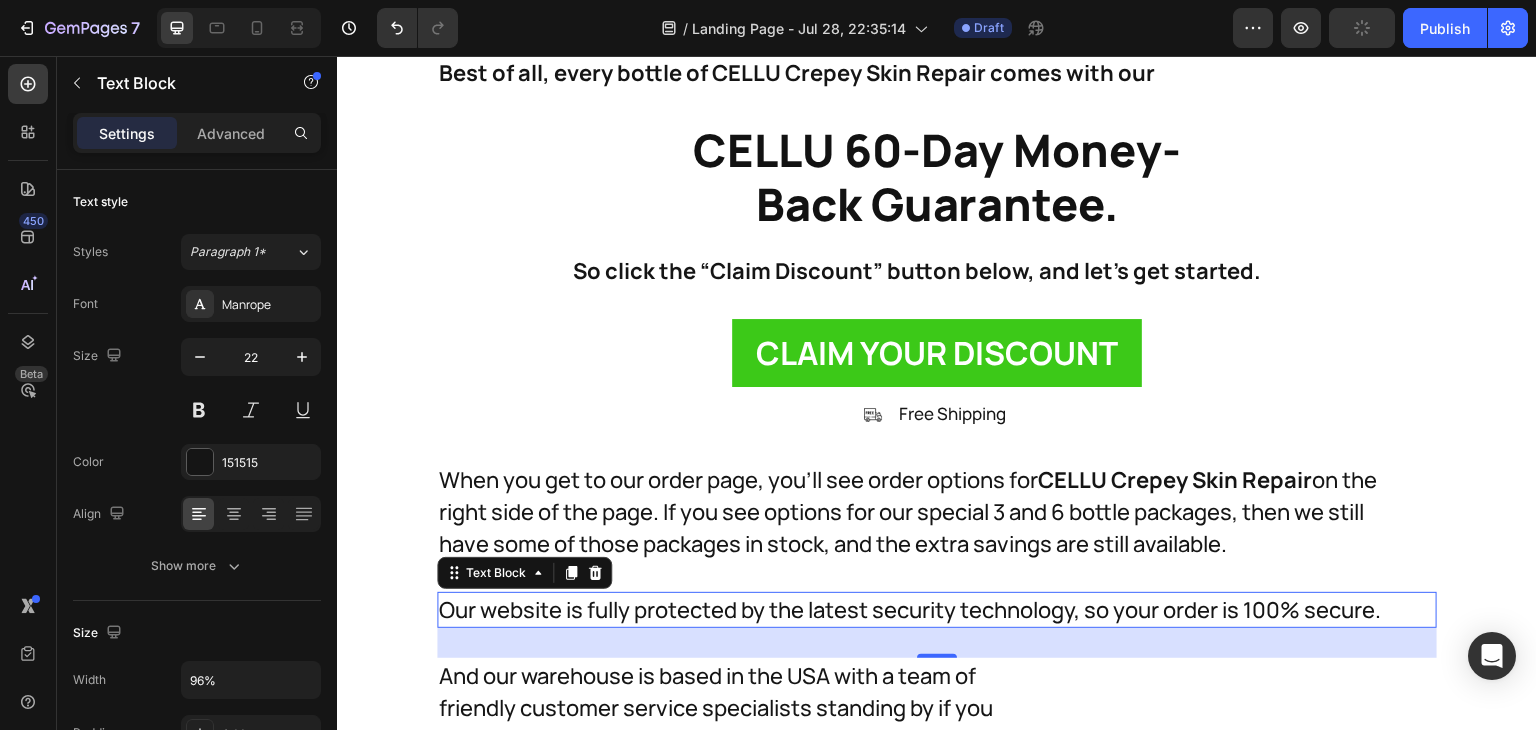 click on "Our website is fully protected by the latest security technology, so your order is 100% secure." at bounding box center (917, 610) 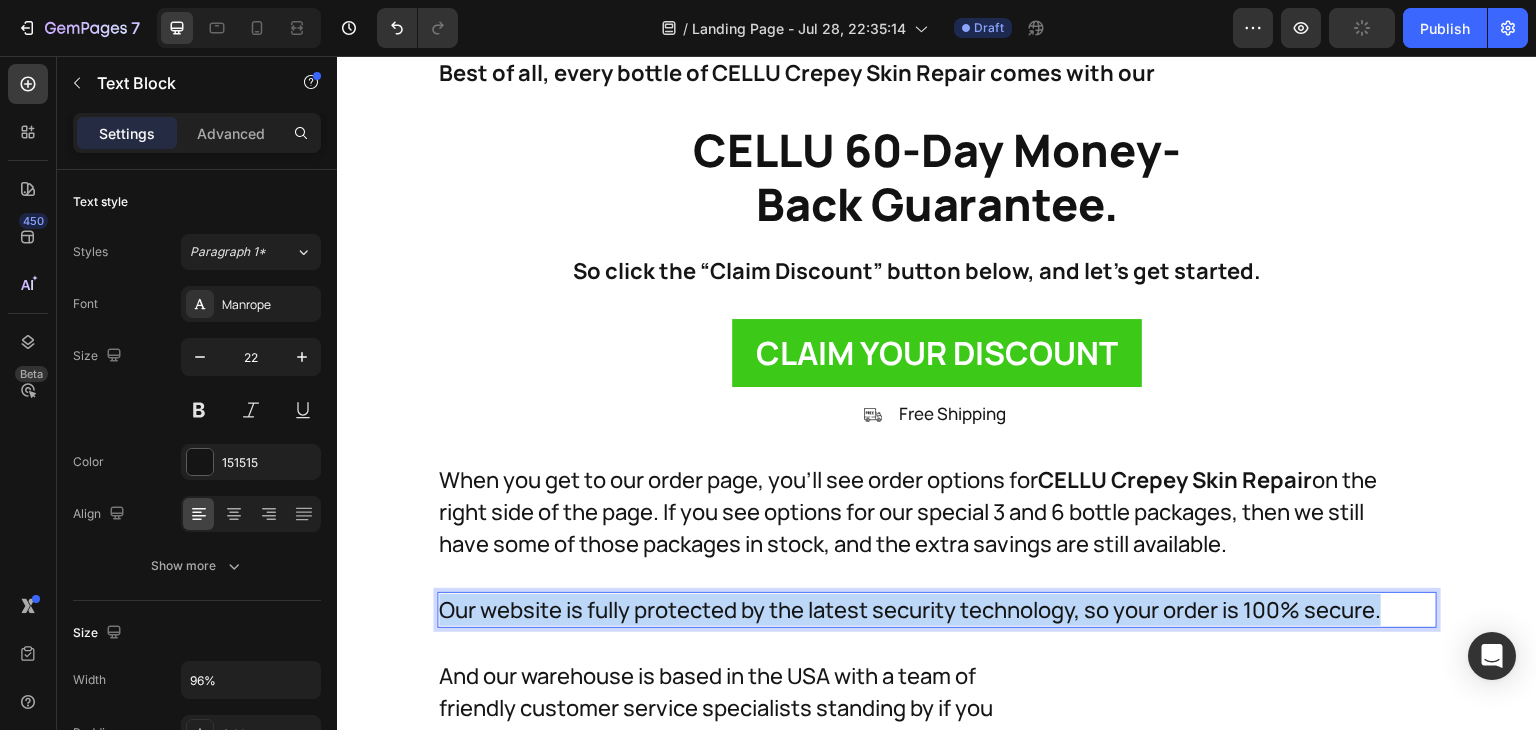 click on "Our website is fully protected by the latest security technology, so your order is 100% secure." at bounding box center [917, 610] 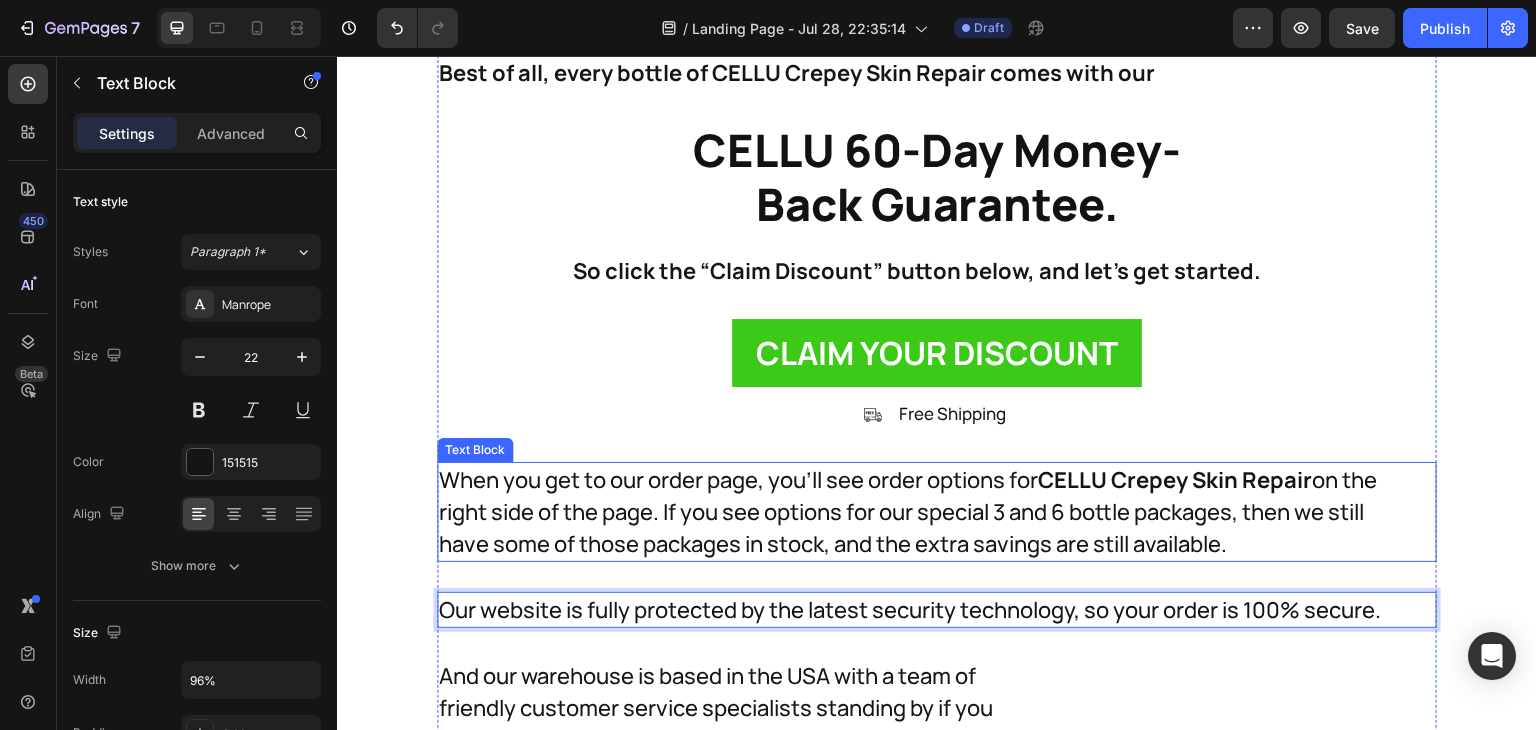 scroll, scrollTop: 33616, scrollLeft: 0, axis: vertical 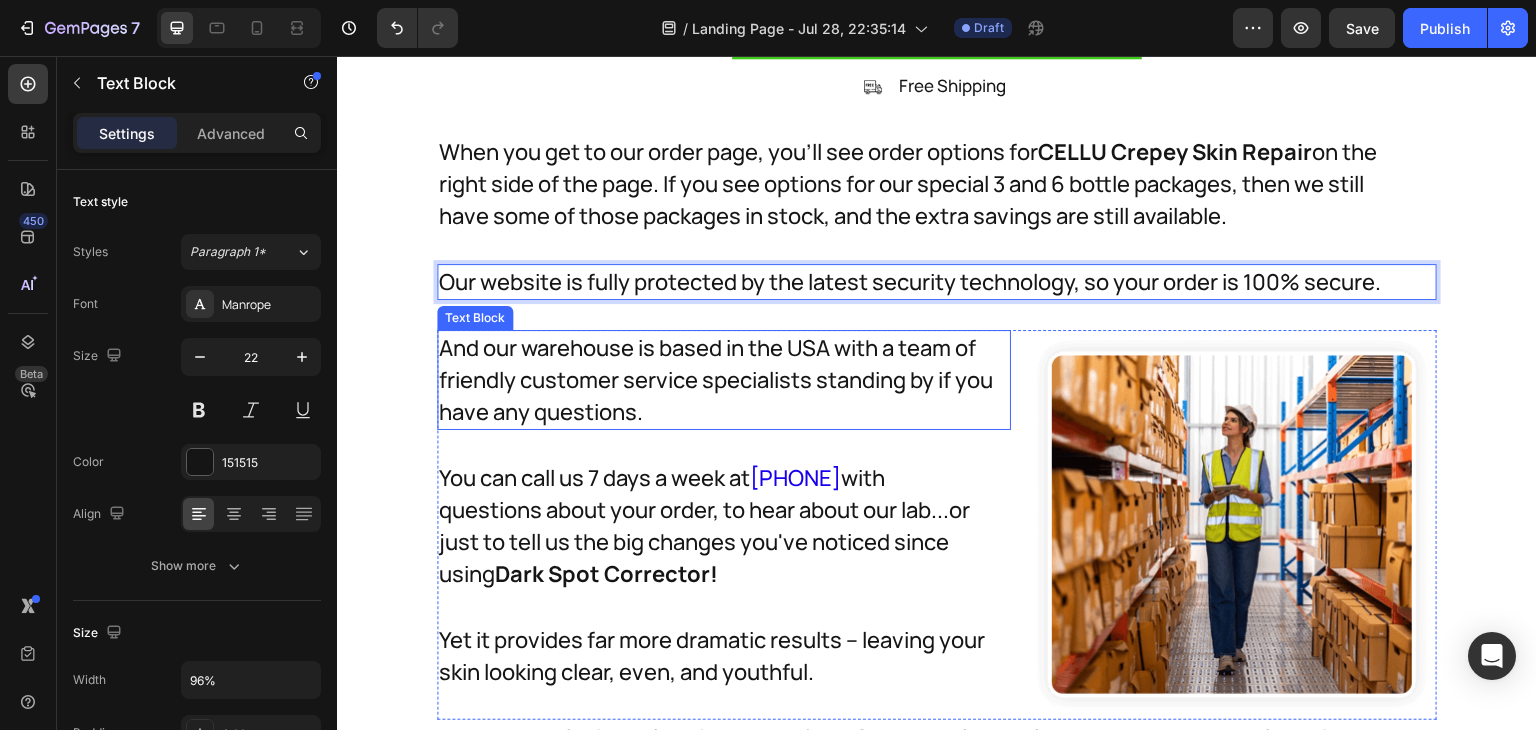 click on "And our warehouse is based in the USA with a team of friendly customer service specialists standing by if you have any questions." at bounding box center [724, 380] 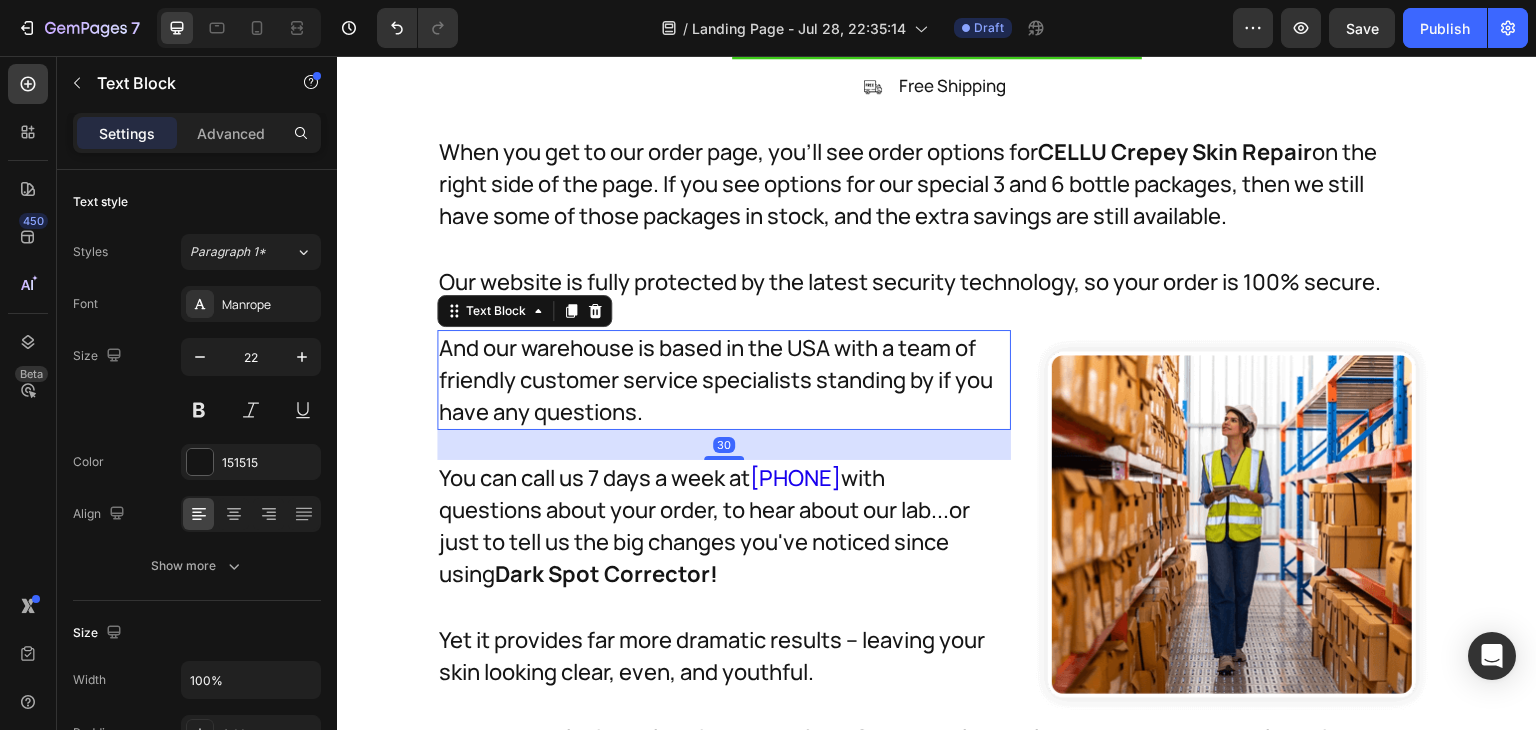 click on "And our warehouse is based in the USA with a team of friendly customer service specialists standing by if you have any questions." at bounding box center [724, 380] 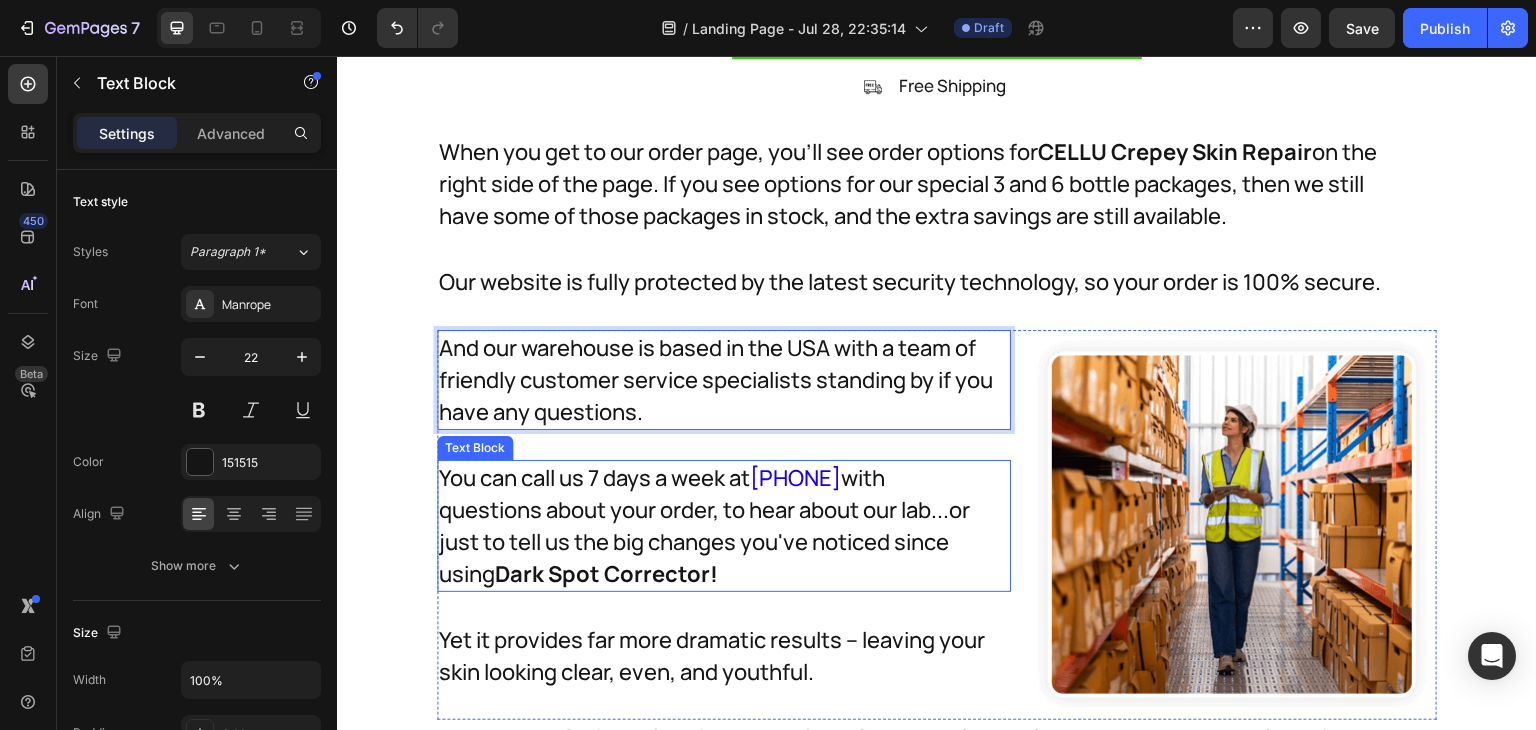 click on "You can call us 7 days a week at  844-829-8772  with questions about your order, to hear about our lab...or just to tell us the big changes you've noticed since using  Dark Spot Corrector!" at bounding box center (712, 526) 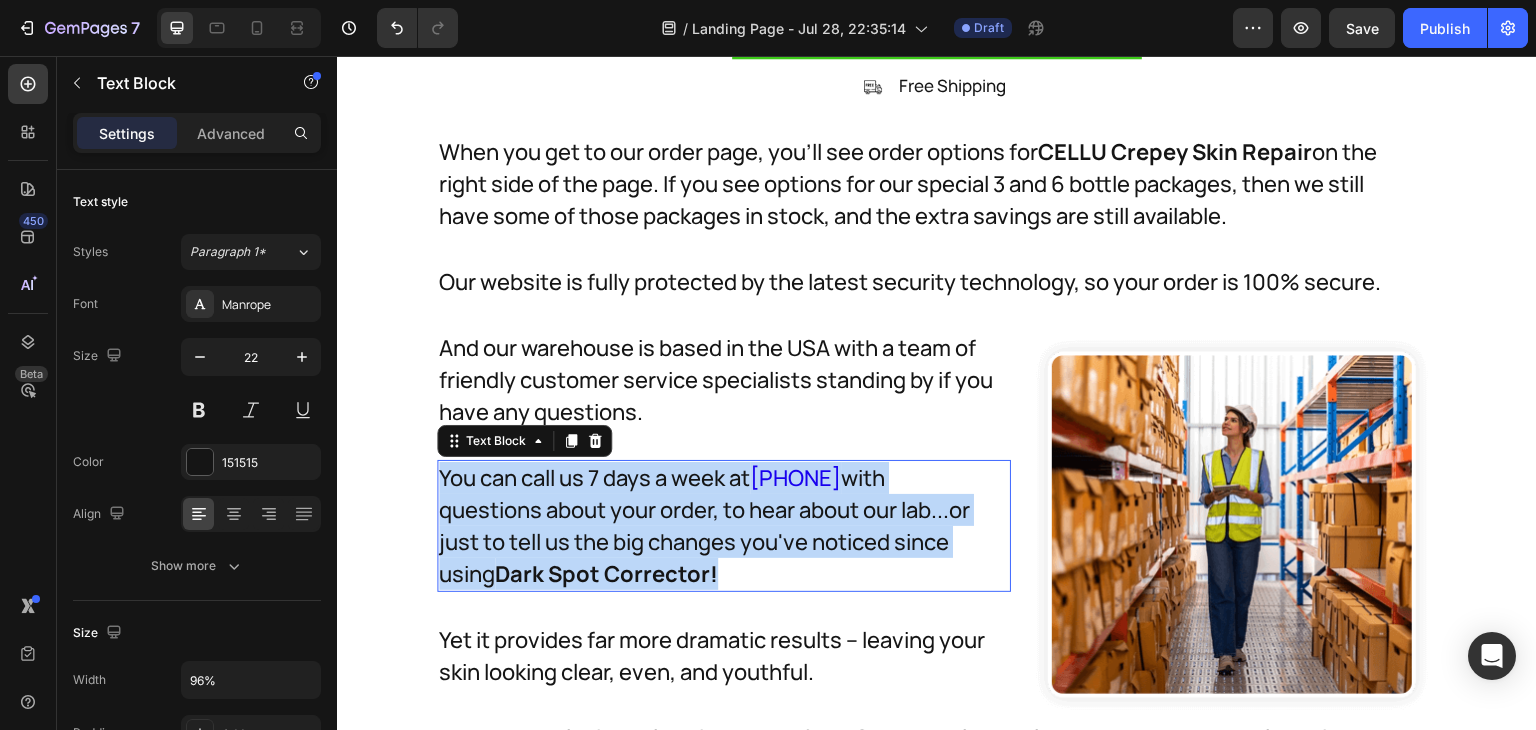 click on "You can call us 7 days a week at  844-829-8772  with questions about your order, to hear about our lab...or just to tell us the big changes you've noticed since using  Dark Spot Corrector!" at bounding box center (712, 526) 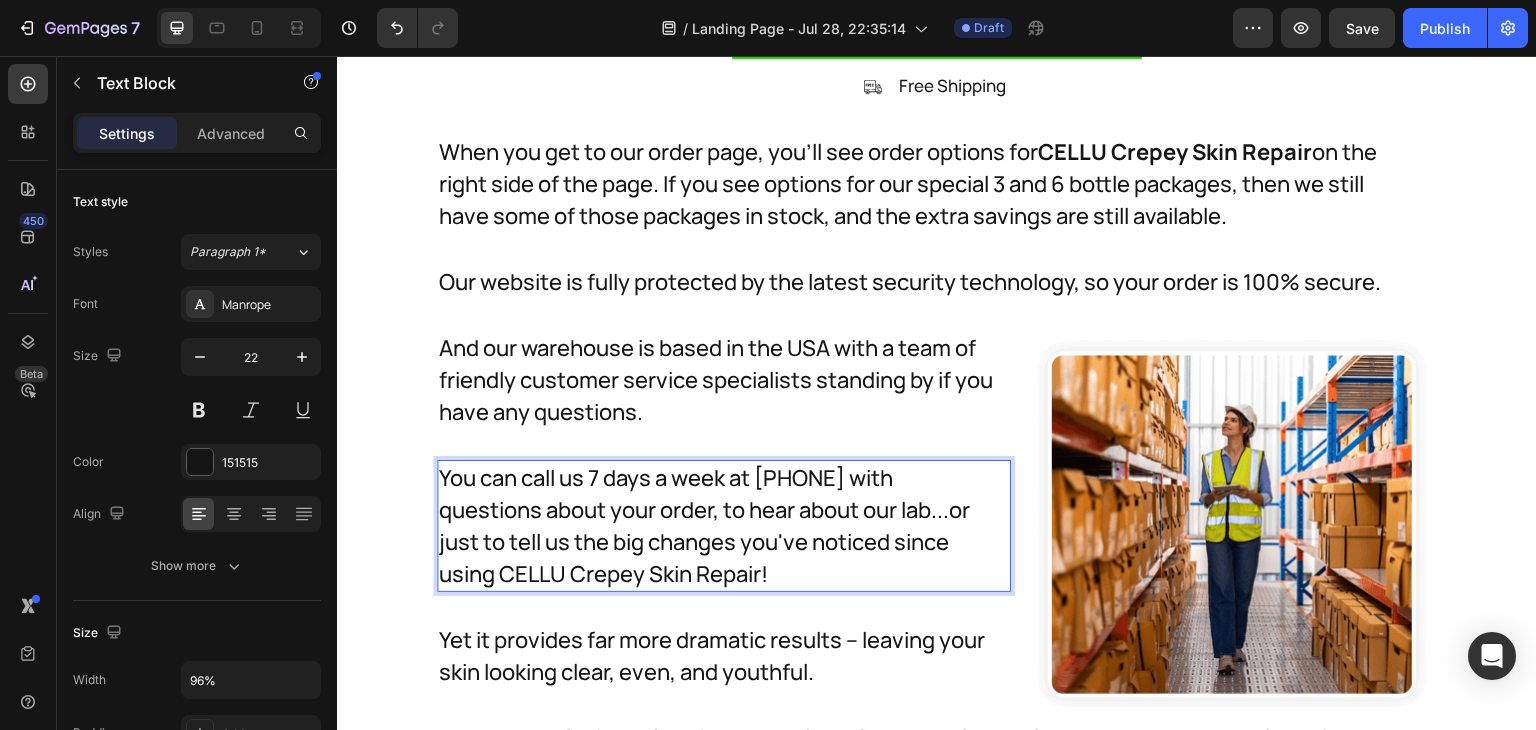 click on "You can call us 7 days a week at [PHONE] with questions about your order, to hear about our lab...or just to tell us the big changes you've noticed since using CELLU Crepey Skin Repair!" at bounding box center [712, 526] 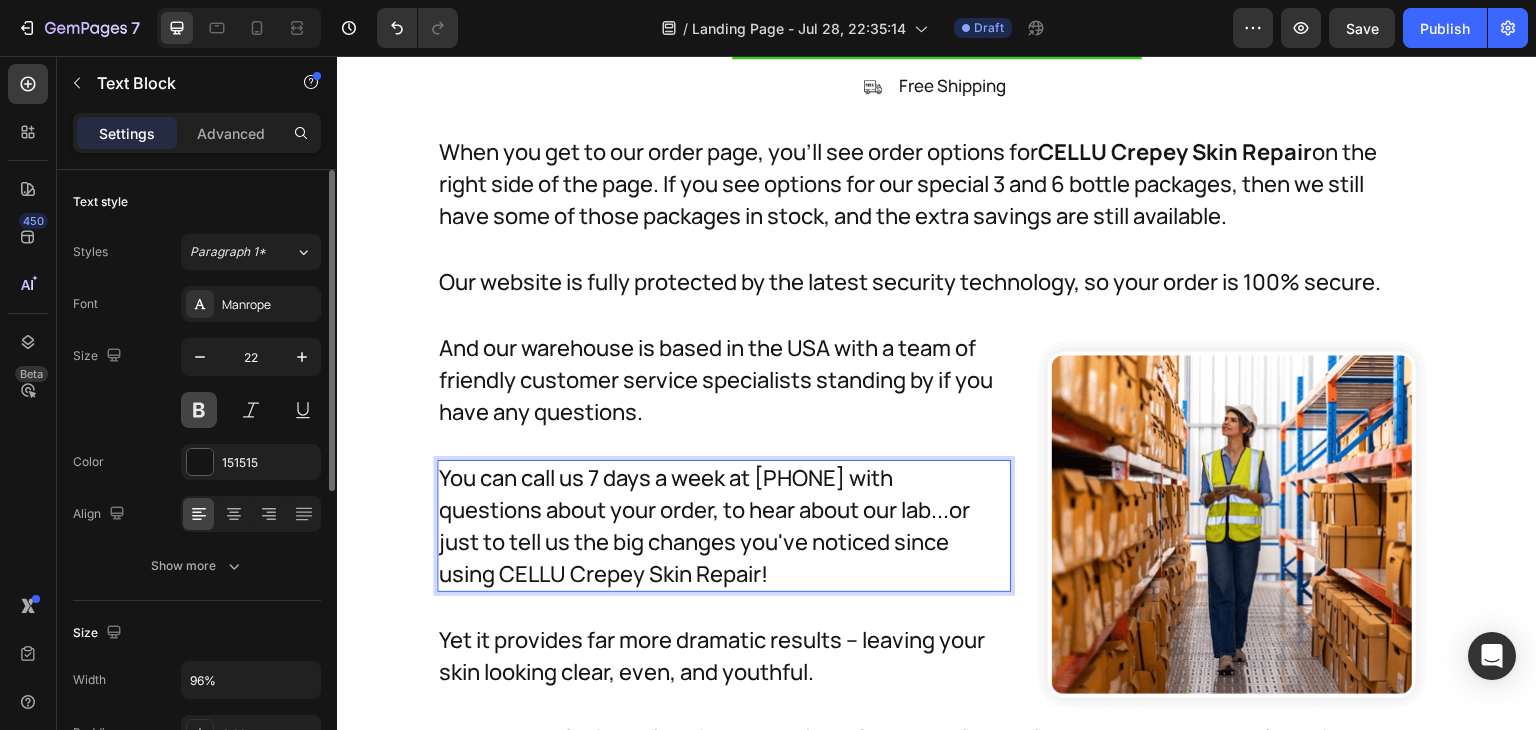 click at bounding box center (199, 410) 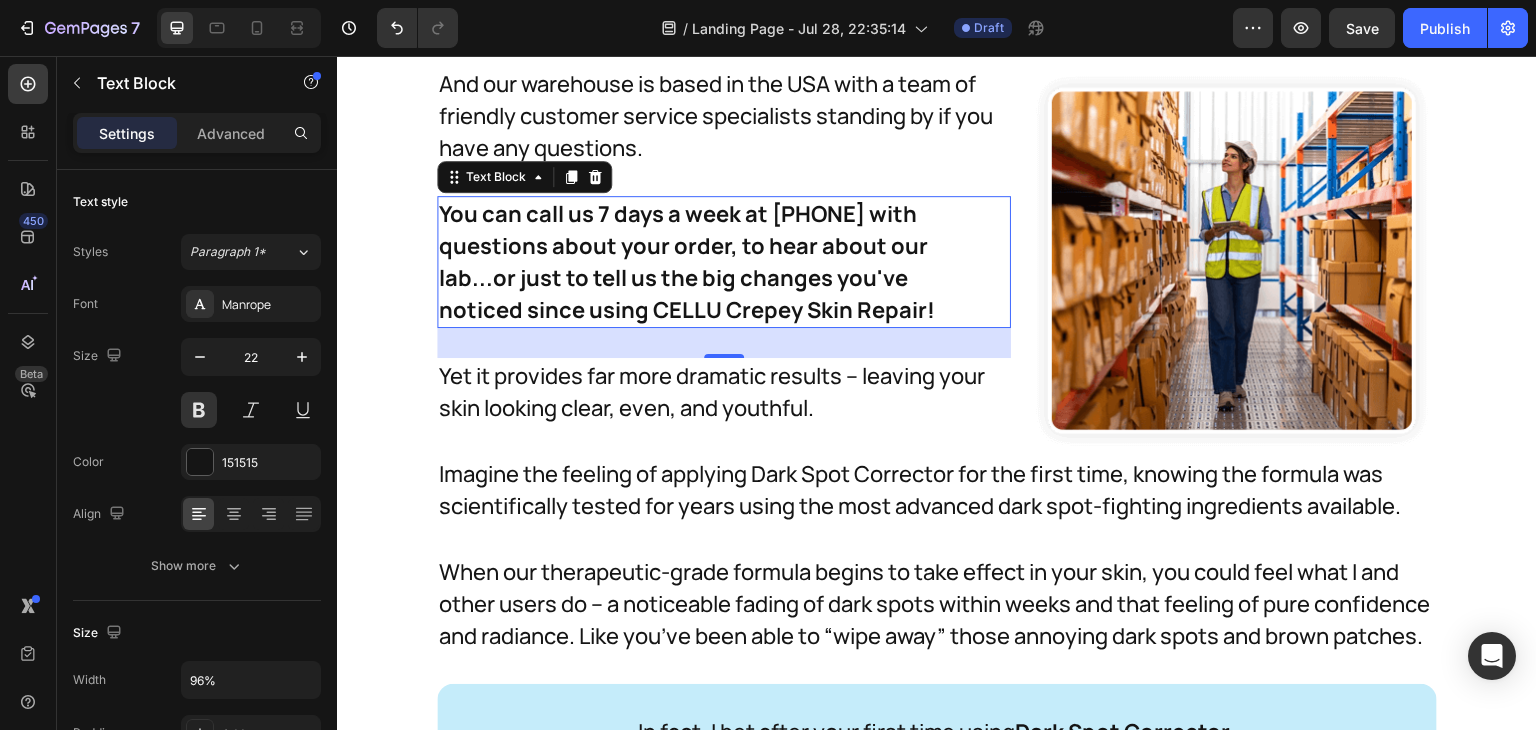 scroll, scrollTop: 33888, scrollLeft: 0, axis: vertical 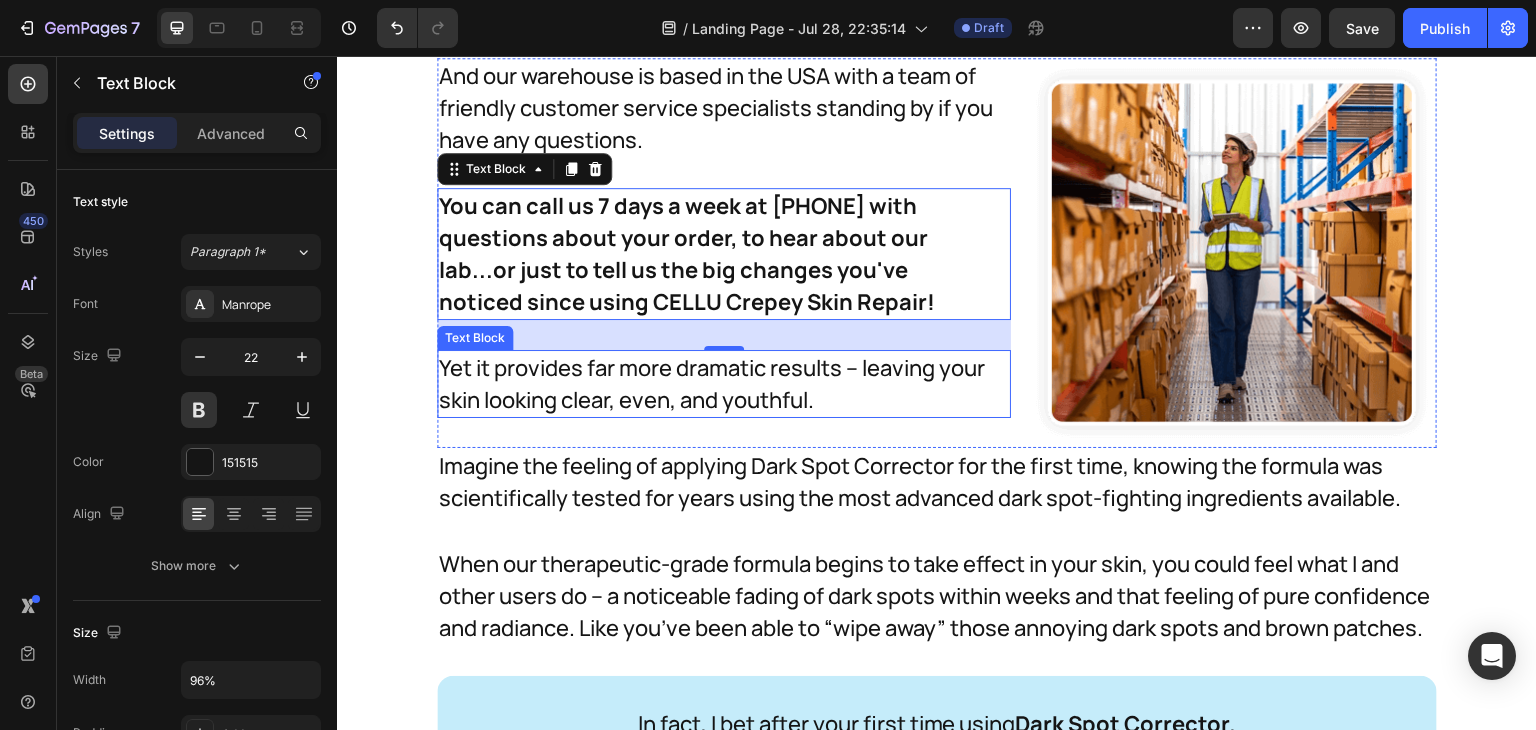 click on "Yet it provides far more dramatic results – leaving your skin looking clear, even, and youthful." at bounding box center [724, 384] 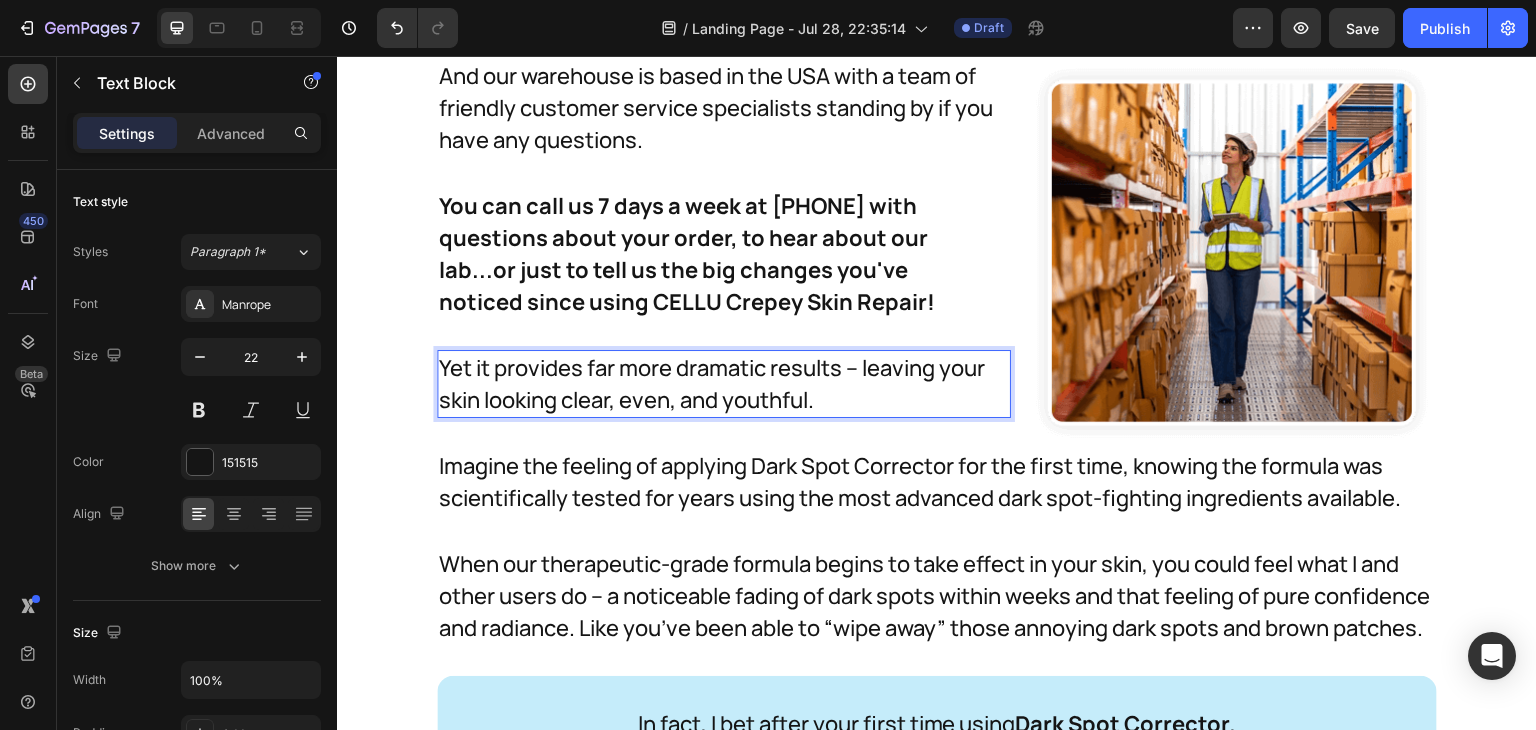 click on "Yet it provides far more dramatic results – leaving your skin looking clear, even, and youthful." at bounding box center [724, 384] 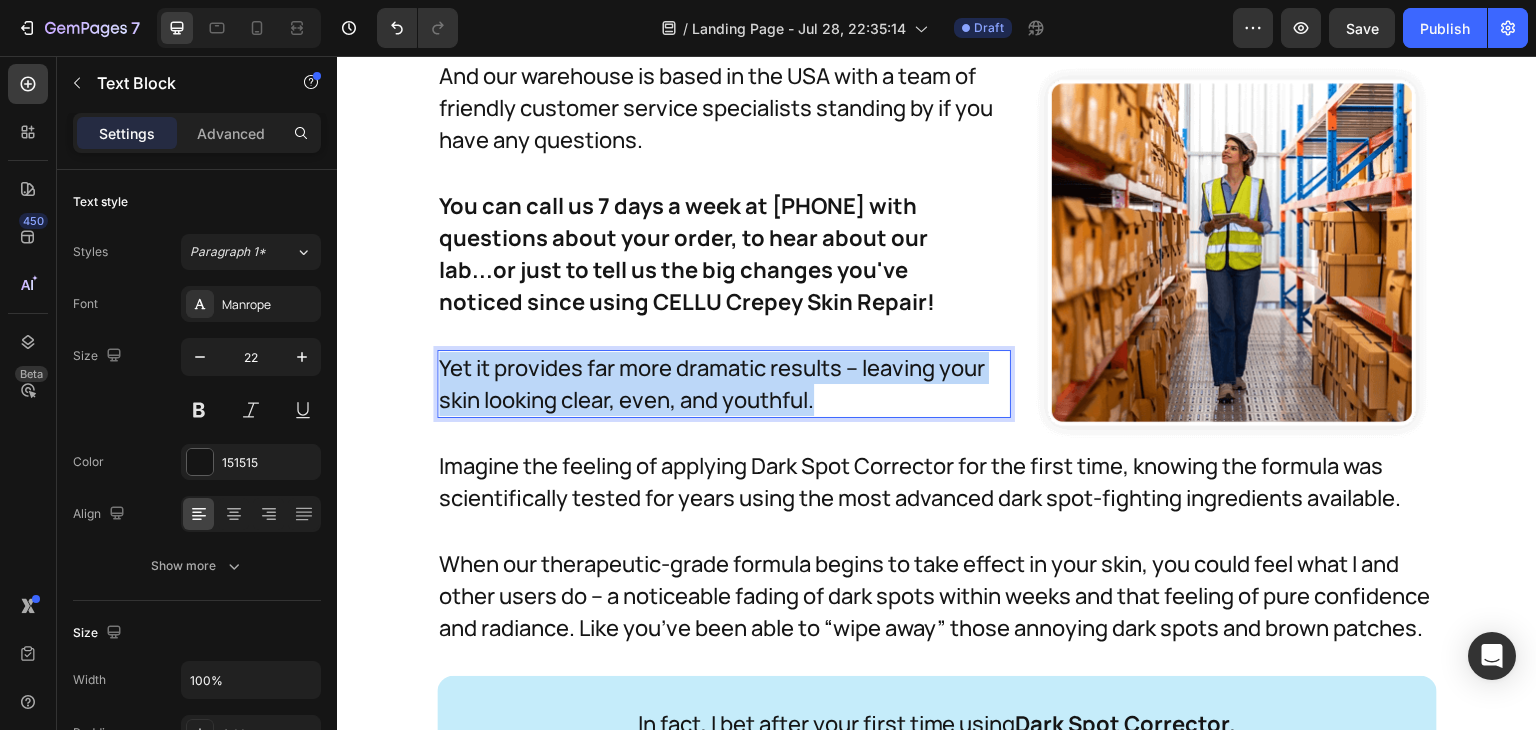 click on "Yet it provides far more dramatic results – leaving your skin looking clear, even, and youthful." at bounding box center [724, 384] 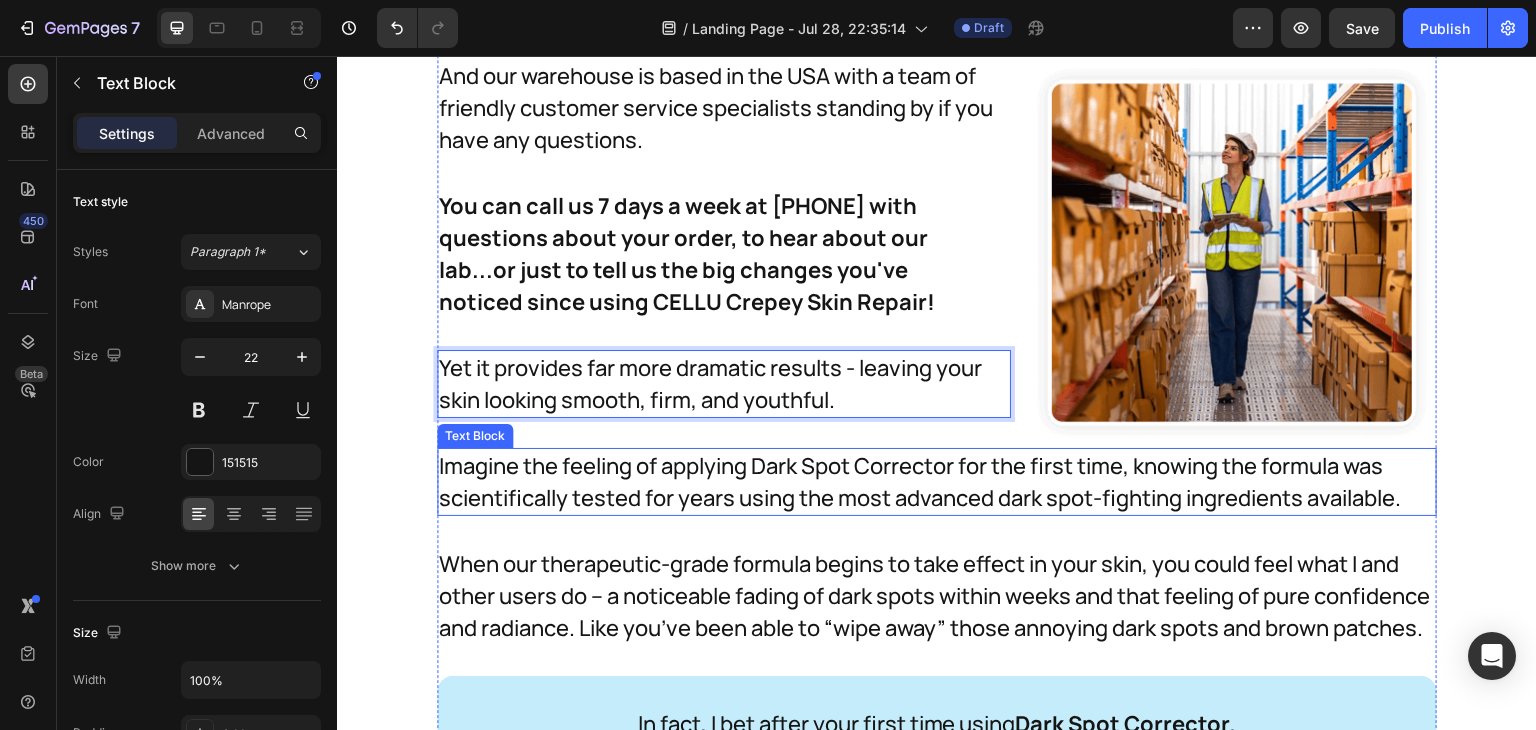 click on "Imagine the feeling of applying Dark Spot Corrector for the first time, knowing the formula was scientifically tested for years using the most advanced dark spot-fighting ingredients available." at bounding box center (937, 482) 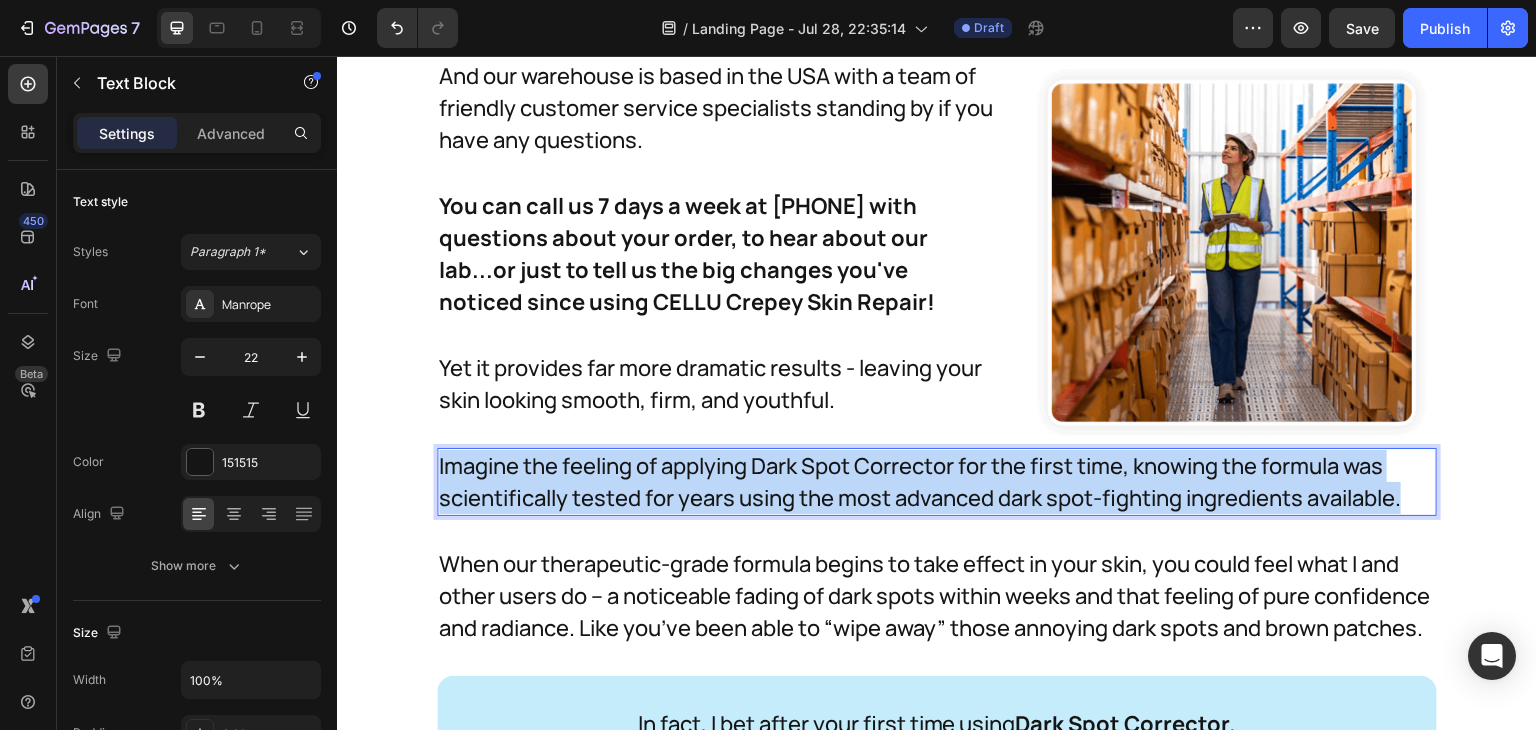 click on "Imagine the feeling of applying Dark Spot Corrector for the first time, knowing the formula was scientifically tested for years using the most advanced dark spot-fighting ingredients available." at bounding box center [937, 482] 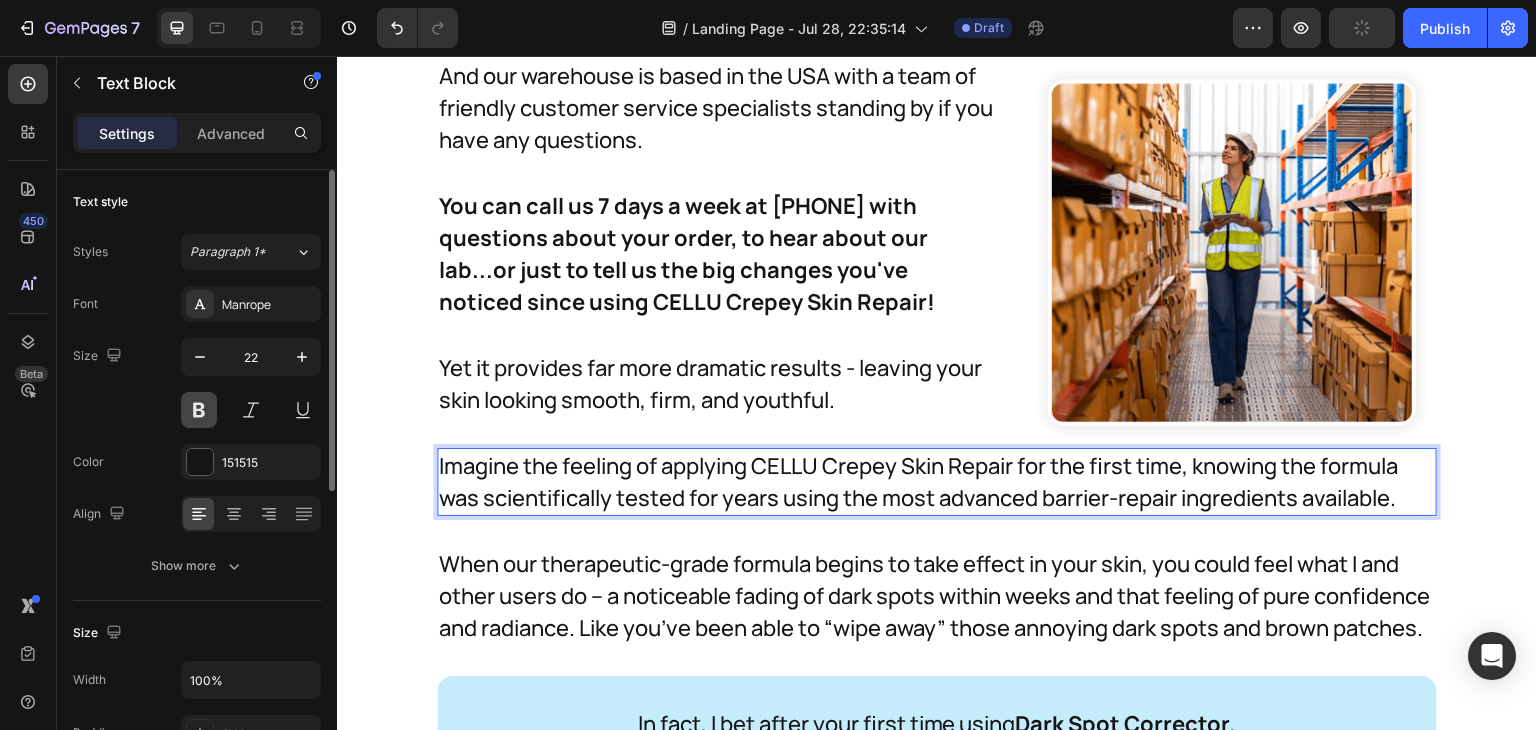 click at bounding box center (199, 410) 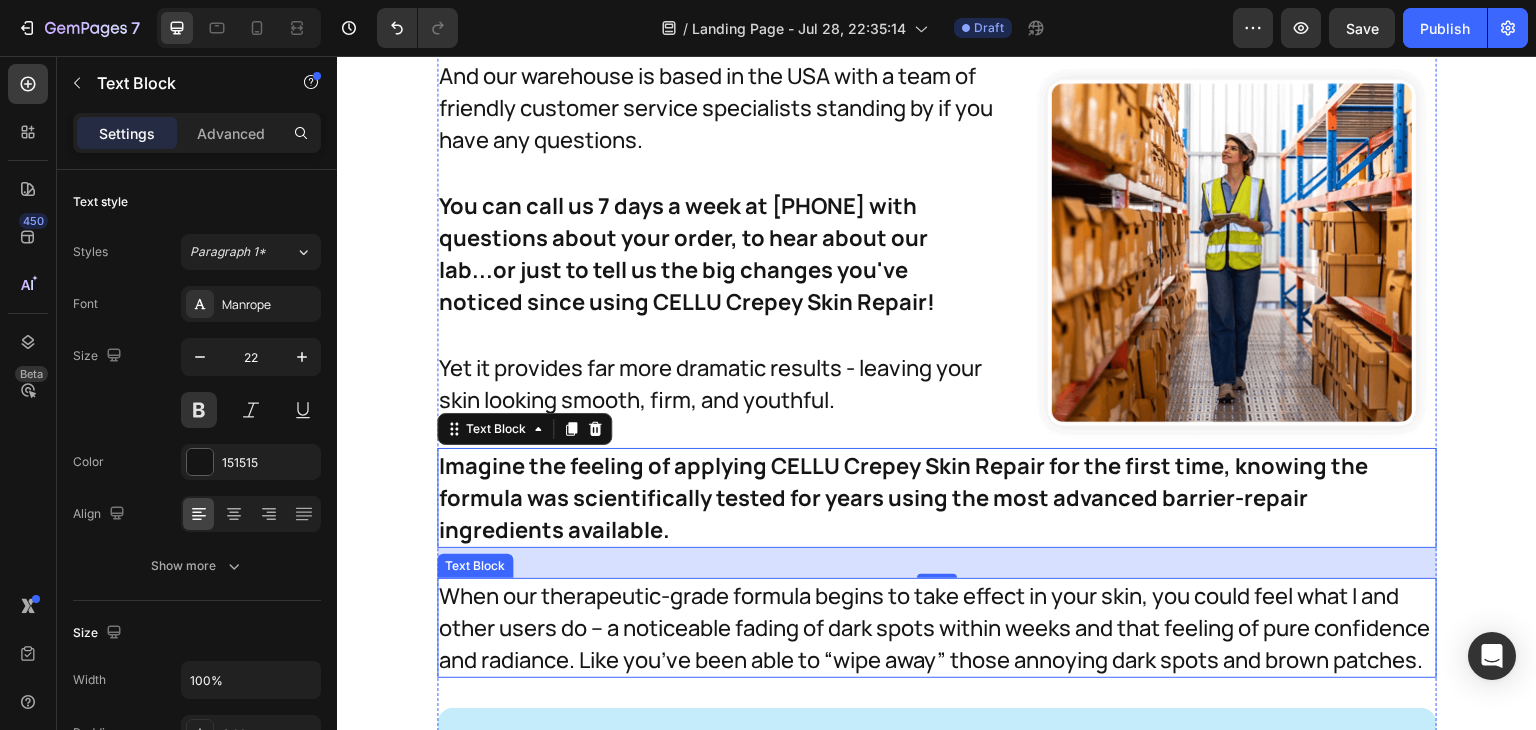 click on "When our therapeutic-grade formula begins to take effect in your skin, you could feel what I and other users do – a noticeable fading of dark spots within weeks and that feeling of pure confidence and radiance. Like you’ve been able to “wipe away” those annoying dark spots and brown patches." at bounding box center (937, 628) 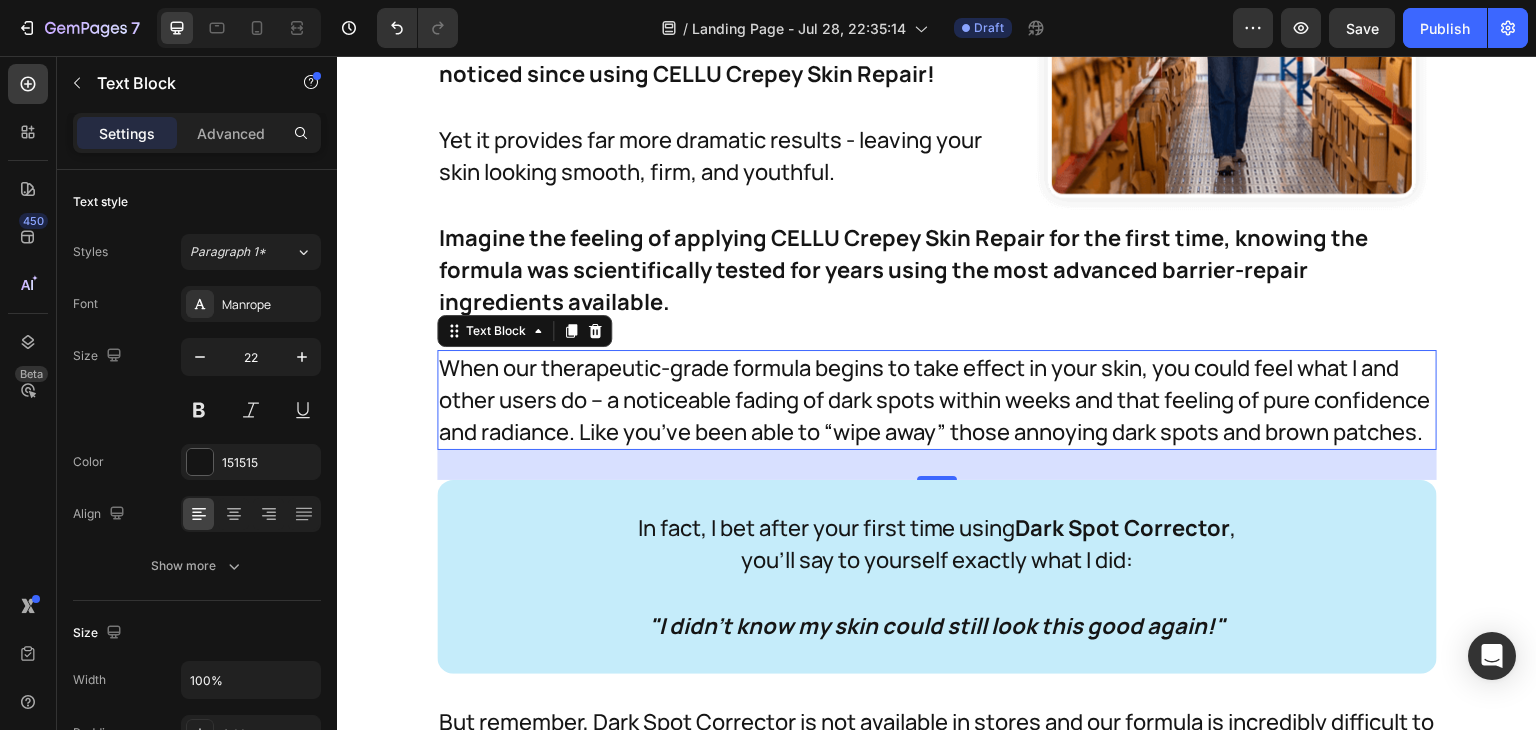 scroll, scrollTop: 34121, scrollLeft: 0, axis: vertical 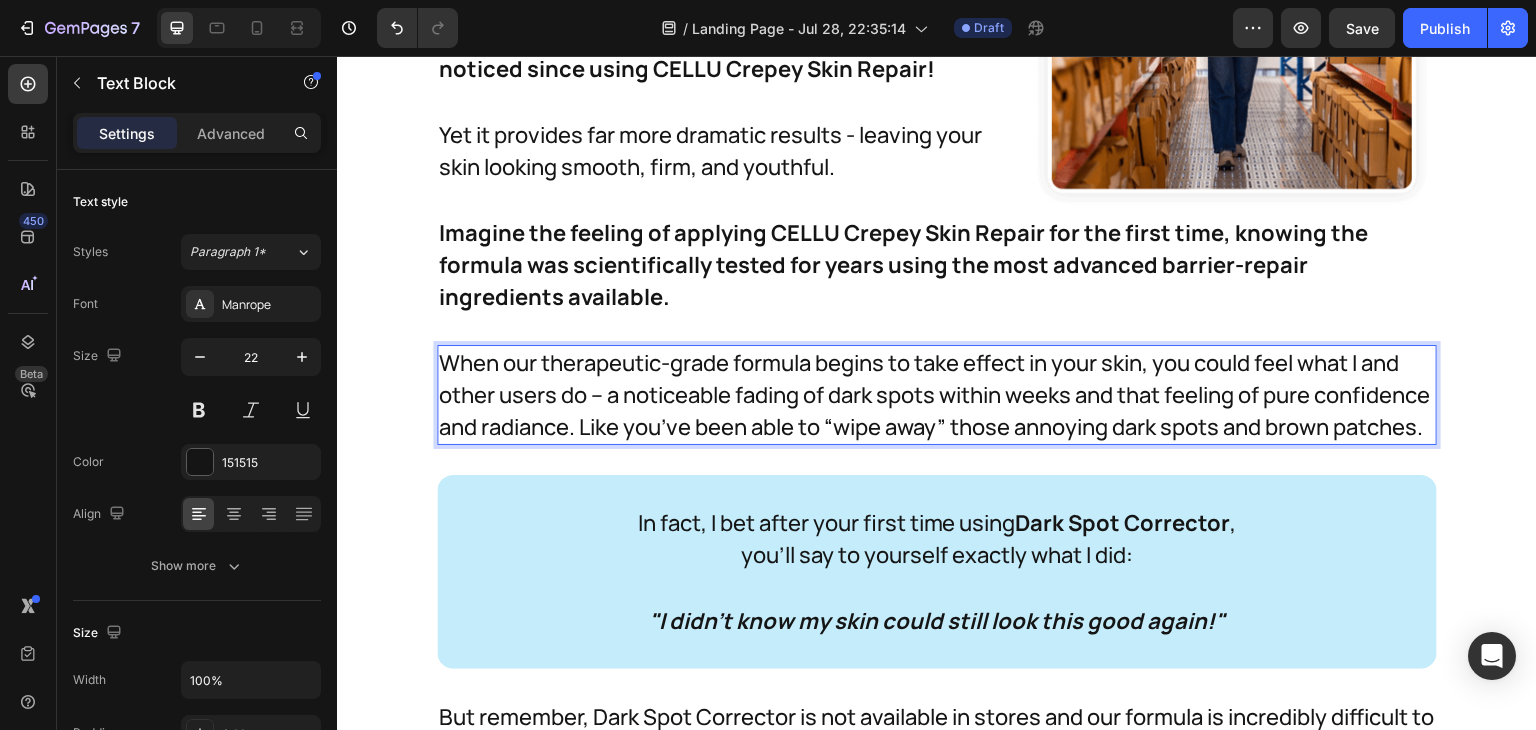 click on "When our therapeutic-grade formula begins to take effect in your skin, you could feel what I and other users do – a noticeable fading of dark spots within weeks and that feeling of pure confidence and radiance. Like you’ve been able to “wipe away” those annoying dark spots and brown patches." at bounding box center [937, 395] 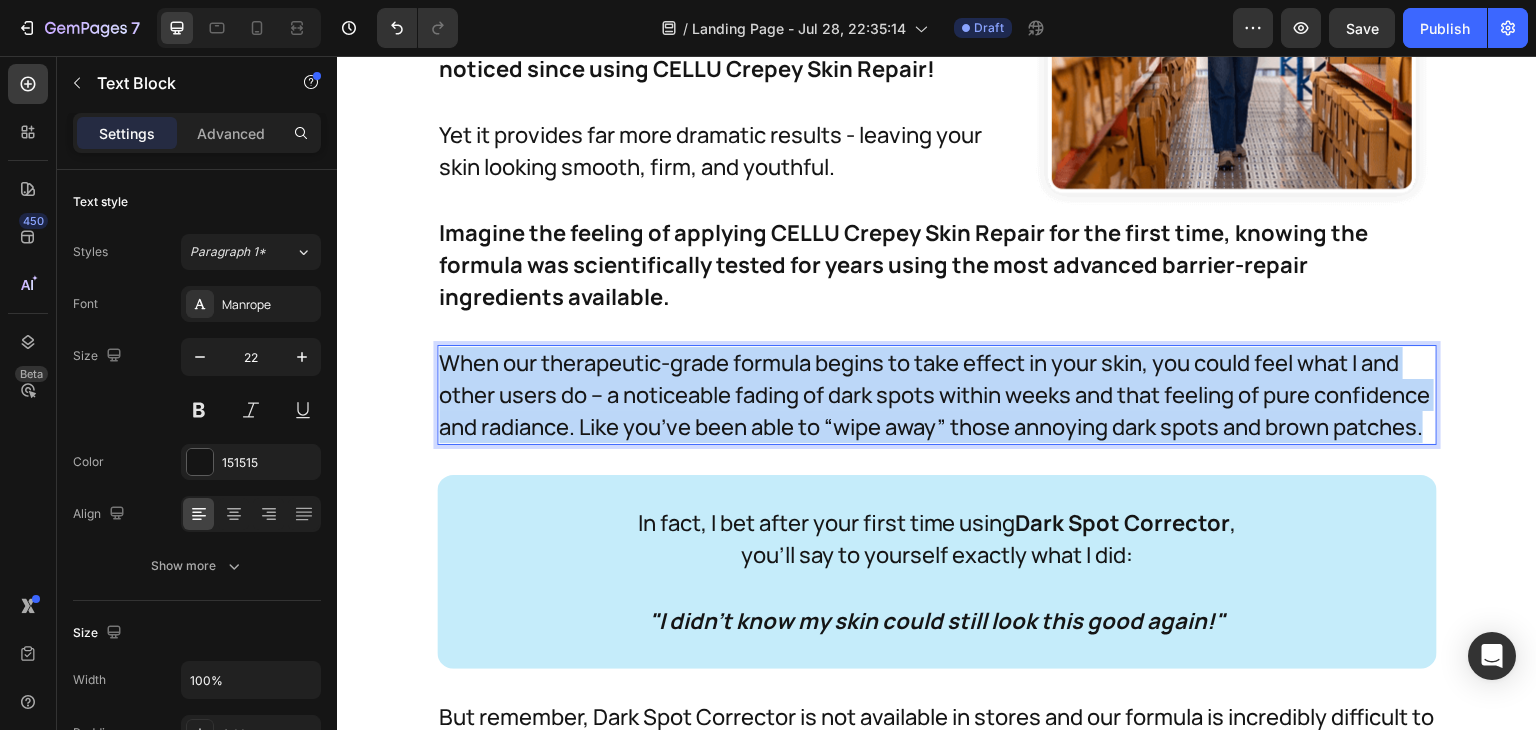 click on "When our therapeutic-grade formula begins to take effect in your skin, you could feel what I and other users do – a noticeable fading of dark spots within weeks and that feeling of pure confidence and radiance. Like you’ve been able to “wipe away” those annoying dark spots and brown patches." at bounding box center [937, 395] 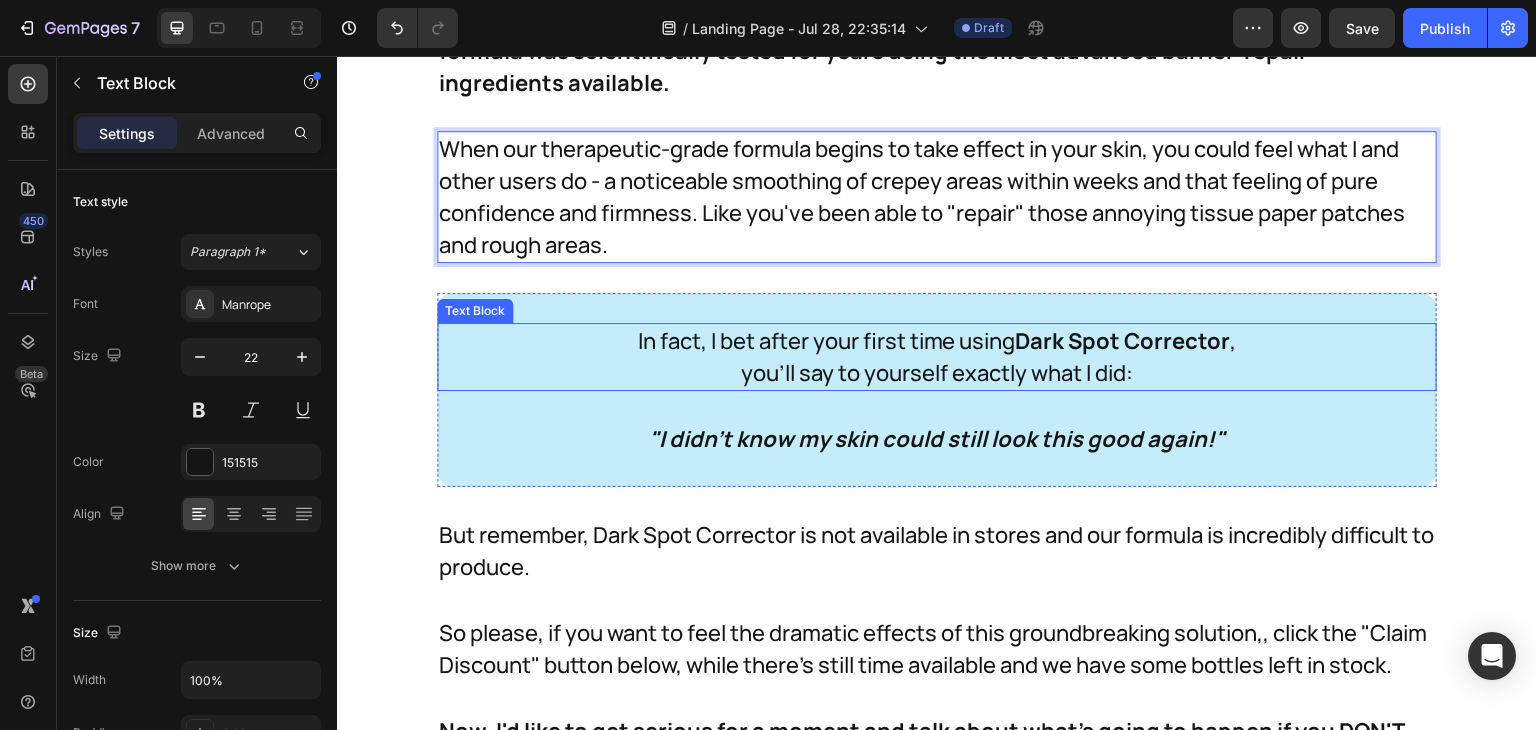 scroll, scrollTop: 34354, scrollLeft: 0, axis: vertical 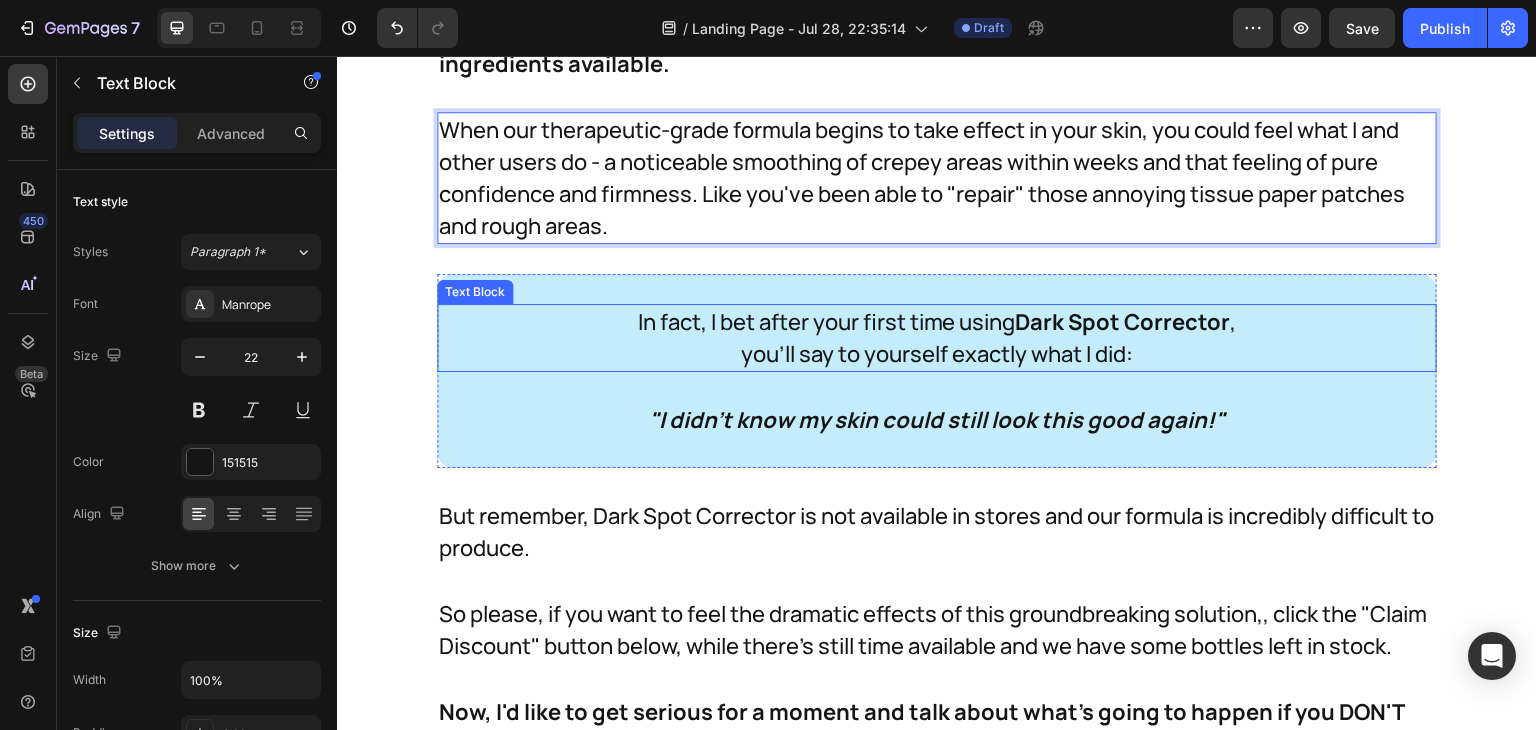click on "you'll say to yourself exactly what I did:" at bounding box center [937, 354] 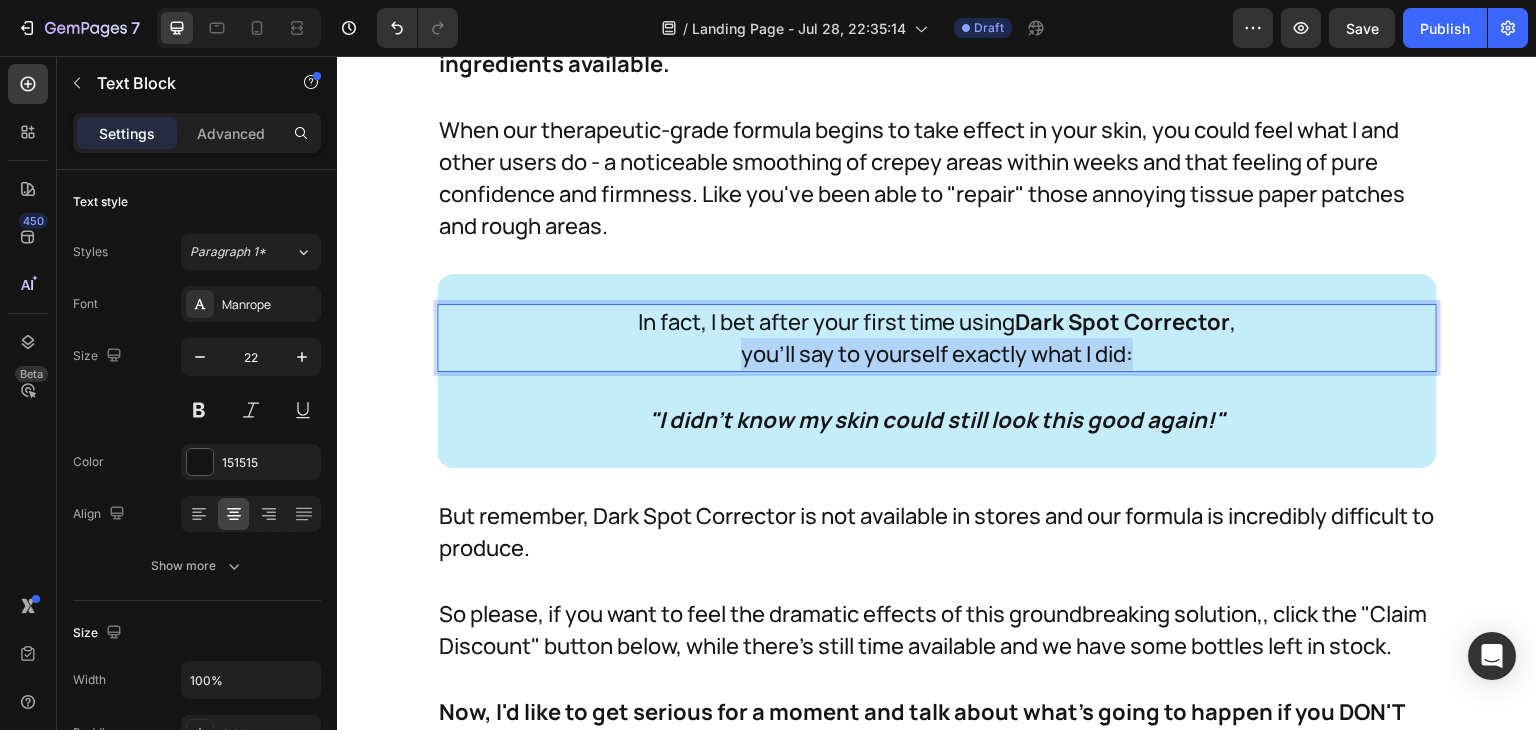 click on "you'll say to yourself exactly what I did:" at bounding box center (937, 354) 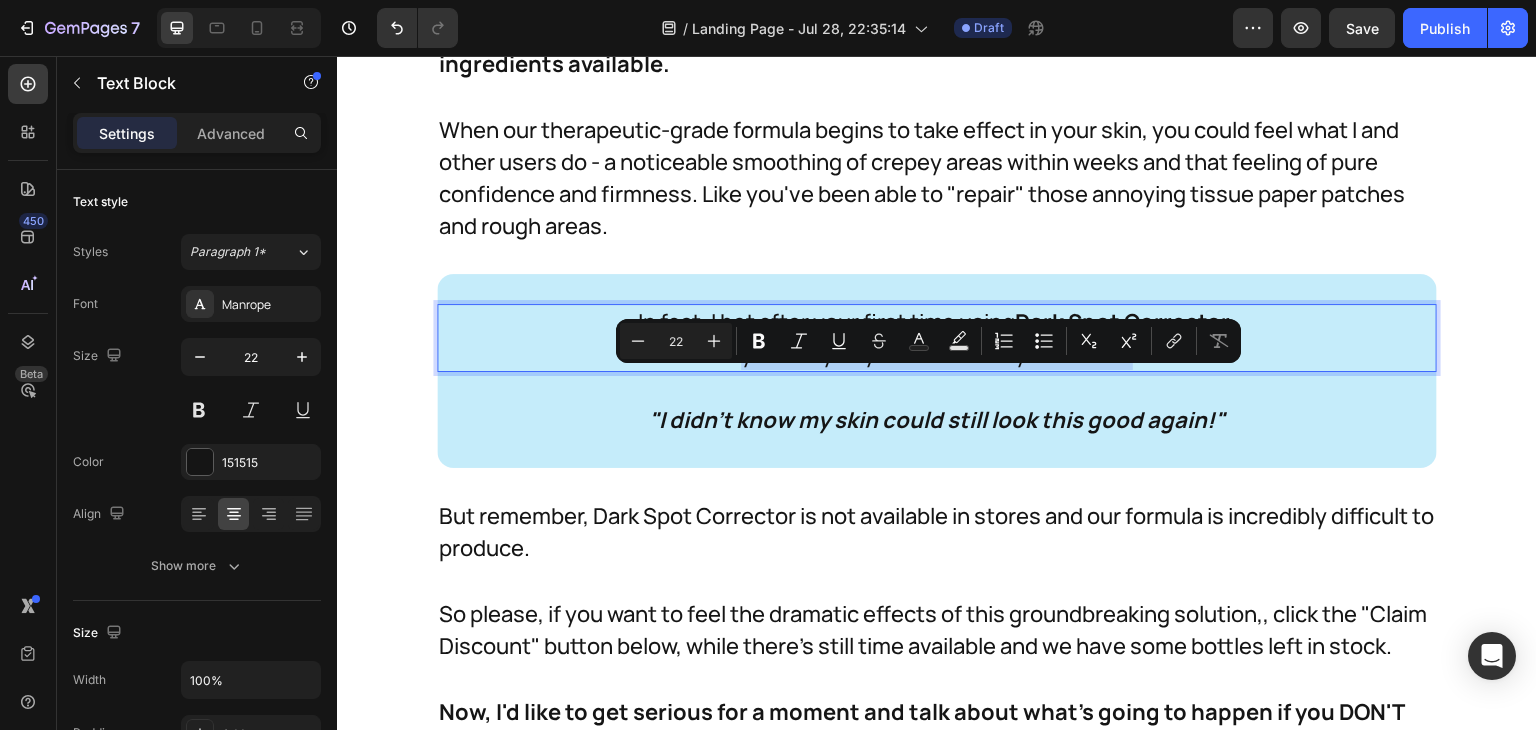click on "you'll say to yourself exactly what I did:" at bounding box center (937, 354) 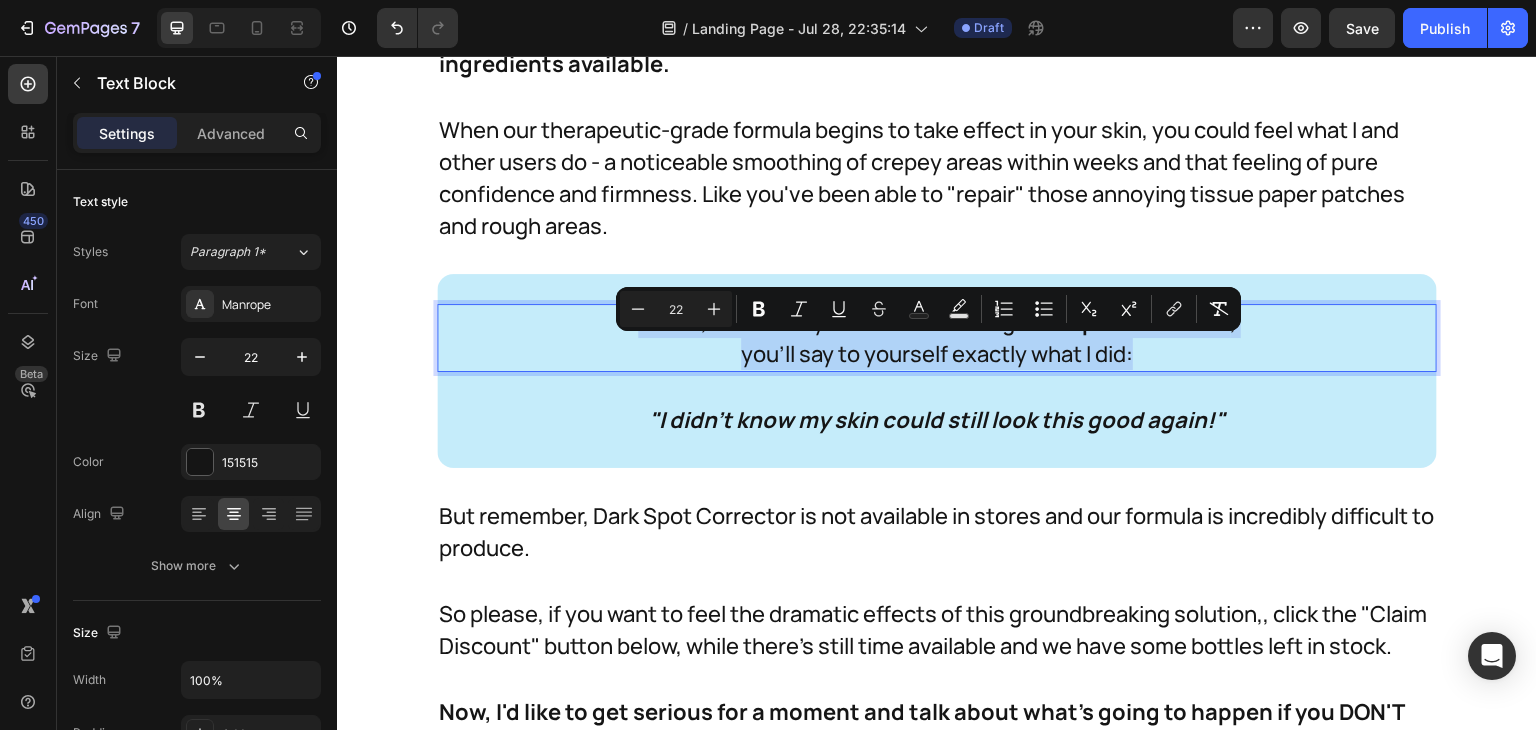 drag, startPoint x: 1136, startPoint y: 389, endPoint x: 600, endPoint y: 368, distance: 536.4112 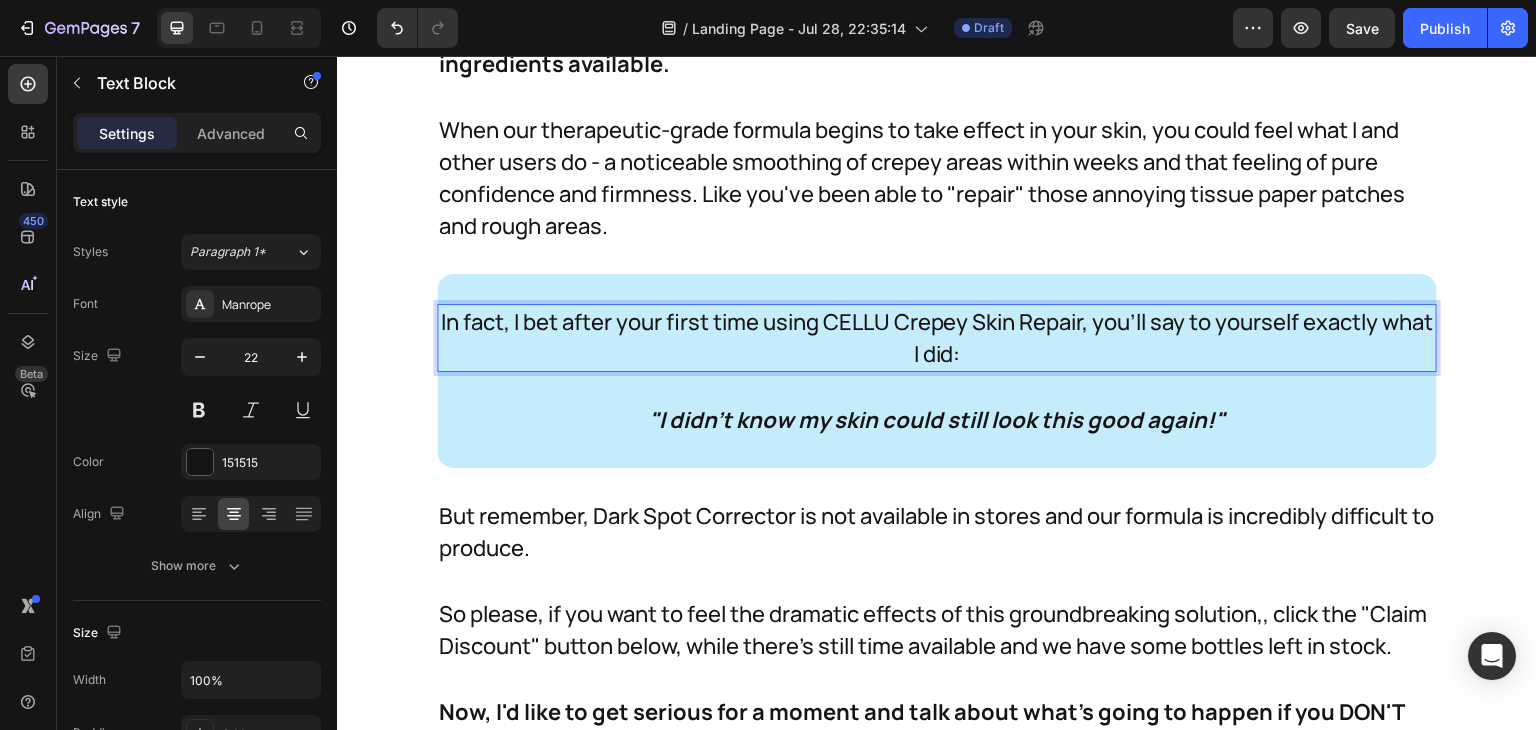 click on "In fact, I bet after your first time using CELLU Crepey Skin Repair, you'll say to yourself exactly what I did:" at bounding box center (937, 338) 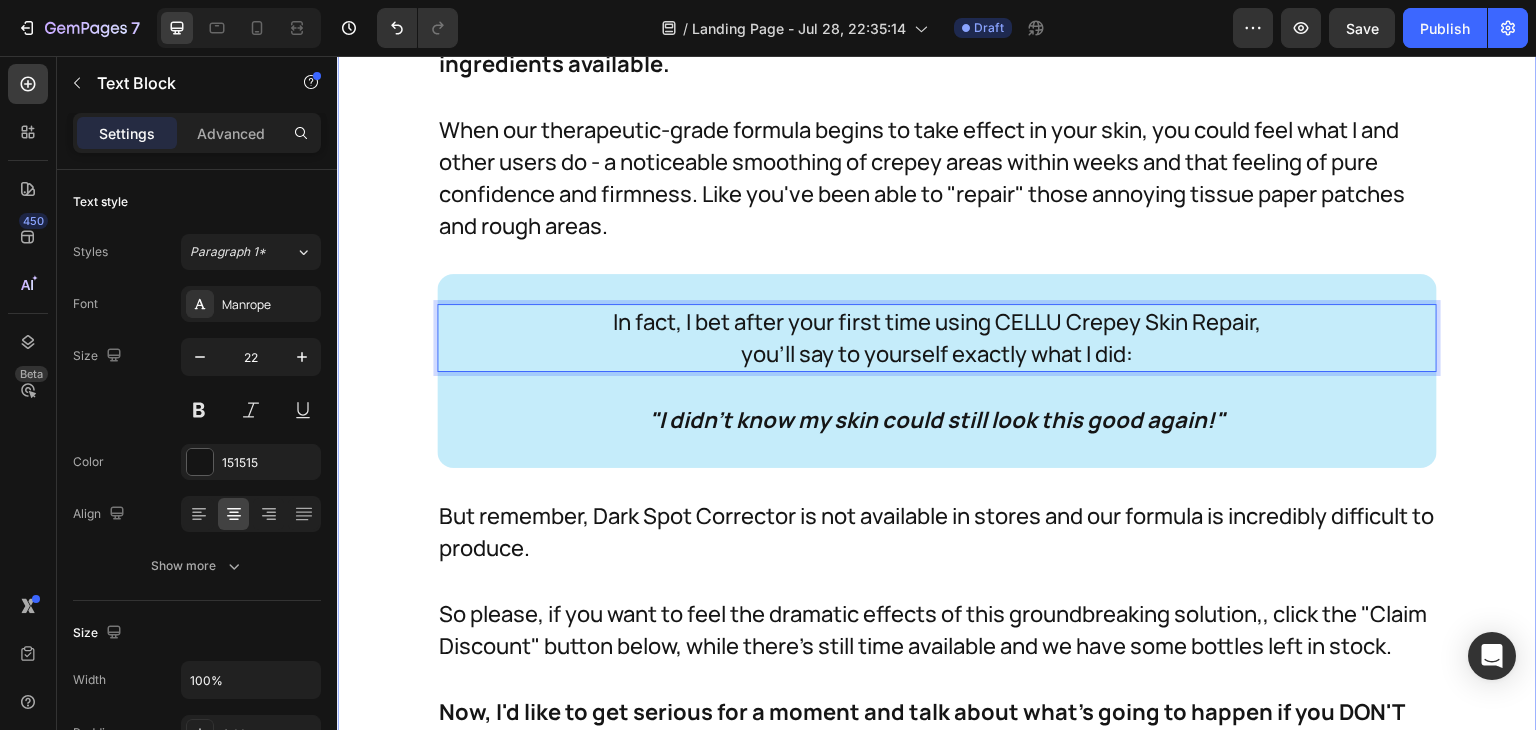 click on "And because you've made it this far, and because you're serious about improving your appearance and confidence, we've got some special packages available to help you even more. Text Block You see, most women fall in love with  CELLU Crepey Skin Repair  after just their first few weeks of use, myself included. In fact, a lot of women report seeing and feeling changes within the first month -a number that shocks even me. Text Block And the reason we have so many happy women in our community is because when they start using CELLU Crepey Skin Repair, they end up asking for quite a bit more...not just for themselves, but for friends and family too. Text Block Image Row And the reason we have so many happy women in our community is because when they start using  Dark Spot Corrector , they end up asking for quite a bit more...not just for themselves, but for friends and family too. Text Block So we've created multi-pack options, to help you get some really big savings. Text Block Text Block Text Block Text Block Row" at bounding box center (937, 1903) 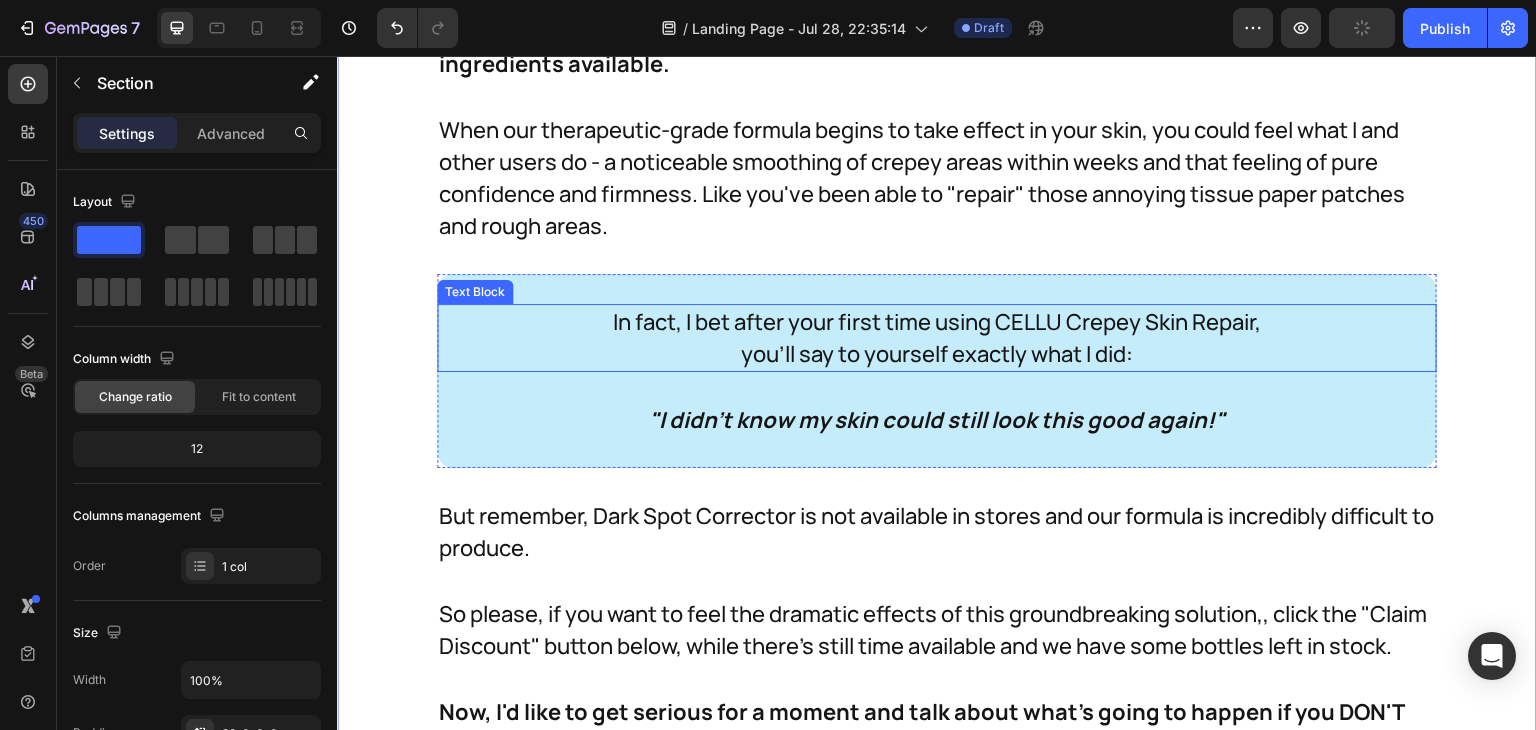 click on "In fact, I bet after your first time using CELLU Crepey Skin Repair," at bounding box center (937, 322) 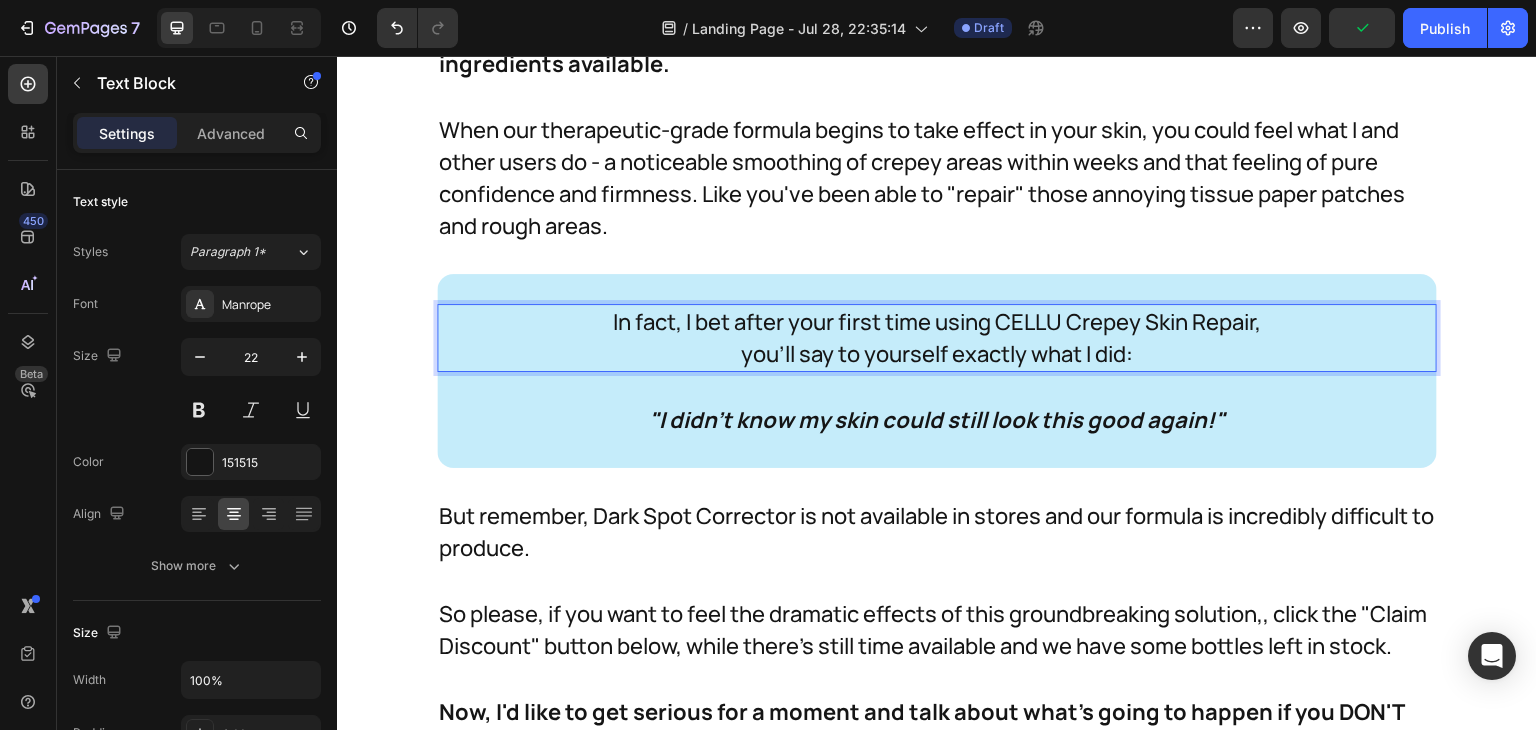 click on "In fact, I bet after your first time using CELLU Crepey Skin Repair," at bounding box center [937, 322] 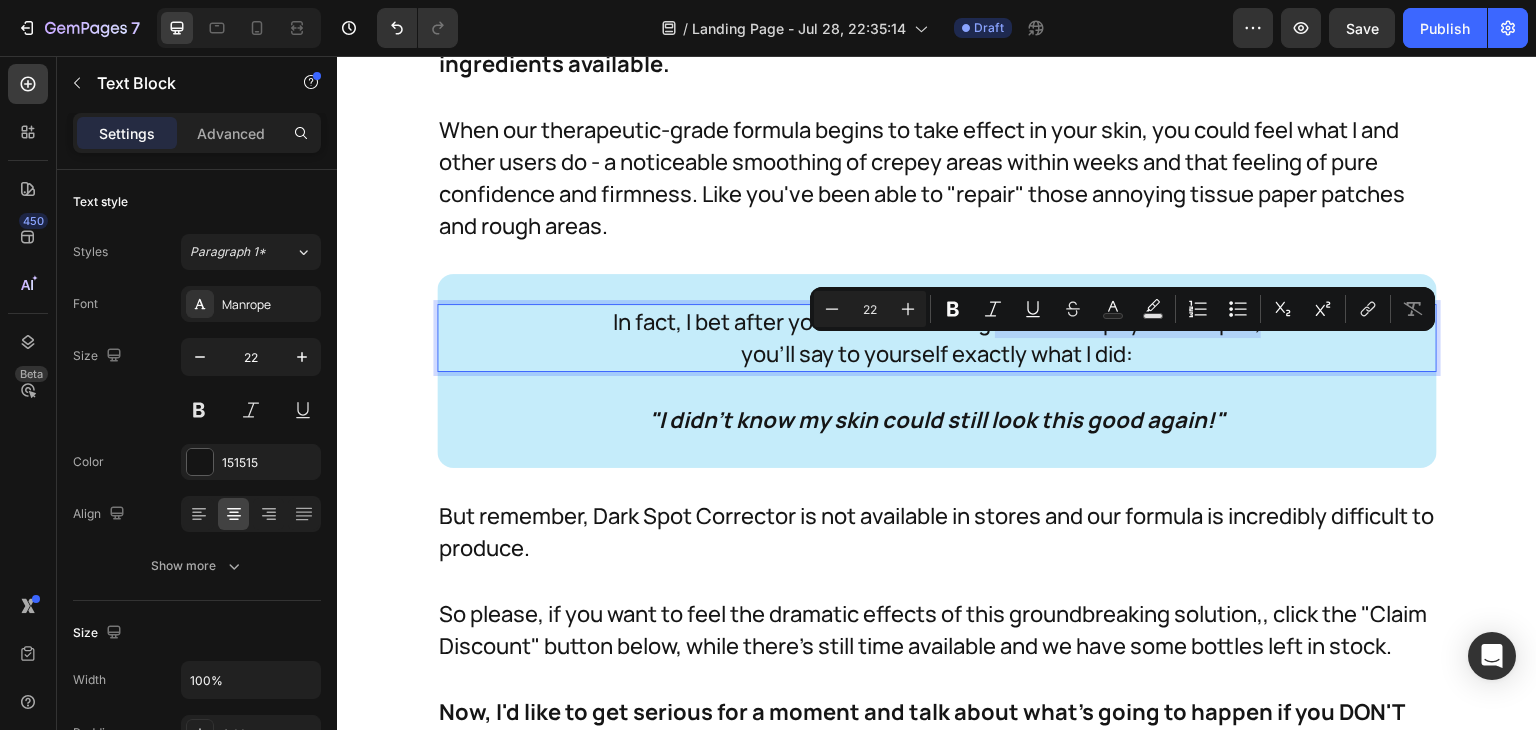 drag, startPoint x: 991, startPoint y: 356, endPoint x: 1254, endPoint y: 350, distance: 263.06842 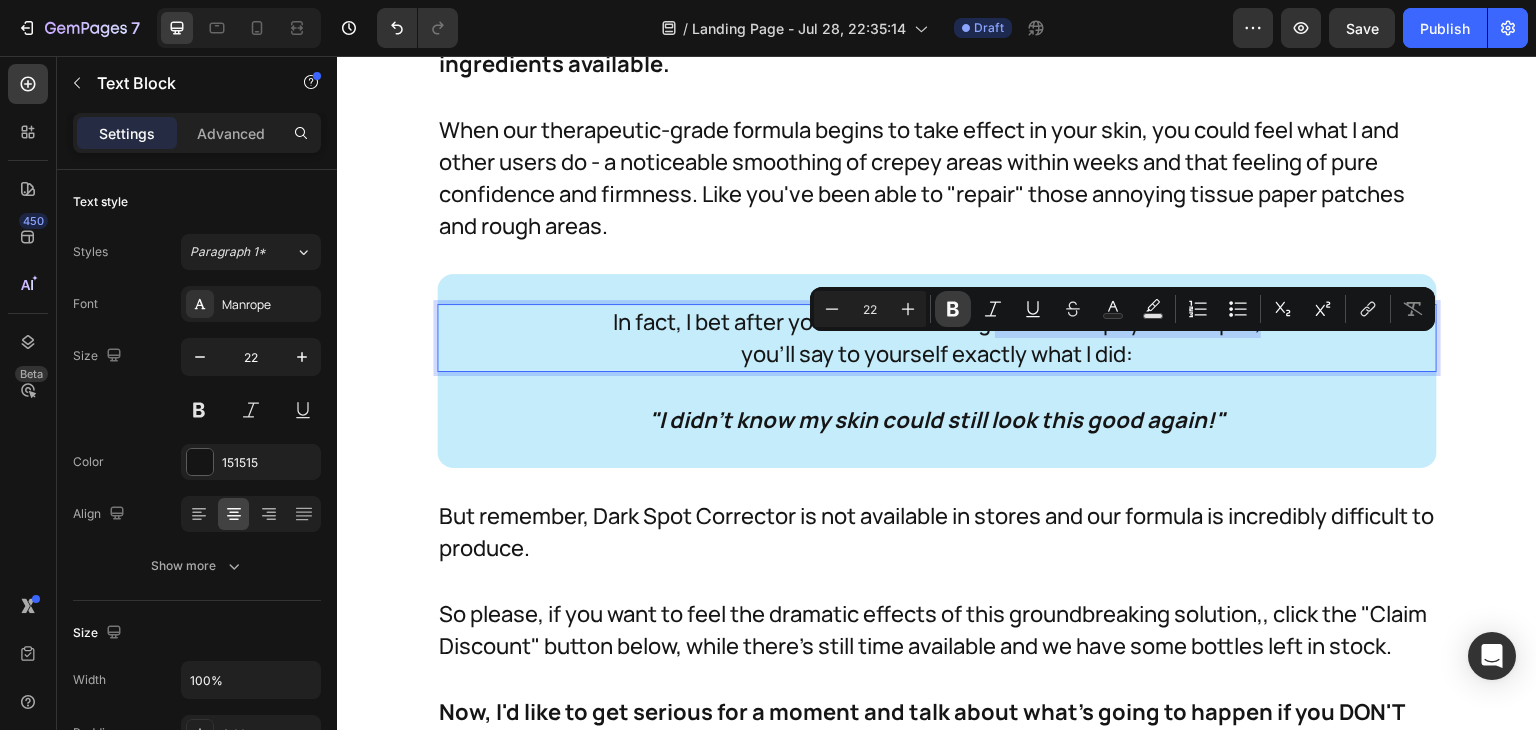 drag, startPoint x: 951, startPoint y: 304, endPoint x: 1119, endPoint y: 383, distance: 185.64752 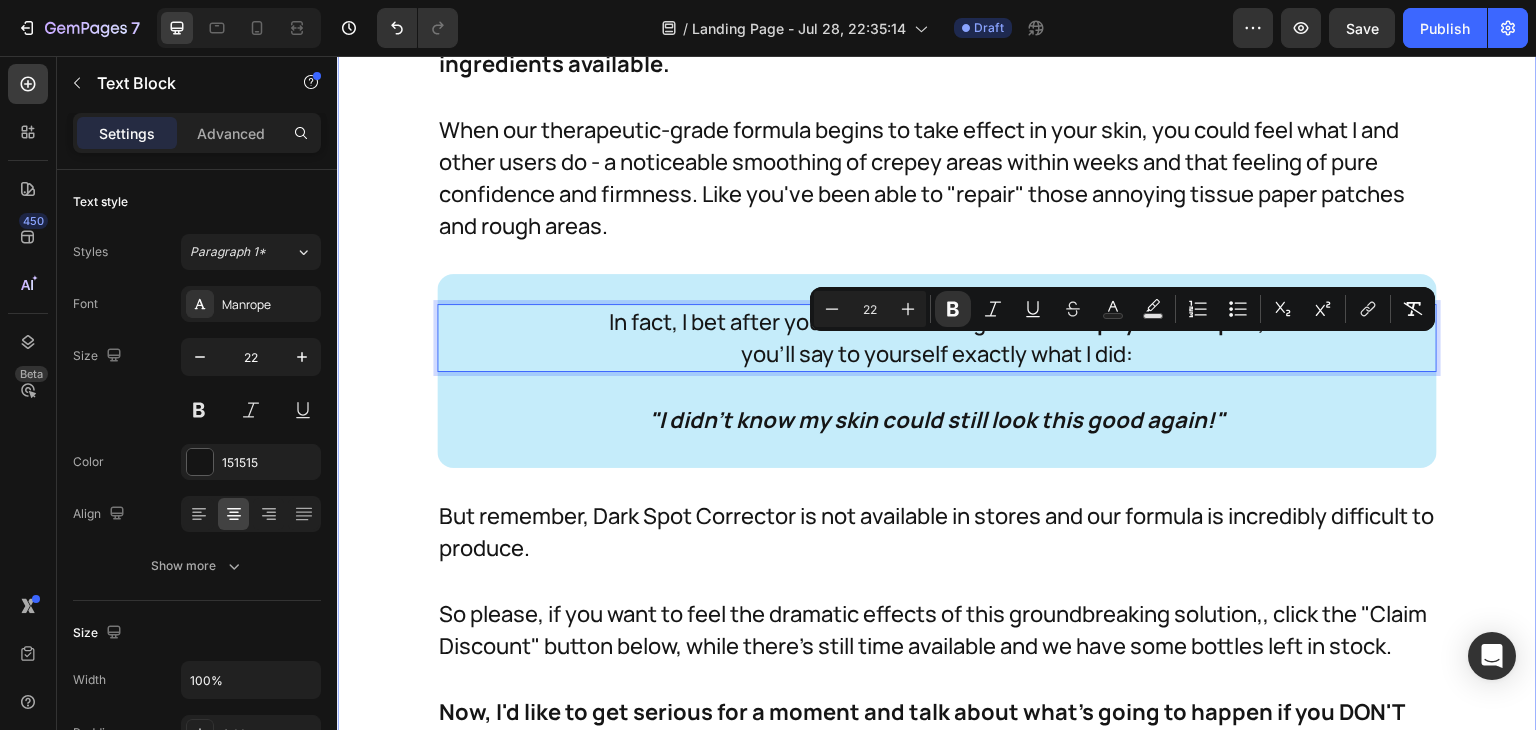 click on "And because you've made it this far, and because you're serious about improving your appearance and confidence, we've got some special packages available to help you even more. Text Block You see, most women fall in love with  CELLU Crepey Skin Repair  after just their first few weeks of use, myself included. In fact, a lot of women report seeing and feeling changes within the first month -a number that shocks even me. Text Block And the reason we have so many happy women in our community is because when they start using CELLU Crepey Skin Repair, they end up asking for quite a bit more...not just for themselves, but for friends and family too. Text Block Image Row And the reason we have so many happy women in our community is because when they start using  Dark Spot Corrector , they end up asking for quite a bit more...not just for themselves, but for friends and family too. Text Block So we've created multi-pack options, to help you get some really big savings. Text Block Text Block Text Block Text Block Row" at bounding box center (937, 1903) 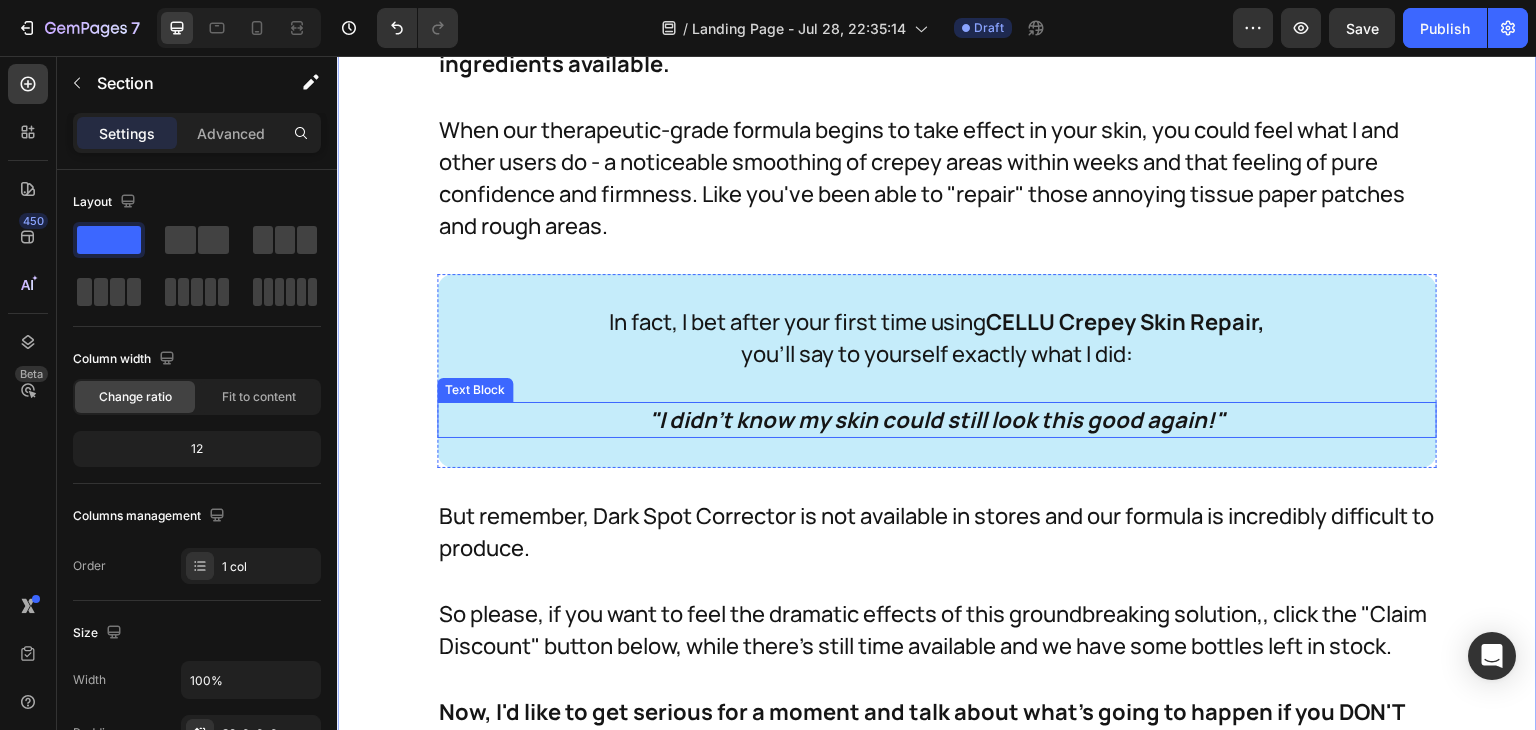 click on ""I didn't know my skin could still look this good again!"" at bounding box center (937, 420) 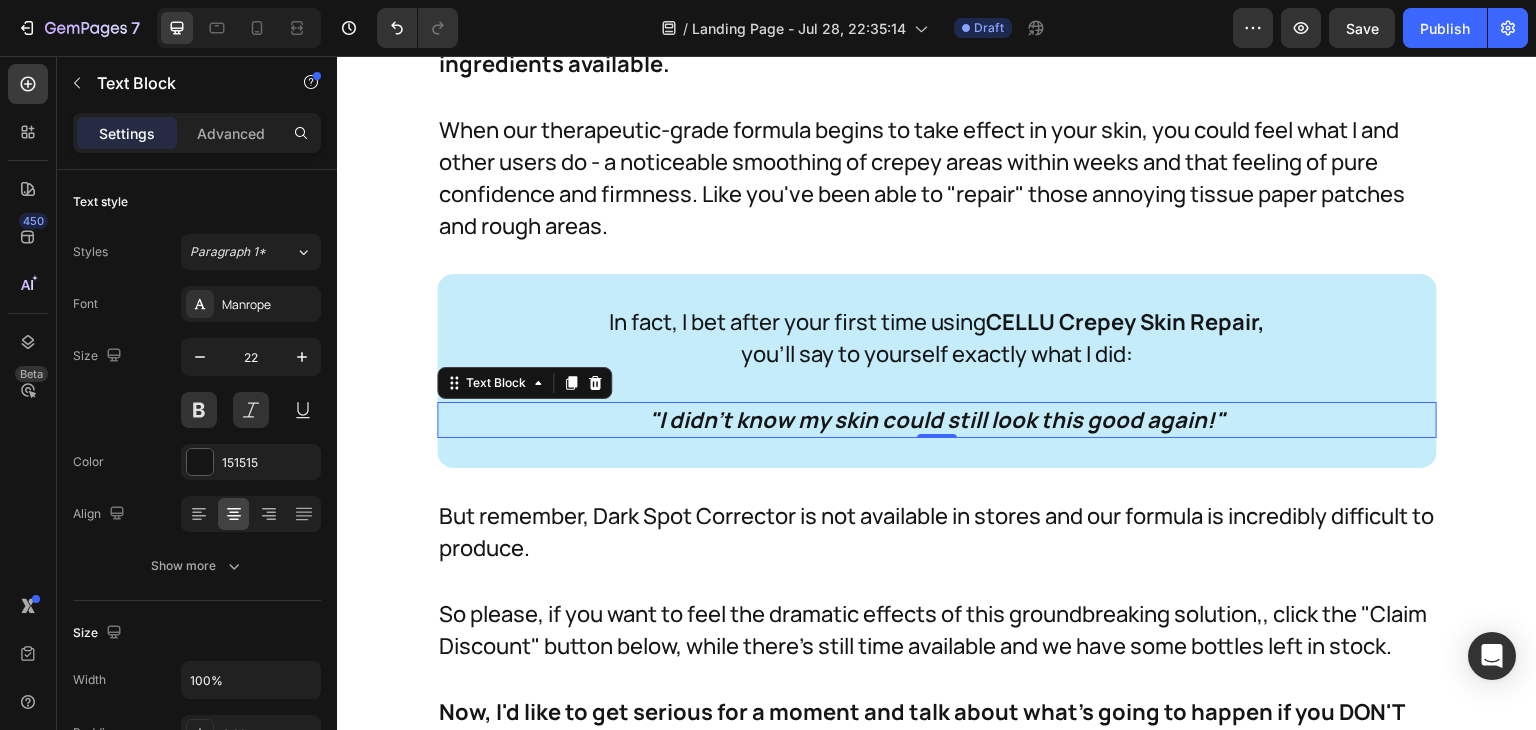 click on ""I didn't know my skin could still look this good again!"" at bounding box center [937, 420] 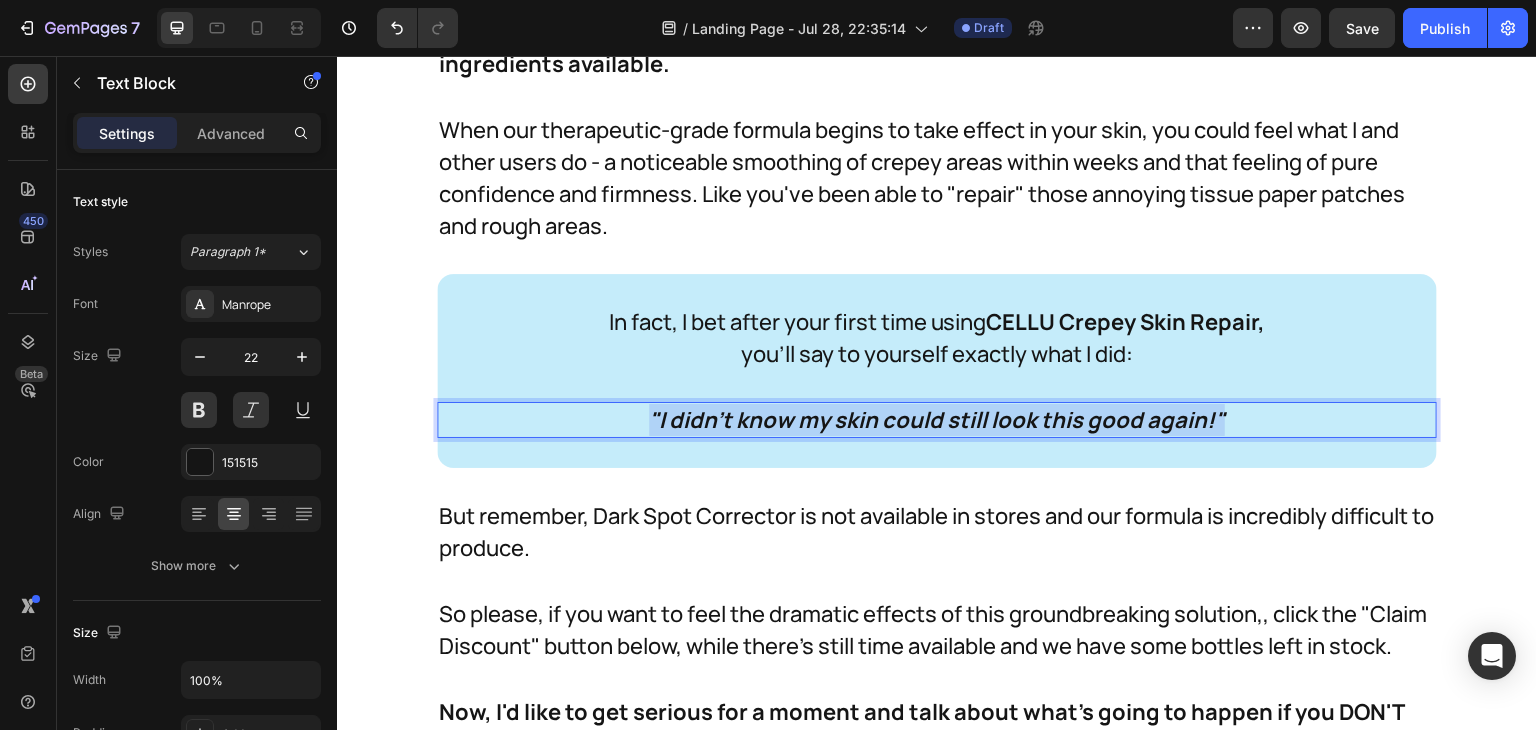 click on ""I didn't know my skin could still look this good again!"" at bounding box center [937, 420] 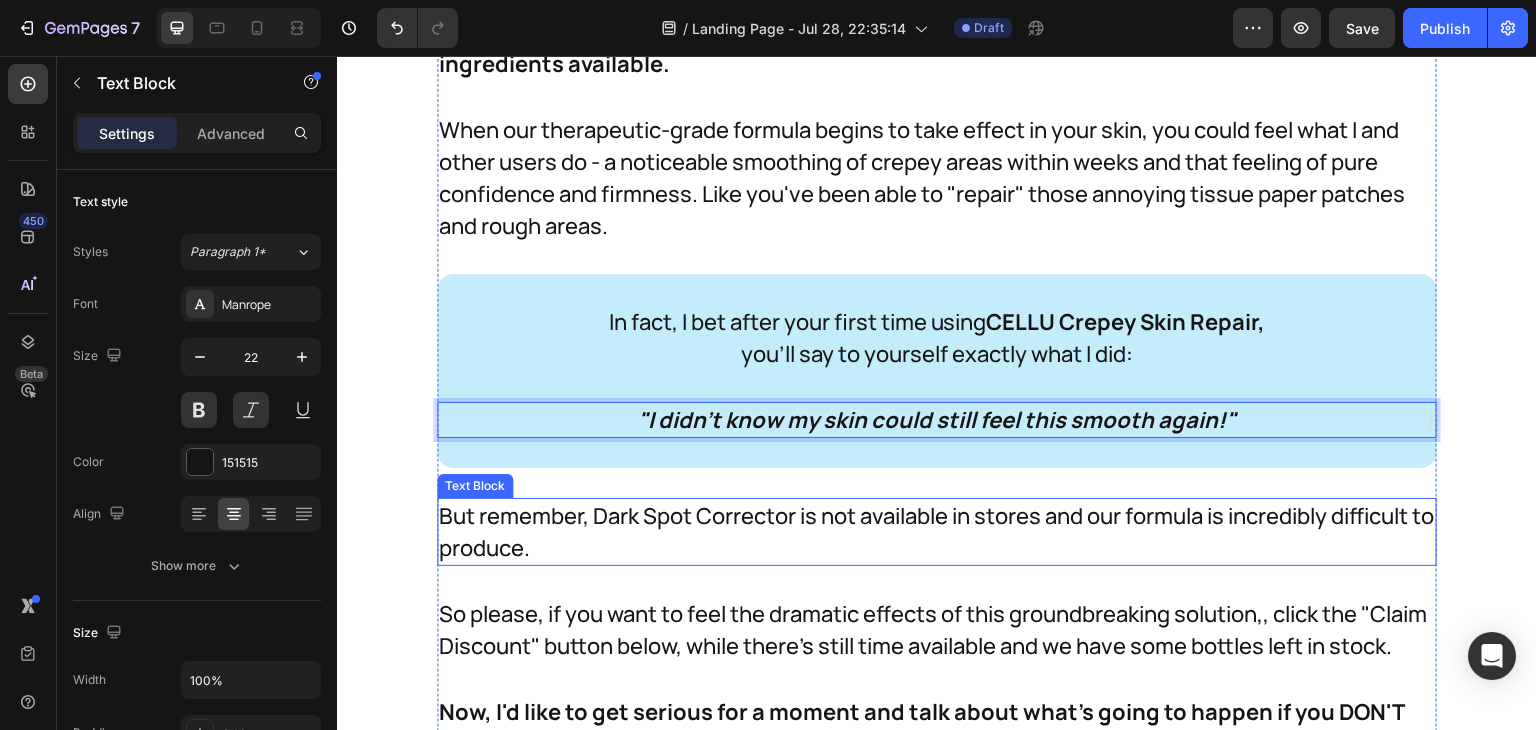 click on "But remember, Dark Spot Corrector is not available in stores and our formula is incredibly difficult to produce." at bounding box center (937, 532) 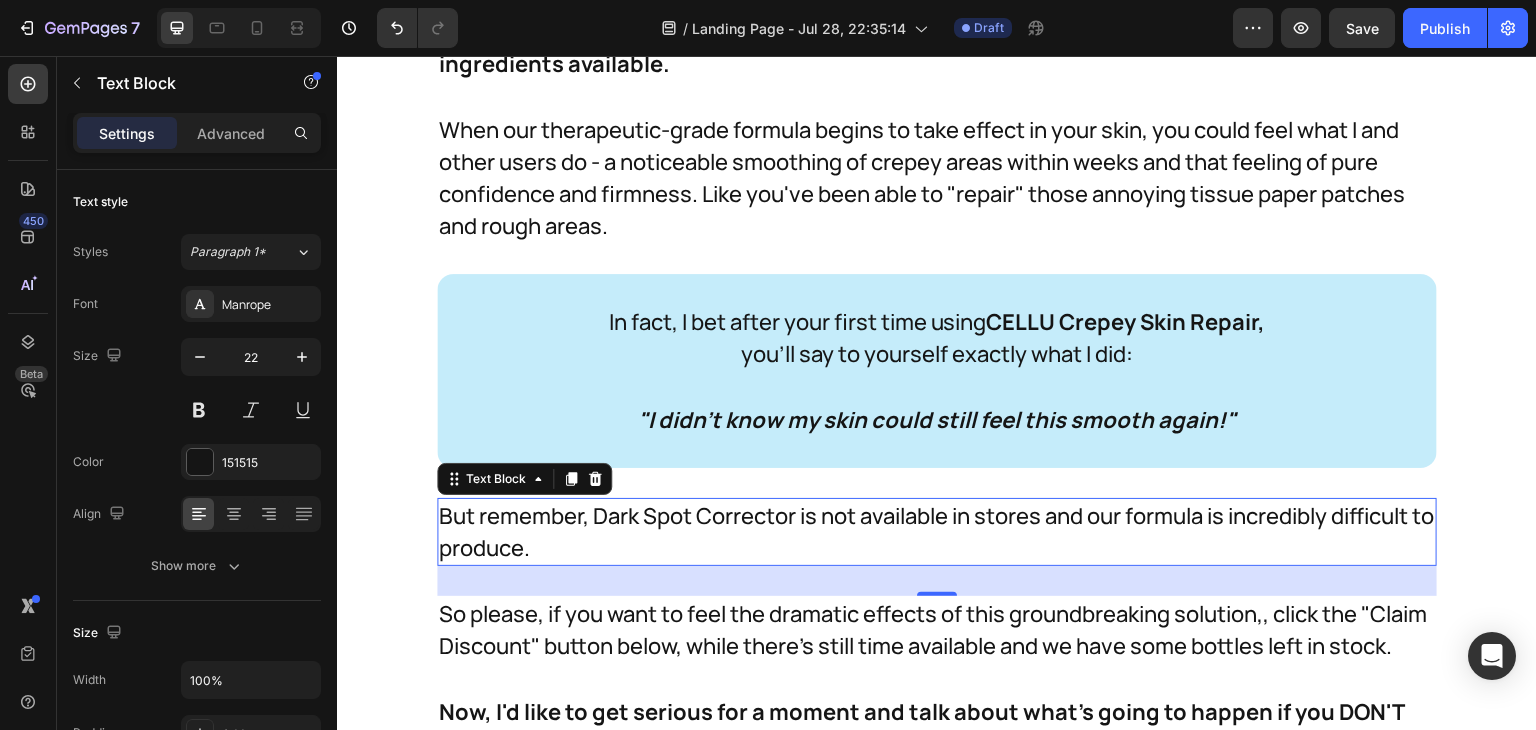 click on "But remember, Dark Spot Corrector is not available in stores and our formula is incredibly difficult to produce." at bounding box center [937, 532] 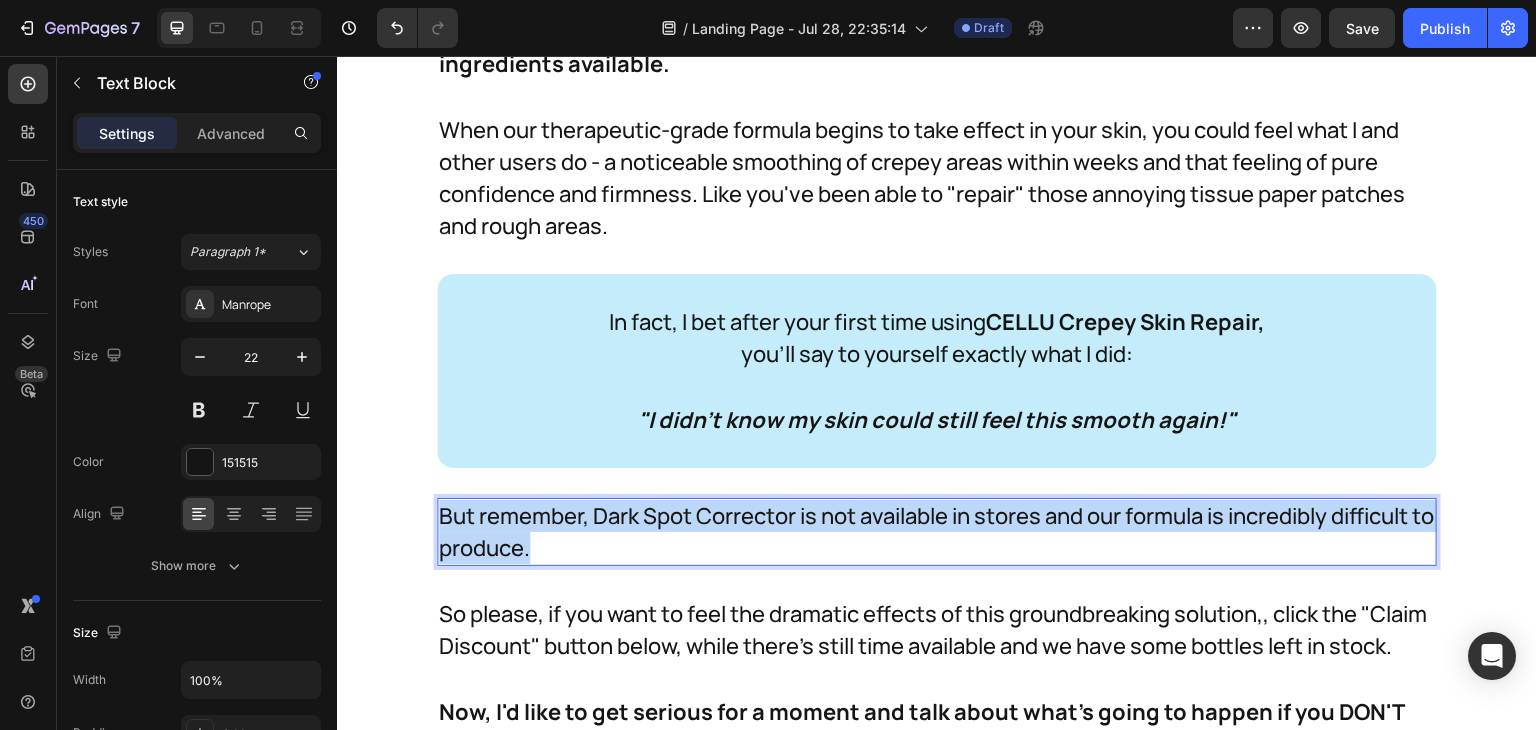 click on "But remember, Dark Spot Corrector is not available in stores and our formula is incredibly difficult to produce." at bounding box center (937, 532) 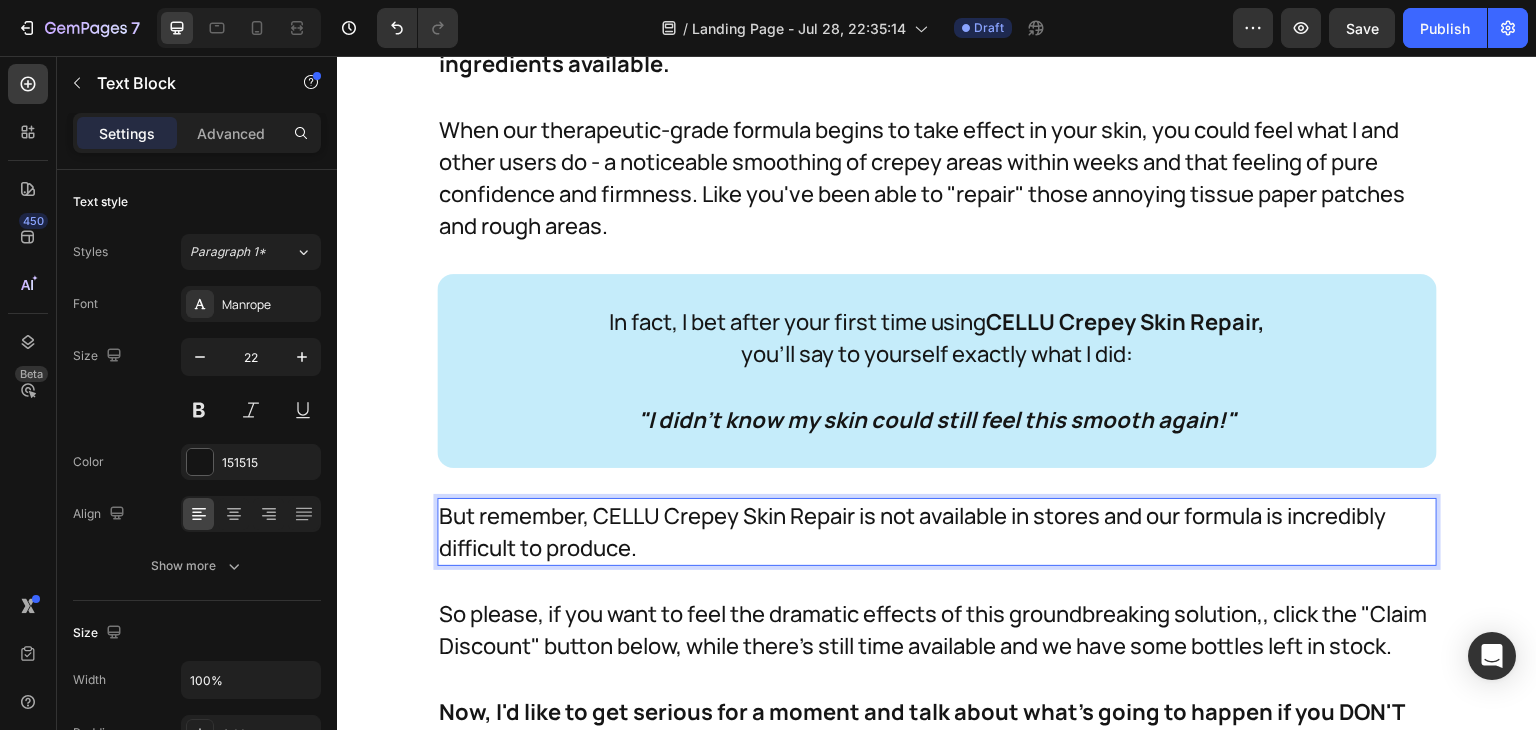 click on "But remember, CELLU Crepey Skin Repair is not available in stores and our formula is incredibly difficult to produce." at bounding box center [937, 532] 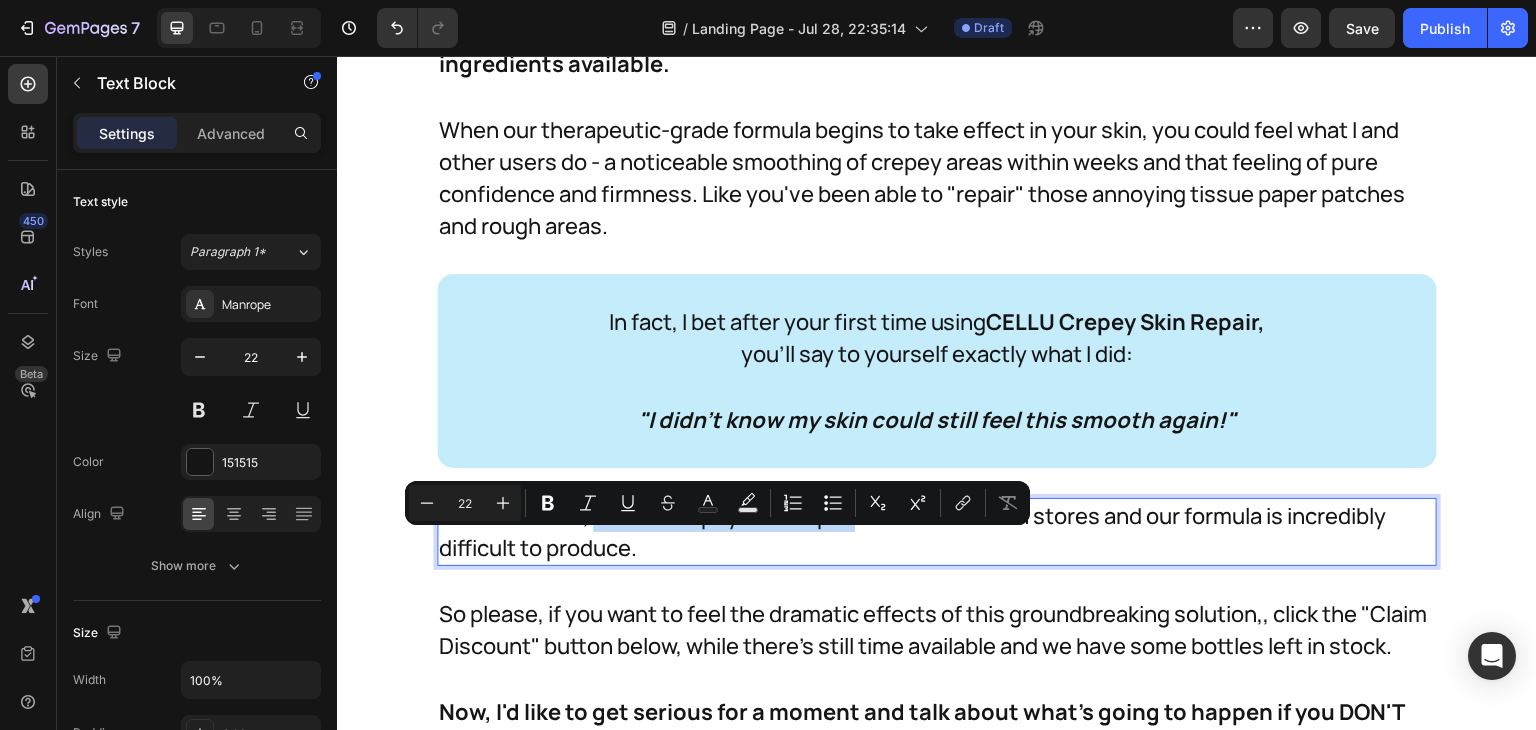 drag, startPoint x: 587, startPoint y: 542, endPoint x: 850, endPoint y: 562, distance: 263.75937 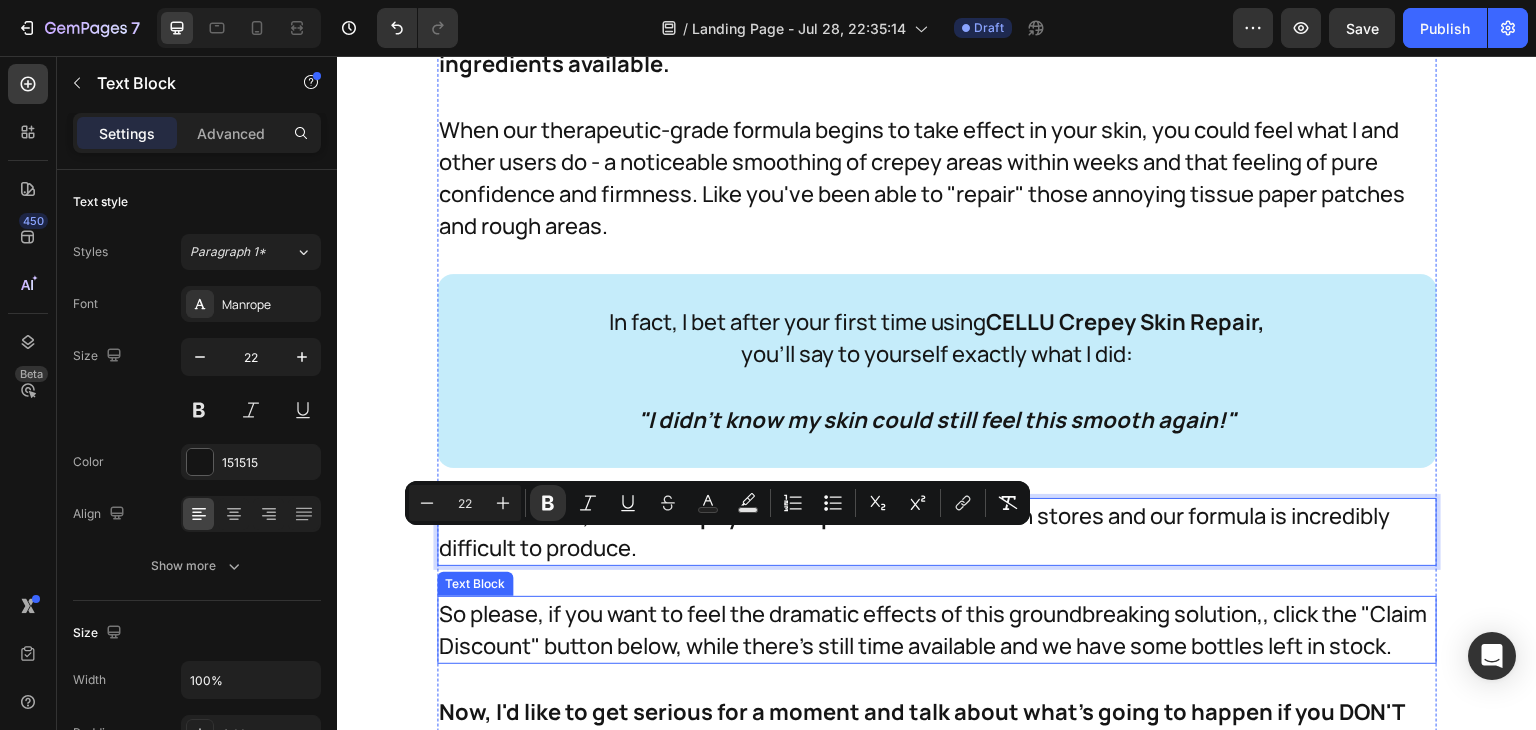 click on "So please, if you want to feel the dramatic effects of this groundbreaking solution,, click the "Claim Discount" button below, while there's still time available and we have some bottles left in stock." at bounding box center (937, 630) 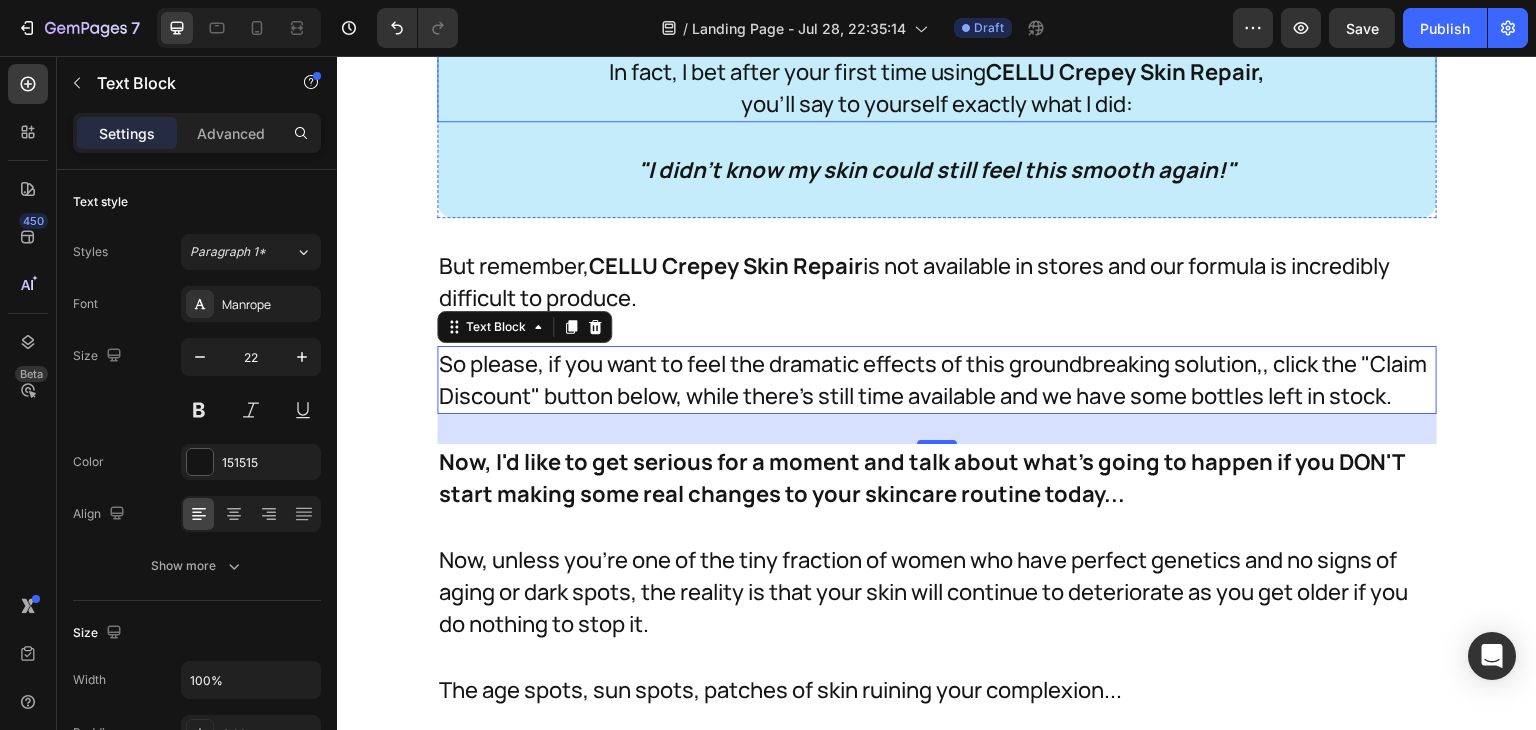scroll, scrollTop: 34650, scrollLeft: 0, axis: vertical 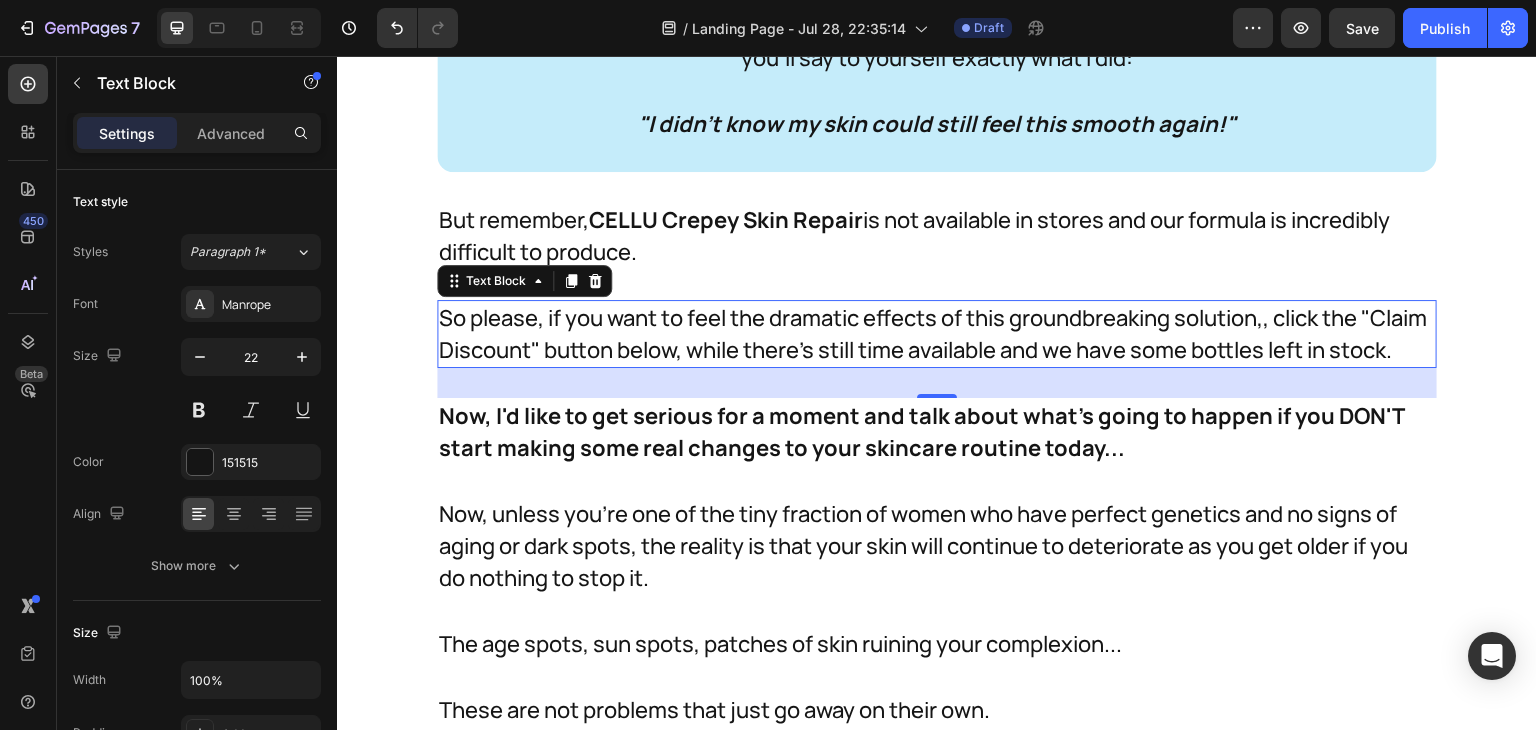 click on "So please, if you want to feel the dramatic effects of this groundbreaking solution,, click the "Claim Discount" button below, while there's still time available and we have some bottles left in stock." at bounding box center [937, 334] 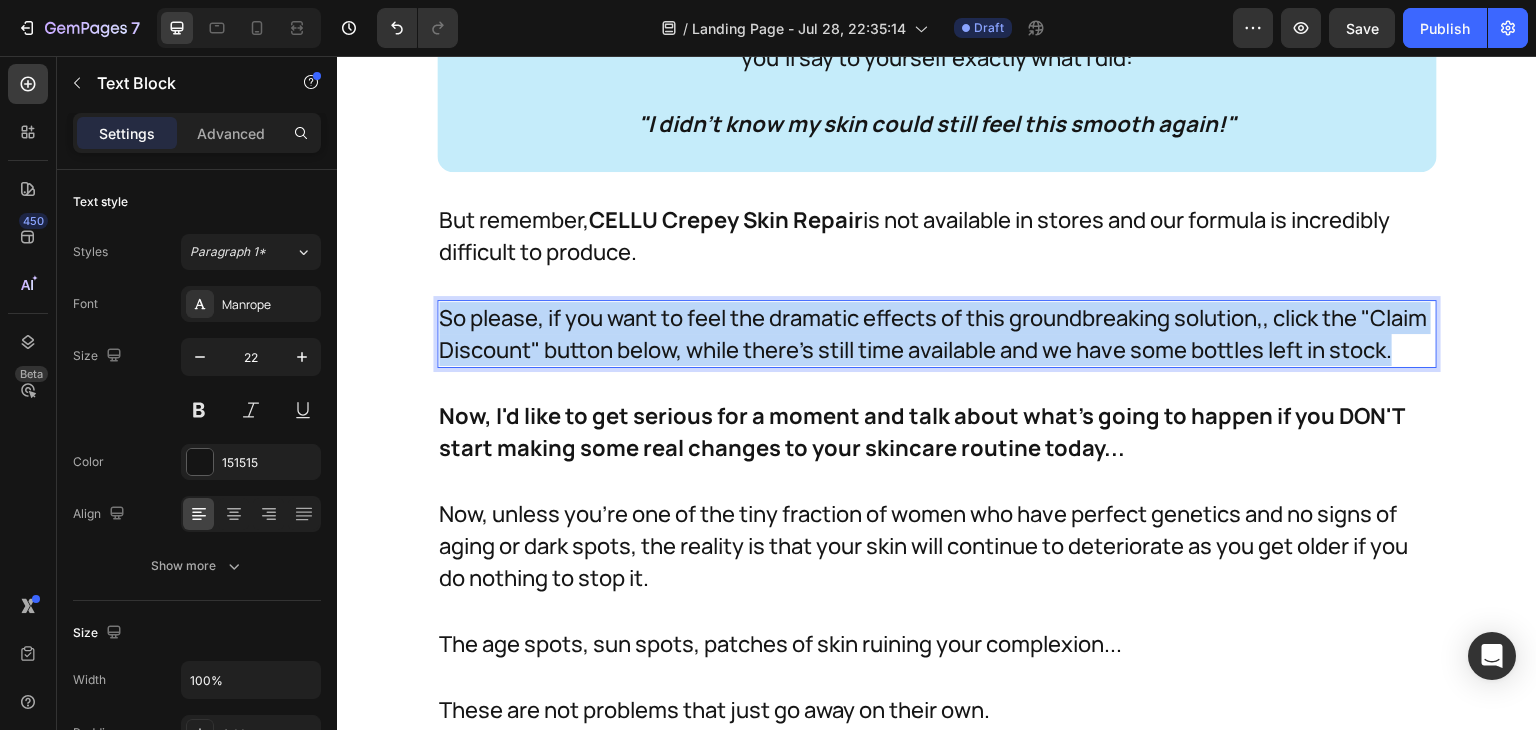 click on "So please, if you want to feel the dramatic effects of this groundbreaking solution,, click the "Claim Discount" button below, while there's still time available and we have some bottles left in stock." at bounding box center (937, 334) 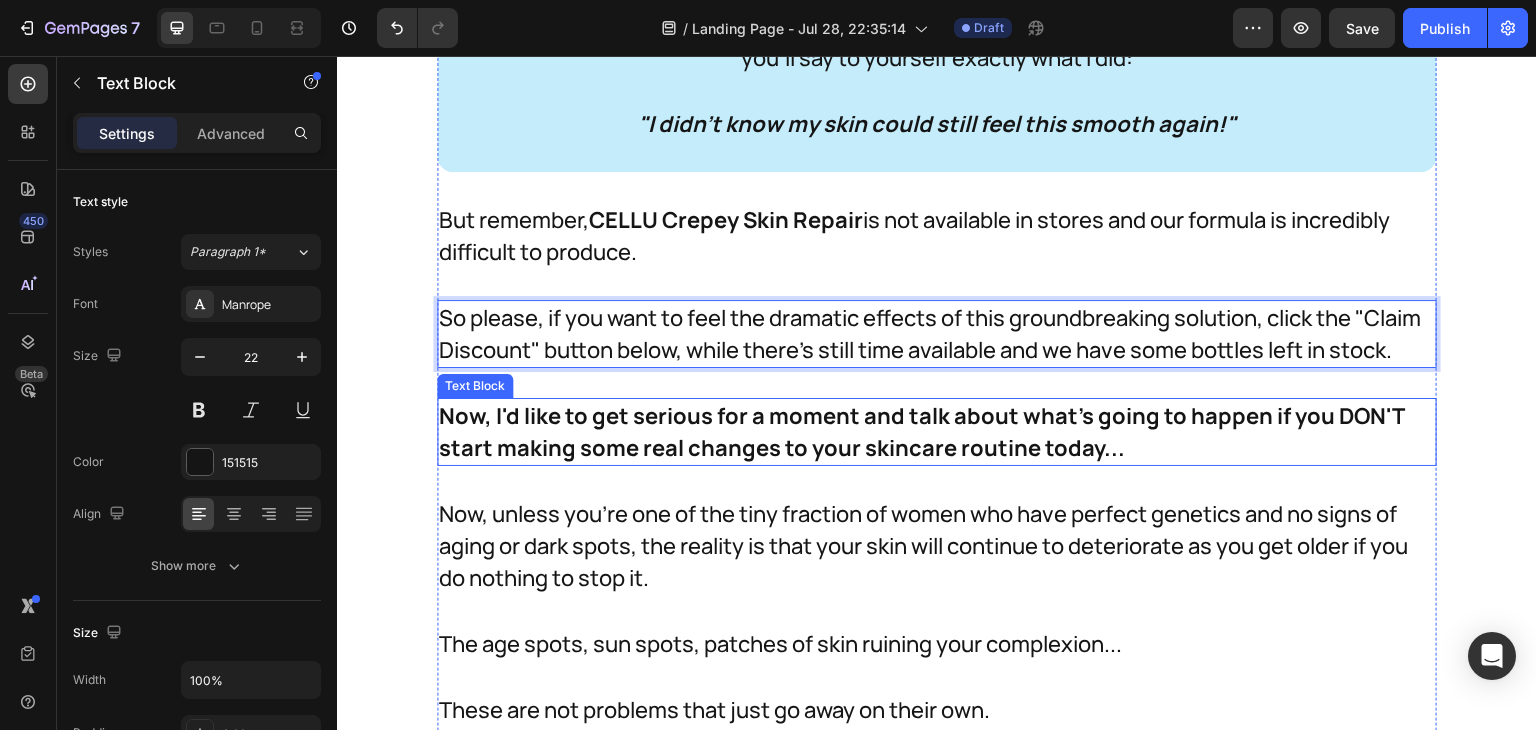 click on "Now, I'd like to get serious for a moment and talk about what's going to happen if you DON'T start making some real changes to your skincare routine today..." at bounding box center (921, 432) 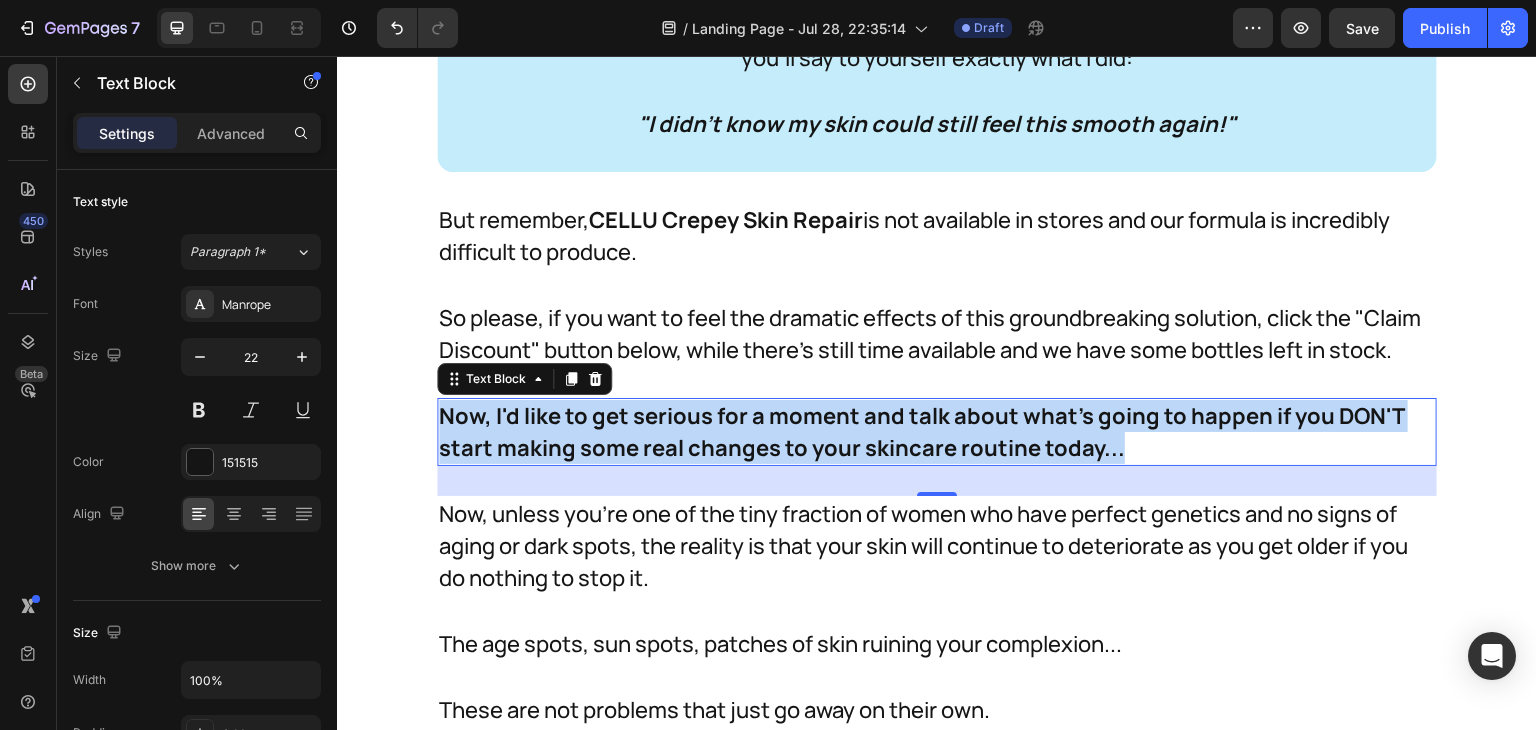 click on "Now, I'd like to get serious for a moment and talk about what's going to happen if you DON'T start making some real changes to your skincare routine today..." at bounding box center (921, 432) 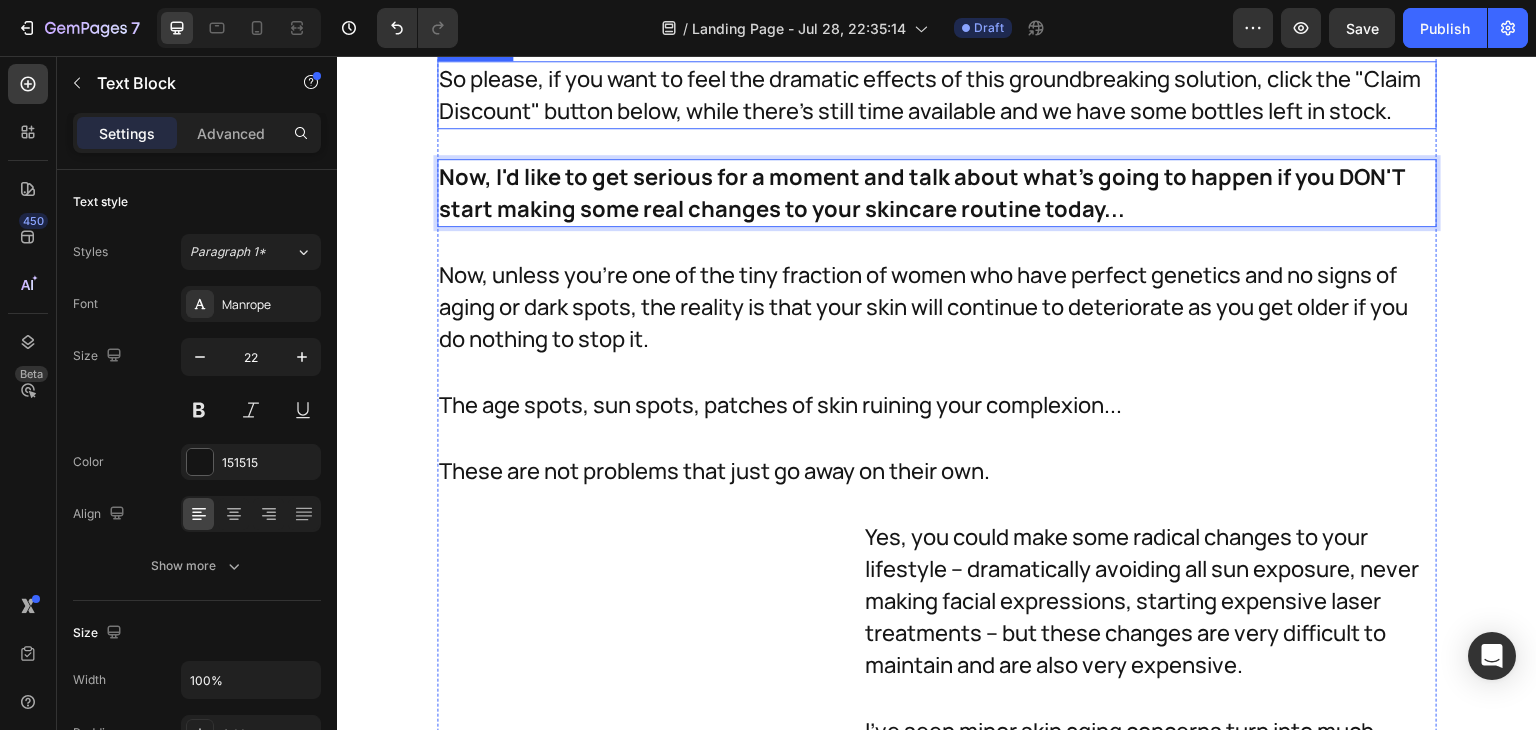 scroll, scrollTop: 34891, scrollLeft: 0, axis: vertical 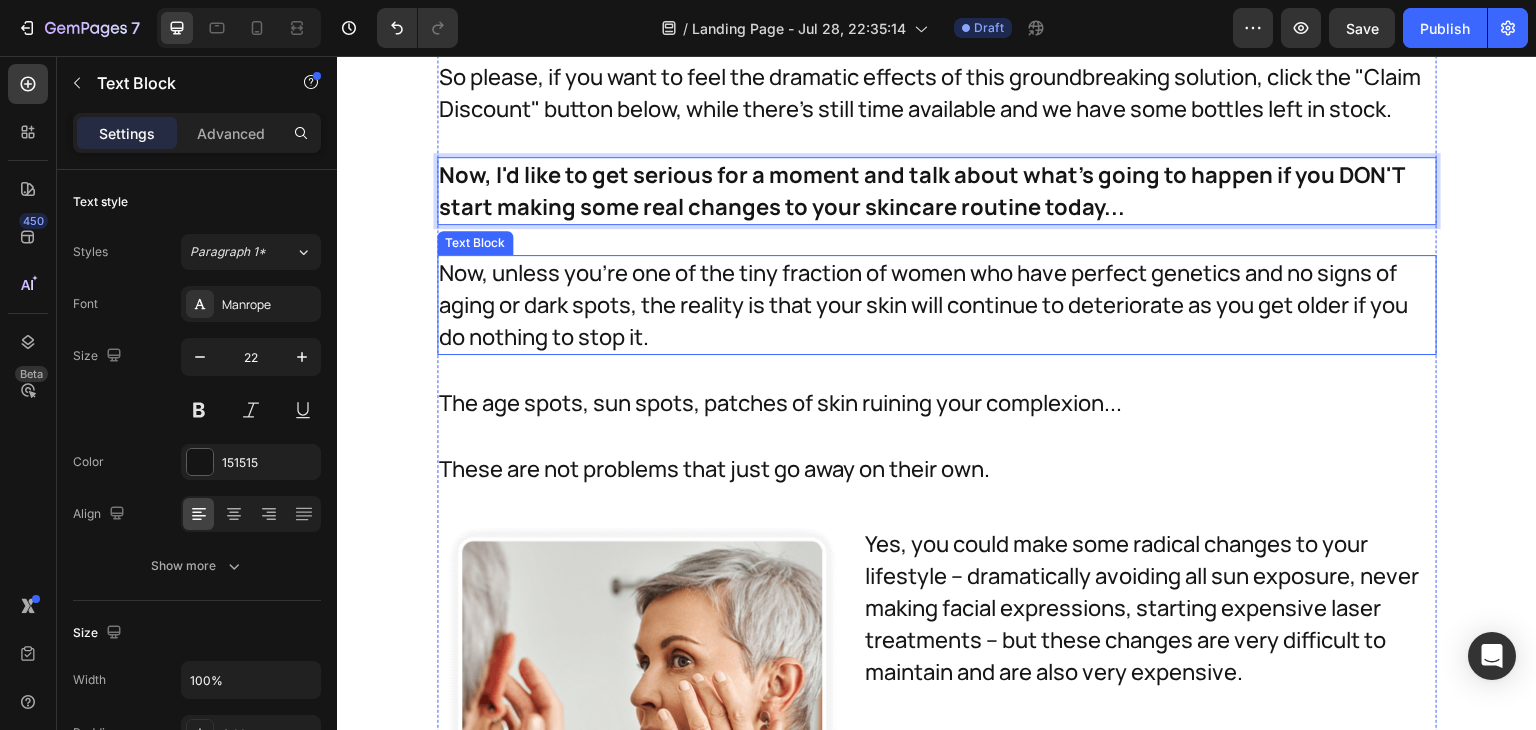 click on "Now, unless you're one of the tiny fraction of women who have perfect genetics and no signs of aging or dark spots, the reality is that your skin will continue to deteriorate as you get older if you do nothing to stop it." at bounding box center (937, 305) 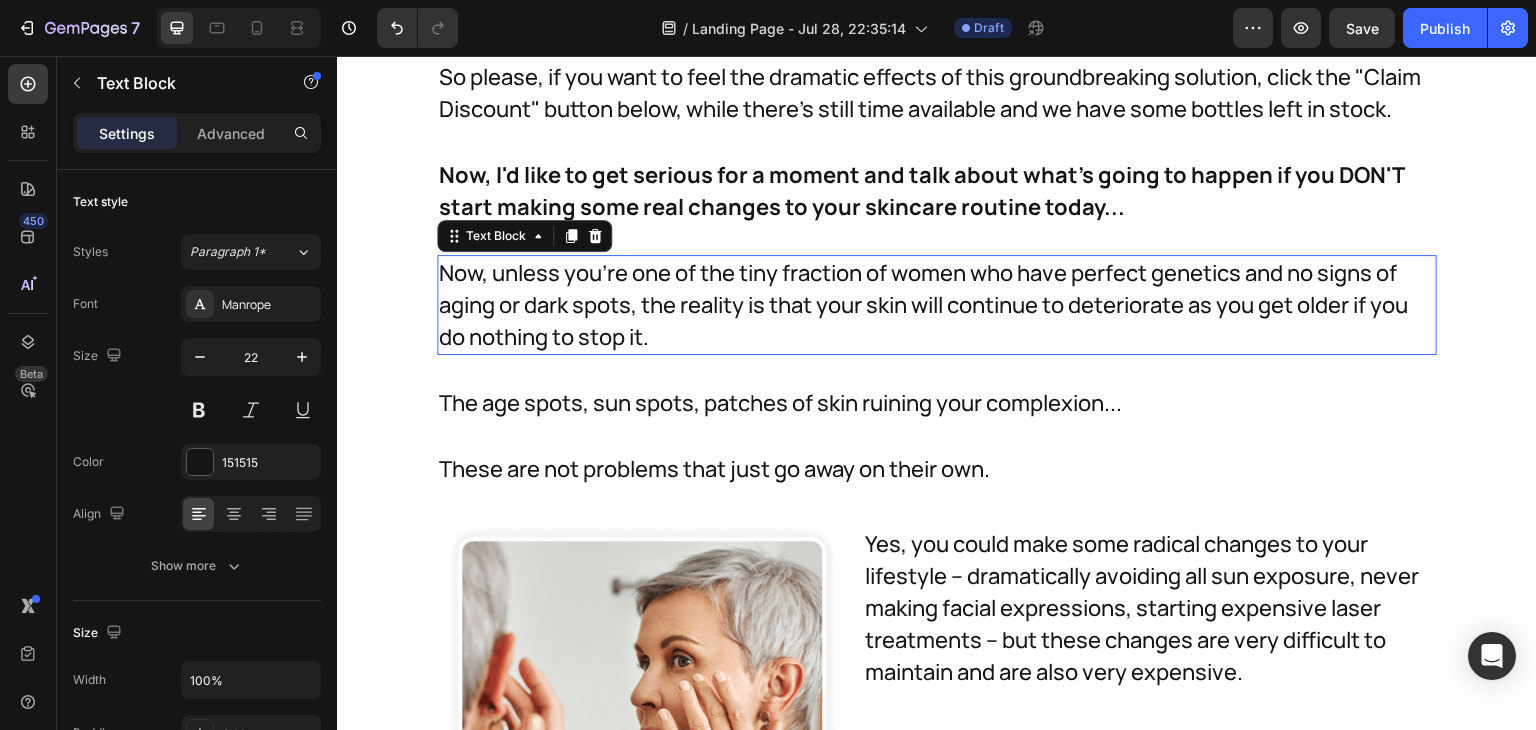 click on "Now, unless you're one of the tiny fraction of women who have perfect genetics and no signs of aging or dark spots, the reality is that your skin will continue to deteriorate as you get older if you do nothing to stop it." at bounding box center [937, 305] 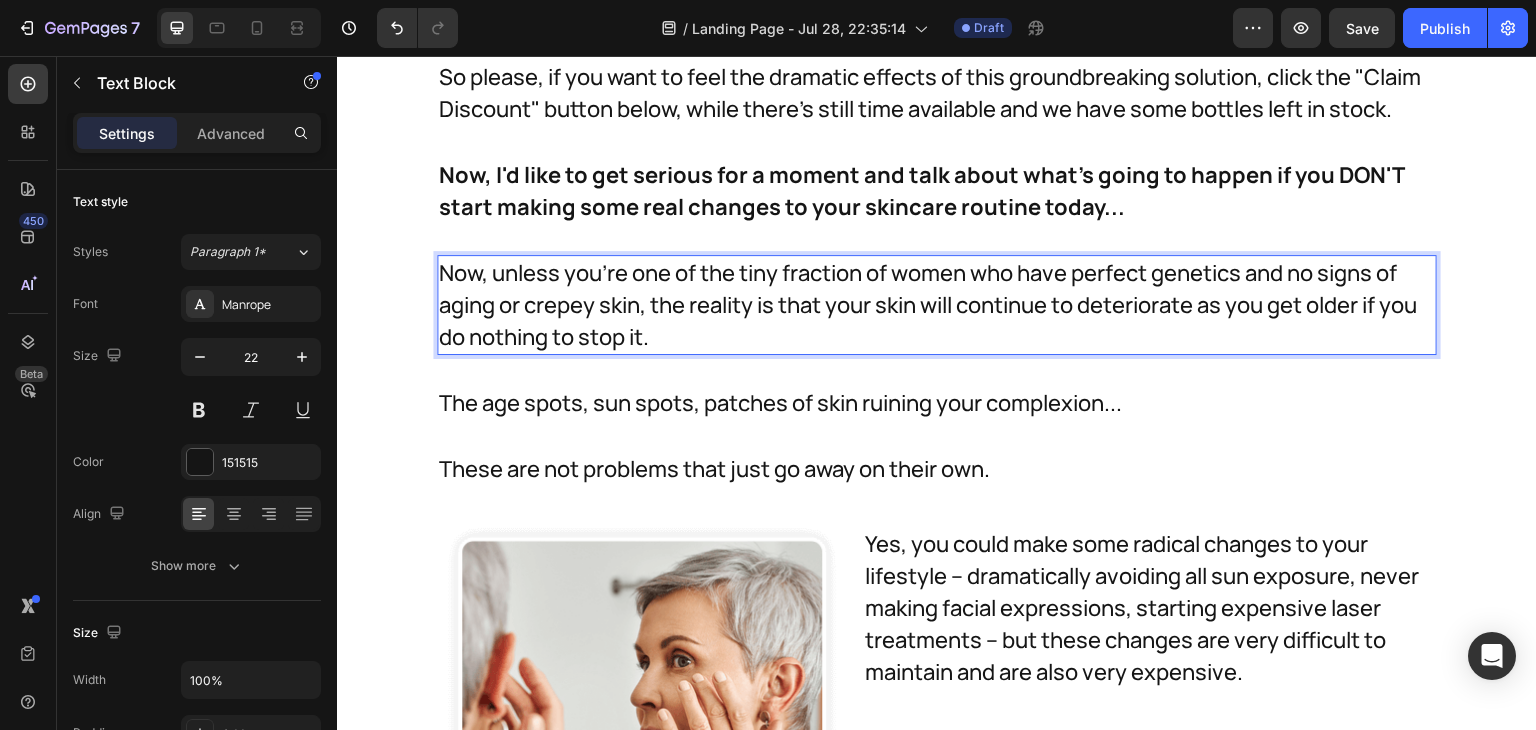 click on "Now, unless you're one of the tiny fraction of women who have perfect genetics and no signs of aging or crepey skin, the reality is that your skin will continue to deteriorate as you get older if you do nothing to stop it." at bounding box center (937, 305) 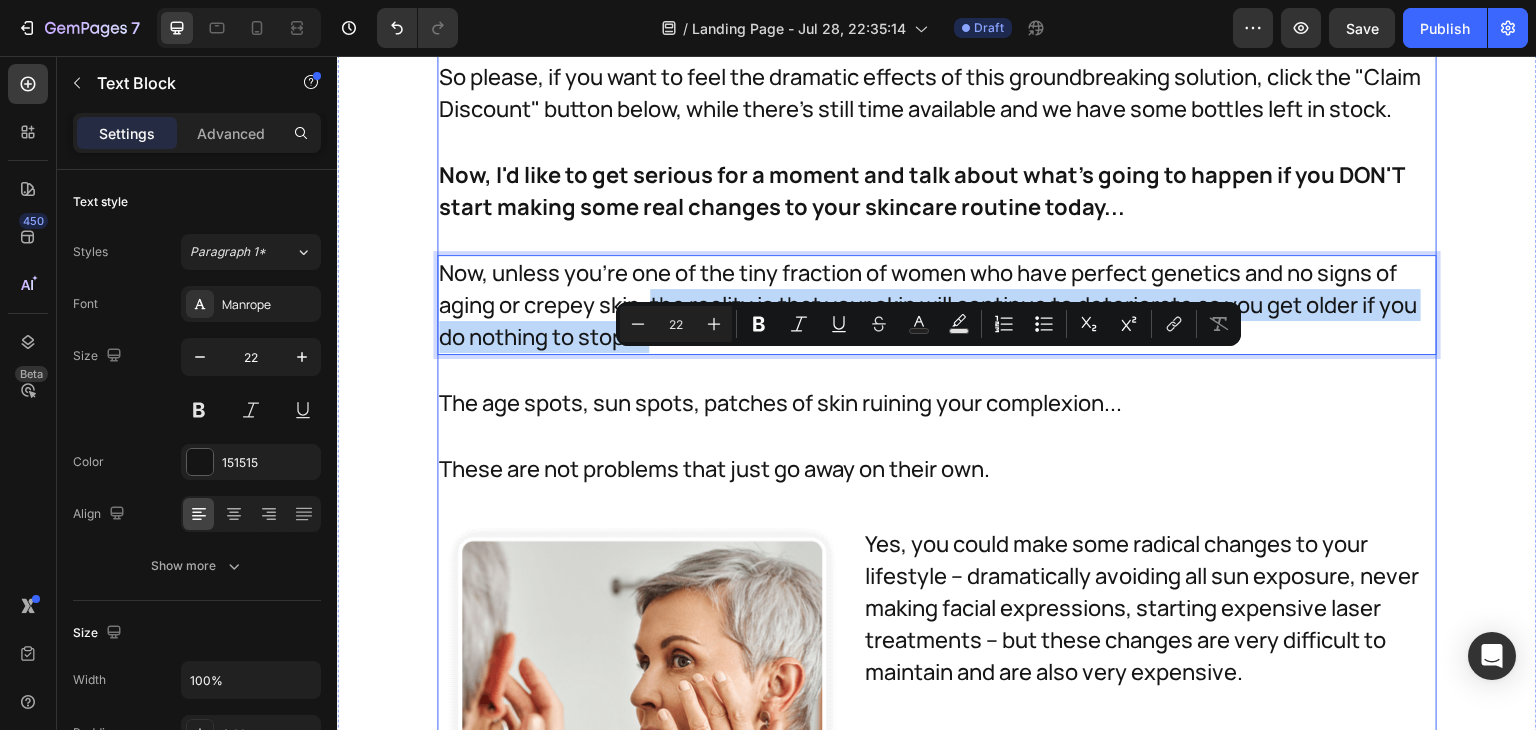 drag, startPoint x: 647, startPoint y: 367, endPoint x: 646, endPoint y: 422, distance: 55.00909 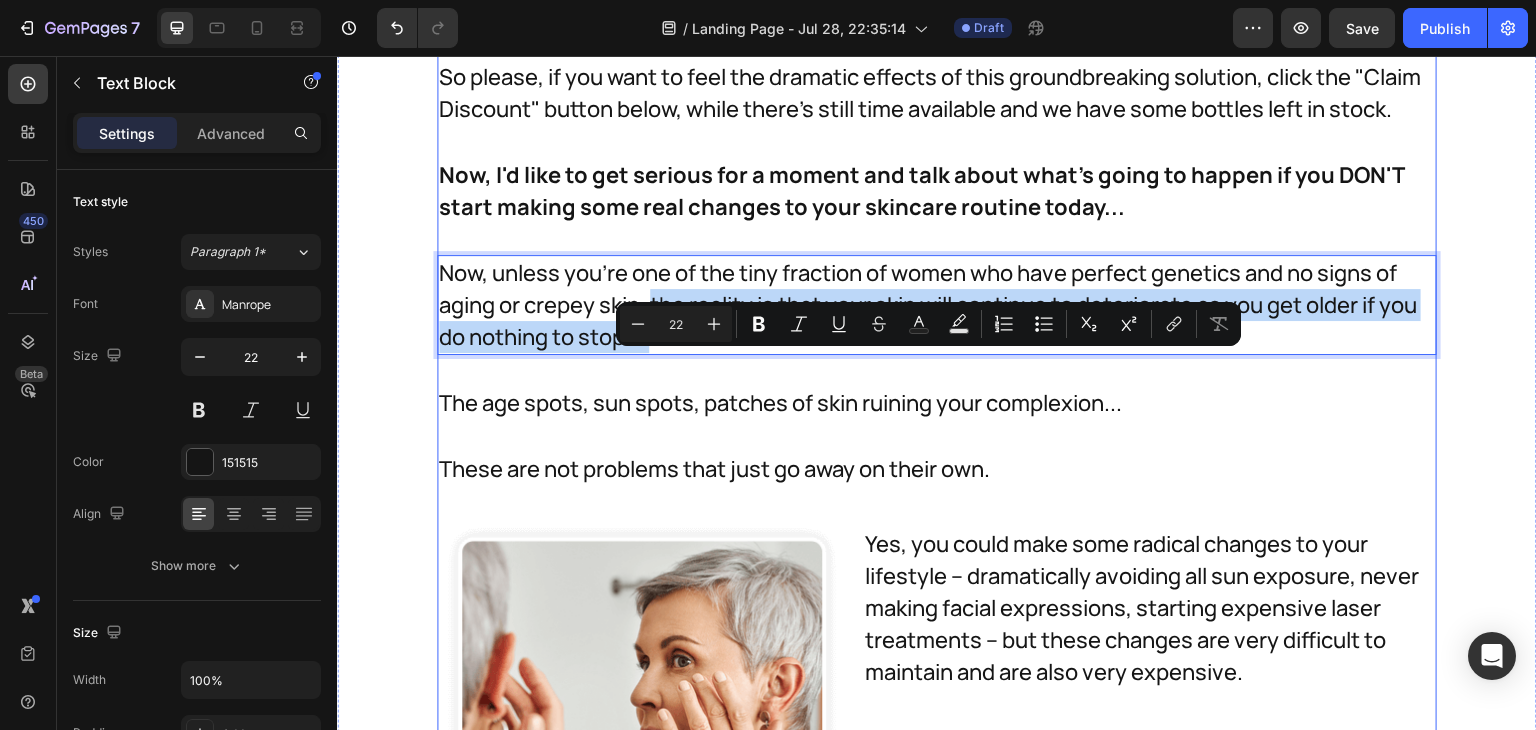 click on "And because you've made it this far, and because you're serious about improving your appearance and confidence, we've got some special packages available to help you even more. Text Block You see, most women fall in love with  CELLU Crepey Skin Repair  after just their first few weeks of use, myself included. In fact, a lot of women report seeing and feeling changes within the first month -a number that shocks even me. Text Block And the reason we have so many happy women in our community is because when they start using CELLU Crepey Skin Repair, they end up asking for quite a bit more...not just for themselves, but for friends and family too. Text Block Image Row And the reason we have so many happy women in our community is because when they start using  Dark Spot Corrector , they end up asking for quite a bit more...not just for themselves, but for friends and family too. Text Block So we've created multi-pack options, to help you get some really big savings. Text Block Text Block Text Block Text Block Row" at bounding box center (937, -1036) 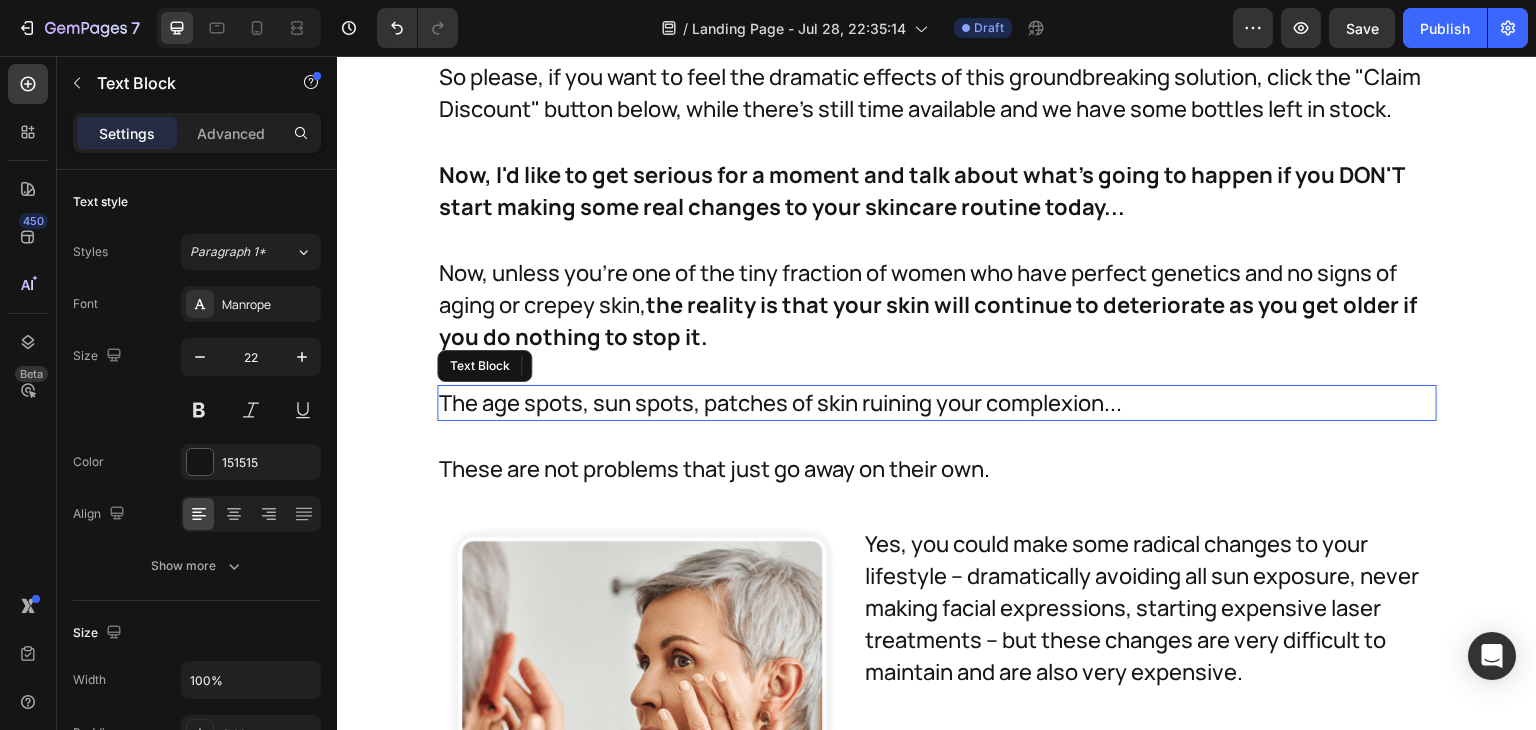 click on "The age spots, sun spots, patches of skin ruining your complexion..." at bounding box center (937, 403) 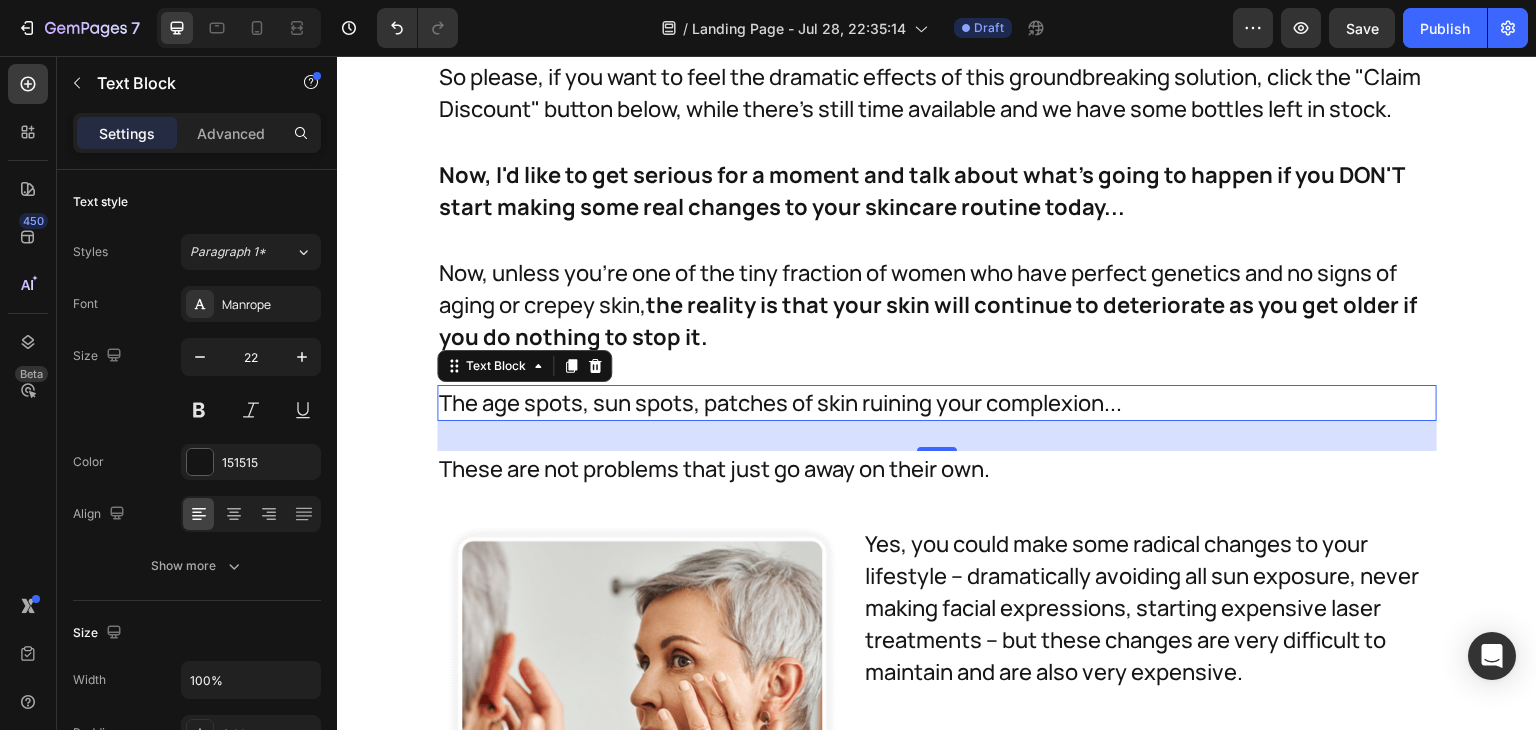 click on "The age spots, sun spots, patches of skin ruining your complexion..." at bounding box center [937, 403] 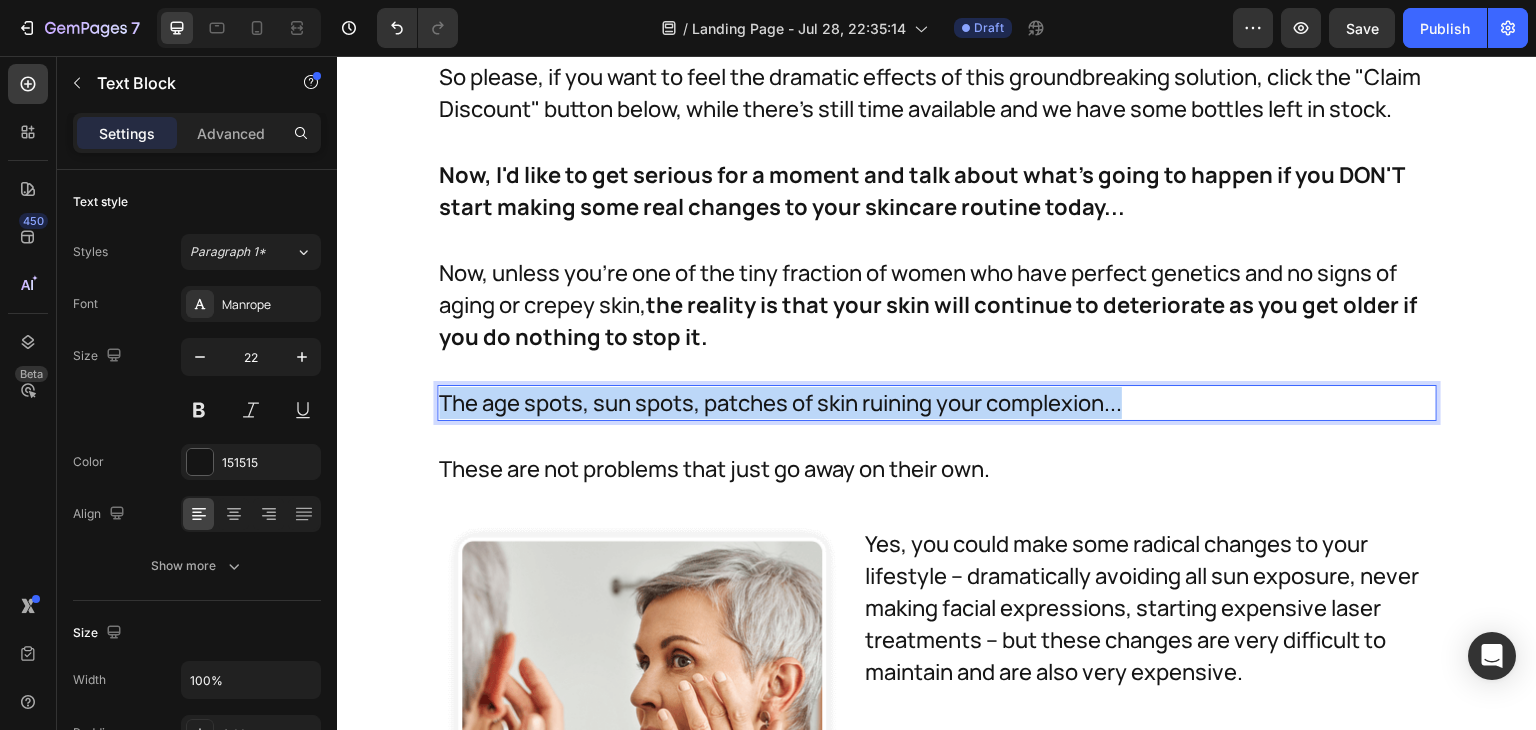 click on "The age spots, sun spots, patches of skin ruining your complexion..." at bounding box center (937, 403) 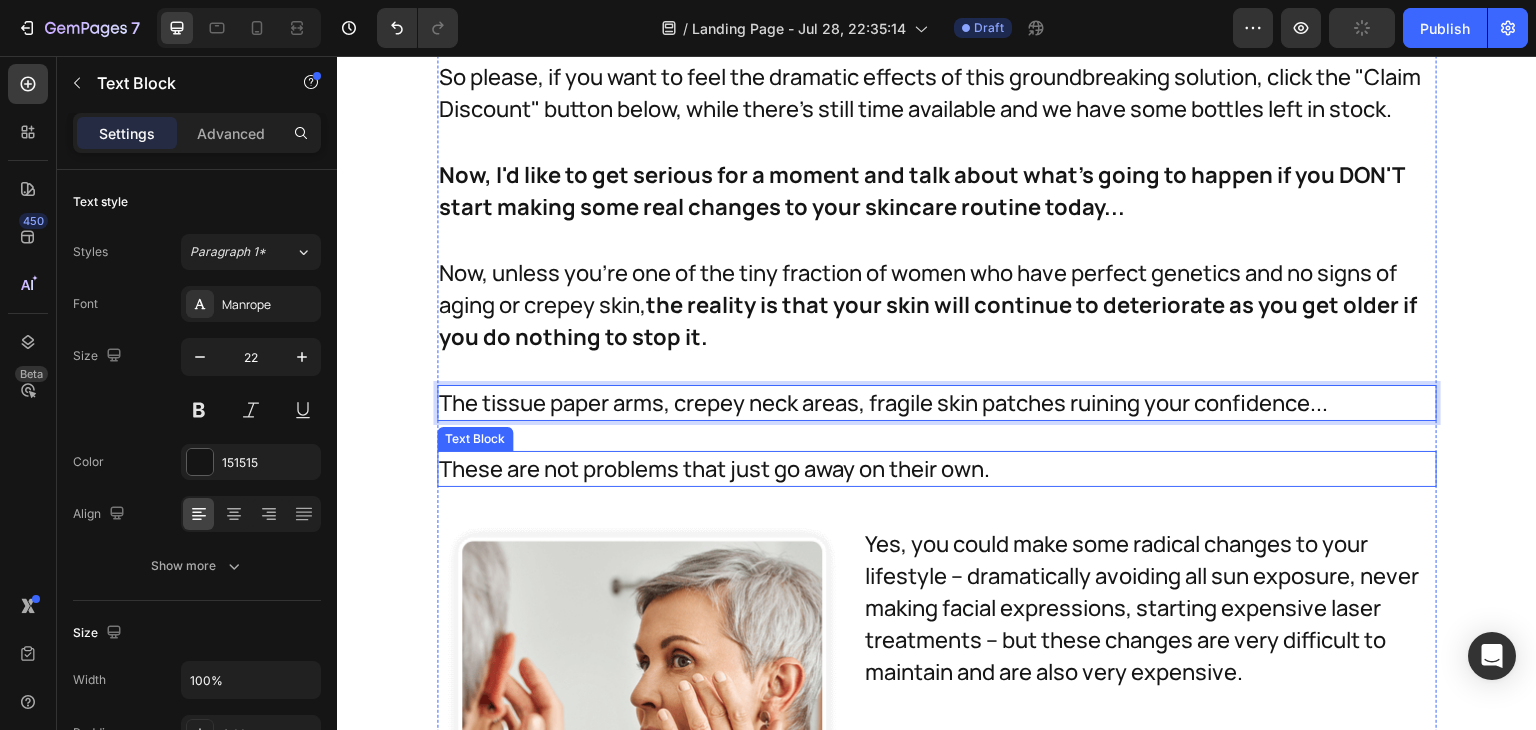 click on "These are not problems that just go away on their own." at bounding box center [937, 469] 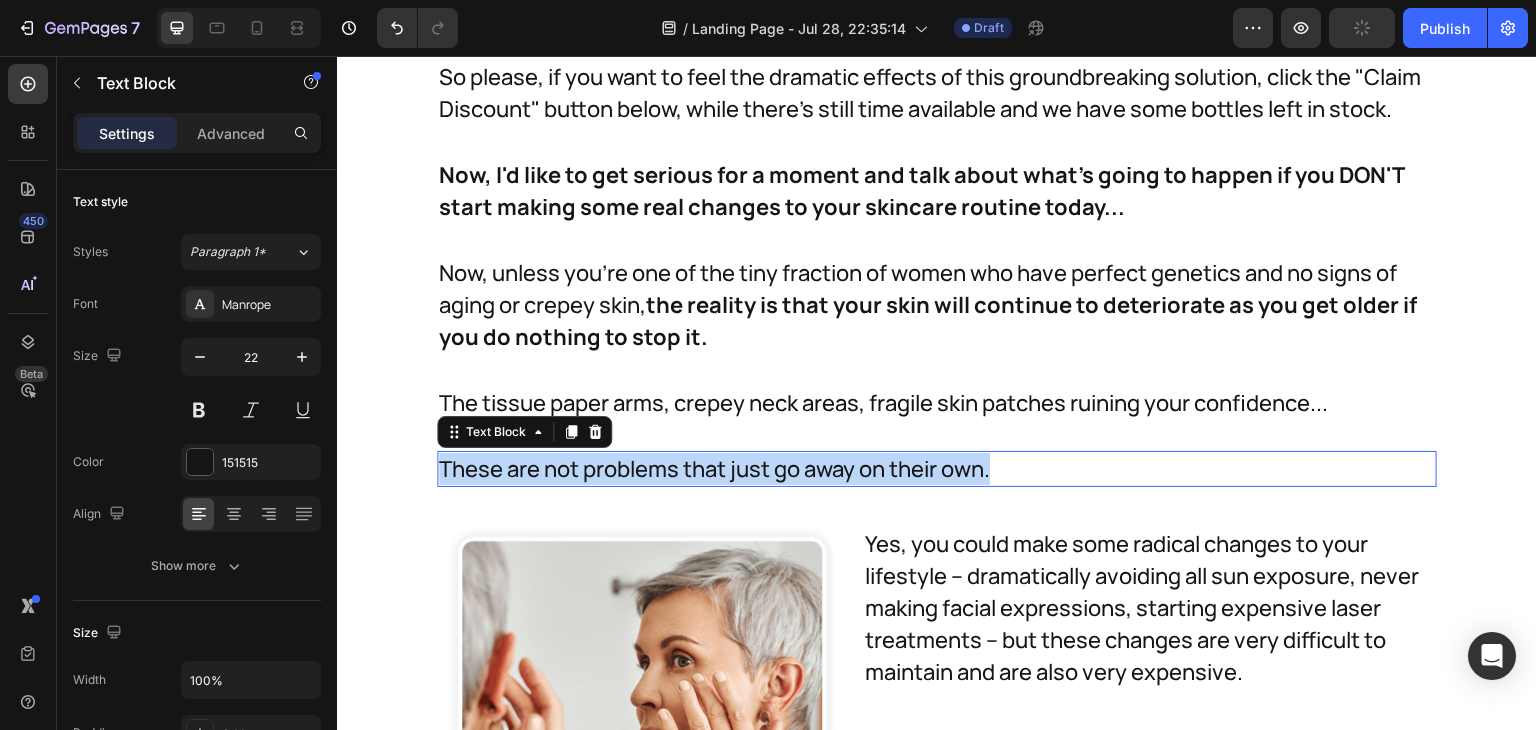 click on "These are not problems that just go away on their own." at bounding box center [937, 469] 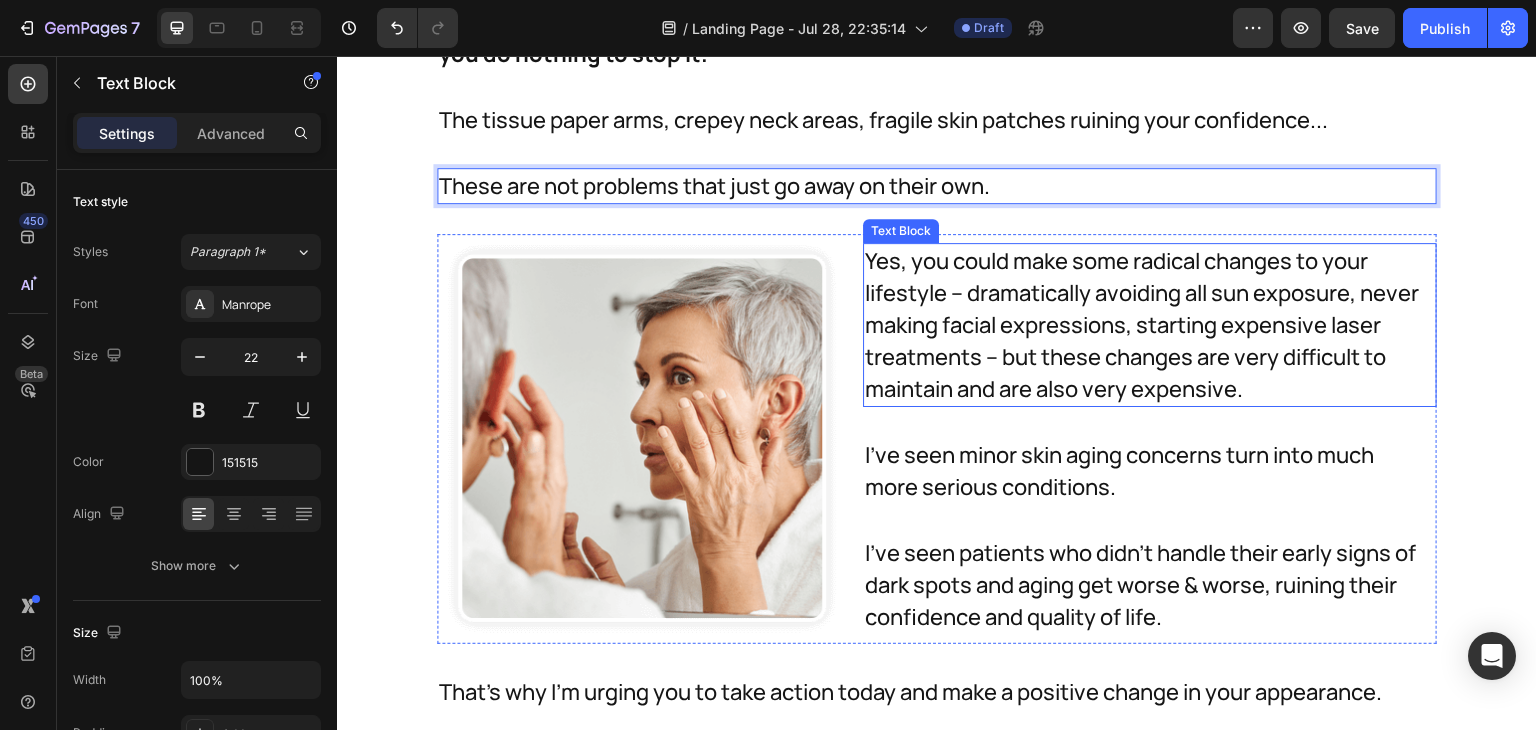 scroll, scrollTop: 35148, scrollLeft: 0, axis: vertical 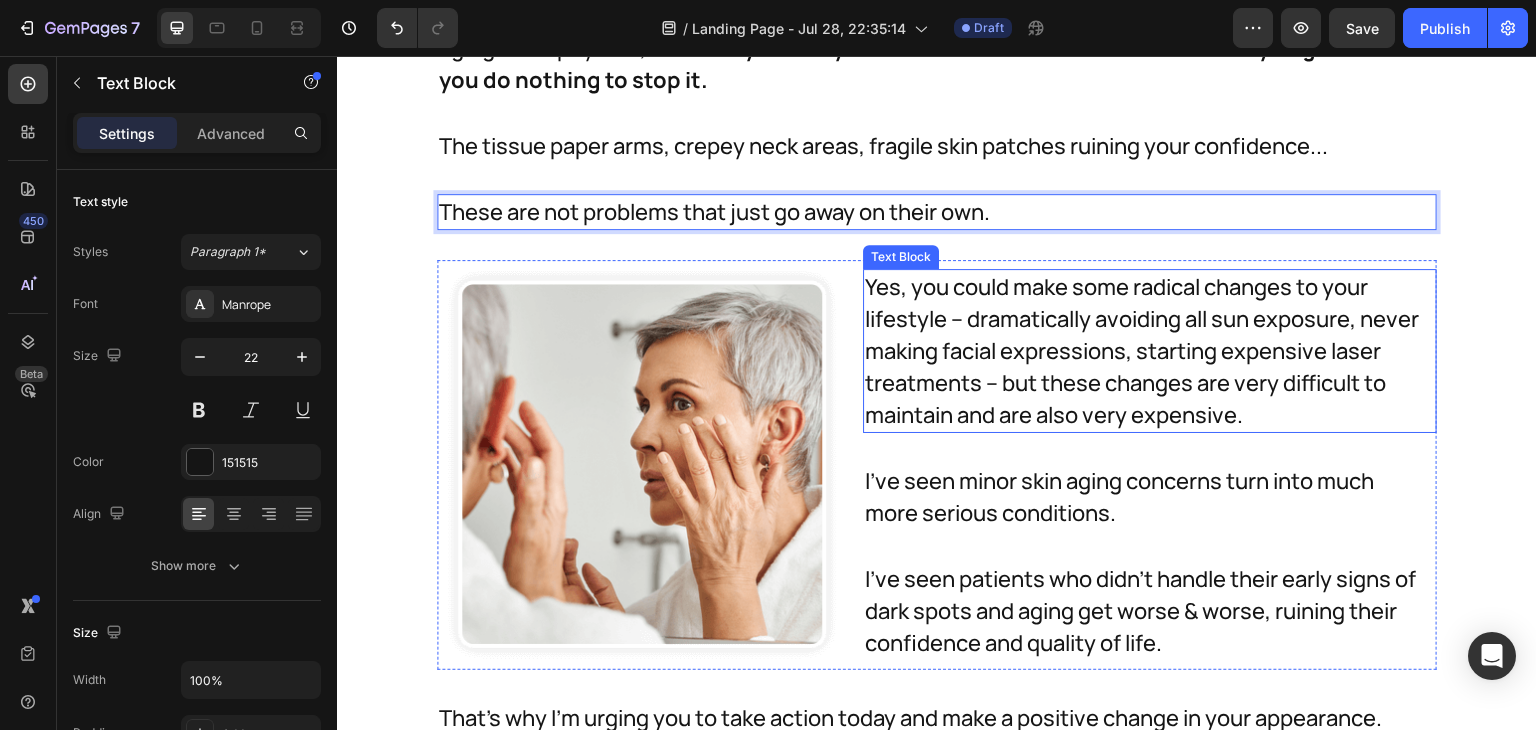 click on "Yes, you could make some radical changes to your lifestyle – dramatically avoiding all sun exposure, never making facial expressions, starting expensive laser treatments – but these changes are very difficult to maintain and are also very expensive." at bounding box center (1150, 351) 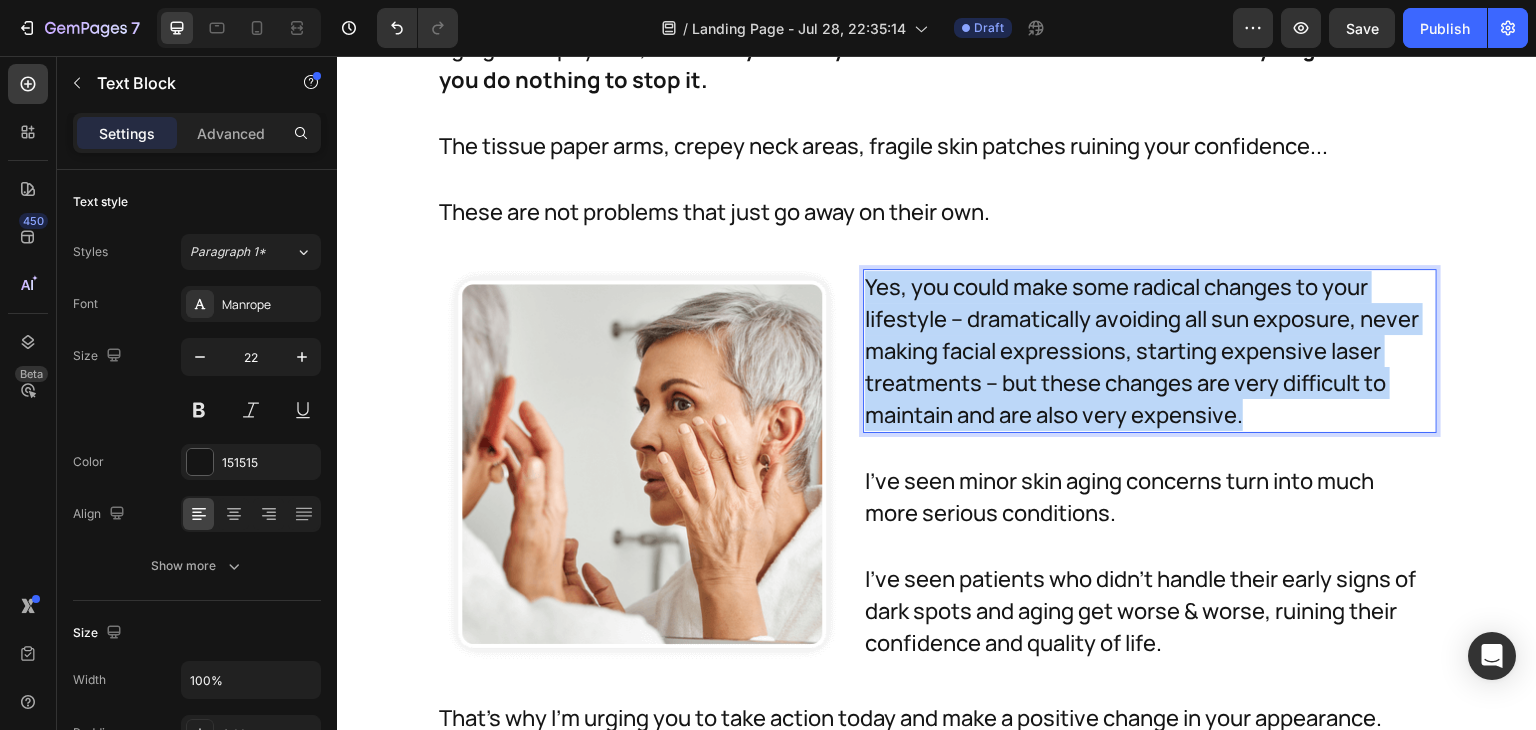 click on "Yes, you could make some radical changes to your lifestyle – dramatically avoiding all sun exposure, never making facial expressions, starting expensive laser treatments – but these changes are very difficult to maintain and are also very expensive." at bounding box center (1150, 351) 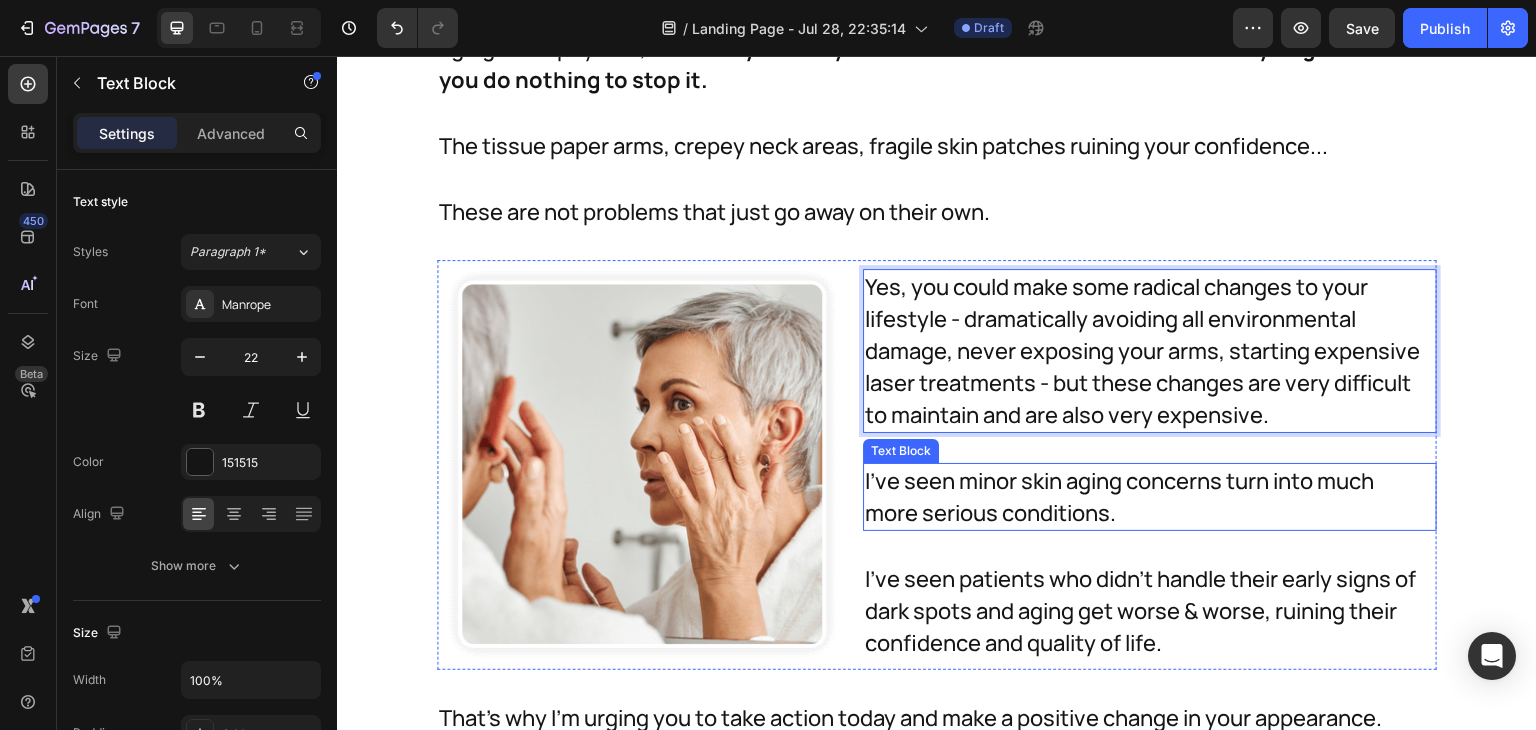 click on "I've seen minor skin aging concerns turn into much more serious conditions." at bounding box center [1138, 497] 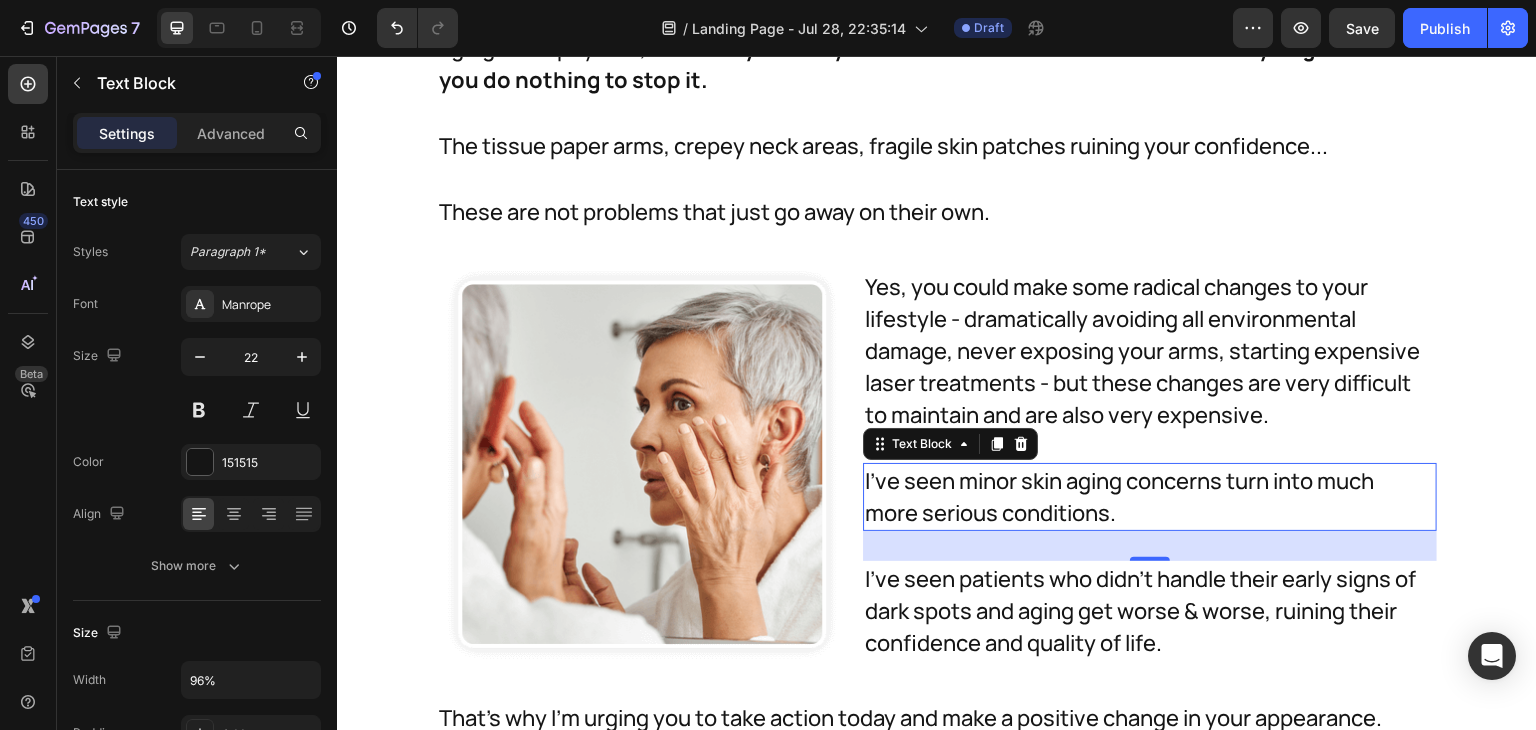 click on "I've seen minor skin aging concerns turn into much more serious conditions." at bounding box center (1138, 497) 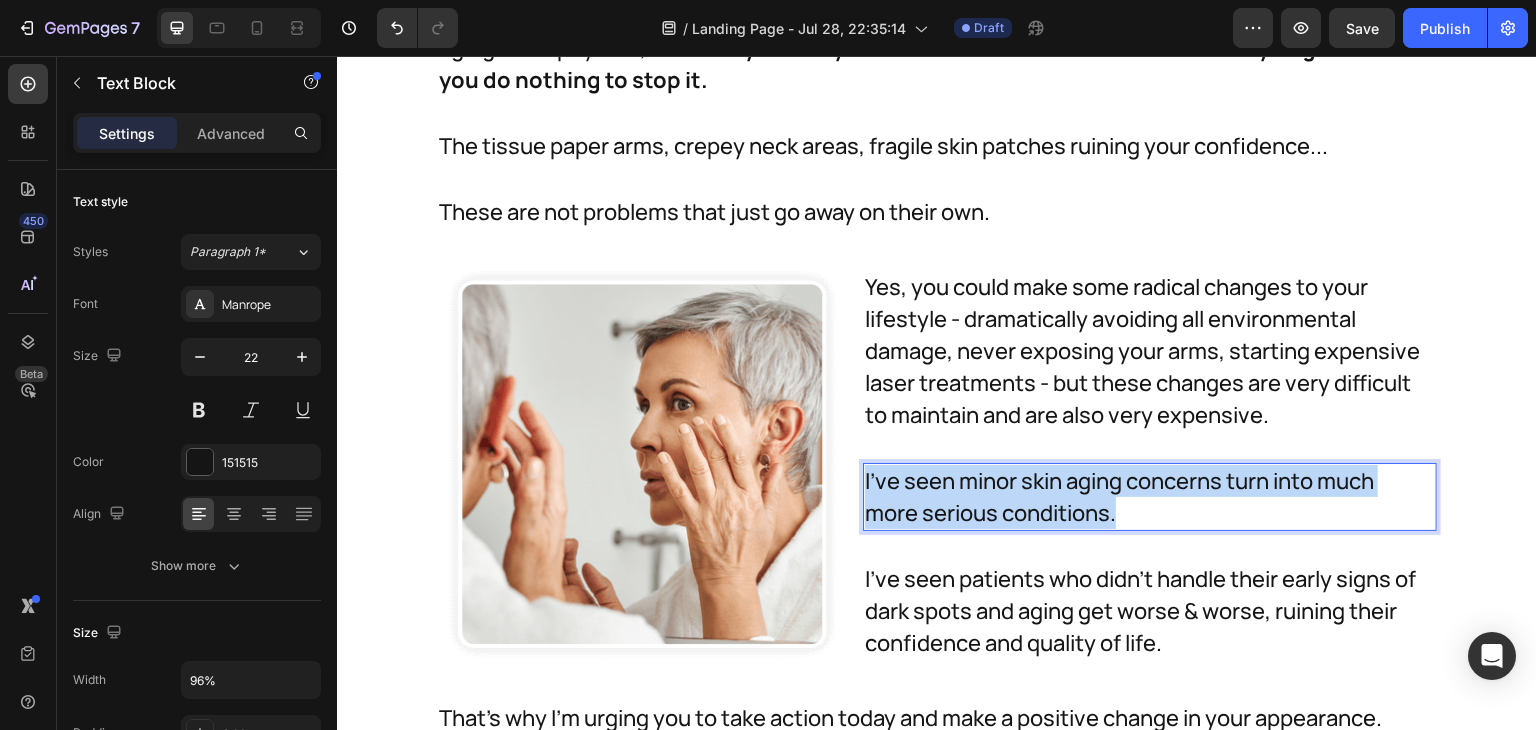 click on "I've seen minor skin aging concerns turn into much more serious conditions." at bounding box center [1138, 497] 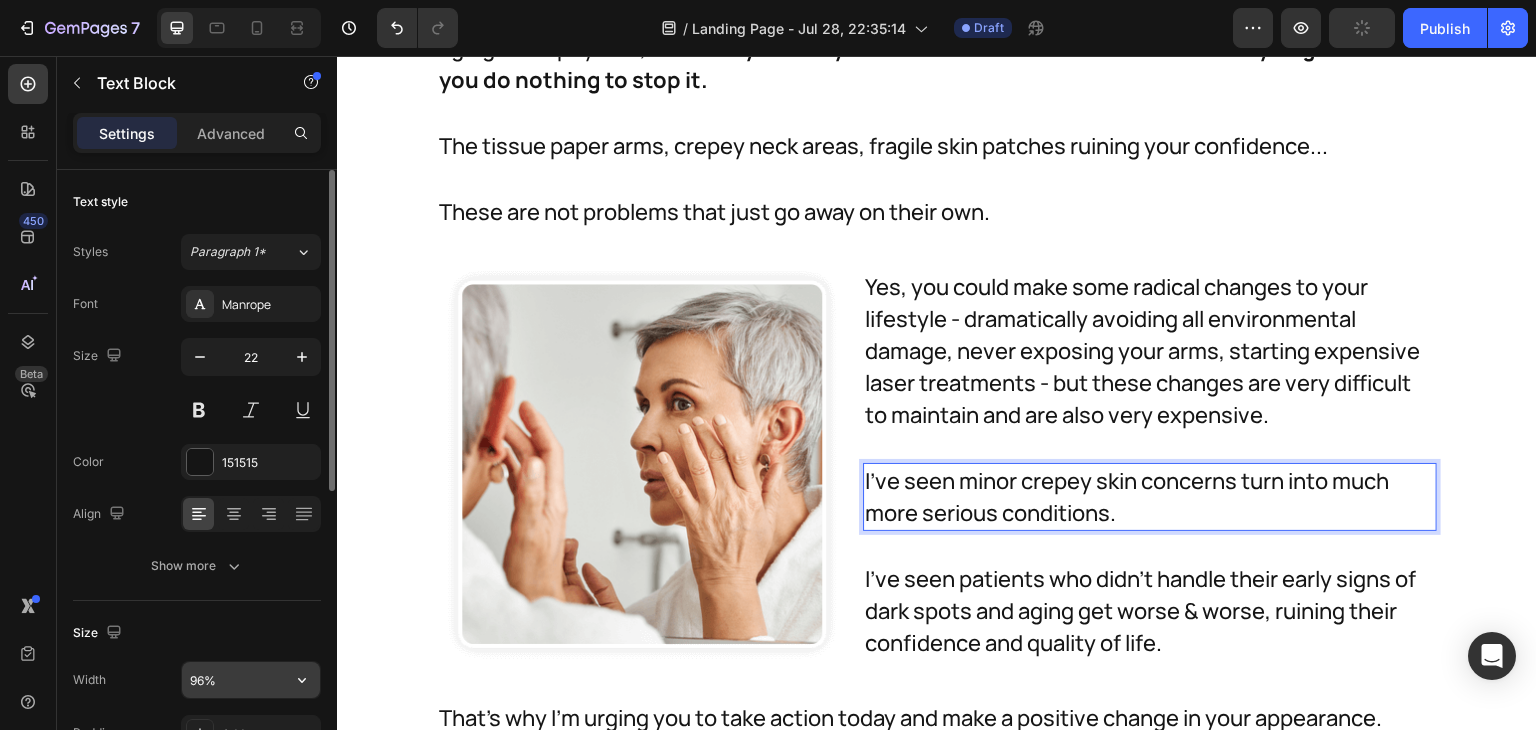 click on "96%" at bounding box center [251, 680] 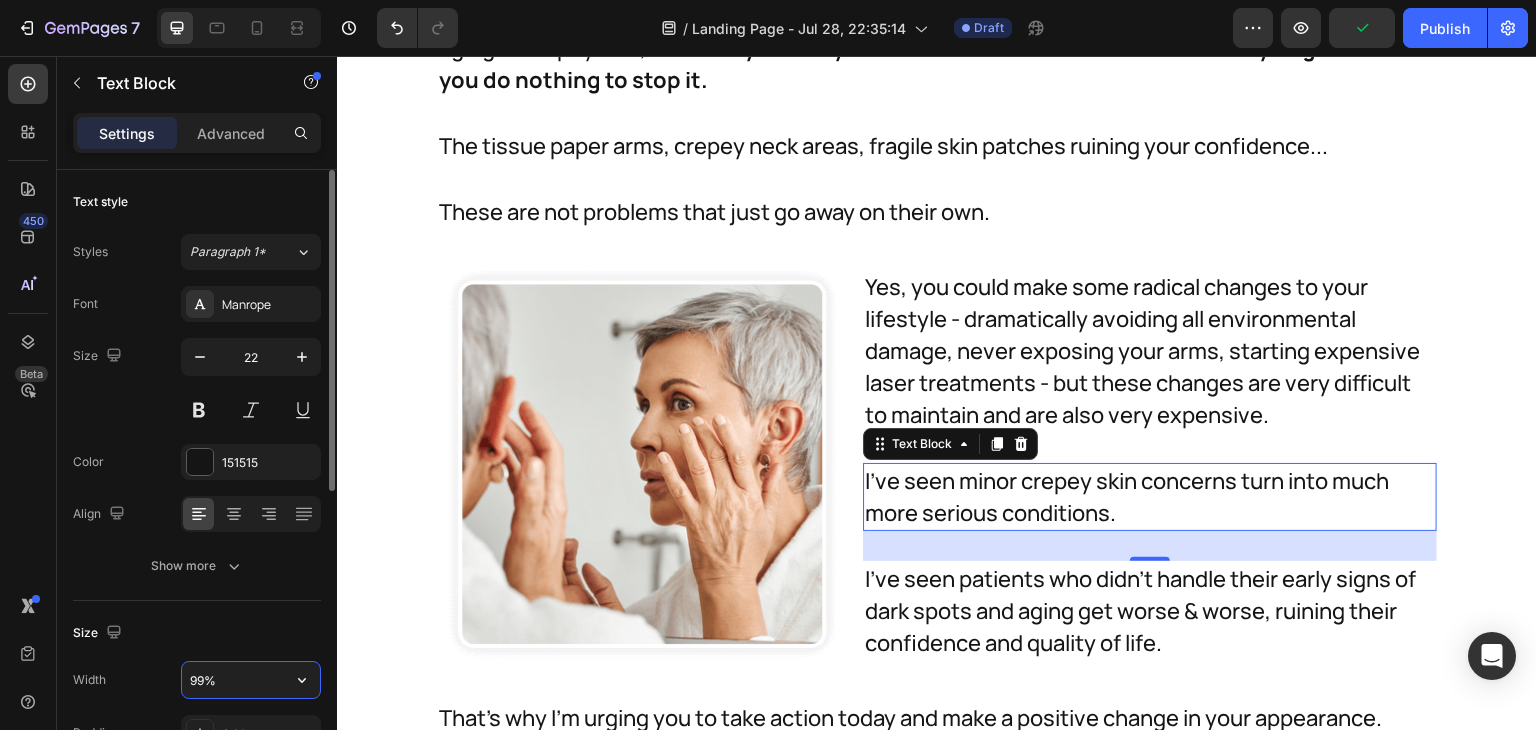 type on "100%" 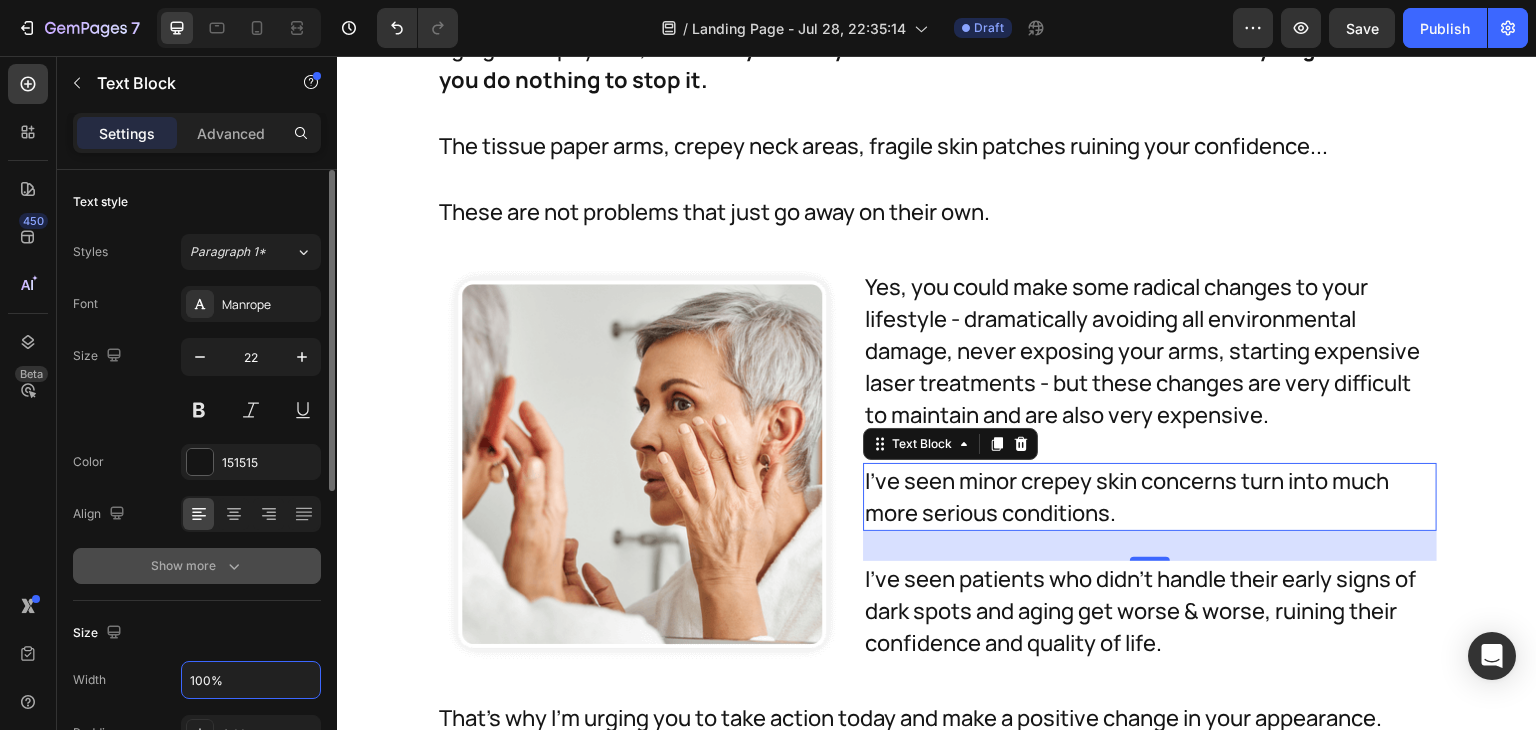 click on "Show more" at bounding box center [197, 566] 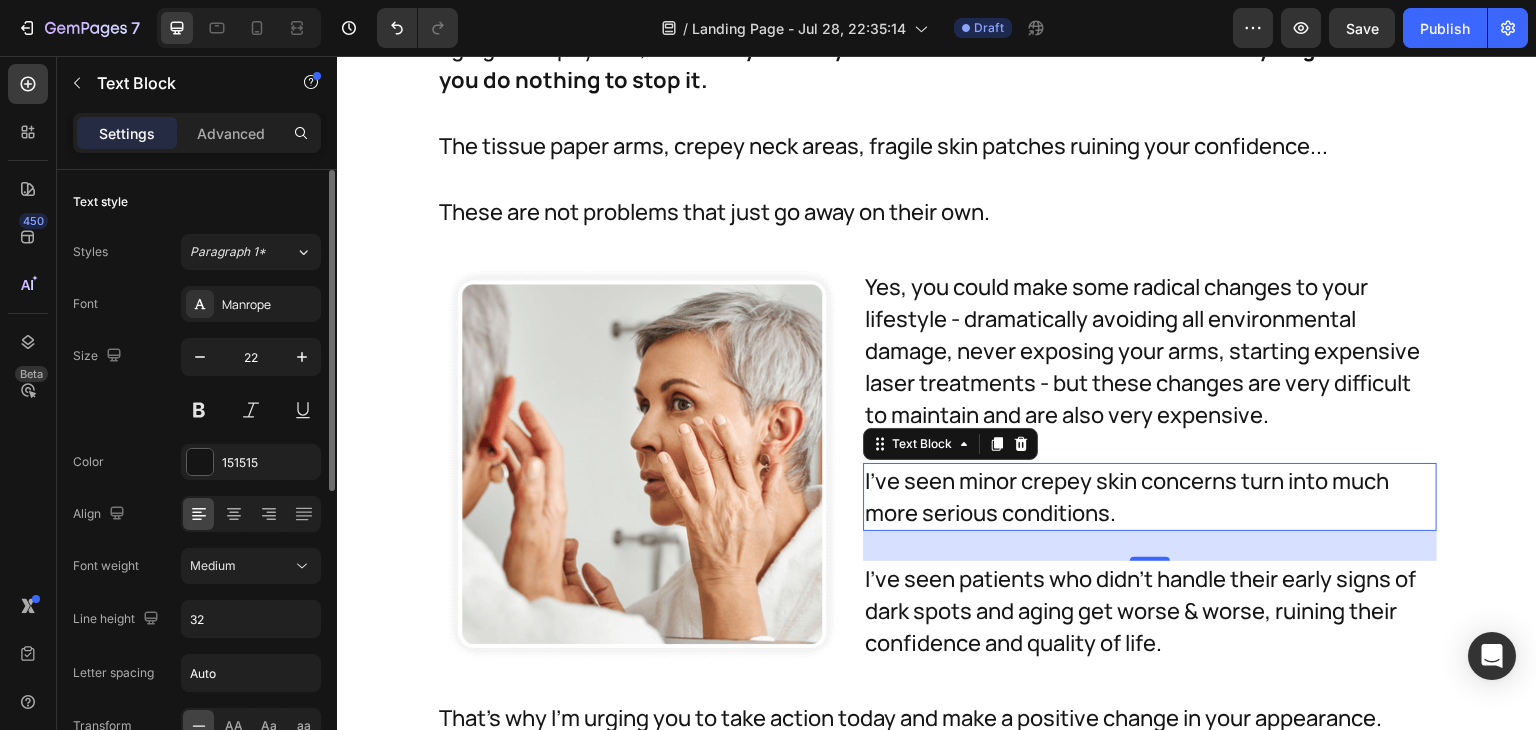 click on "Medium" at bounding box center [213, 565] 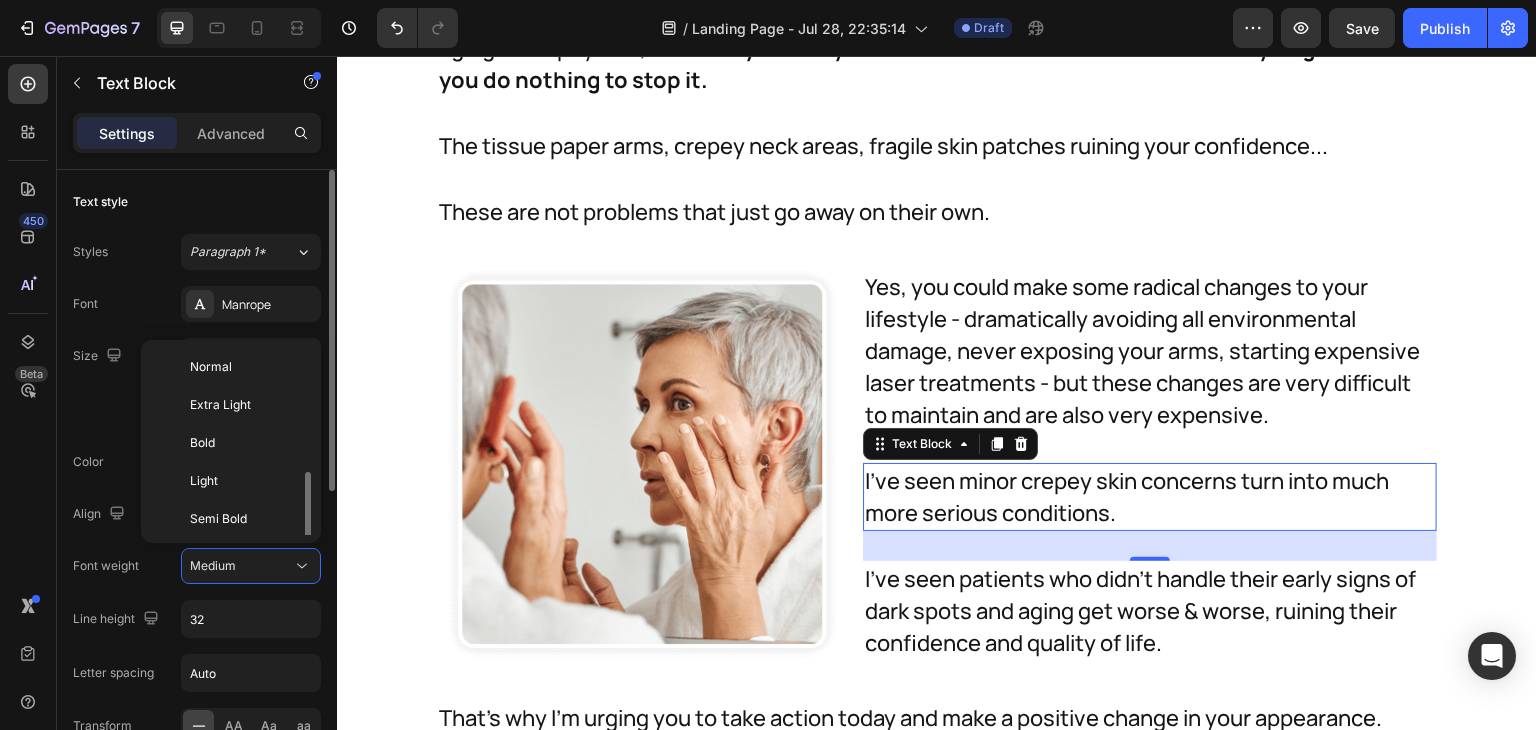 scroll, scrollTop: 72, scrollLeft: 0, axis: vertical 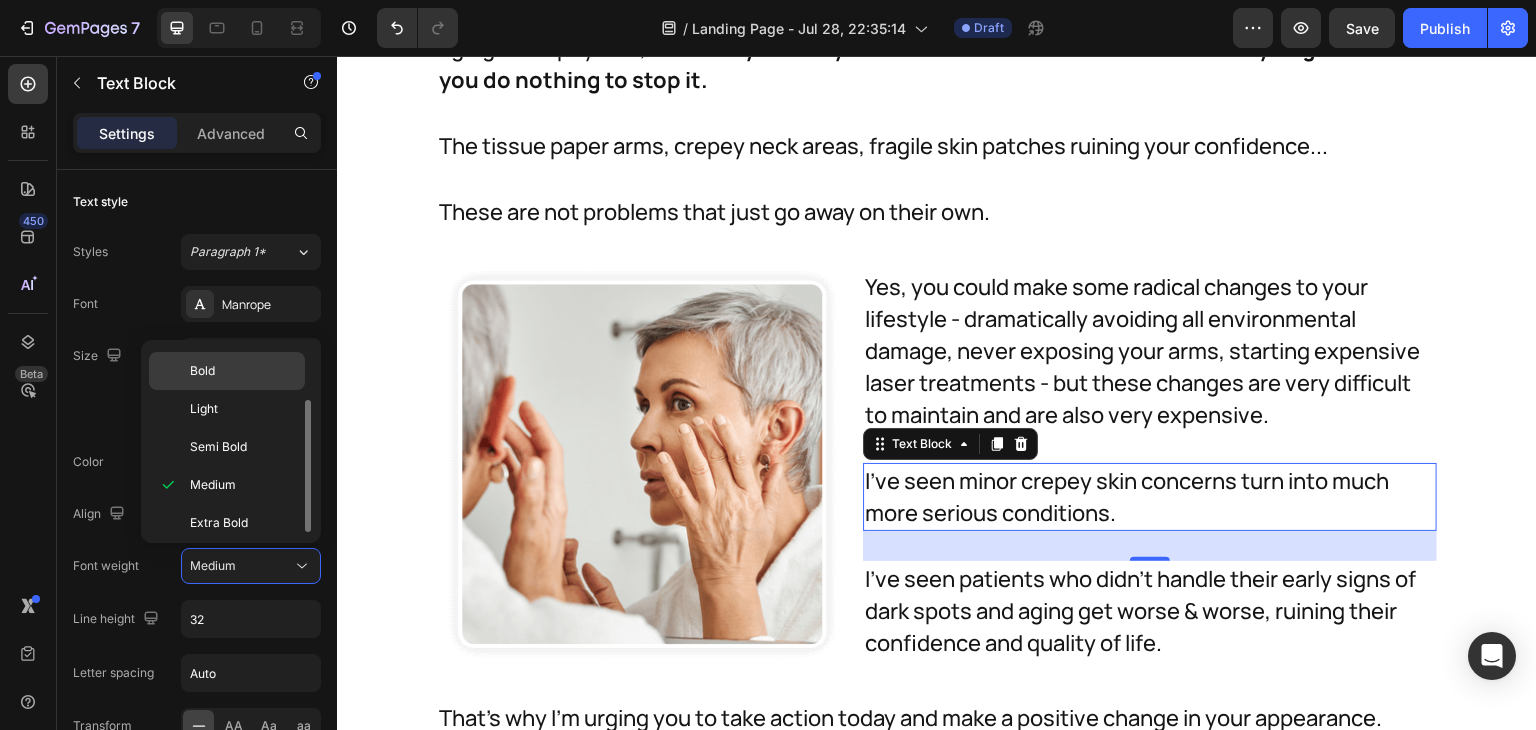 click on "Bold" at bounding box center [243, 371] 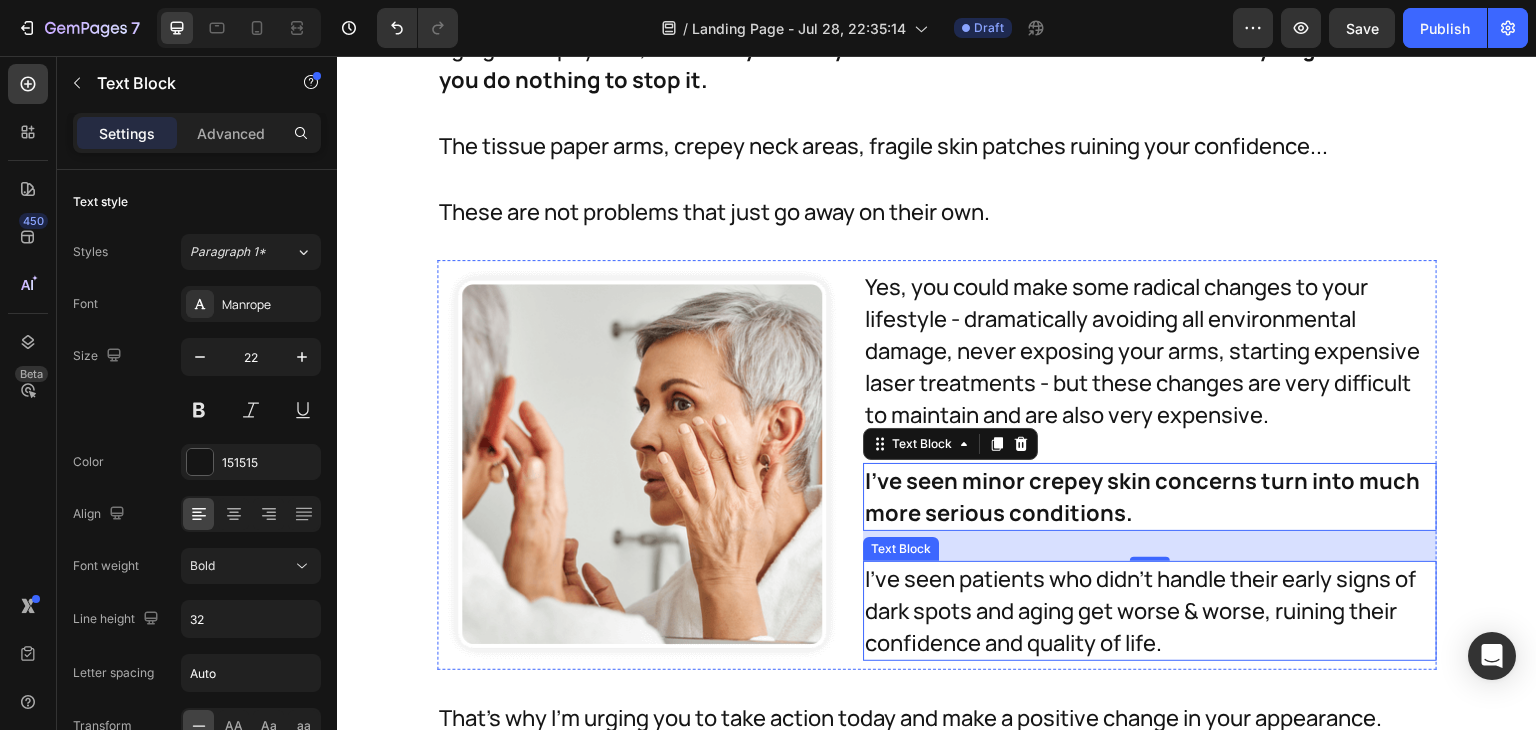 click on "I've seen patients who didn't handle their early signs of dark spots and aging get worse & worse, ruining their confidence and quality of life." at bounding box center (1150, 611) 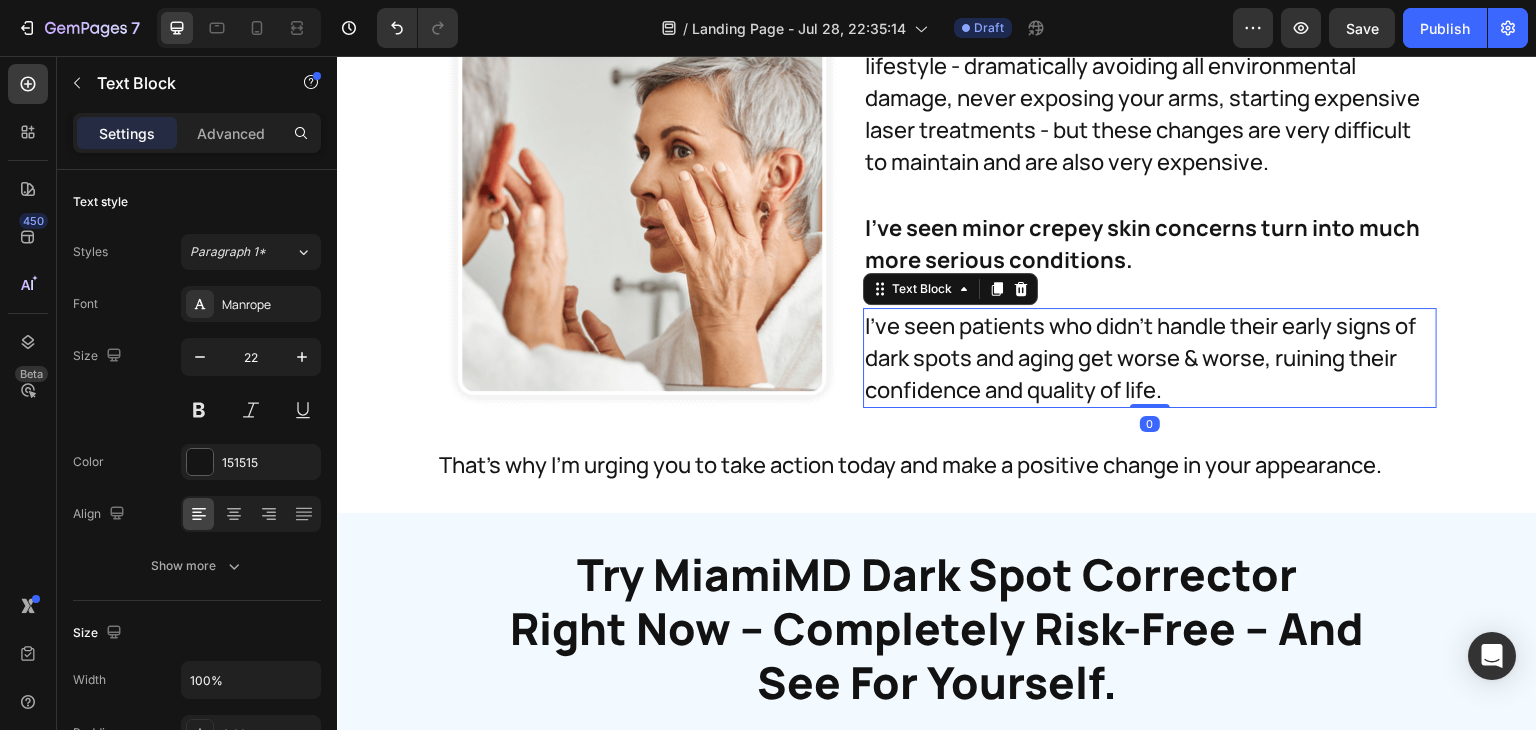 scroll, scrollTop: 35436, scrollLeft: 0, axis: vertical 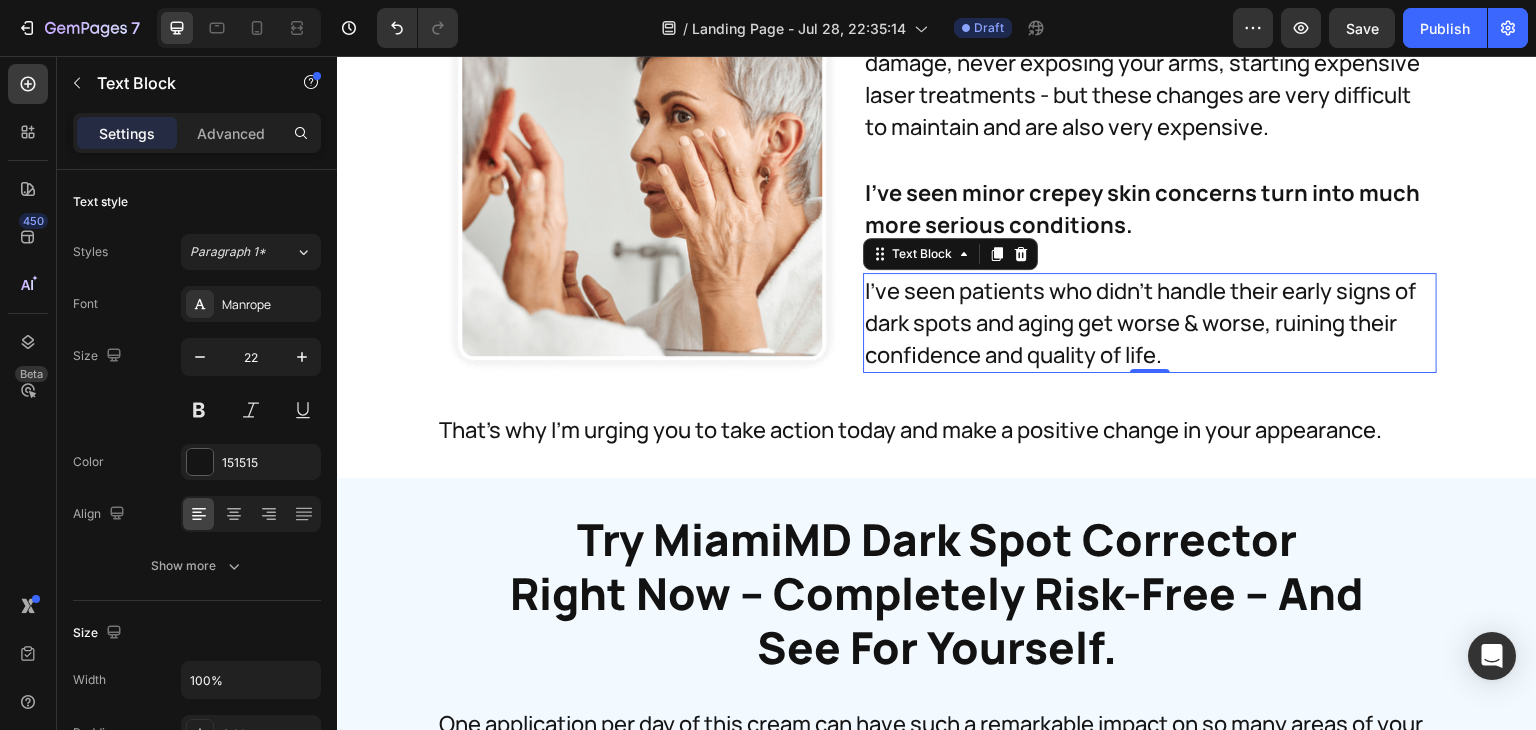 click on "I've seen patients who didn't handle their early signs of dark spots and aging get worse & worse, ruining their confidence and quality of life." at bounding box center [1150, 323] 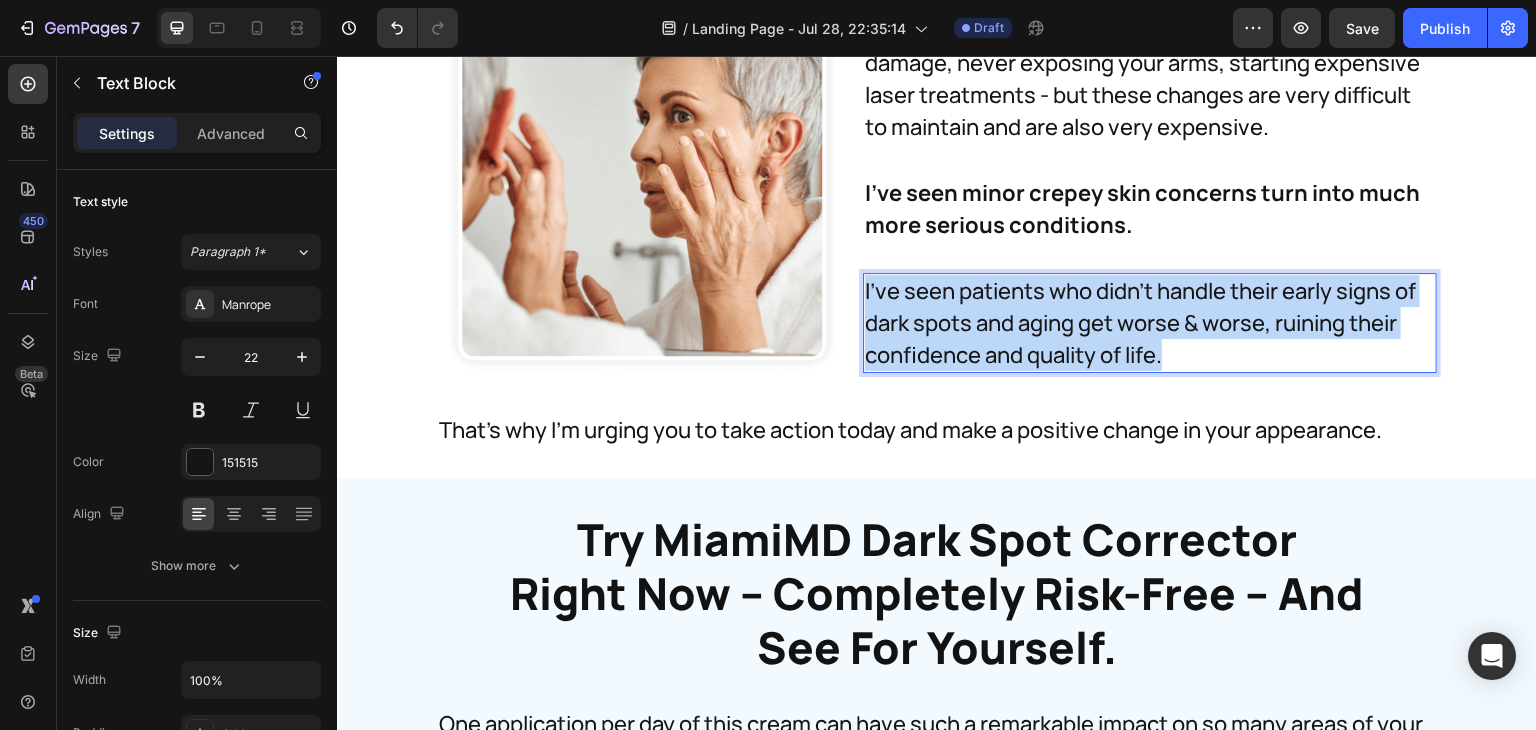 click on "I've seen patients who didn't handle their early signs of dark spots and aging get worse & worse, ruining their confidence and quality of life." at bounding box center (1150, 323) 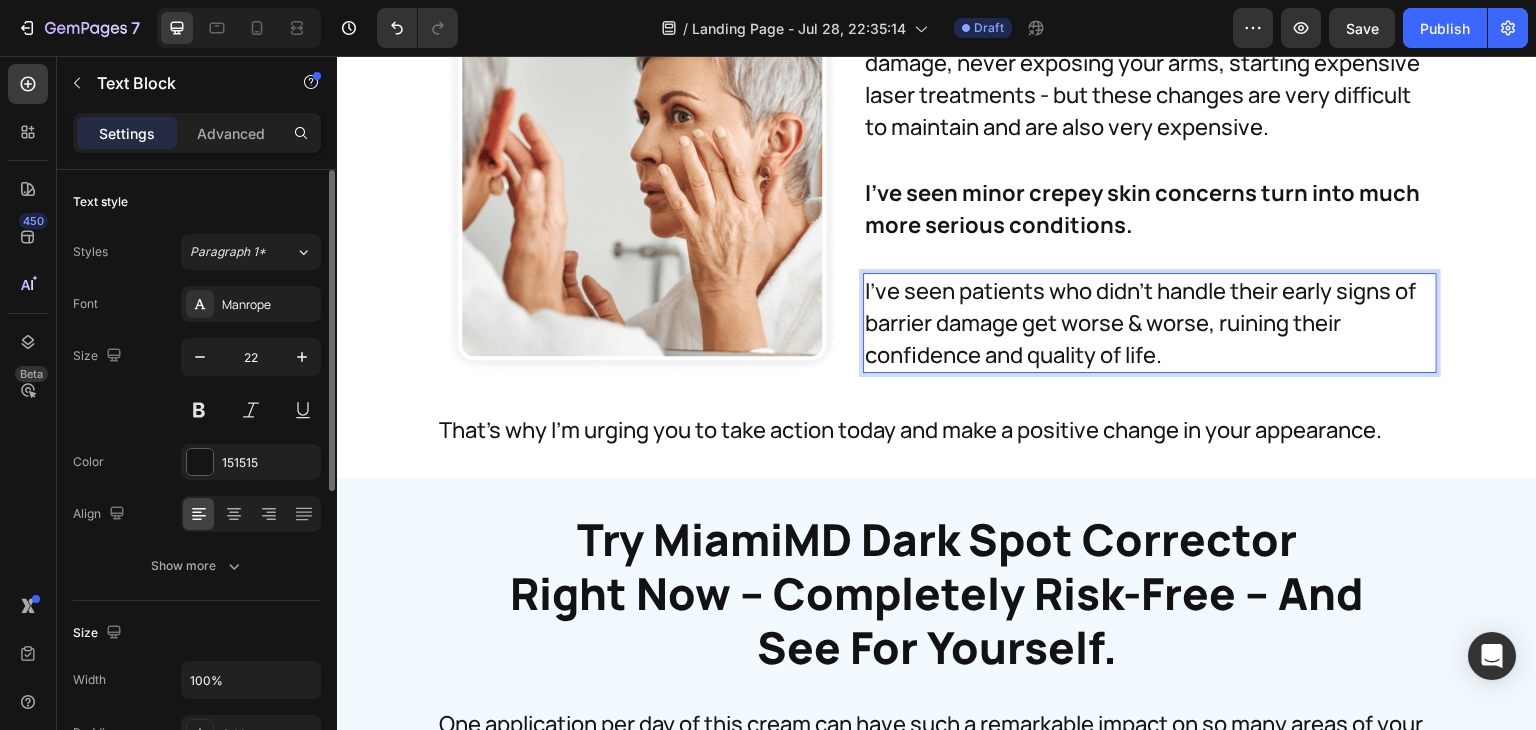 click on "Text style Styles Paragraph 1* Font Manrope Size 22 Color 151515 Align Show more" 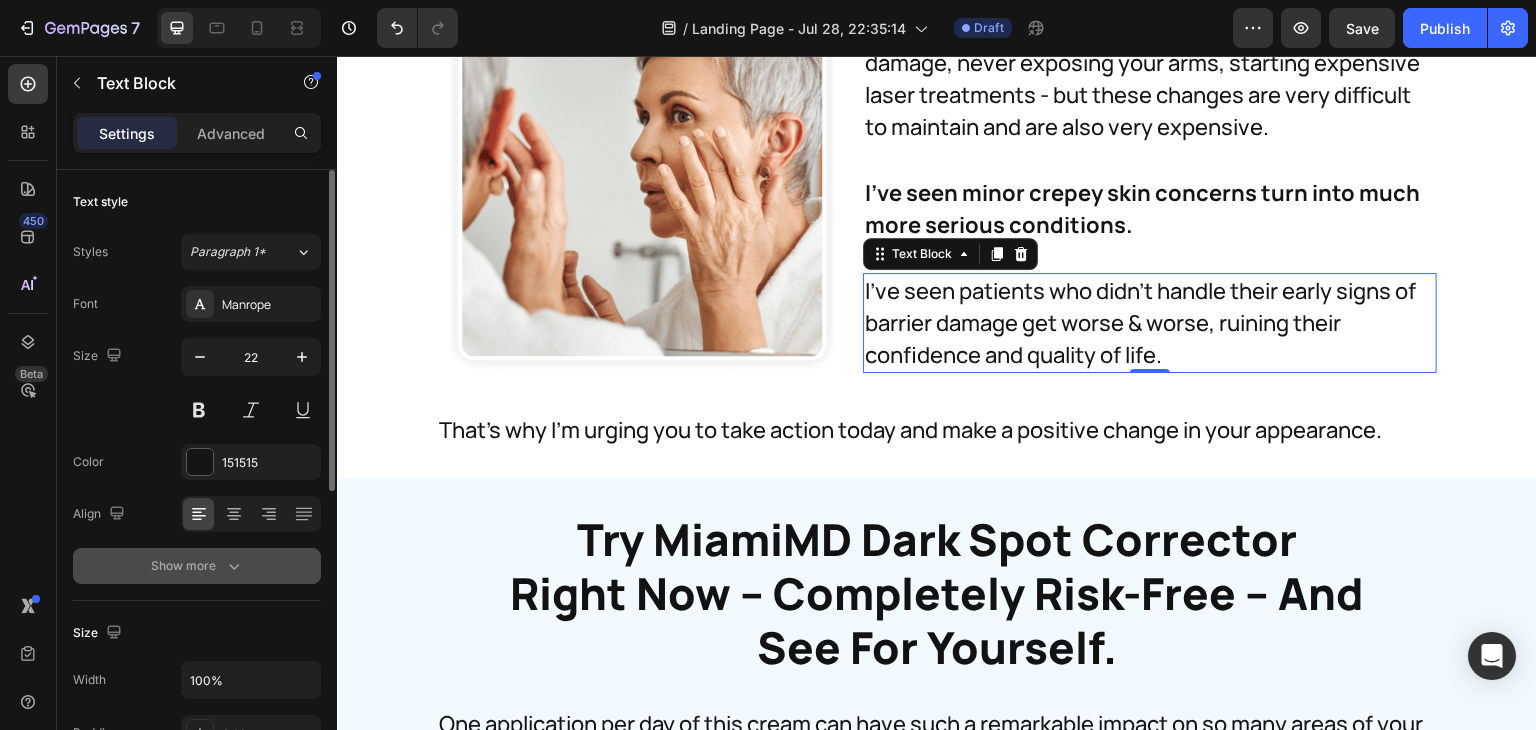 click on "Show more" at bounding box center [197, 566] 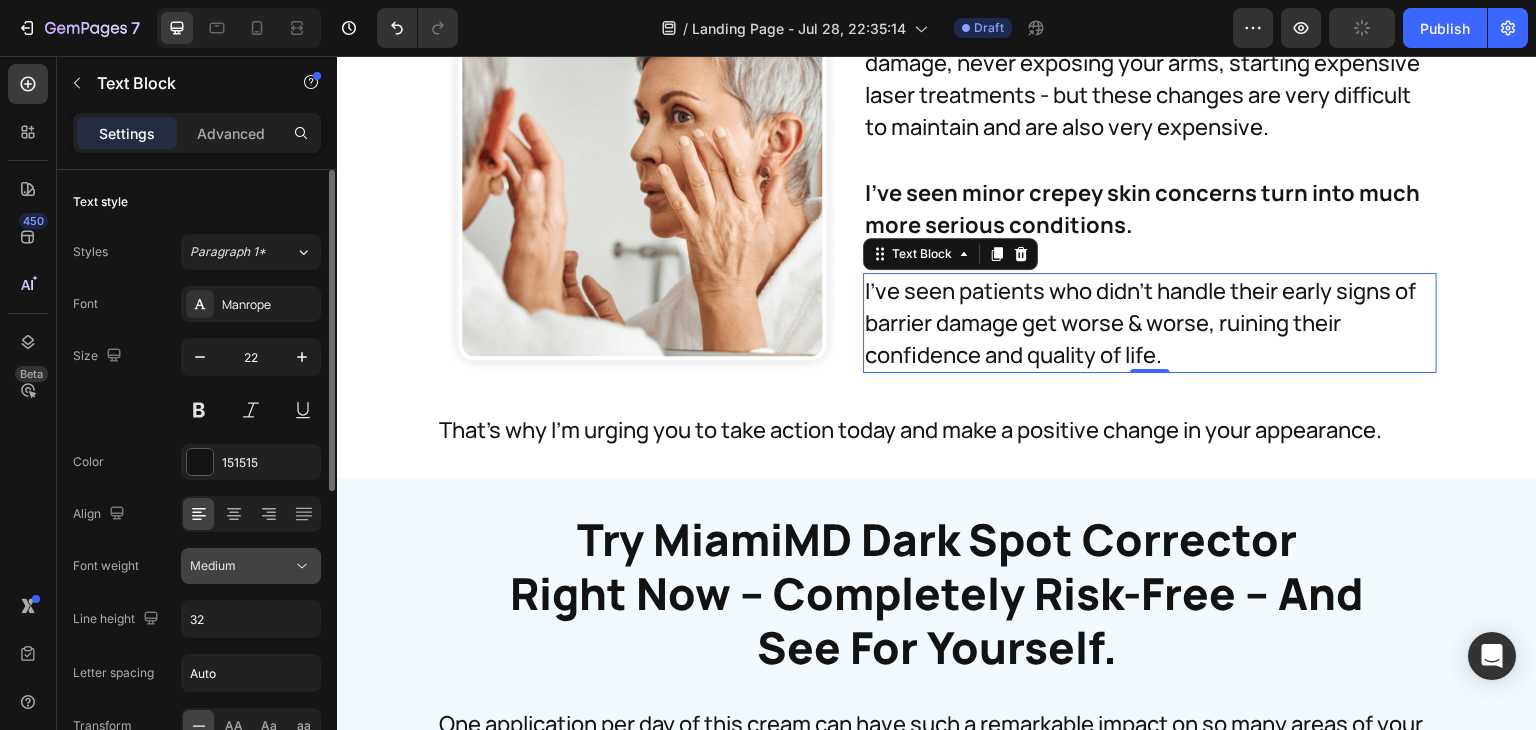 click on "Medium" at bounding box center [213, 565] 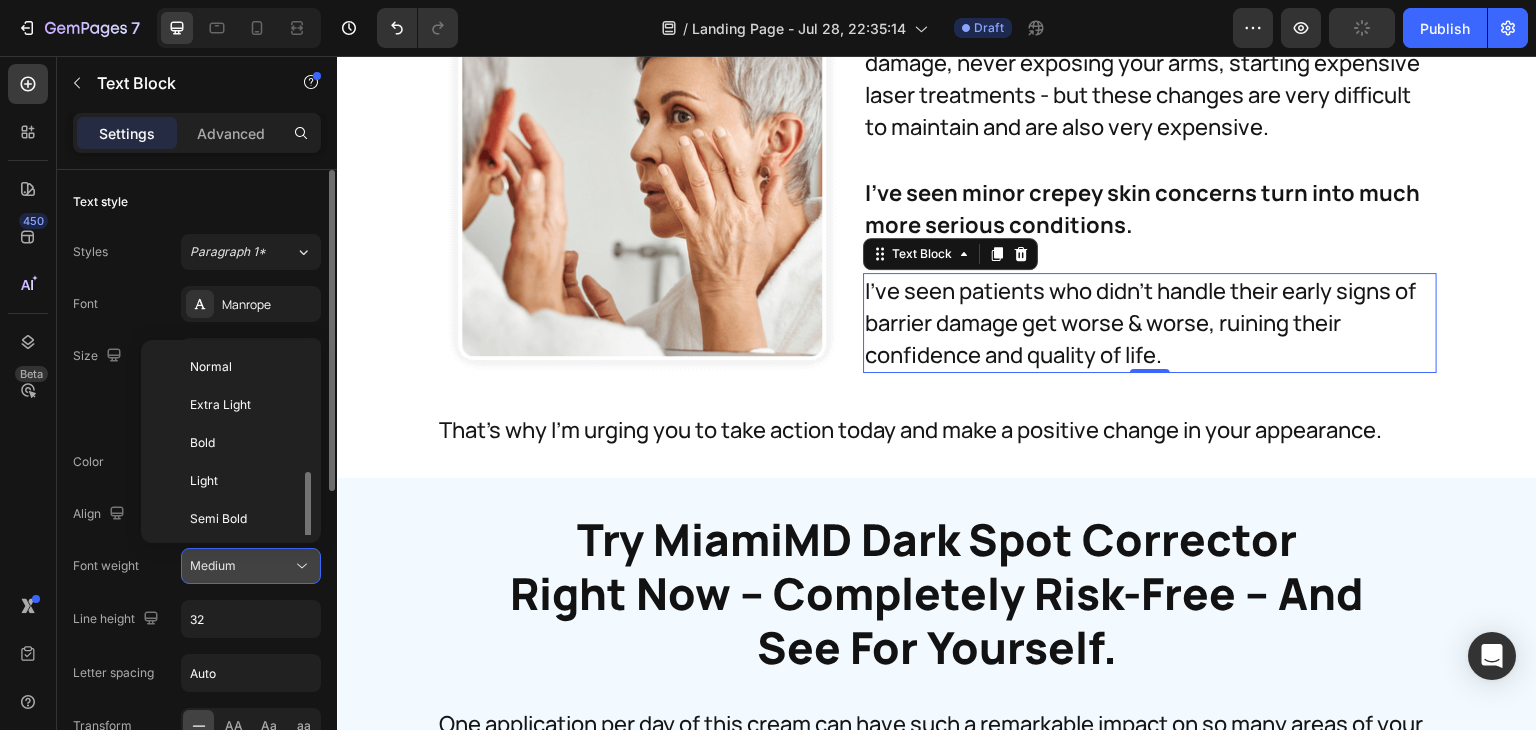 scroll, scrollTop: 72, scrollLeft: 0, axis: vertical 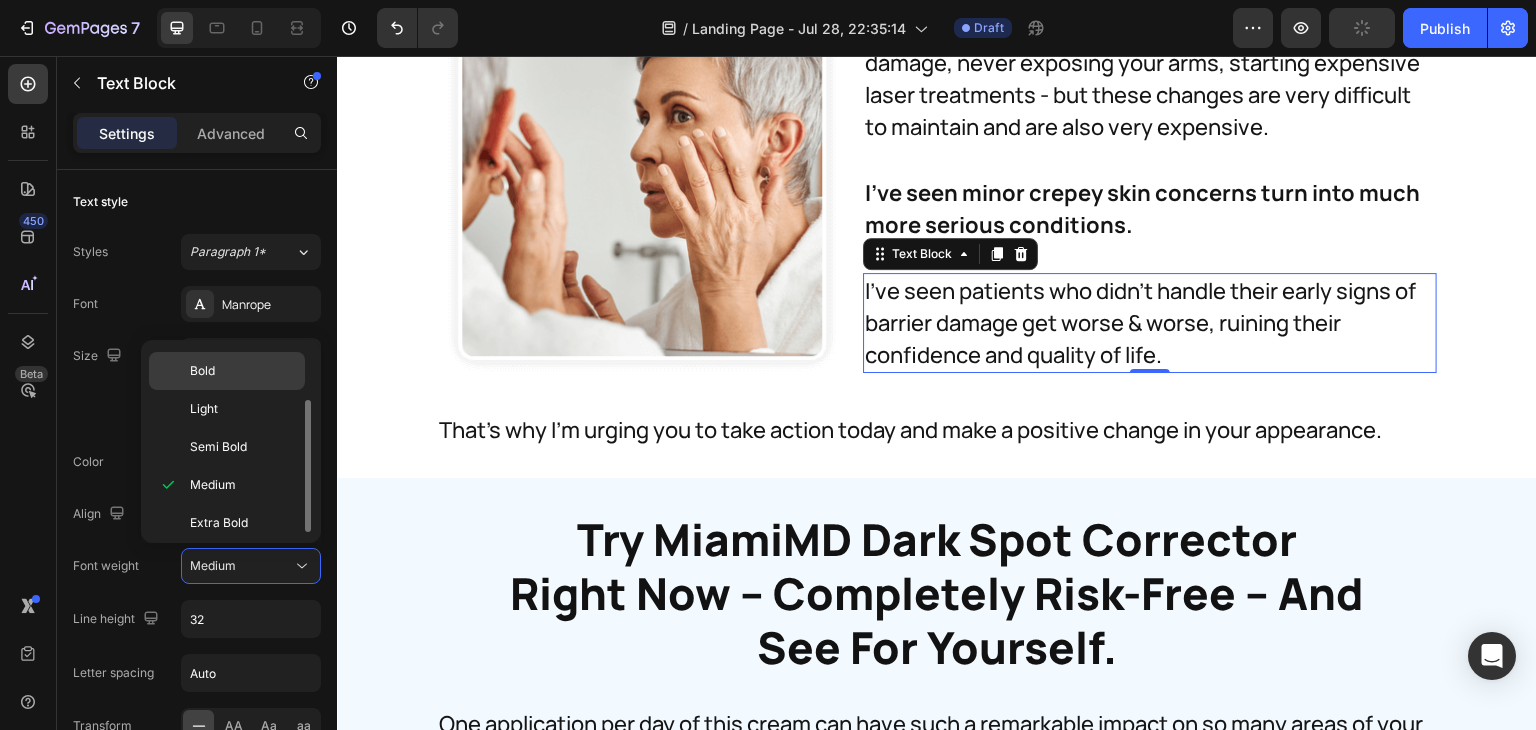 drag, startPoint x: 238, startPoint y: 371, endPoint x: 215, endPoint y: 386, distance: 27.45906 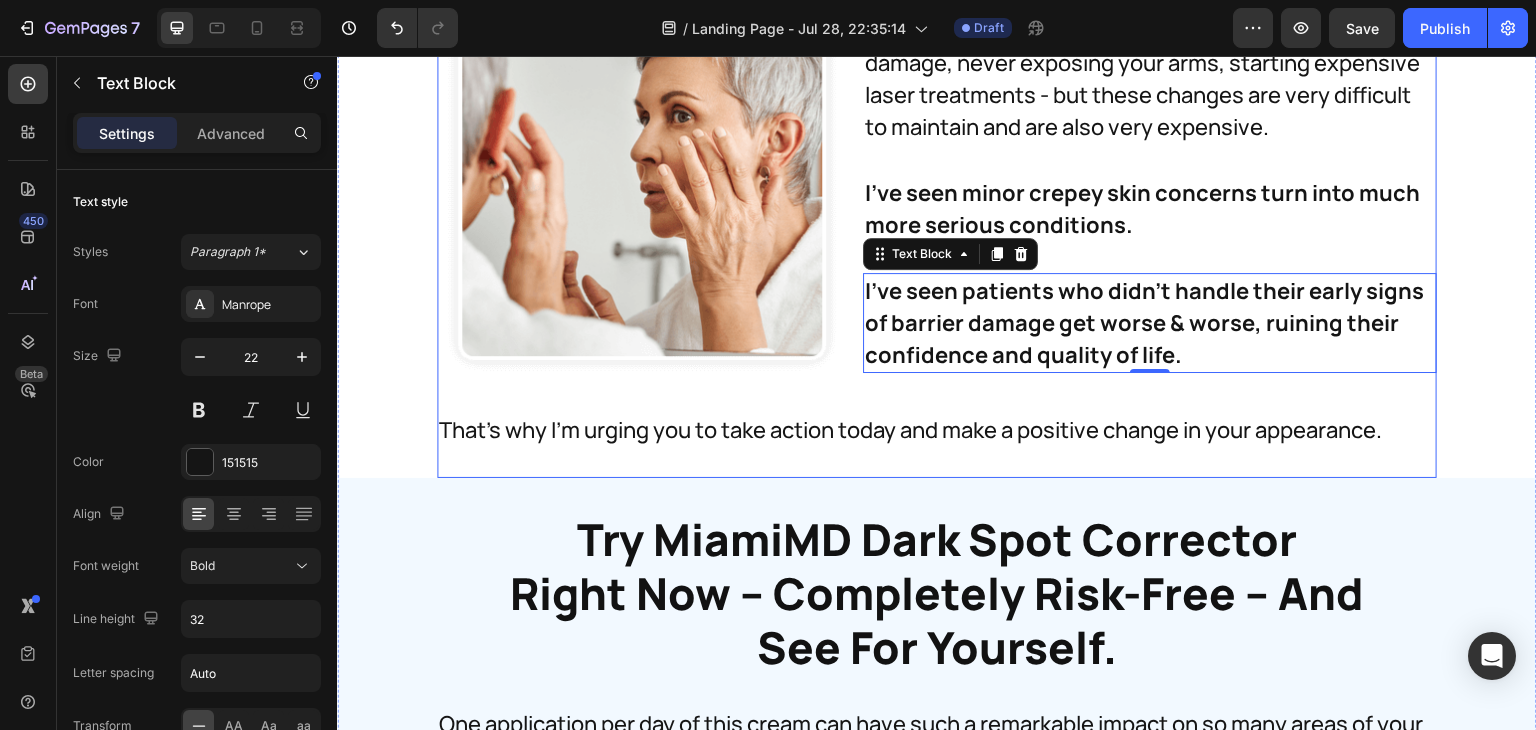 click on "And because you've made it this far, and because you're serious about improving your appearance and confidence, we've got some special packages available to help you even more. Text Block You see, most women fall in love with  CELLU Crepey Skin Repair  after just their first few weeks of use, myself included. In fact, a lot of women report seeing and feeling changes within the first month -a number that shocks even me. Text Block And the reason we have so many happy women in our community is because when they start using CELLU Crepey Skin Repair, they end up asking for quite a bit more...not just for themselves, but for friends and family too. Text Block Image Row And the reason we have so many happy women in our community is because when they start using  Dark Spot Corrector , they end up asking for quite a bit more...not just for themselves, but for friends and family too. Text Block So we've created multi-pack options, to help you get some really big savings. Text Block Text Block Text Block Text Block Row" at bounding box center [937, -1581] 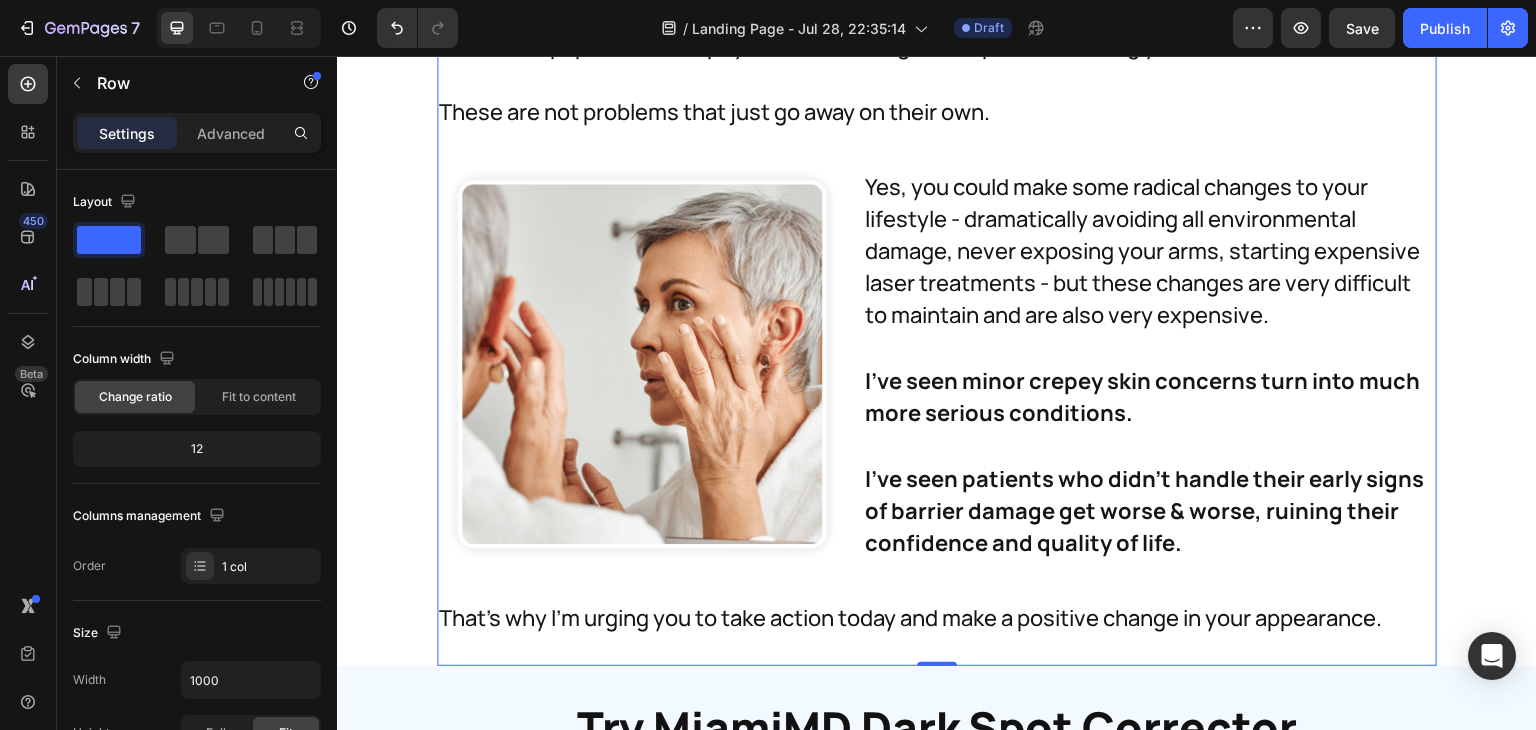scroll, scrollTop: 35607, scrollLeft: 0, axis: vertical 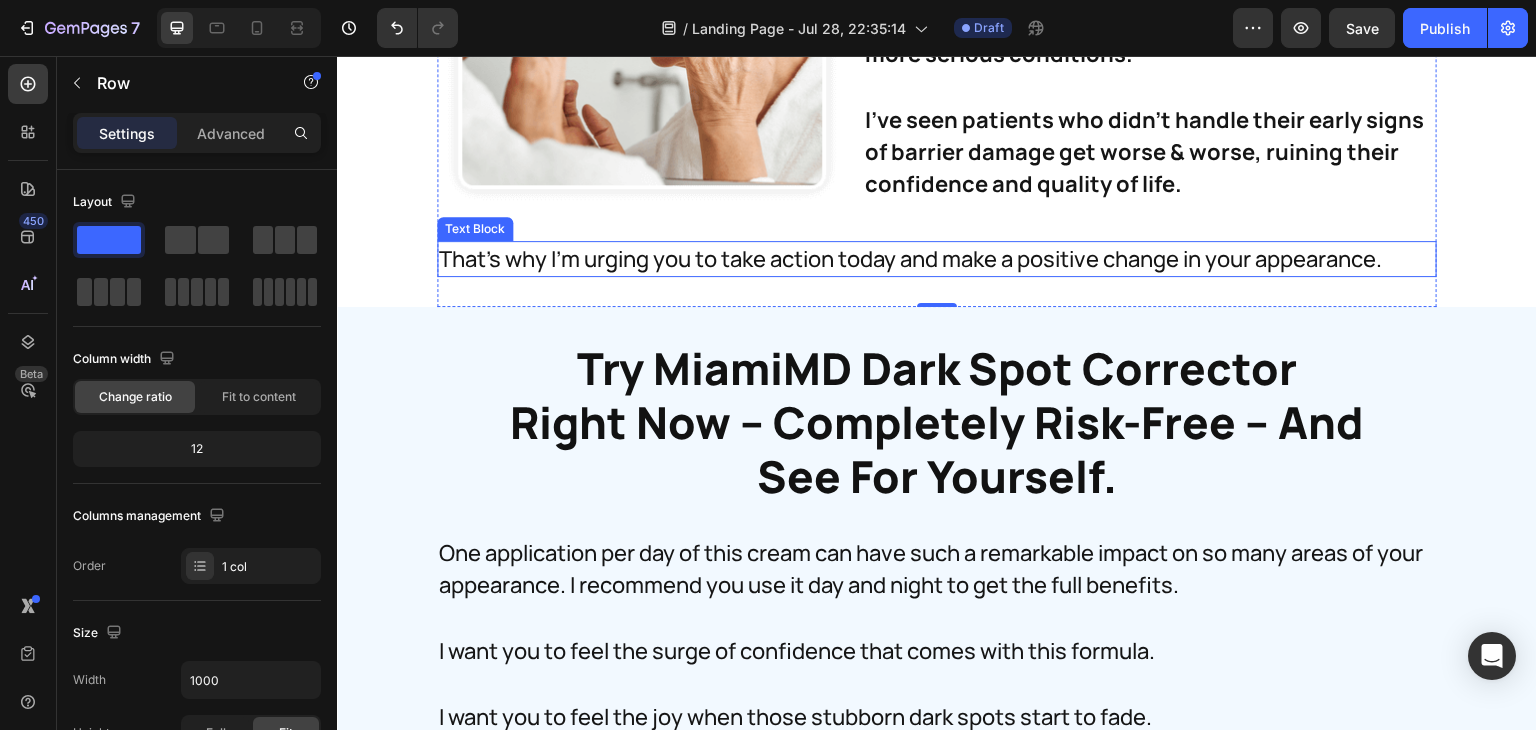click on "That's why I'm urging you to take action today and make a positive change in your appearance." at bounding box center [937, 259] 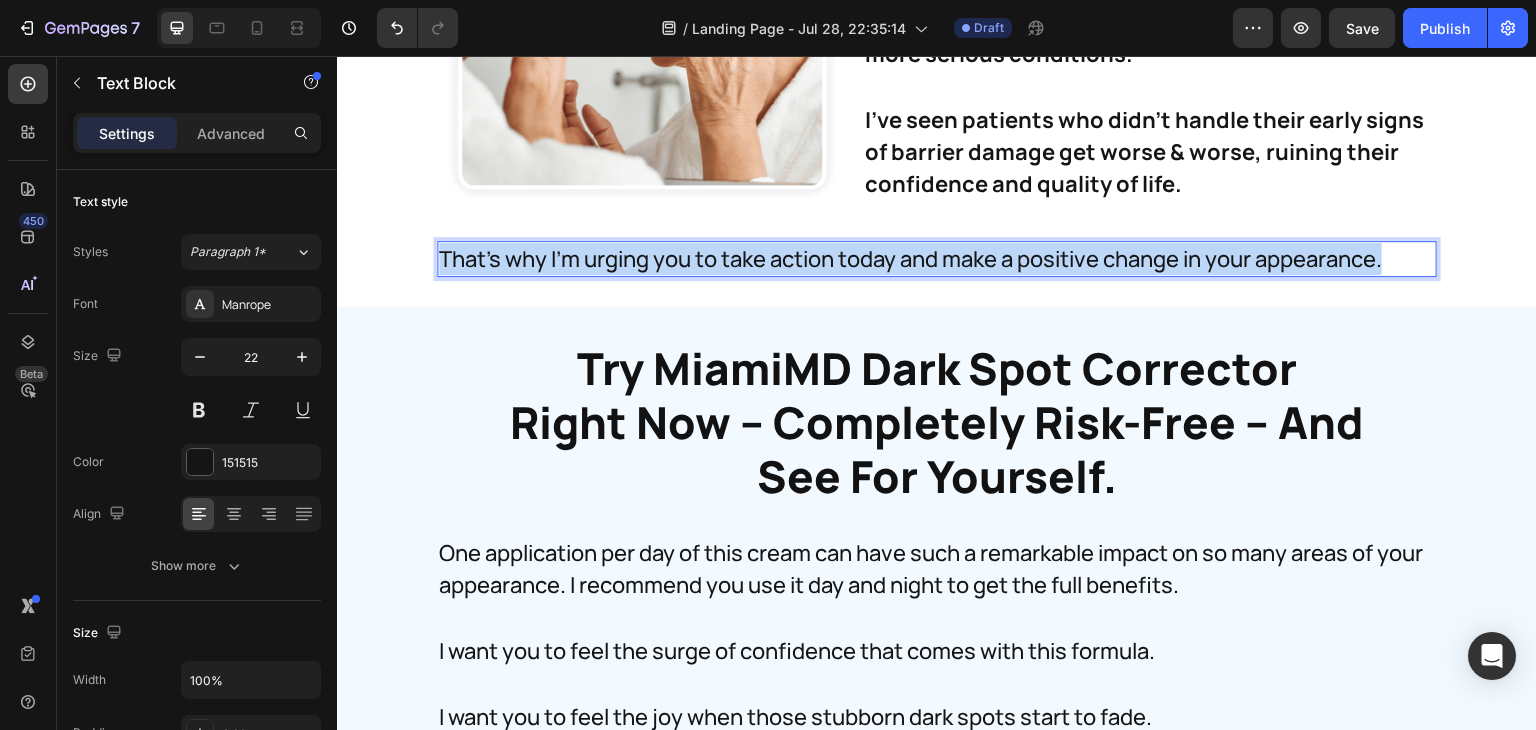 click on "That's why I'm urging you to take action today and make a positive change in your appearance." at bounding box center [937, 259] 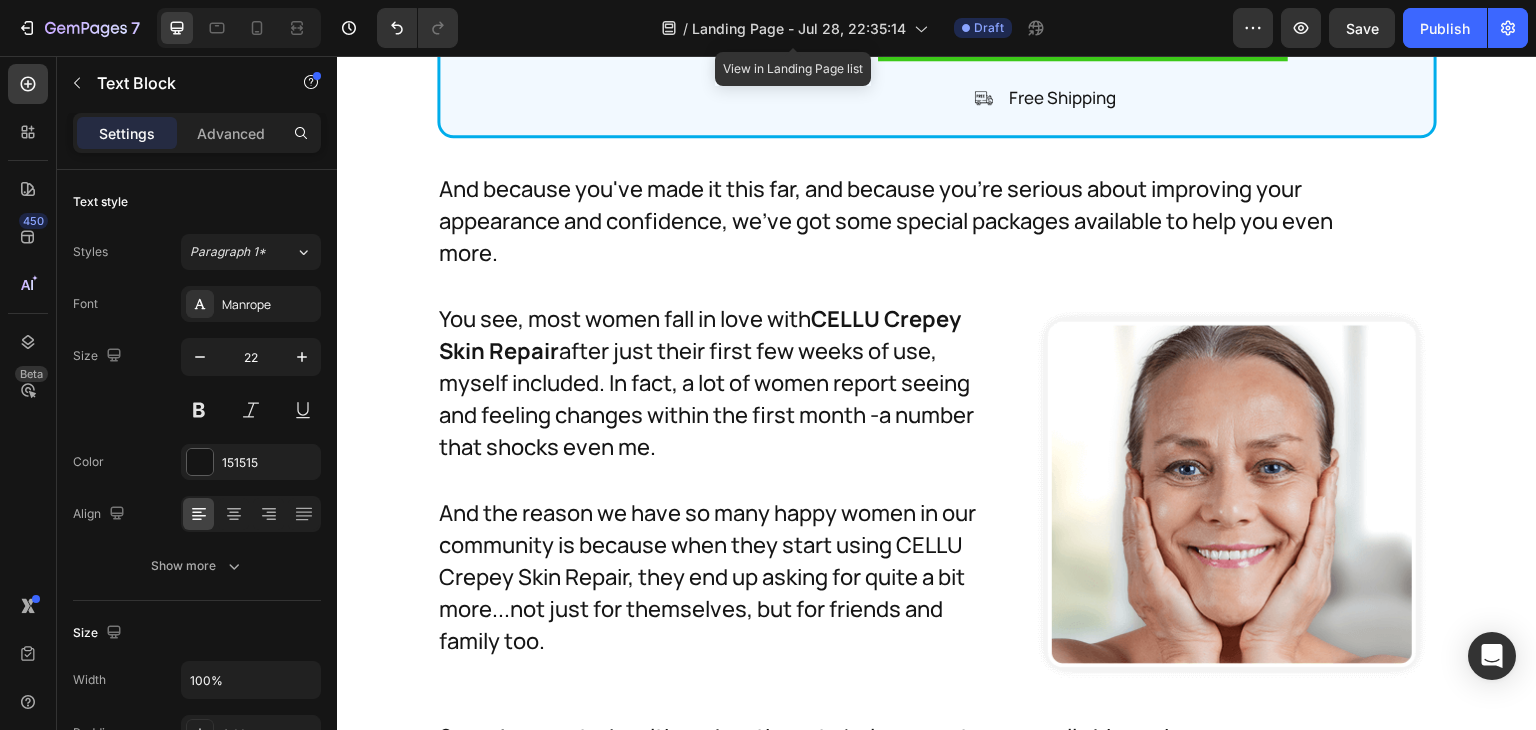 scroll, scrollTop: 31591, scrollLeft: 0, axis: vertical 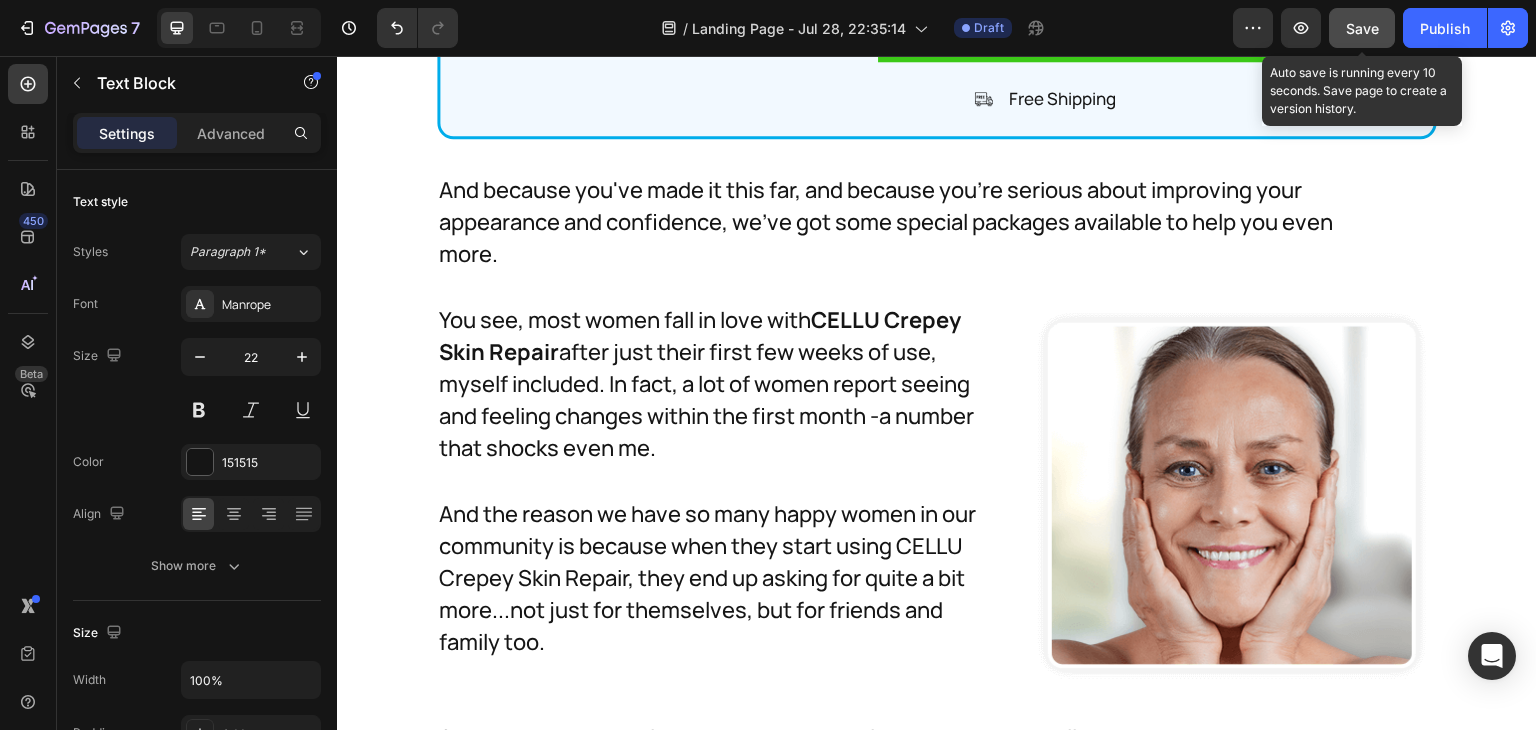 click on "Save" at bounding box center (1362, 28) 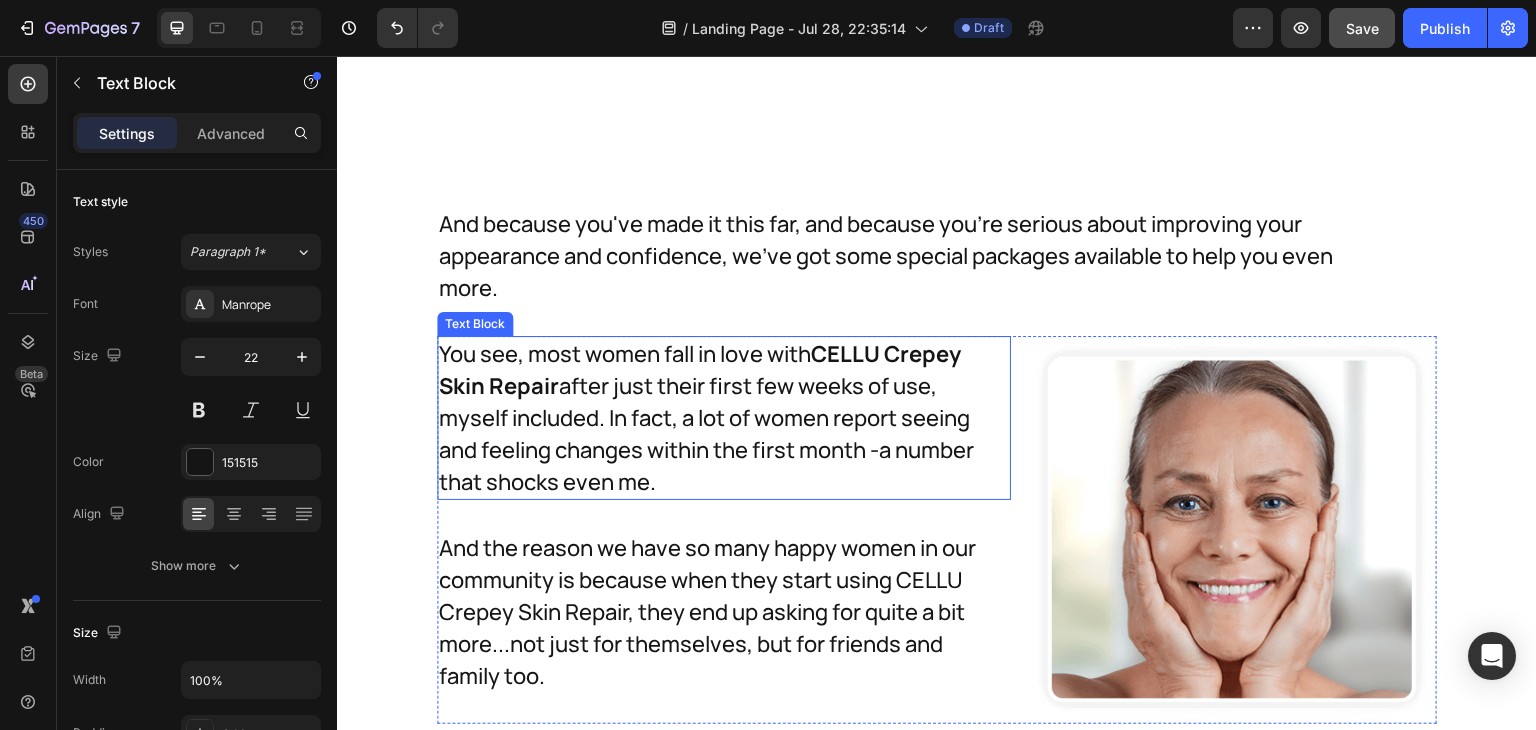scroll, scrollTop: 31762, scrollLeft: 0, axis: vertical 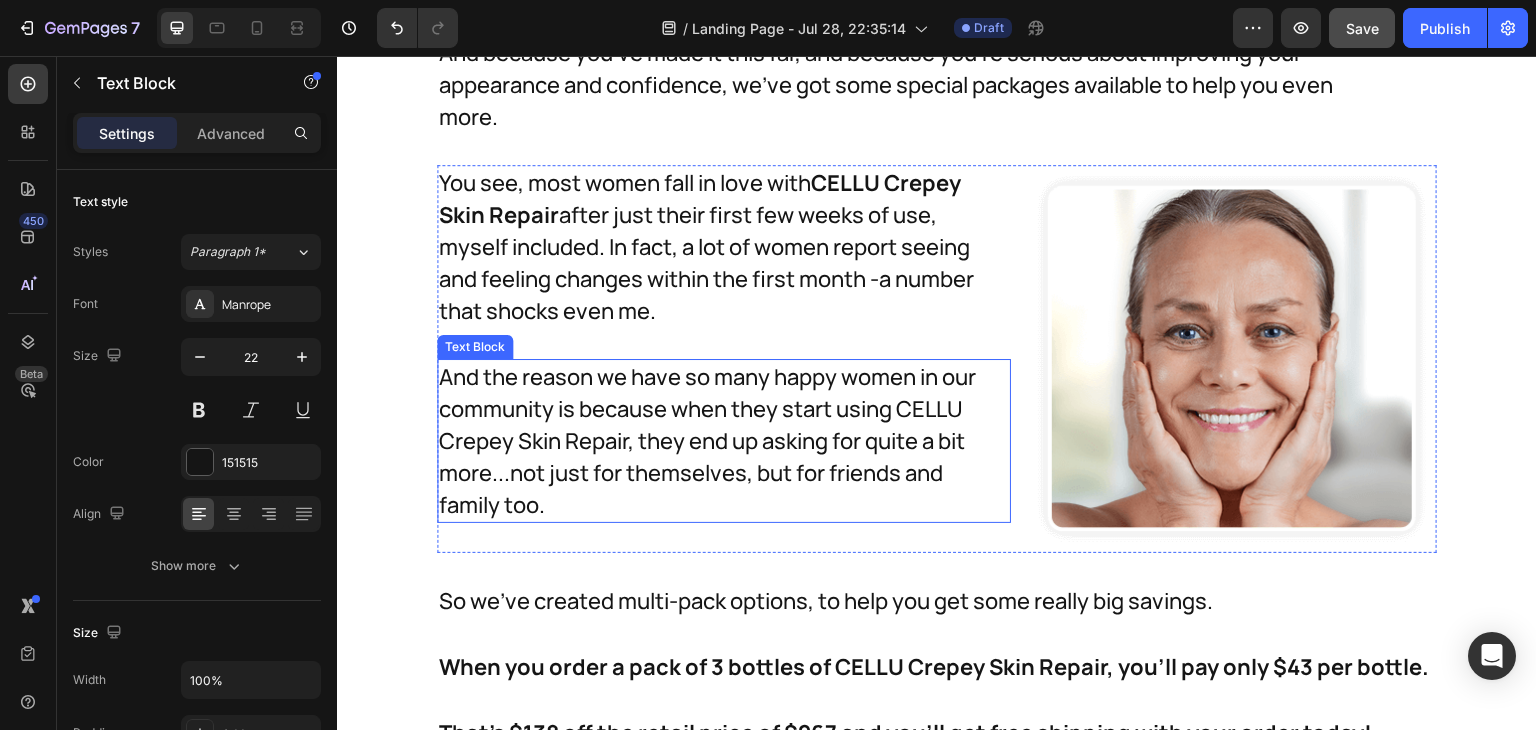click on "And the reason we have so many happy women in our community is because when they start using CELLU Crepey Skin Repair, they end up asking for quite a bit more...not just for themselves, but for friends and family too." at bounding box center [712, 441] 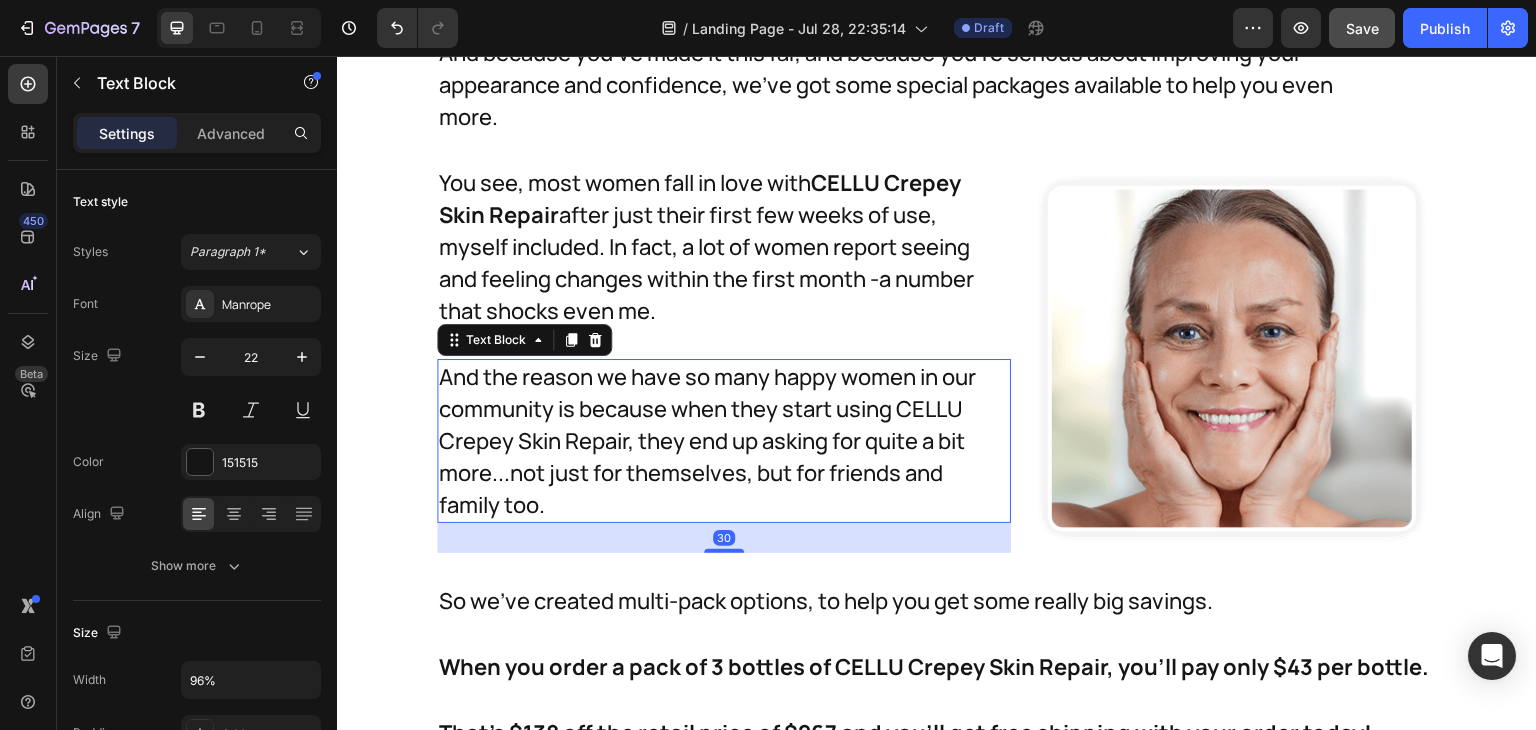 click on "And the reason we have so many happy women in our community is because when they start using CELLU Crepey Skin Repair, they end up asking for quite a bit more...not just for themselves, but for friends and family too." at bounding box center (712, 441) 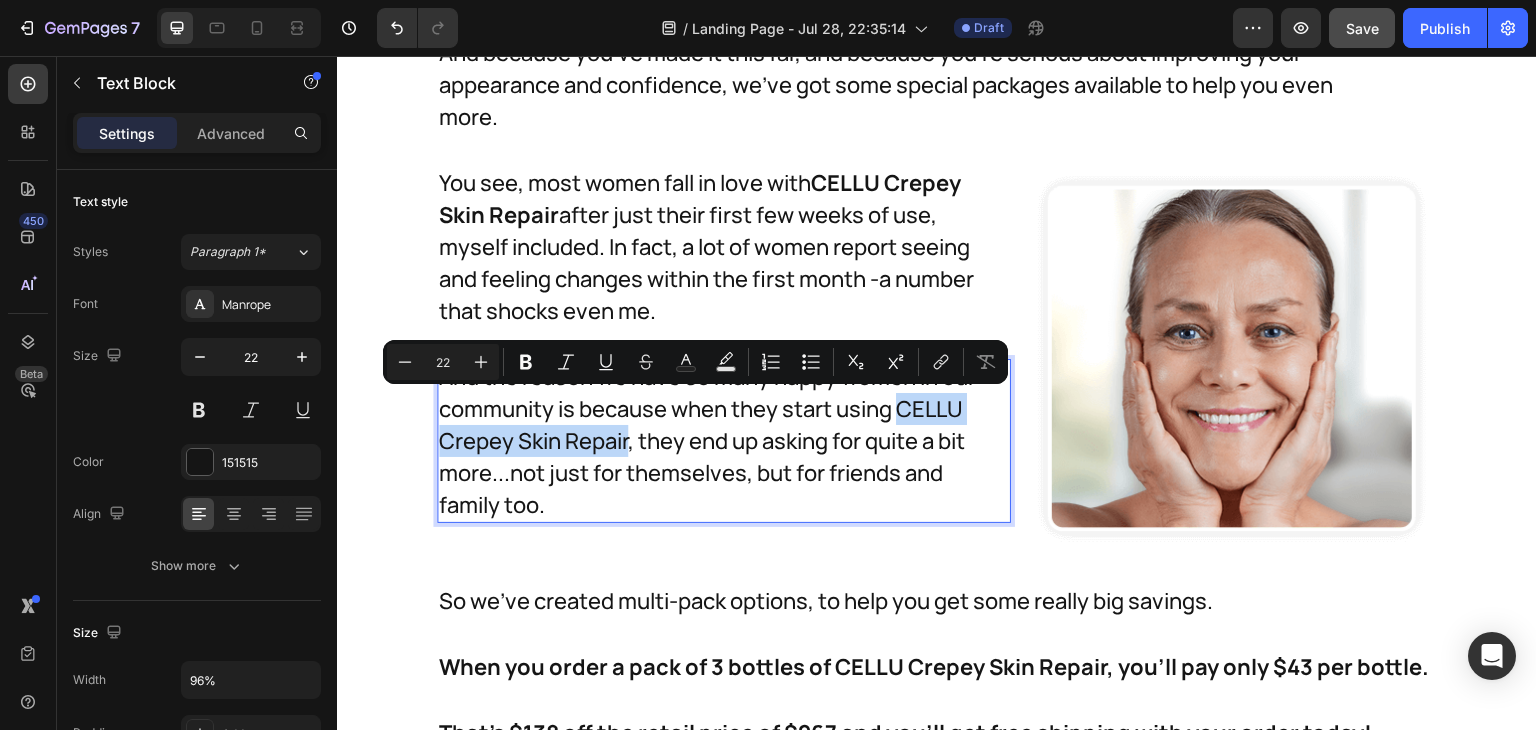drag, startPoint x: 900, startPoint y: 407, endPoint x: 621, endPoint y: 435, distance: 280.4015 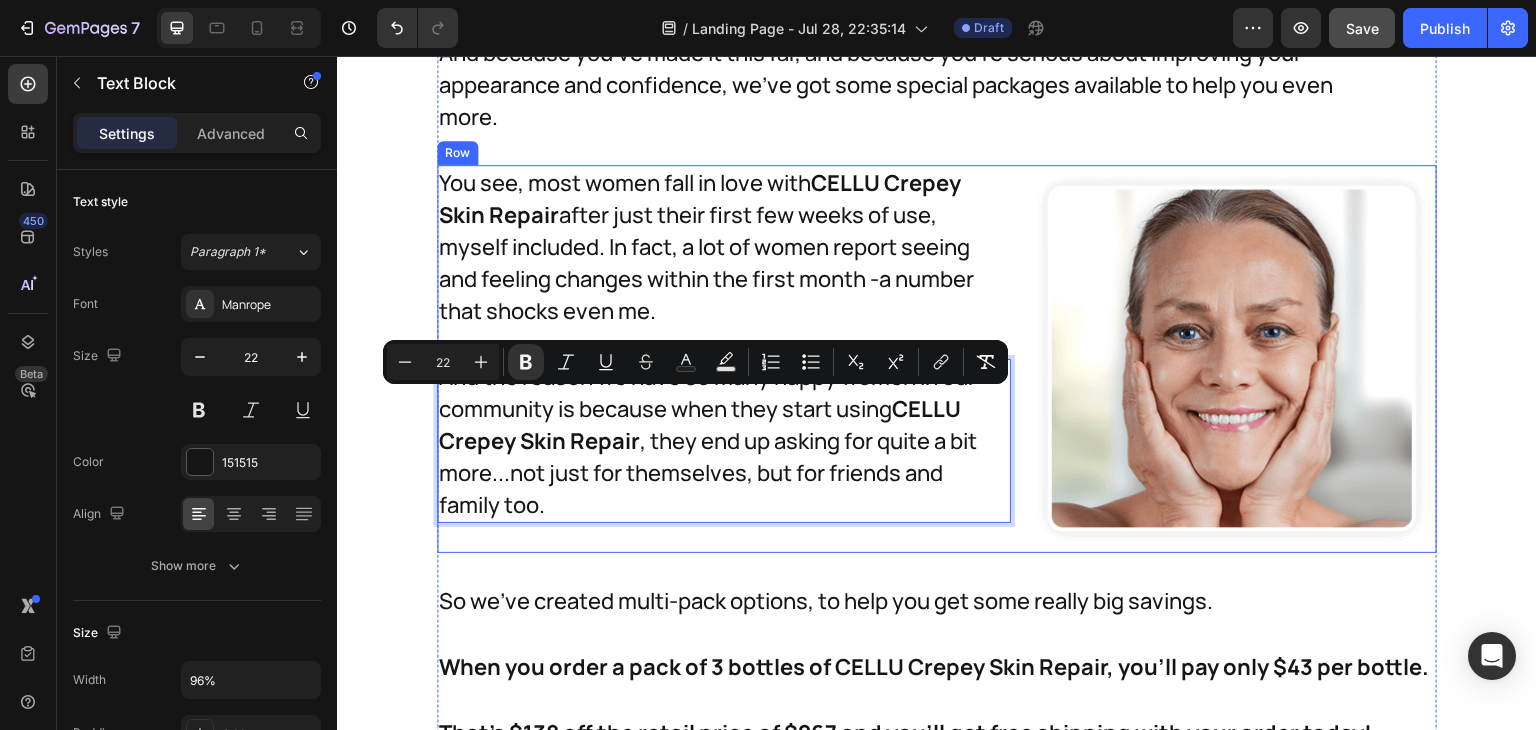 click on "You see, most women fall in love with  CELLU Crepey Skin Repair  after just their first few weeks of use, myself included. In fact, a lot of women report seeing and feeling changes within the first month -a number that shocks even me. Text Block And the reason we have so many happy women in our community is because when they start using  CELLU Crepey Skin Repair , they end up asking for quite a bit more...not just for themselves, but for friends and family too. Text Block   30" at bounding box center [724, 359] 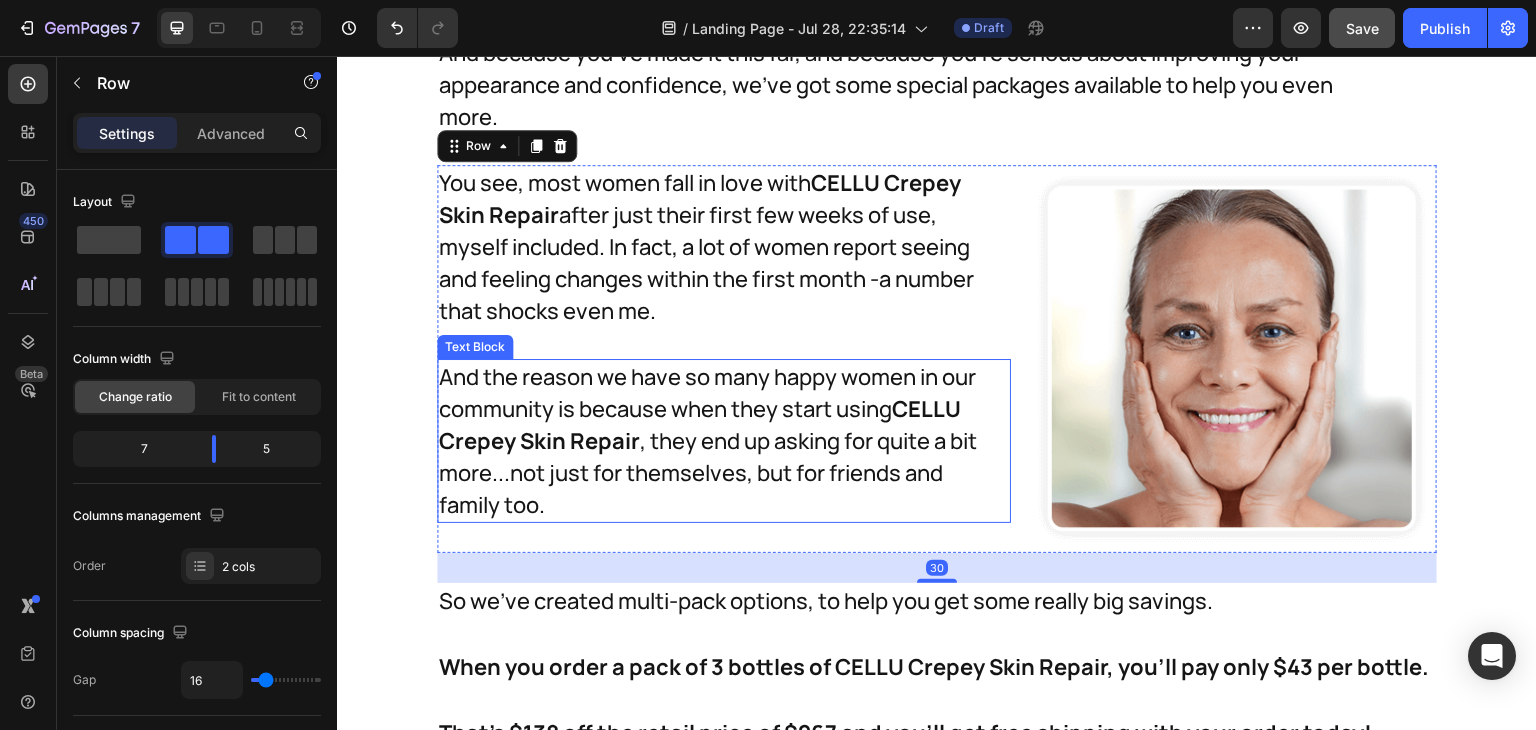 click on "And the reason we have so many happy women in our community is because when they start using  CELLU Crepey Skin Repair , they end up asking for quite a bit more...not just for themselves, but for friends and family too." at bounding box center [712, 441] 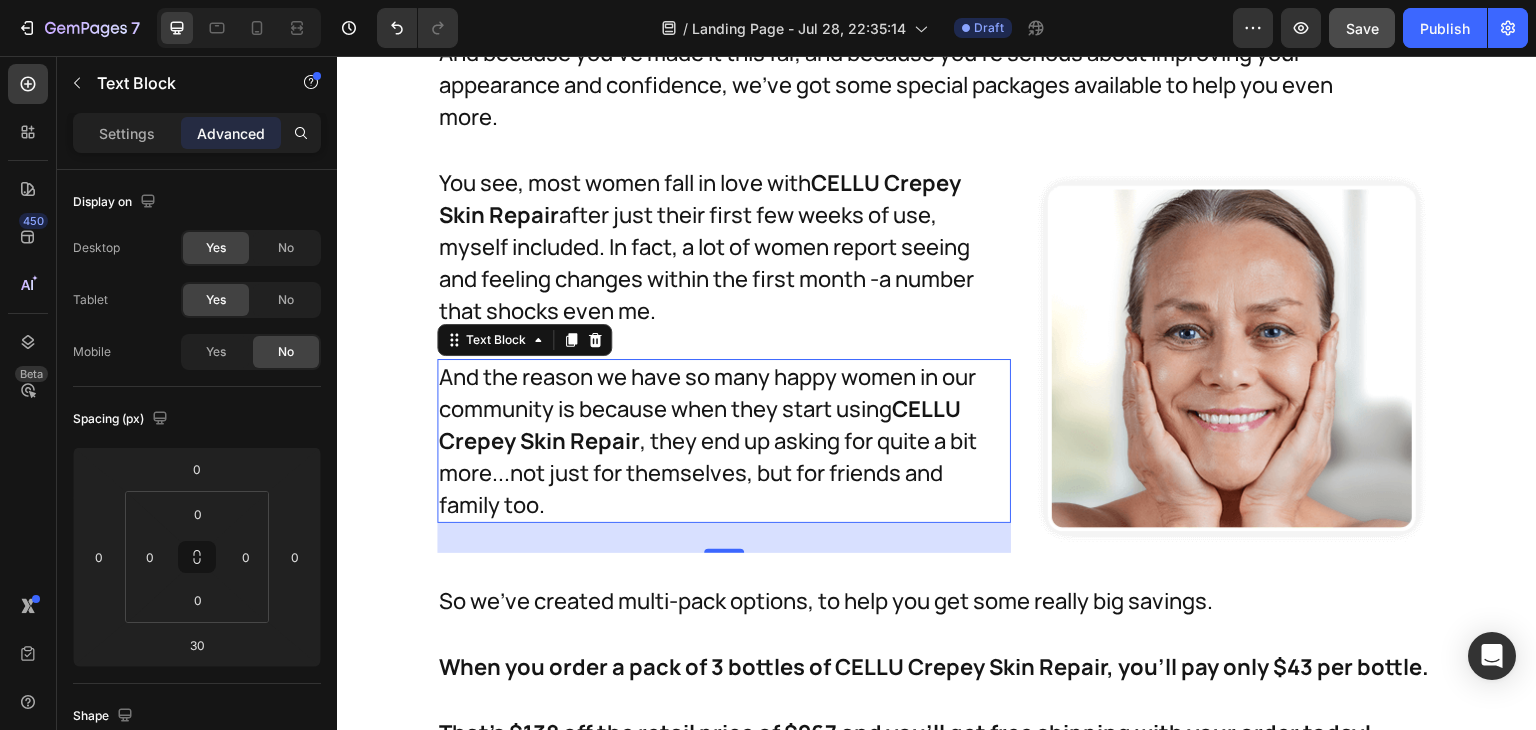 click on "And the reason we have so many happy women in our community is because when they start using  CELLU Crepey Skin Repair , they end up asking for quite a bit more...not just for themselves, but for friends and family too." at bounding box center (712, 441) 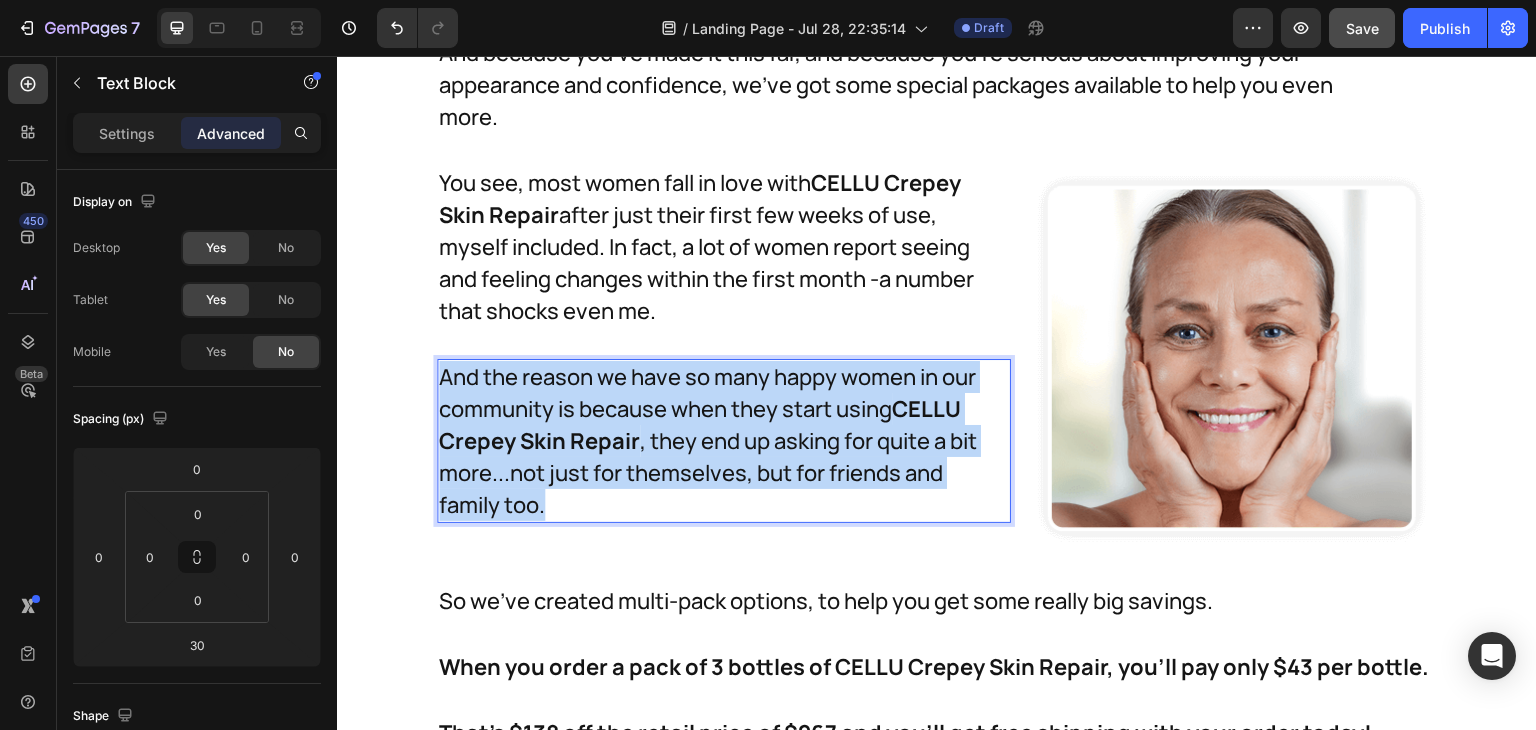 click on "And the reason we have so many happy women in our community is because when they start using  CELLU Crepey Skin Repair , they end up asking for quite a bit more...not just for themselves, but for friends and family too." at bounding box center (712, 441) 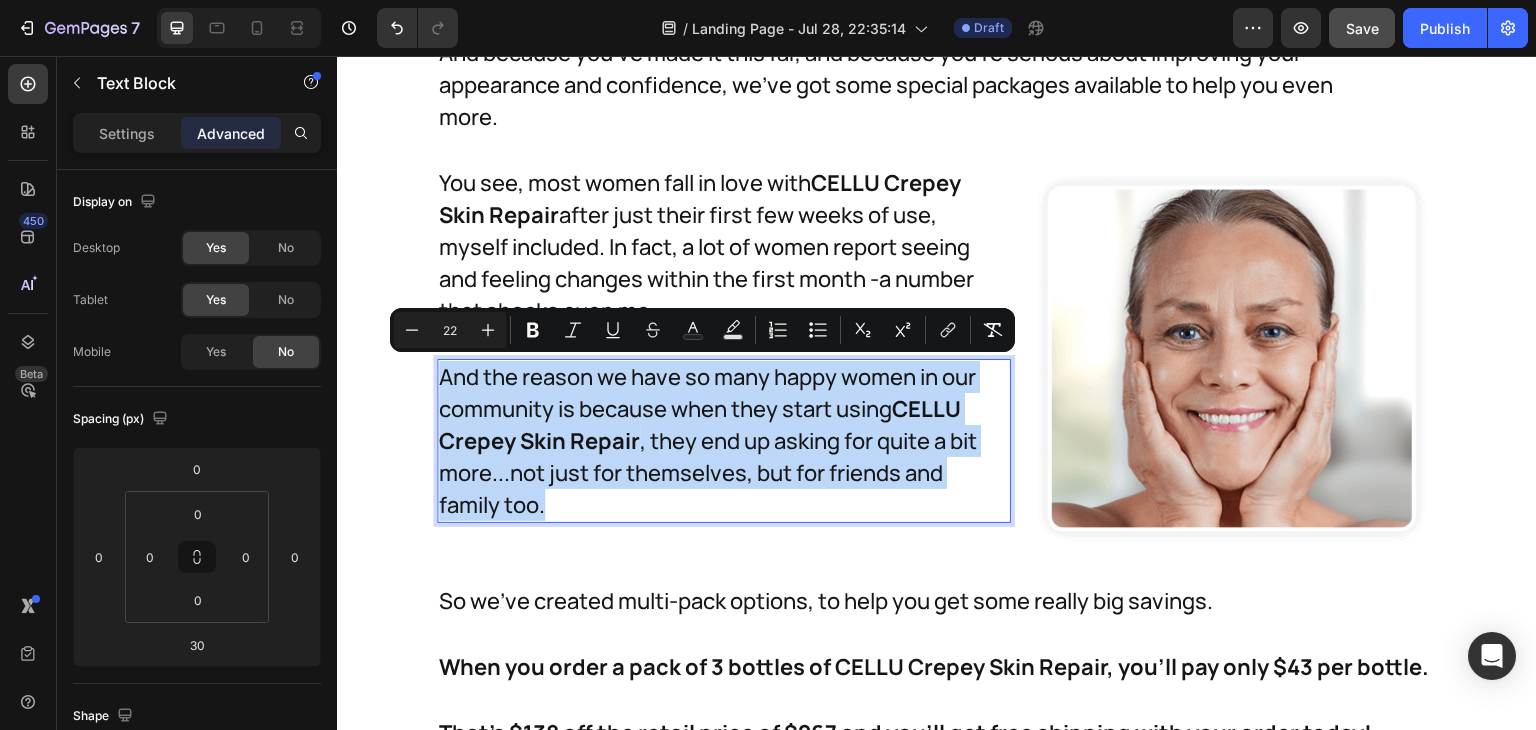 copy on "And the reason we have so many happy women in our community is because when they start using  CELLU Crepey Skin Repair , they end up asking for quite a bit more...not just for themselves, but for friends and family too." 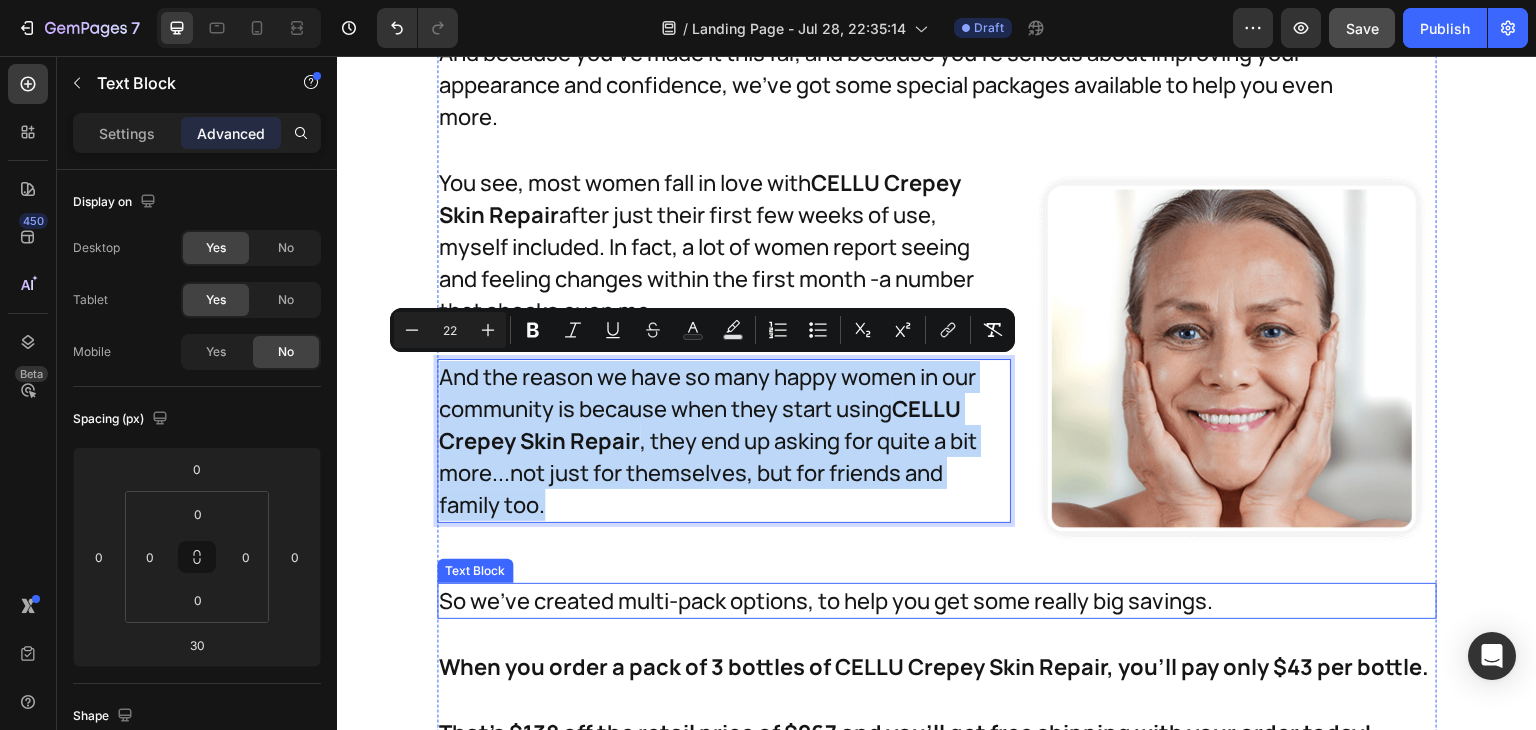 click on "So we've created multi-pack options, to help you get some really big savings." at bounding box center (917, 601) 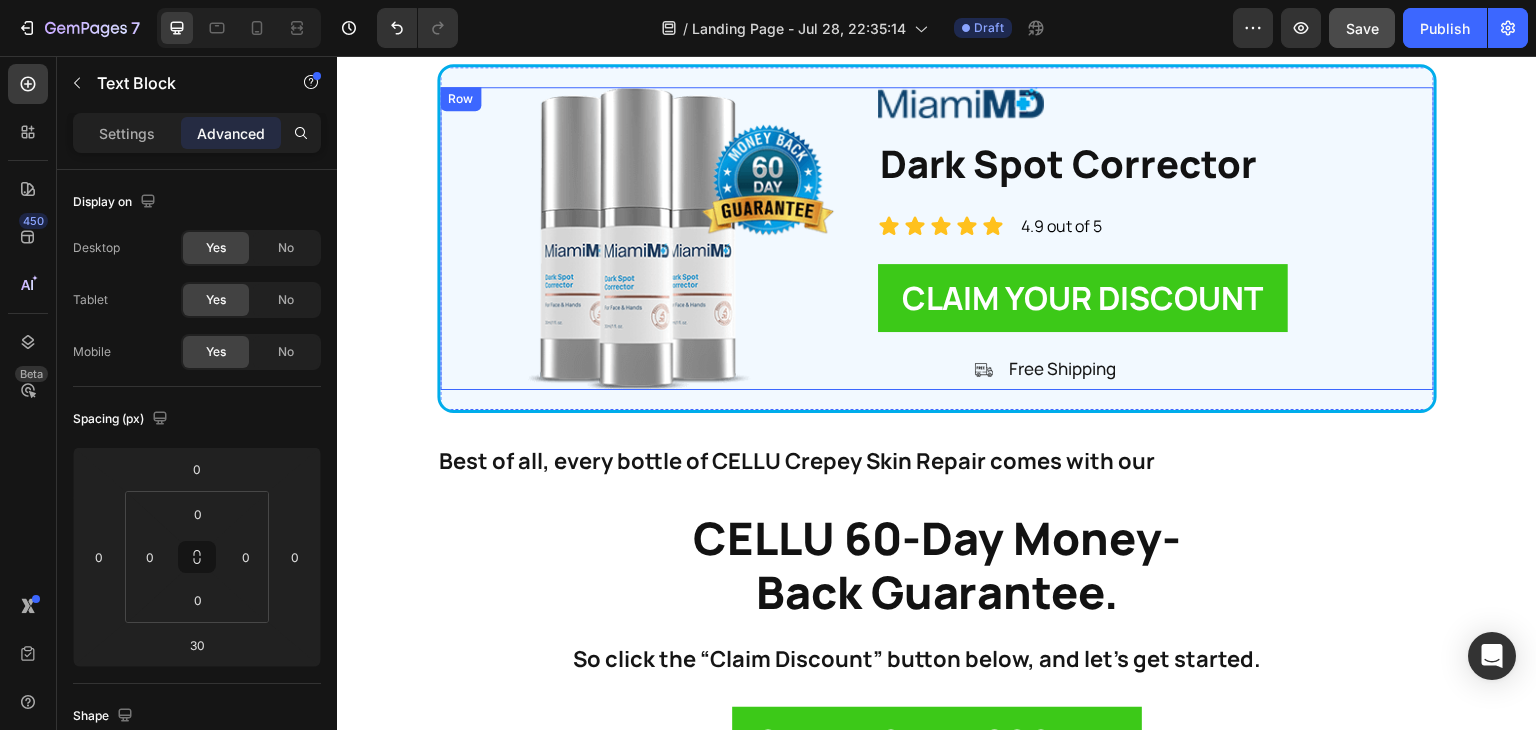 scroll, scrollTop: 32936, scrollLeft: 0, axis: vertical 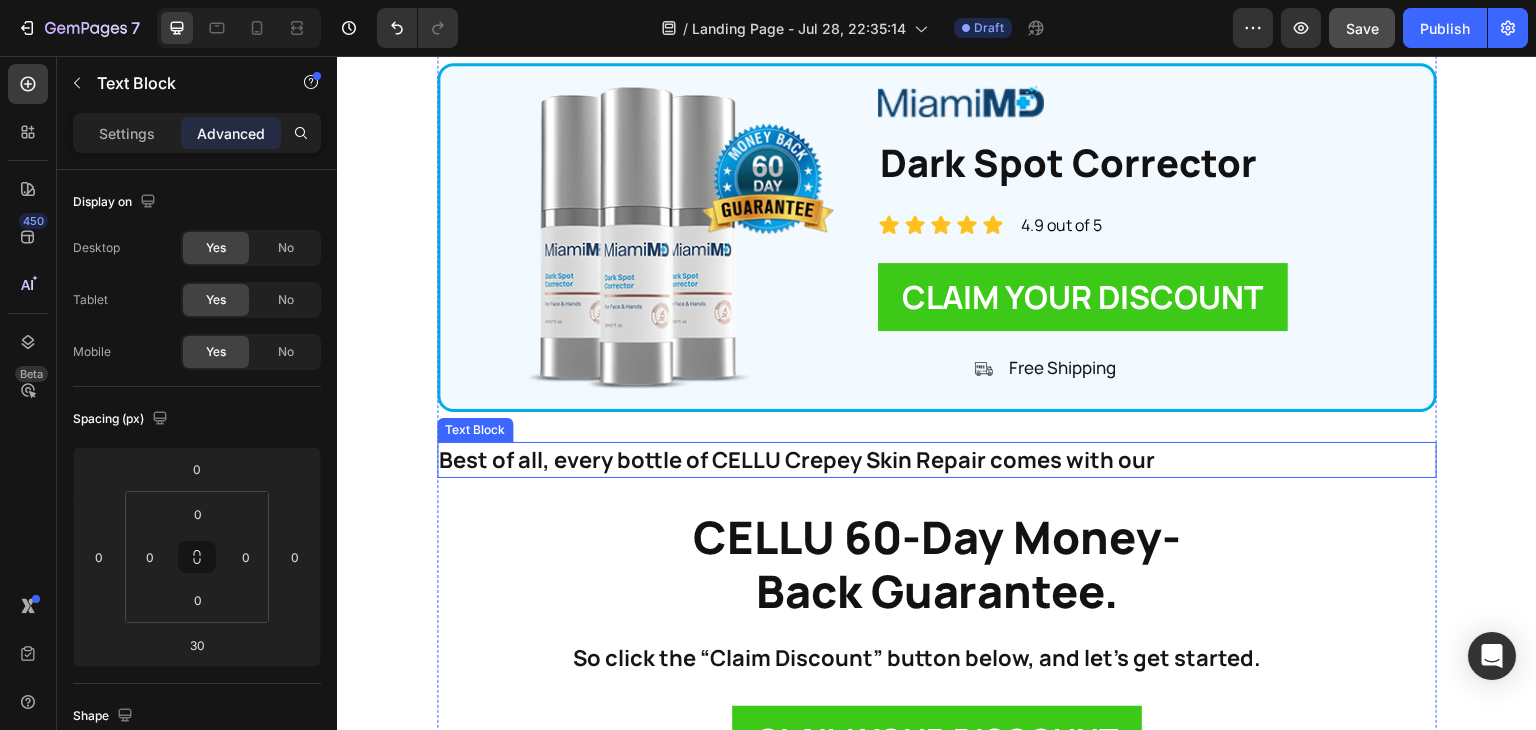 click on "Best of all, every bottle of CELLU Crepey Skin Repair comes with our" at bounding box center [917, 460] 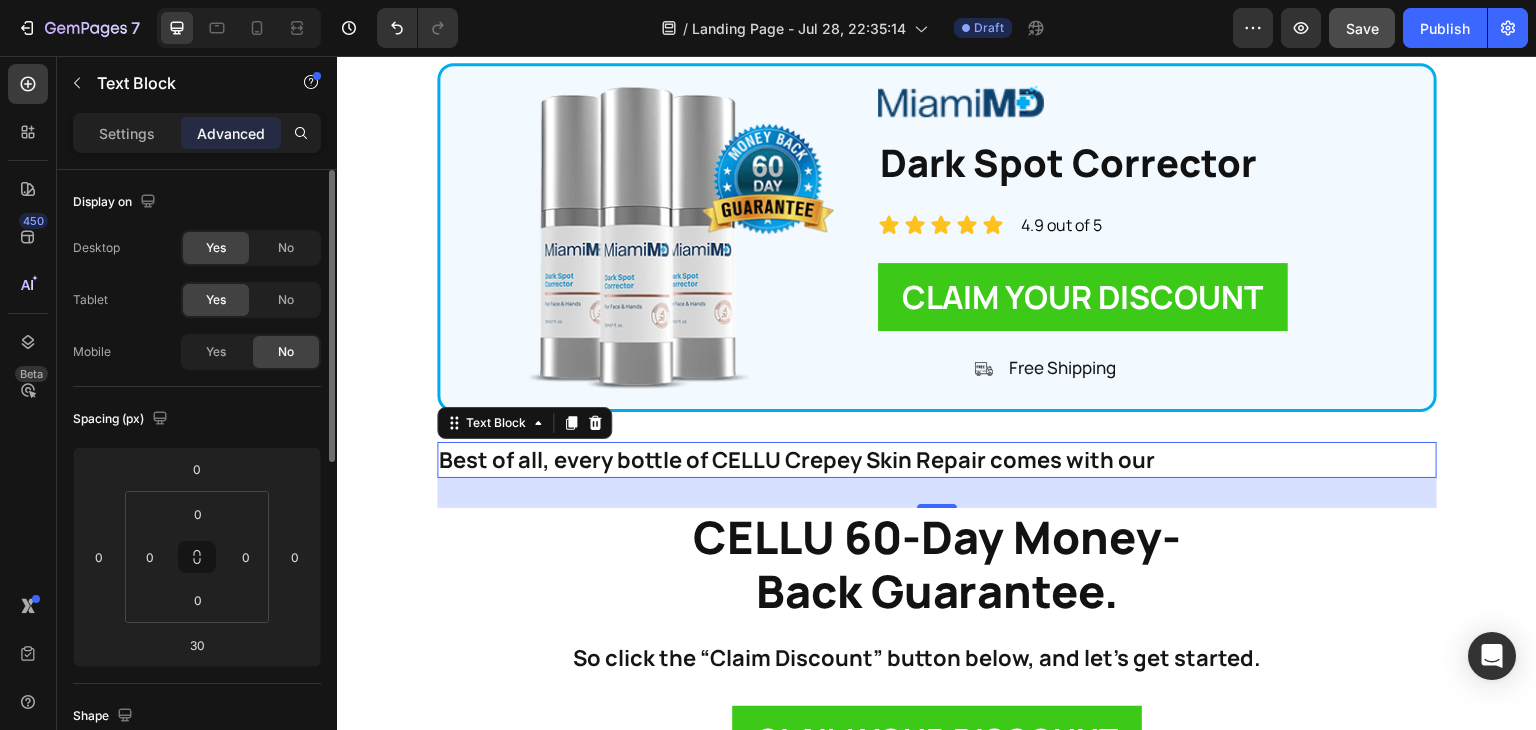 scroll, scrollTop: 685, scrollLeft: 0, axis: vertical 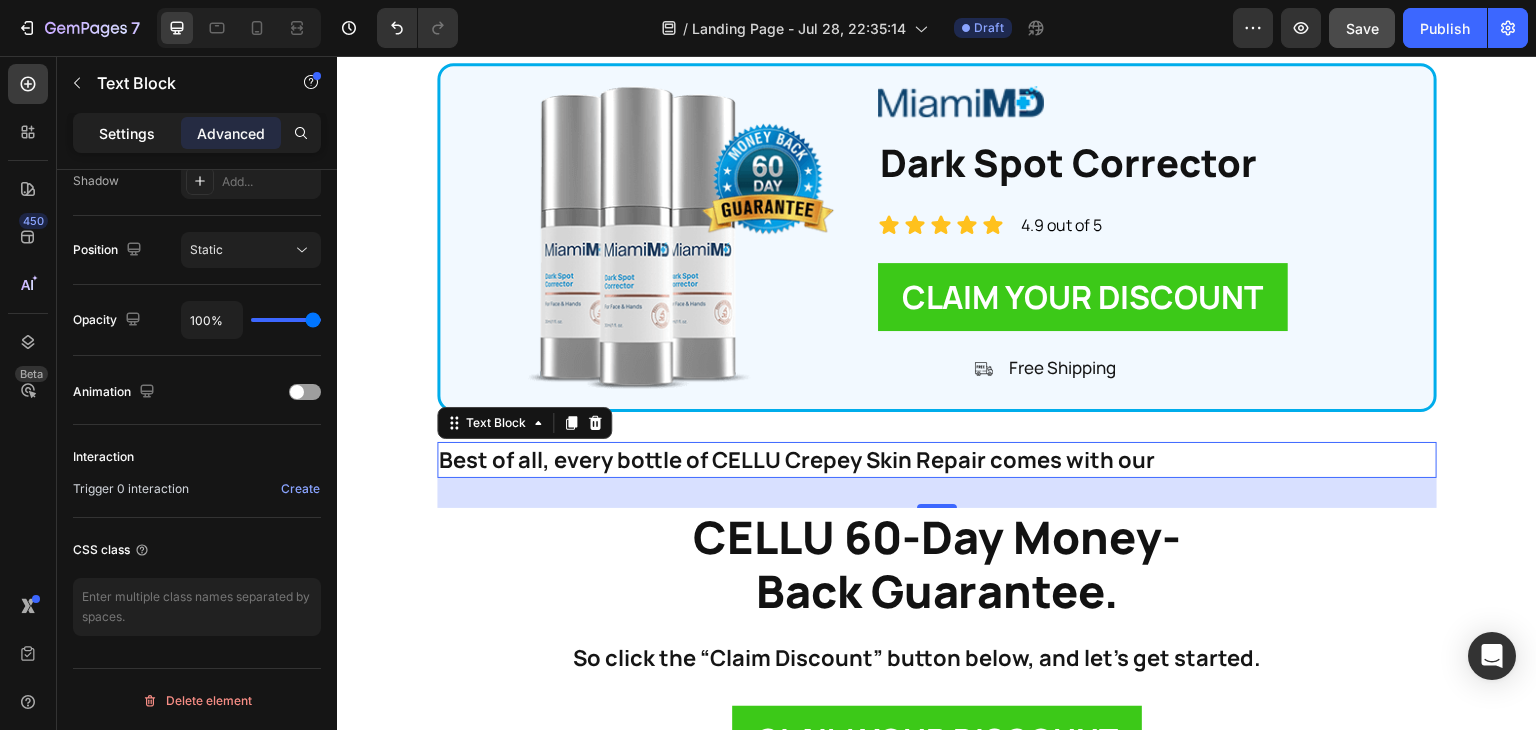 click on "Settings" at bounding box center [127, 133] 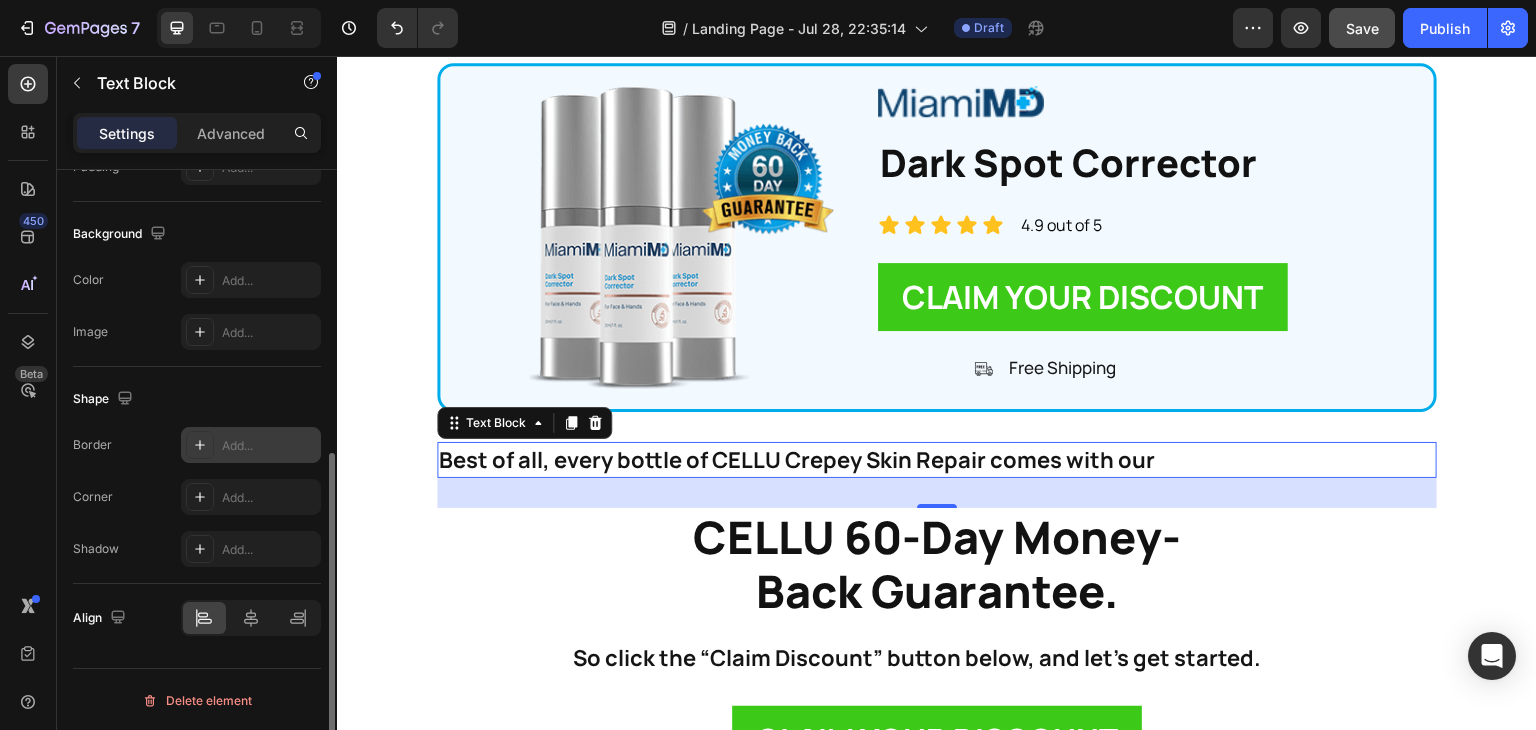 scroll, scrollTop: 0, scrollLeft: 0, axis: both 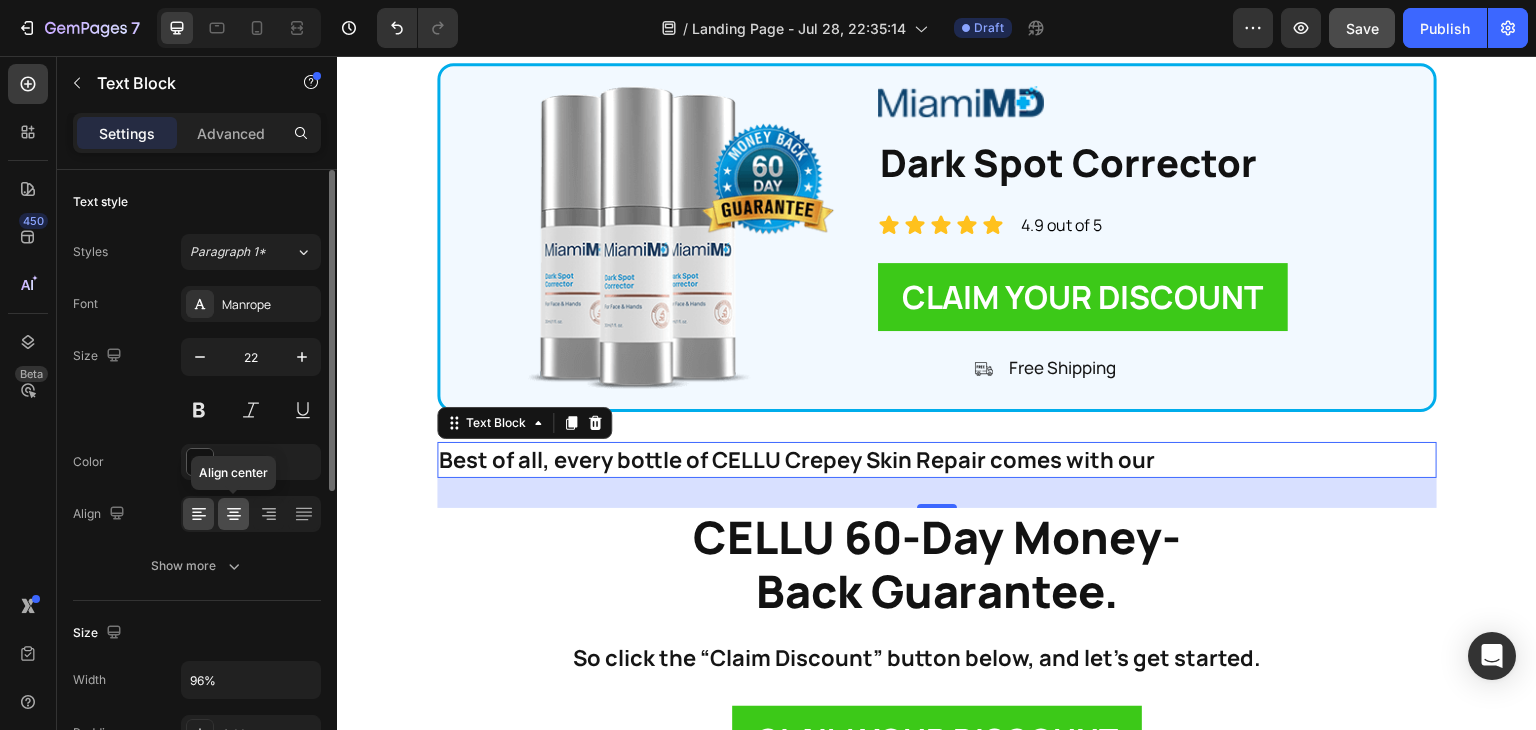 click 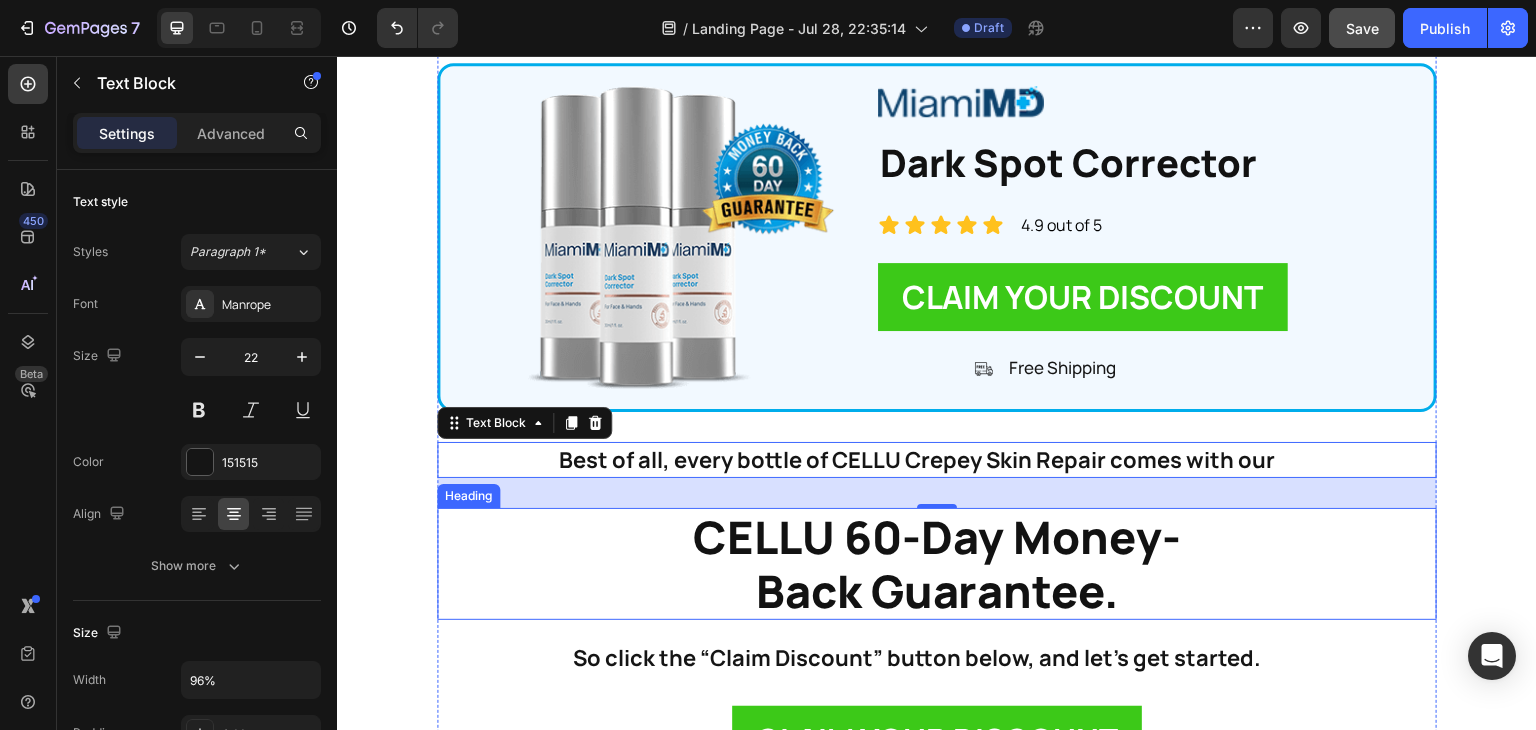 click on "CELLU 60-Day Money- Back Guarantee." at bounding box center [937, 564] 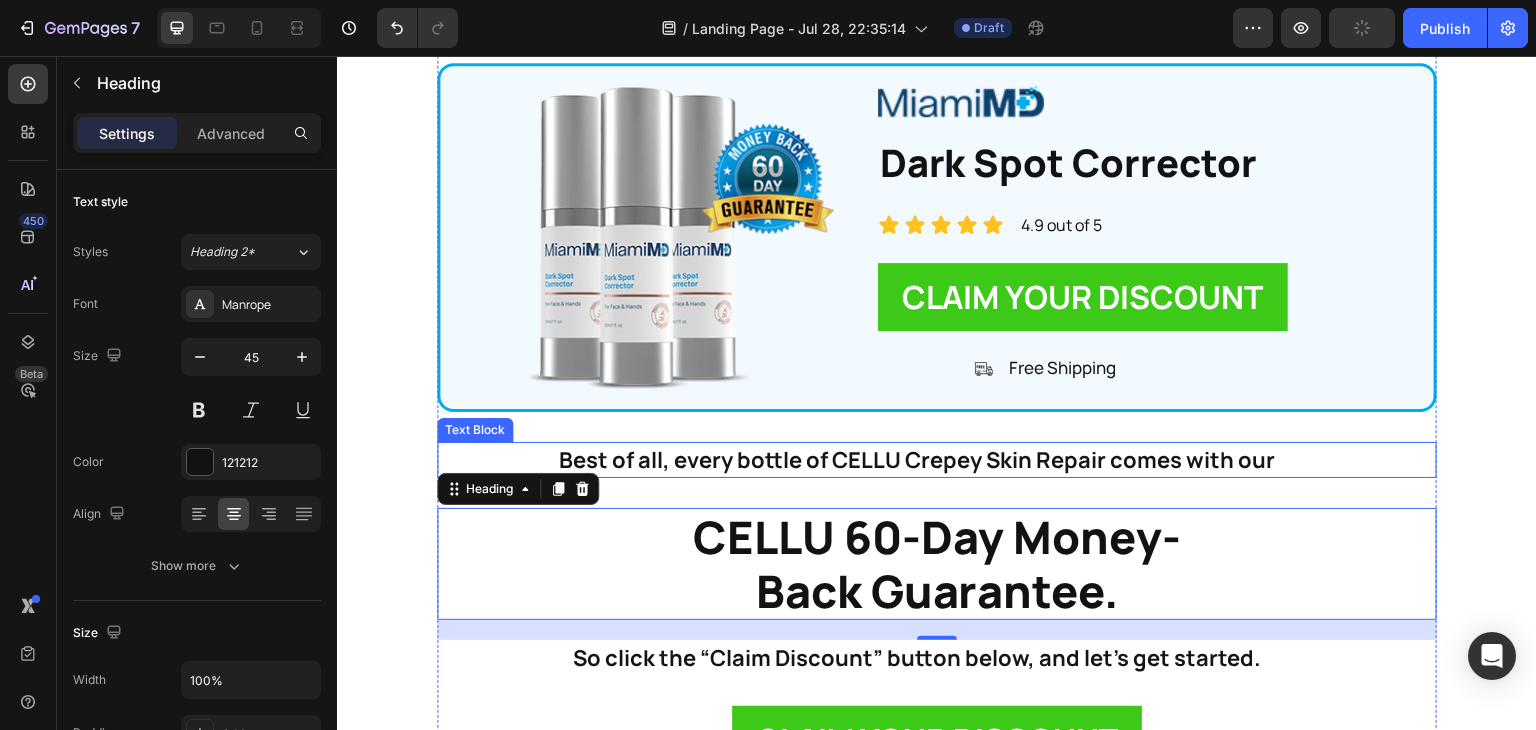 click on "Best of all, every bottle of CELLU Crepey Skin Repair comes with our" at bounding box center (917, 460) 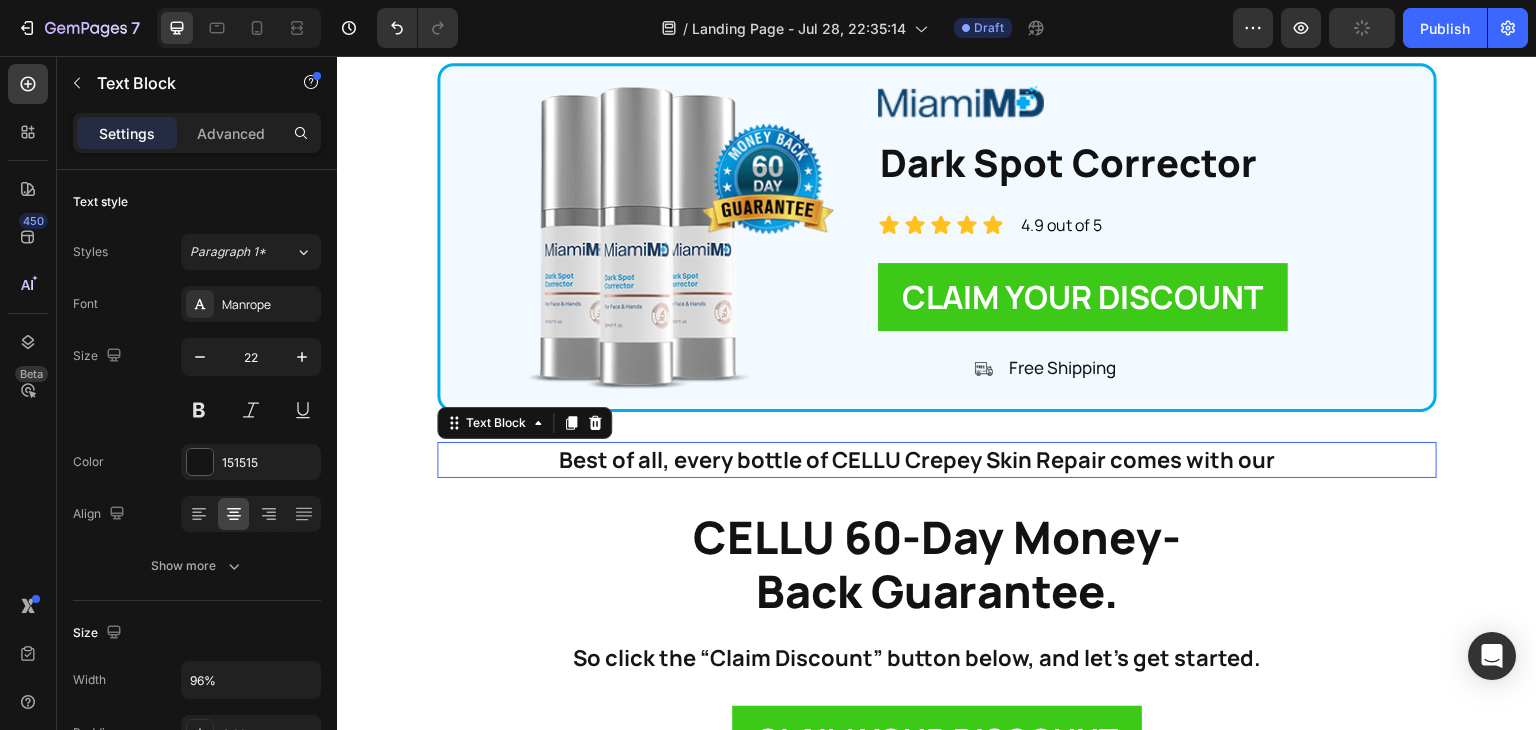 click on "Best of all, every bottle of CELLU Crepey Skin Repair comes with our" at bounding box center (917, 460) 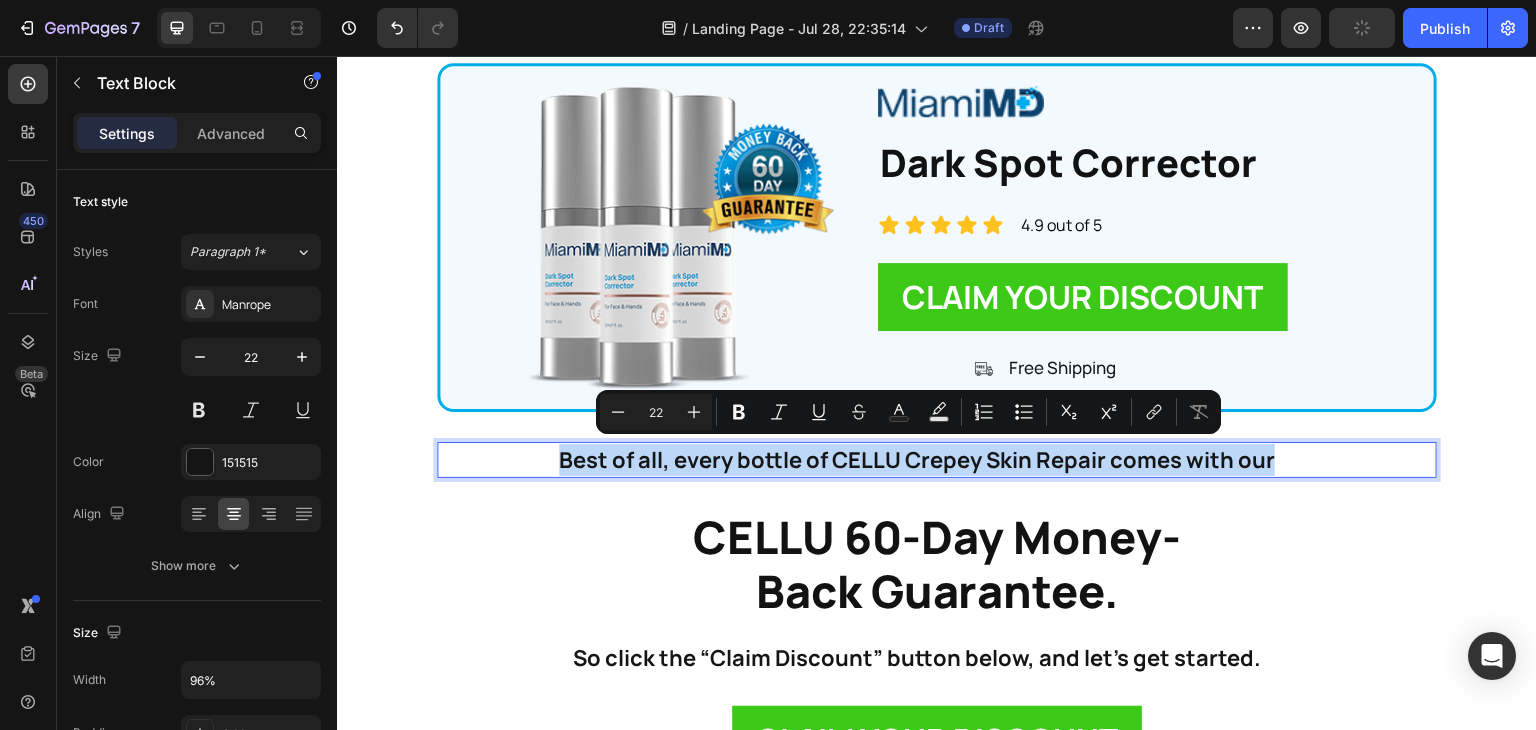 copy on "Best of all, every bottle of CELLU Crepey Skin Repair comes with our" 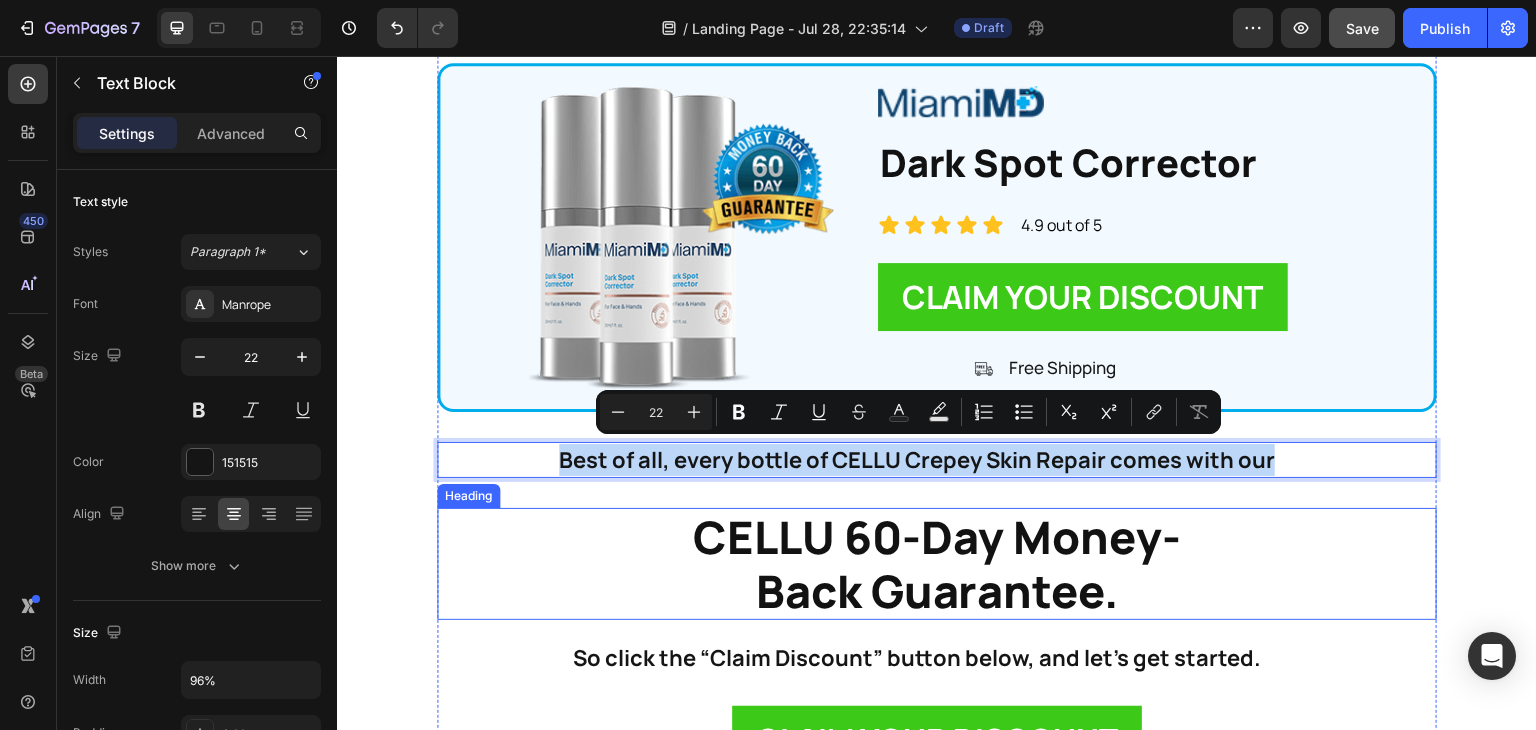 click on "CELLU 60-Day Money- Back Guarantee." at bounding box center [937, 564] 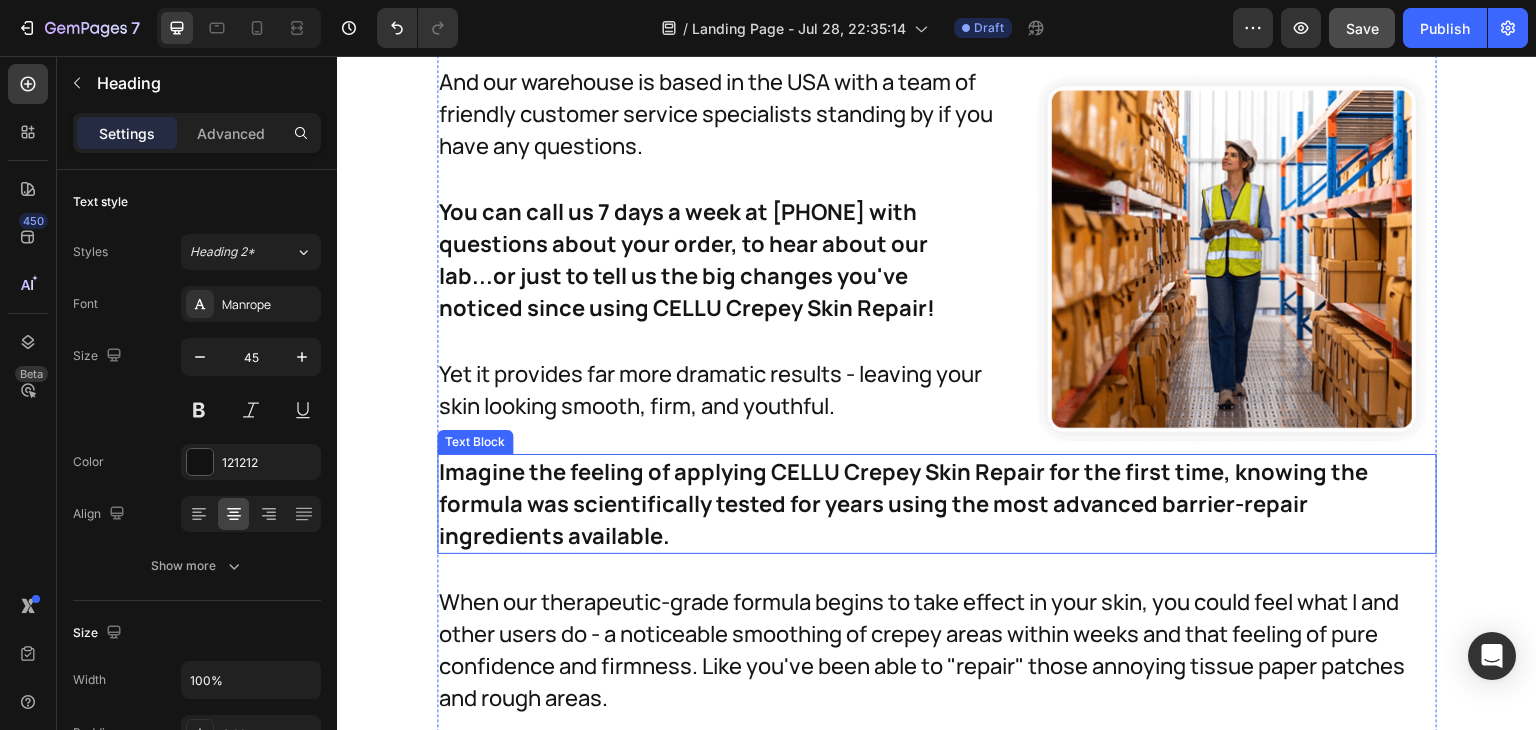 scroll, scrollTop: 34235, scrollLeft: 0, axis: vertical 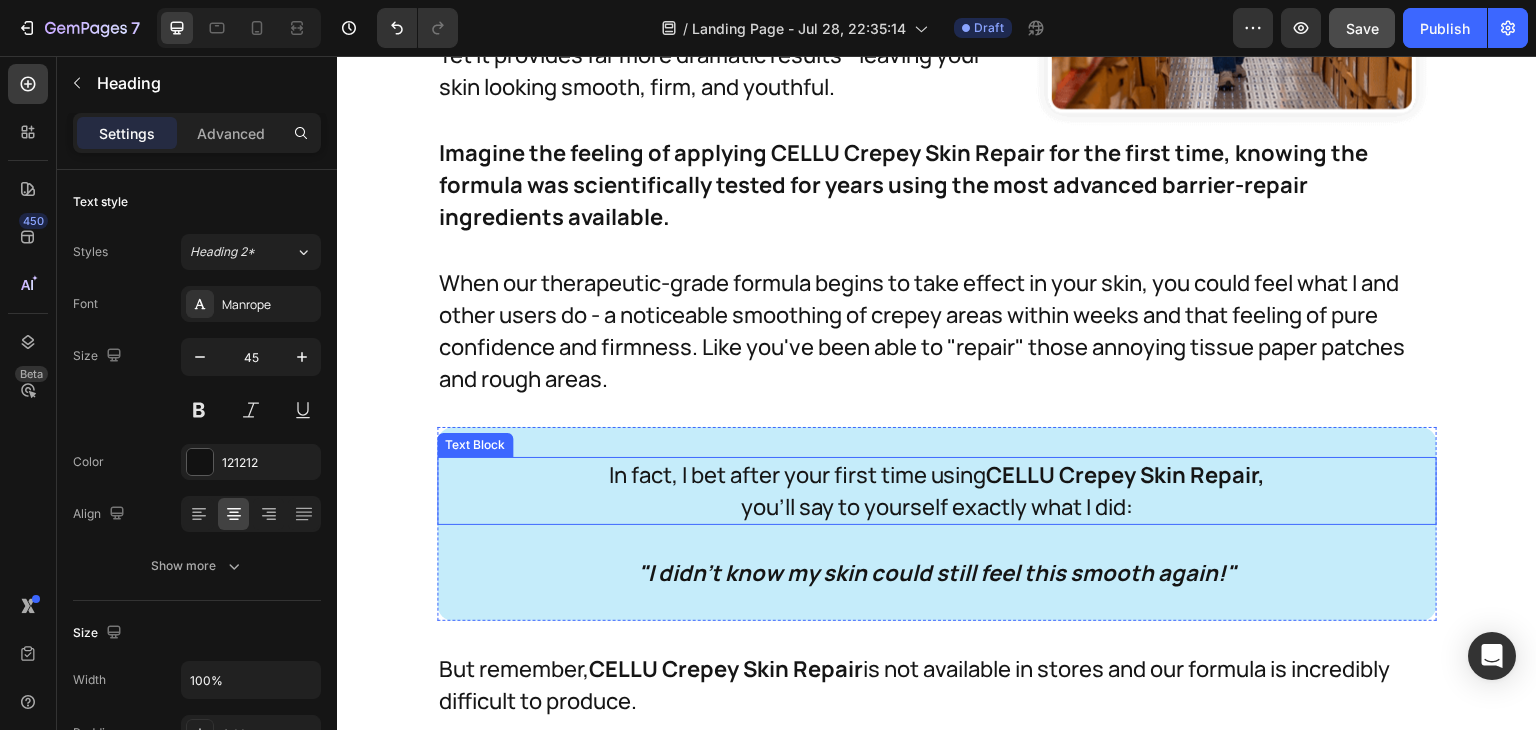 click on "you'll say to yourself exactly what I did:" at bounding box center (937, 507) 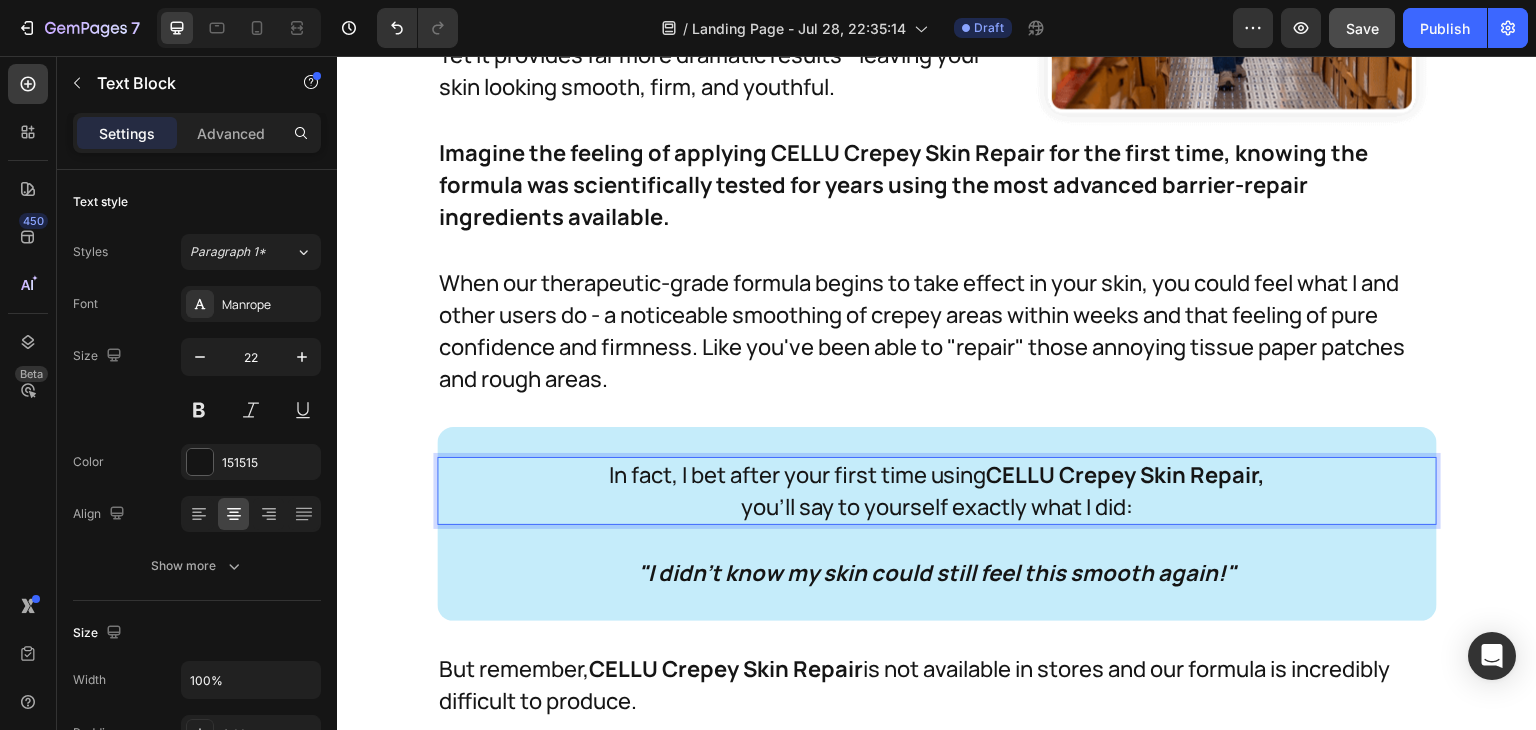 click on "you'll say to yourself exactly what I did:" at bounding box center (937, 507) 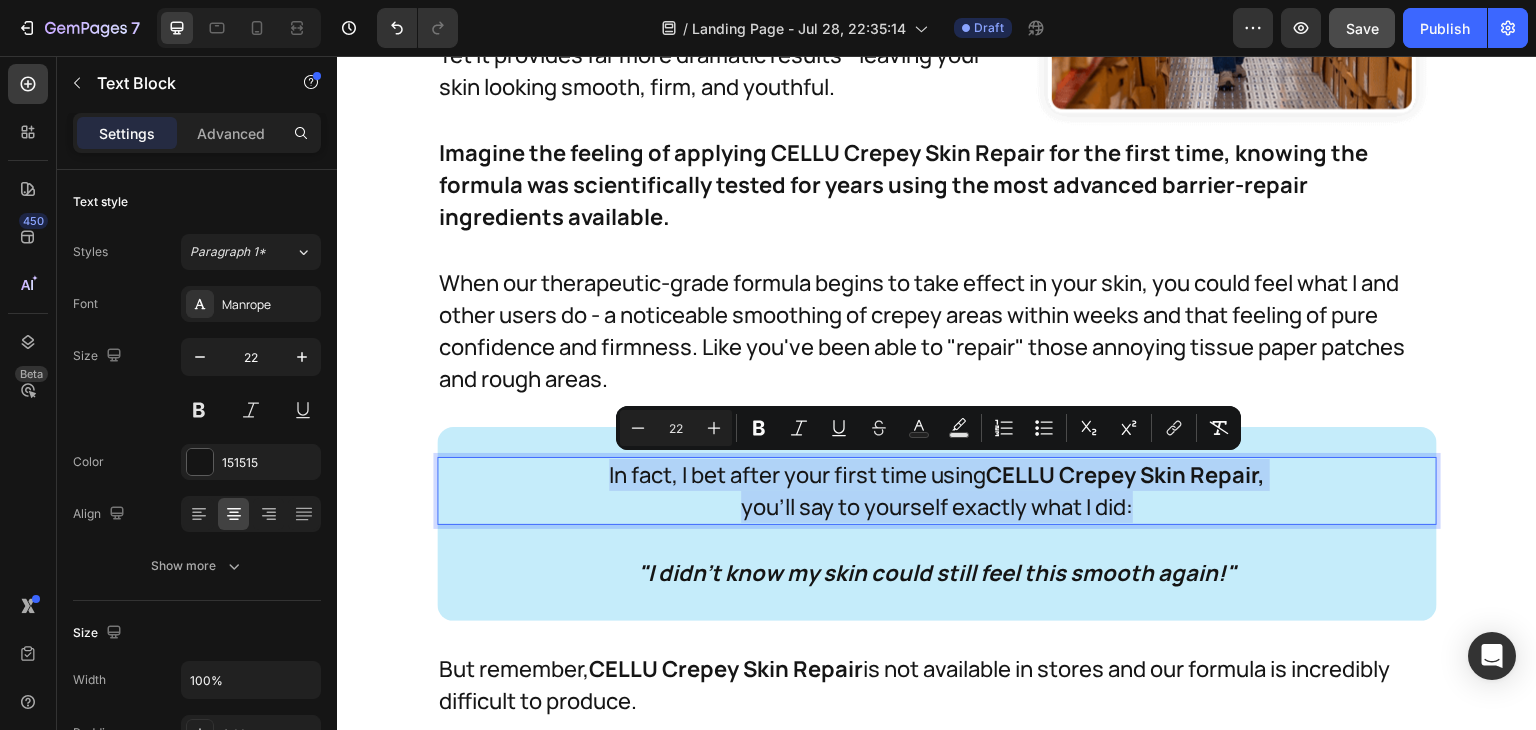 drag, startPoint x: 1149, startPoint y: 495, endPoint x: 587, endPoint y: 460, distance: 563.0888 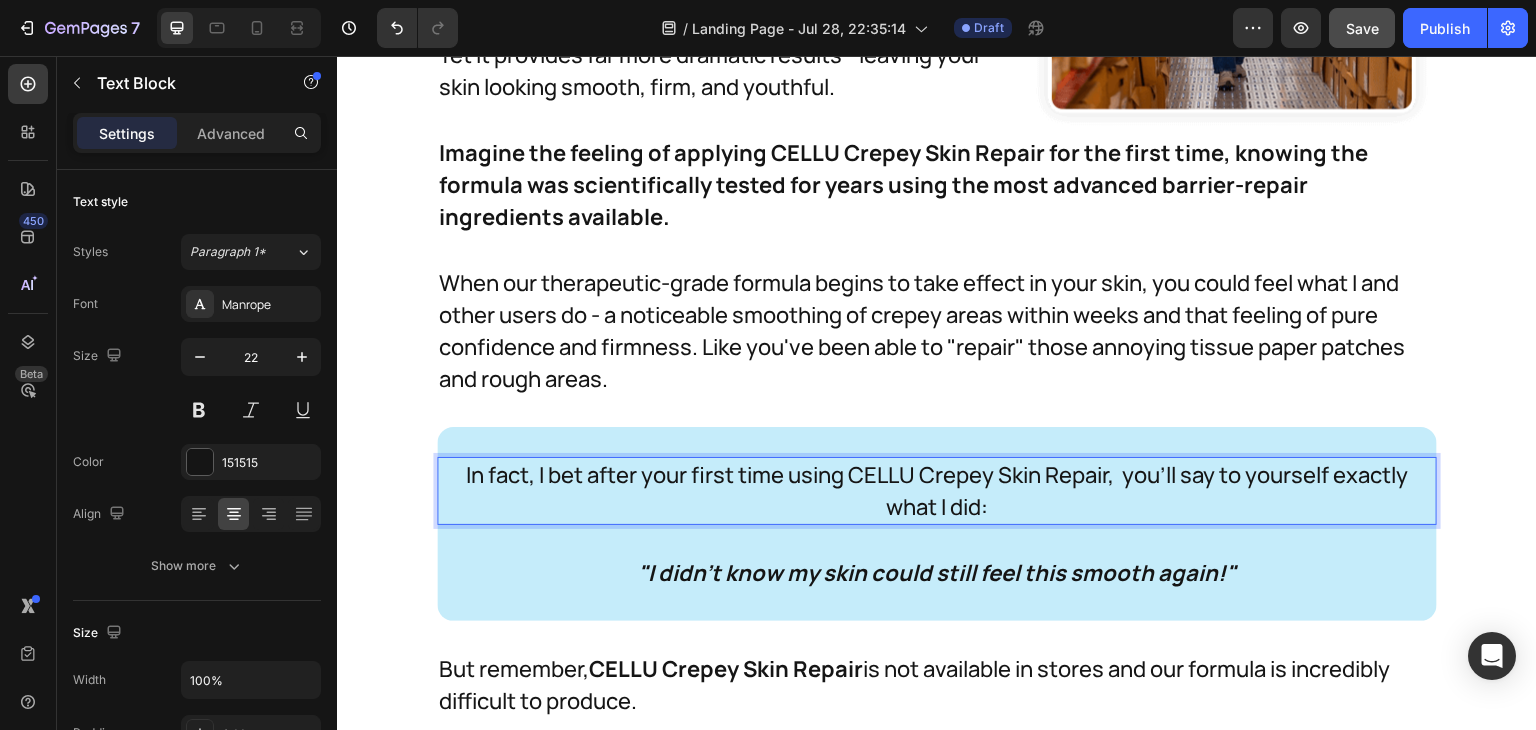 click on "In fact, I bet after your first time using CELLU Crepey Skin Repair,  you'll say to yourself exactly what I did:" at bounding box center (937, 491) 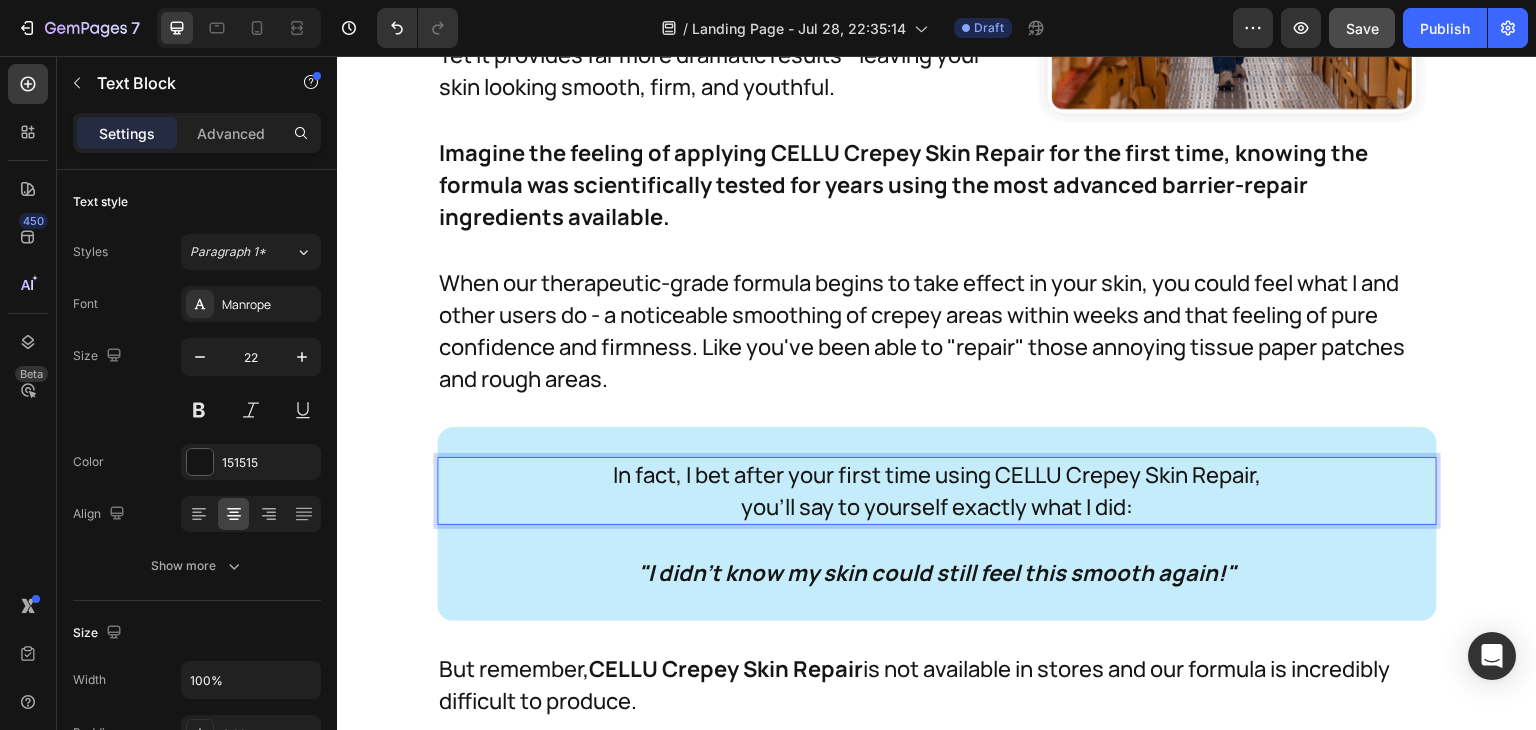 click on "In fact, I bet after your first time using CELLU Crepey Skin Repair," at bounding box center (937, 475) 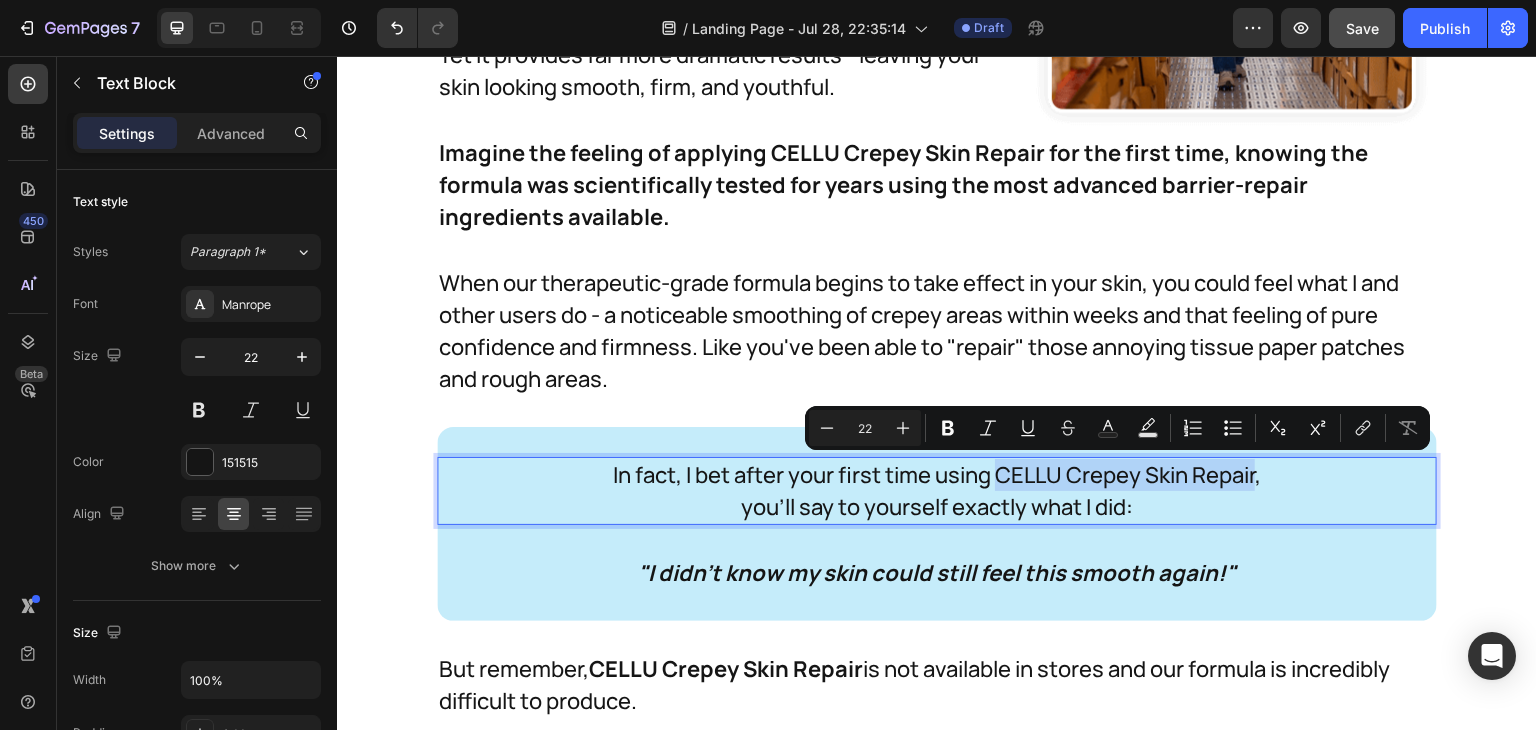 drag, startPoint x: 989, startPoint y: 473, endPoint x: 1251, endPoint y: 473, distance: 262 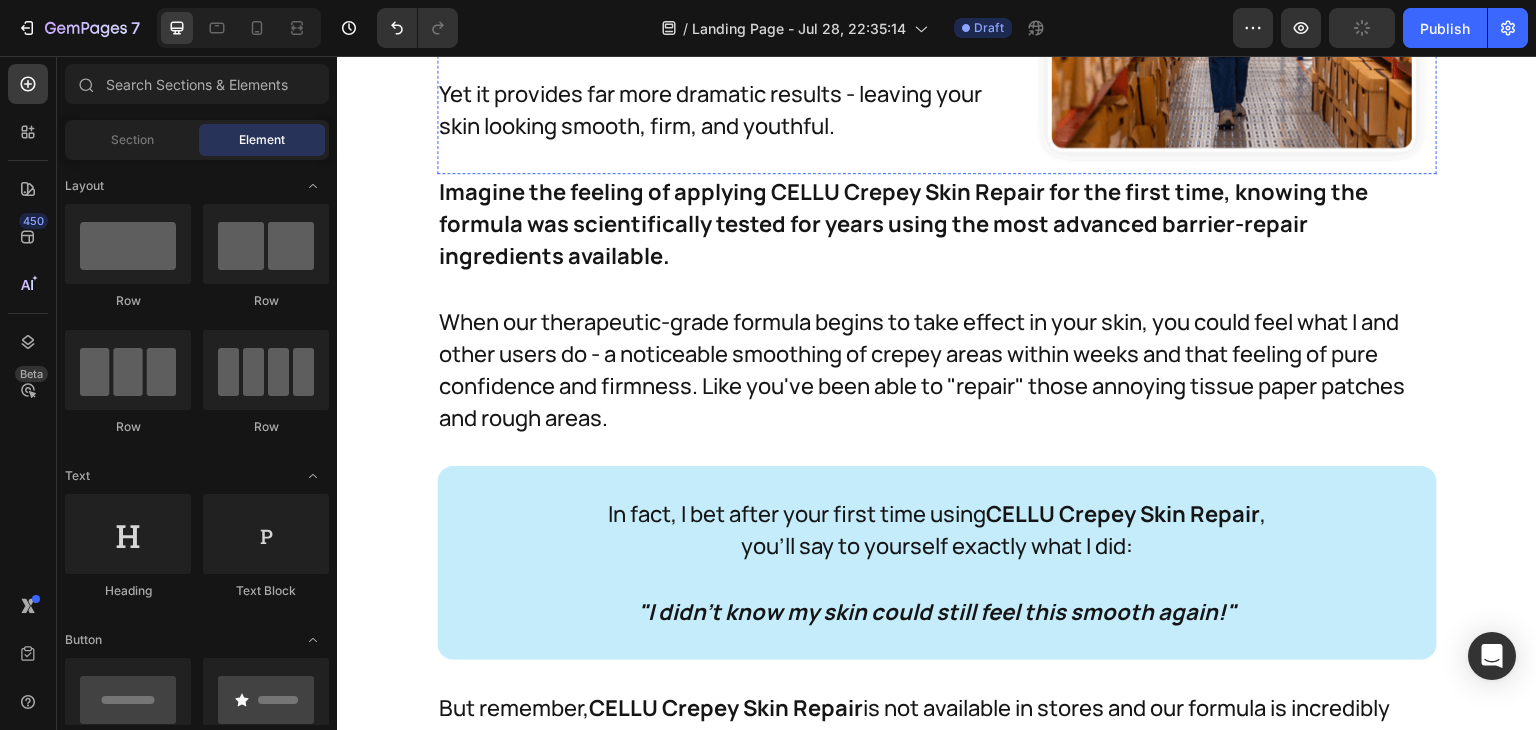 scroll, scrollTop: 34213, scrollLeft: 0, axis: vertical 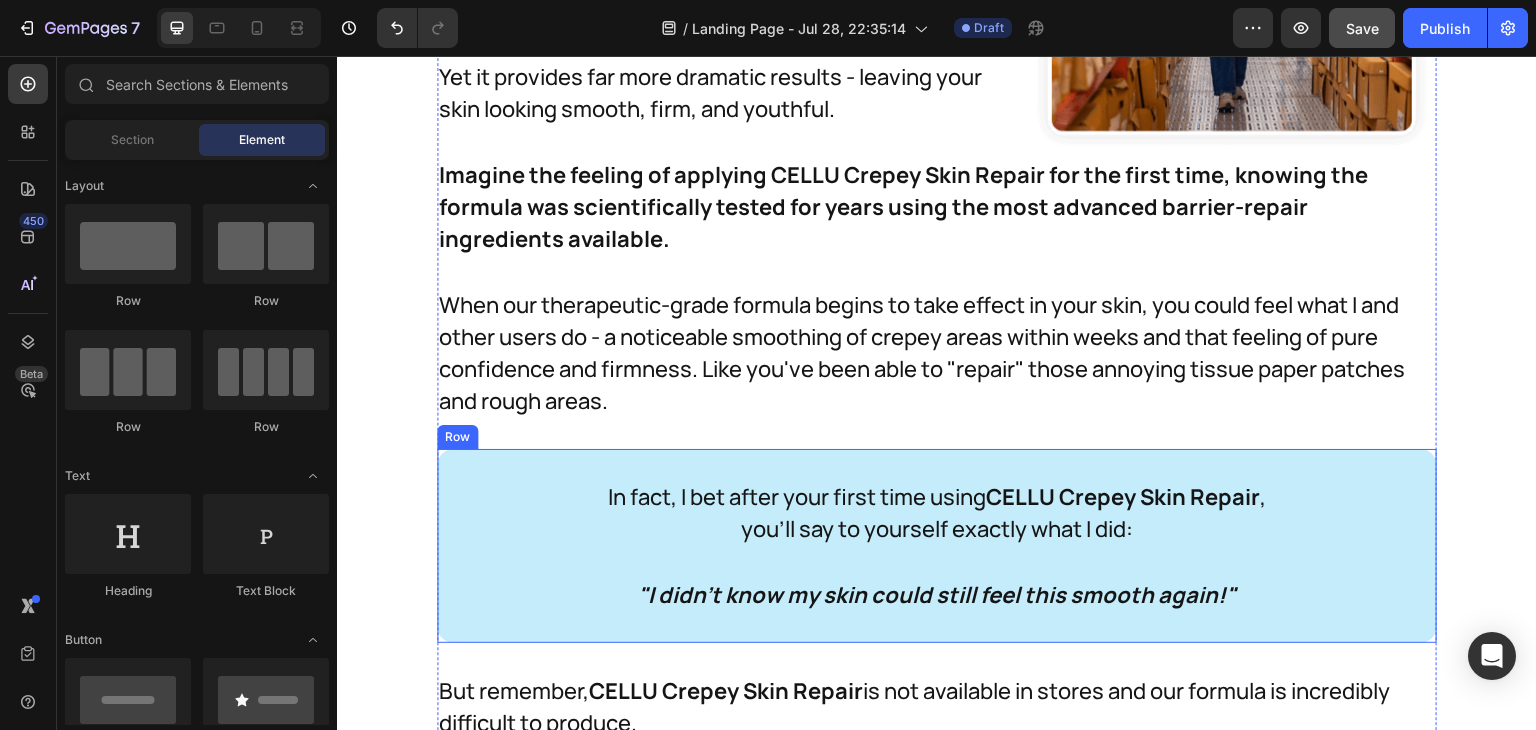 click on ""I didn't know my skin could still feel this smooth again!"" at bounding box center [937, 595] 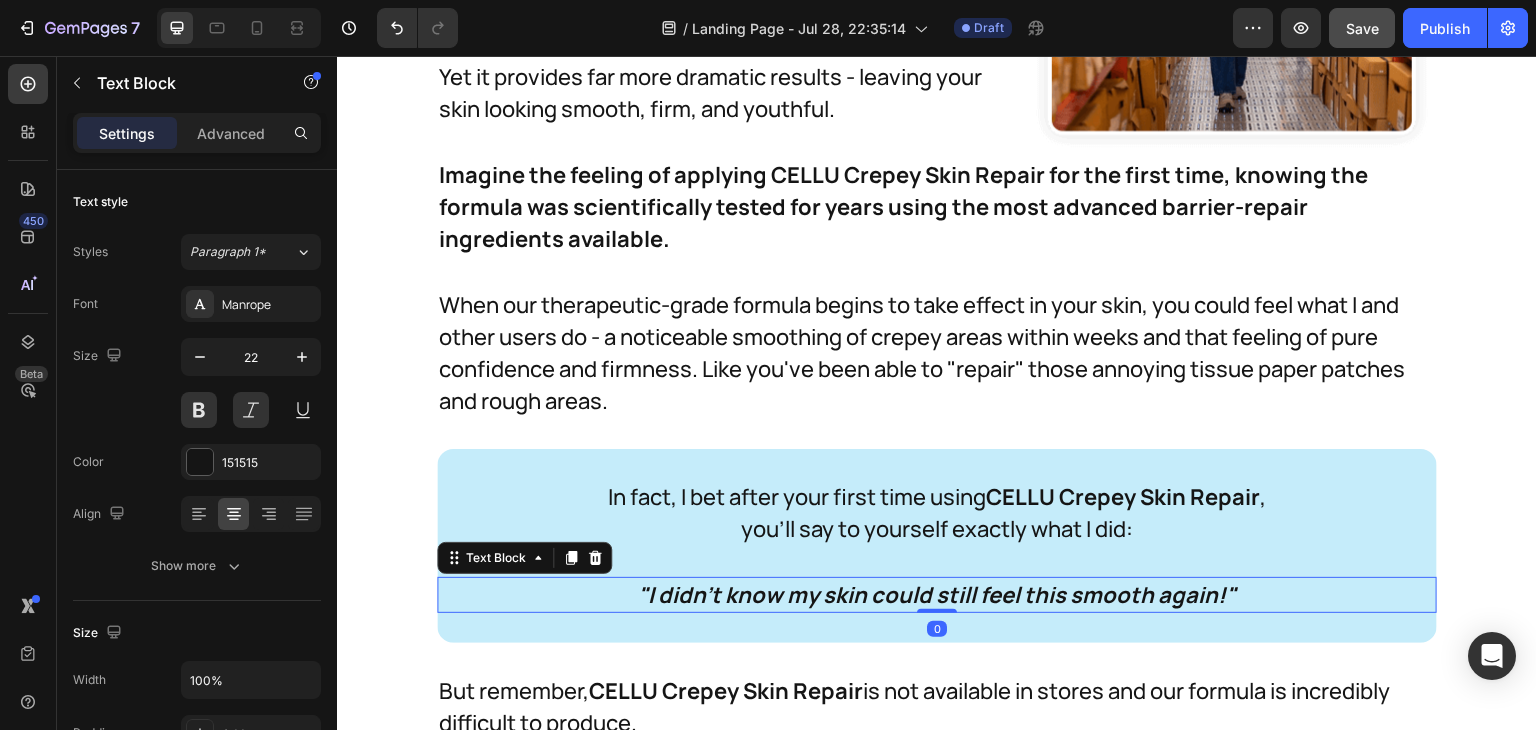 click on ""I didn't know my skin could still feel this smooth again!"" at bounding box center (937, 595) 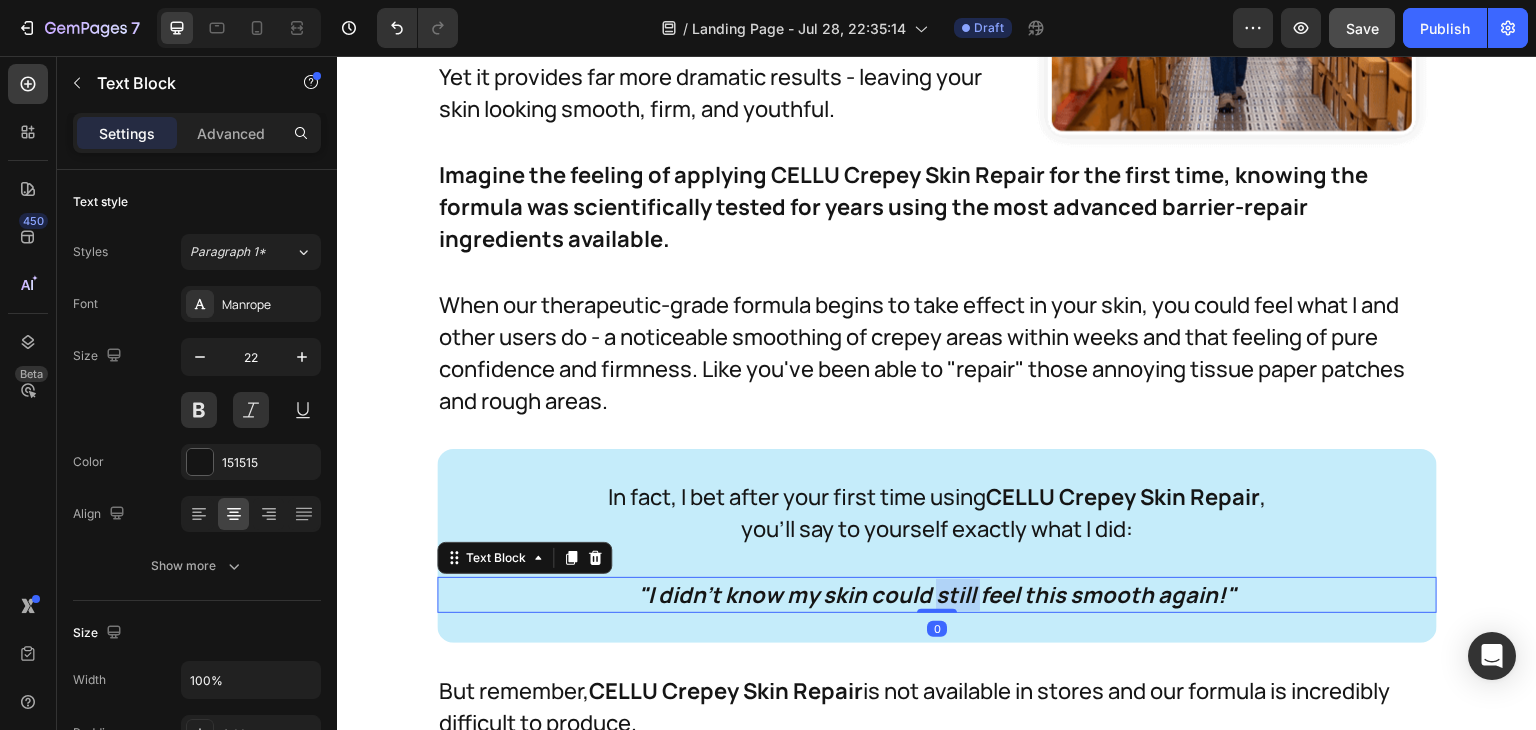 click on ""I didn't know my skin could still feel this smooth again!"" at bounding box center (937, 595) 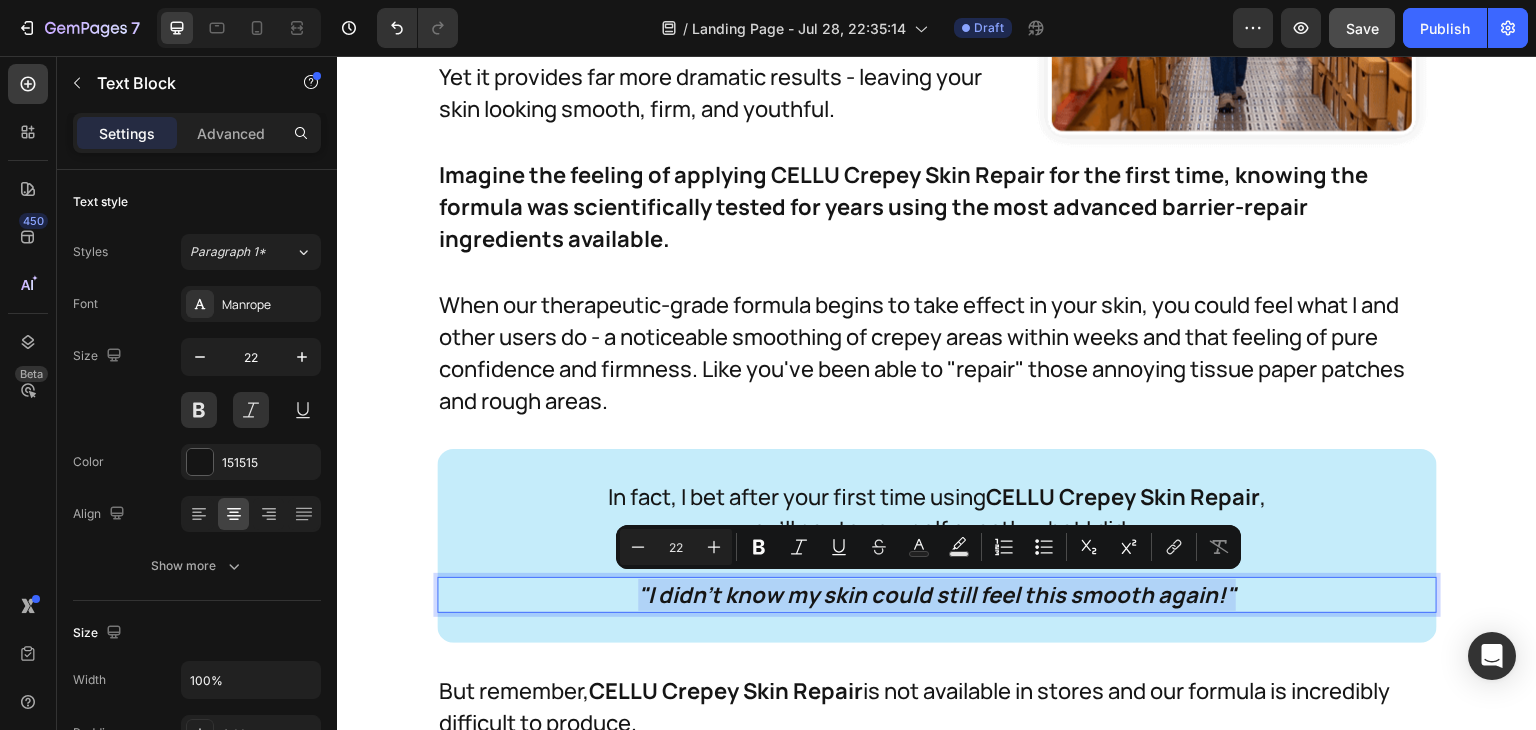 click on ""I didn't know my skin could still feel this smooth again!"" at bounding box center [937, 595] 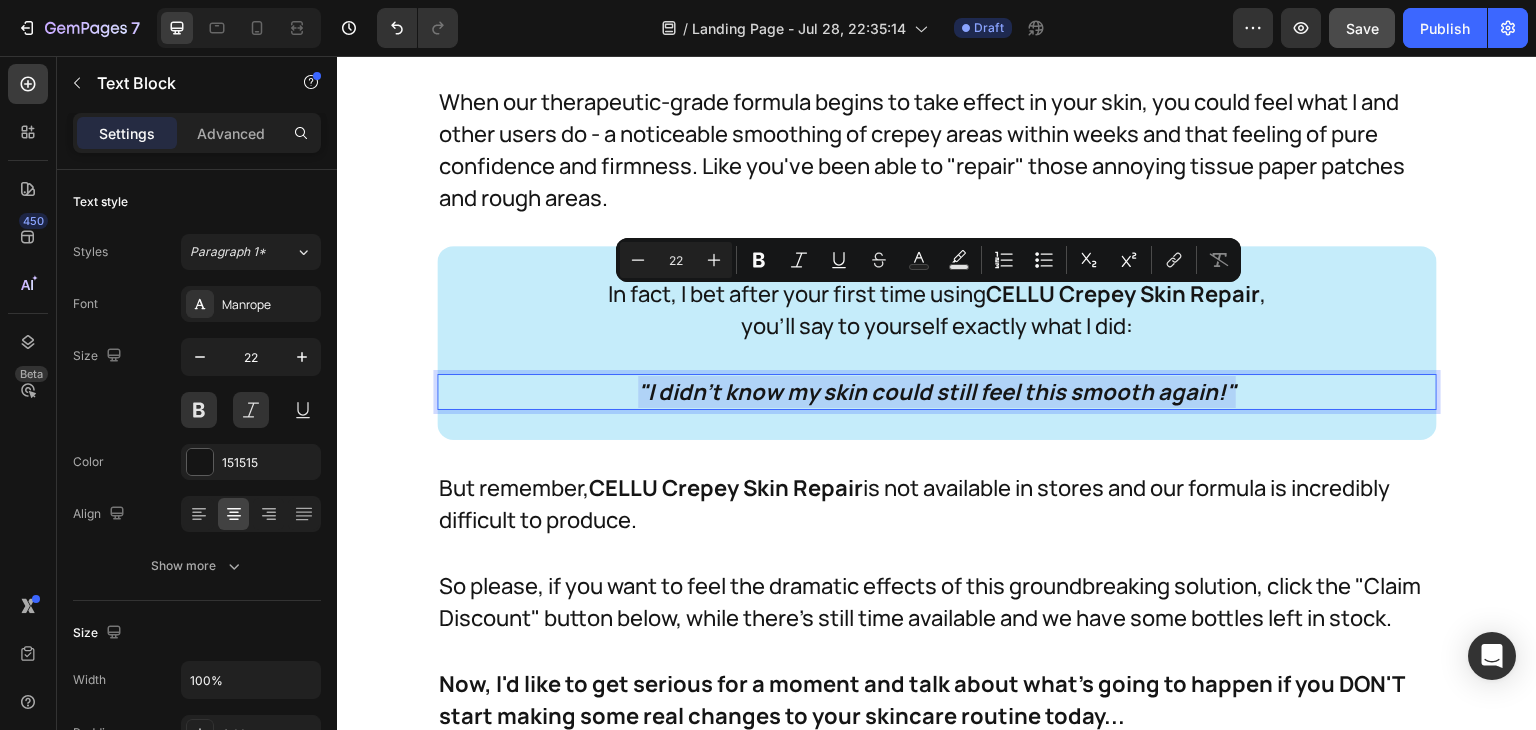 scroll, scrollTop: 34501, scrollLeft: 0, axis: vertical 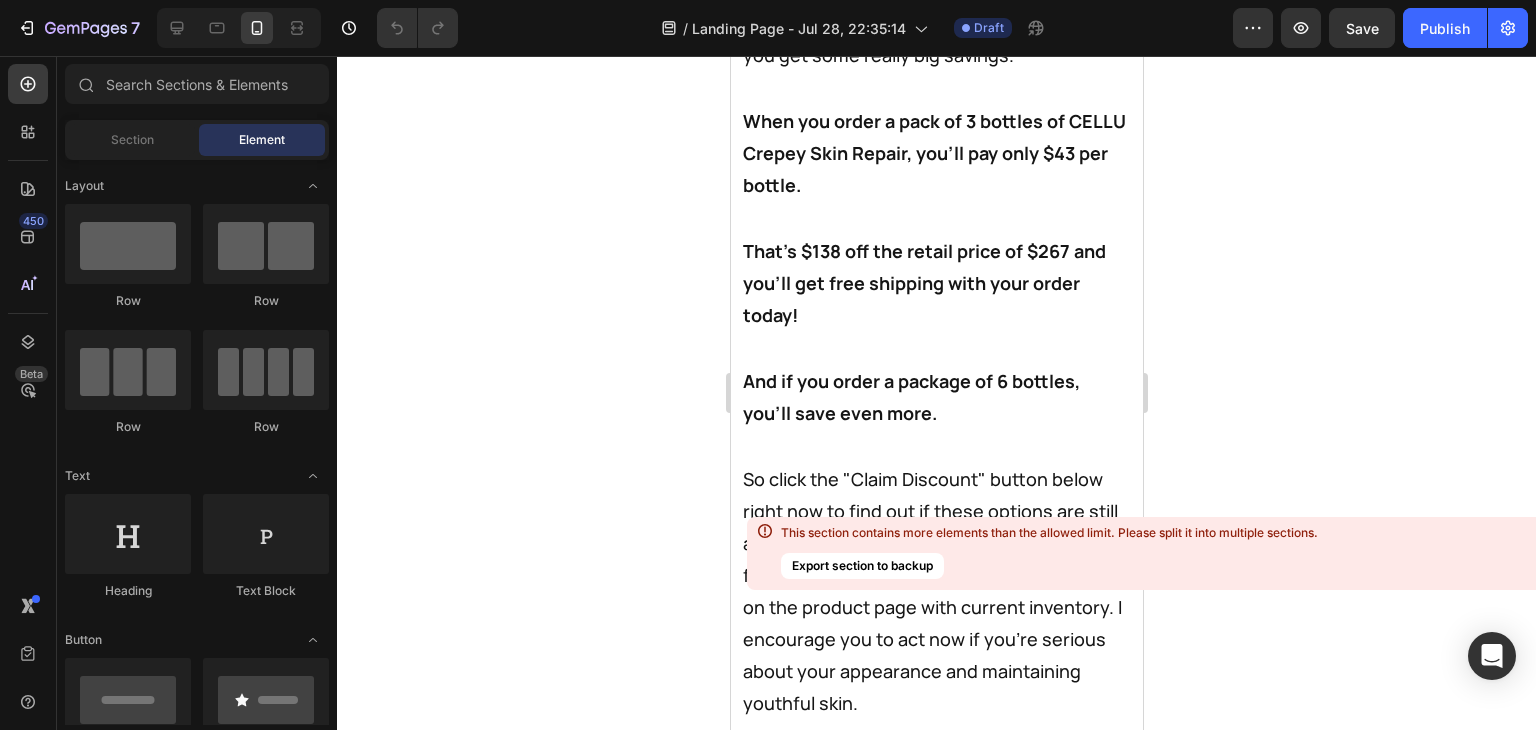 drag, startPoint x: 1226, startPoint y: 662, endPoint x: 1160, endPoint y: 655, distance: 66.37017 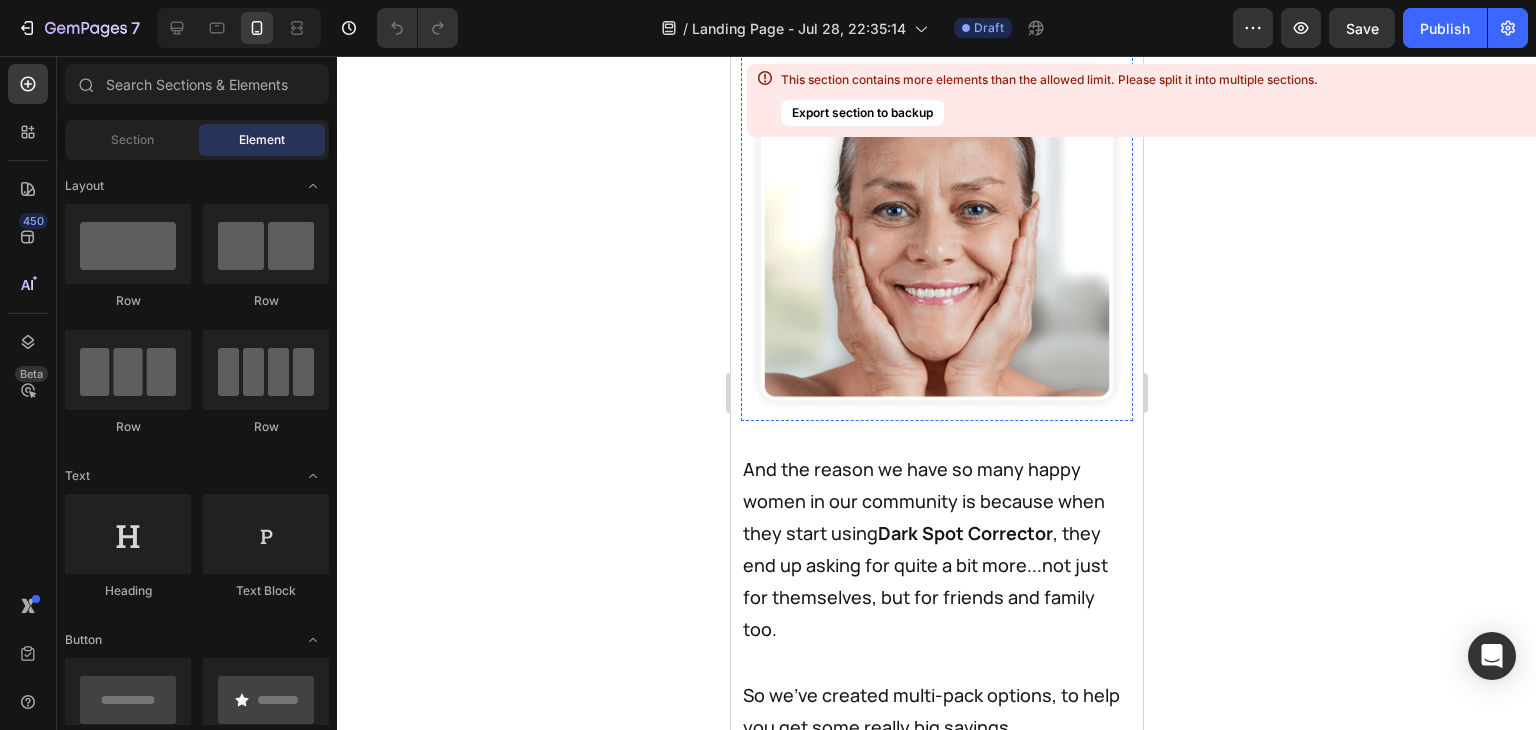 scroll, scrollTop: 46892, scrollLeft: 0, axis: vertical 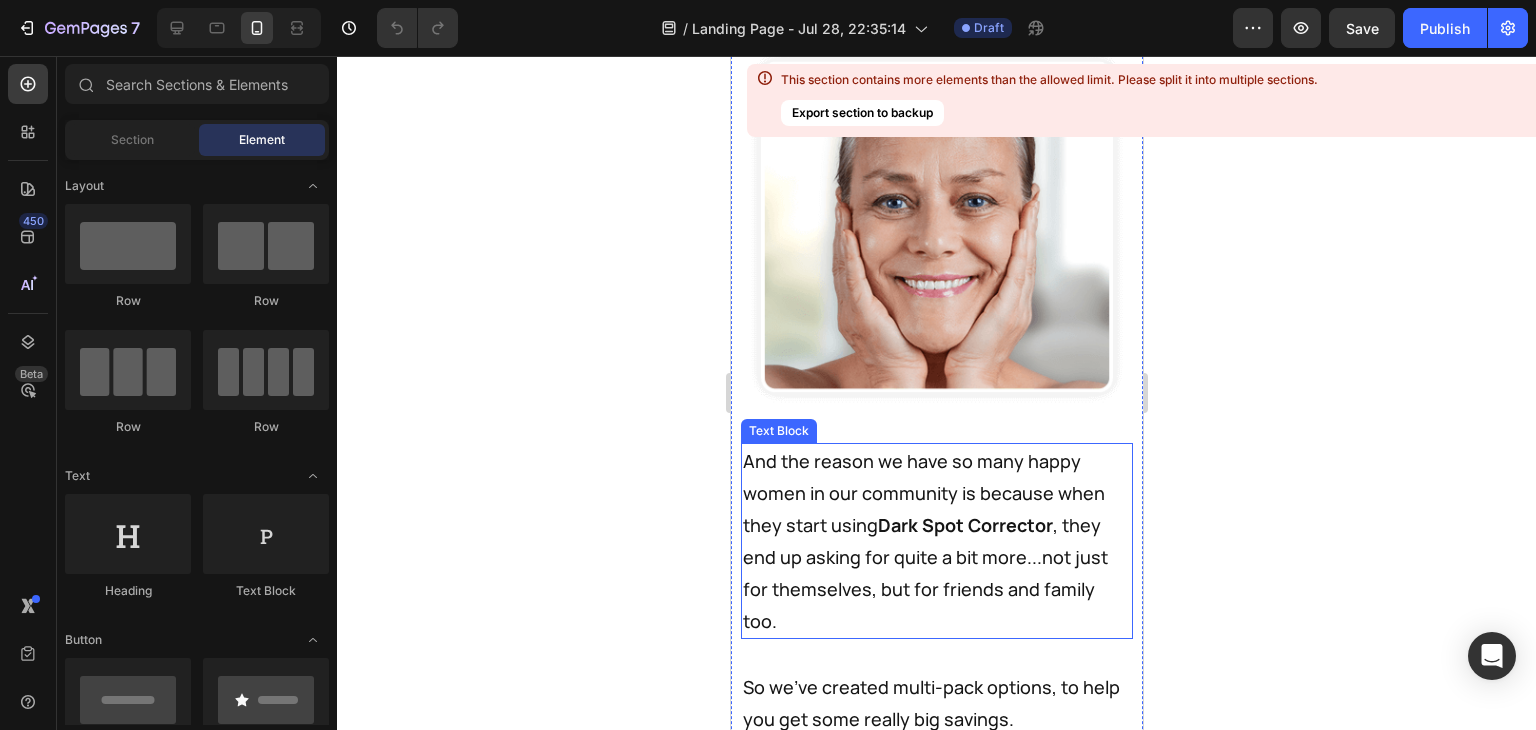click on "And the reason we have so many happy women in our community is because when they start using  Dark Spot Corrector , they end up asking for quite a bit more...not just for themselves, but for friends and family too." at bounding box center [936, 541] 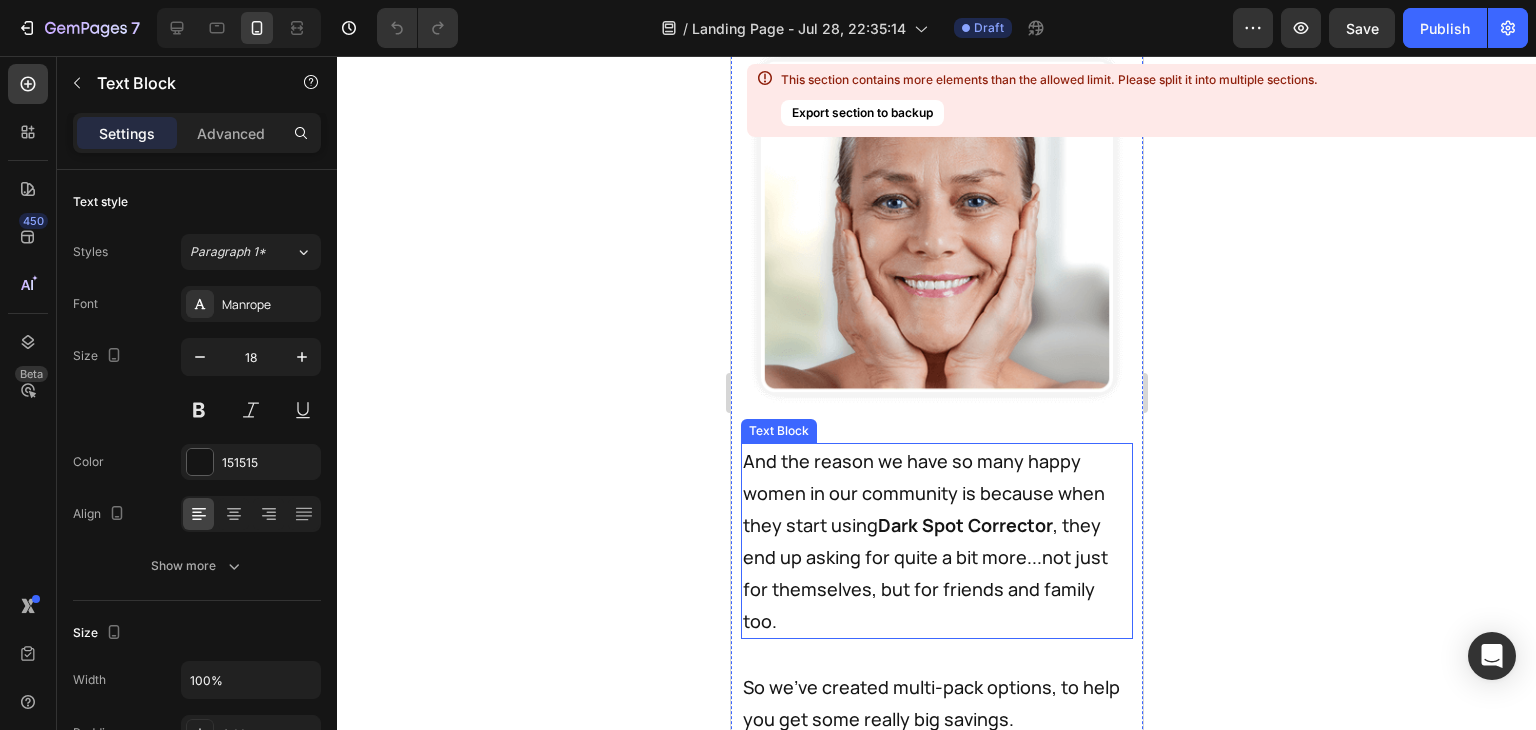 click on "And the reason we have so many happy women in our community is because when they start using  Dark Spot Corrector , they end up asking for quite a bit more...not just for themselves, but for friends and family too." at bounding box center [936, 541] 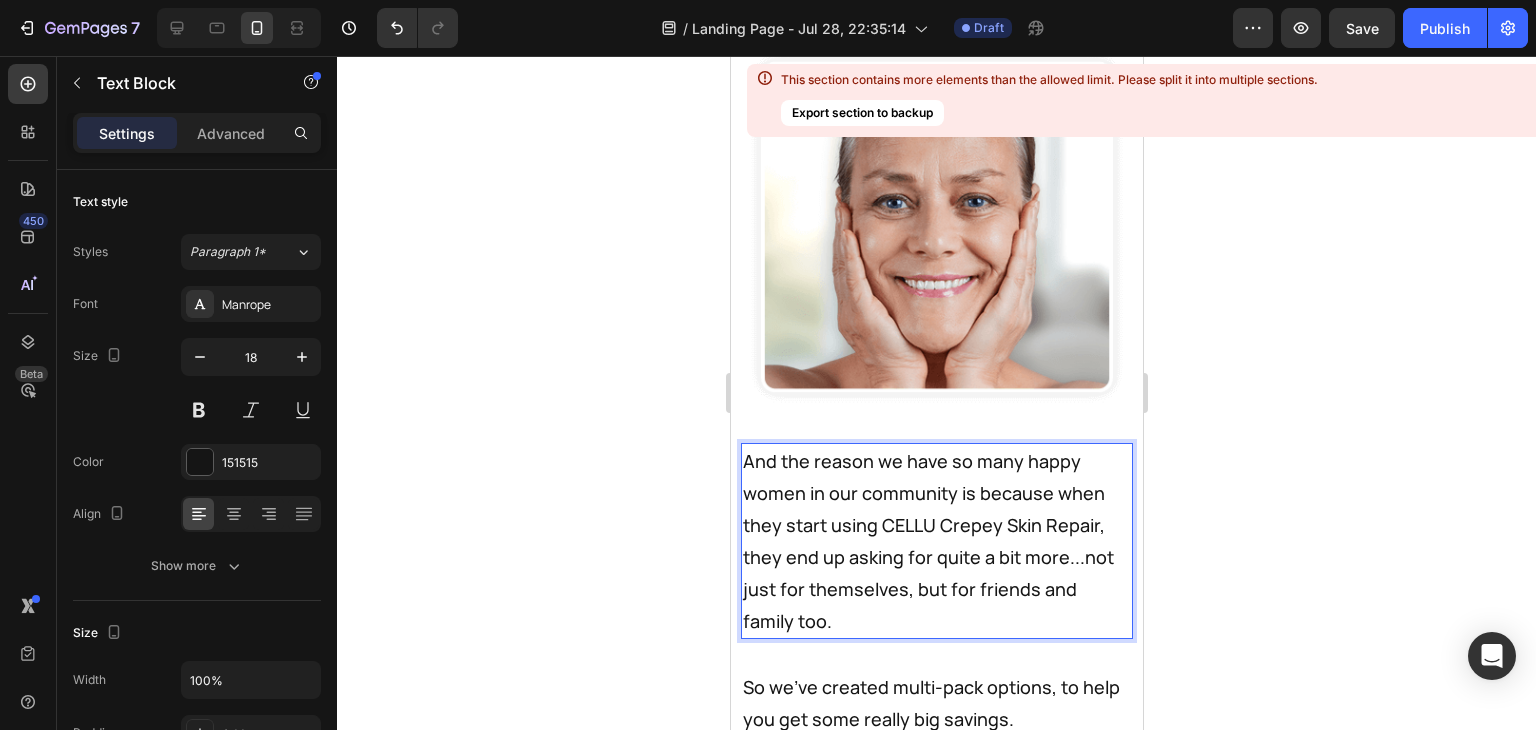 click on "And the reason we have so many happy women in our community is because when they start using CELLU Crepey Skin Repair, they end up asking for quite a bit more...not just for themselves, but for friends and family too." at bounding box center (936, 541) 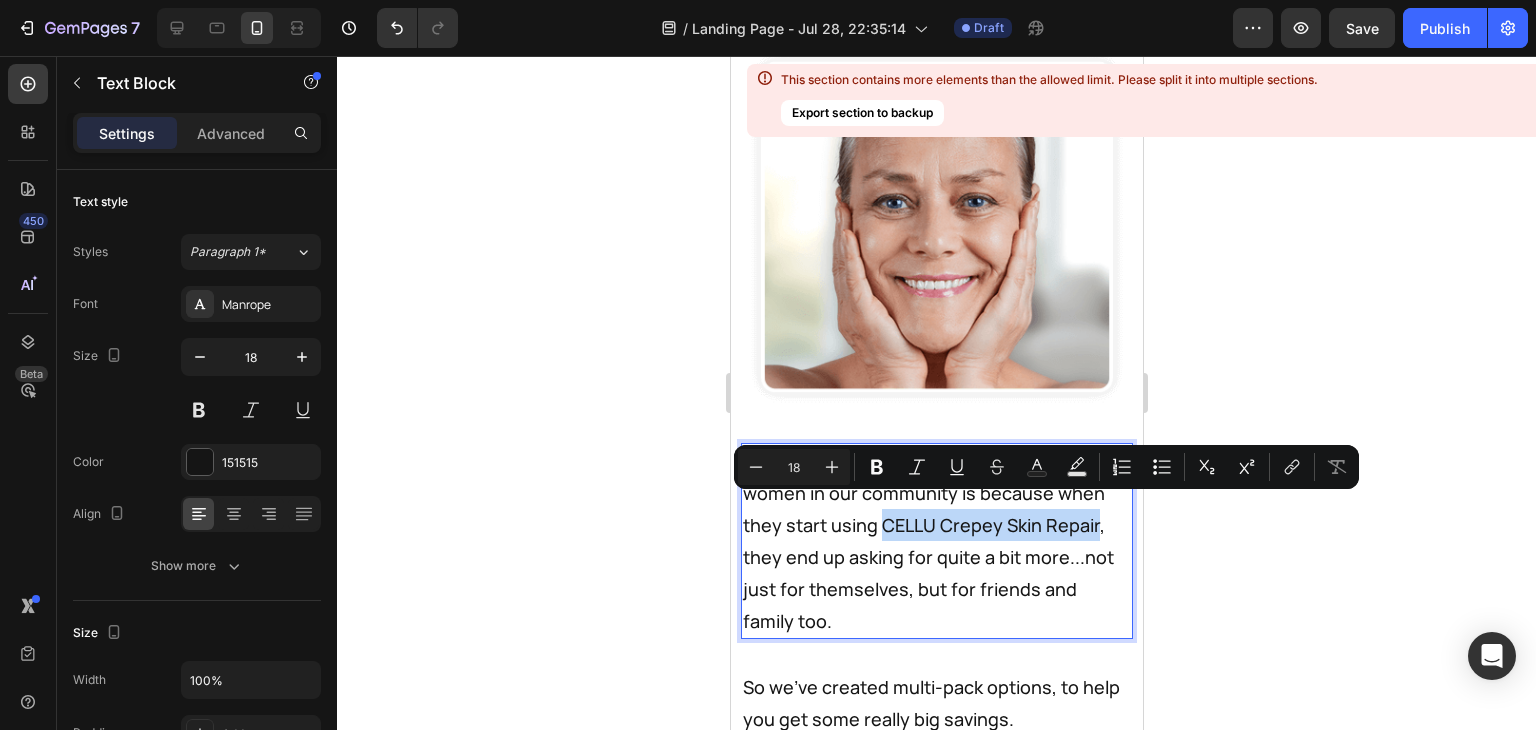 drag, startPoint x: 879, startPoint y: 507, endPoint x: 1091, endPoint y: 501, distance: 212.08488 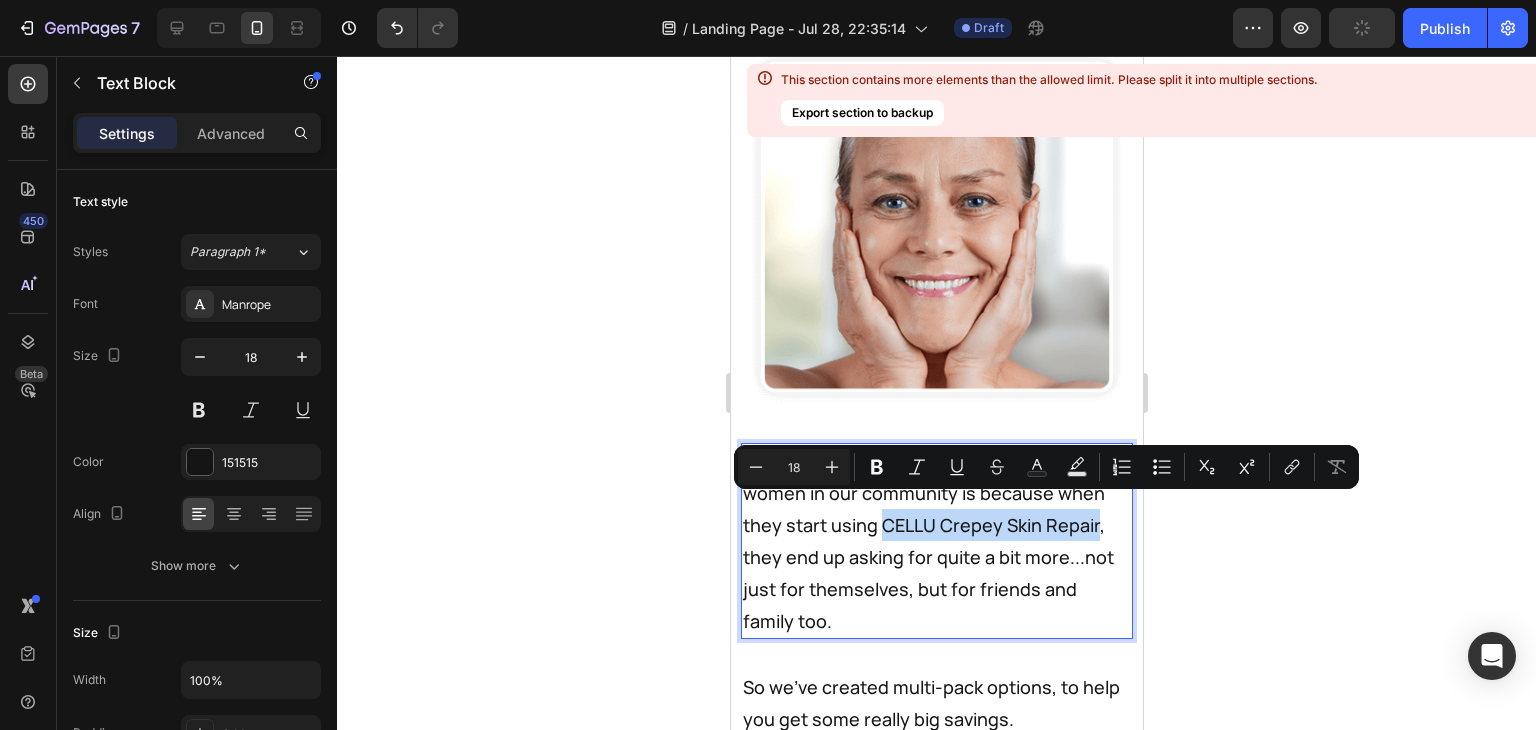 drag, startPoint x: 1091, startPoint y: 501, endPoint x: 884, endPoint y: 517, distance: 207.61743 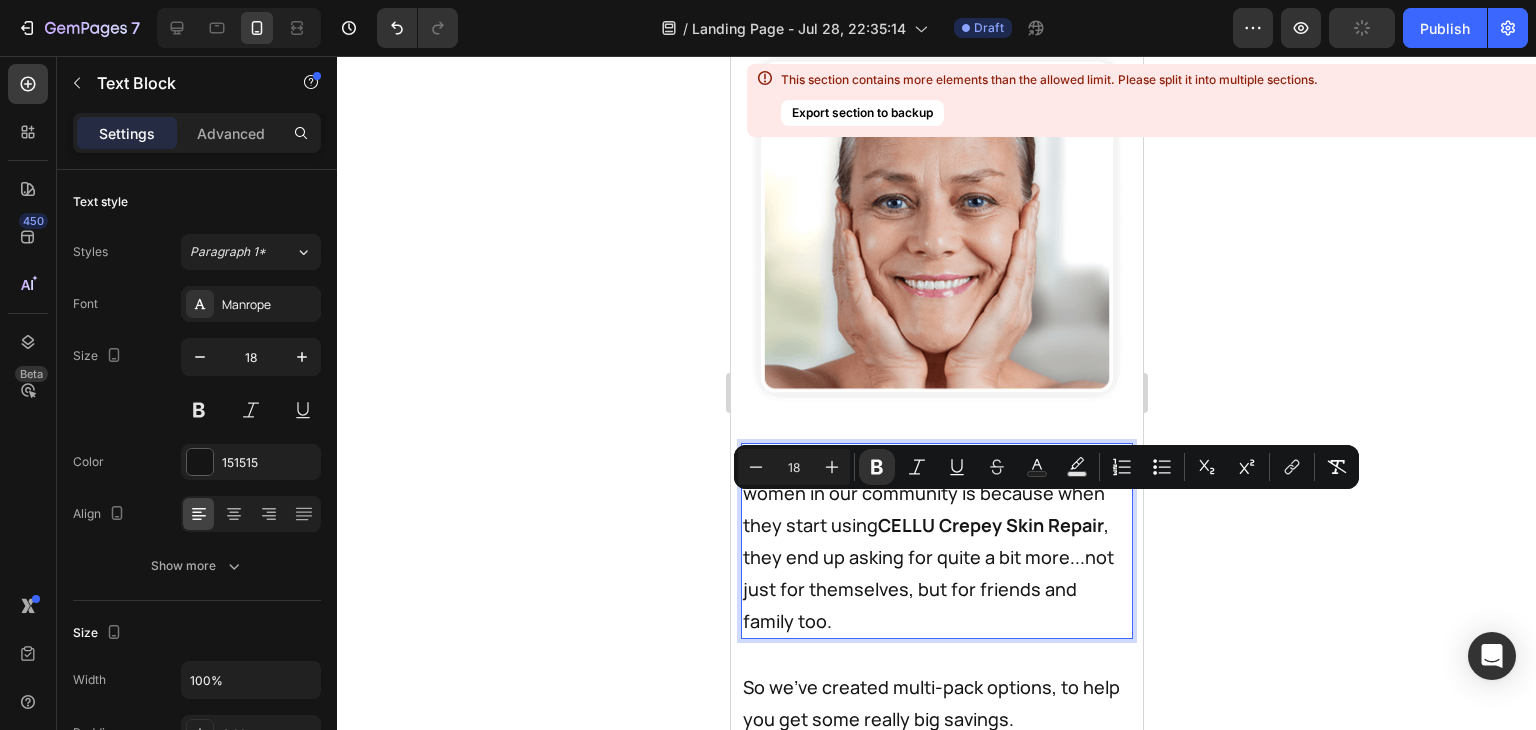 click 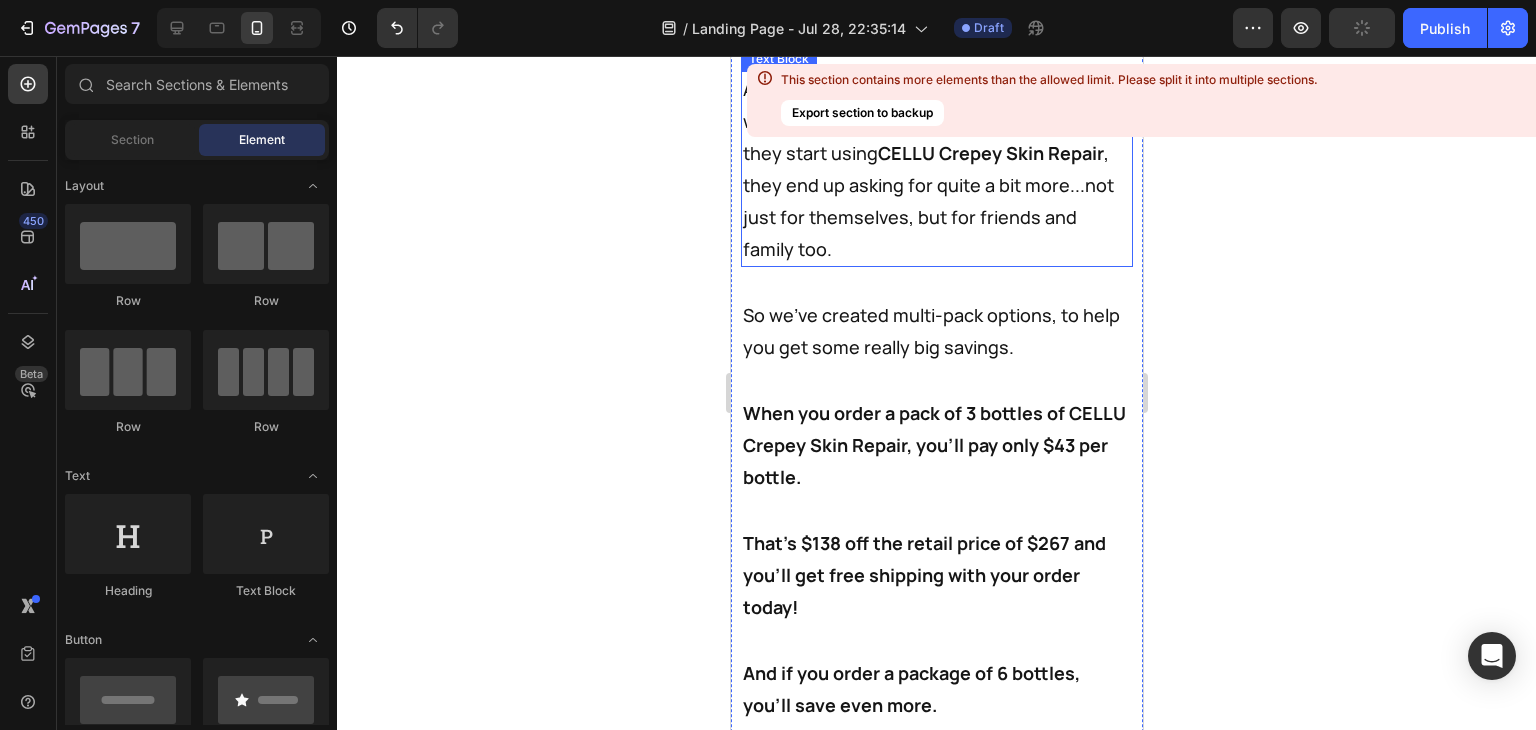 scroll, scrollTop: 47218, scrollLeft: 0, axis: vertical 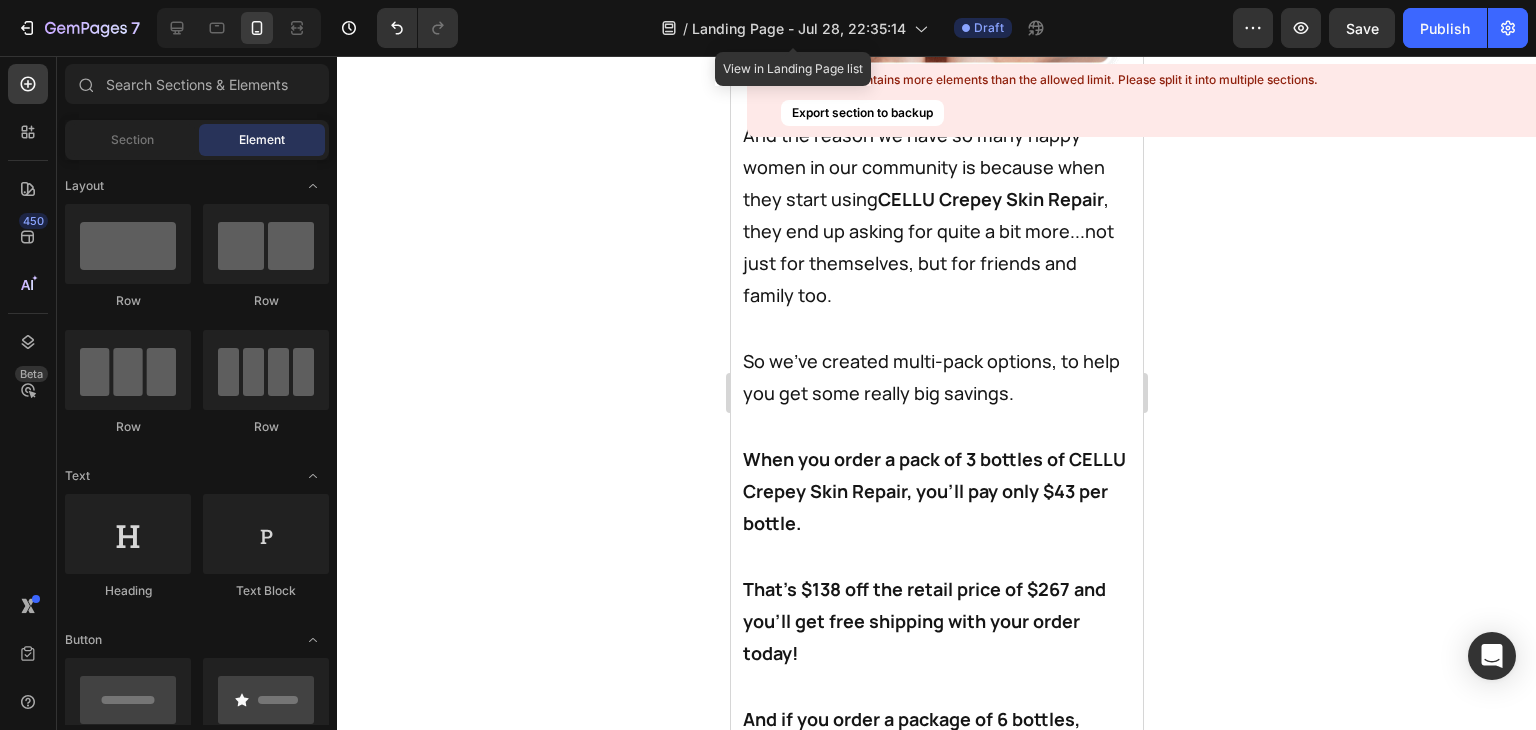 click on "When you order a pack of 3 bottles of CELLU Crepey Skin Repair, you'll pay only $43 per bottle." at bounding box center [934, 491] 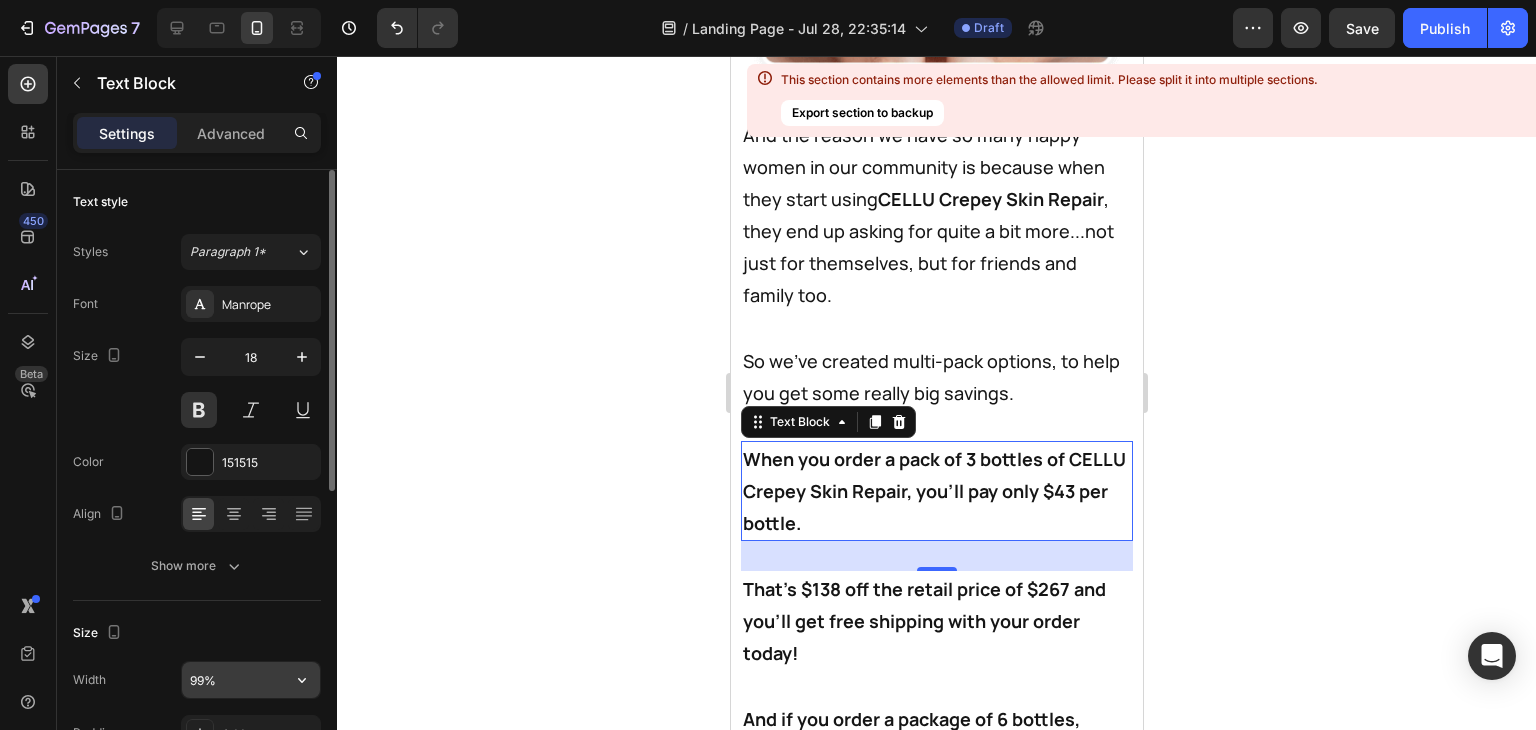 click on "99%" at bounding box center (251, 680) 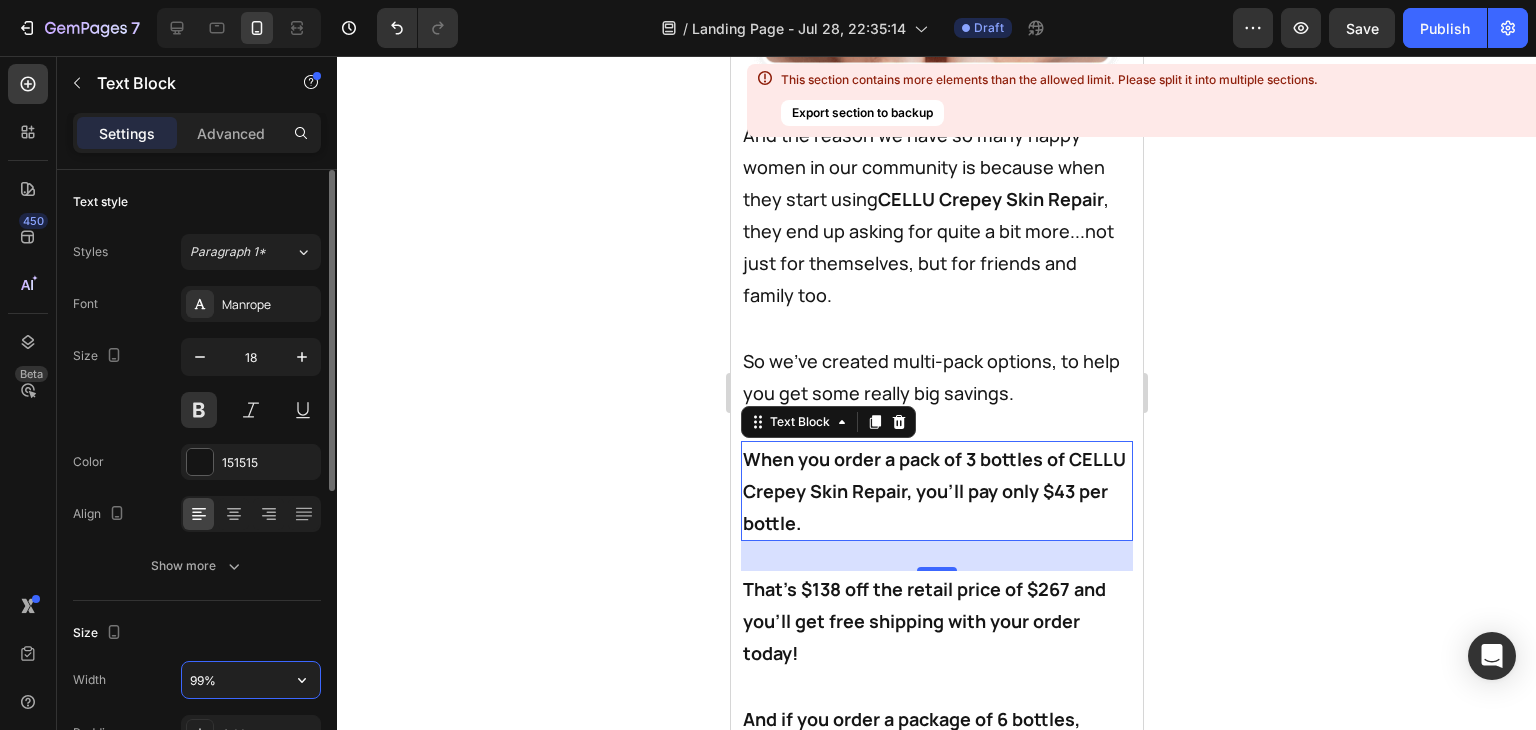 type on "100%" 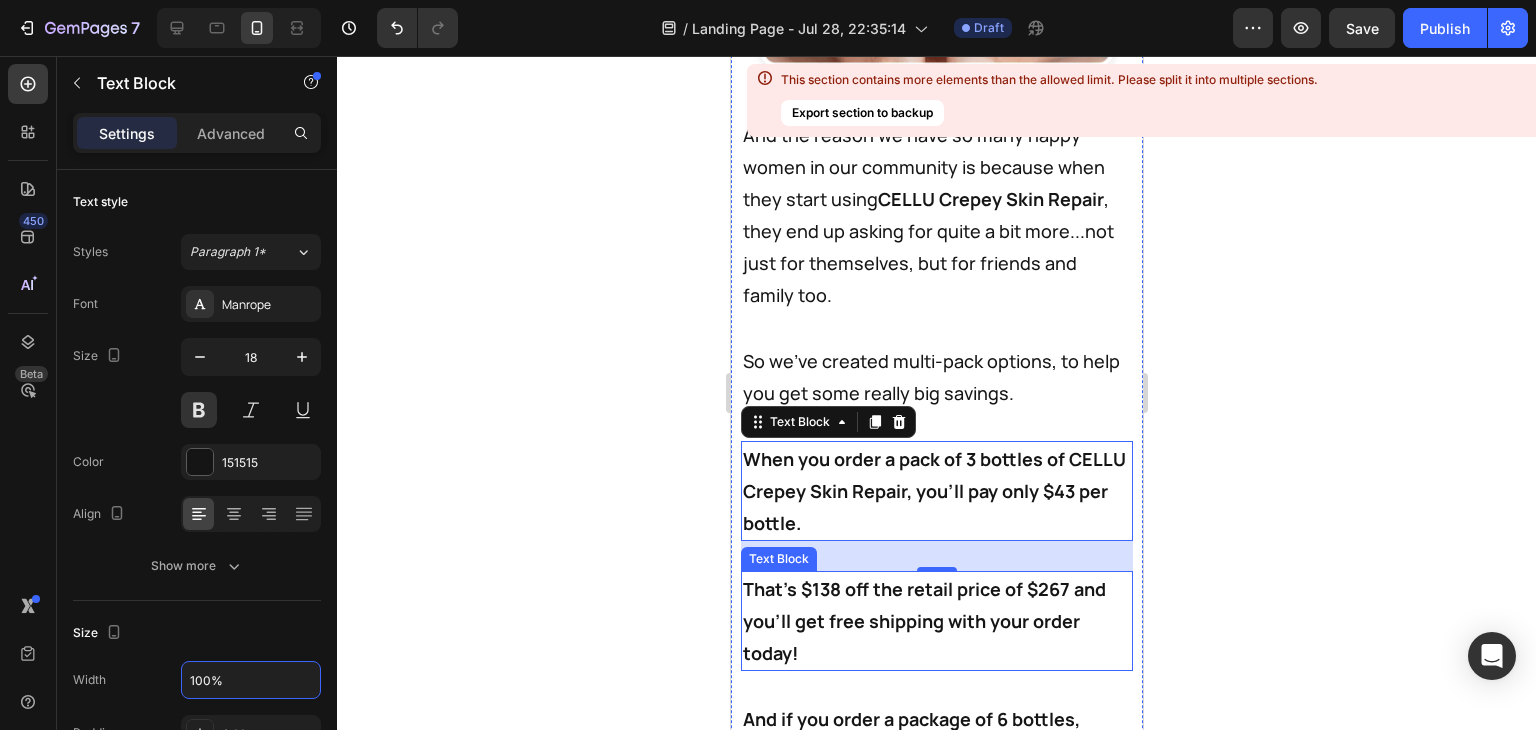 click on "That's $138 off the retail price of $267 and you'll get free shipping with your order today!" at bounding box center (934, 621) 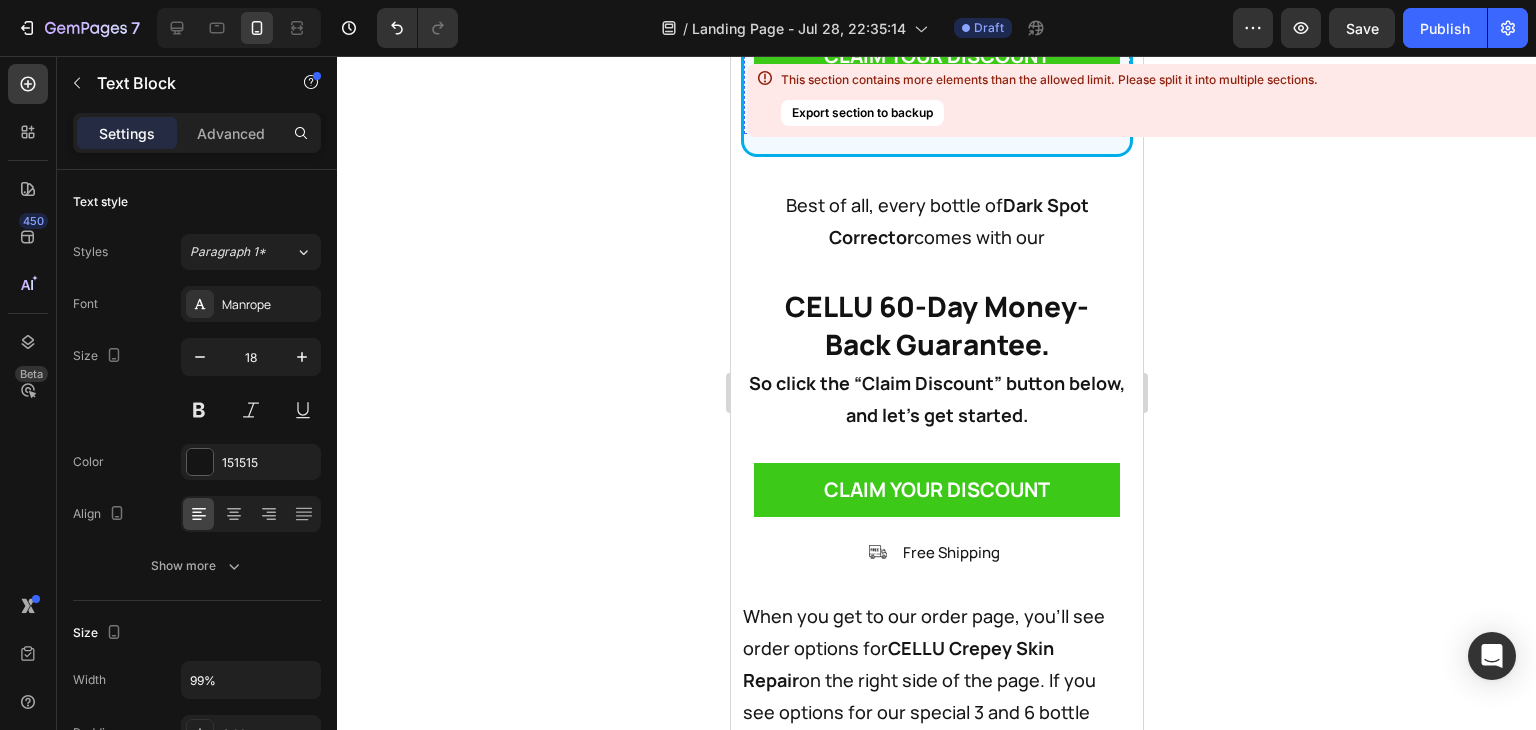 scroll, scrollTop: 48836, scrollLeft: 0, axis: vertical 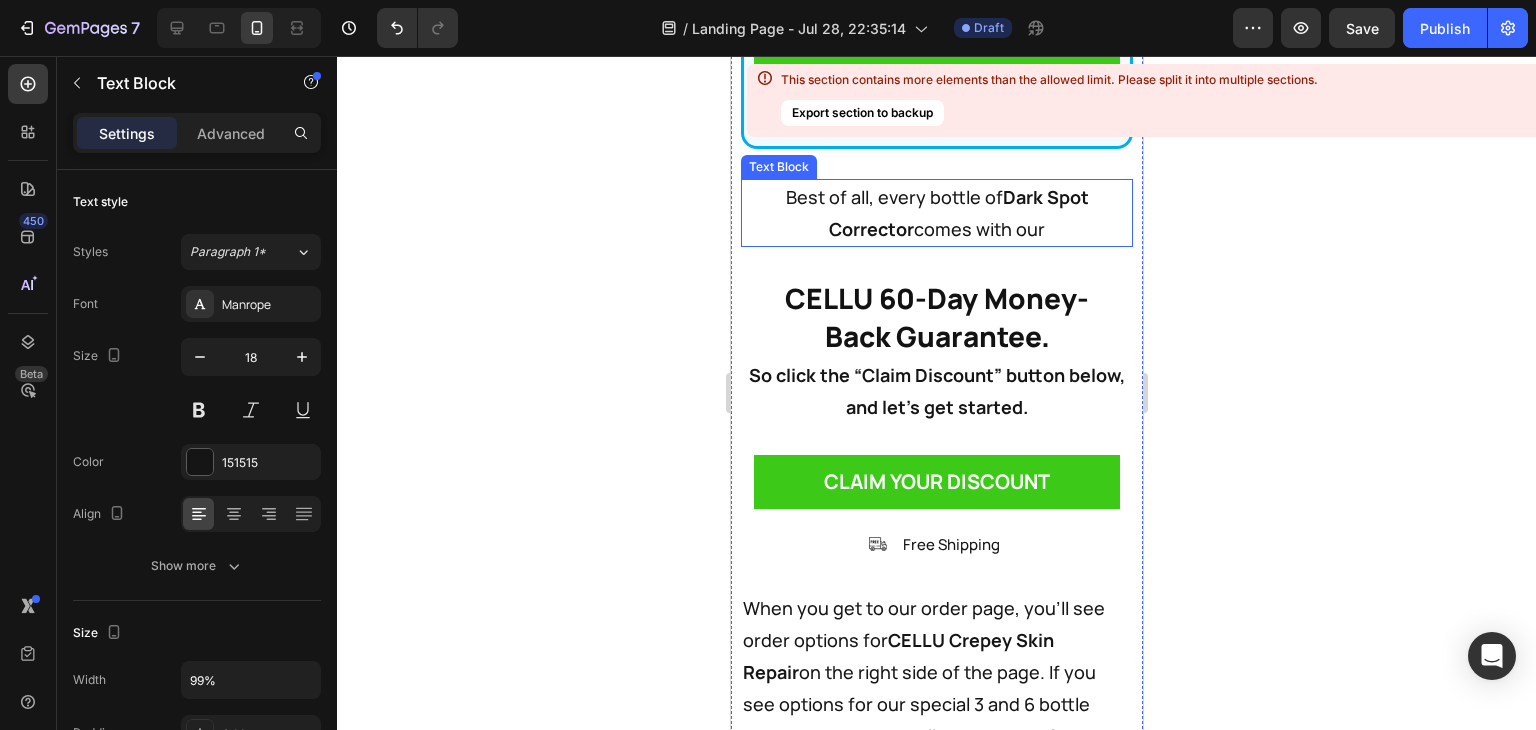 click on "Corrector  comes with our" at bounding box center (936, 229) 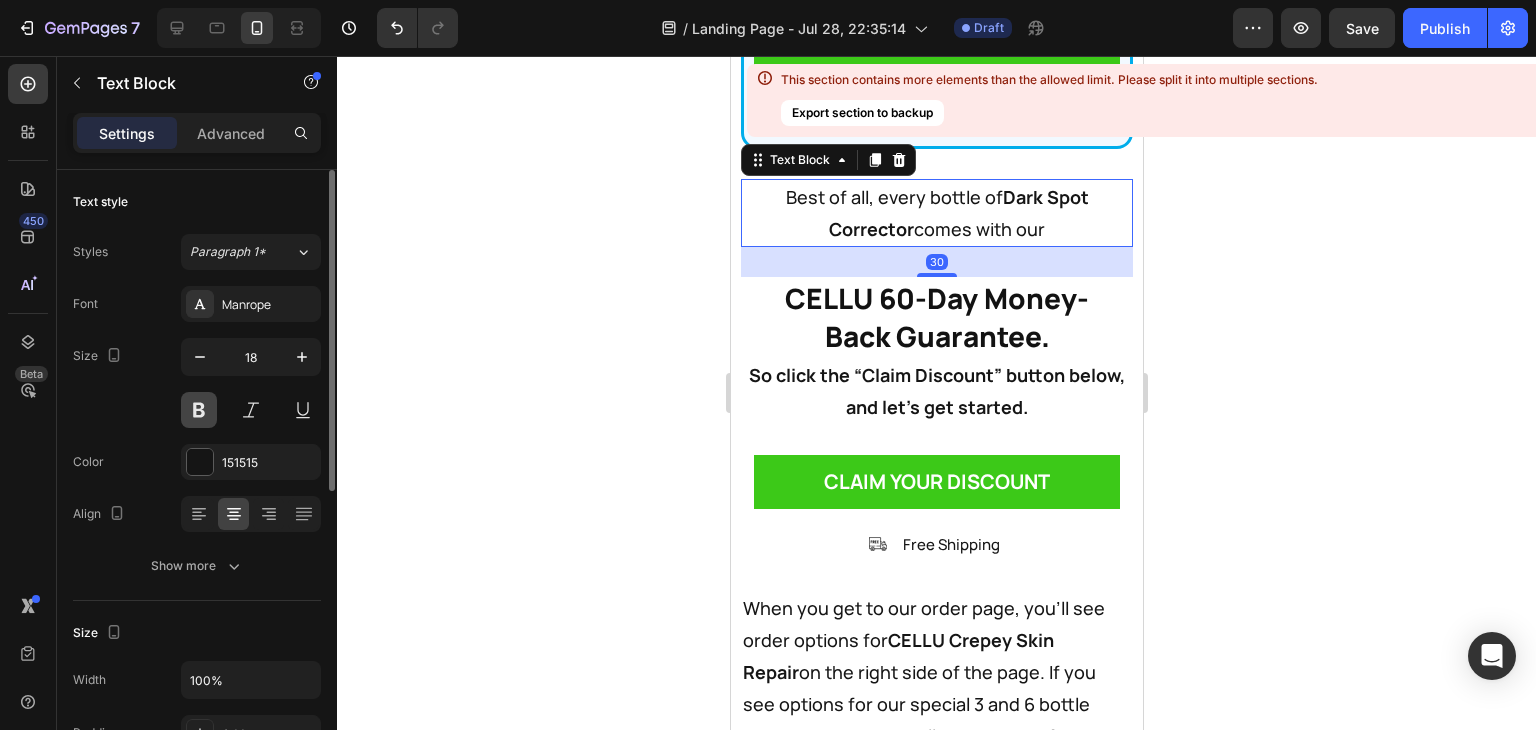 click at bounding box center [199, 410] 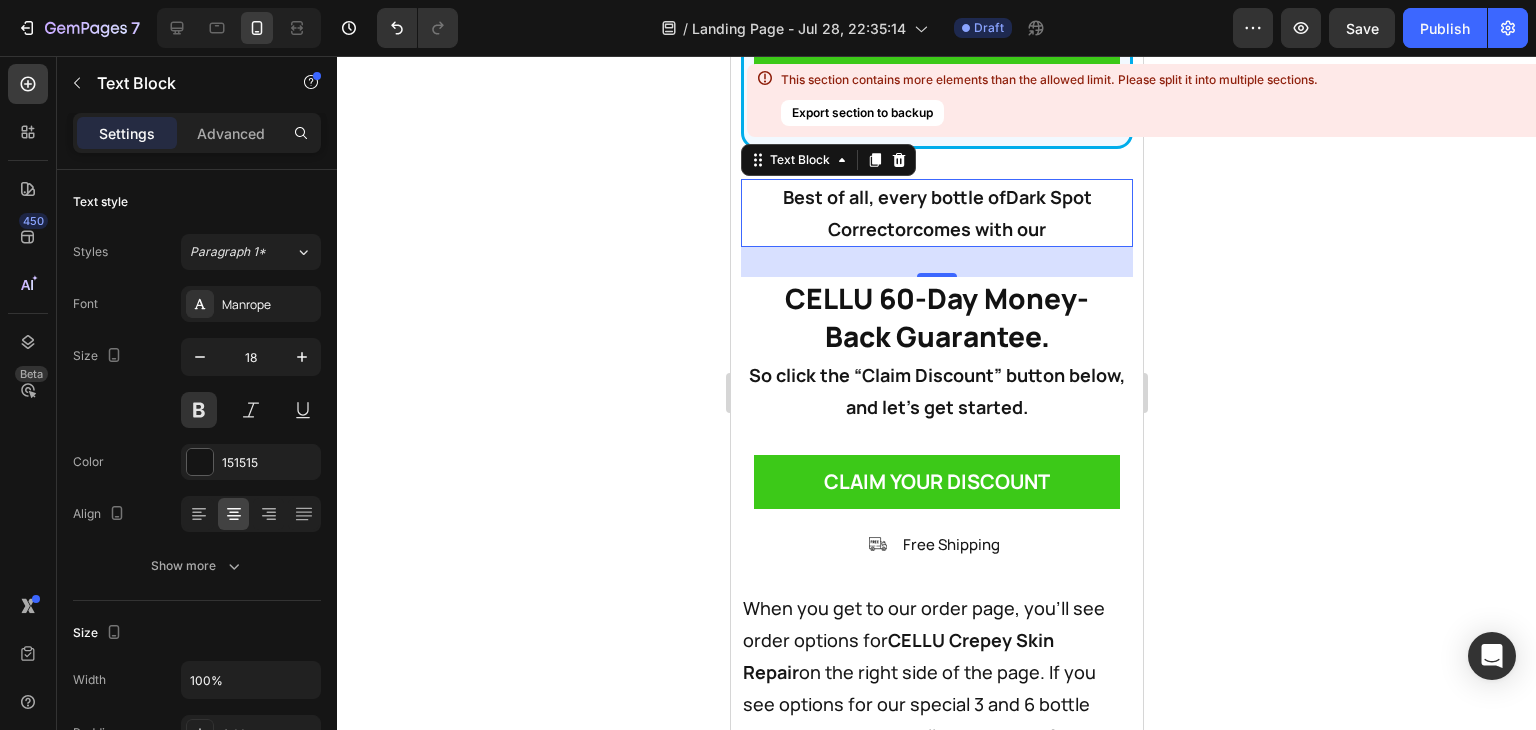 click 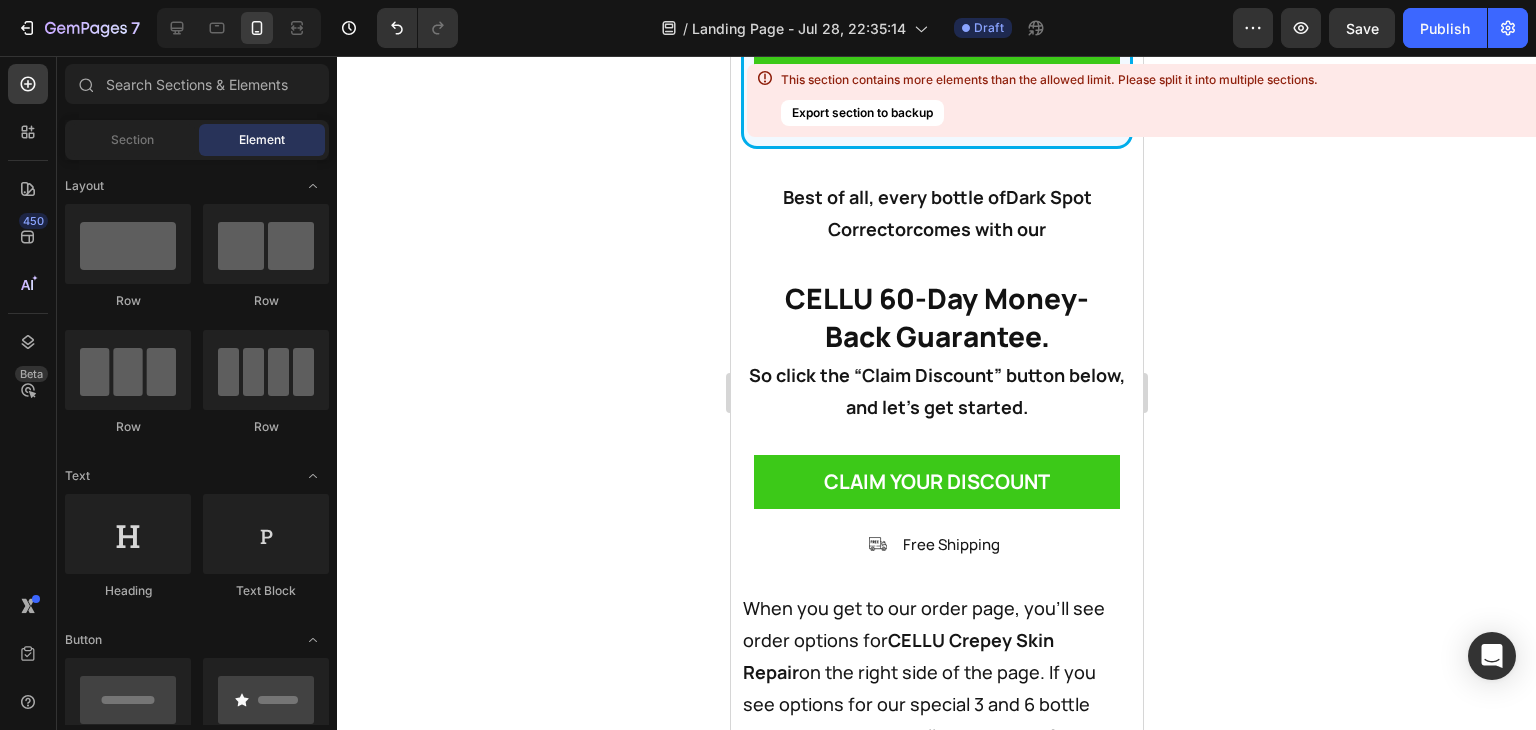 click on "Best of all, every bottle of  Dark Spot" at bounding box center [936, 197] 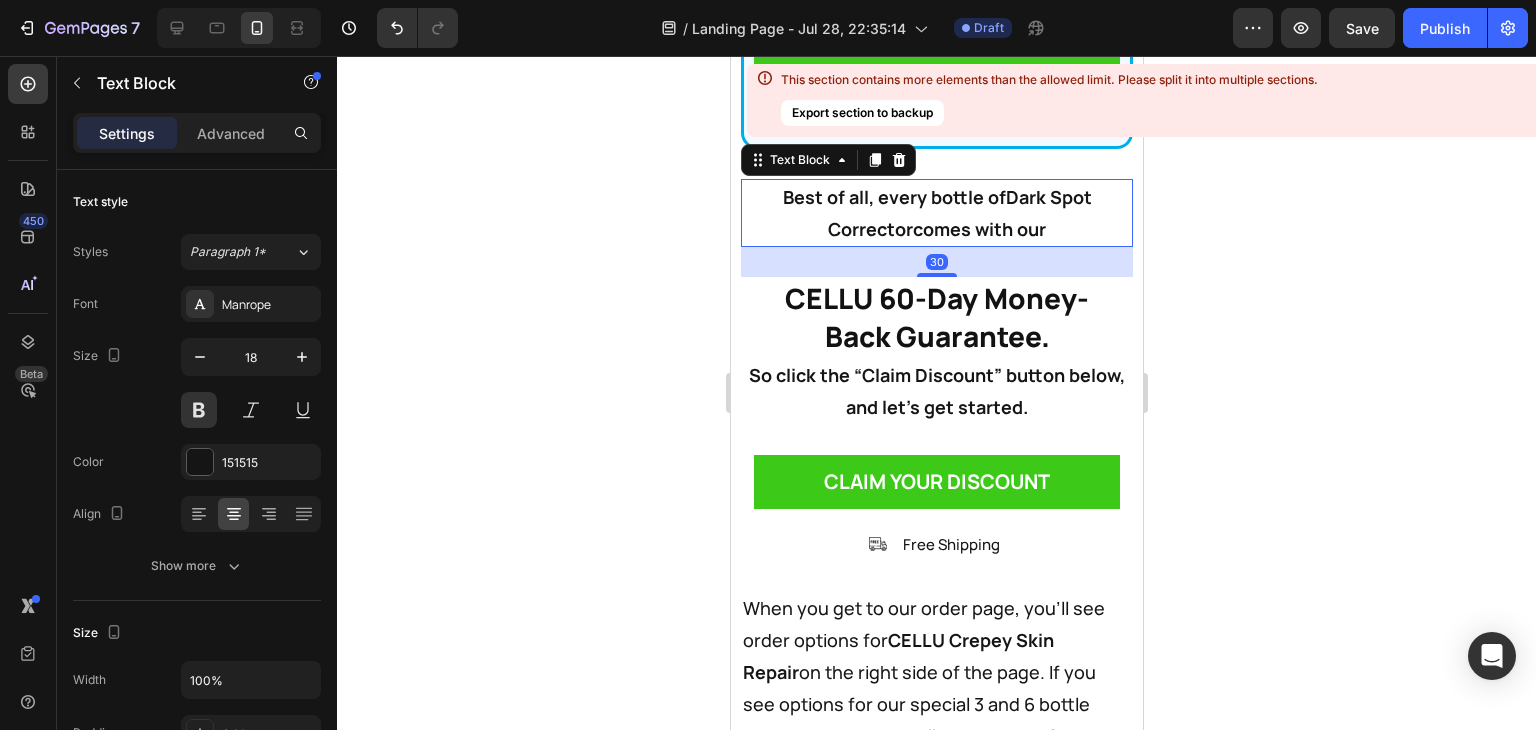 click on "Best of all, every bottle of  Dark Spot" at bounding box center (936, 197) 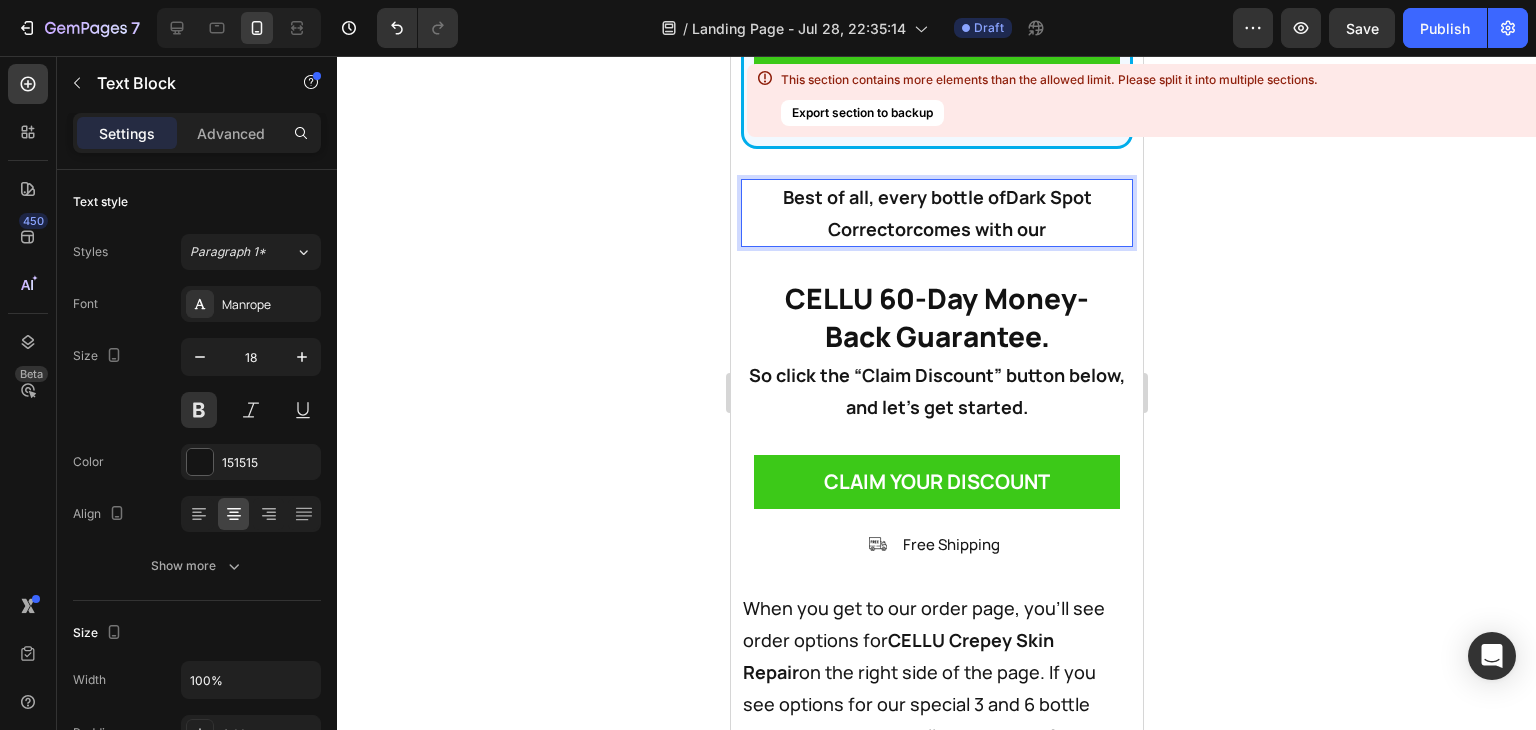 click on "Corrector" at bounding box center [869, 229] 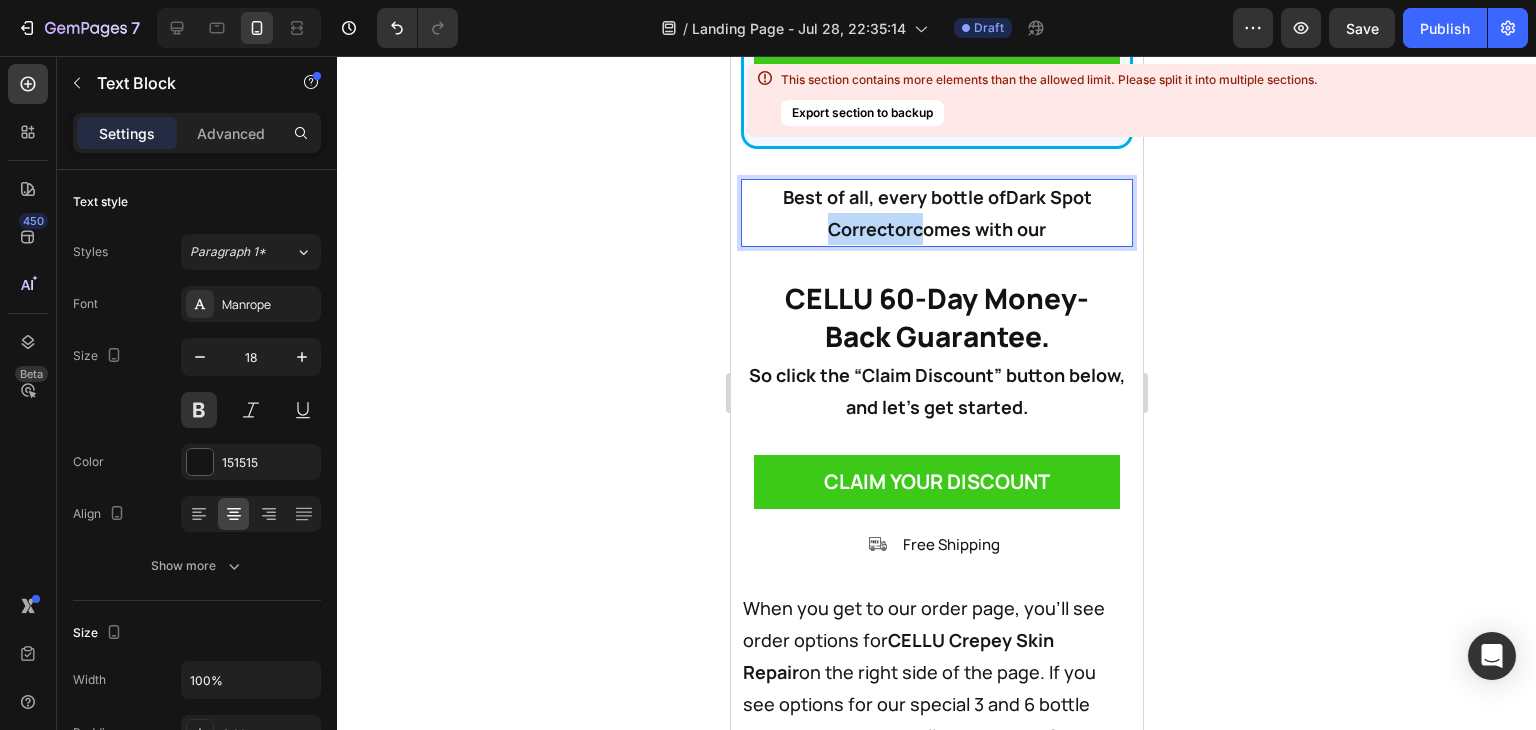 click on "Corrector" at bounding box center (869, 229) 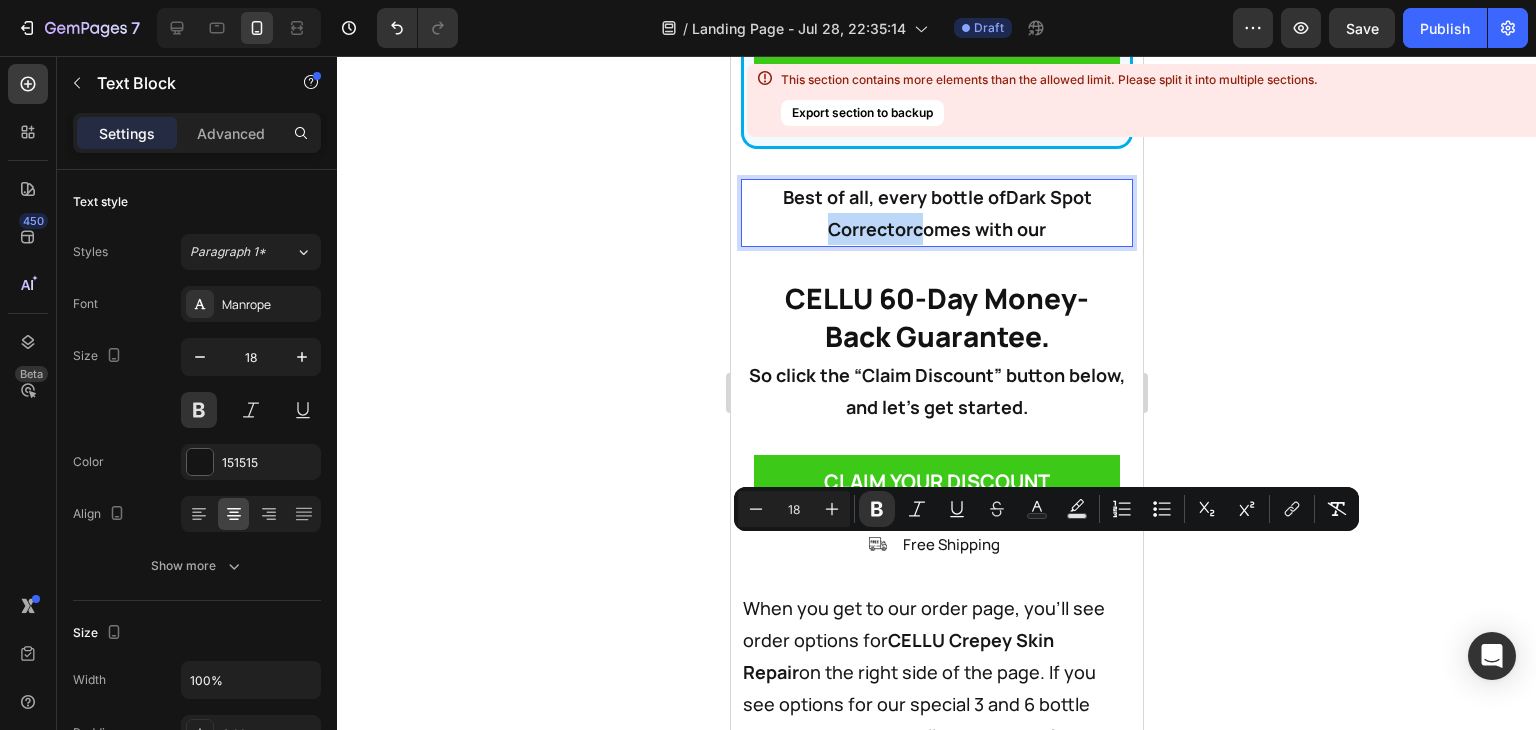 click on "Corrector  comes with our" at bounding box center [936, 229] 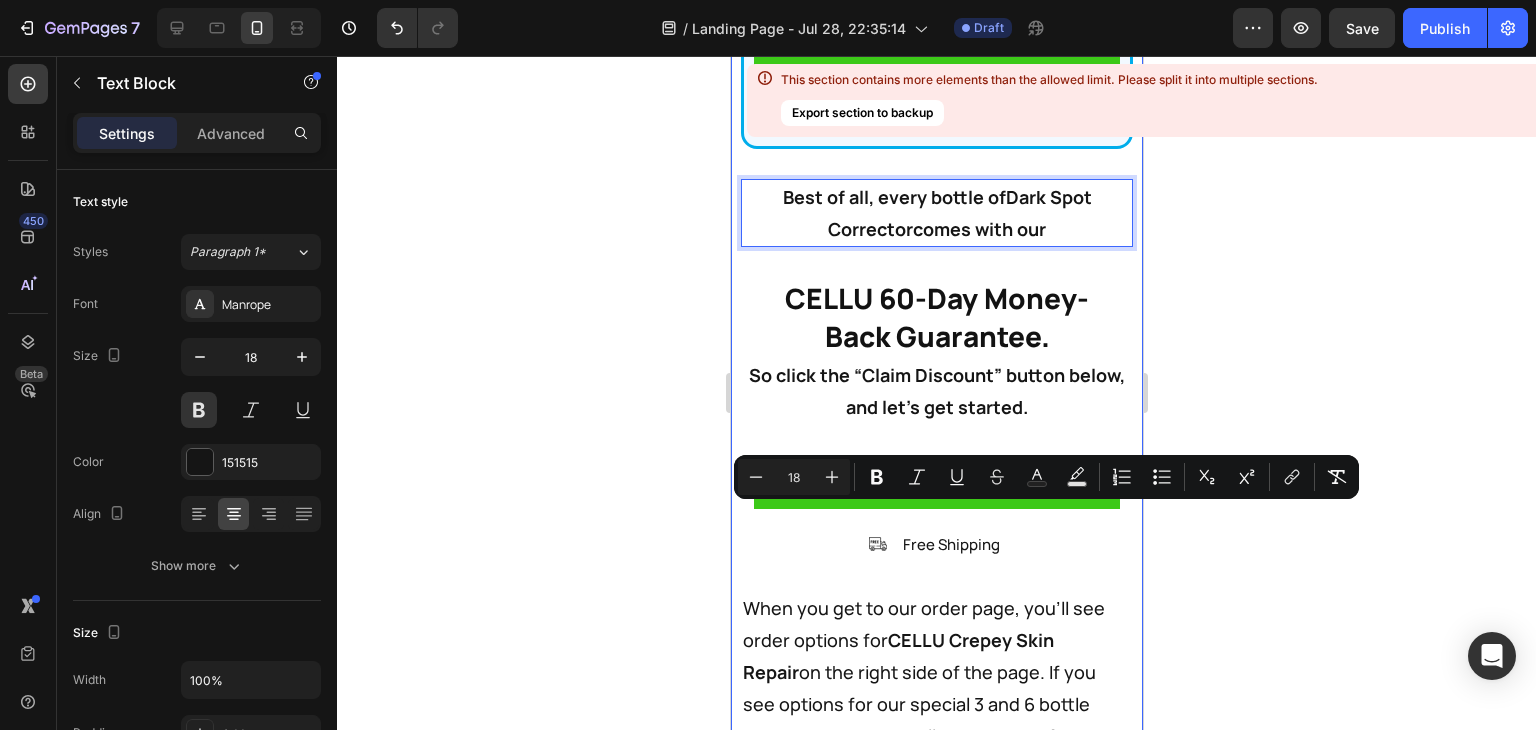 drag, startPoint x: 1066, startPoint y: 558, endPoint x: 742, endPoint y: 501, distance: 328.97568 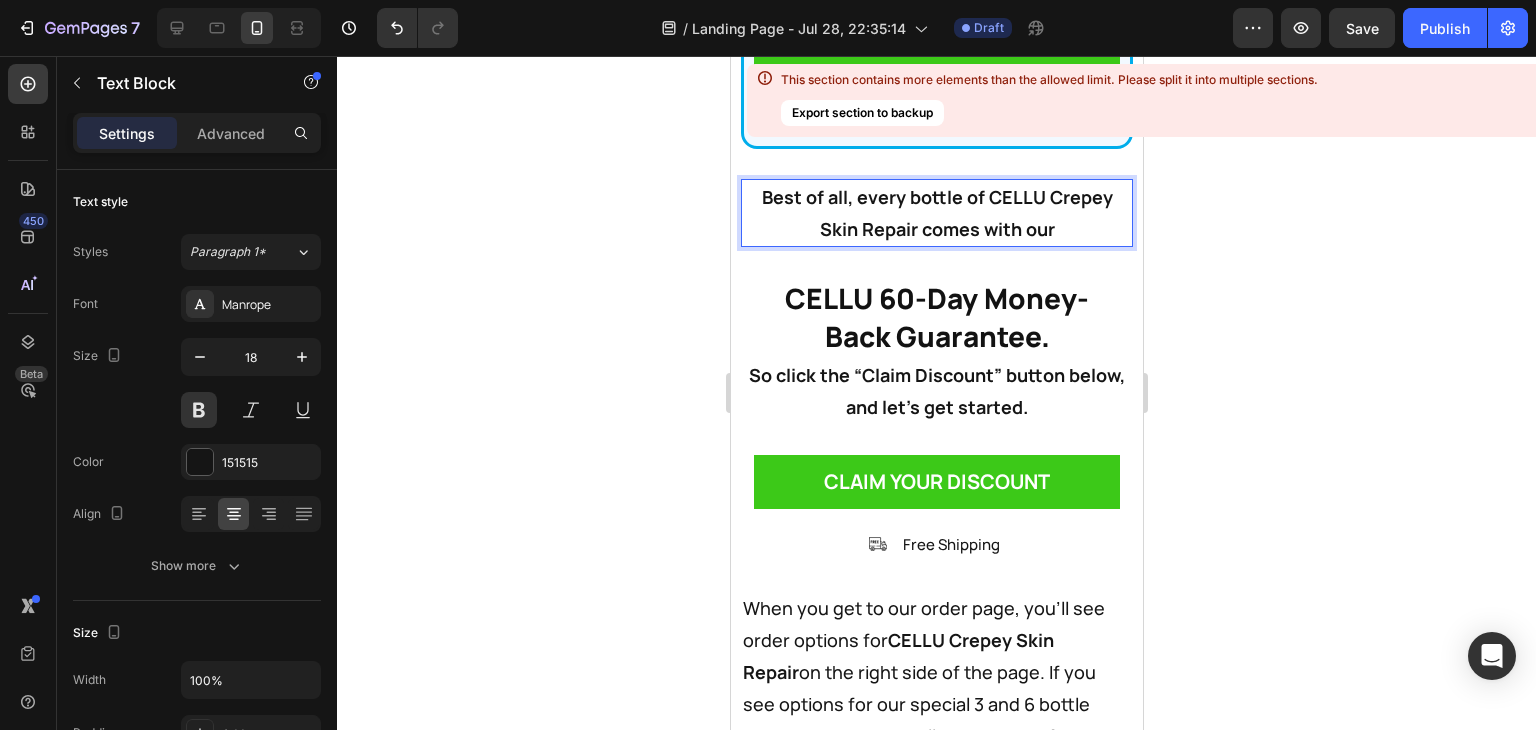 click 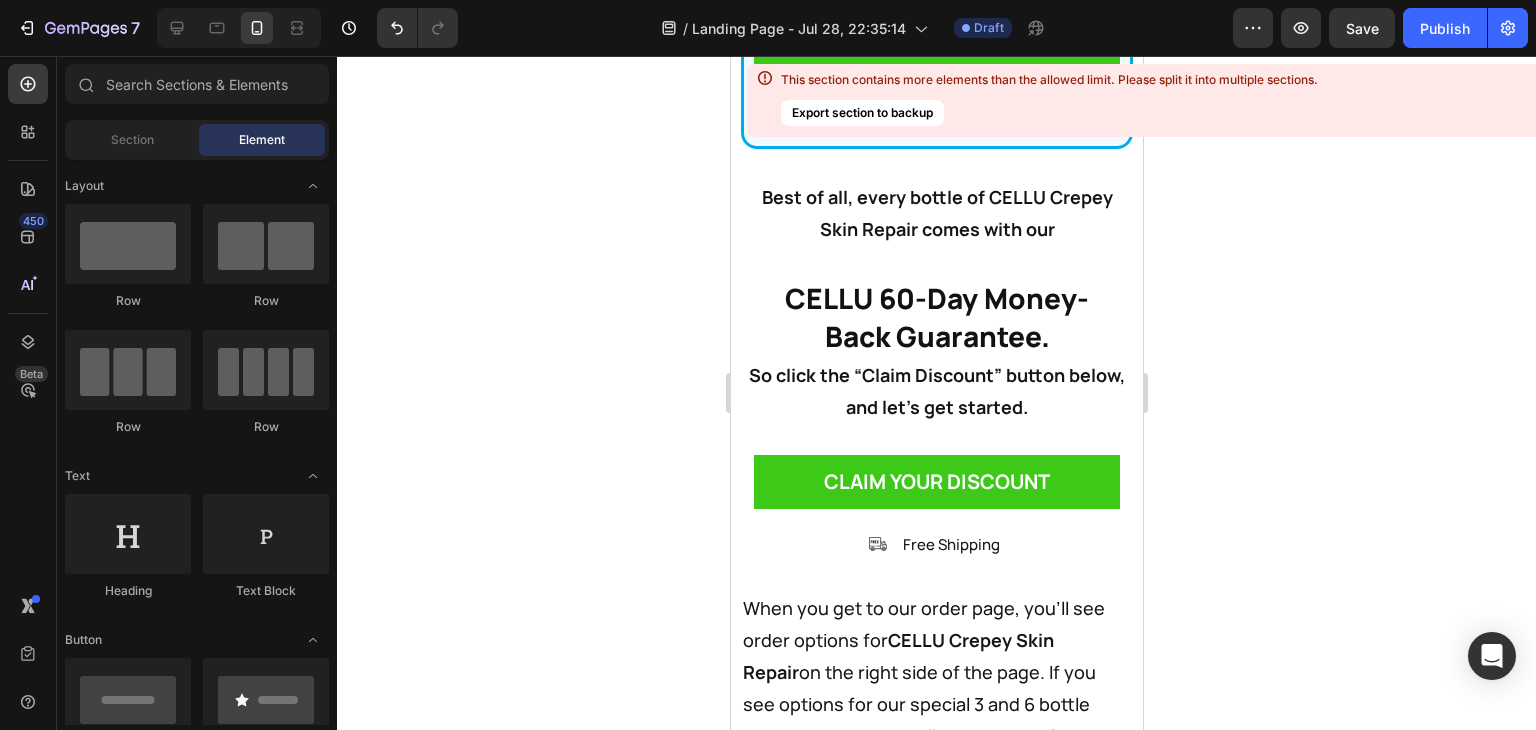 click 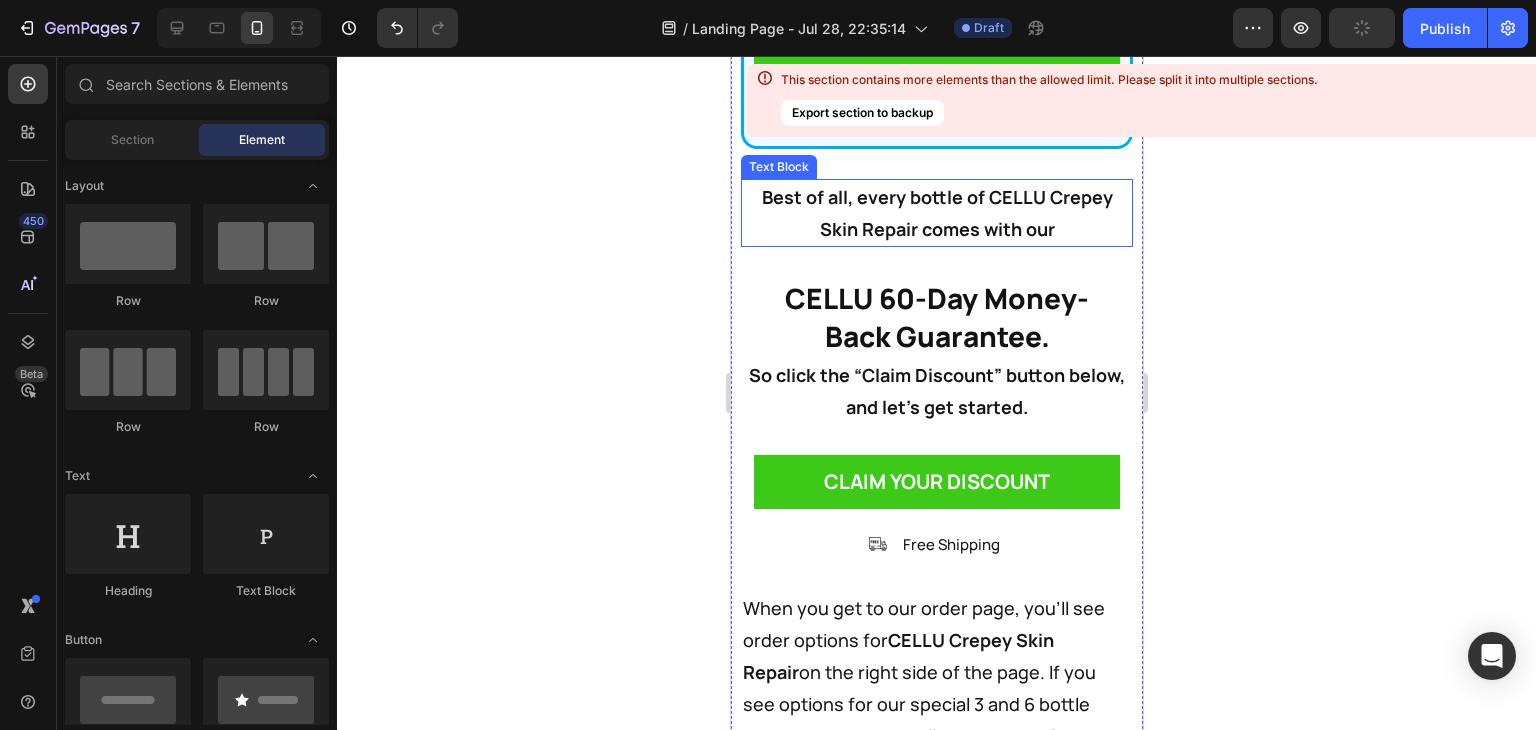 scroll, scrollTop: 49155, scrollLeft: 0, axis: vertical 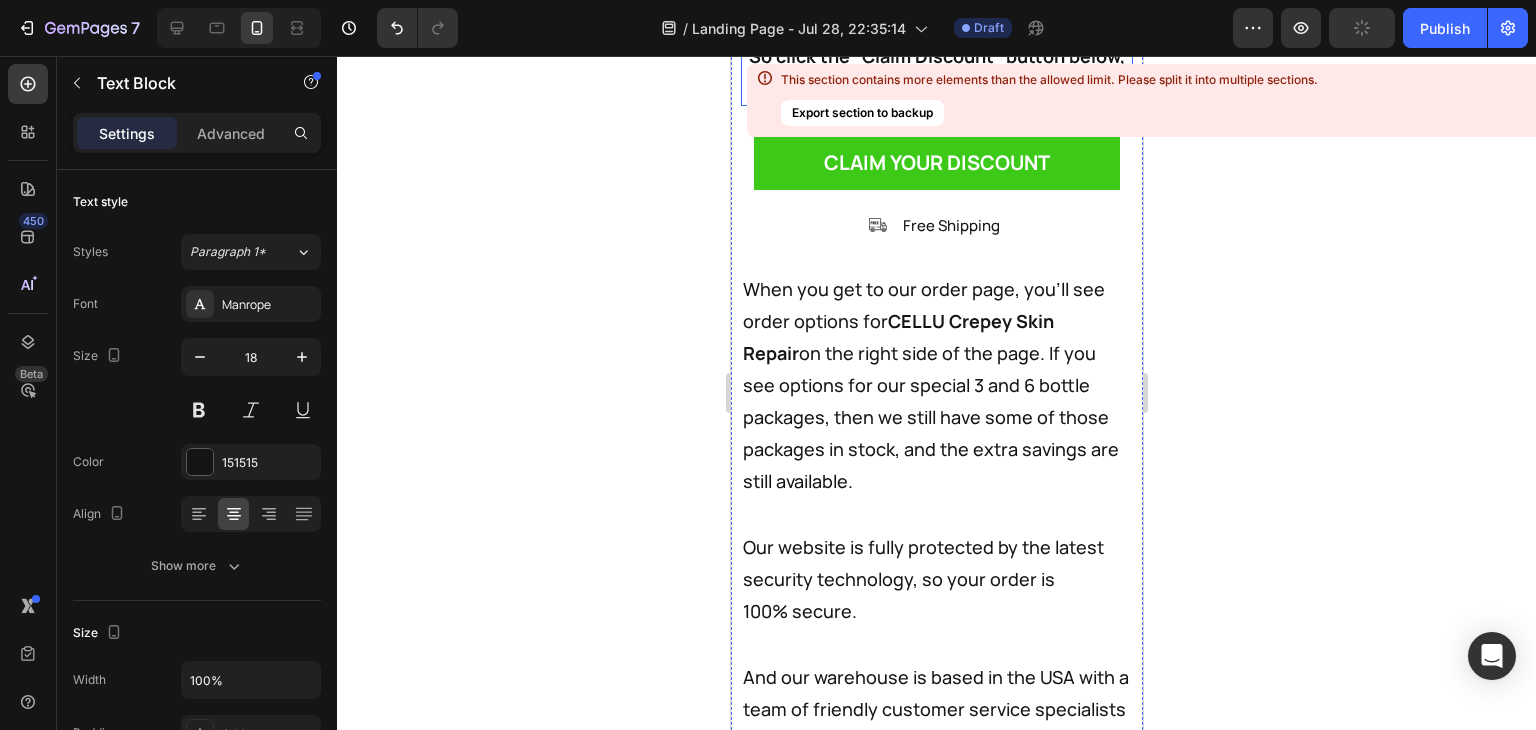 click on "So click the “Claim Discount” button below, and let’s get started." at bounding box center (936, 72) 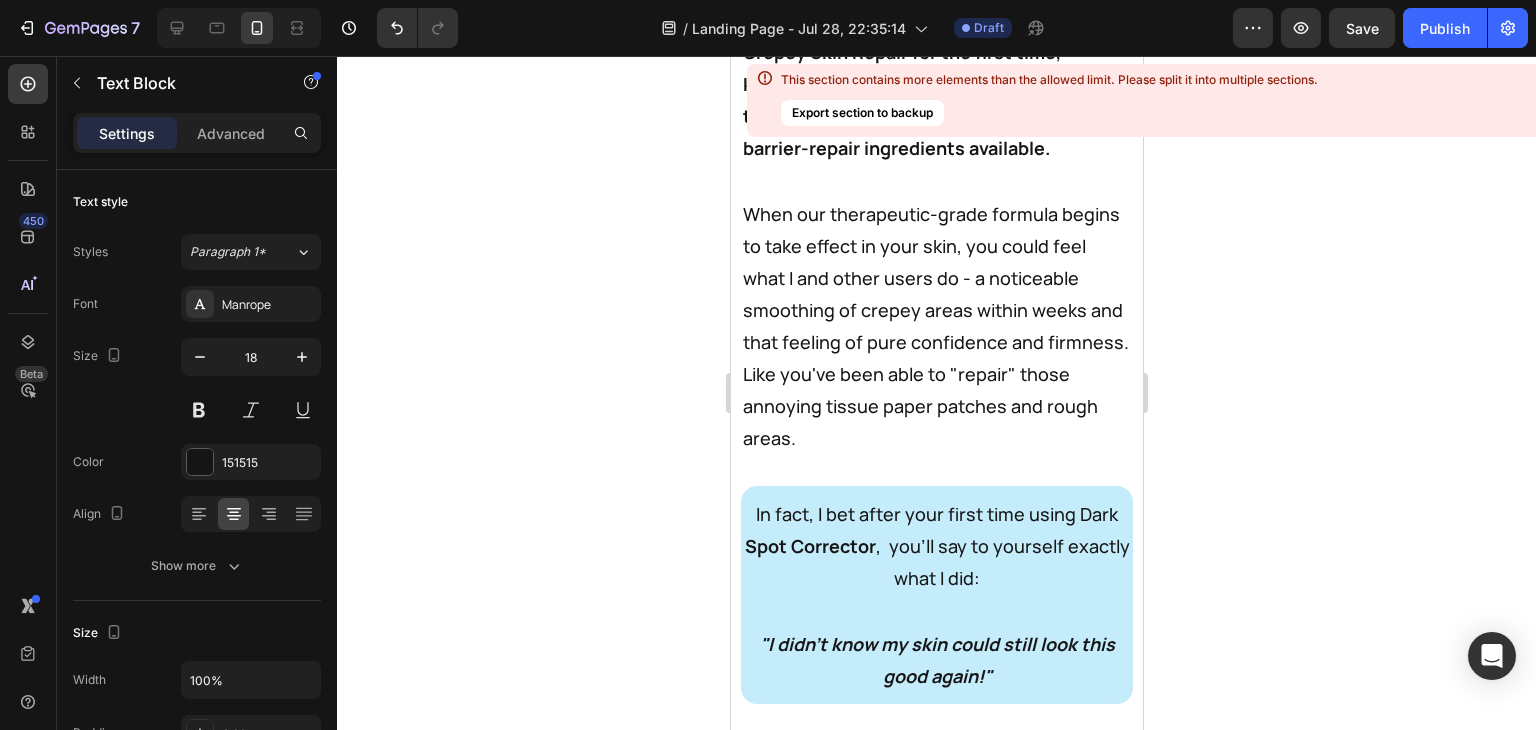 scroll, scrollTop: 50290, scrollLeft: 0, axis: vertical 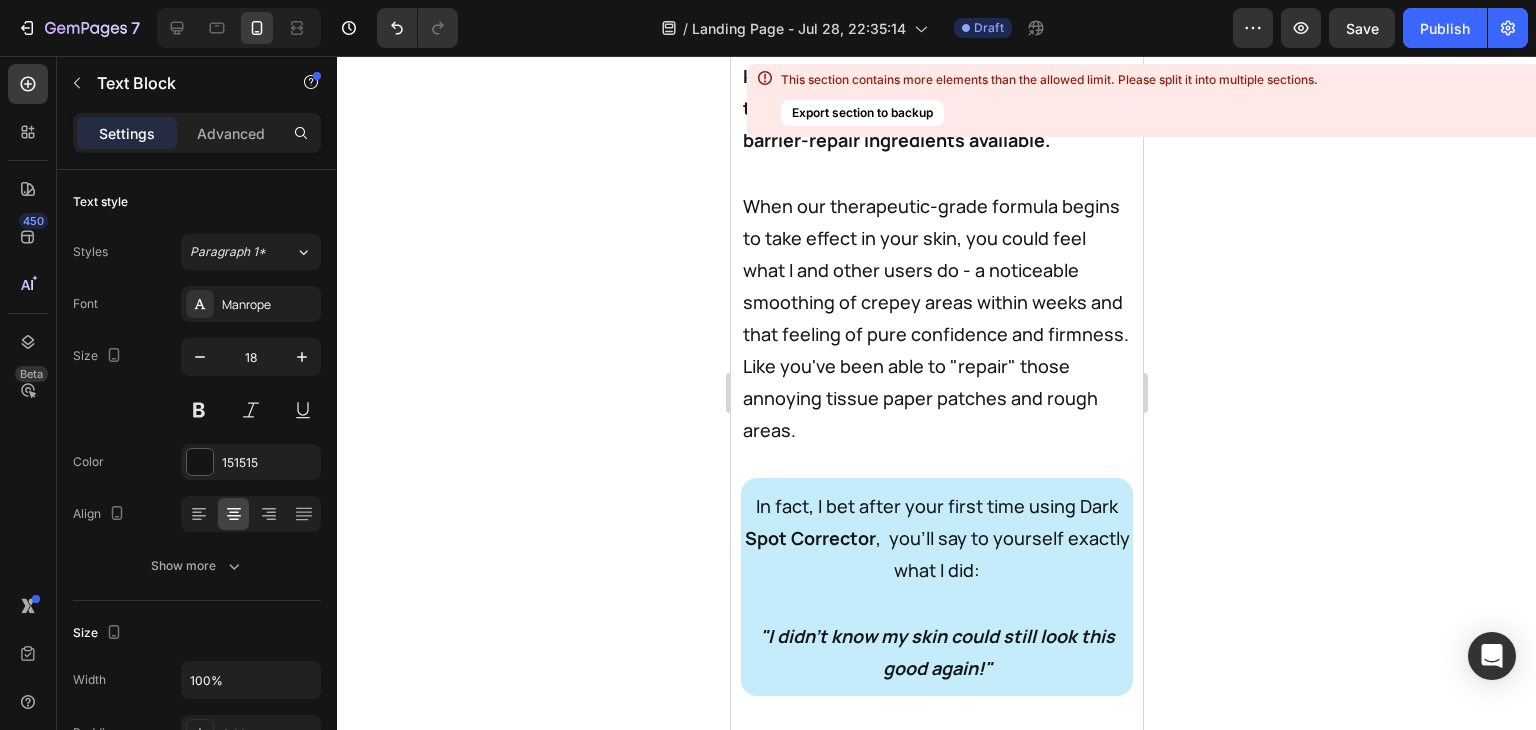 click on "Yet it provides far more dramatic results - leaving your skin looking smooth, firm, and youthful." at bounding box center [936, -72] 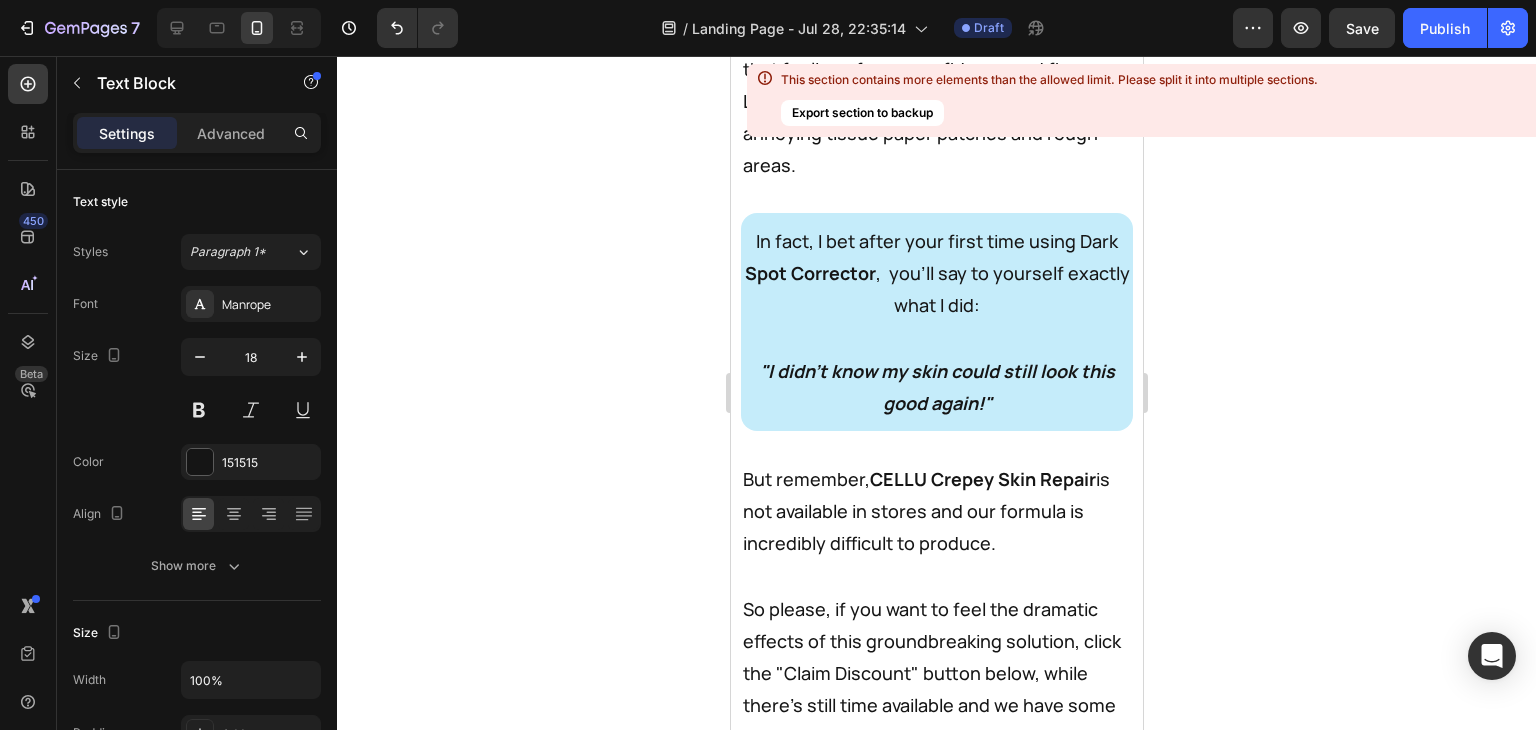 scroll, scrollTop: 50570, scrollLeft: 0, axis: vertical 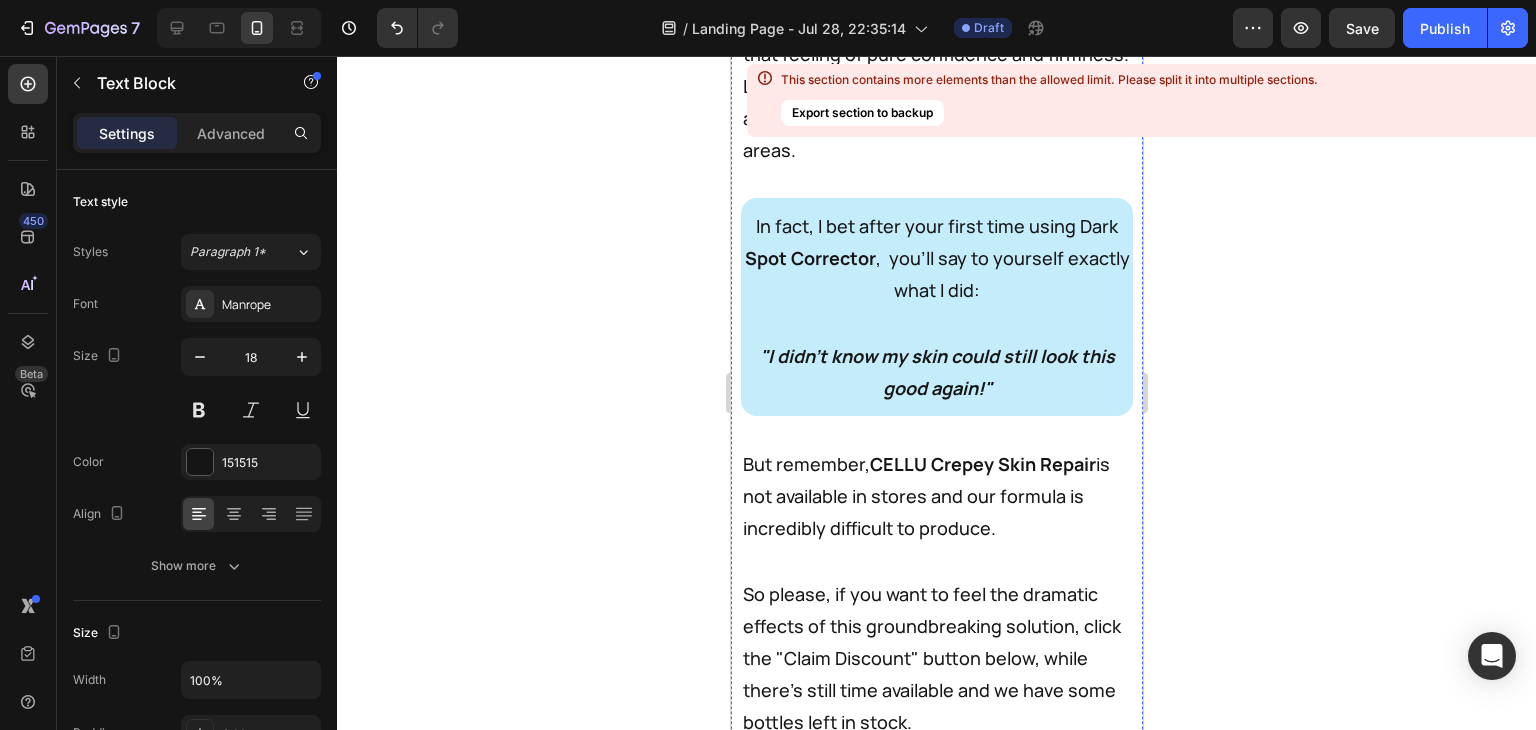 click on "Imagine the feeling of applying CELLU Crepey Skin Repair for the first time, knowing the formula was scientifically tested for years using the most advanced barrier-repair ingredients available." at bounding box center (934, -204) 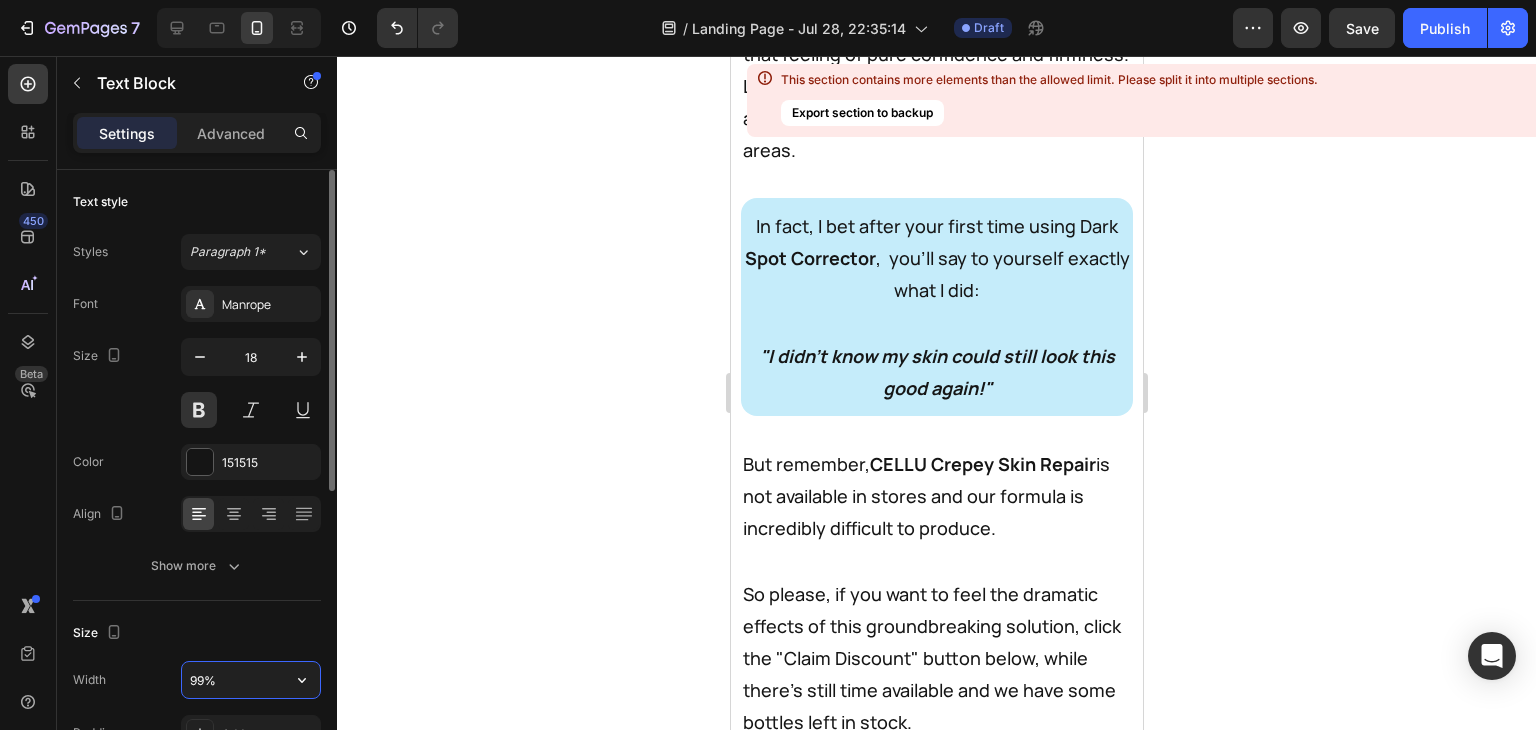 click on "99%" at bounding box center [251, 680] 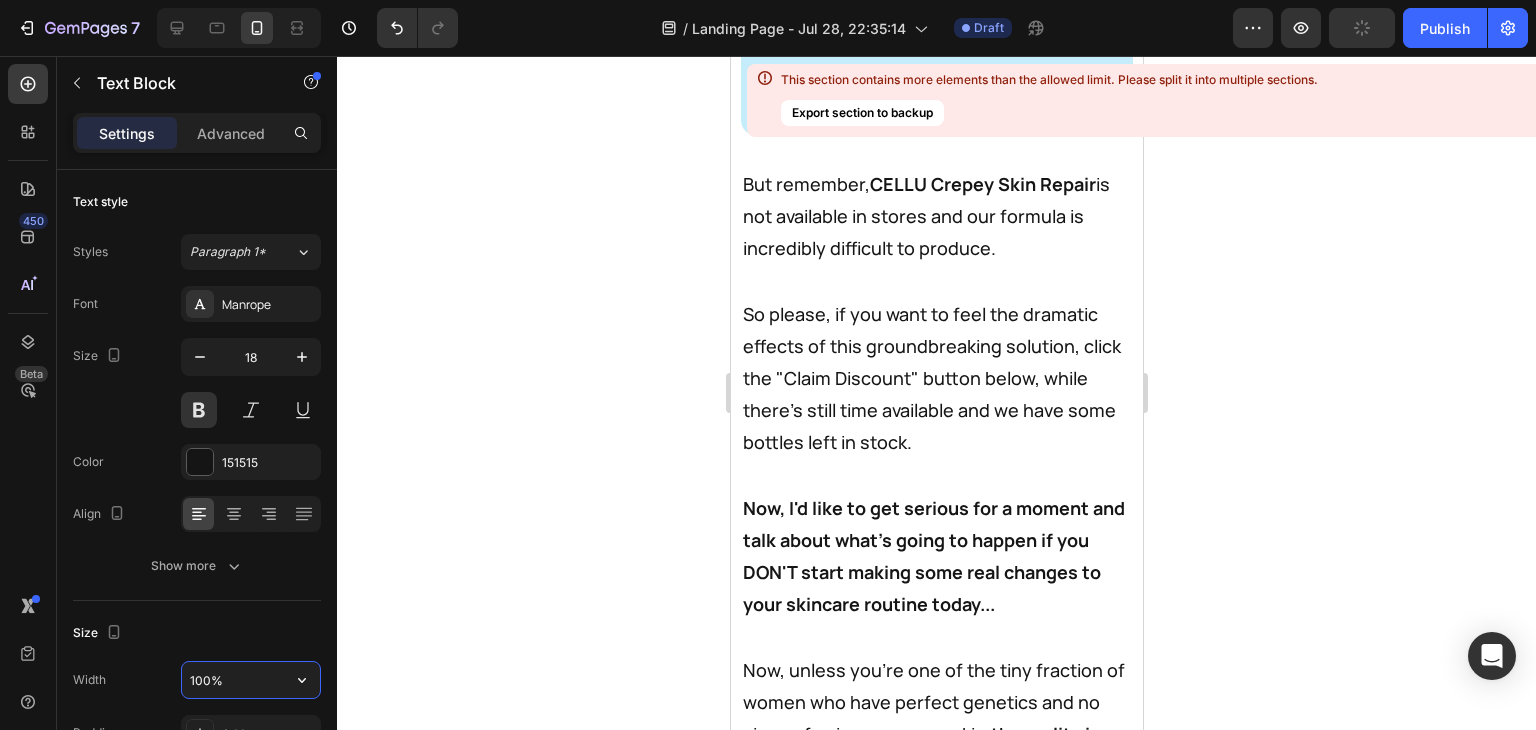 scroll, scrollTop: 50904, scrollLeft: 0, axis: vertical 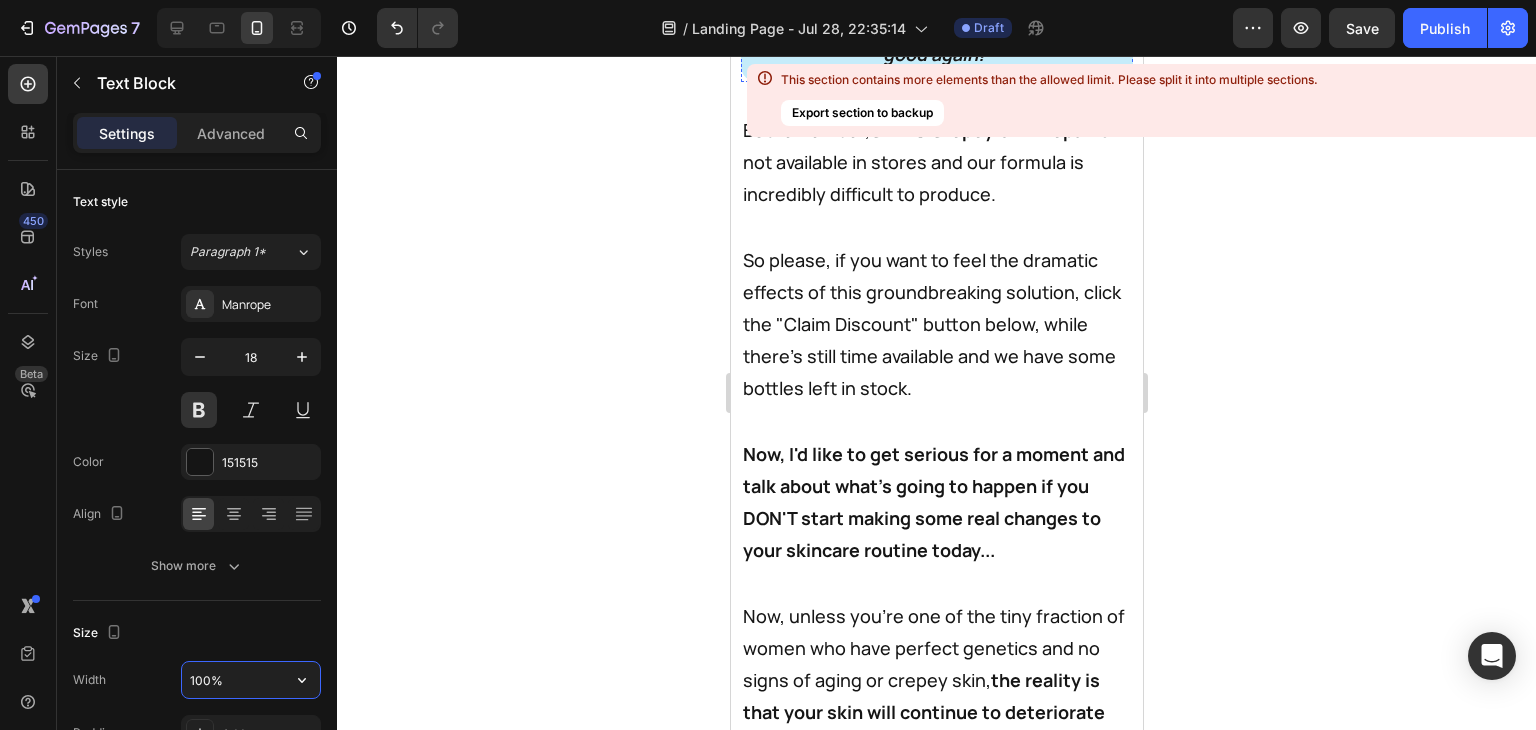 click on "what I did:" at bounding box center (936, -44) 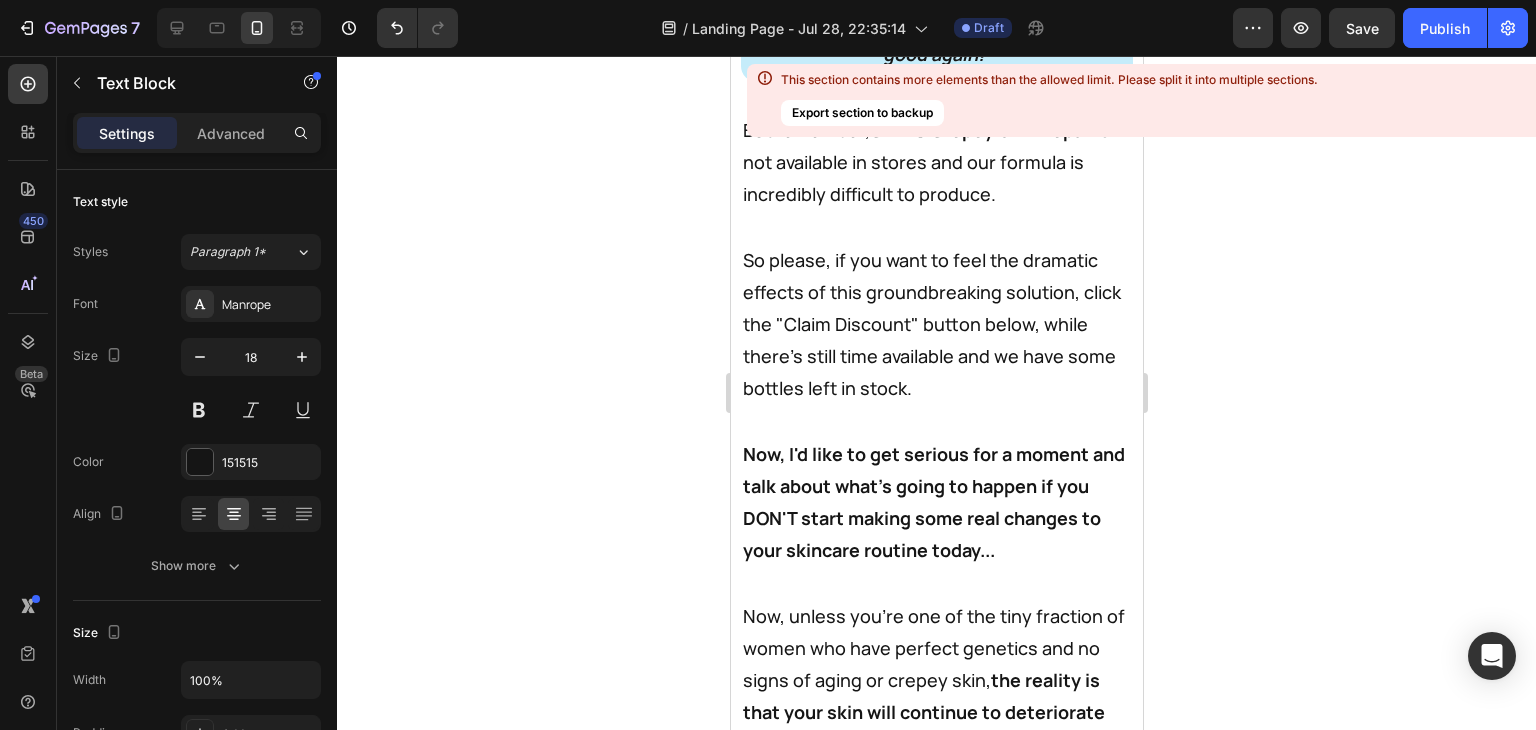click on "what I did:" at bounding box center (936, -44) 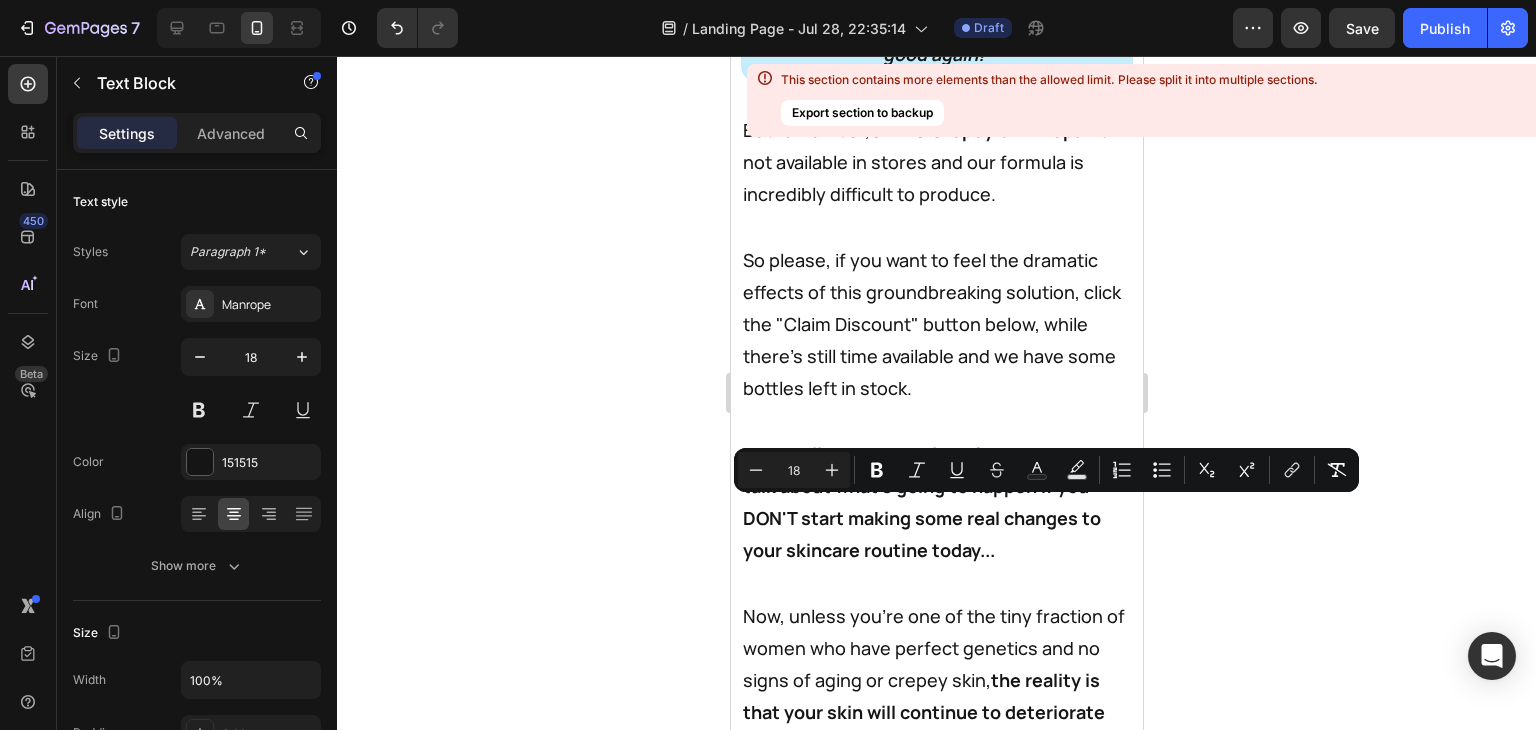 drag, startPoint x: 1630, startPoint y: 175, endPoint x: 752, endPoint y: 508, distance: 939.0277 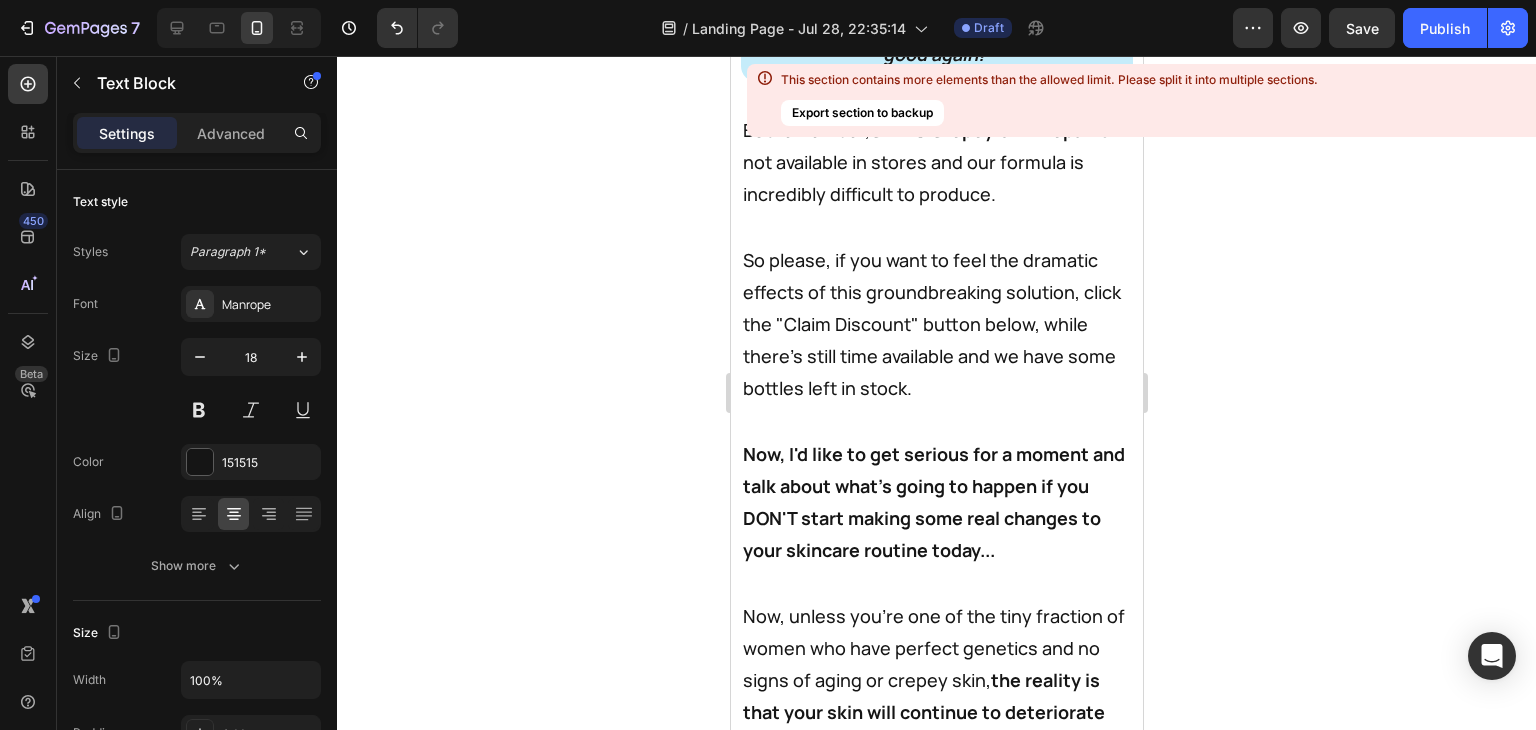 click on "In fact, I bet after your first time using CELLU Crepey Skin Repair,  you'll say to yourself exactly what I did:" at bounding box center [936, -76] 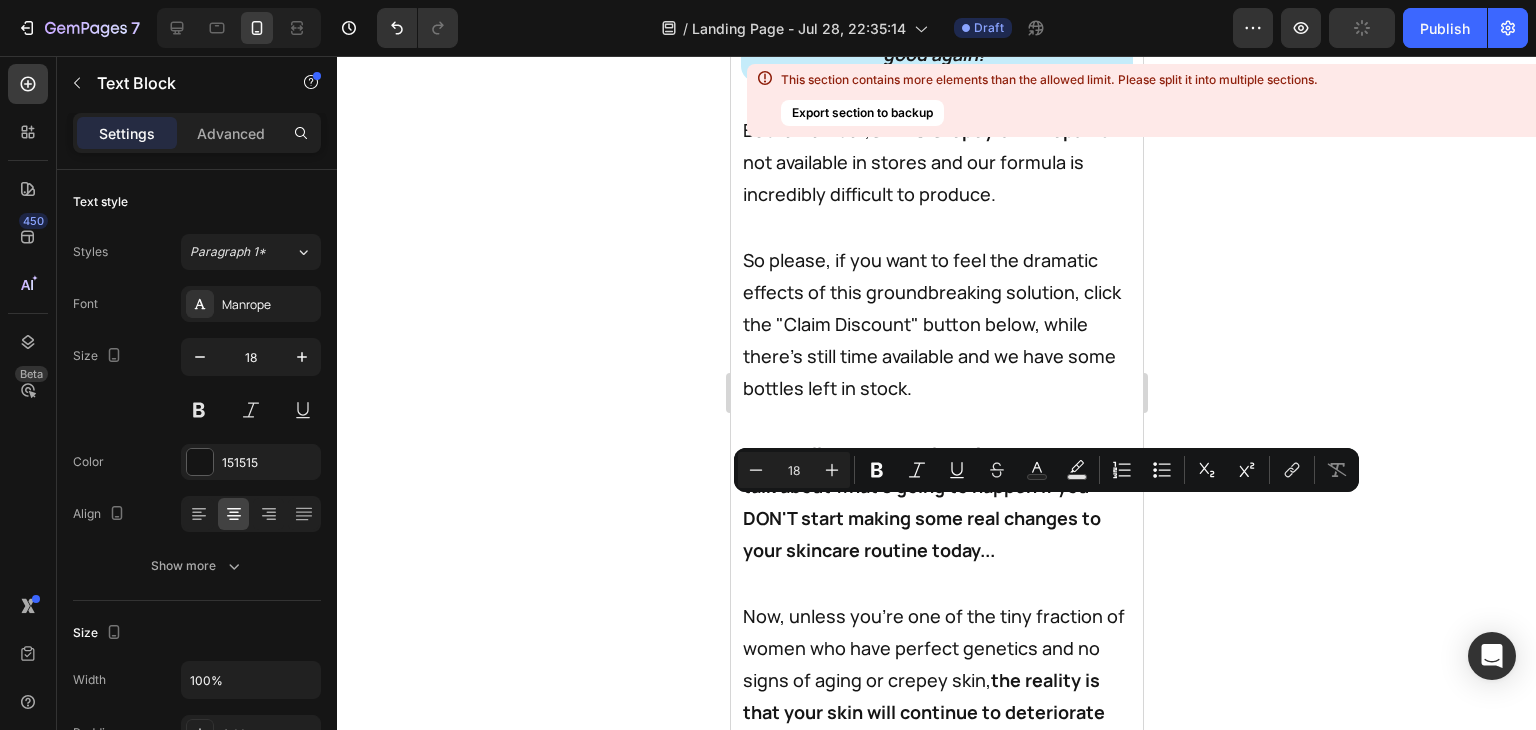 drag, startPoint x: 1058, startPoint y: 513, endPoint x: 913, endPoint y: 549, distance: 149.40215 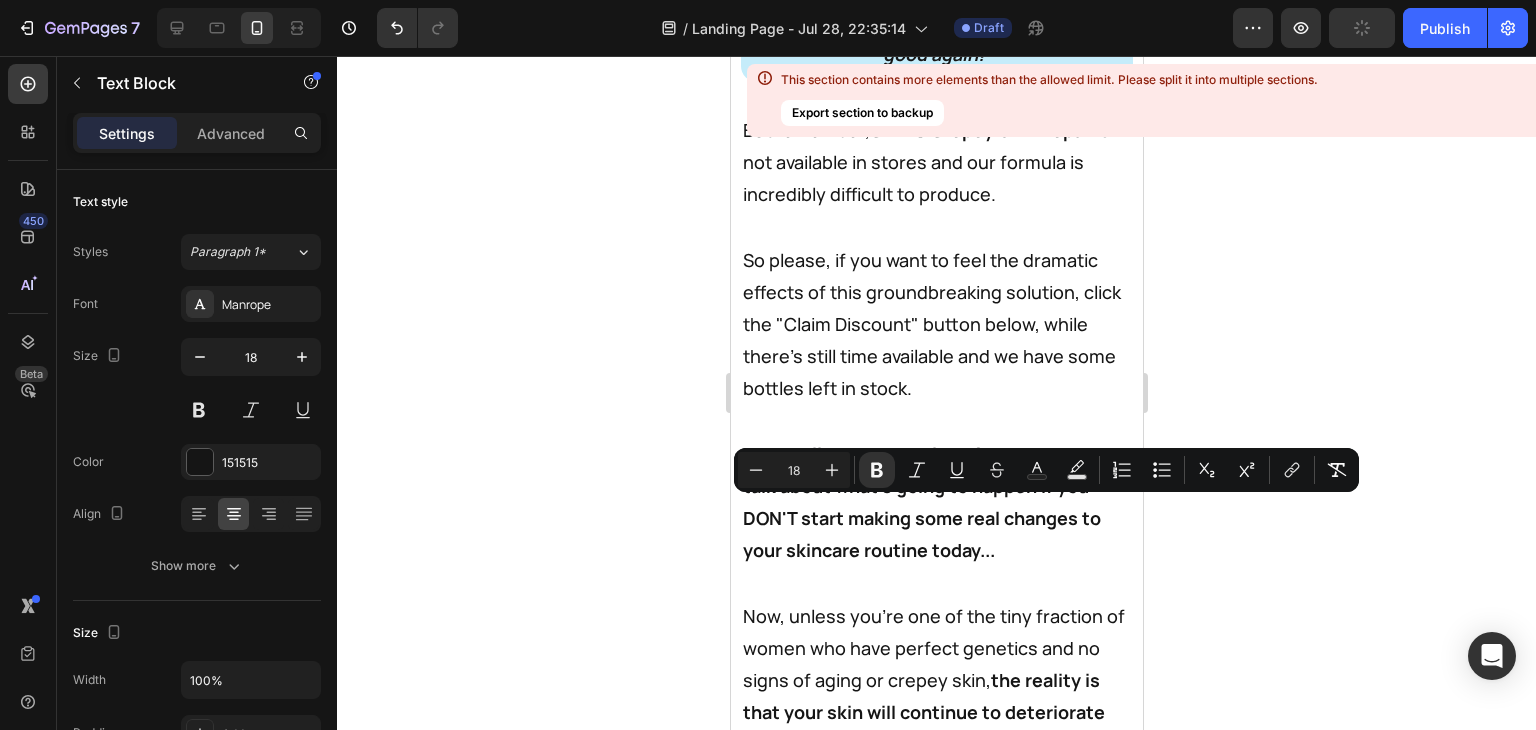 click 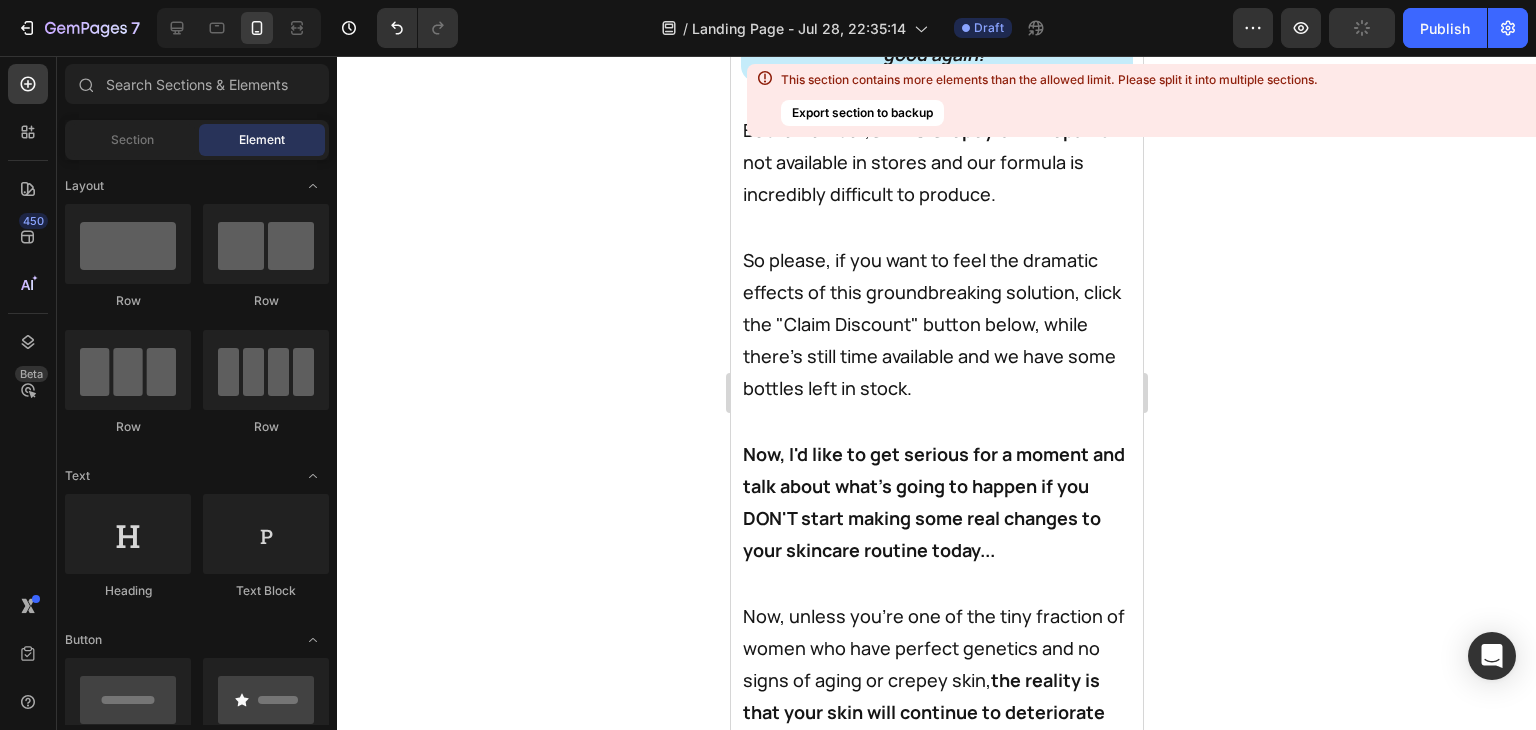 click on ""I didn't know my skin could still look this" at bounding box center [936, 22] 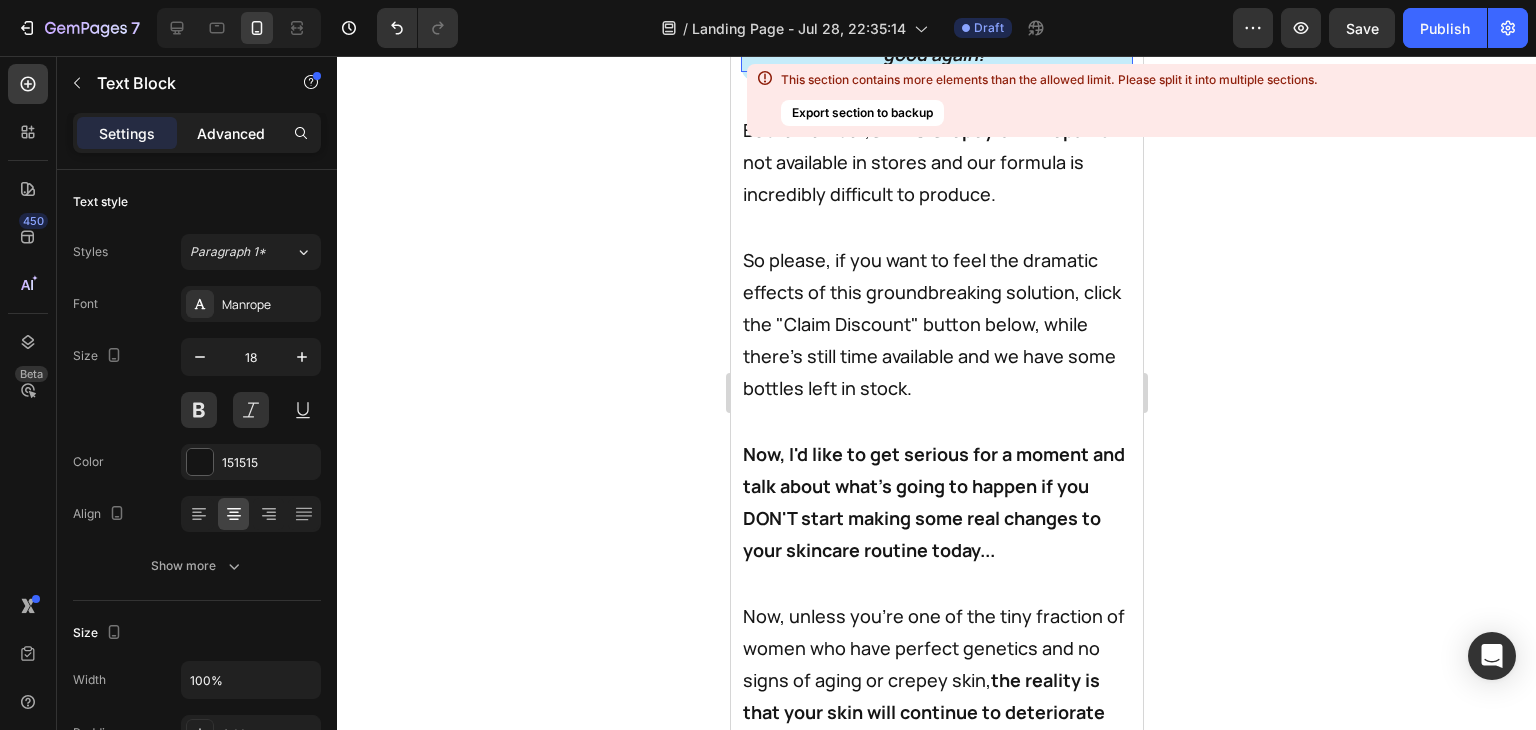 click on "Advanced" 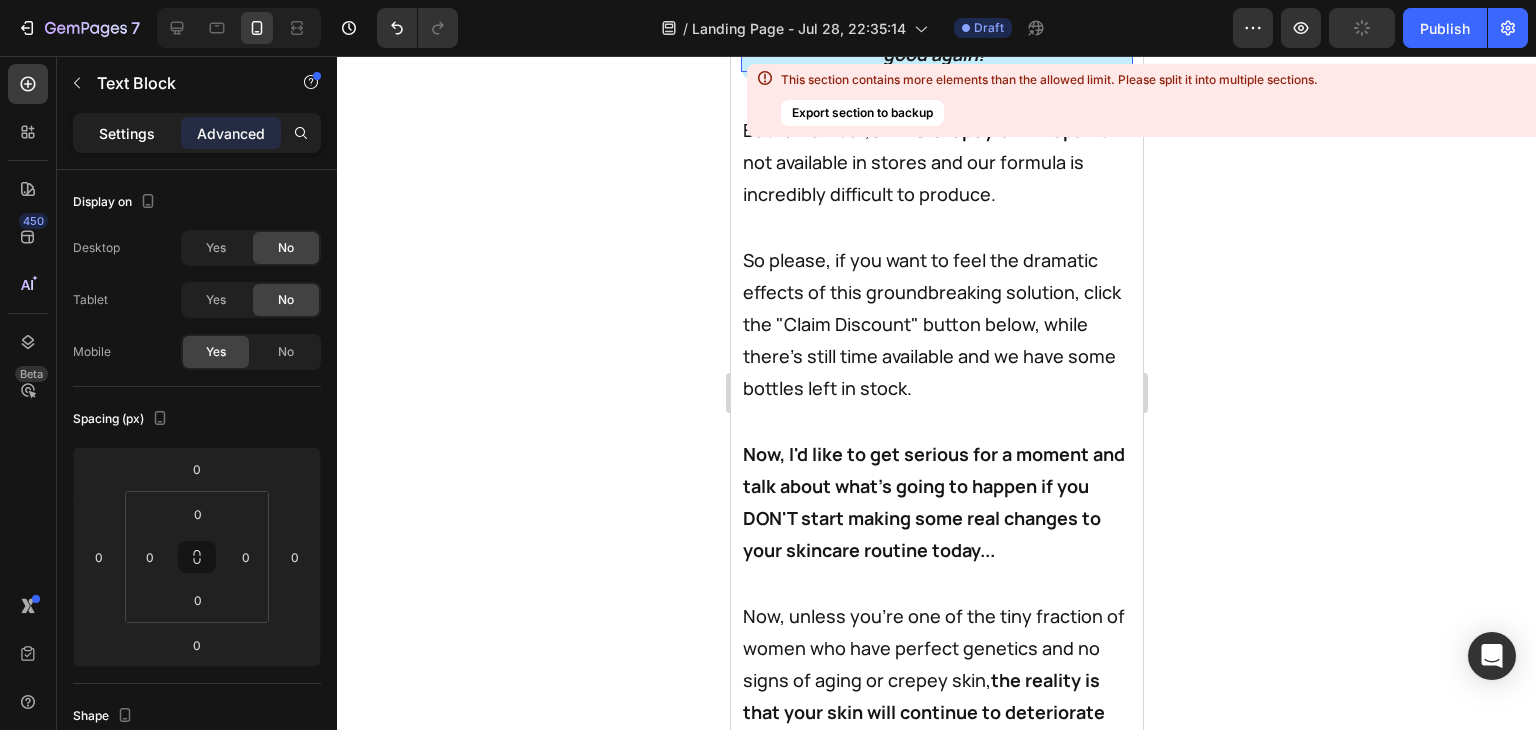 click on "Settings" 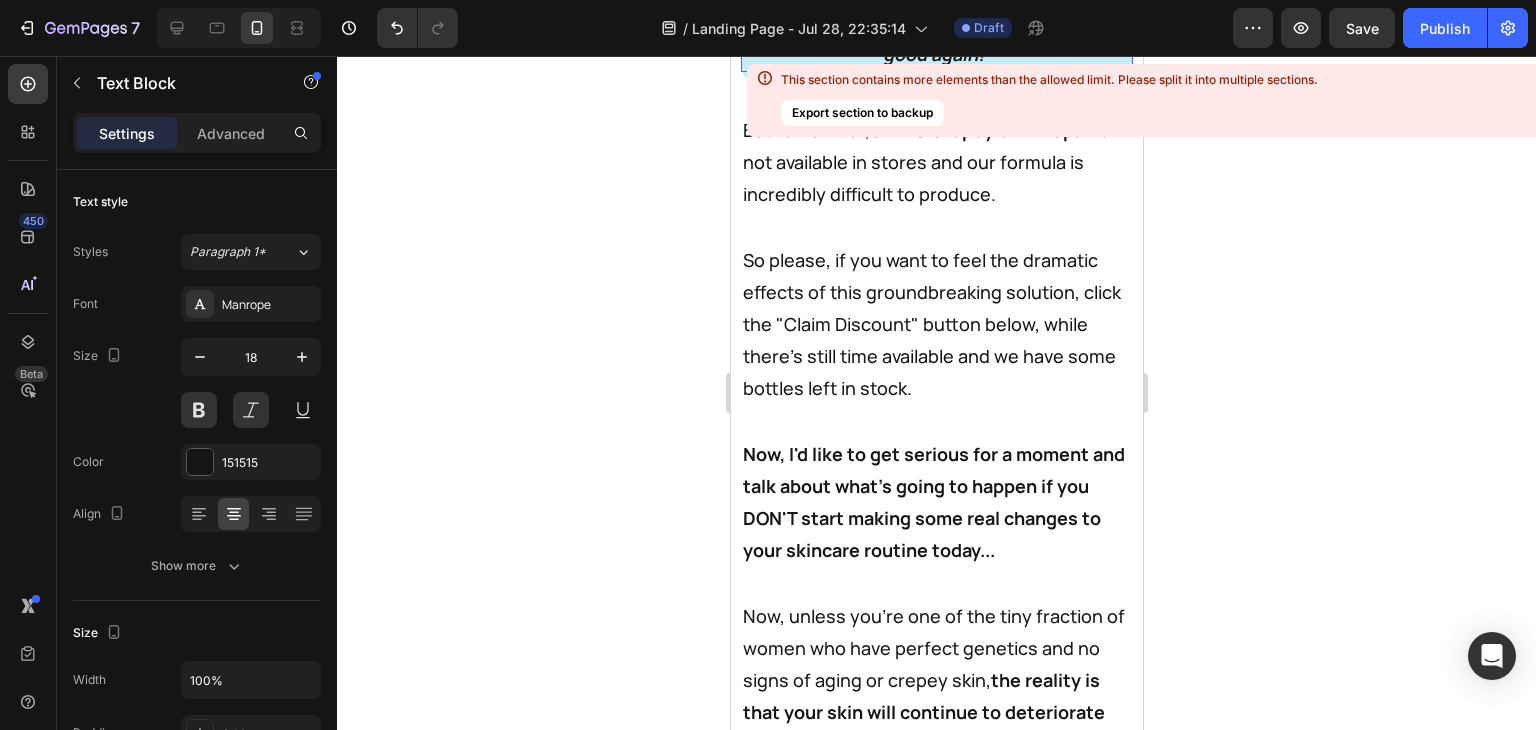 click on ""I didn't know my skin could still look this" at bounding box center (936, 22) 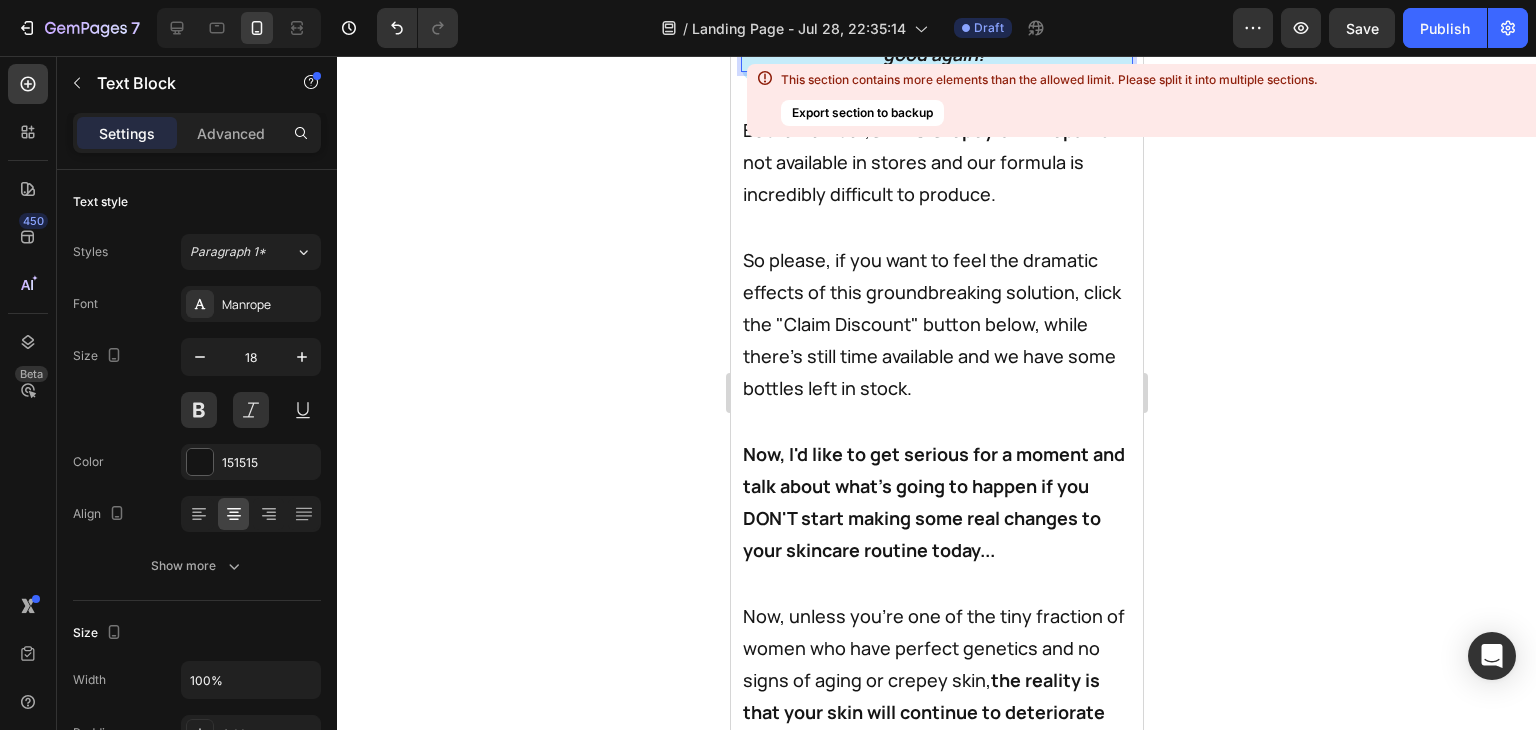click on ""I didn't know my skin could still look this" at bounding box center [936, 22] 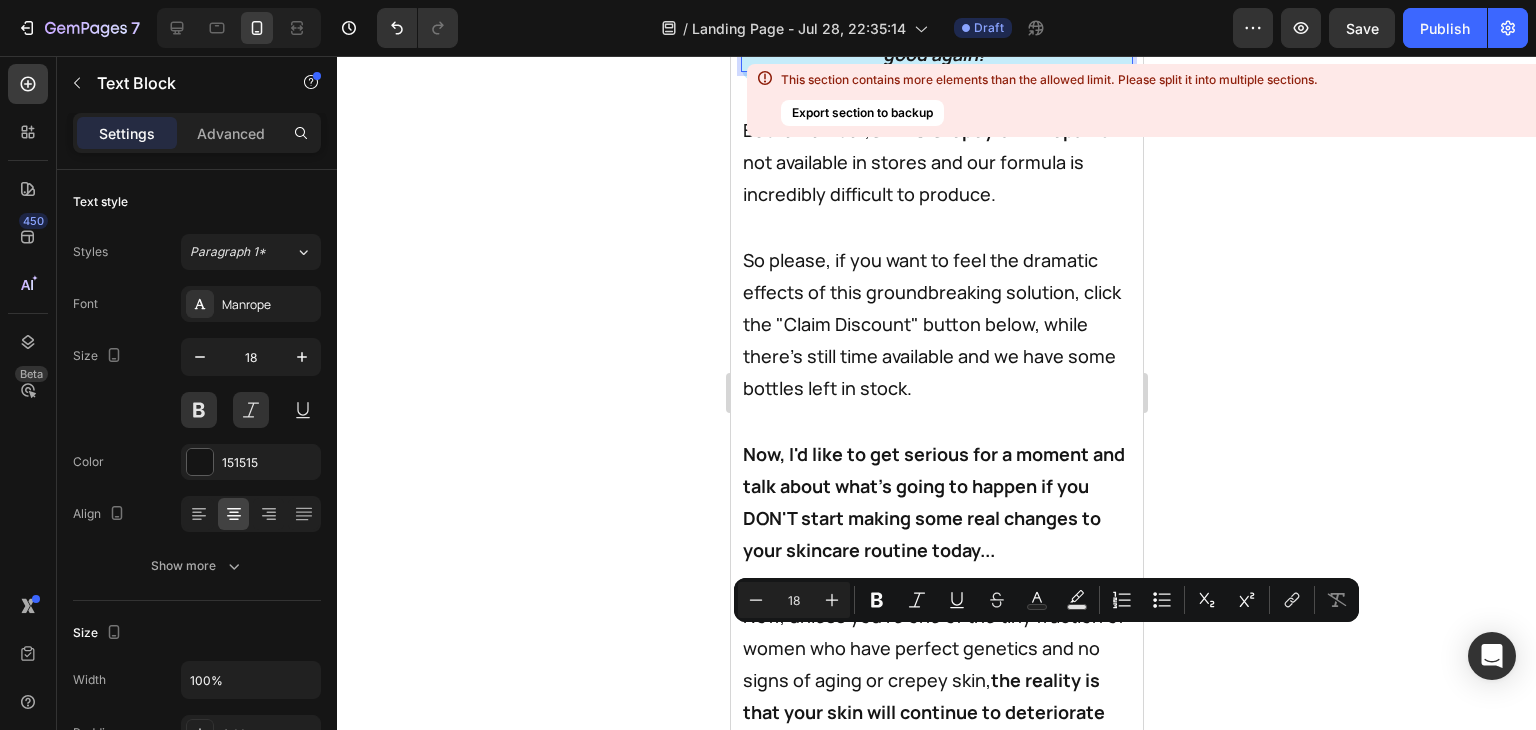 click on "good again!"" at bounding box center (936, 54) 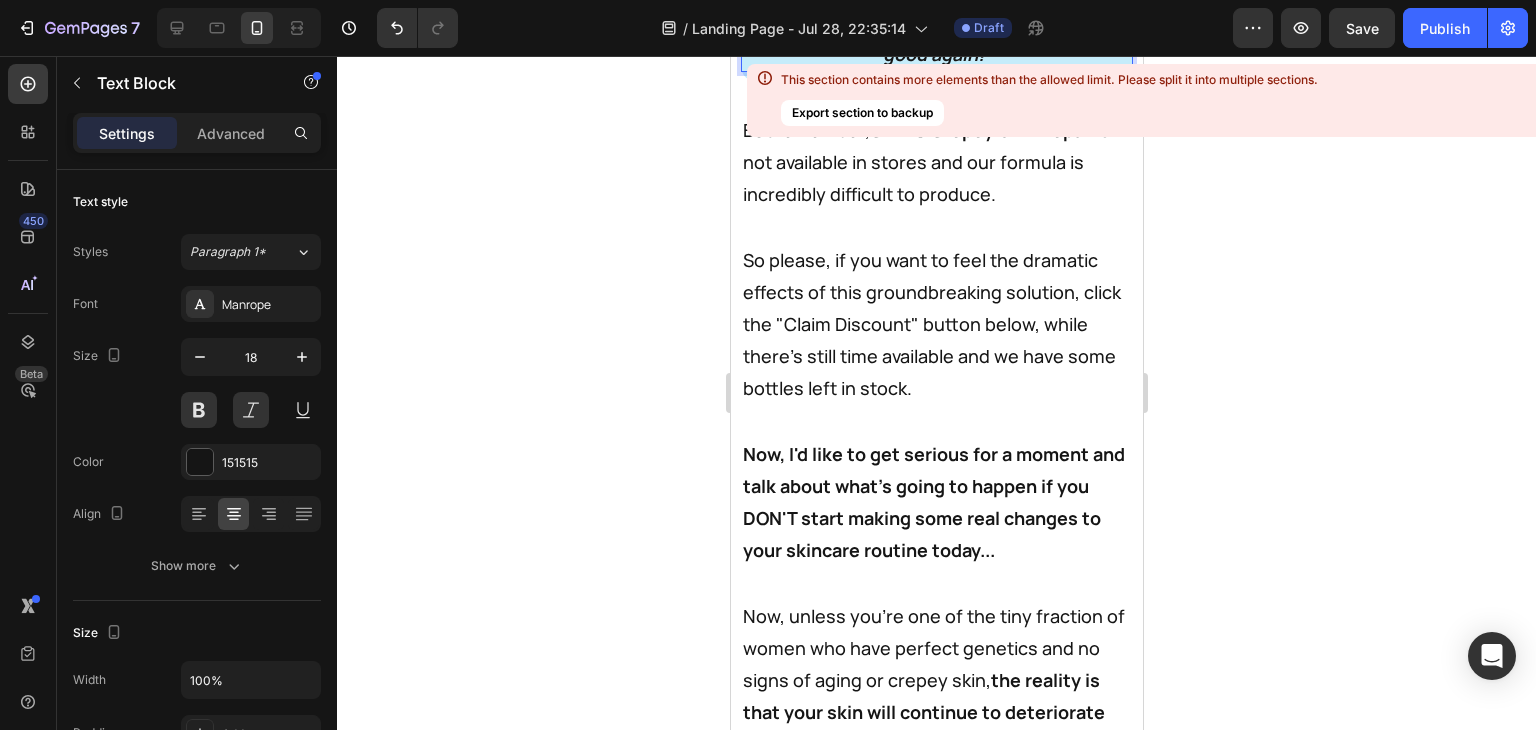 click on "good again!"" at bounding box center (936, 54) 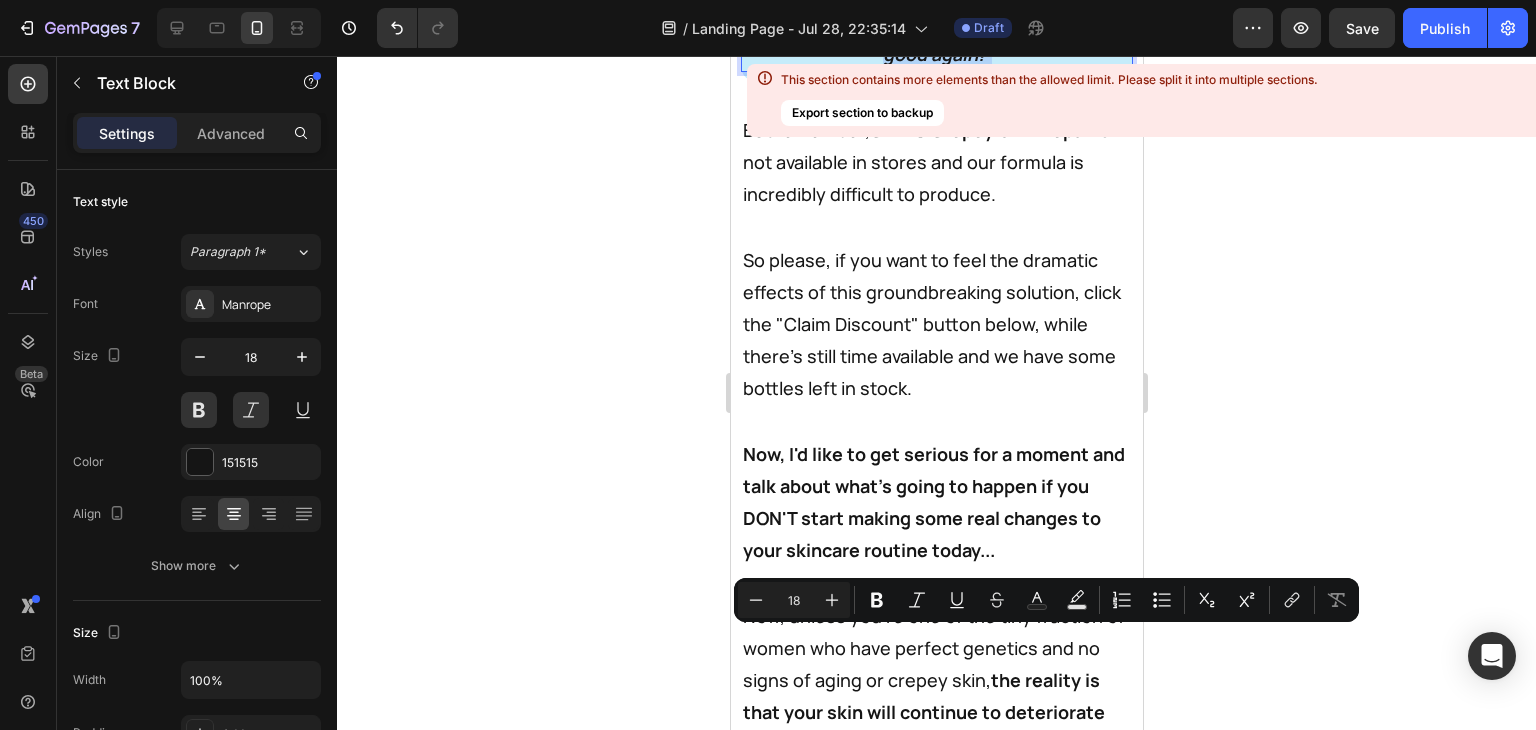 drag, startPoint x: 989, startPoint y: 678, endPoint x: 762, endPoint y: 642, distance: 229.8369 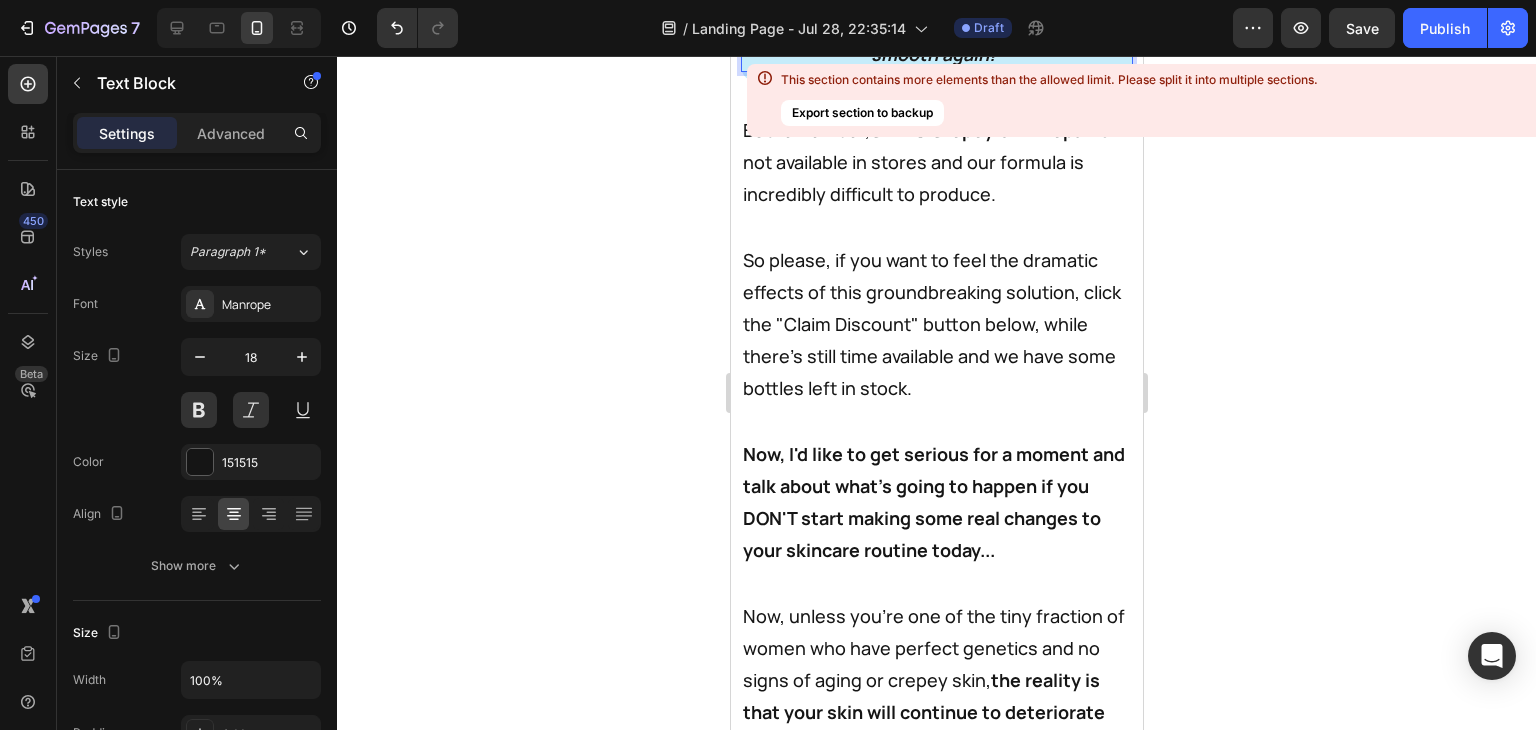 click 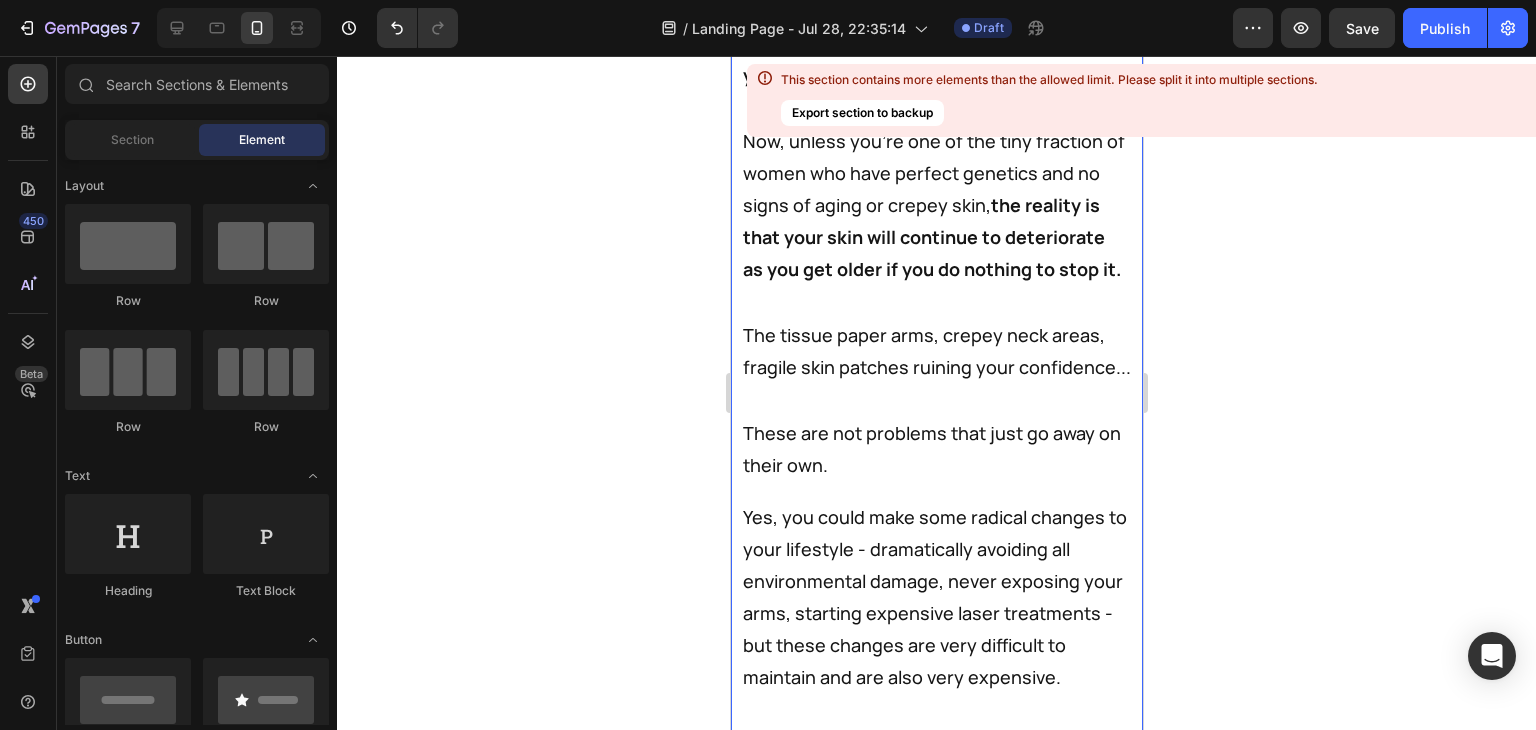 scroll, scrollTop: 51604, scrollLeft: 0, axis: vertical 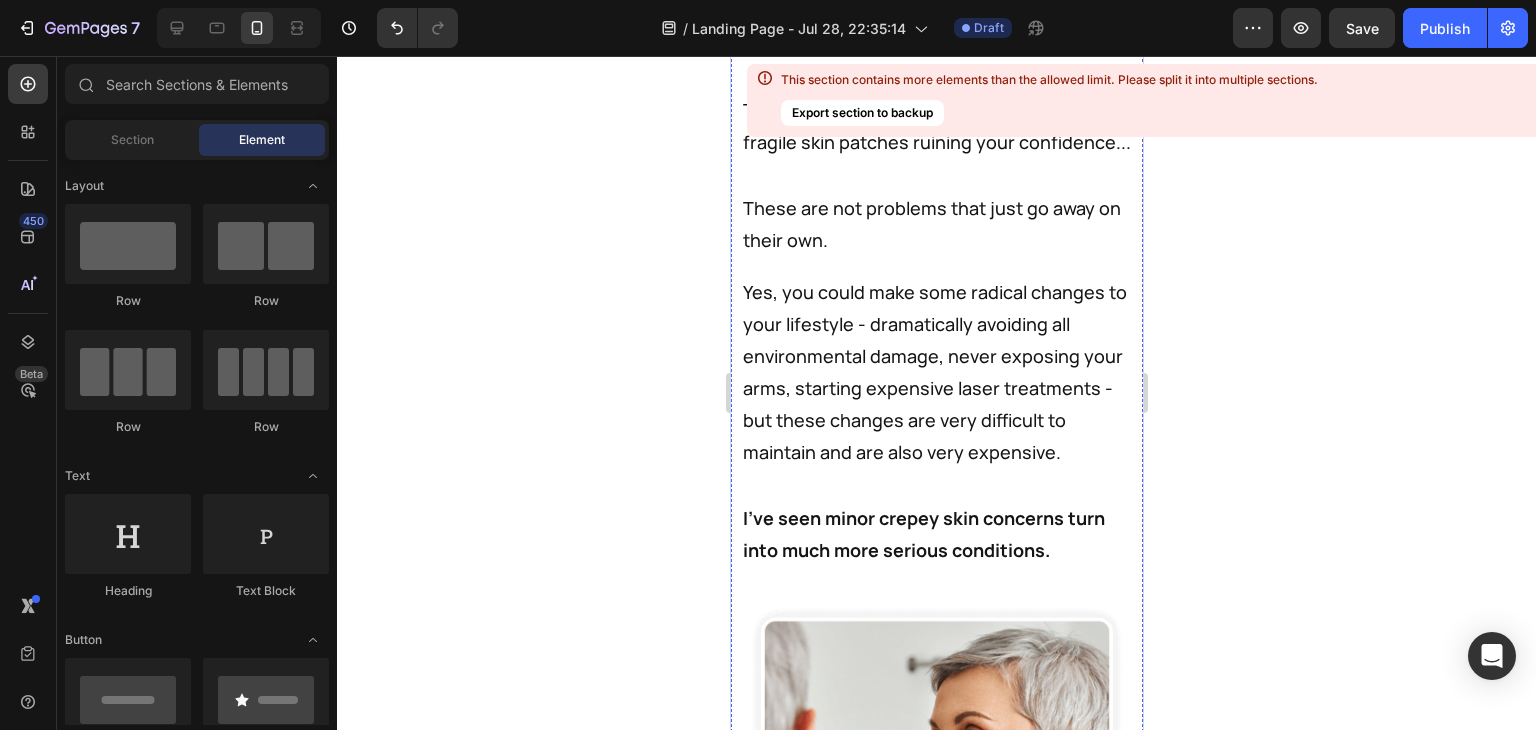 click on "Now, I'd like to get serious for a moment and talk about what's going to happen if you DON'T start making some real changes to your skincare routine today..." at bounding box center [933, -198] 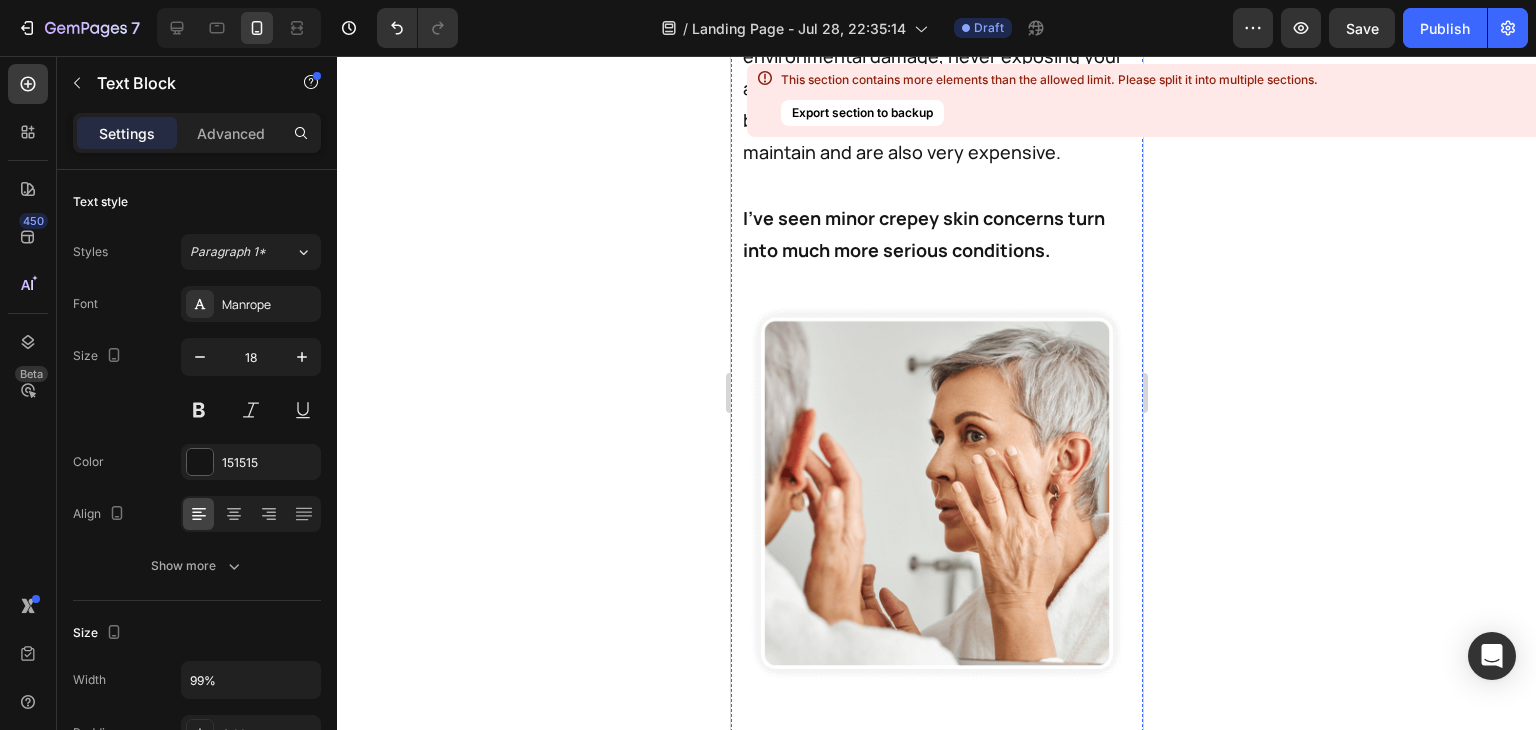 scroll, scrollTop: 51932, scrollLeft: 0, axis: vertical 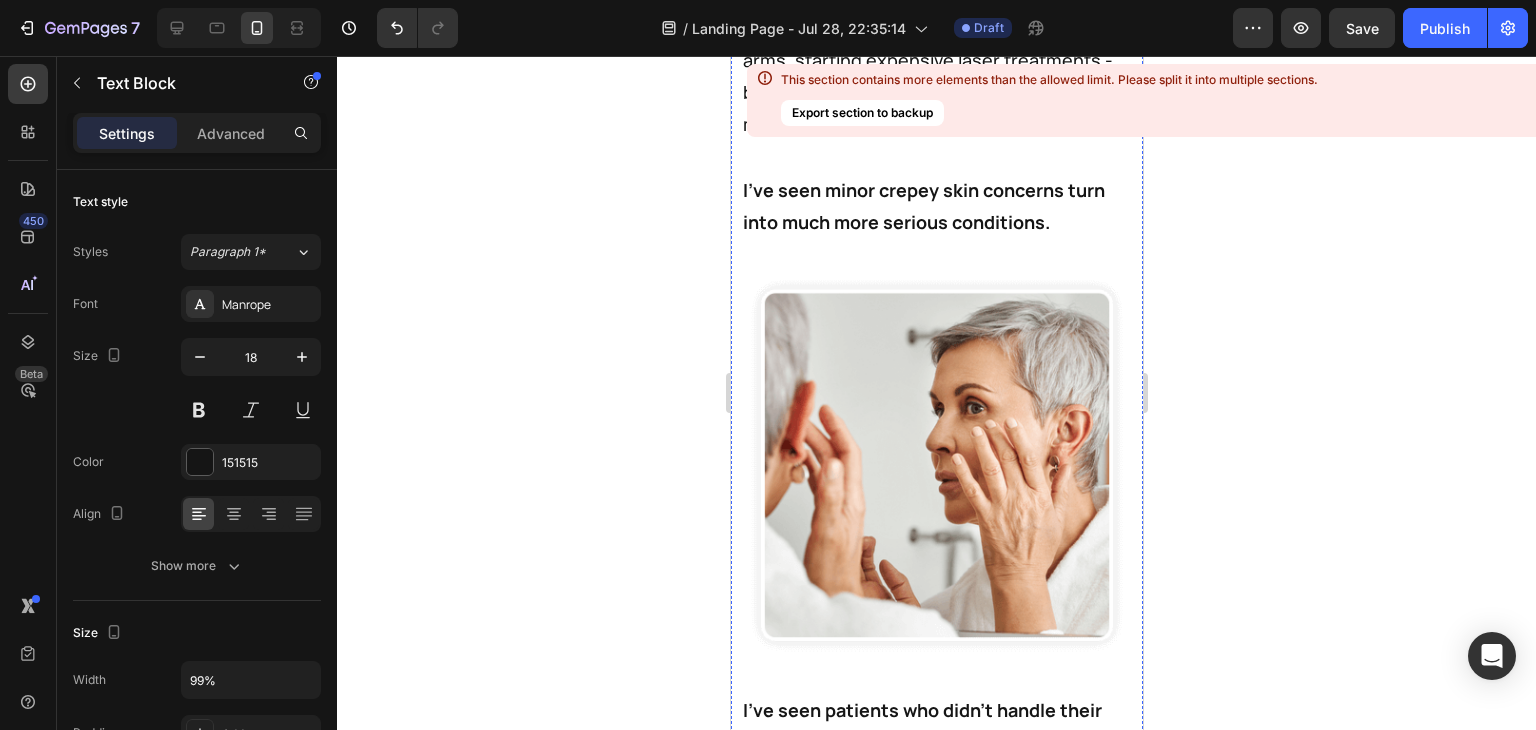 click on "Now, unless you're one of the tiny fraction of women who have perfect genetics and no signs of aging or crepey skin,  the reality is that your skin will continue to deteriorate as you get older if you do nothing to stop it." at bounding box center (934, -348) 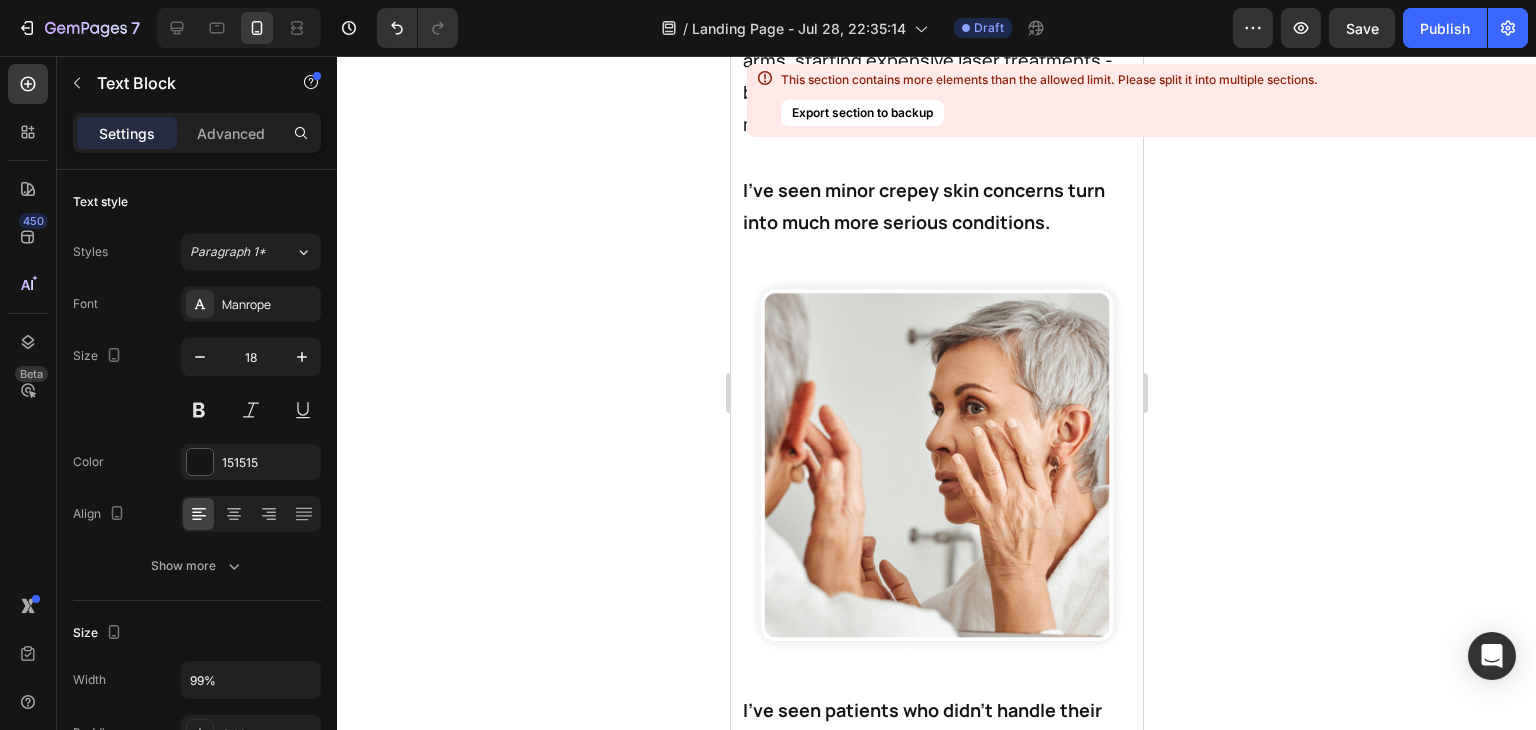 click on "Now, unless you're one of the tiny fraction of women who have perfect genetics and no signs of aging or crepey skin,  the reality is that your skin will continue to deteriorate as you get older if you do nothing to stop it." at bounding box center (934, -348) 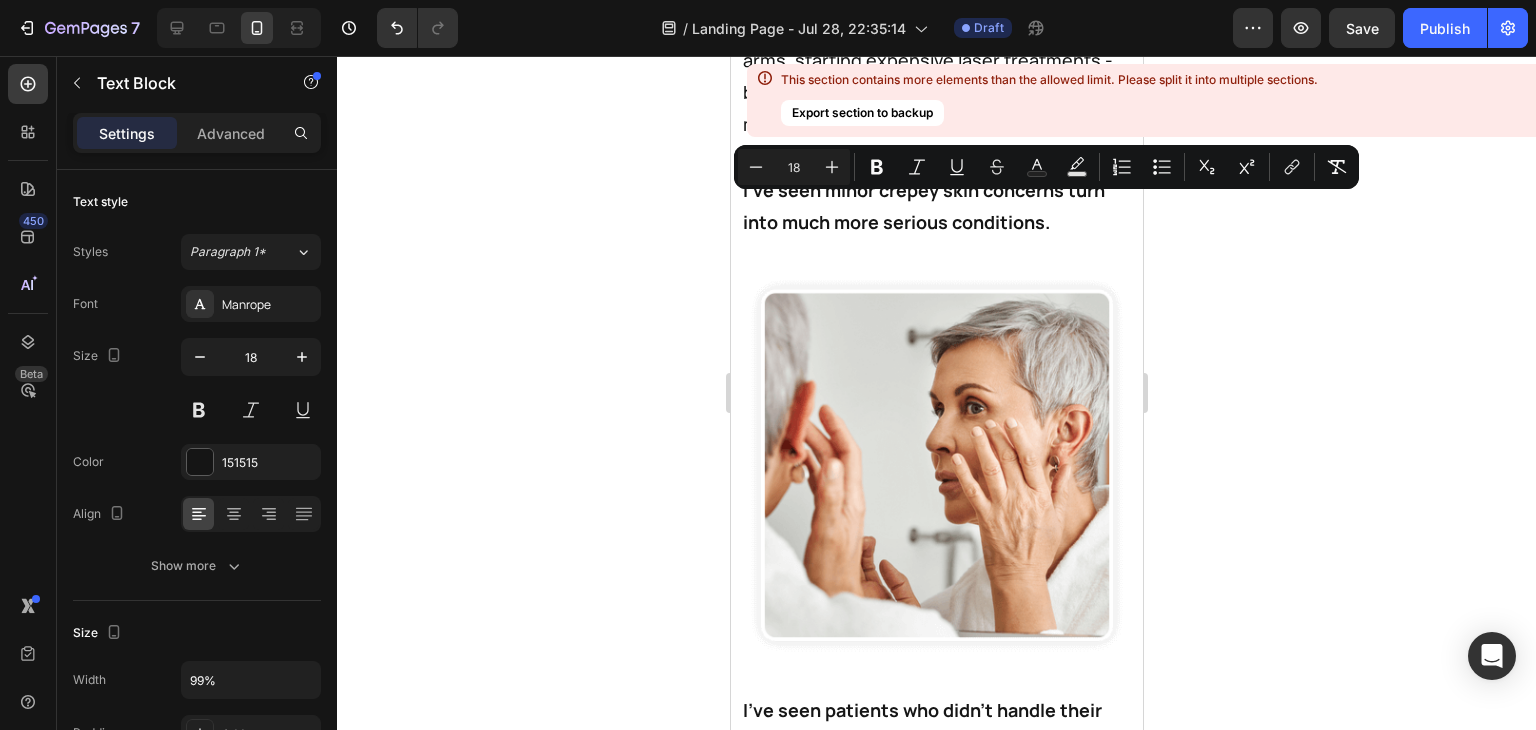 drag, startPoint x: 919, startPoint y: 366, endPoint x: 741, endPoint y: 215, distance: 233.42023 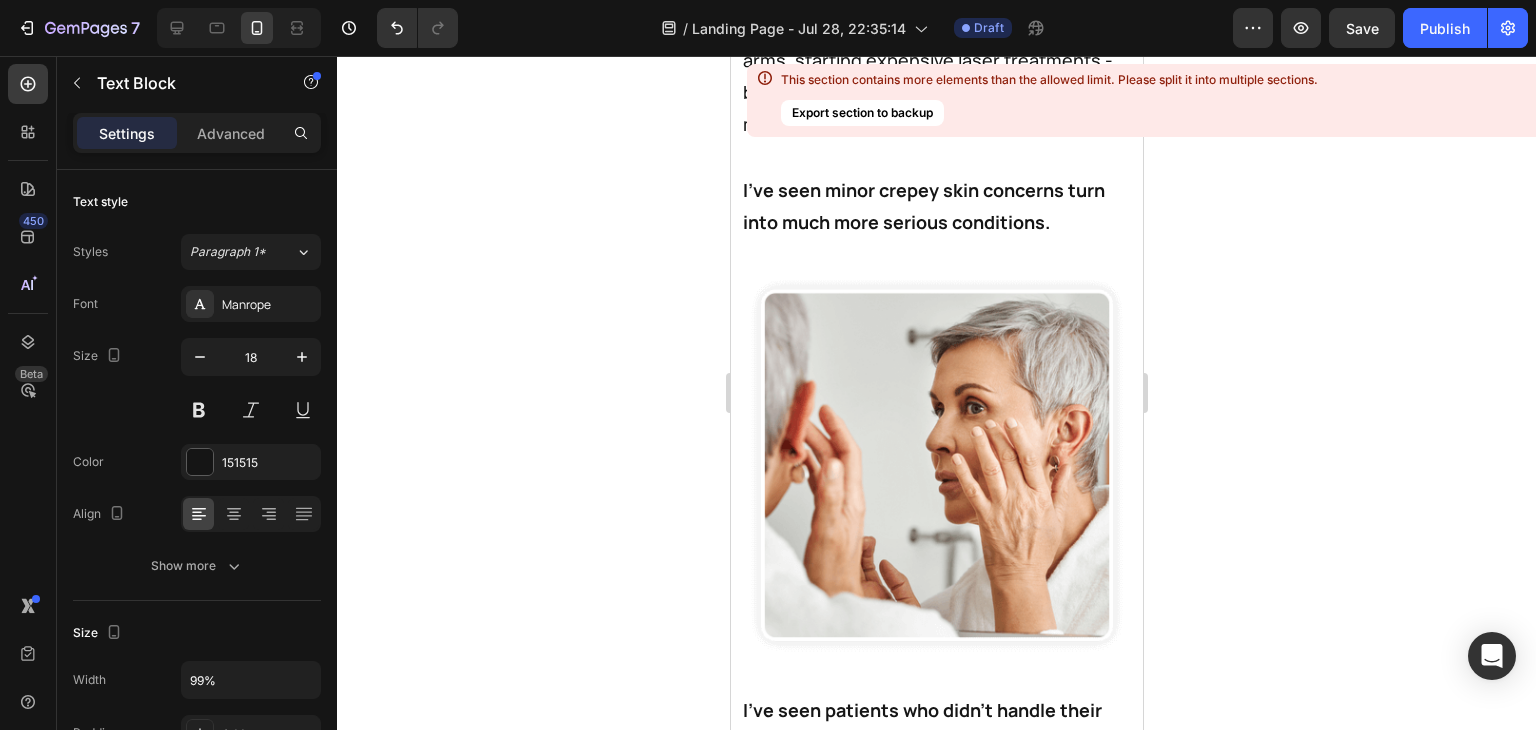 click on "Now, unless you're one of the tiny fraction of women who have perfect genetics and no signs of aging or crepey skin, the reality is that your skin will continue to deteriorate as you get older if you do nothing to stop it." at bounding box center [934, -348] 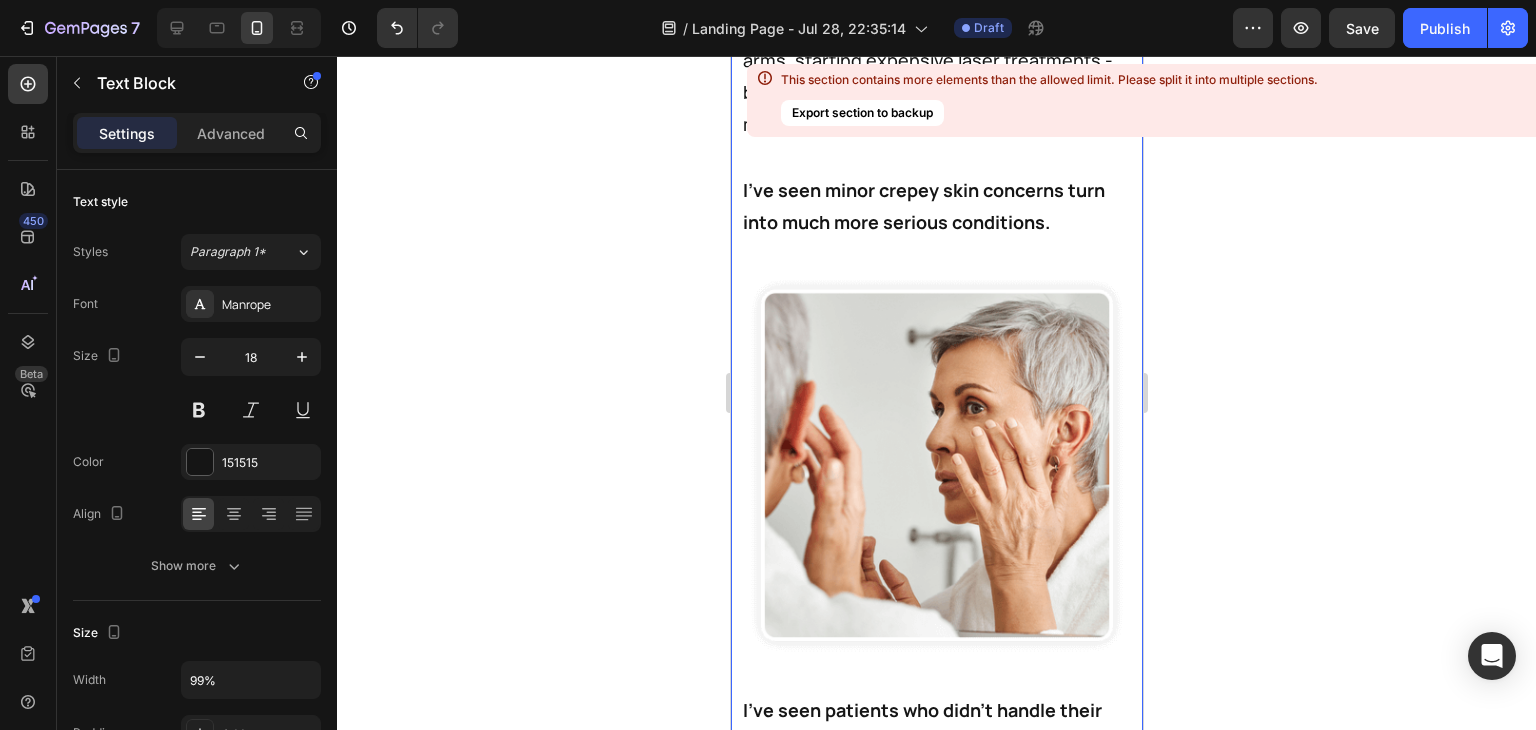 drag, startPoint x: 1013, startPoint y: 272, endPoint x: 1101, endPoint y: 357, distance: 122.34786 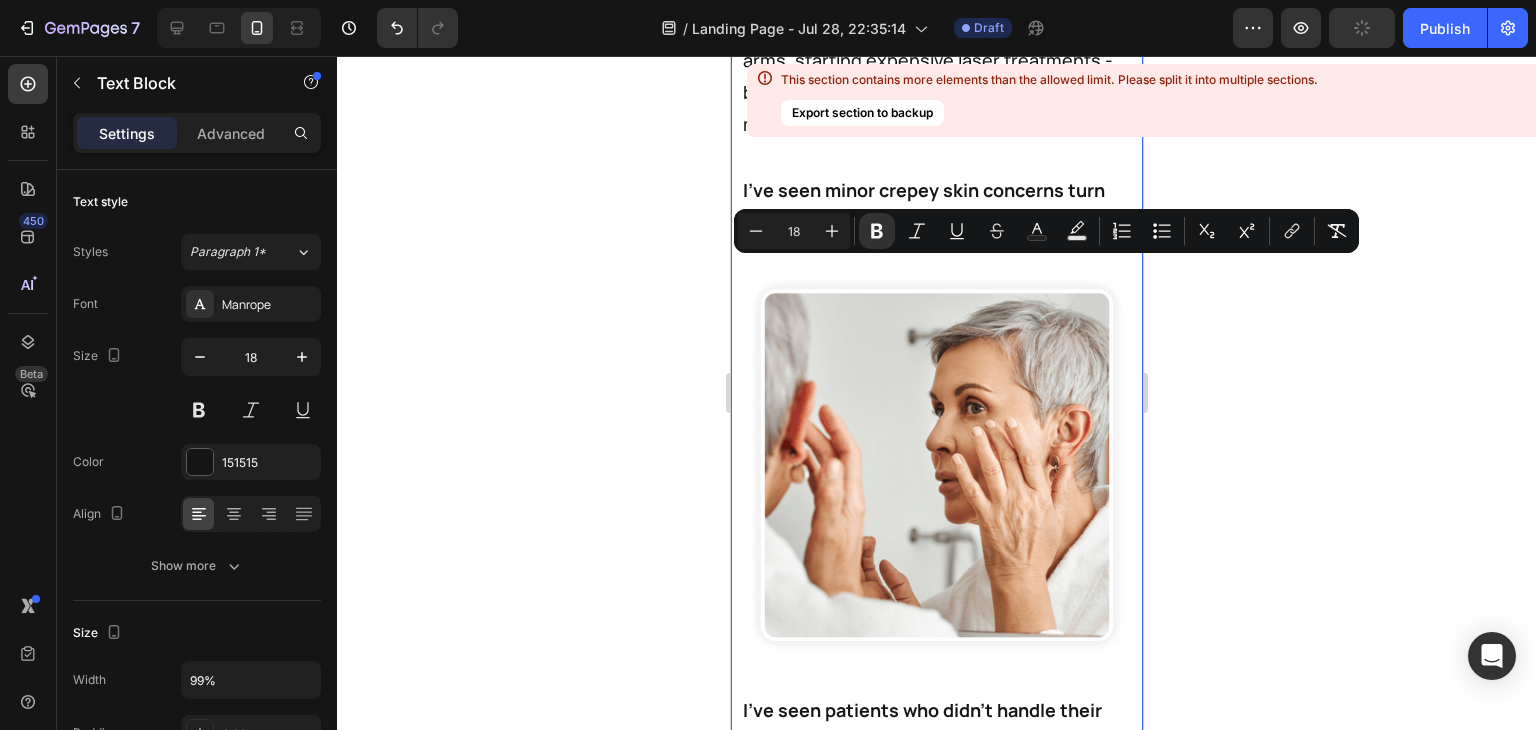 click 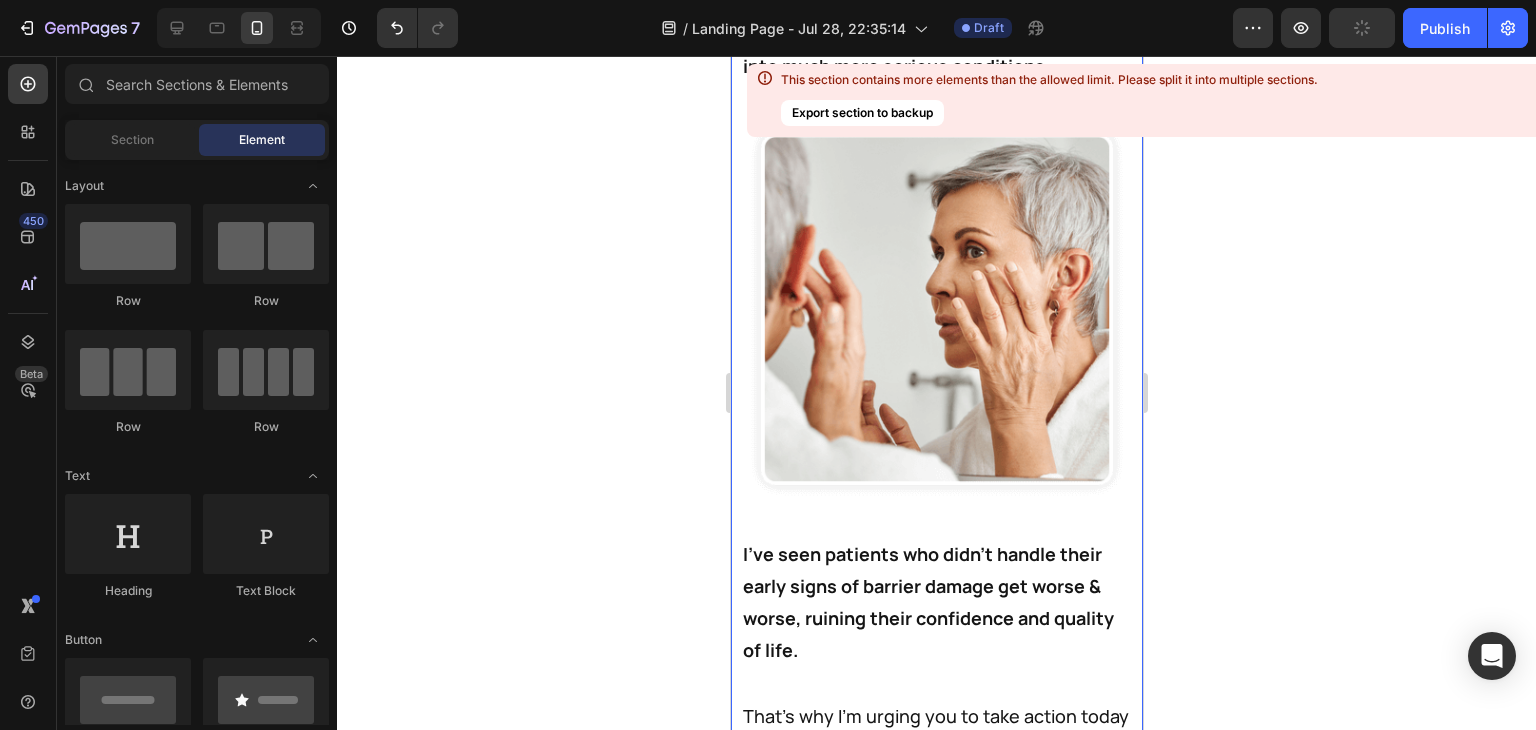 scroll, scrollTop: 52110, scrollLeft: 0, axis: vertical 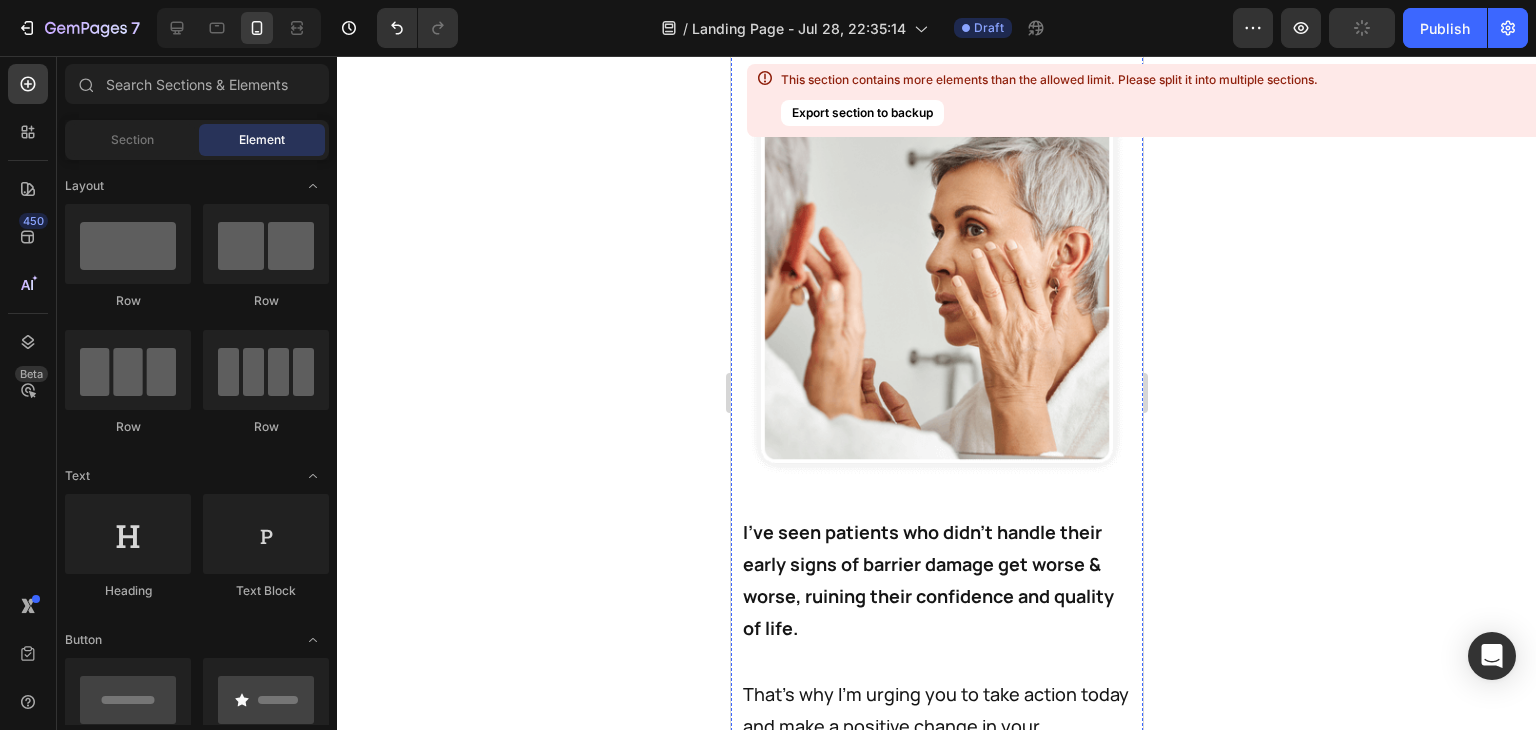 click on "The tissue paper arms, crepey neck areas, fragile skin patches ruining your confidence..." at bounding box center [936, -380] 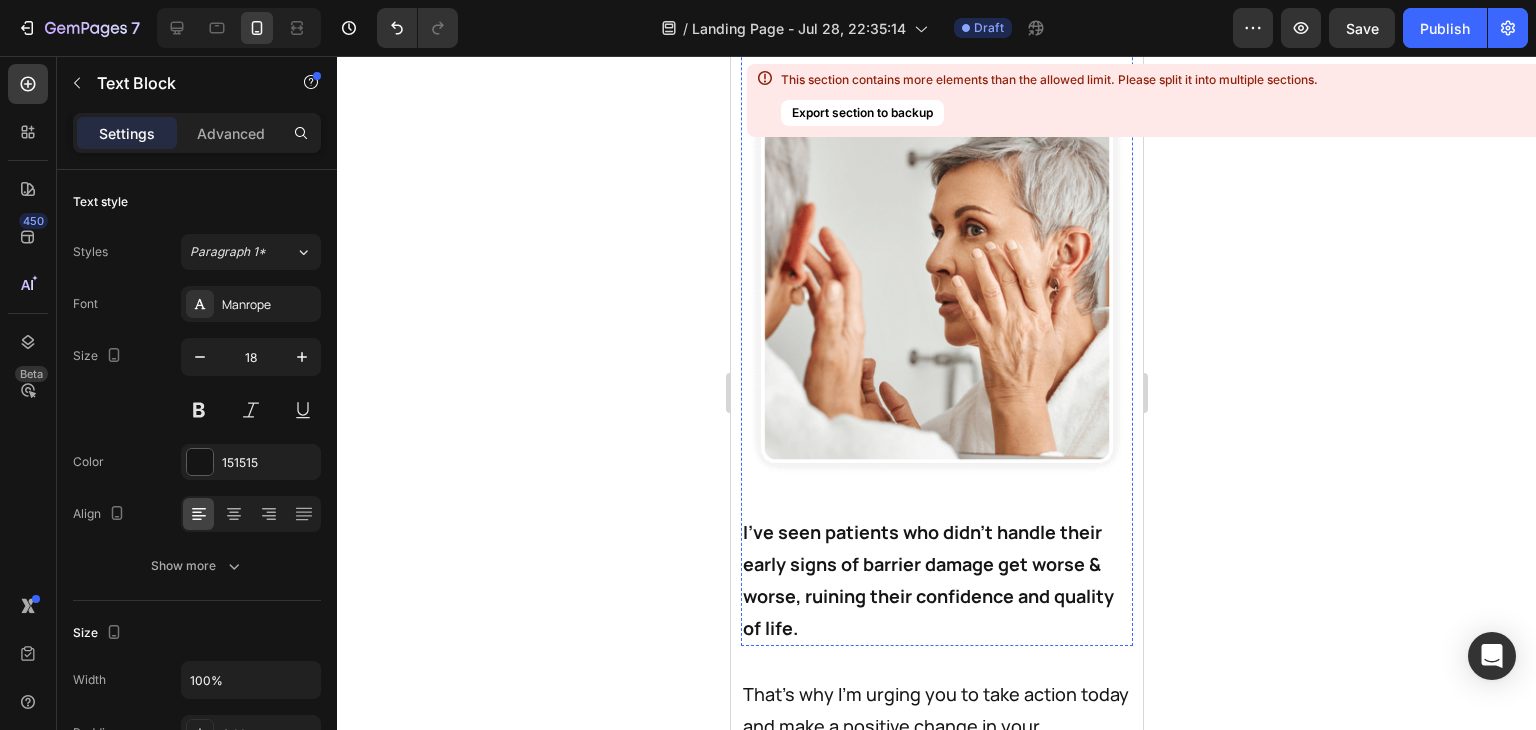 scroll, scrollTop: 52320, scrollLeft: 0, axis: vertical 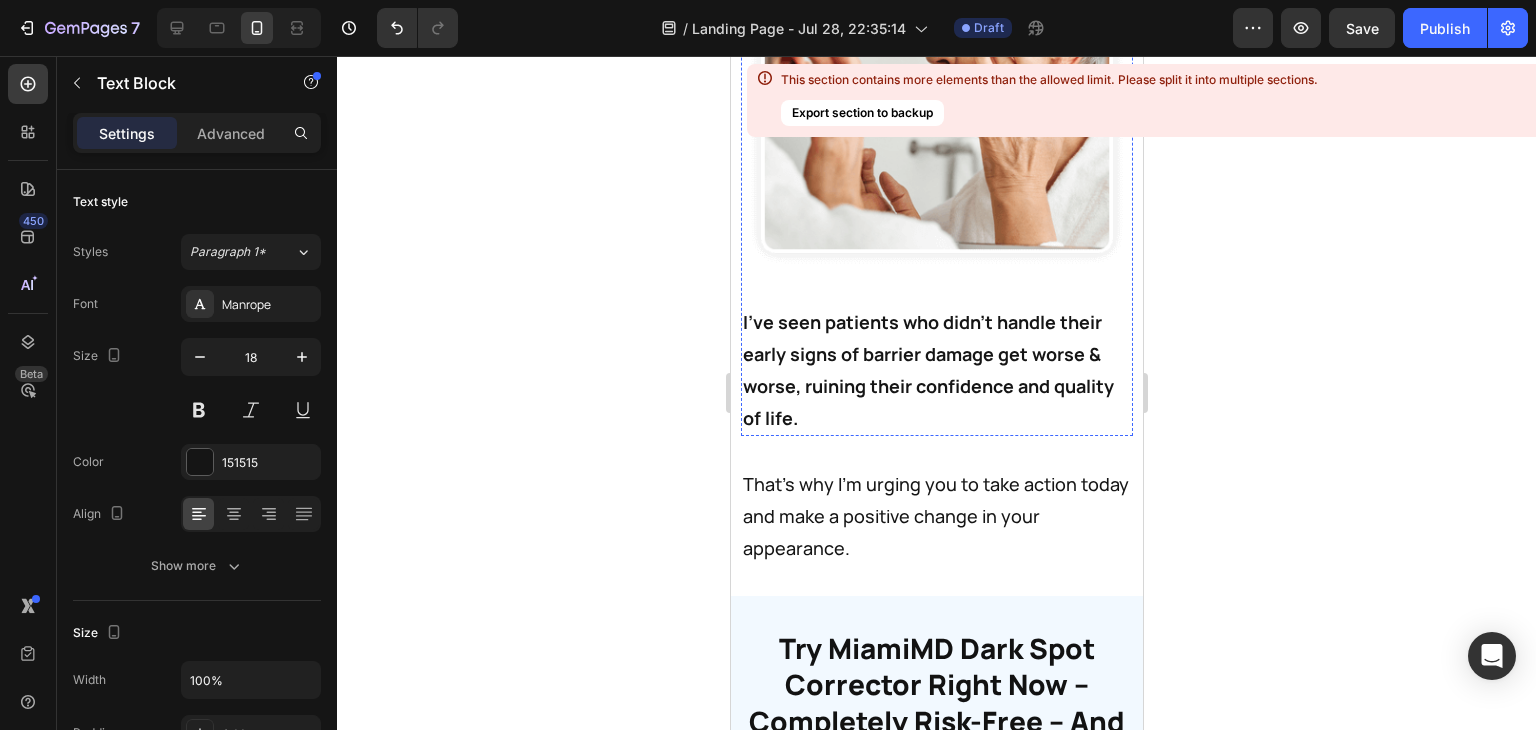 click on "Yes, you could make some radical changes to your lifestyle - dramatically avoiding all environmental damage, never exposing your arms, starting expensive laser treatments - but these changes are very difficult to maintain and are also very expensive." at bounding box center [934, -344] 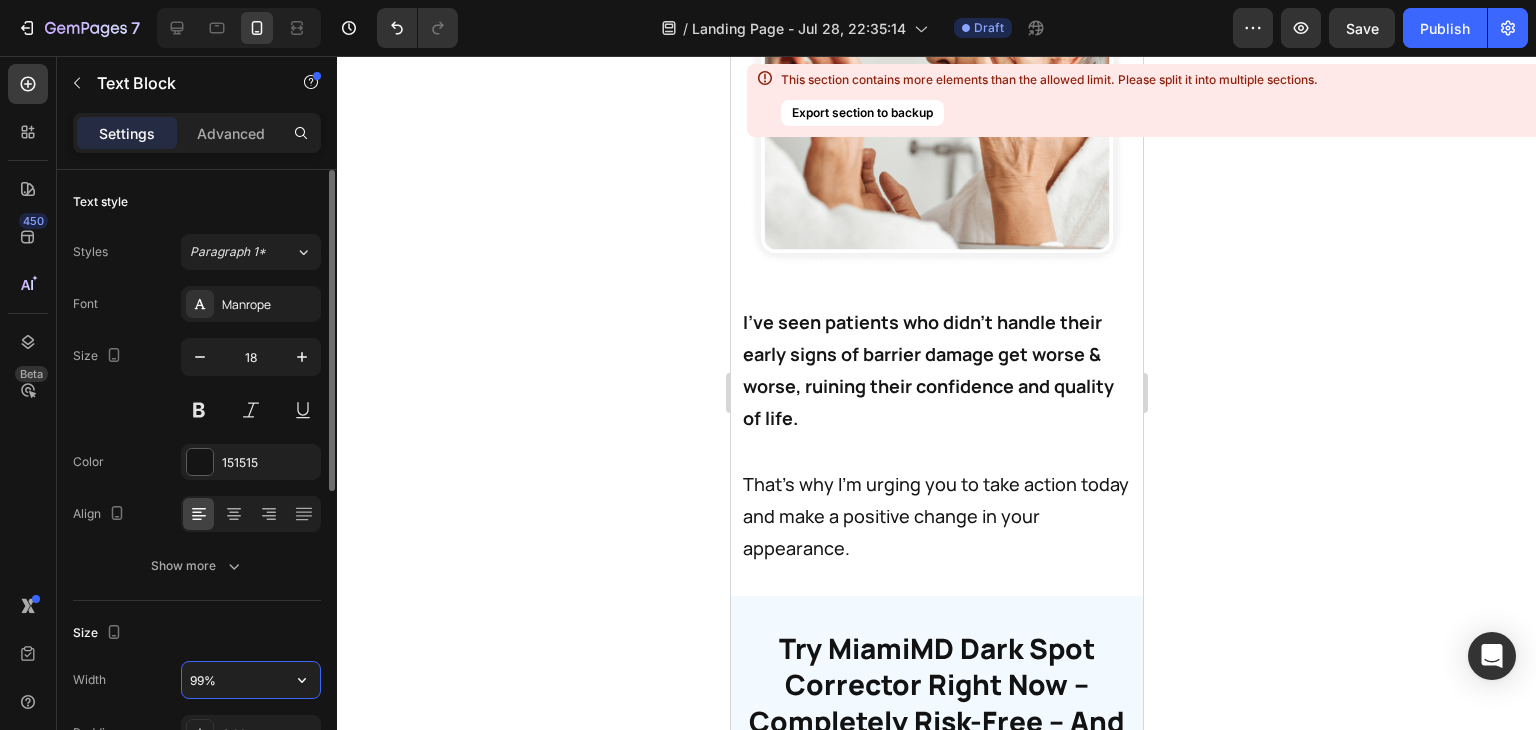 click on "99%" at bounding box center (251, 680) 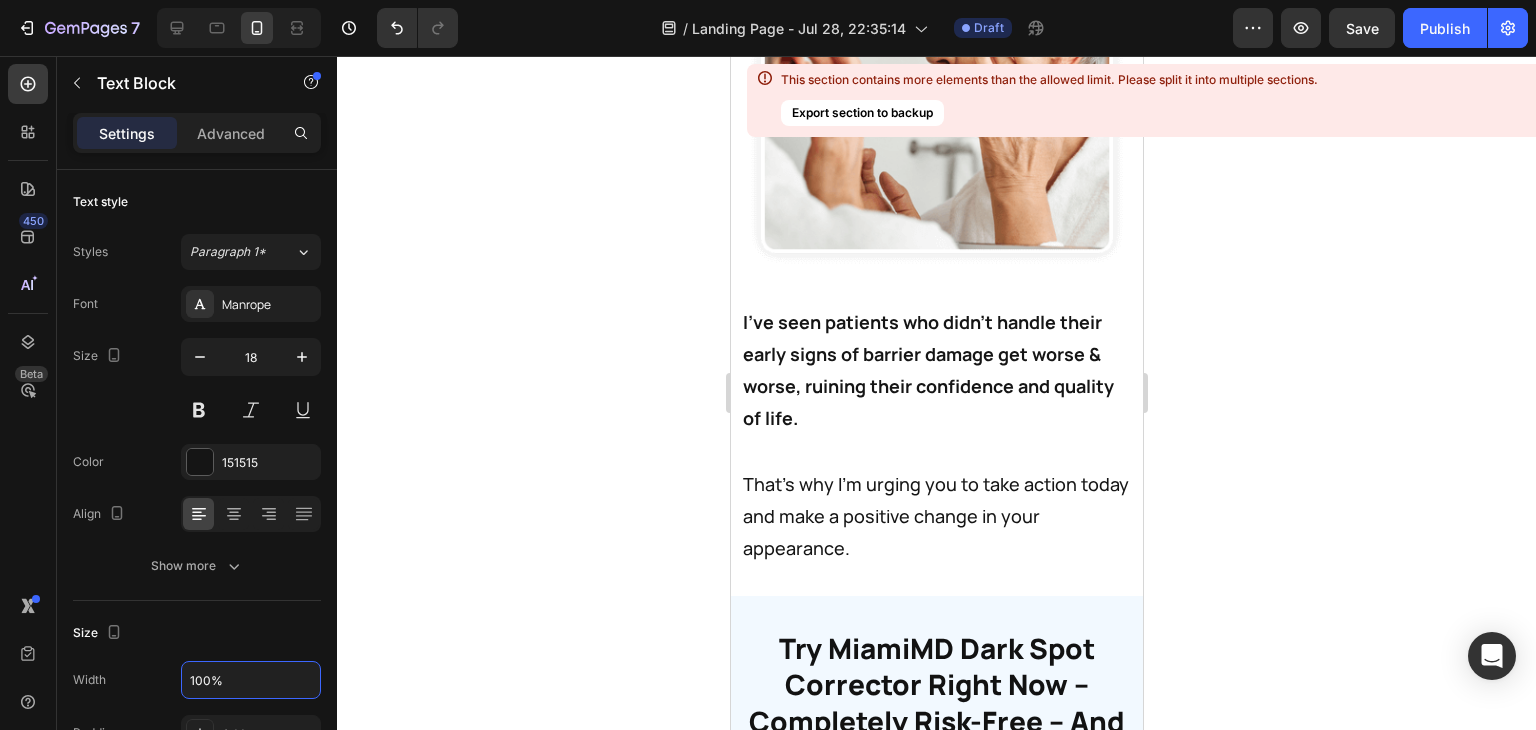 click 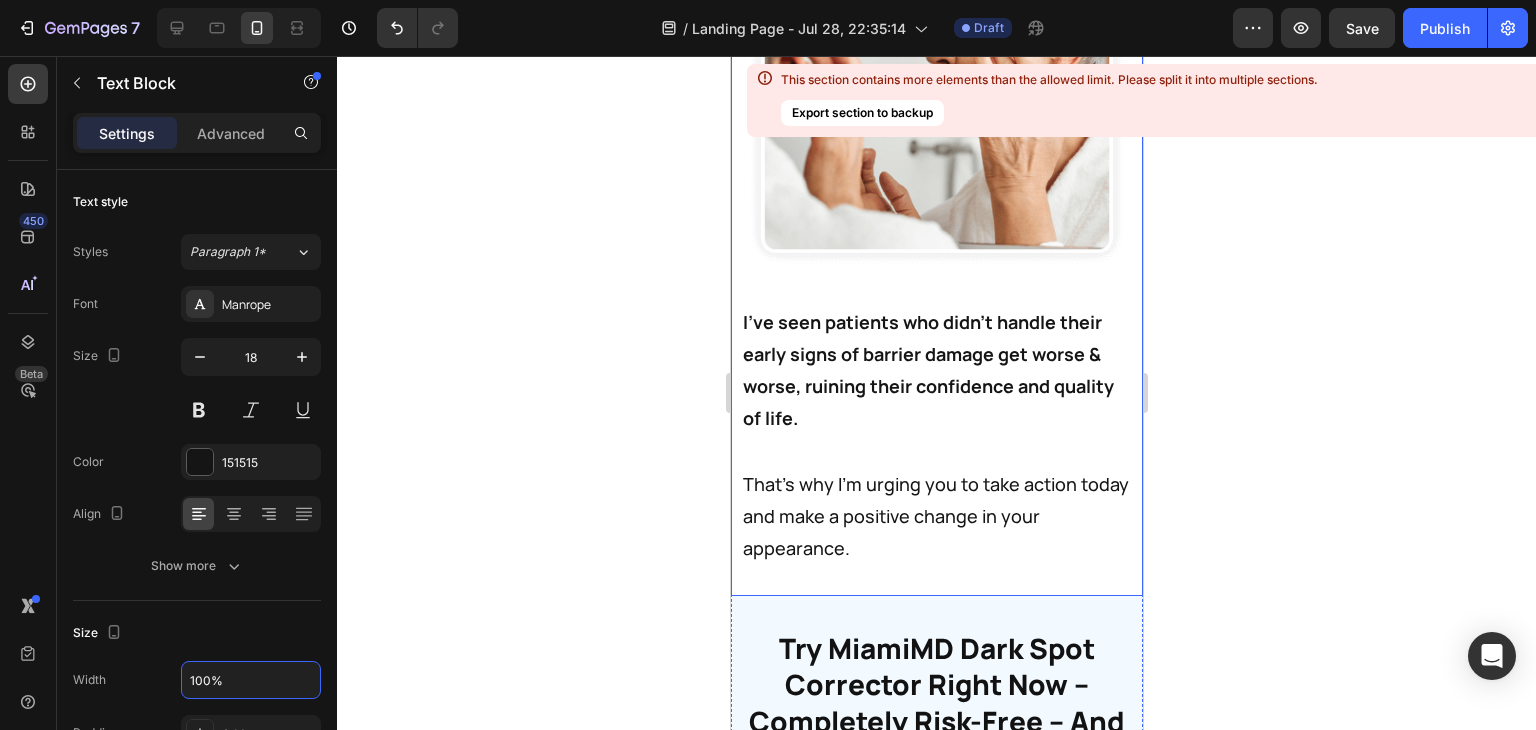 click on "I've seen minor crepey skin concerns turn into much more serious conditions." at bounding box center [936, -182] 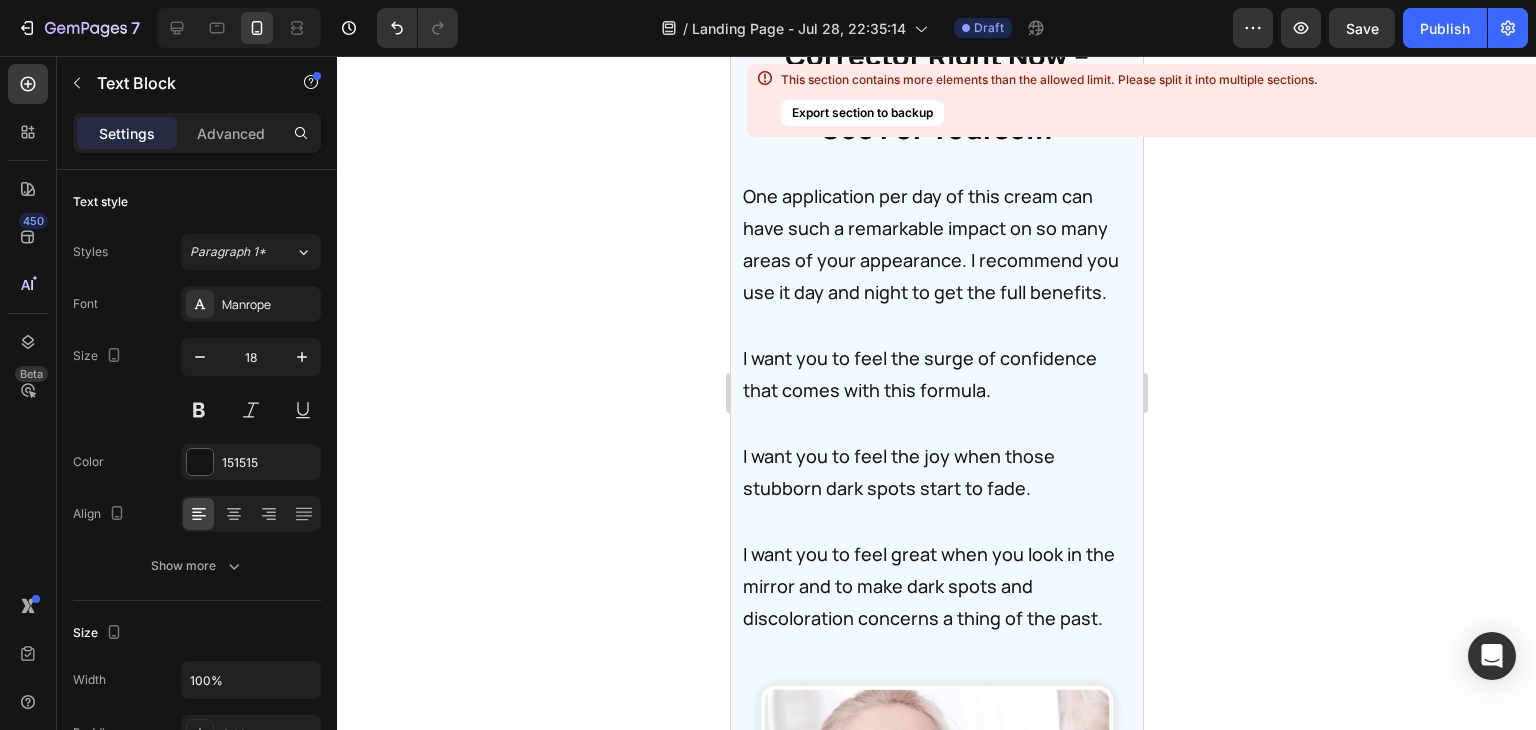 scroll, scrollTop: 52958, scrollLeft: 0, axis: vertical 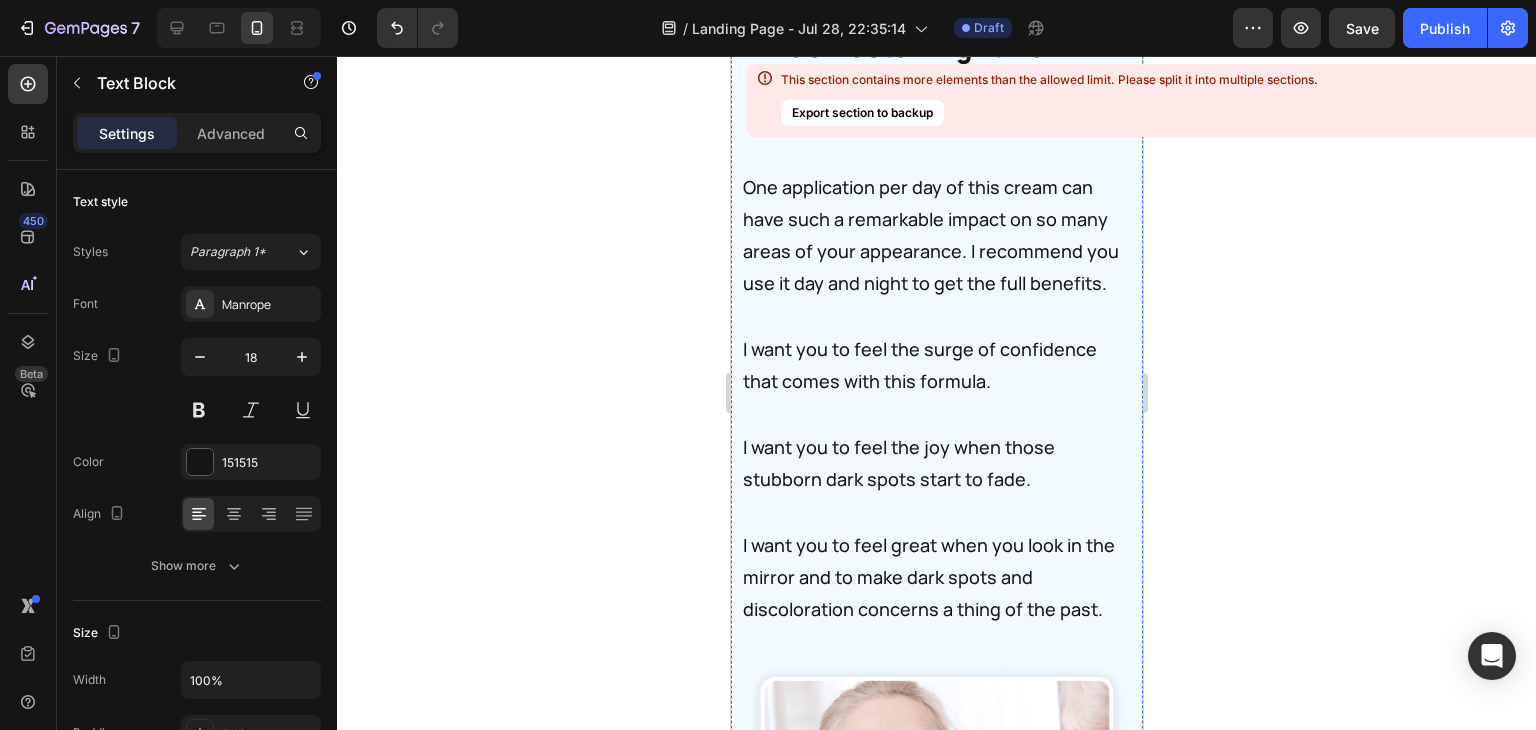 click on "And because you've made it this far, and because you're serious about improving your appearance and confidence, we've got some special packages available to help you even more. Text Block You see, most women fall in love with  CELLU Crepey Skin Repair  after just their first few weeks of use, myself included. In fact, a lot of women report seeing and feeling changes within the first month -a number that shocks even me. Text Block And the reason we have so many happy women in our community is because when they start using CELLU Crepey Skin Repair, they end up asking for quite a bit more...not just for themselves, but for friends and family too. Text Block Image Row And the reason we have so many happy women in our community is because when they start using  CELLU Crepey Skin Repair , they end up asking for quite a bit more...not just for themselves, but for friends and family too. Text Block So we've created multi-pack options, to help you get some really big savings. Text Block Text Block Text Block $89.00." at bounding box center [936, -3251] 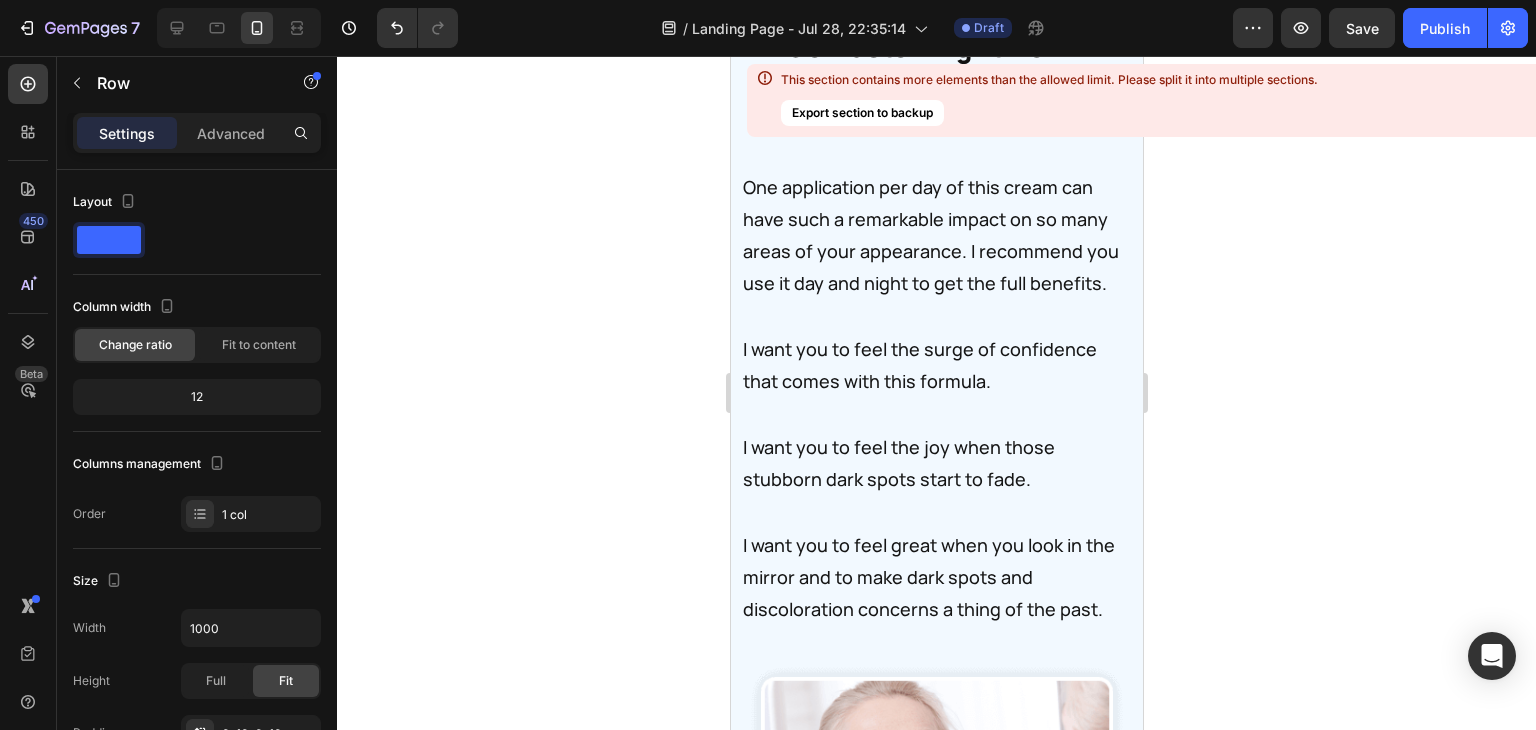 click on "That's why I'm urging you to take action today and make a positive change in your appearance." at bounding box center [936, -122] 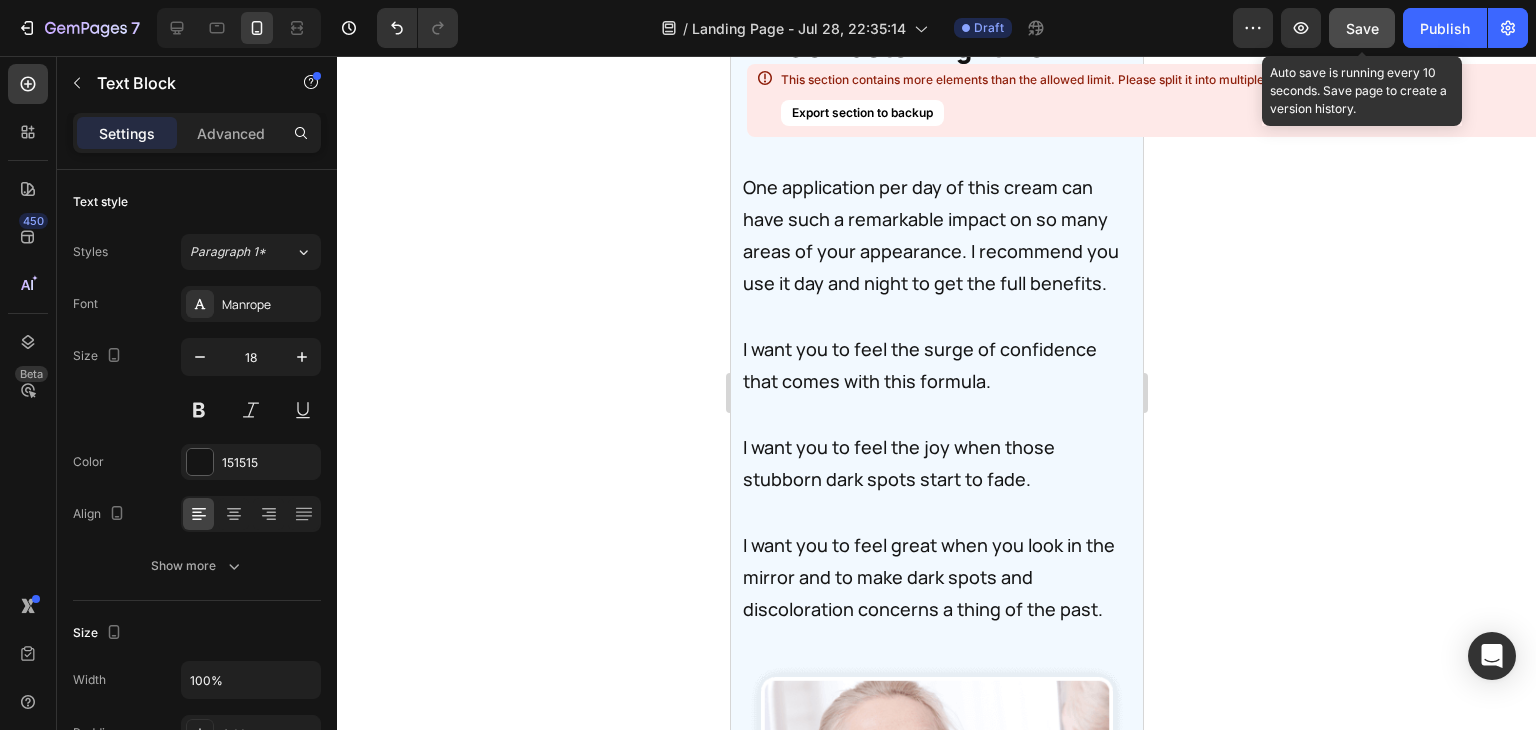 click on "Save" 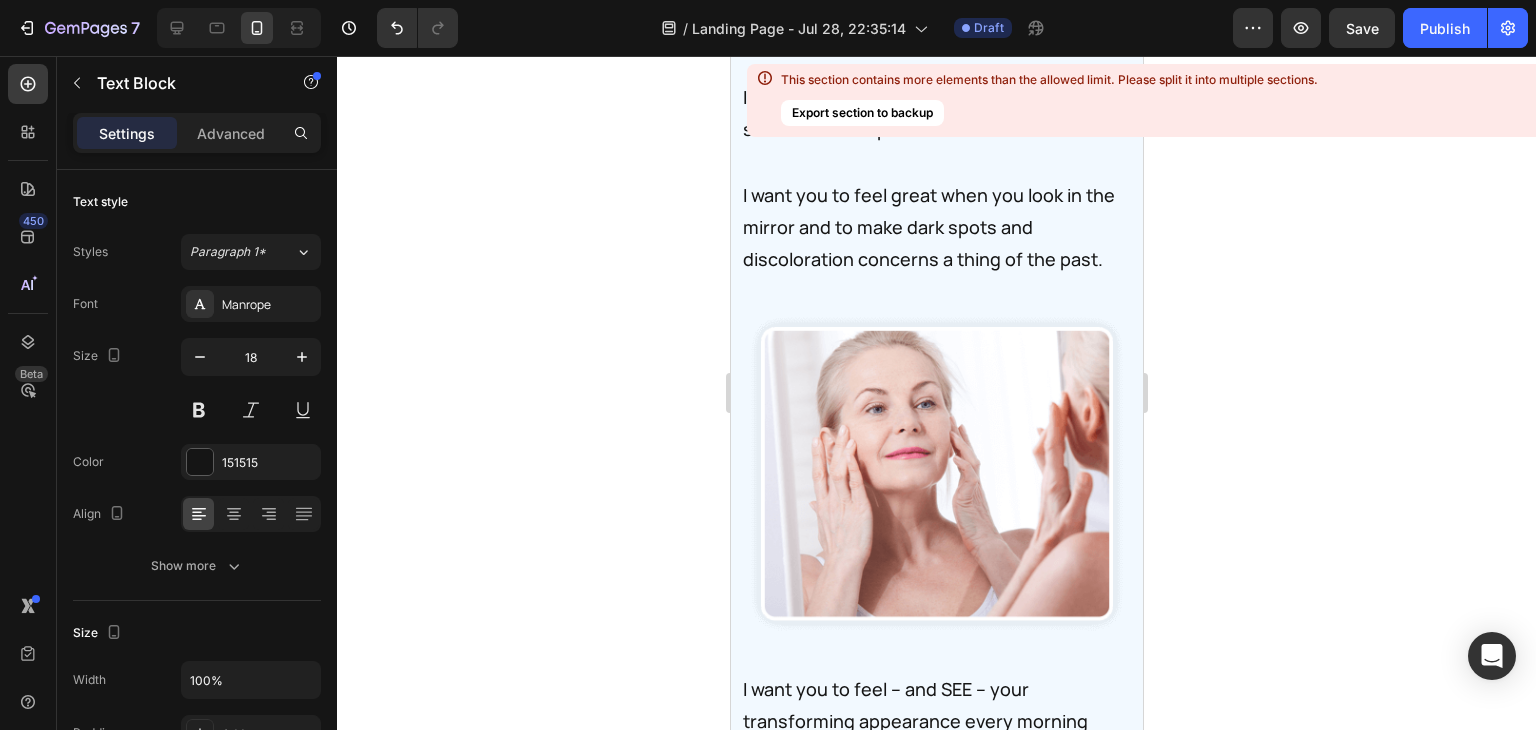 scroll, scrollTop: 53339, scrollLeft: 0, axis: vertical 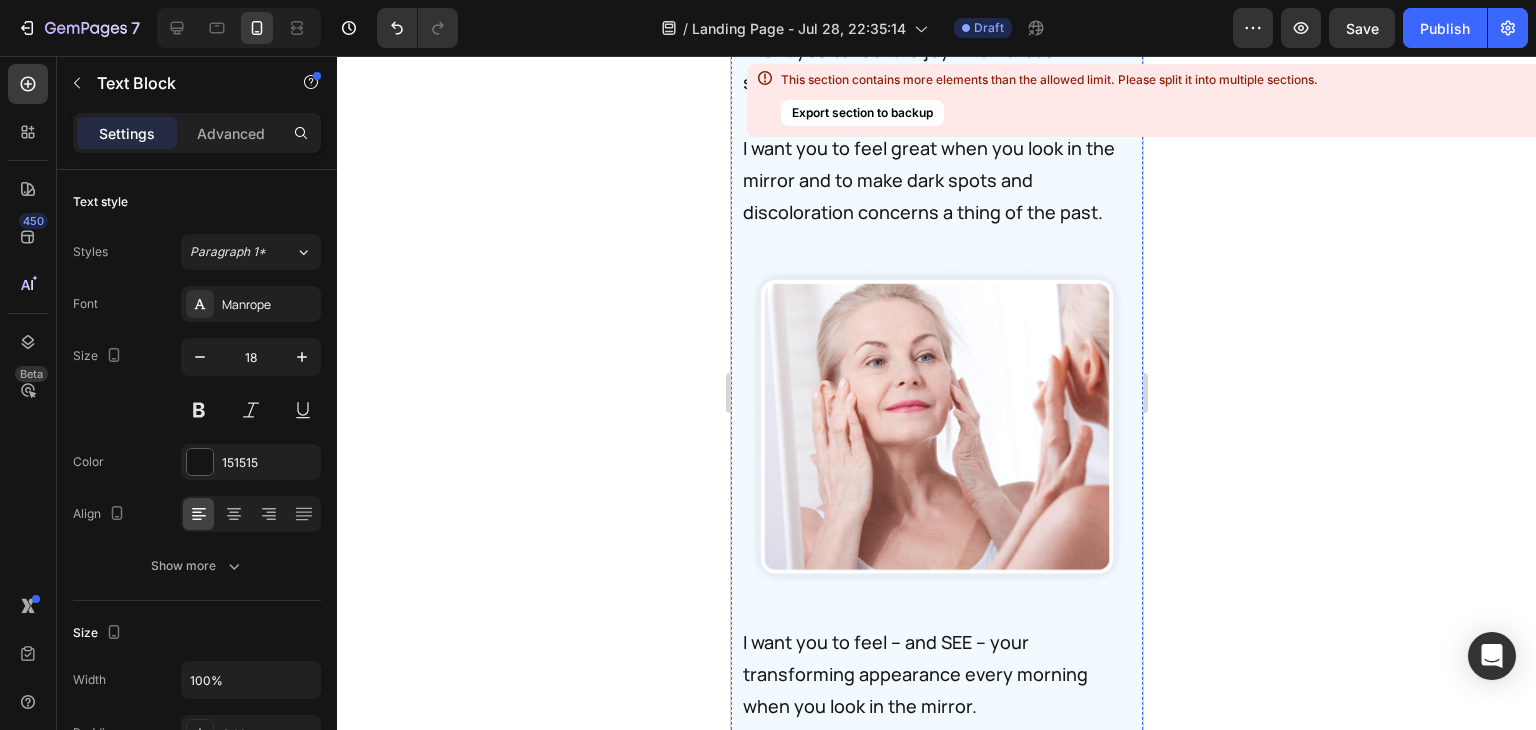 click on "Try MiamiMD Dark Spot Corrector Right Now – Completely Risk-Free – And See For Yourself." at bounding box center [936, -332] 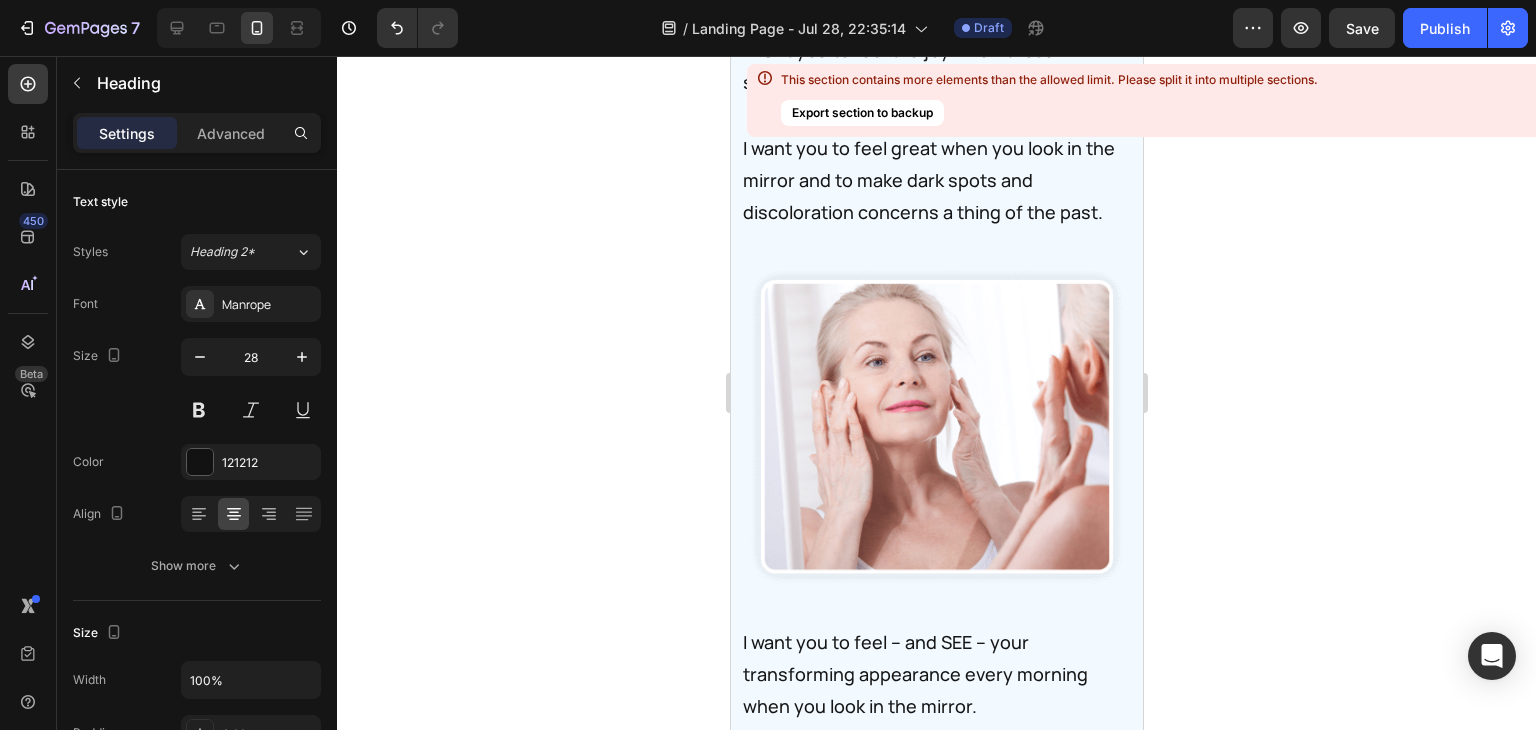 click on "Try MiamiMD Dark Spot Corrector Right Now – Completely Risk-Free – And See For Yourself." at bounding box center [936, -332] 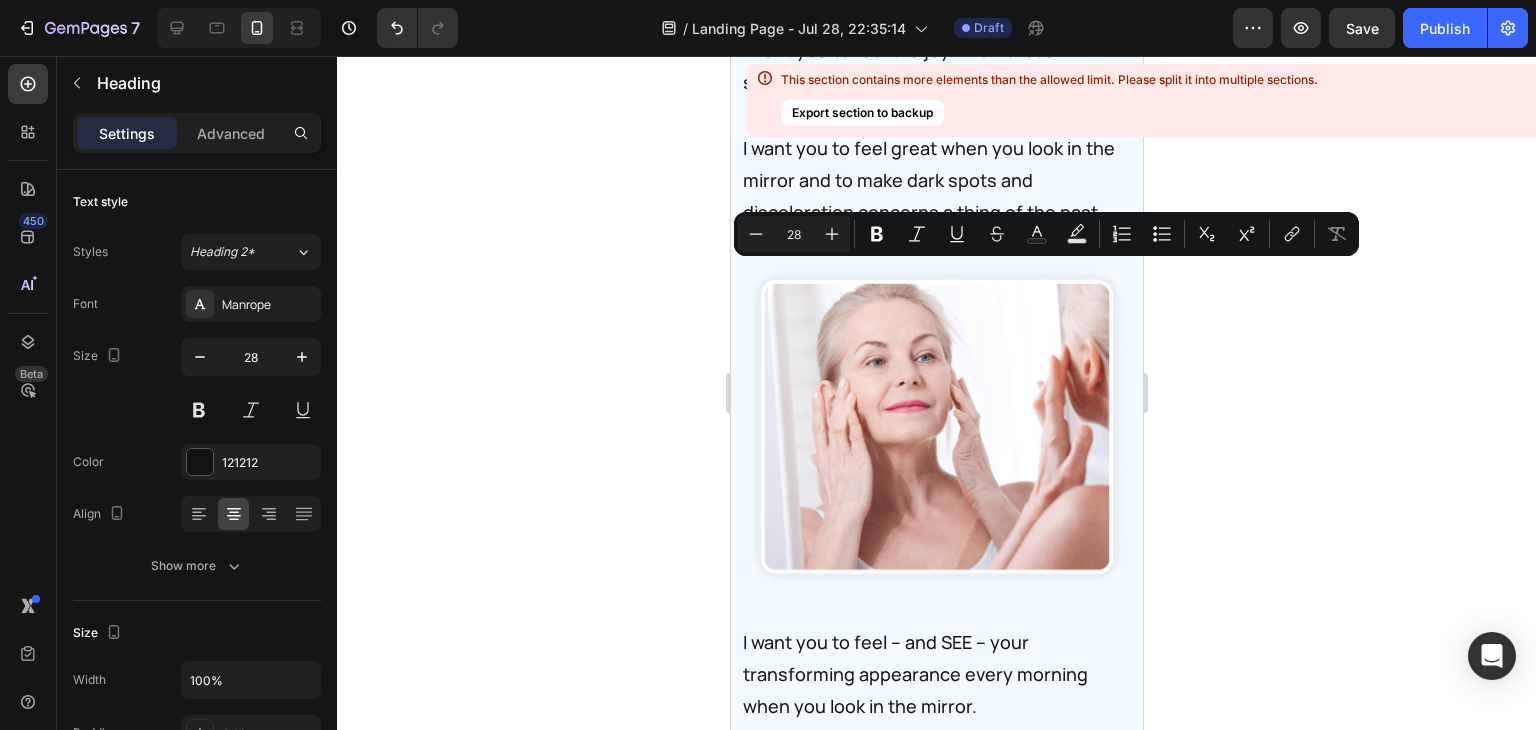 click on "Try MiamiMD Dark Spot Corrector Right Now – Completely Risk-Free – And See For Yourself." at bounding box center [936, -332] 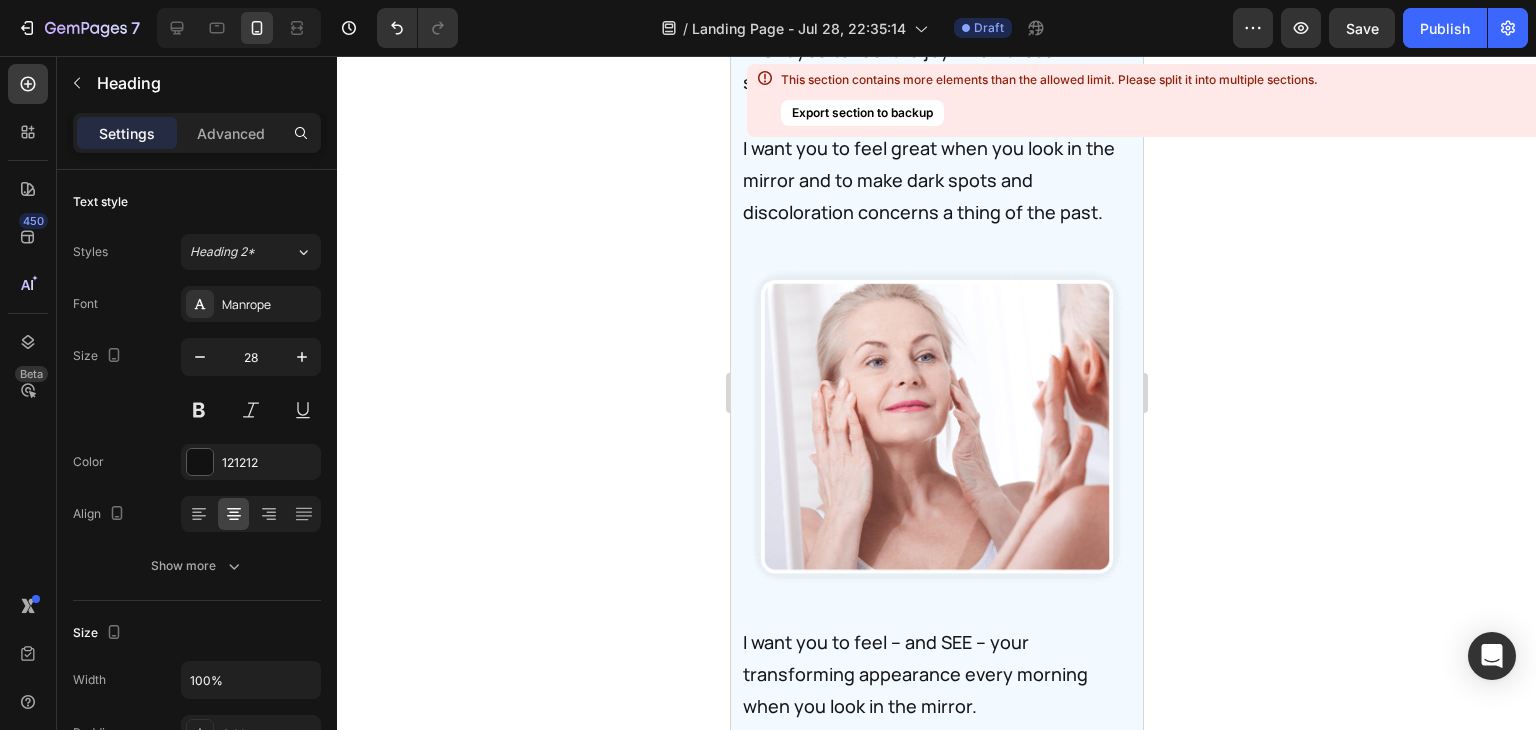 click 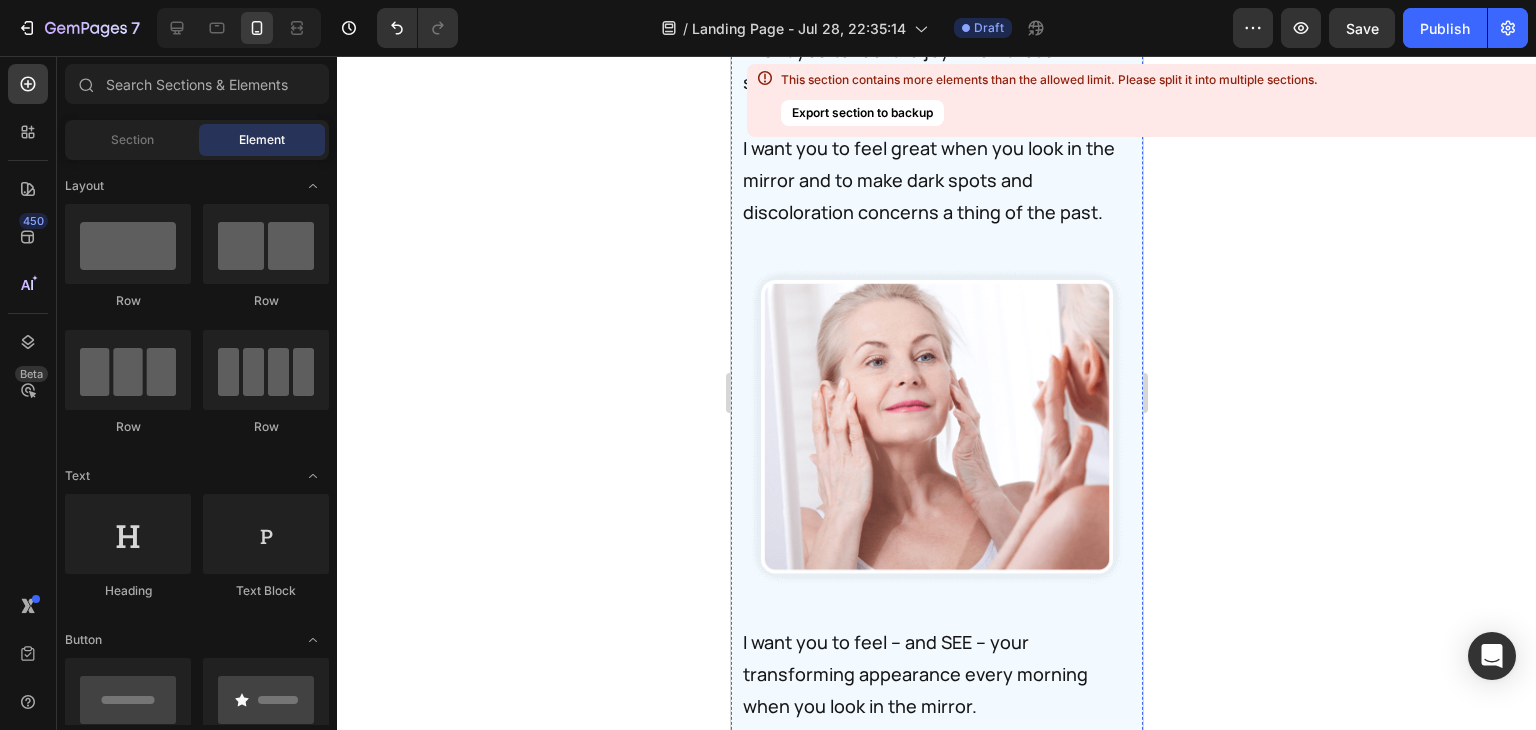 click on "Try CELLU Crepey Skin Repair Right Now - Completely Risk-Free - And See For Yourself." at bounding box center [936, -332] 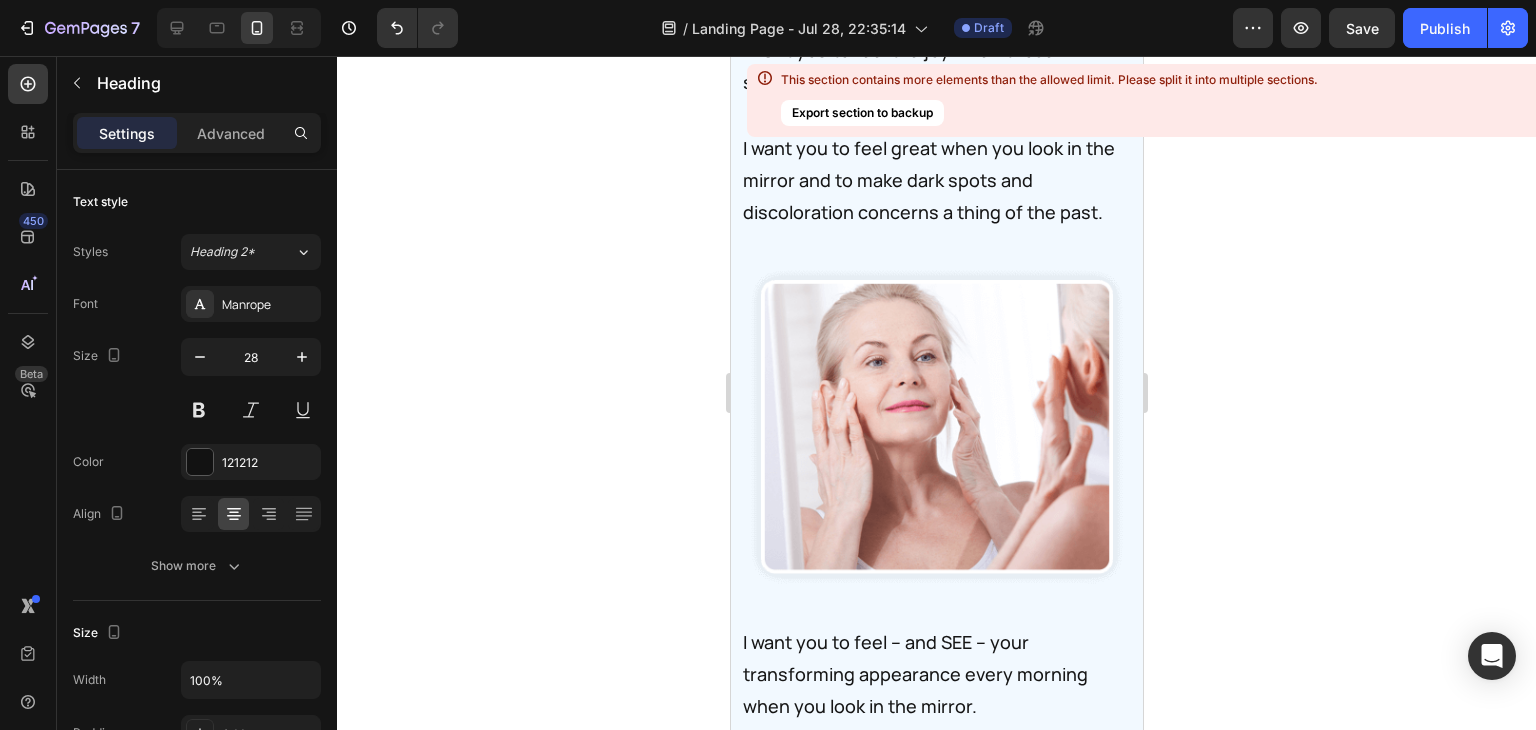 click on "Try CELLU Crepey Skin Repair Right Now - Completely Risk-Free - And See For Yourself." at bounding box center (936, -332) 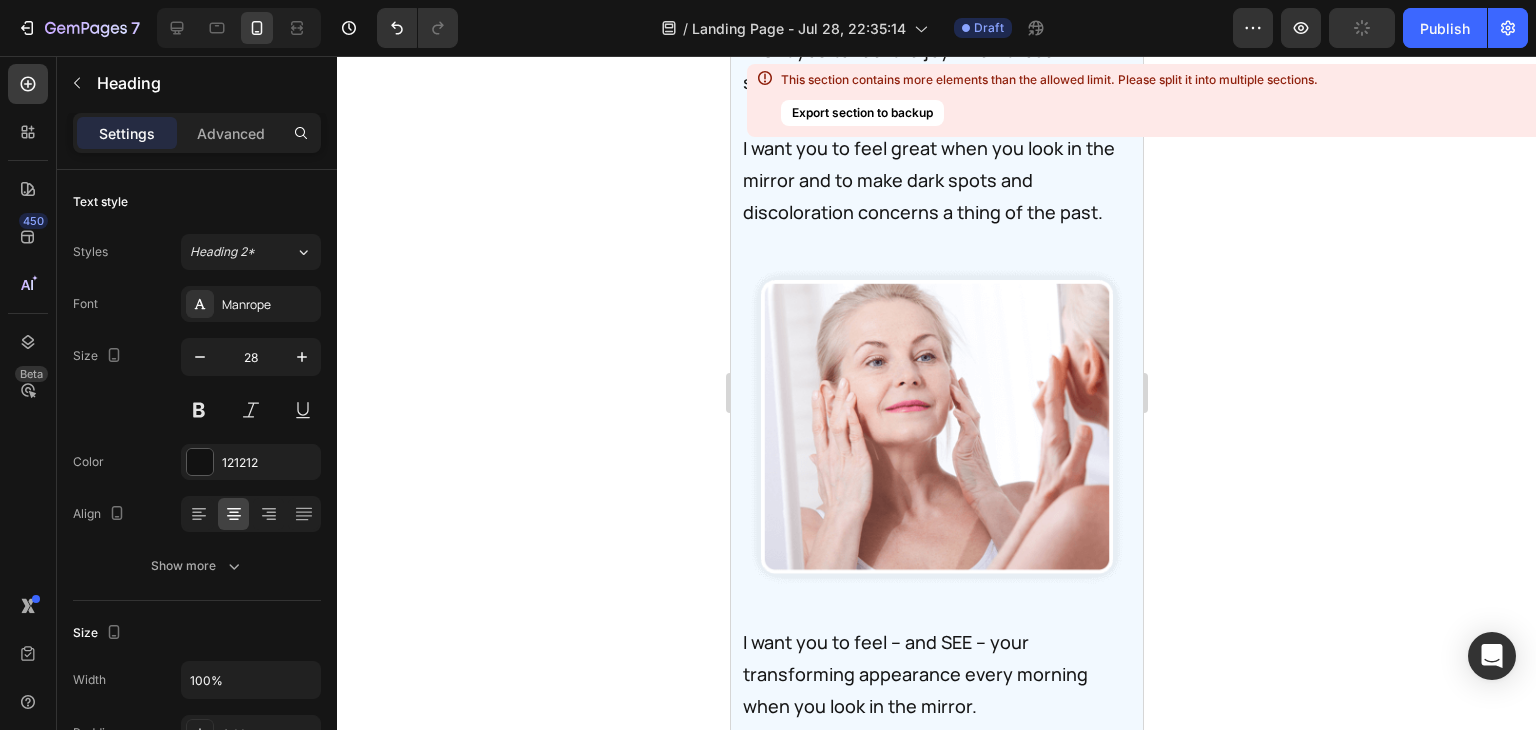 click 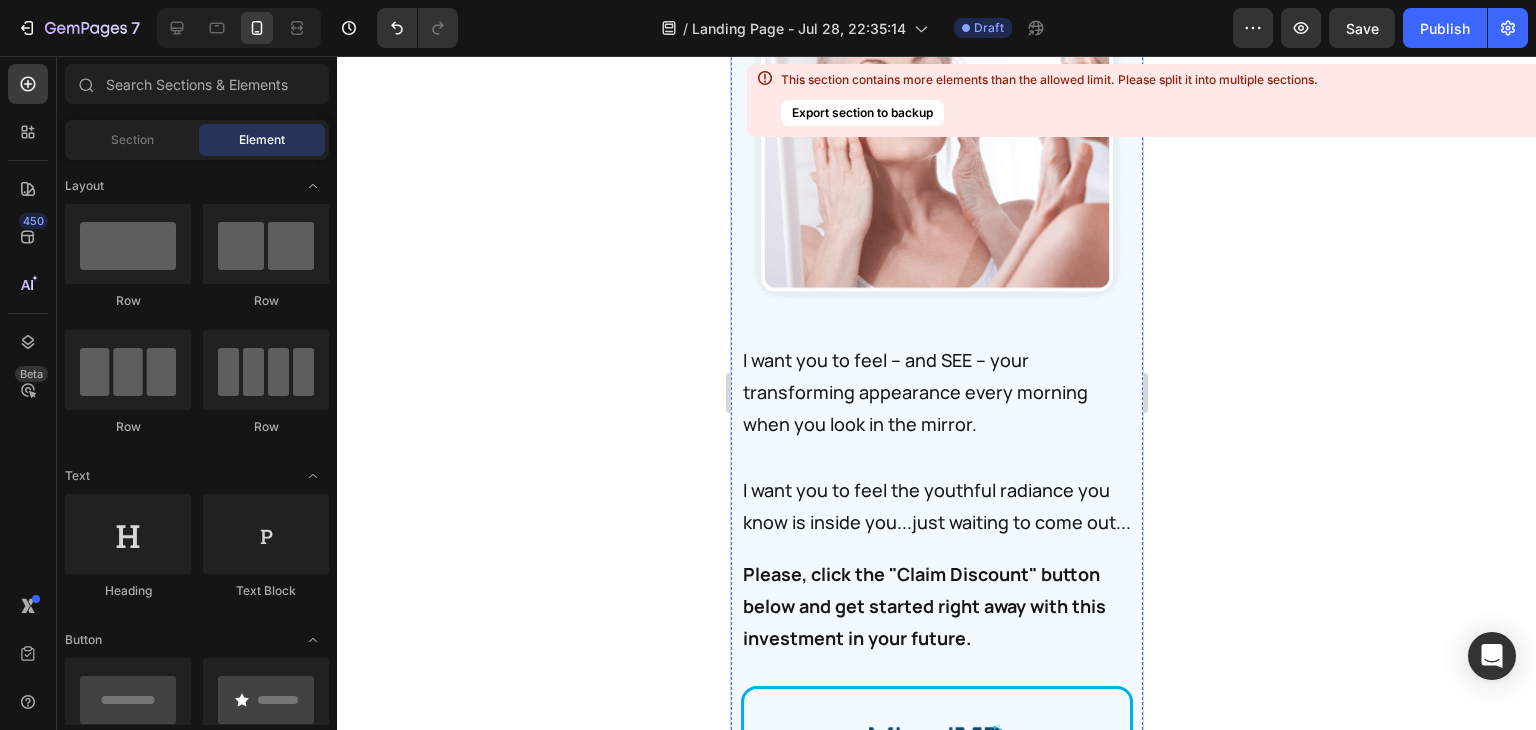scroll, scrollTop: 53666, scrollLeft: 0, axis: vertical 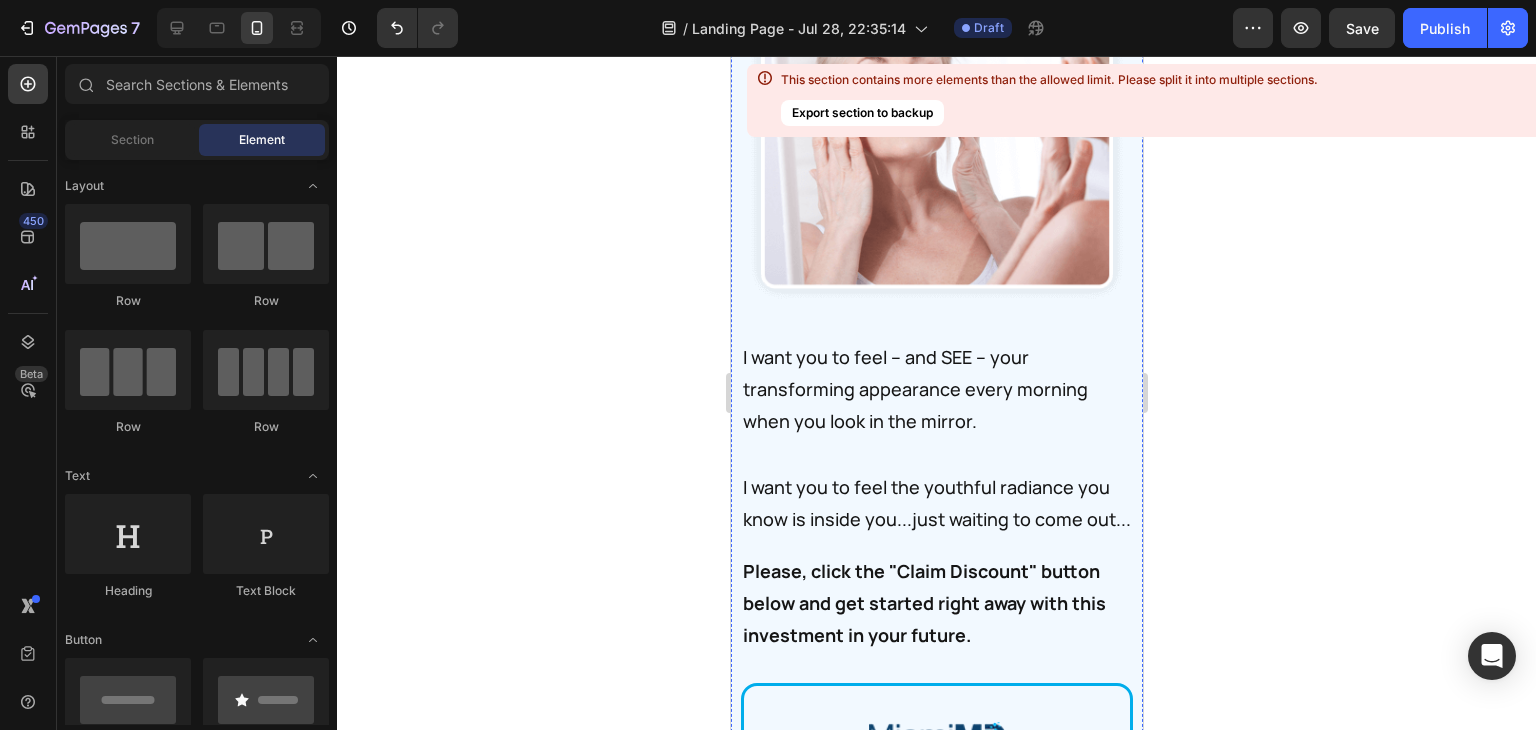 click on "I want you to feel the joy when those stubborn dark spots start to fade." at bounding box center (936, -219) 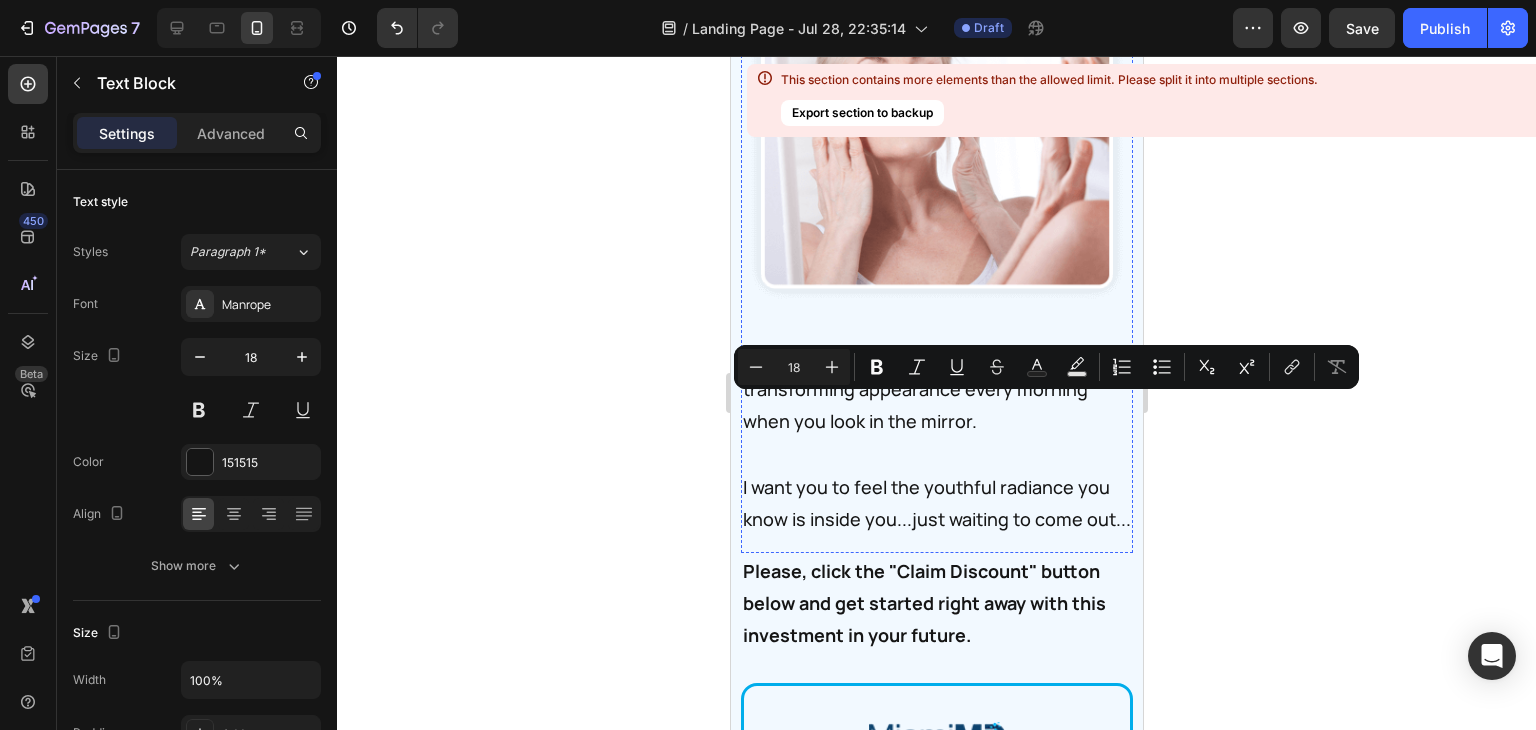 click on "I want you to feel great when you look in the mirror and to make dark spots and discoloration concerns a thing of the past." at bounding box center (934, -105) 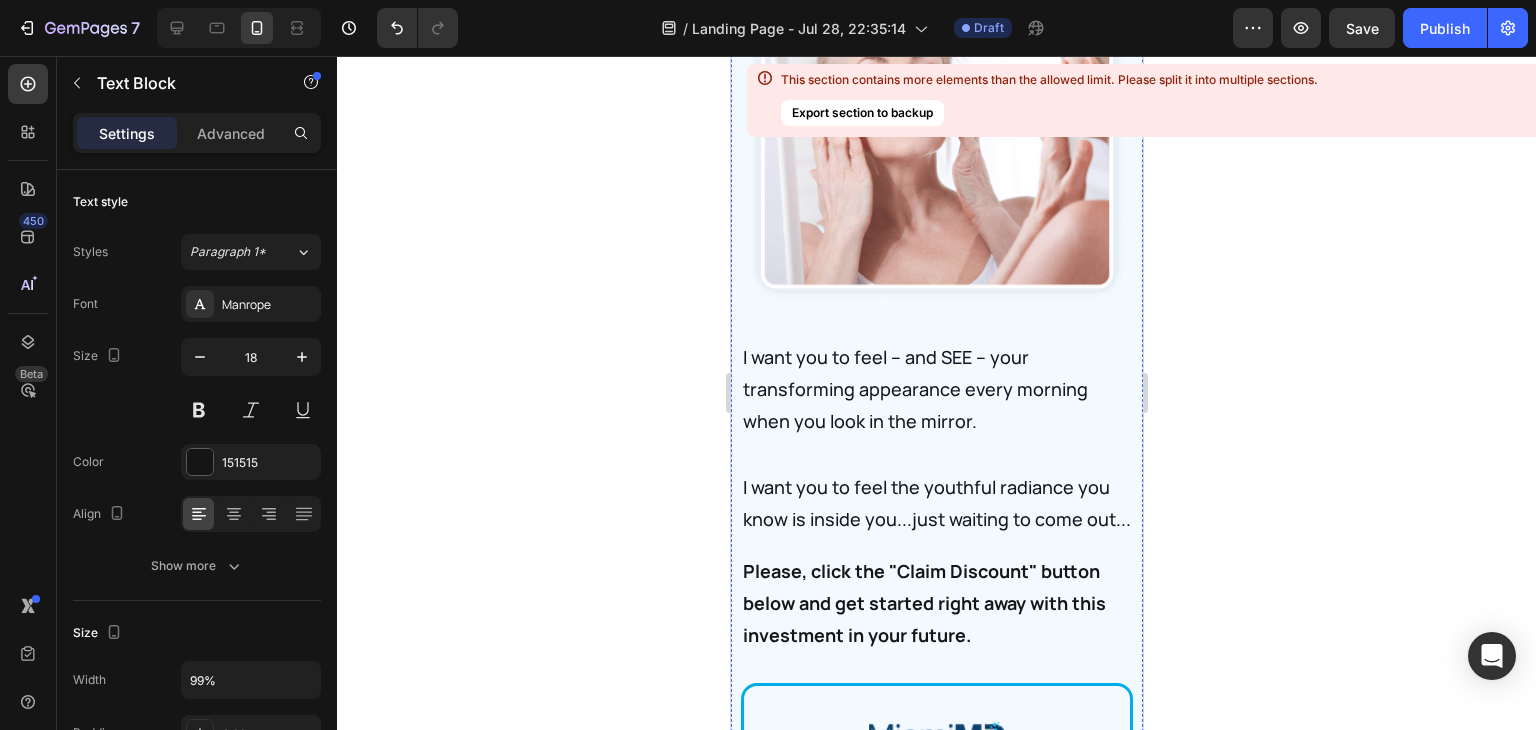 click on "I want you to feel the joy when those stubborn dark spots start to fade." at bounding box center [936, -219] 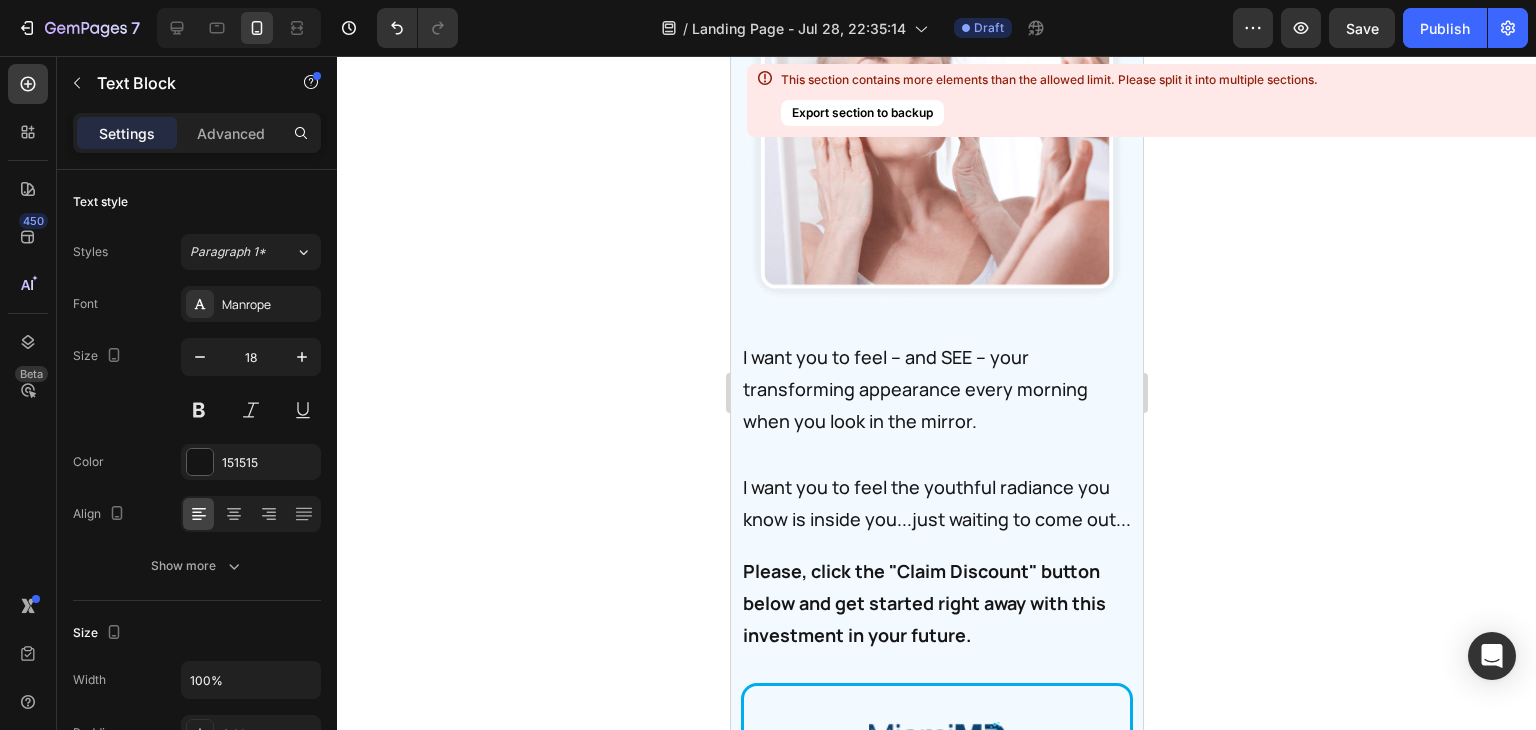 click on "I want you to feel the joy when those stubborn dark spots start to fade." at bounding box center [936, -219] 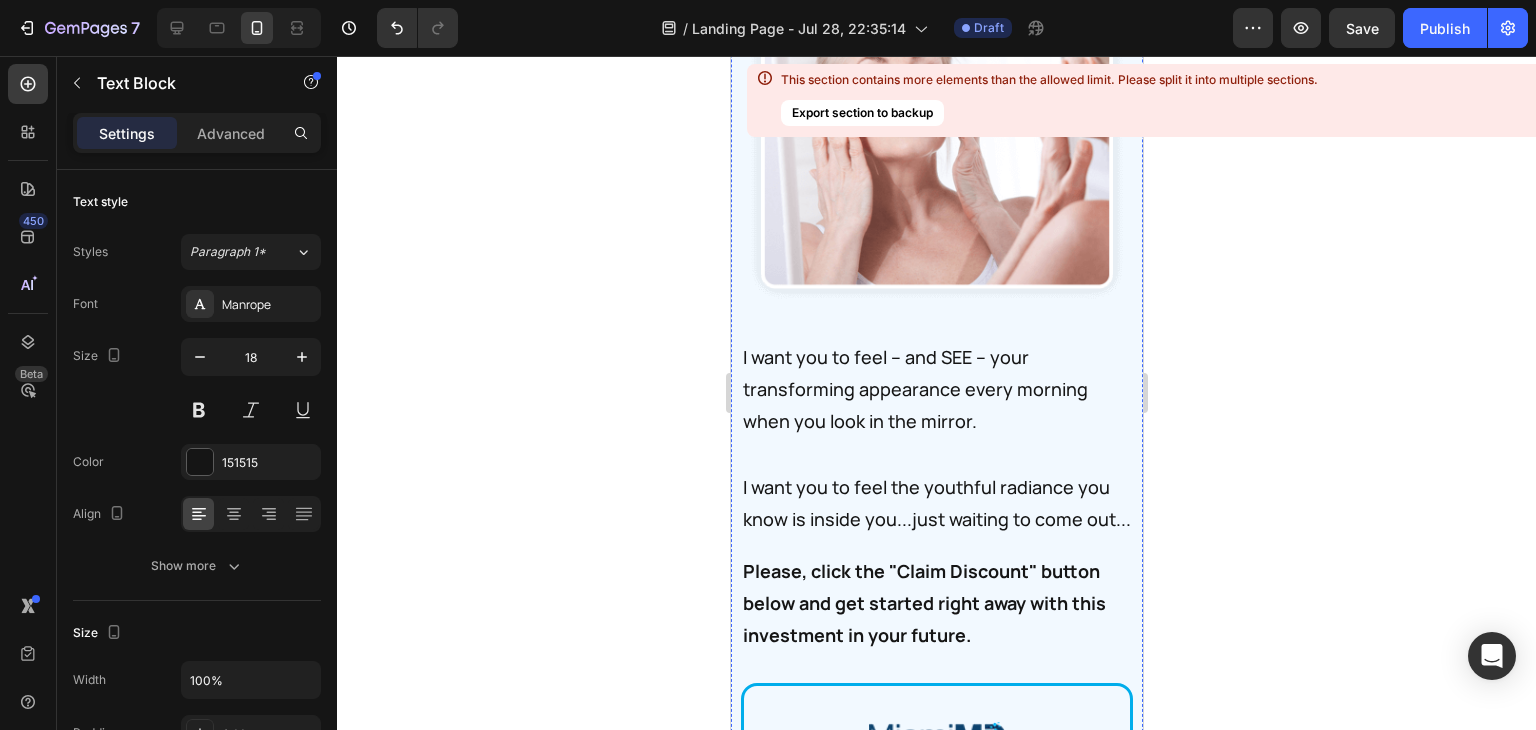 click on "I want you to feel the surge of confidence that comes with this formula." at bounding box center (936, -317) 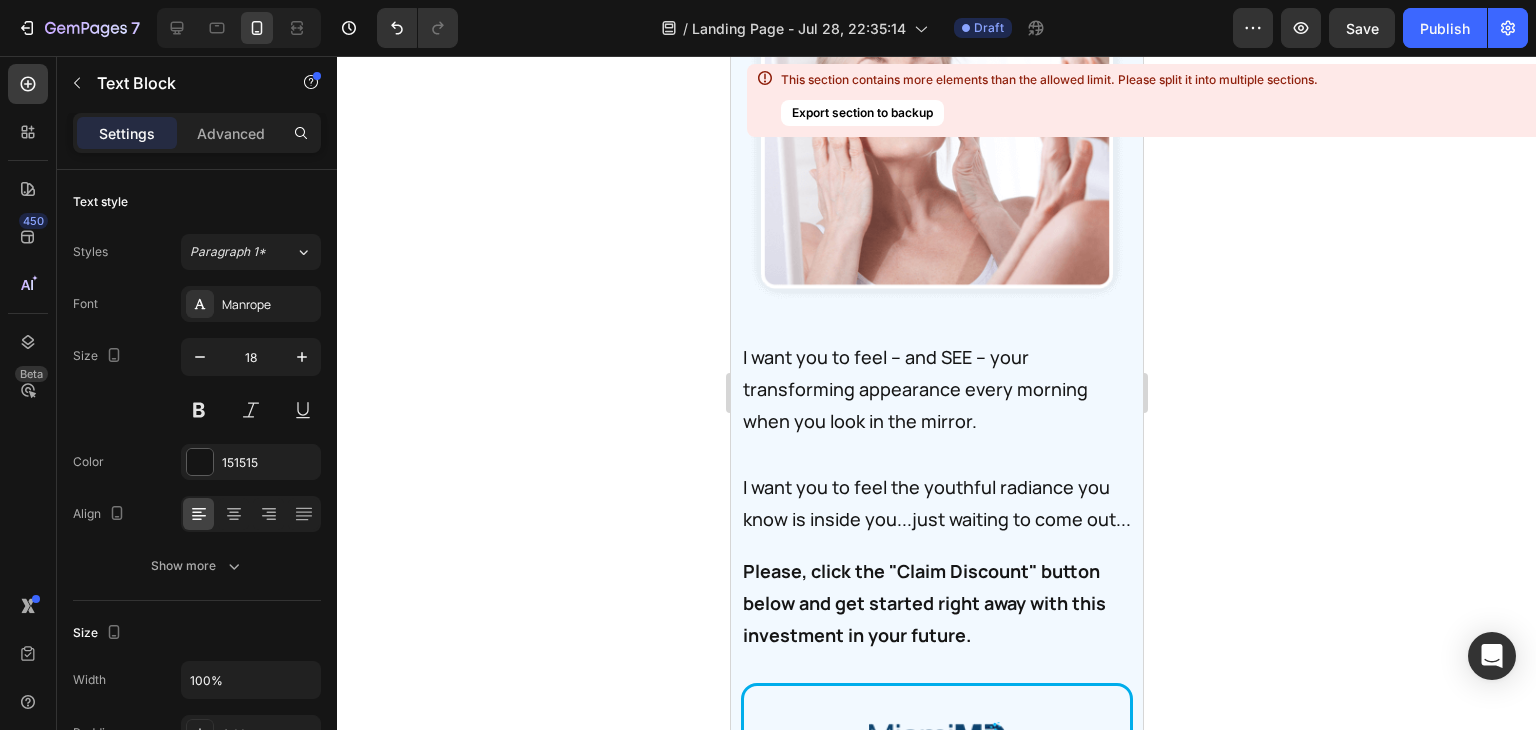 drag, startPoint x: 945, startPoint y: 329, endPoint x: 935, endPoint y: 205, distance: 124.40257 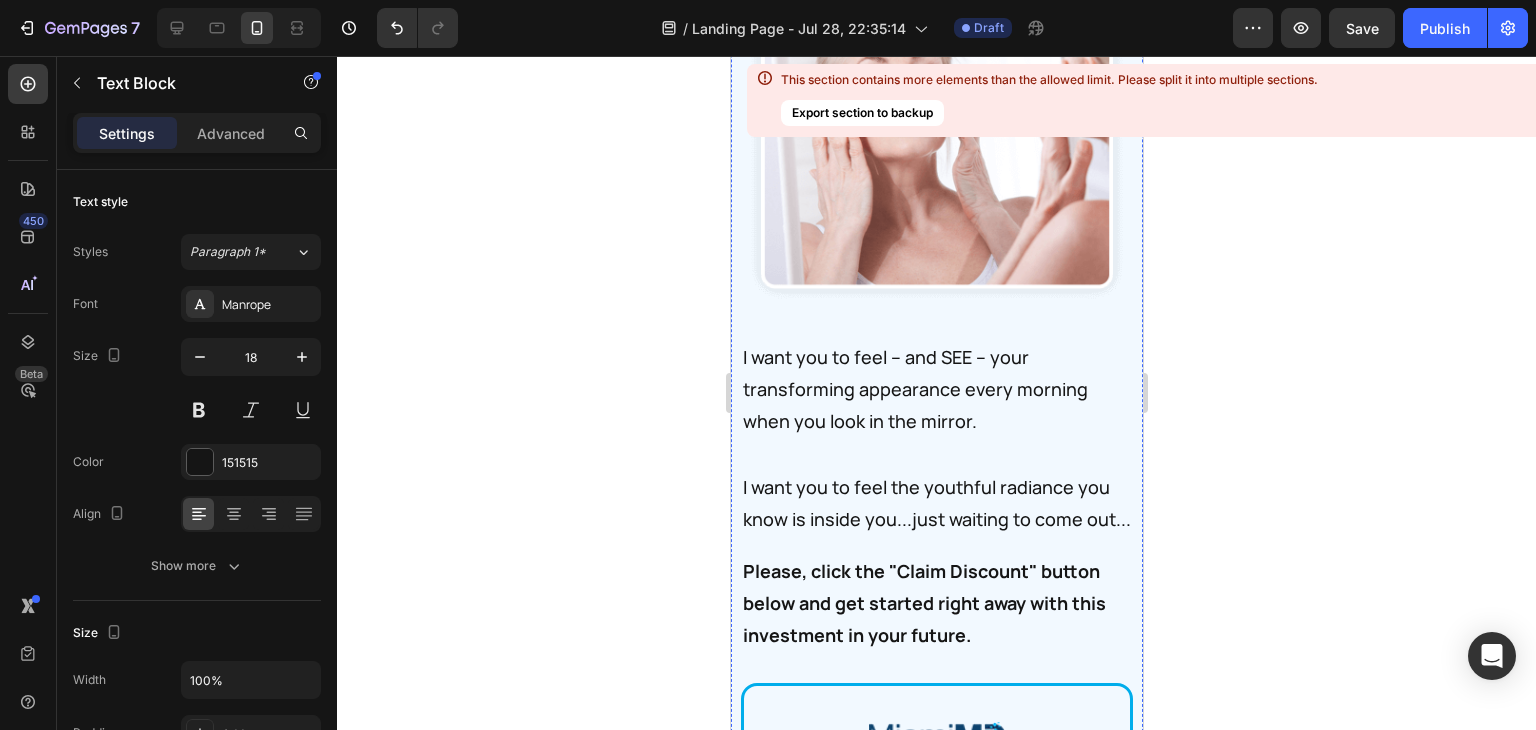 click on "I want you to feel the joy when those stubborn crepey areas start to smooth." at bounding box center [936, -219] 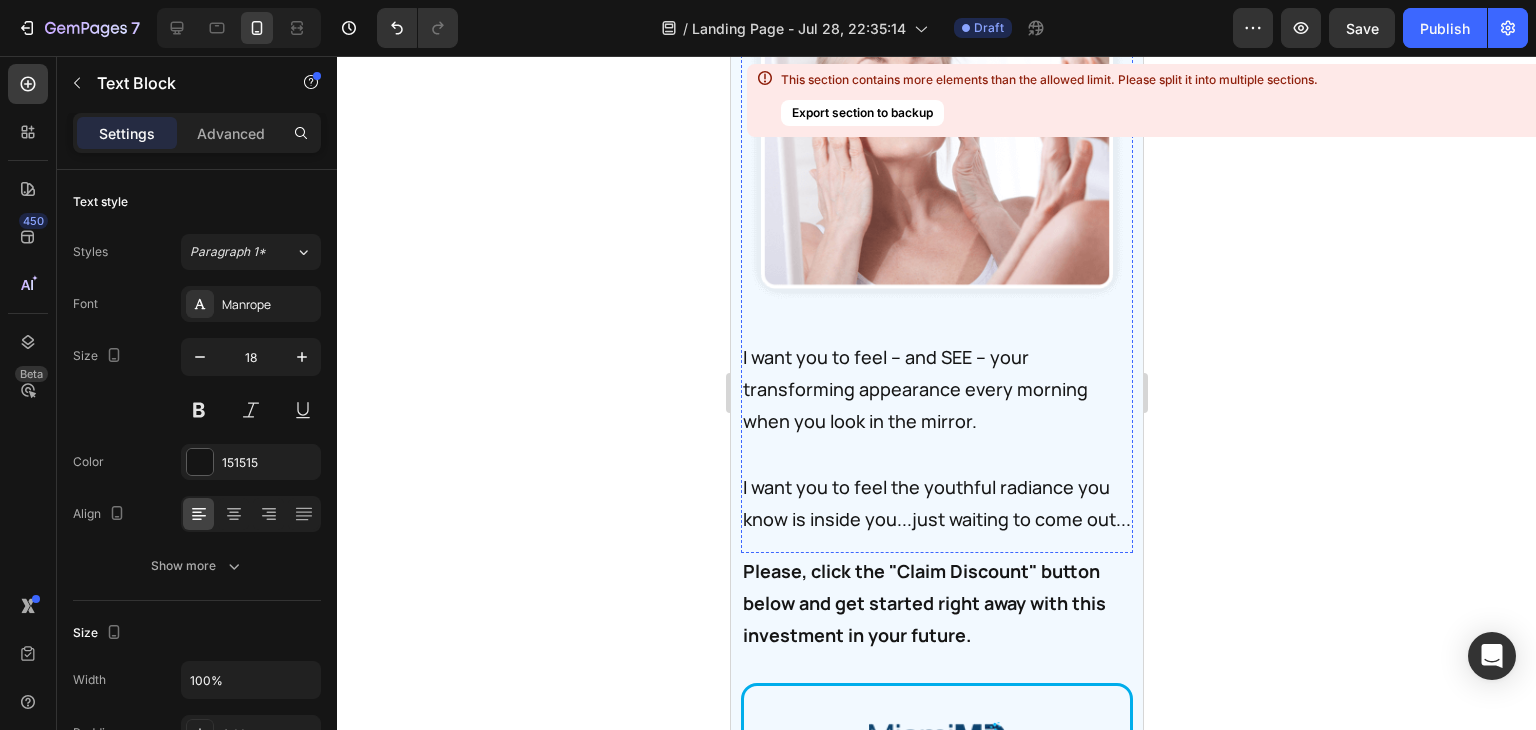 click on "I want you to feel great when you look in the mirror and to make dark spots and discoloration concerns a thing of the past." at bounding box center (934, -105) 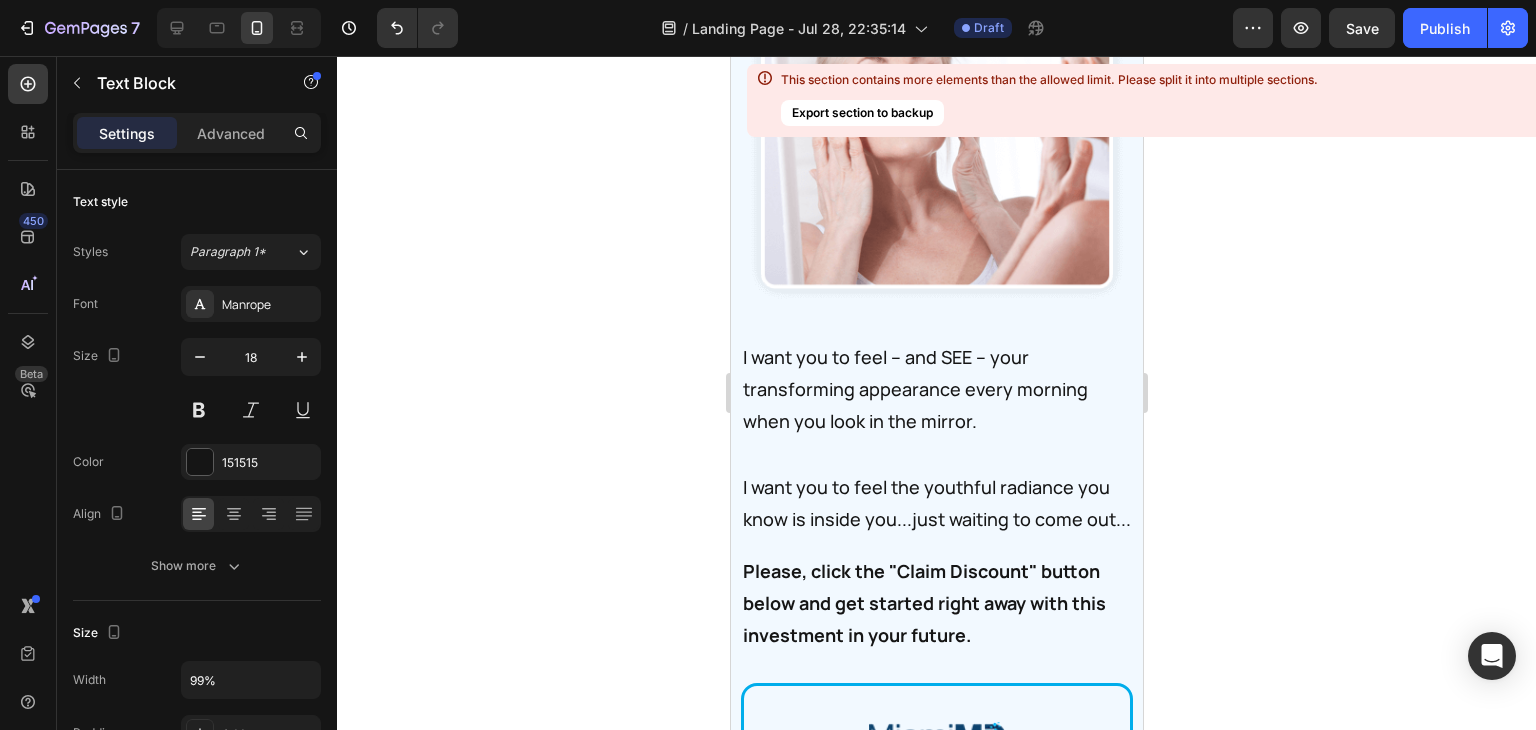 click on "I want you to feel great when you look in the mirror and to make dark spots and discoloration concerns a thing of the past." at bounding box center (934, -105) 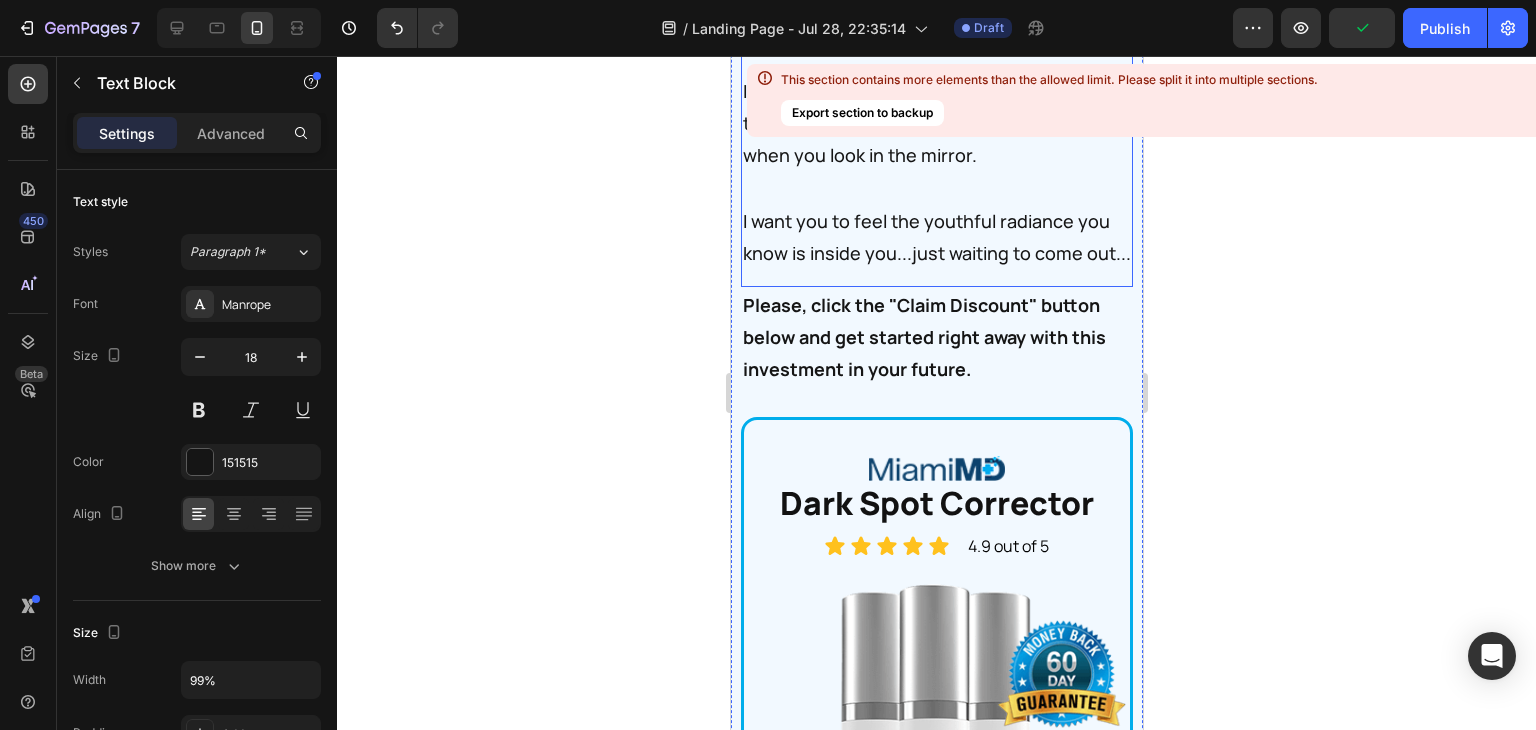 scroll, scrollTop: 54241, scrollLeft: 0, axis: vertical 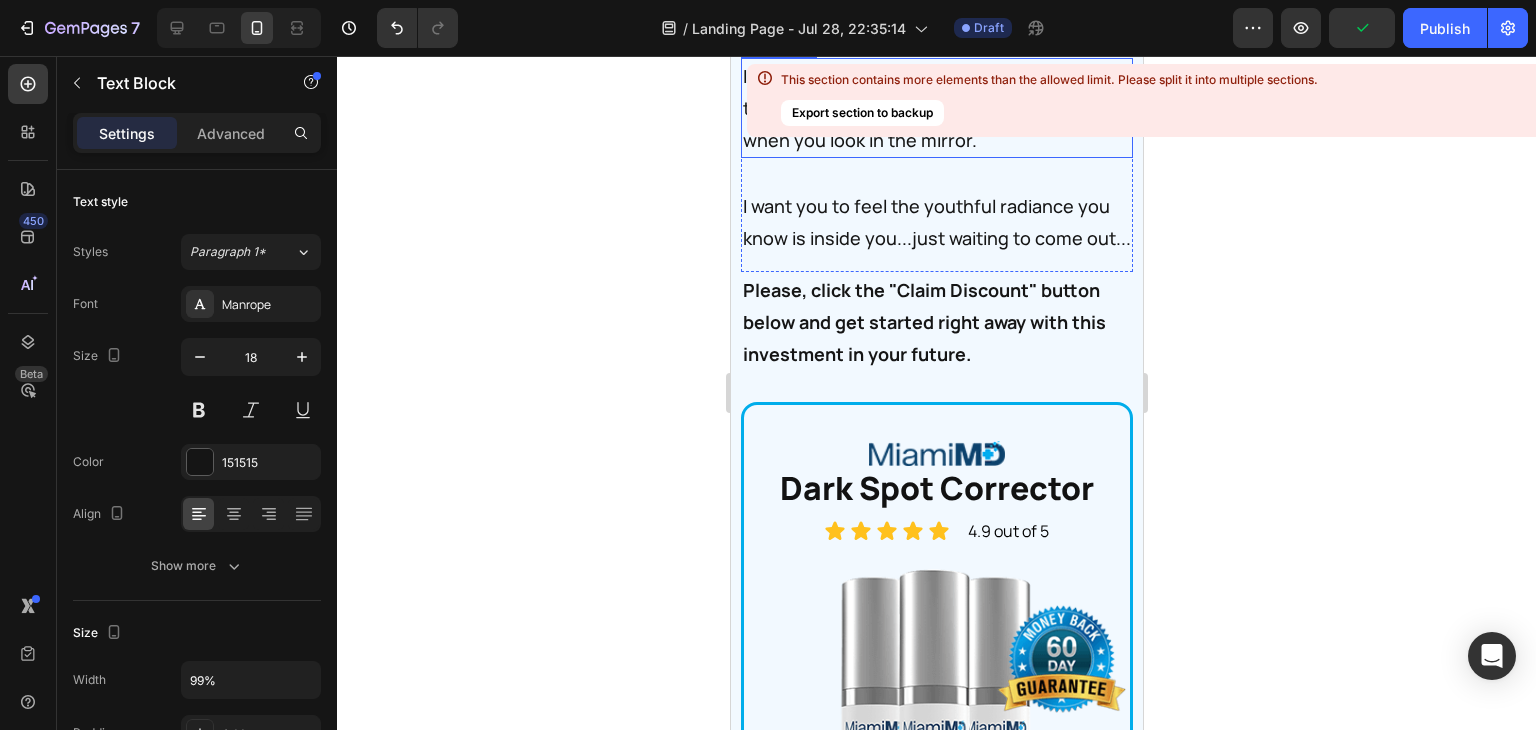 click on "I want you to feel – and SEE – your transforming appearance every morning when you look in the mirror." at bounding box center [932, 108] 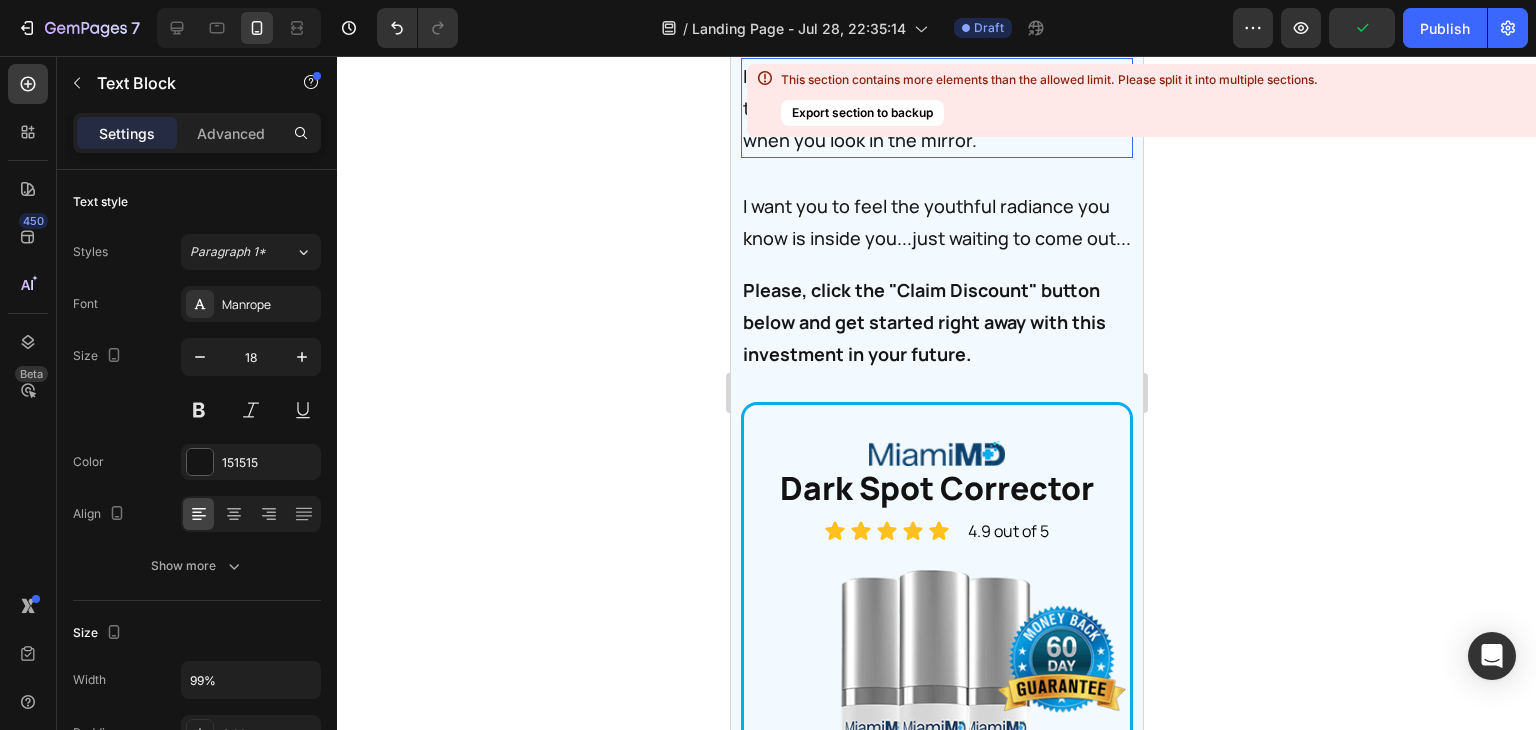 click on "I want you to feel – and SEE – your transforming appearance every morning when you look in the mirror." at bounding box center (932, 108) 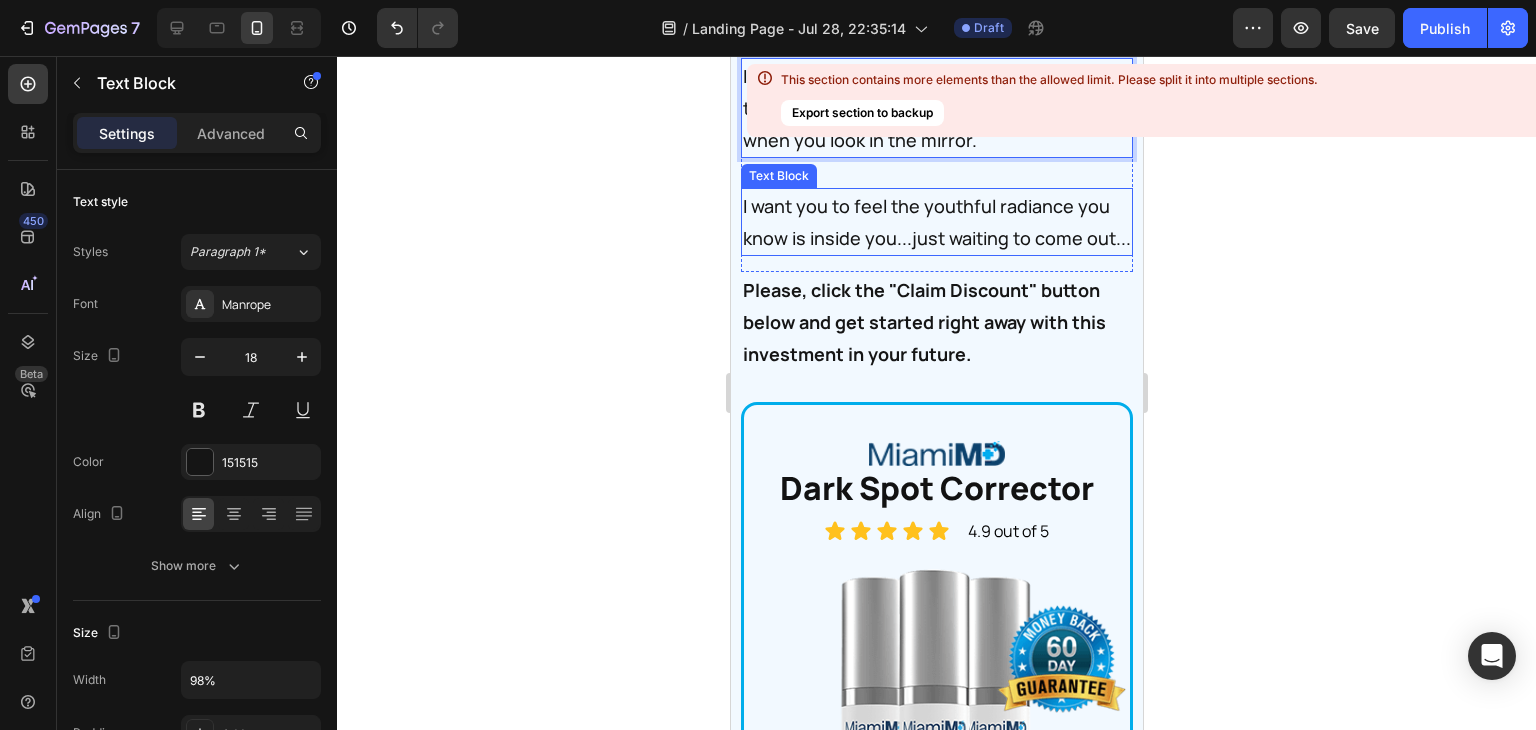 click on "I want you to feel the youthful radiance you know is inside you...just waiting to come out..." at bounding box center [936, 222] 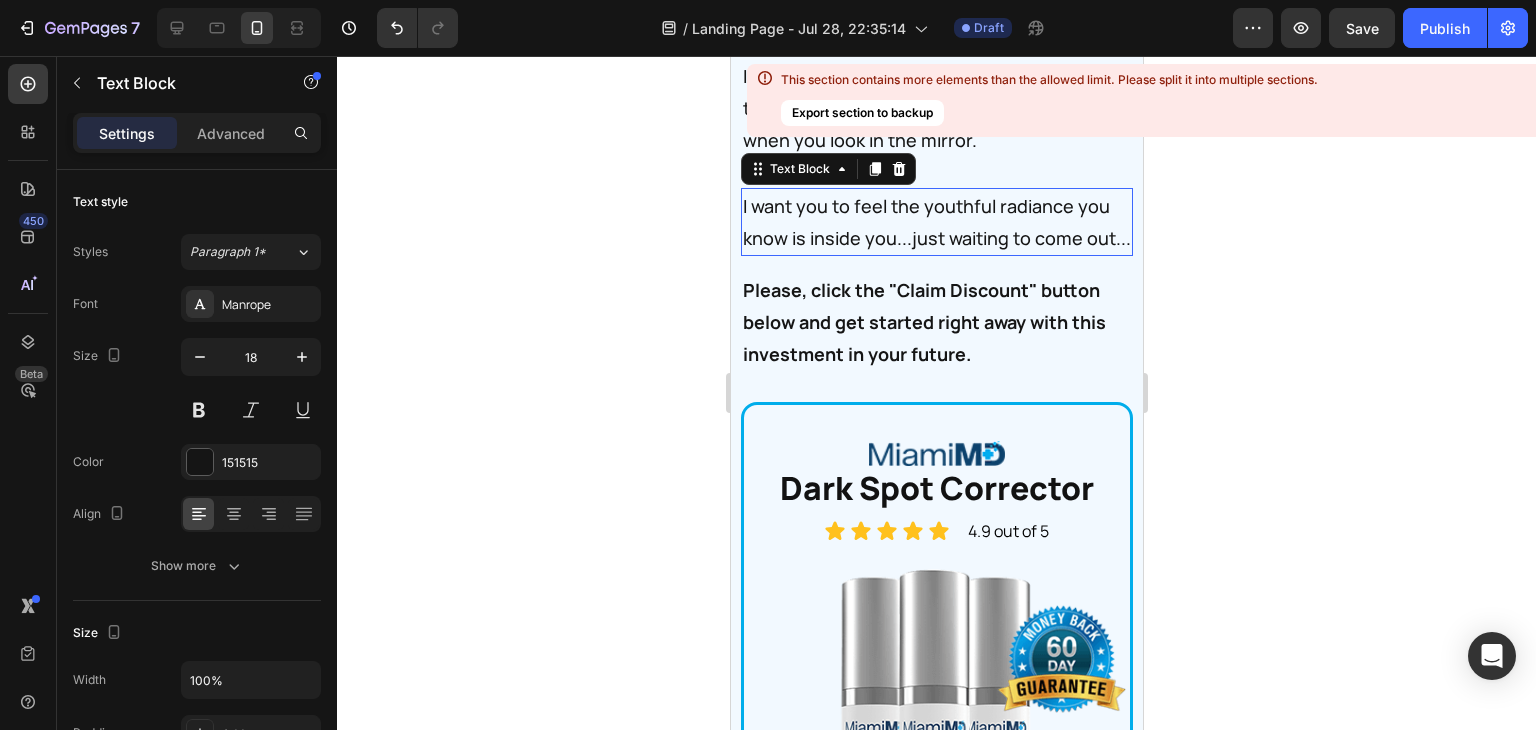 click on "I want you to feel the youthful radiance you know is inside you...just waiting to come out..." at bounding box center (936, 222) 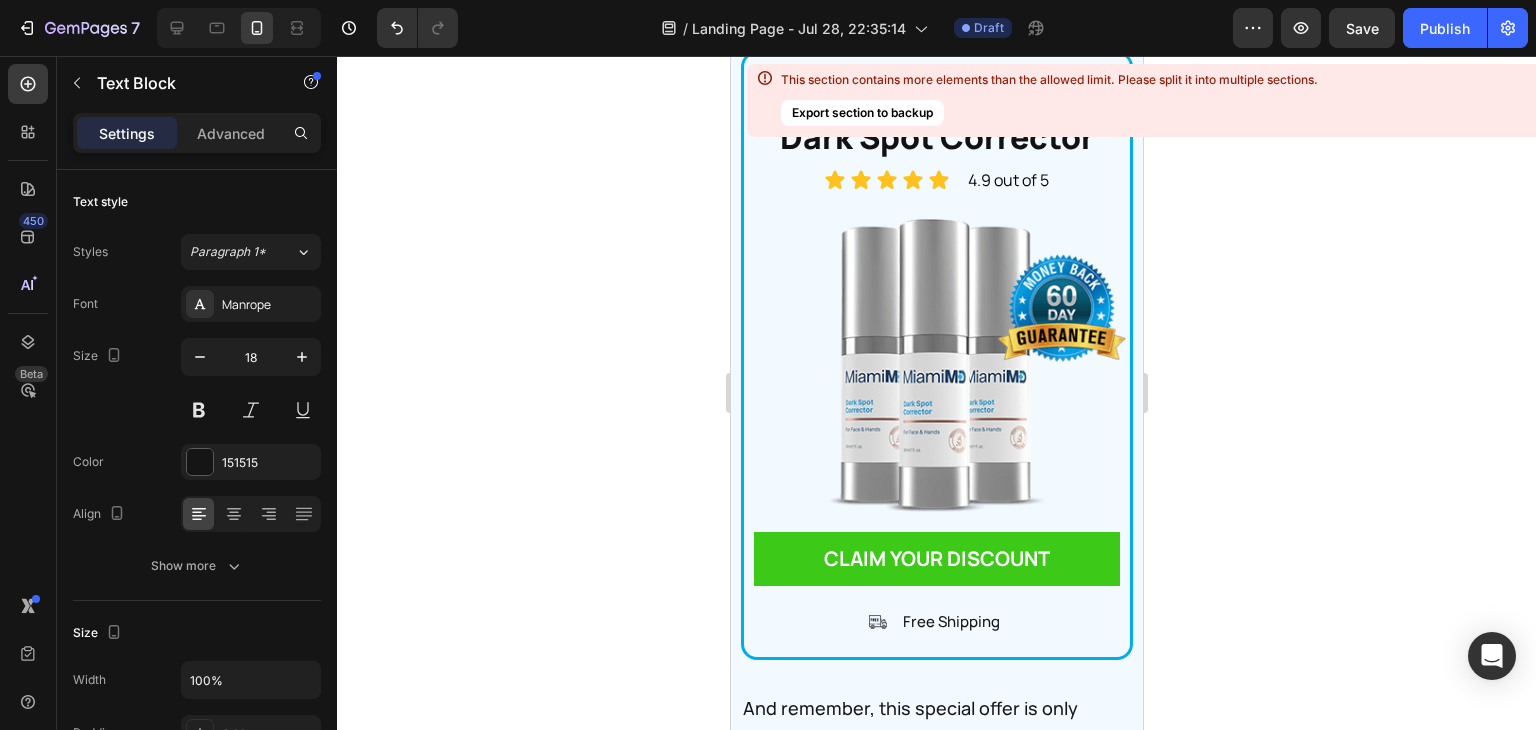 scroll, scrollTop: 54599, scrollLeft: 0, axis: vertical 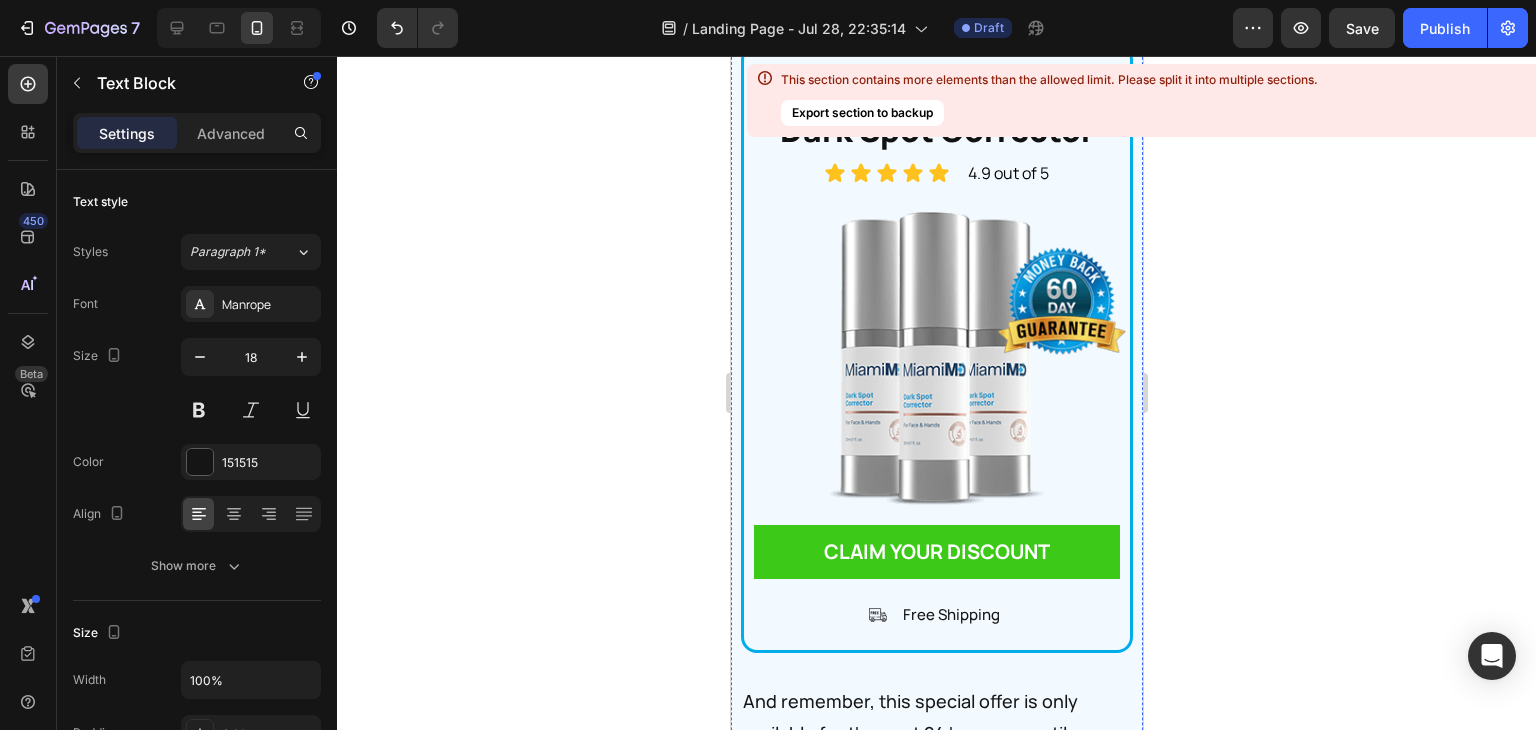 click on "Please, click the "Claim Discount" button below and get started right away with this investment in your future." at bounding box center (936, -36) 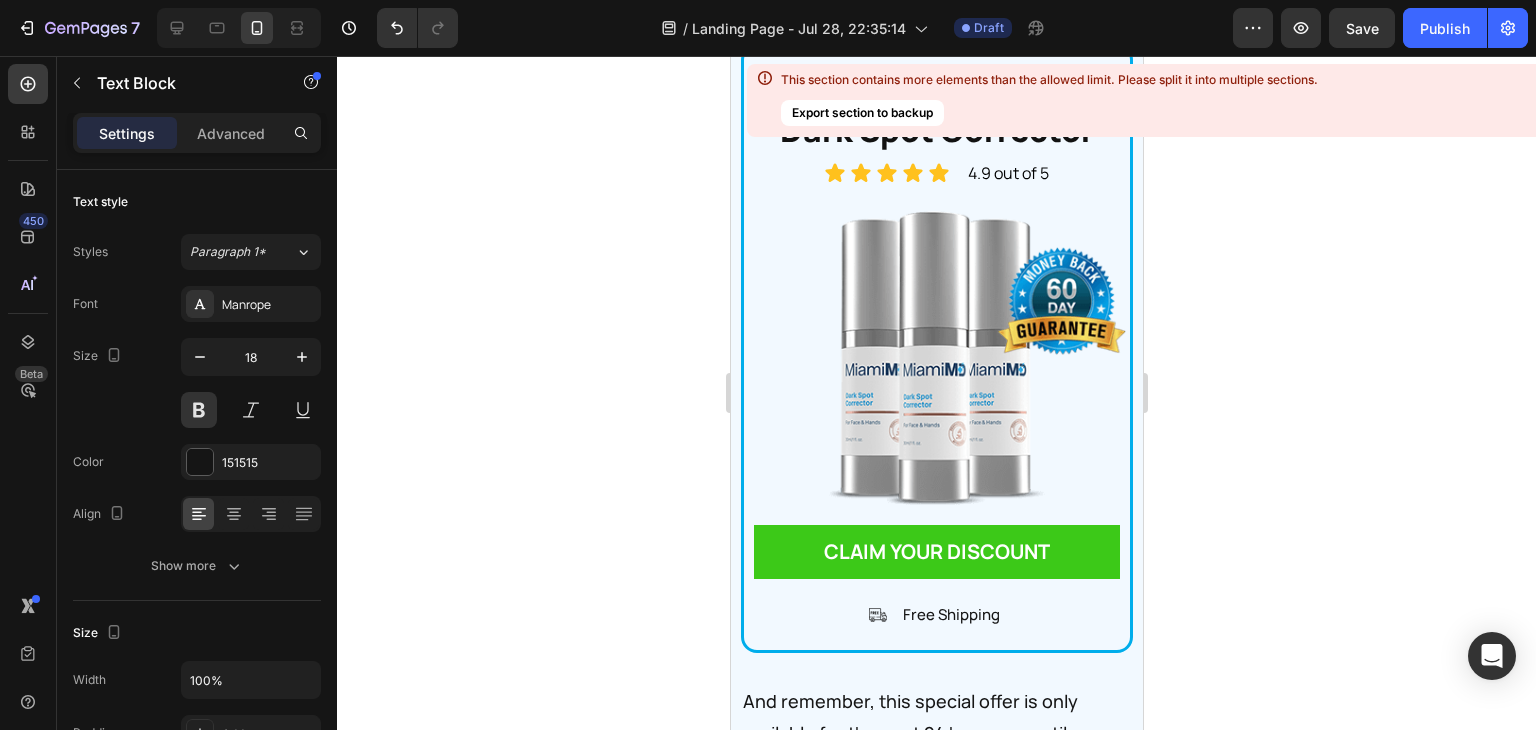 click on "Please, click the "Claim Discount" button below and get started right away with this investment in your future." at bounding box center [936, -36] 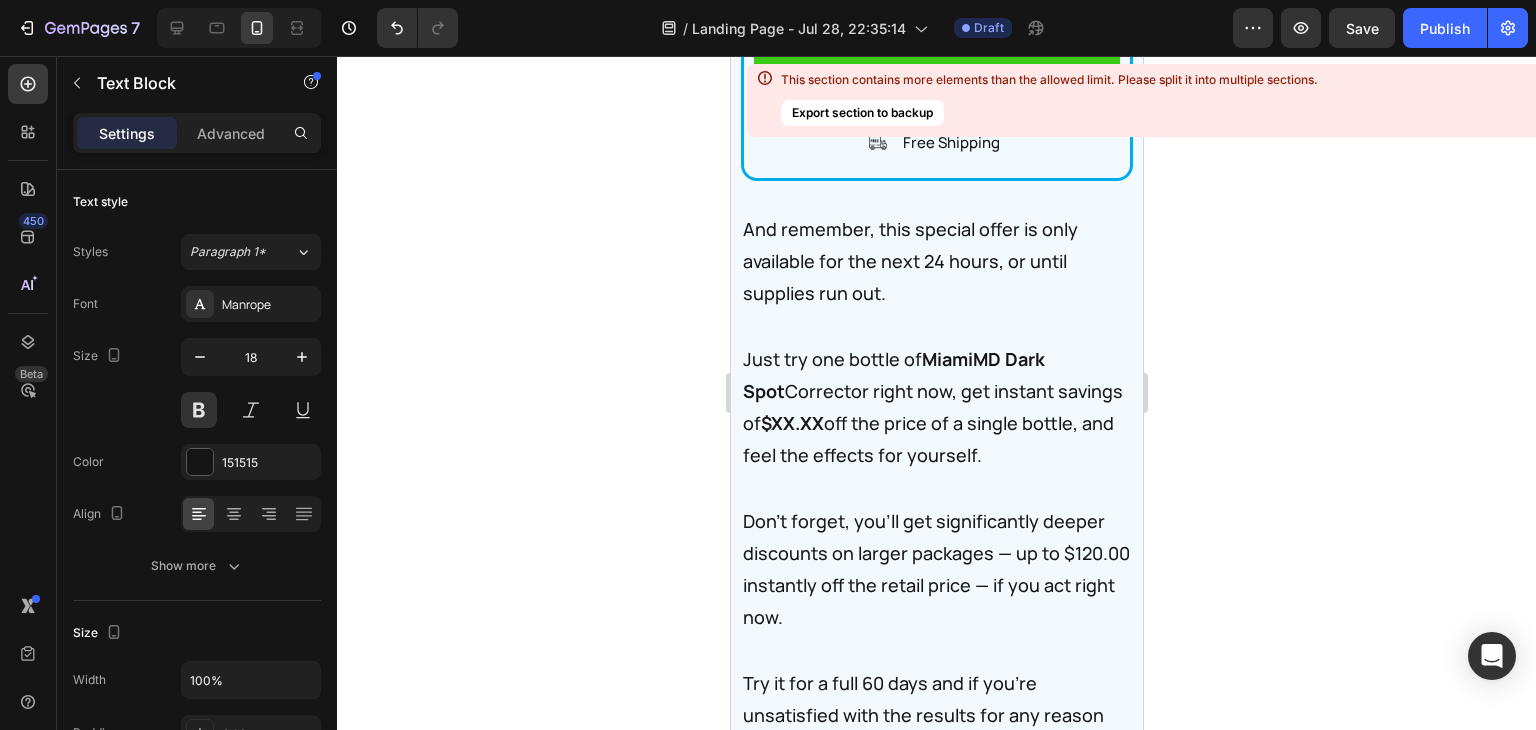 scroll, scrollTop: 55073, scrollLeft: 0, axis: vertical 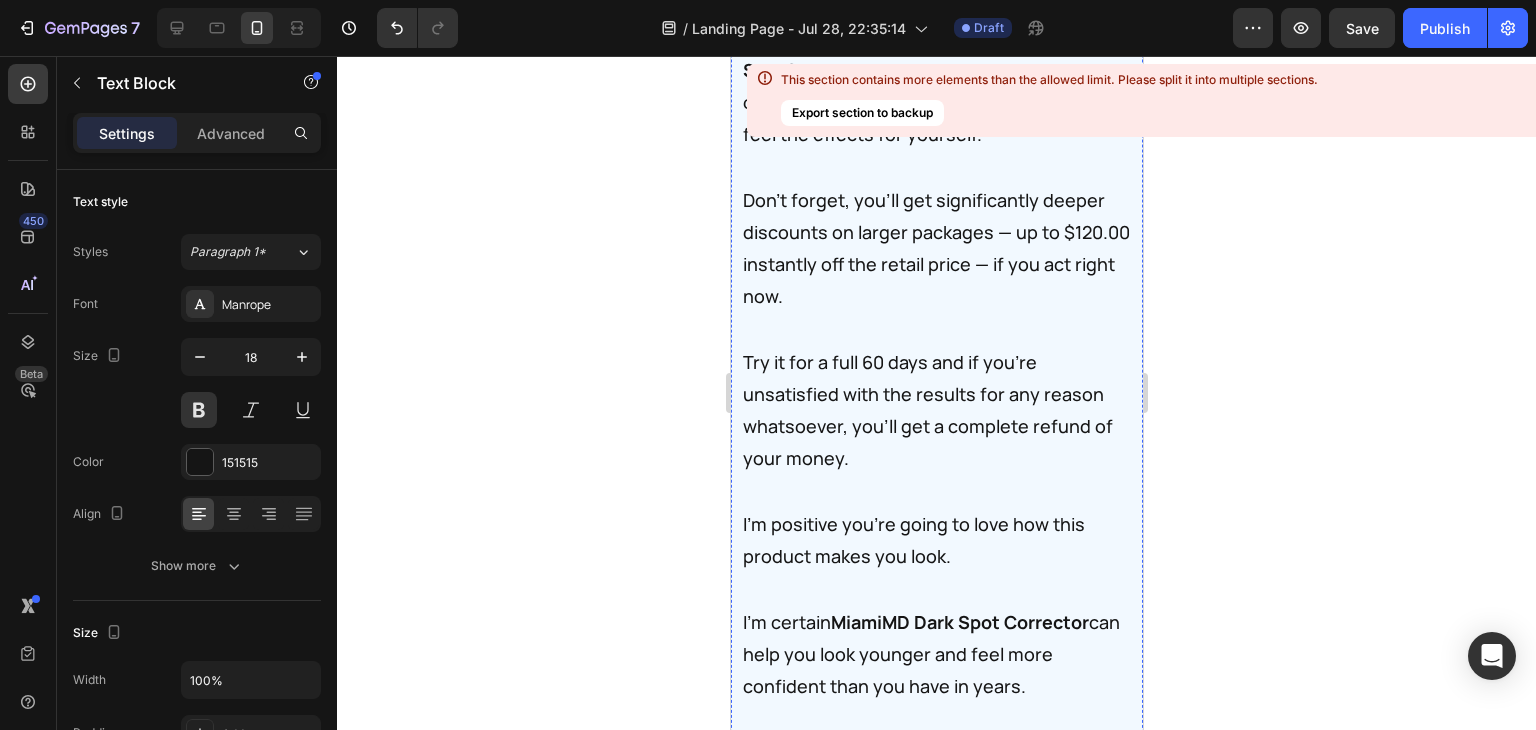 click on "And remember, this special offer is only available for the next 24 hours, or until supplies run out." at bounding box center [936, -60] 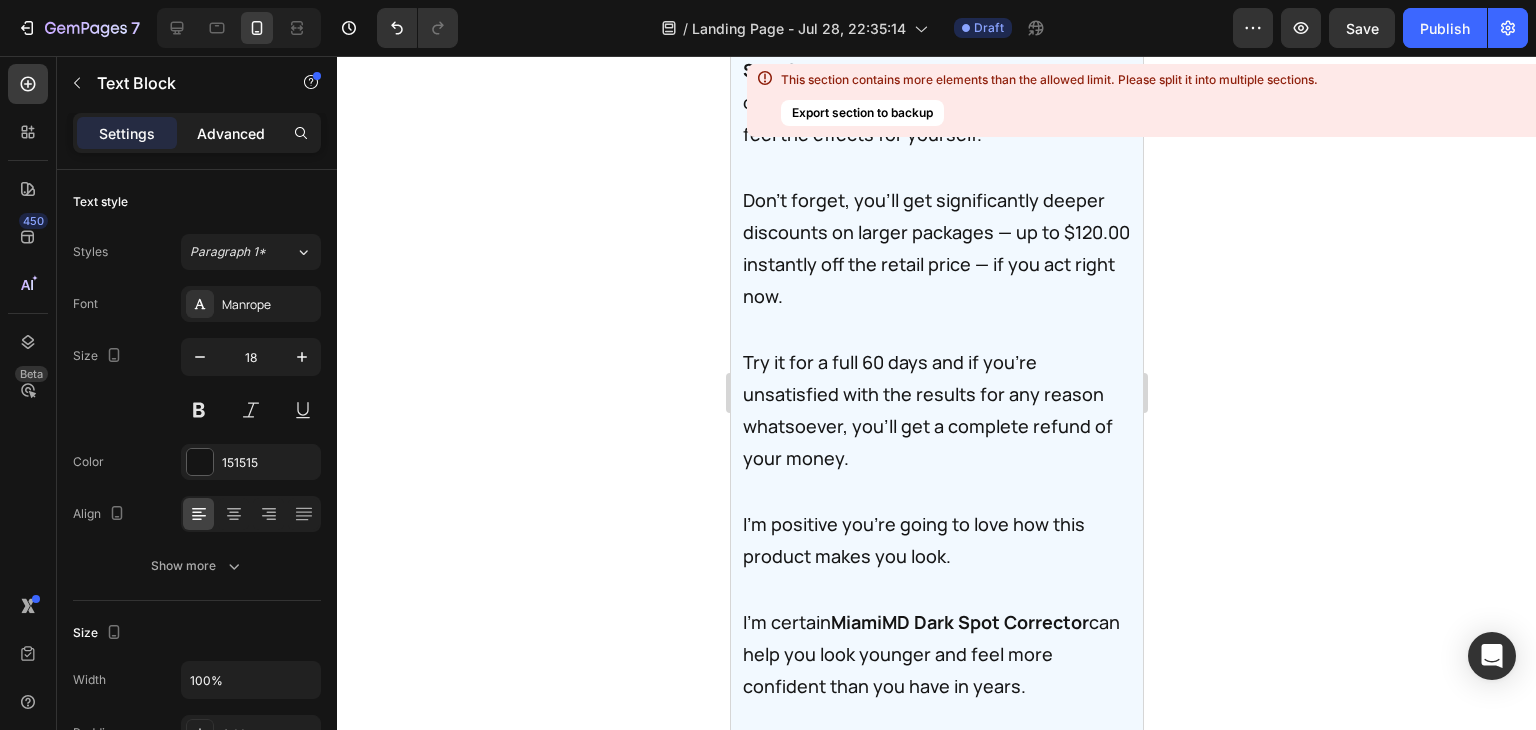 click on "Advanced" at bounding box center (231, 133) 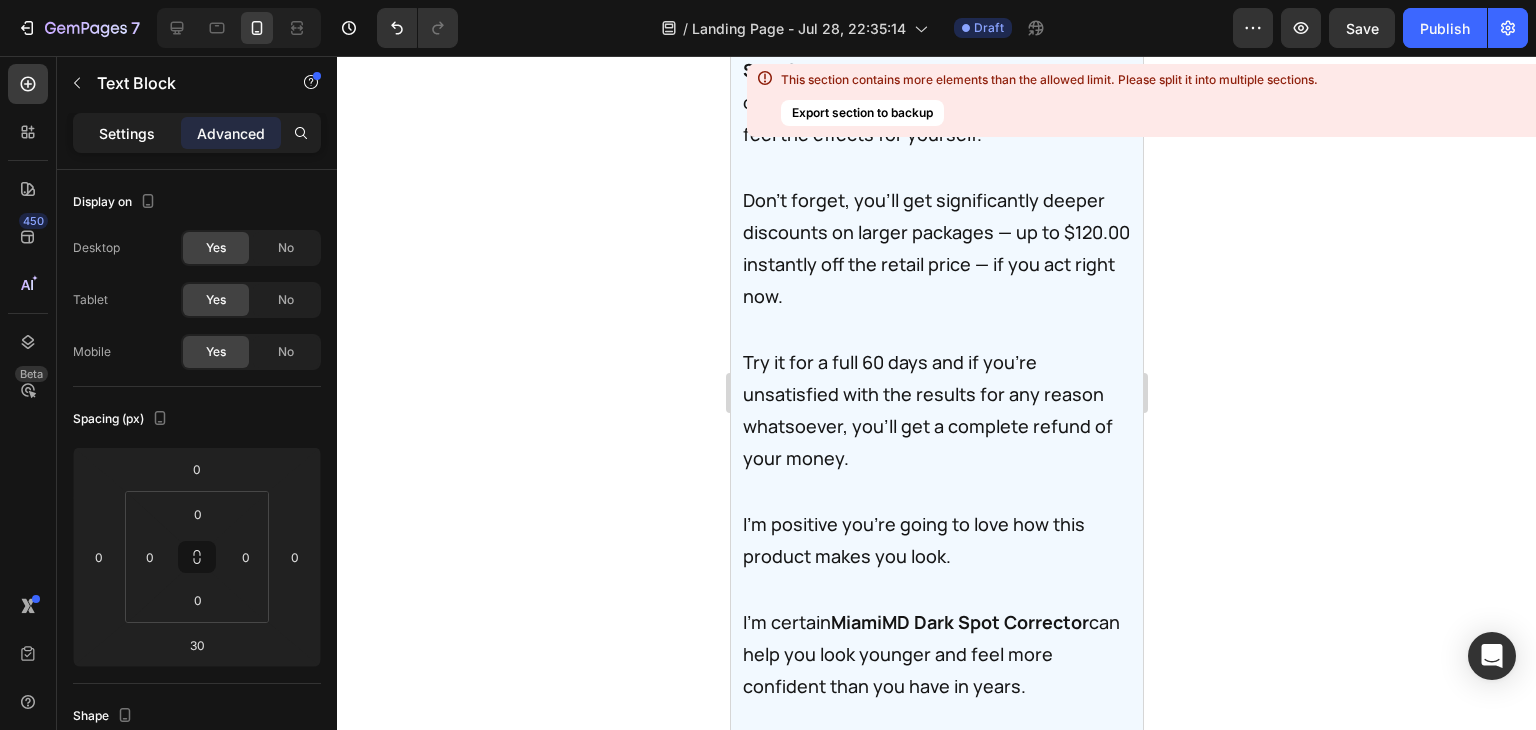 click on "Settings" at bounding box center (127, 133) 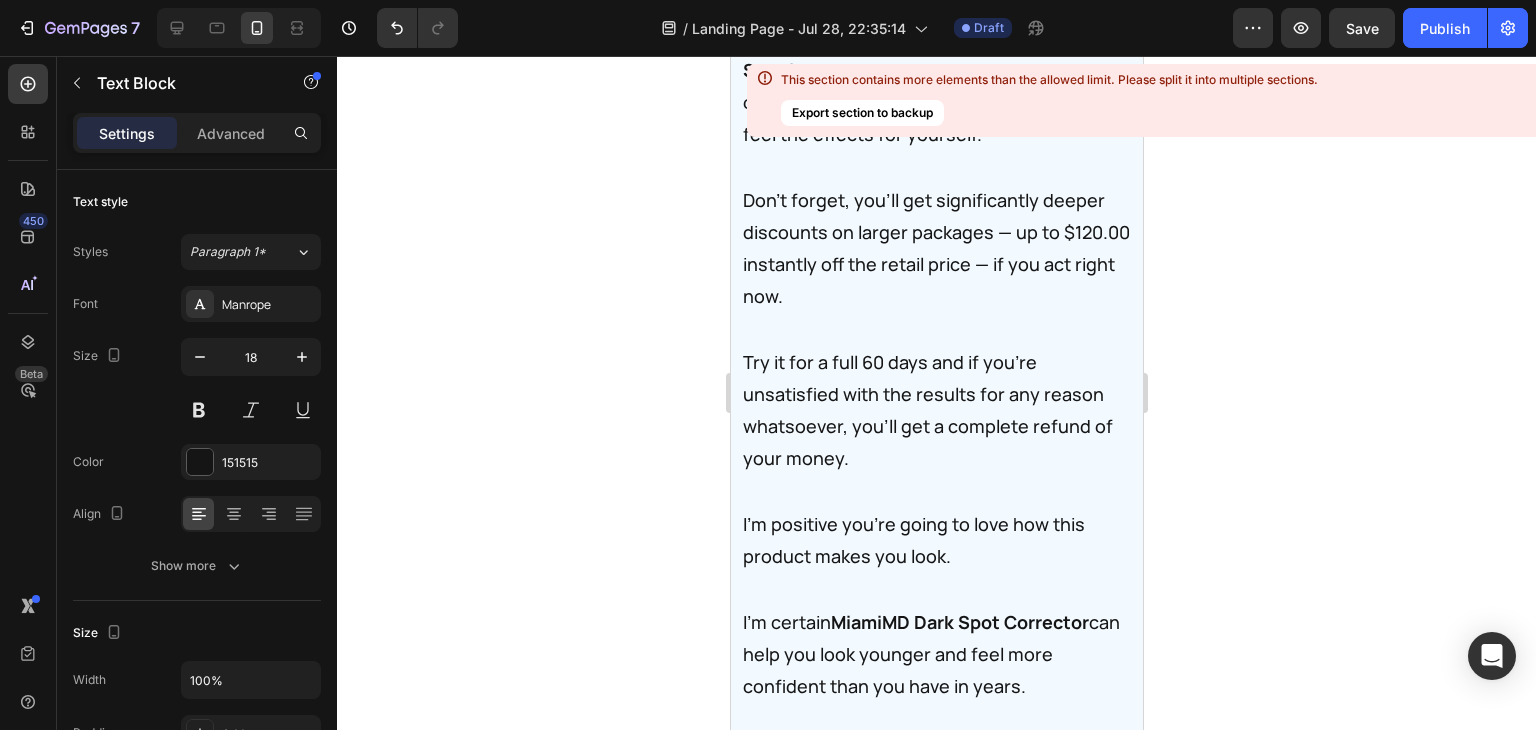 click on "Just try one bottle of  MiamiMD Dark Spot  Corrector right now, get instant savings of  $XX.XX  off the price of a single bottle, and feel the effects for yourself." at bounding box center [936, 86] 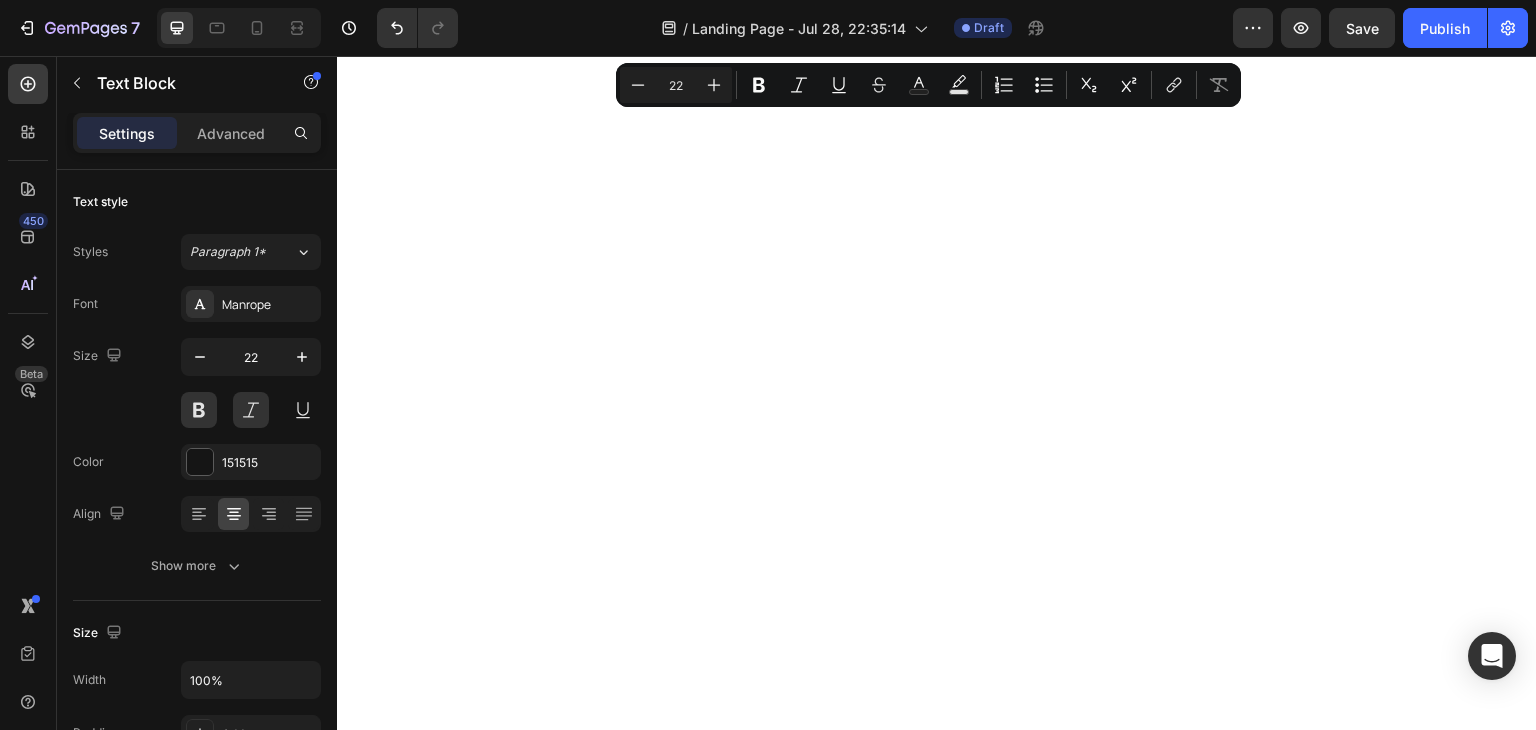scroll, scrollTop: 0, scrollLeft: 0, axis: both 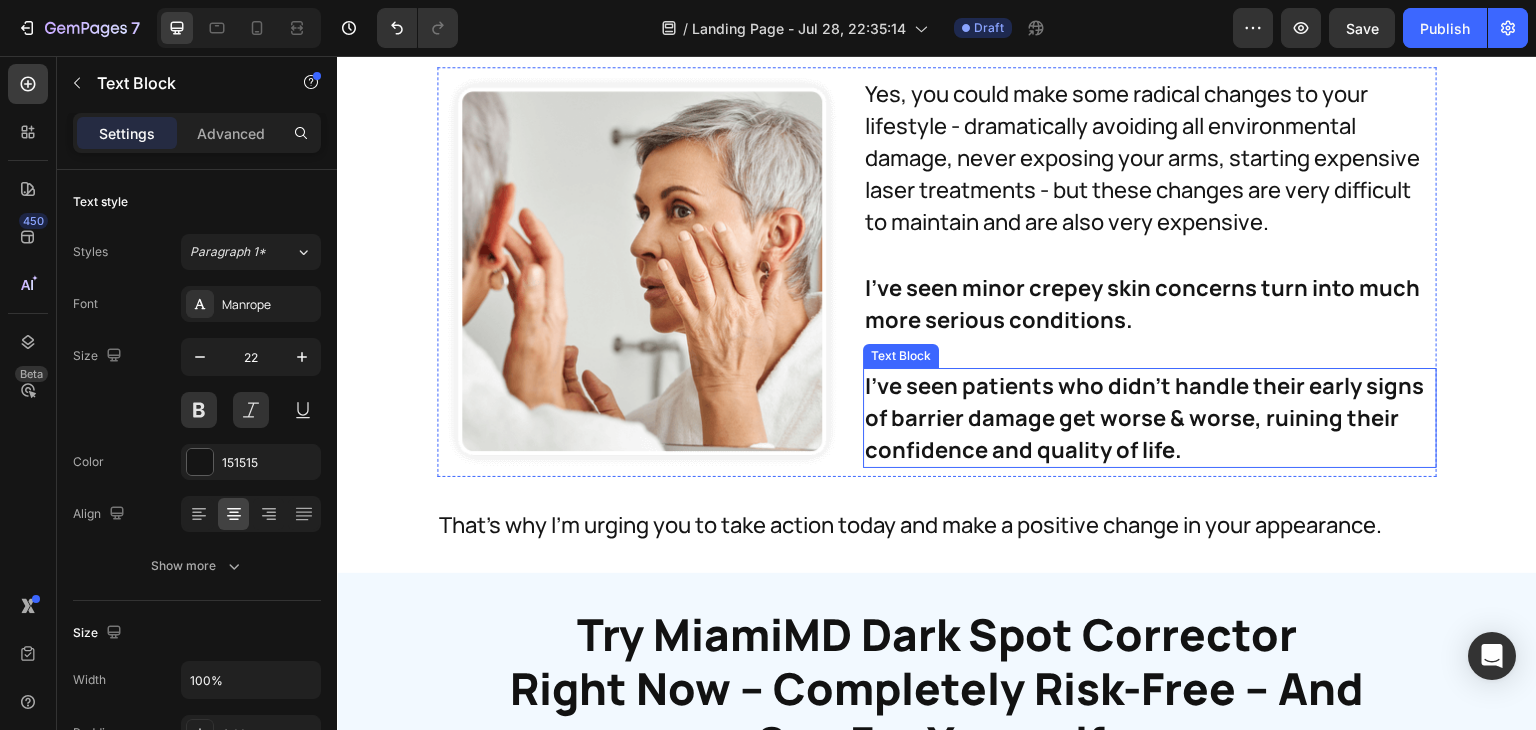 click on "I've seen patients who didn't handle their early signs of barrier damage get worse & worse, ruining their confidence and quality of life." at bounding box center [1150, 418] 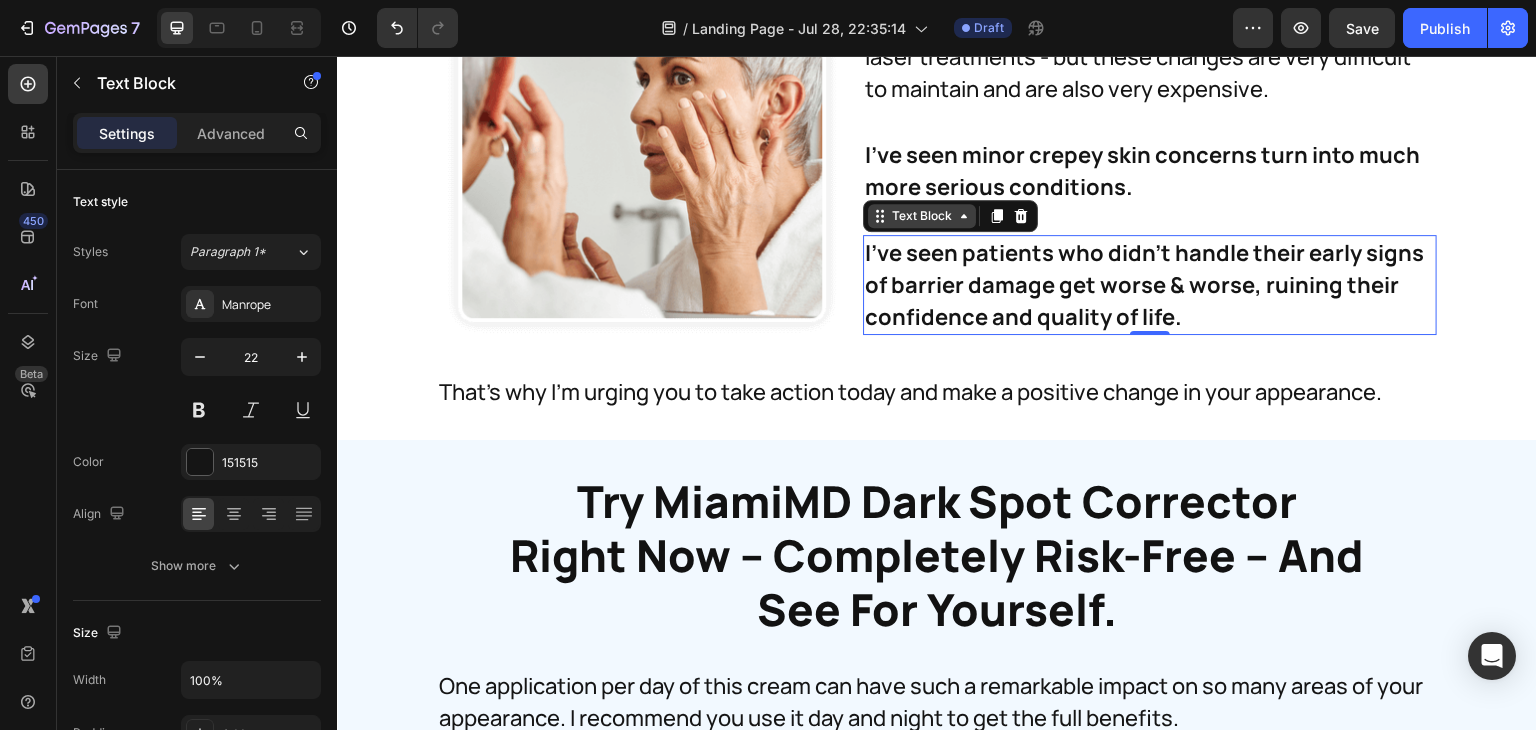 scroll, scrollTop: 35504, scrollLeft: 0, axis: vertical 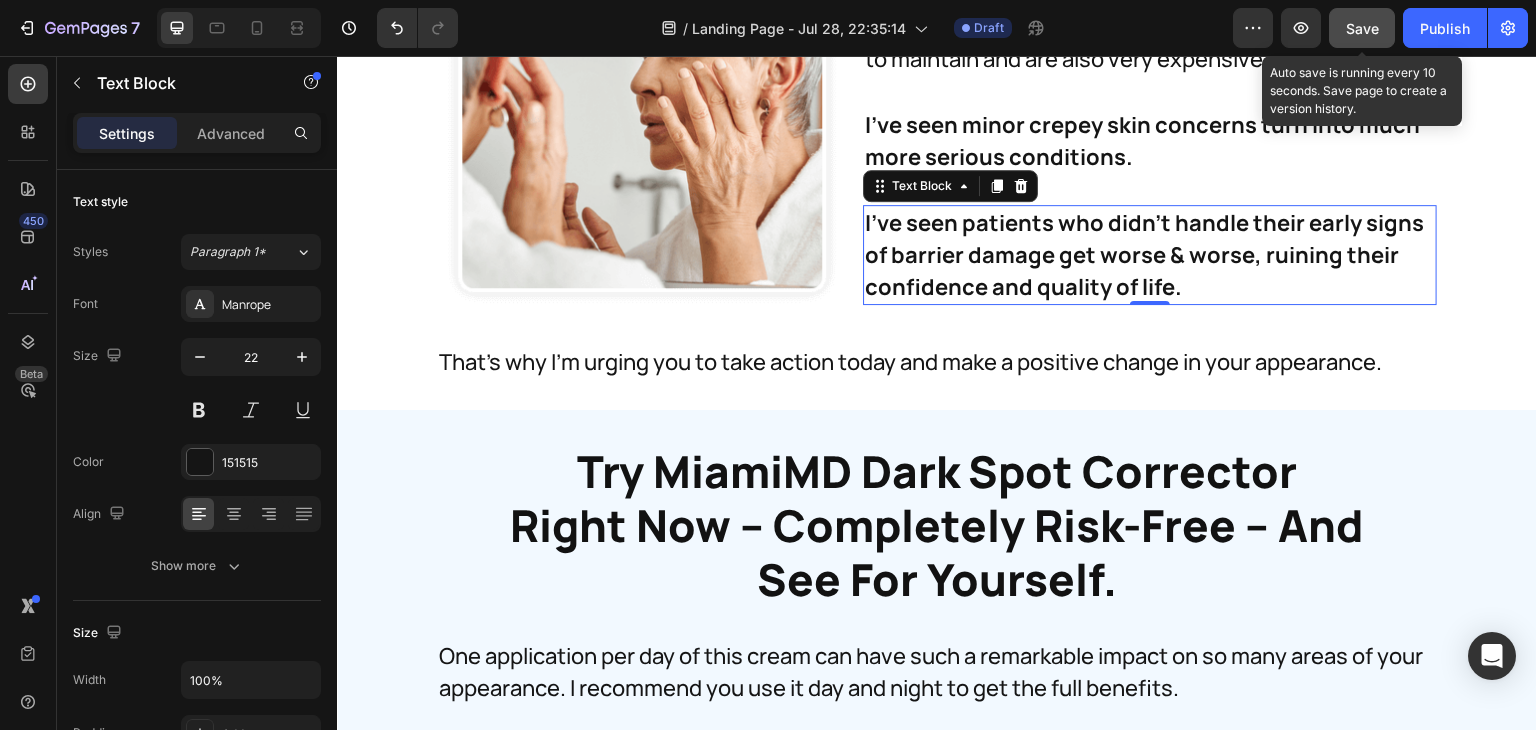 click on "Save" 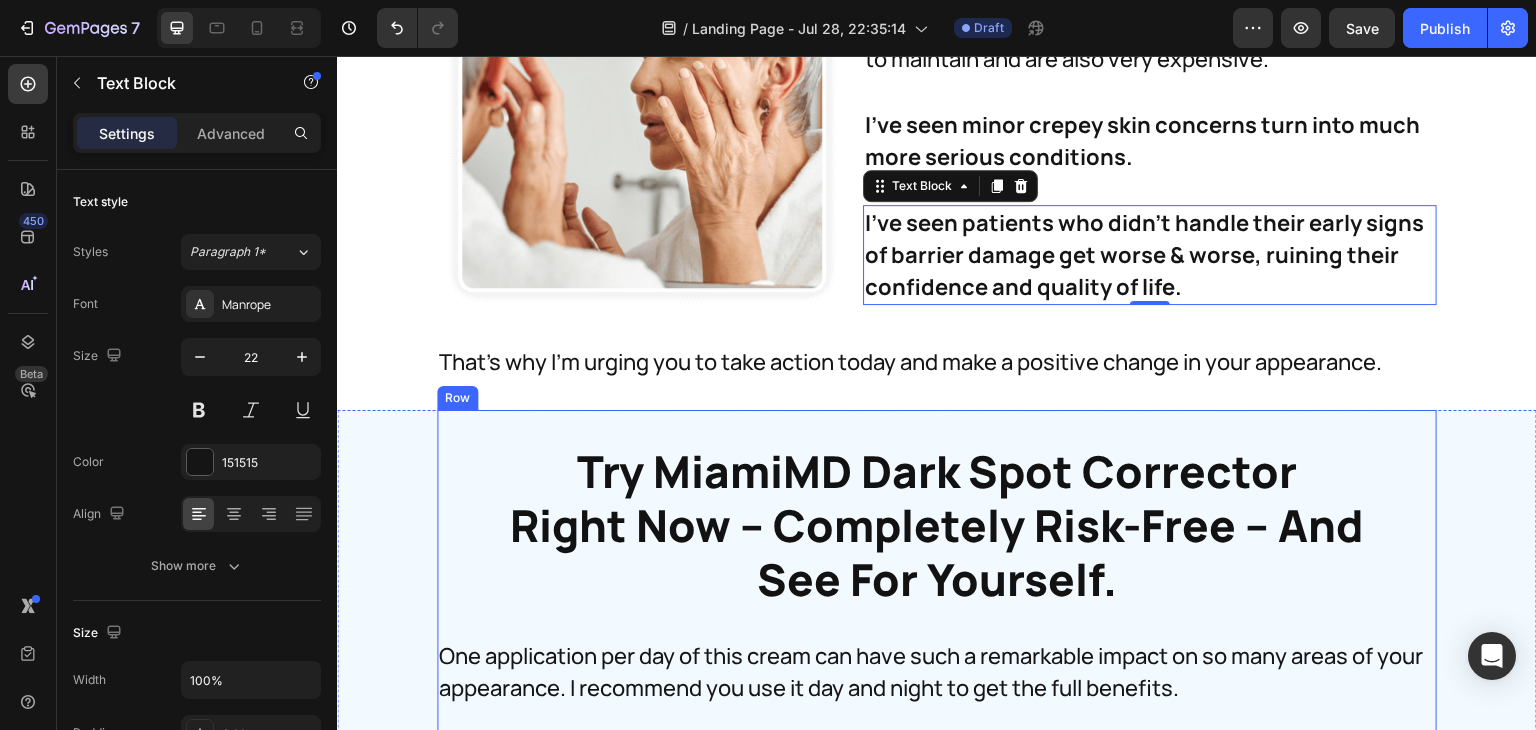 scroll, scrollTop: 35792, scrollLeft: 0, axis: vertical 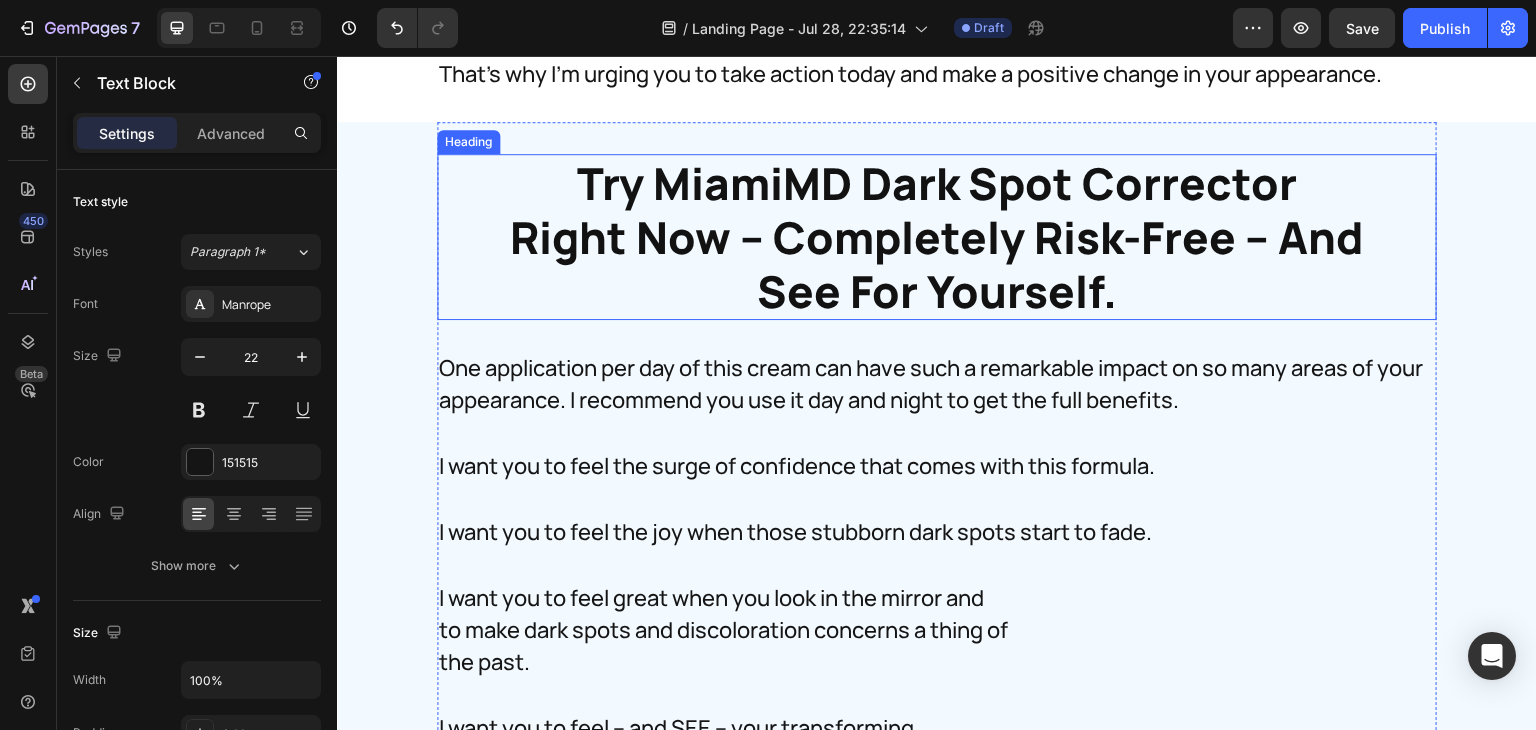 click on "Try MiamiMD Dark Spot Corrector Right Now – Completely Risk-Free – And See For Yourself." at bounding box center (937, 237) 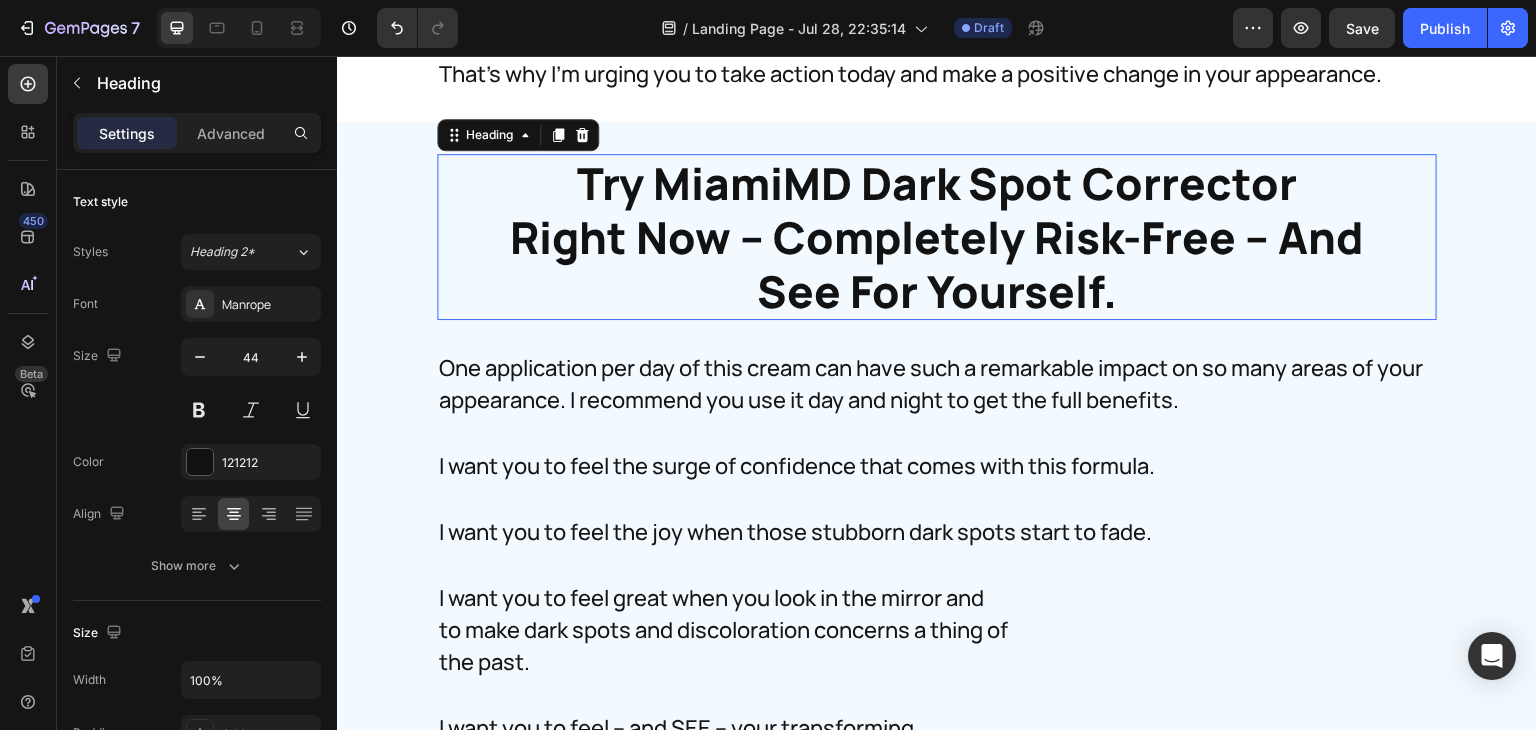 click on "Try MiamiMD Dark Spot Corrector Right Now – Completely Risk-Free – And See For Yourself." at bounding box center [937, 237] 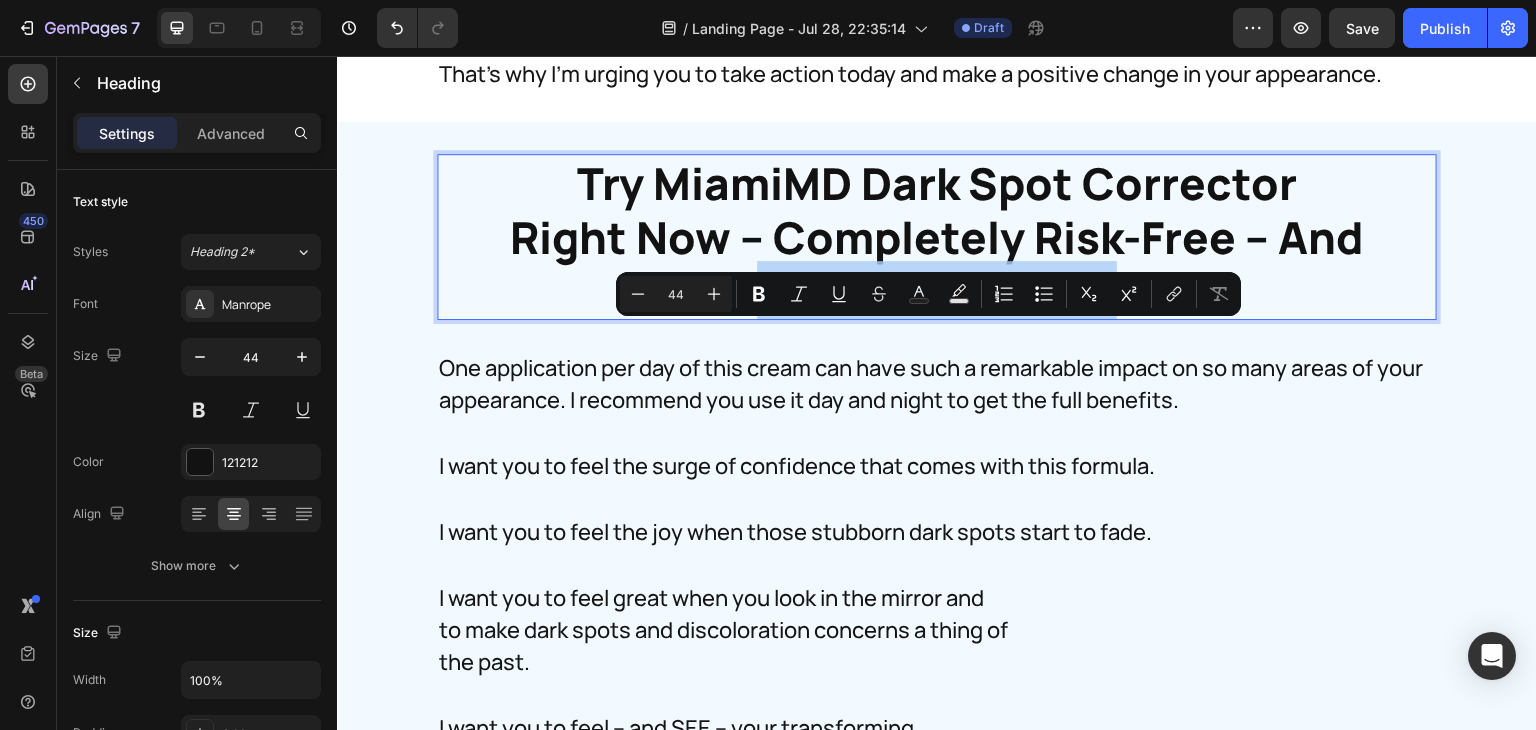 click on "Try MiamiMD Dark Spot Corrector Right Now – Completely Risk-Free – And See For Yourself." at bounding box center [937, 237] 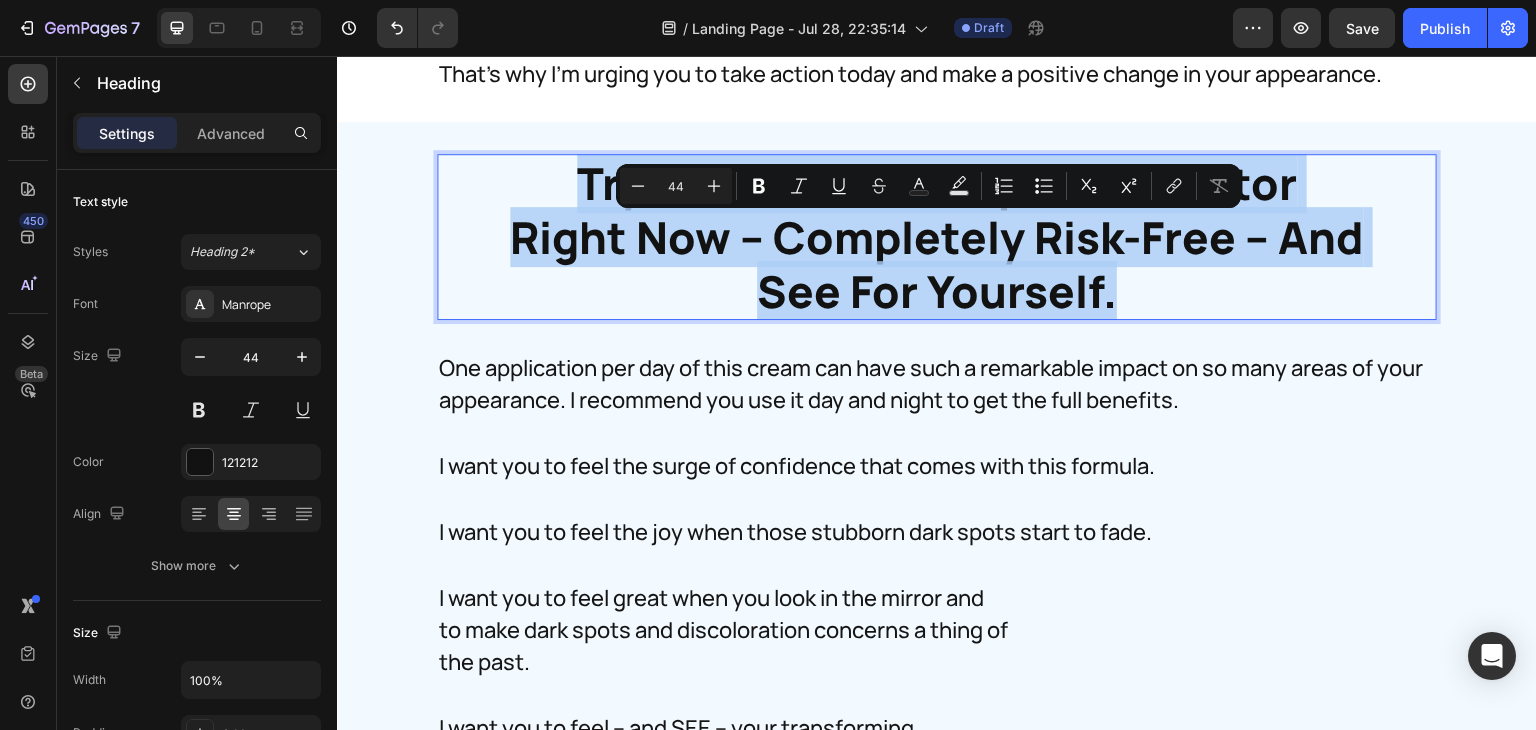 drag, startPoint x: 1120, startPoint y: 340, endPoint x: 548, endPoint y: 252, distance: 578.7296 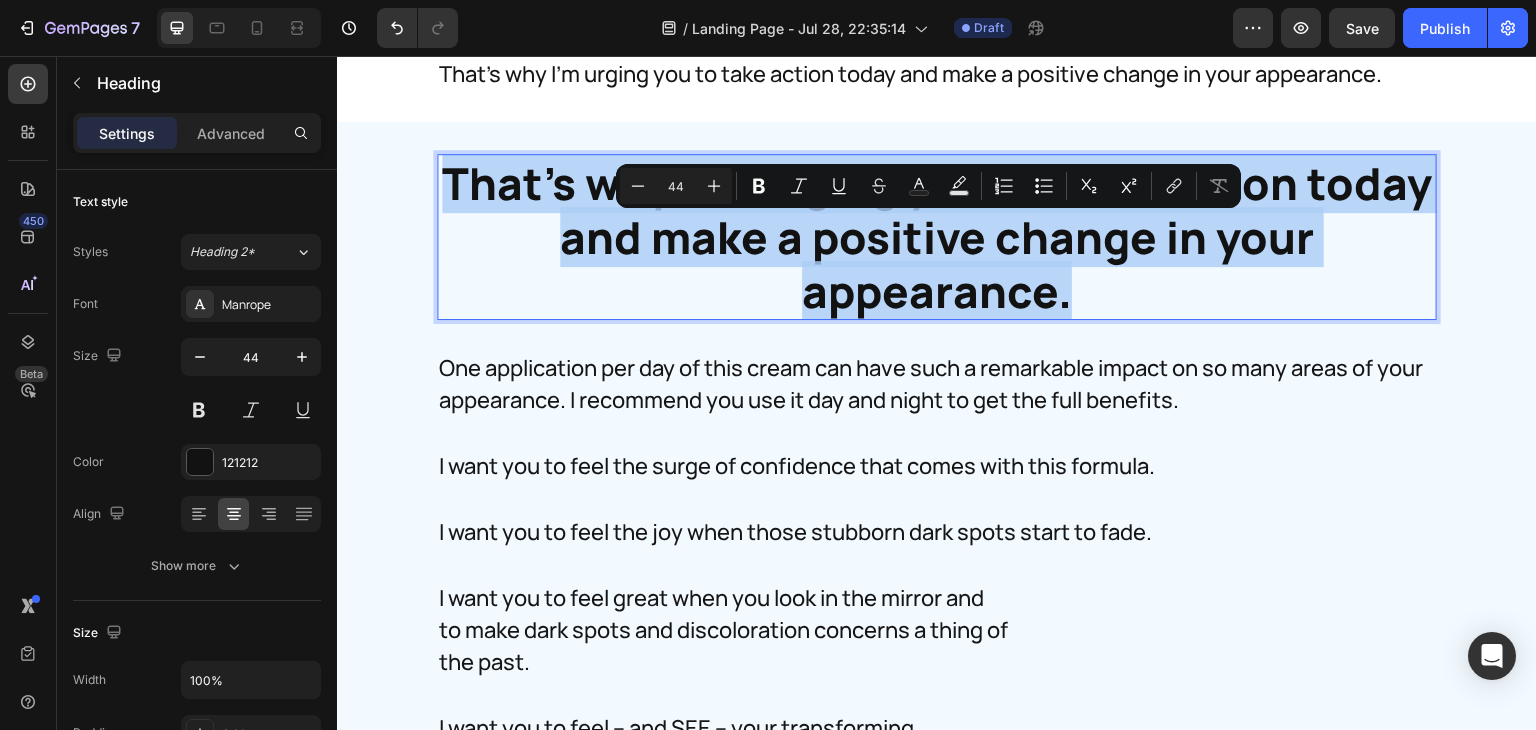 scroll, scrollTop: 0, scrollLeft: 0, axis: both 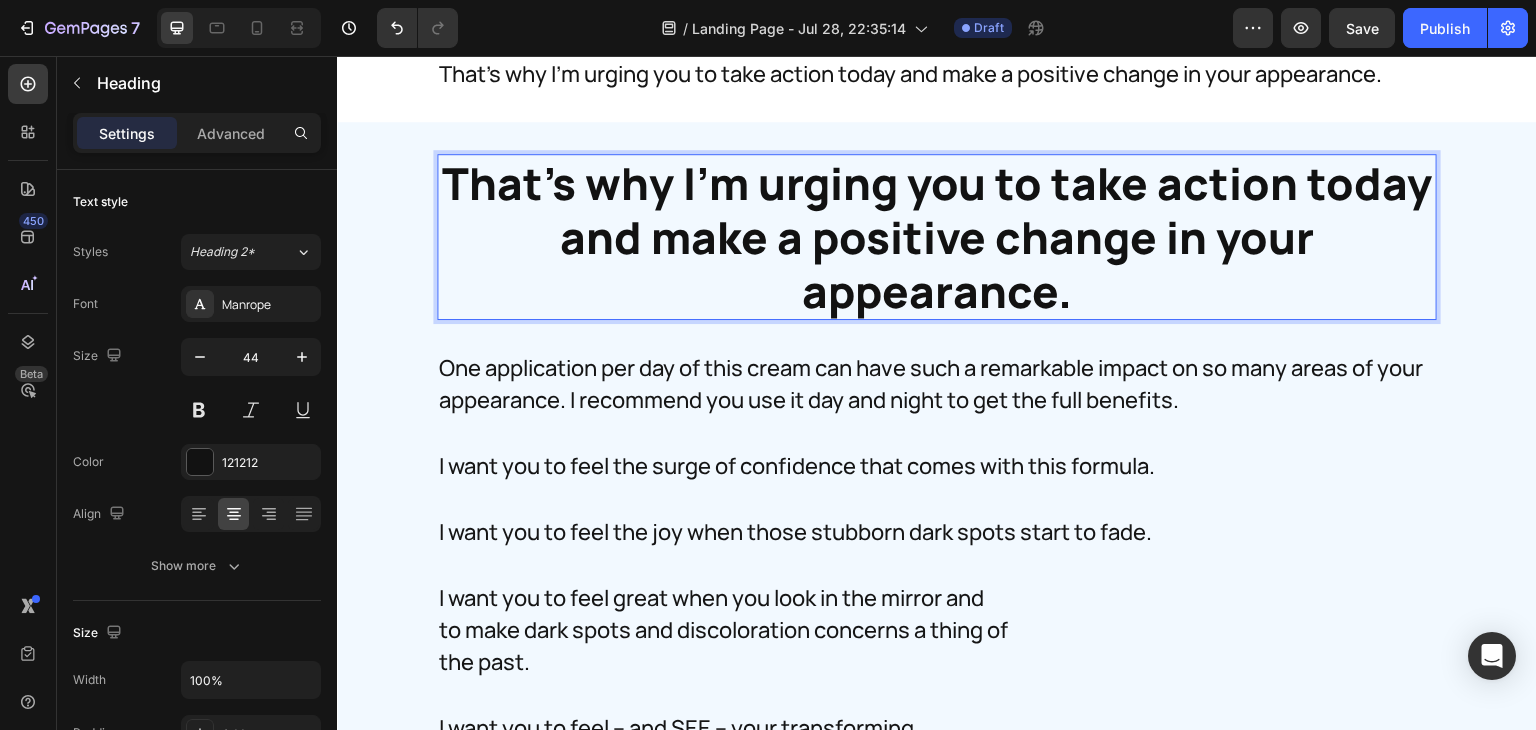 click on "That's why I'm urging you to take action today and make a positive change in your appearance." at bounding box center [937, 237] 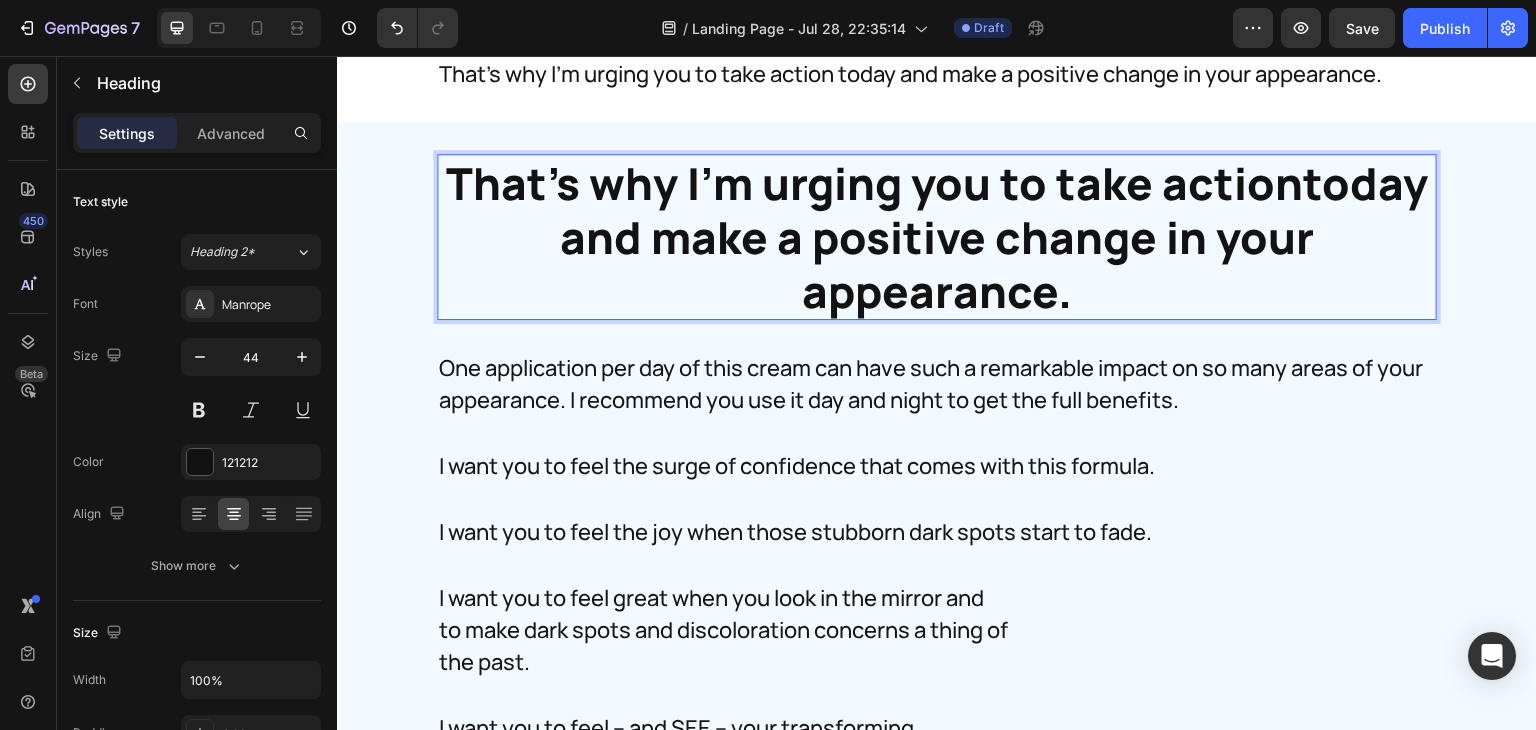 scroll, scrollTop: 0, scrollLeft: 0, axis: both 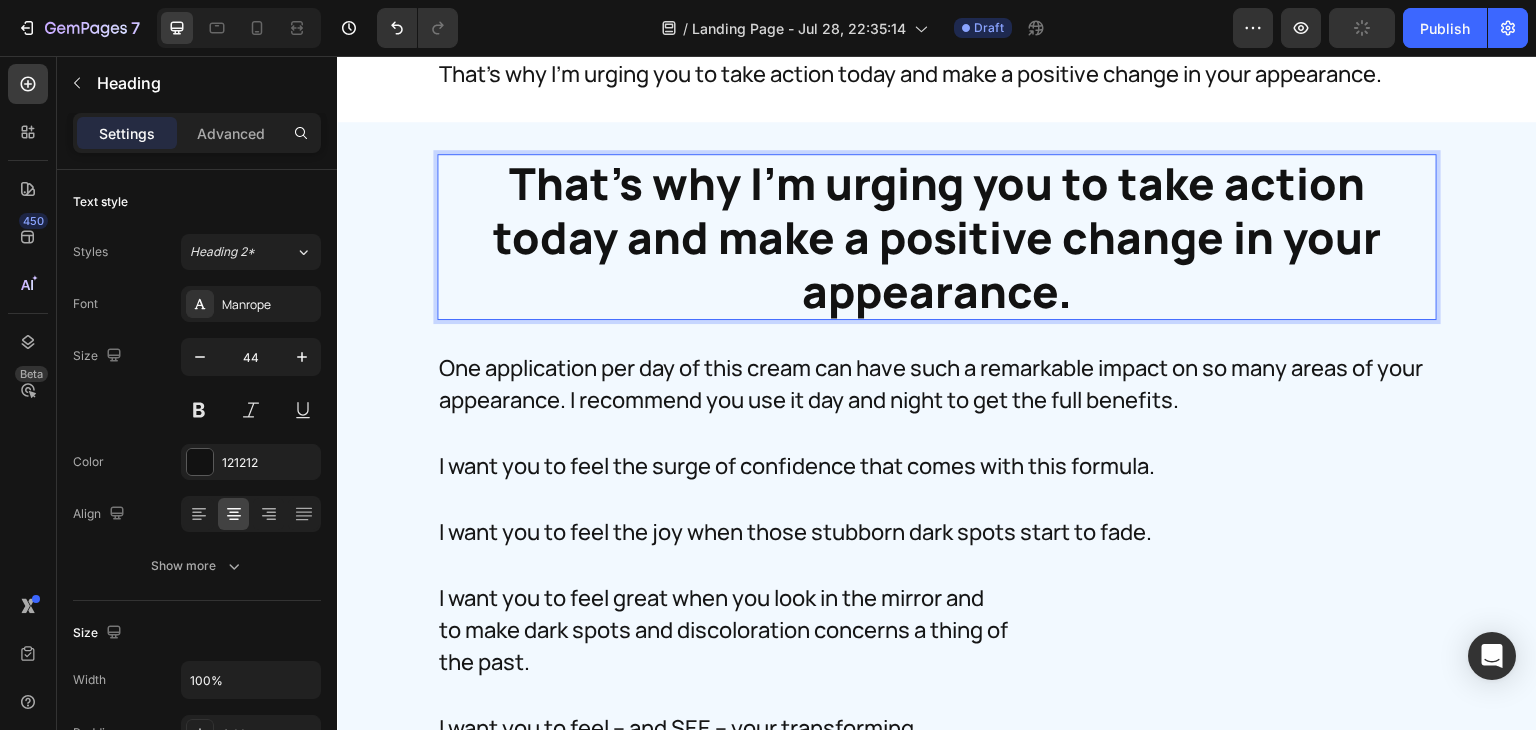 click on "That's why I'm urging you to take action today and make a positive change in your appearance." at bounding box center [937, 237] 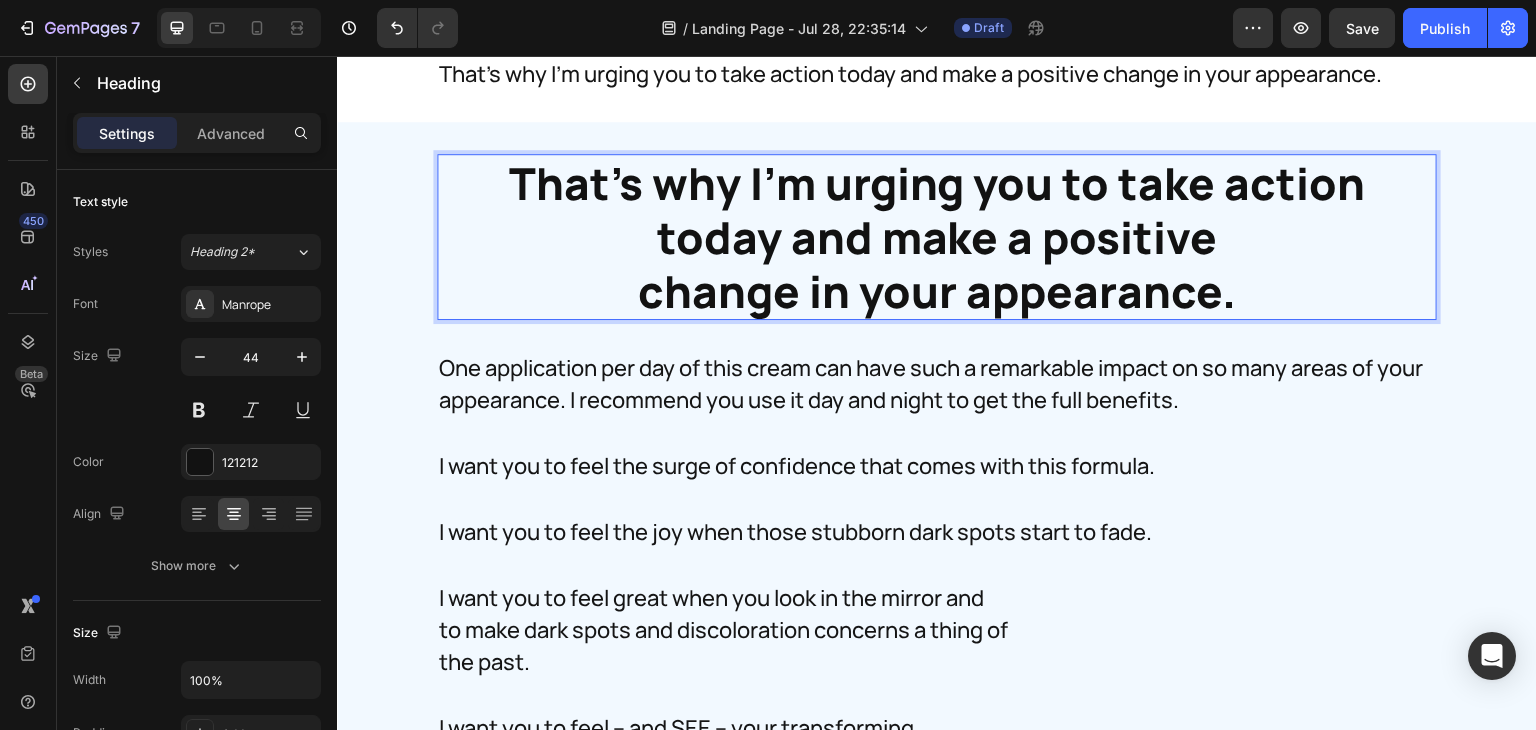 click on "That's why I'm urging you to take action today and make a positive change in your appearance." at bounding box center (937, 237) 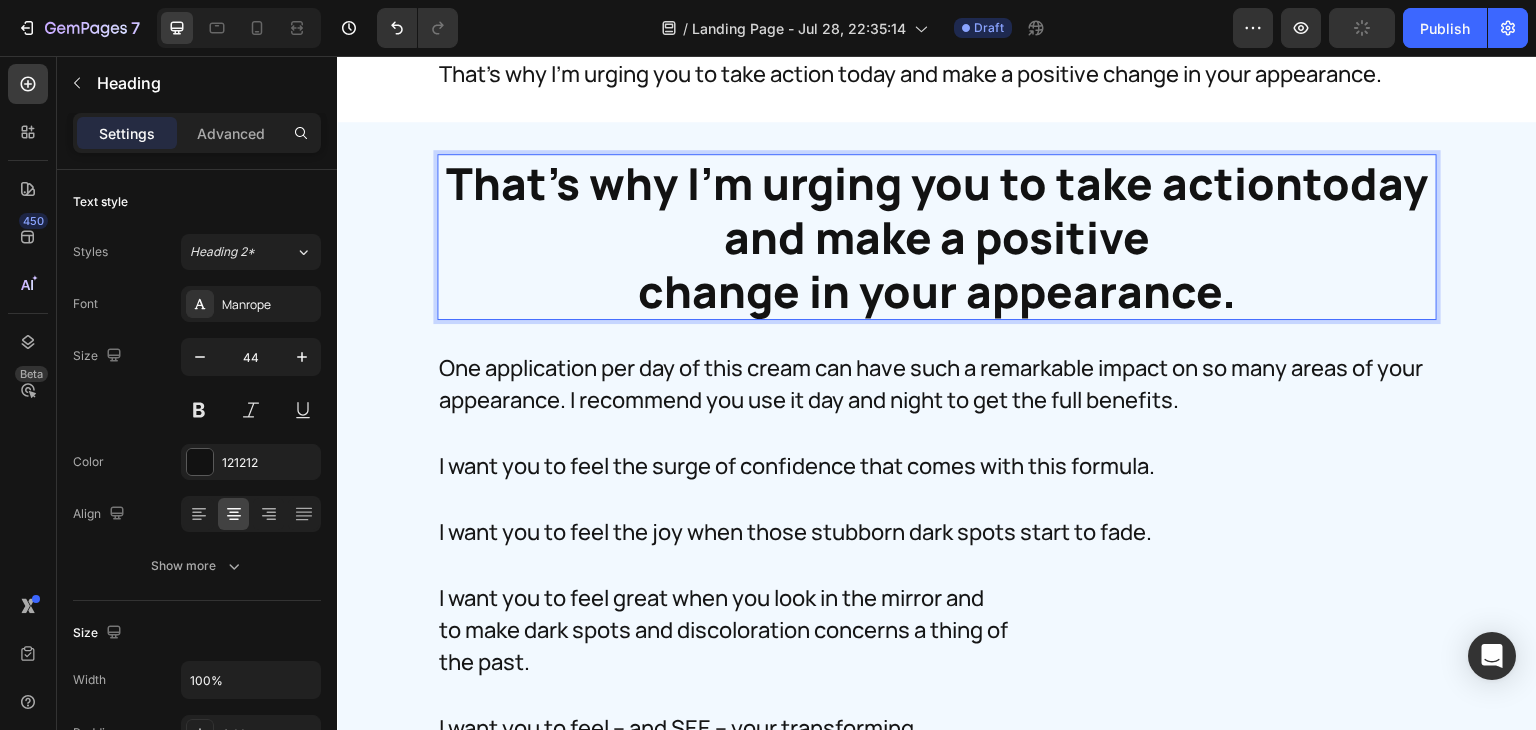 click on "That's why I'm urging you to take actiontoday and make a positive change in your appearance." at bounding box center (937, 237) 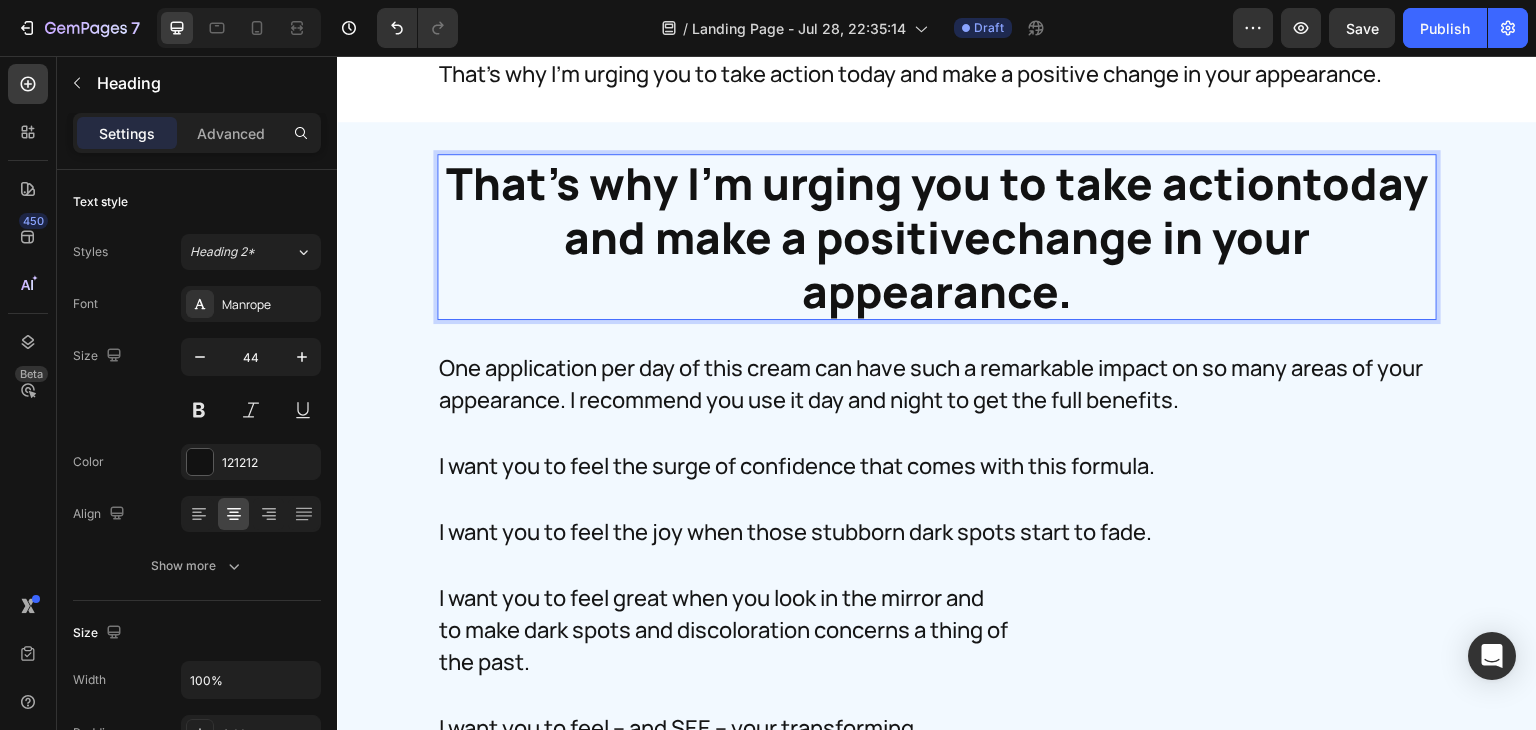 click on "That's why I'm urging you to take actiontoday and make a positivechange in your appearance." at bounding box center (937, 237) 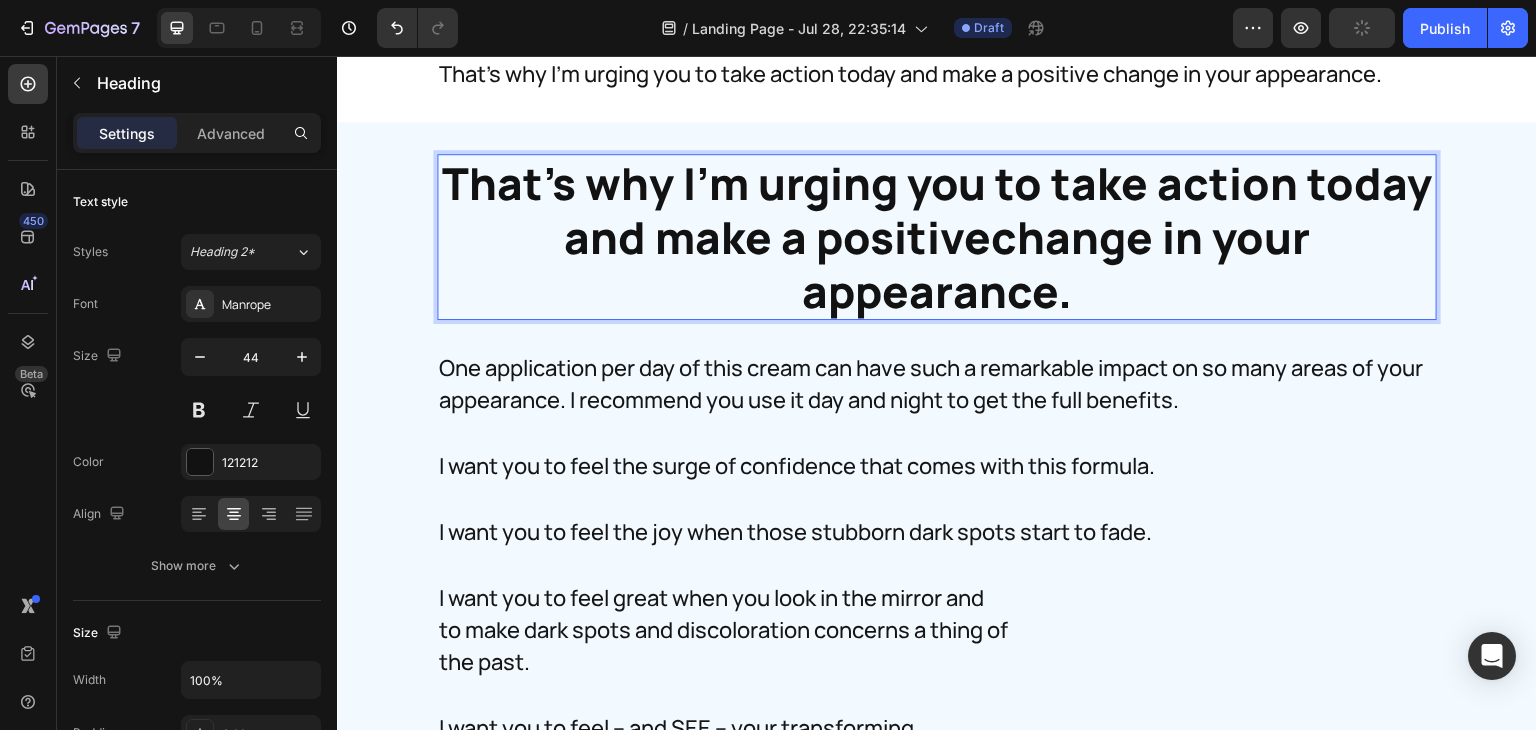 click on "That's why I'm urging you to take action today and make a positivechange in your appearance." at bounding box center [937, 237] 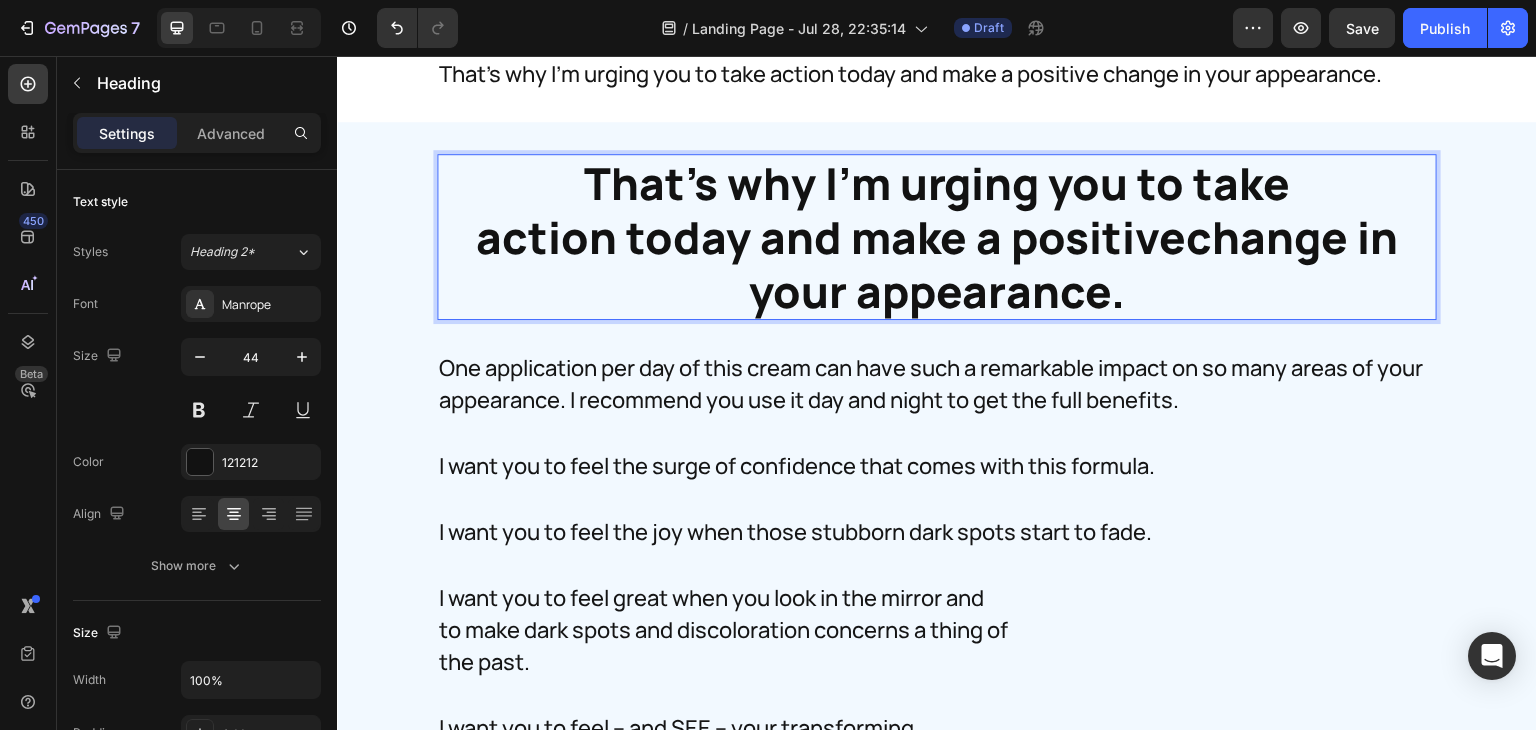 click on "That's why I'm urging you to take action today and make a positivechange in your appearance." at bounding box center [937, 237] 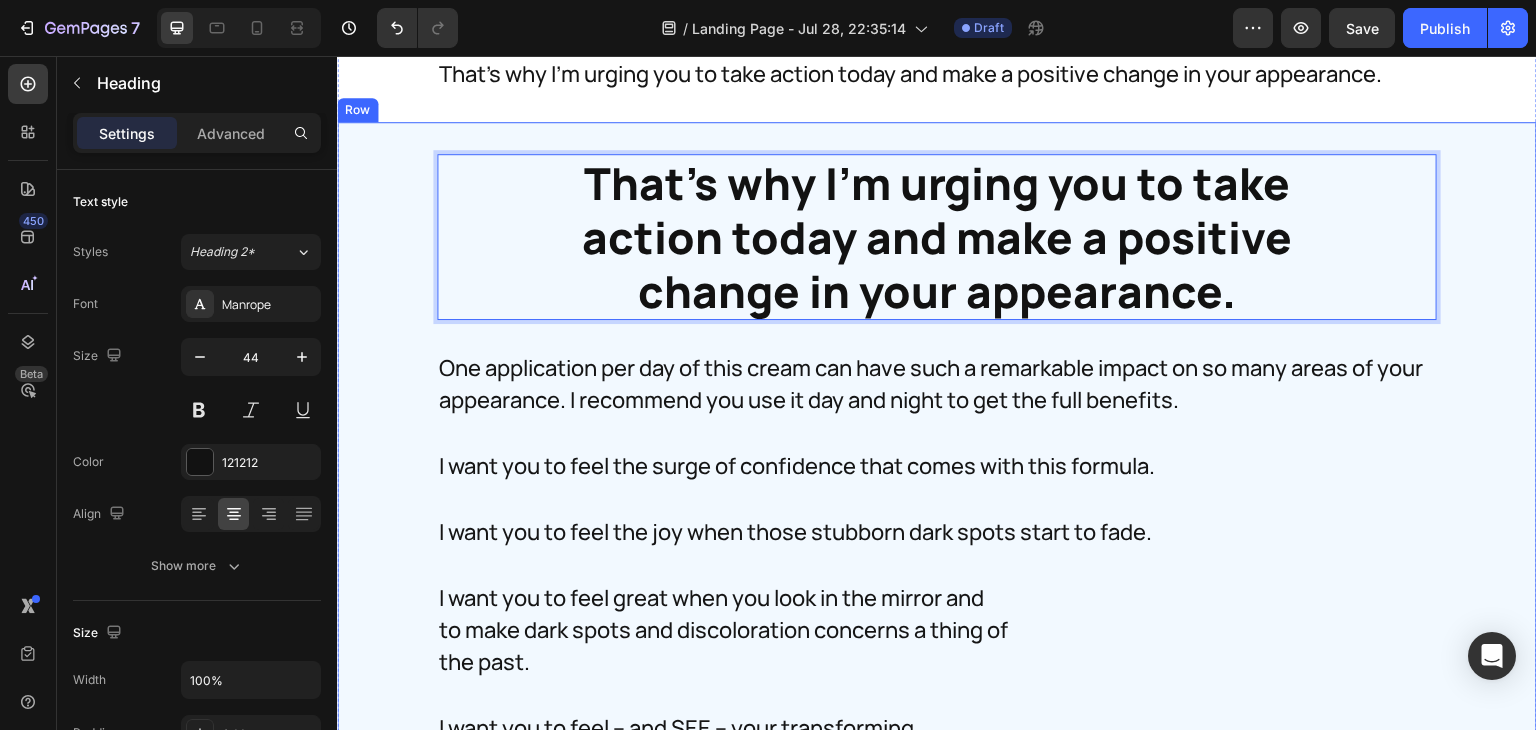 click on "That's why I'm urging you to take action today and make a positive change in your appearance. Heading   30 Try MiamiMD Dark Spot Corrector Right Now – Completely Risk-Free – And See For Yourself. Heading One application per day of this cream can have such a remarkable impact on so many areas of your appearance. I recommend you use it day and night to get the full benefits. Text Block I want you to feel the surge of confidence that comes with this formula. Text Block I want you to feel the joy when those dark spots start to fade. Text Block I want you to feel great when you look in the mirror and to make dark spots and discoloration concerns a thing of the past. Text Block Image I want you to feel – and SEE – your transforming appearance every morning when you look in the mirror. Text Block I want you to feel the youthful radiance you know is inside you...just waiting to come out... Text Block Image Row Text Block Image Image Dark Spot Corrector Heading Icon Icon Icon Icon Icon Icon List Row" at bounding box center (937, 2532) 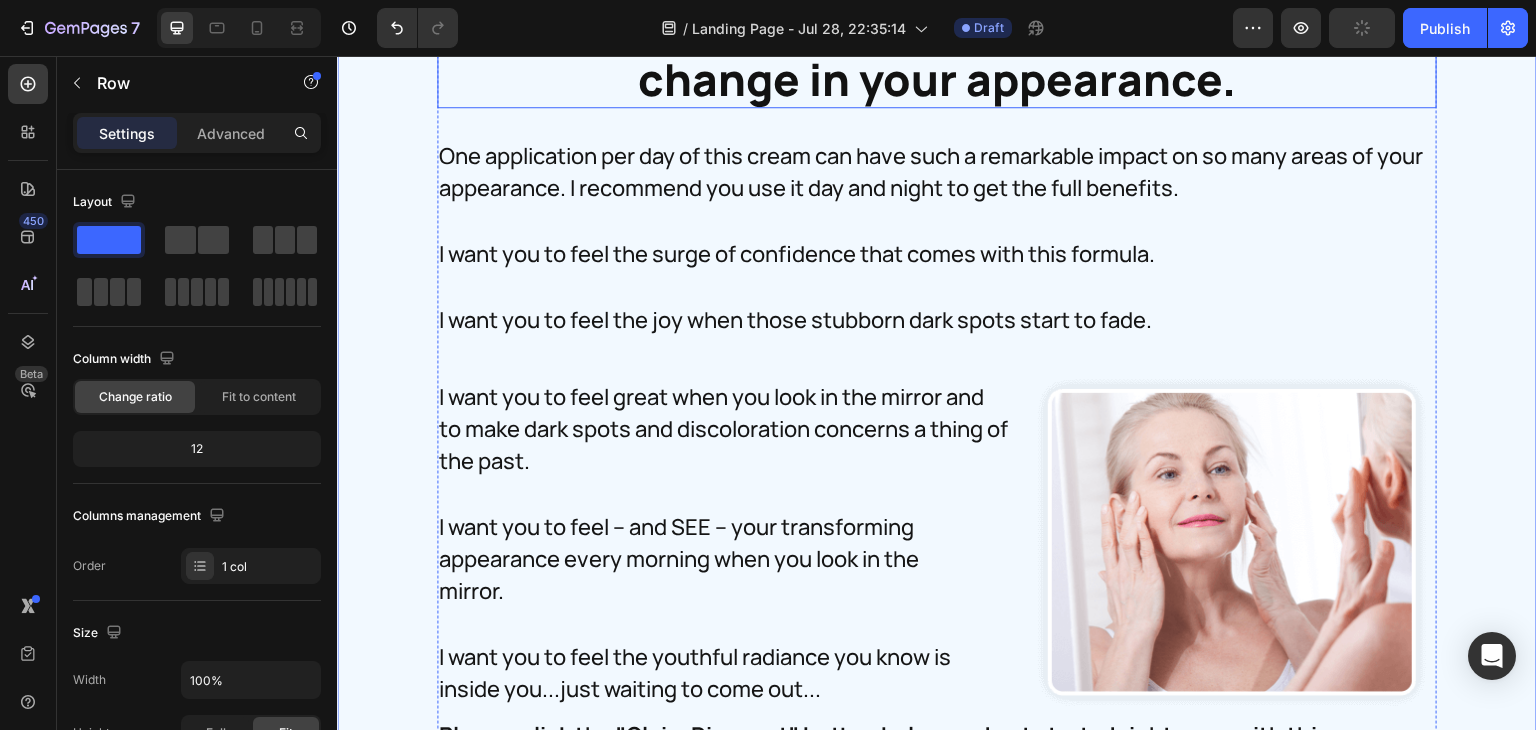 scroll, scrollTop: 36033, scrollLeft: 0, axis: vertical 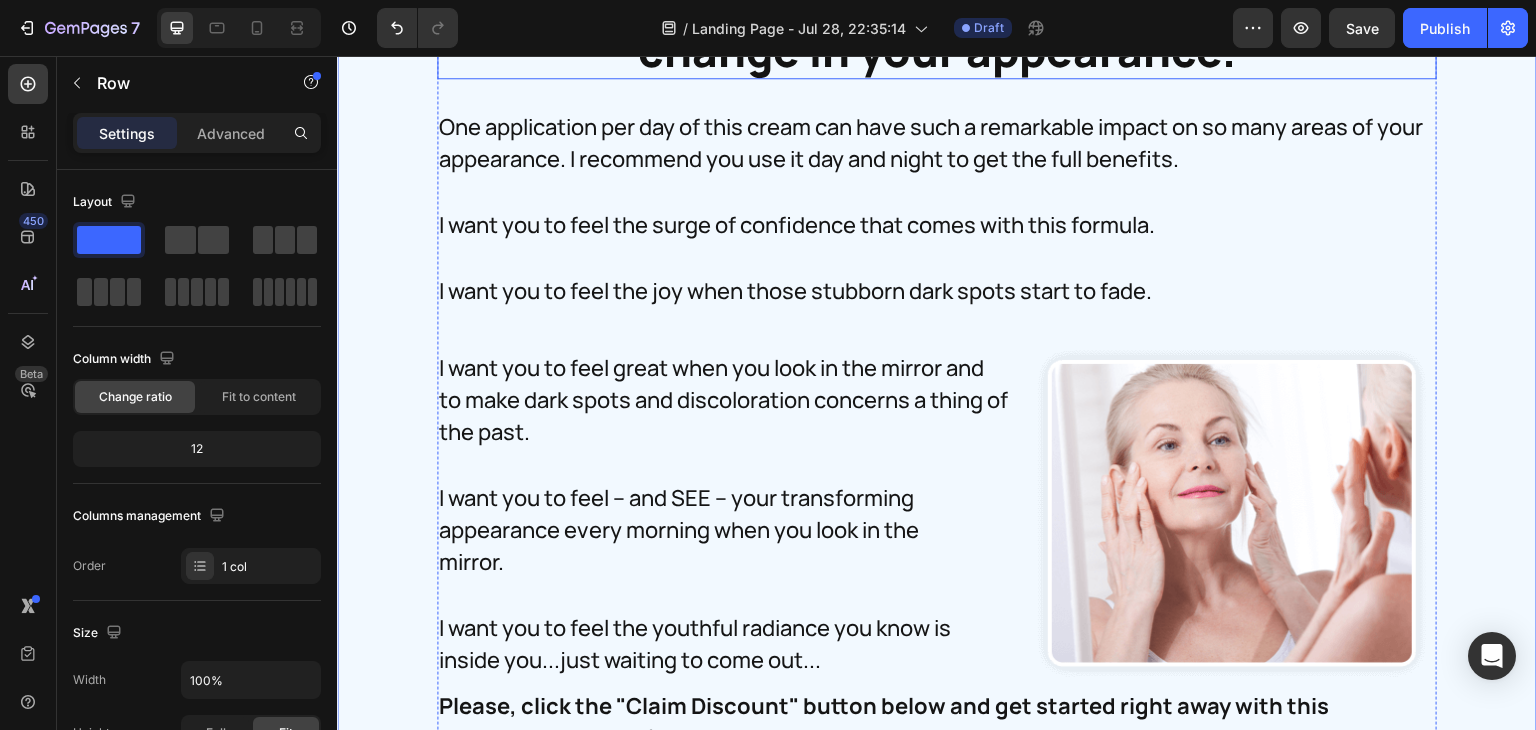 click on "That's why I'm urging you to take action today and make a positive change in your appearance." at bounding box center [937, -4] 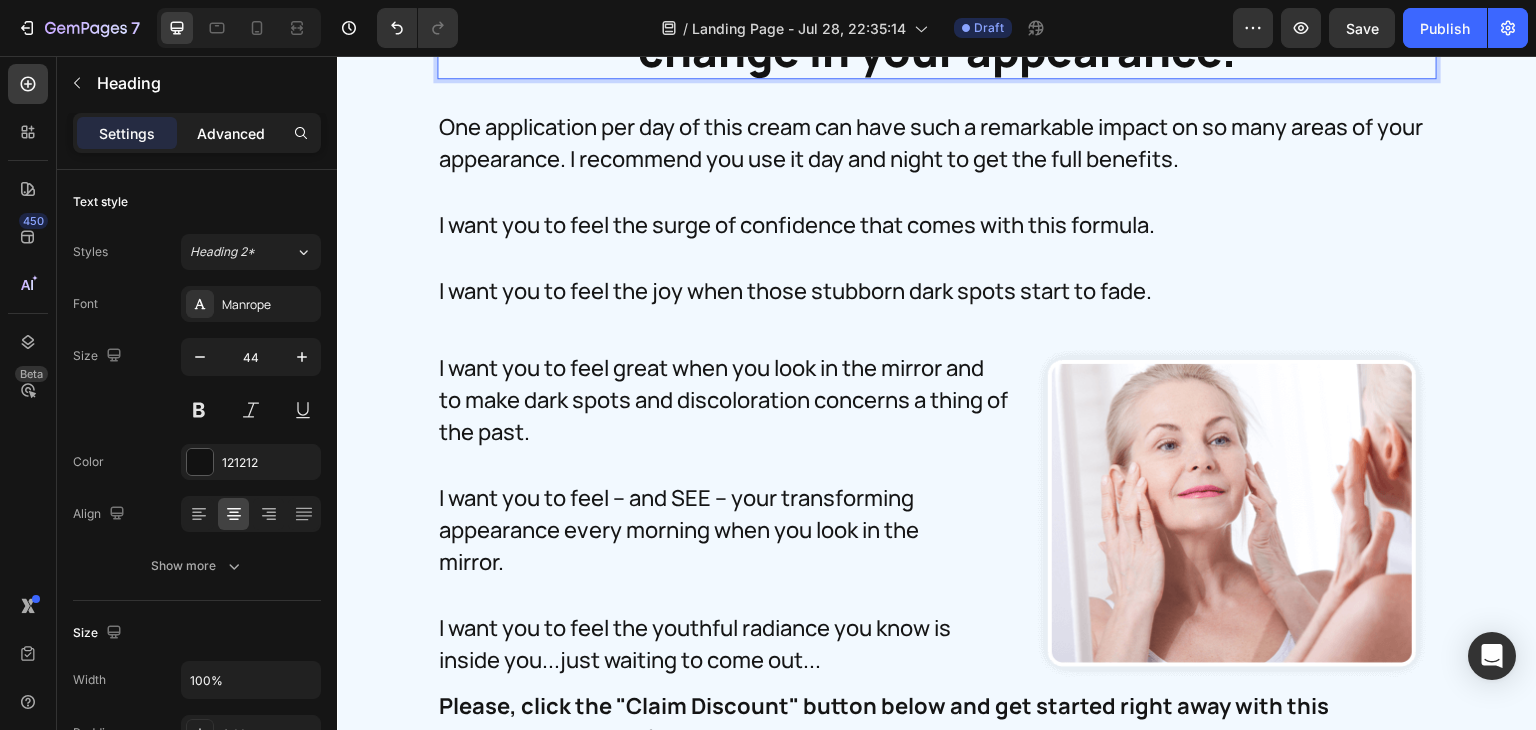 click on "Advanced" at bounding box center (231, 133) 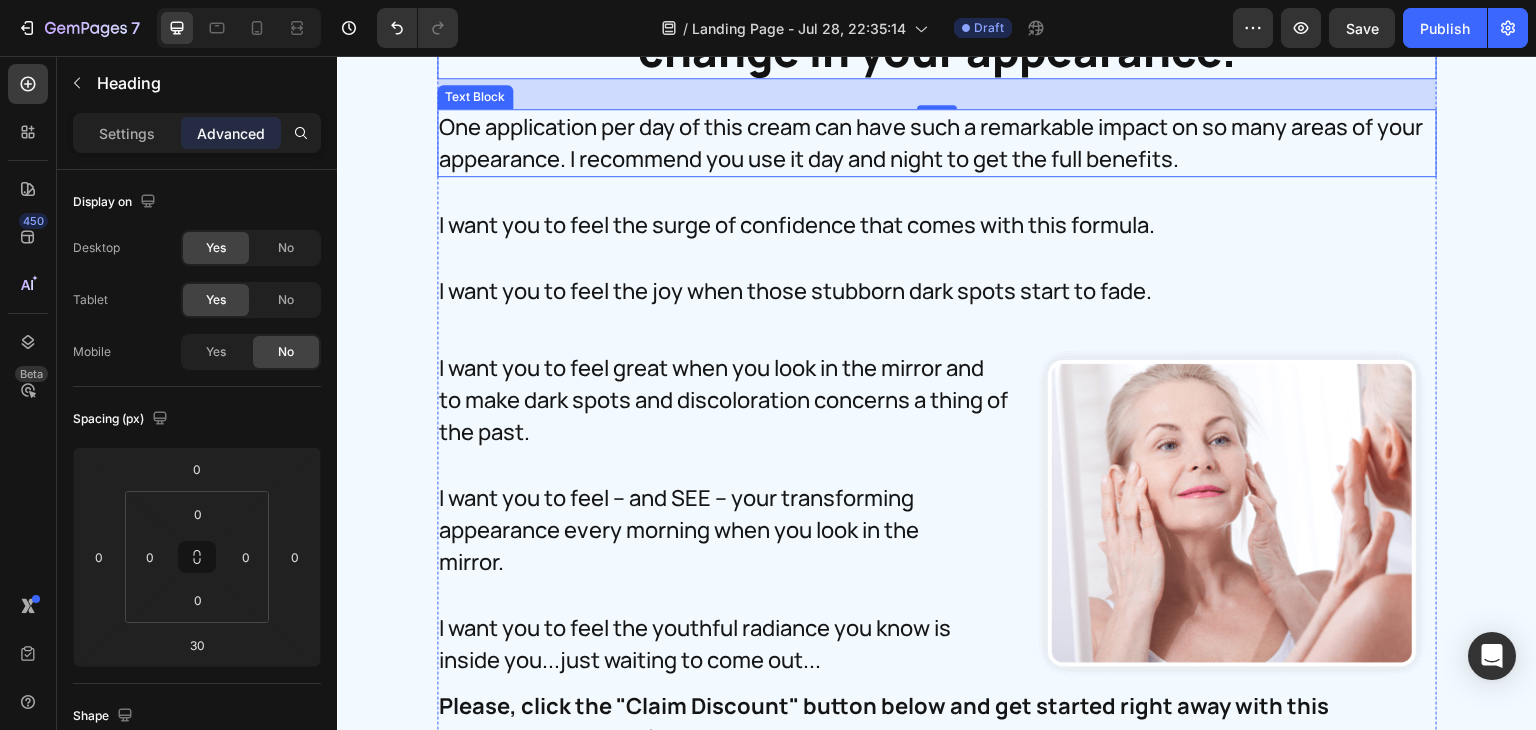 click on "One application per day of this cream can have such a remarkable impact on so many areas of your appearance. I recommend you use it day and night to get the full benefits." at bounding box center (937, 143) 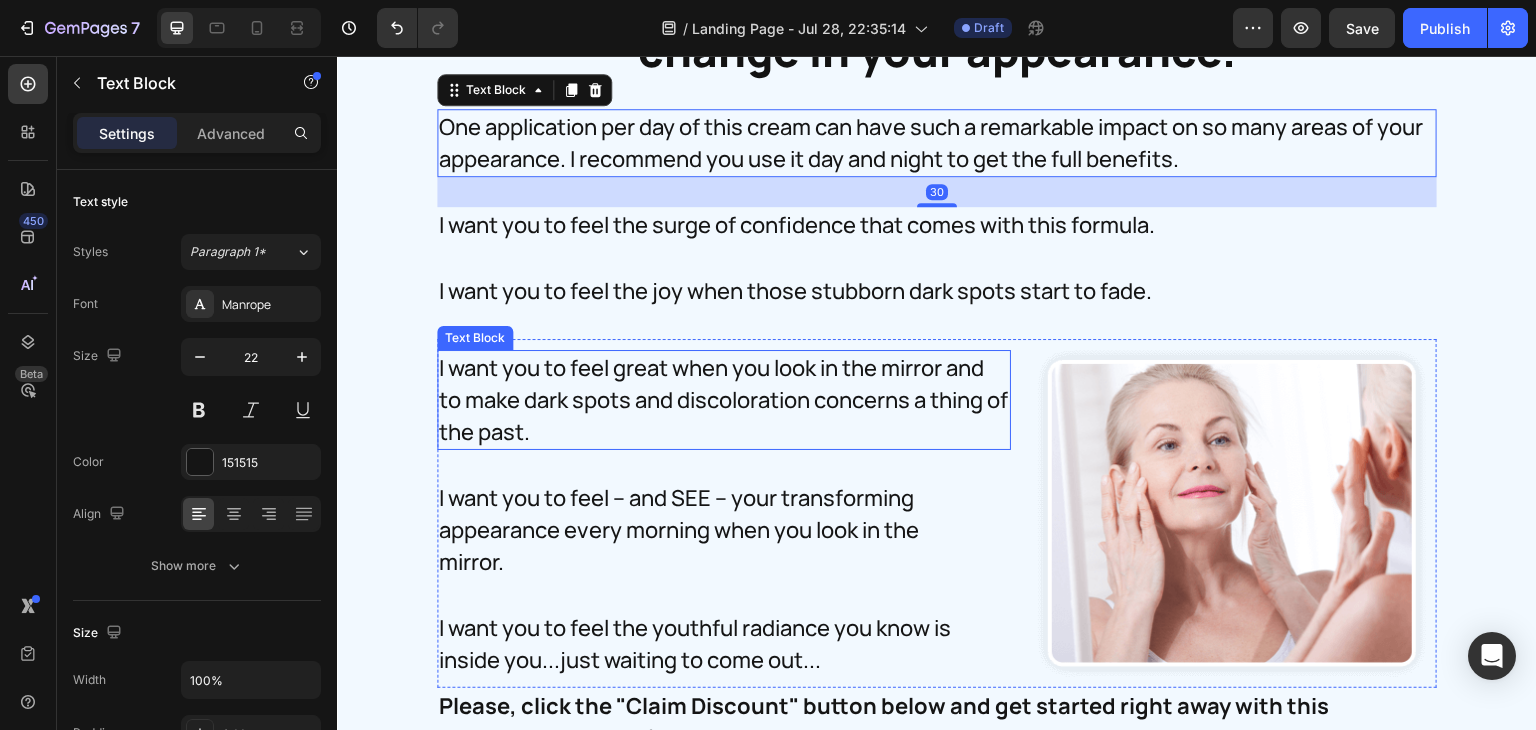 click on "I want you to feel great when you look in the mirror and to make dark spots and discoloration concerns a thing of the past." at bounding box center [724, 400] 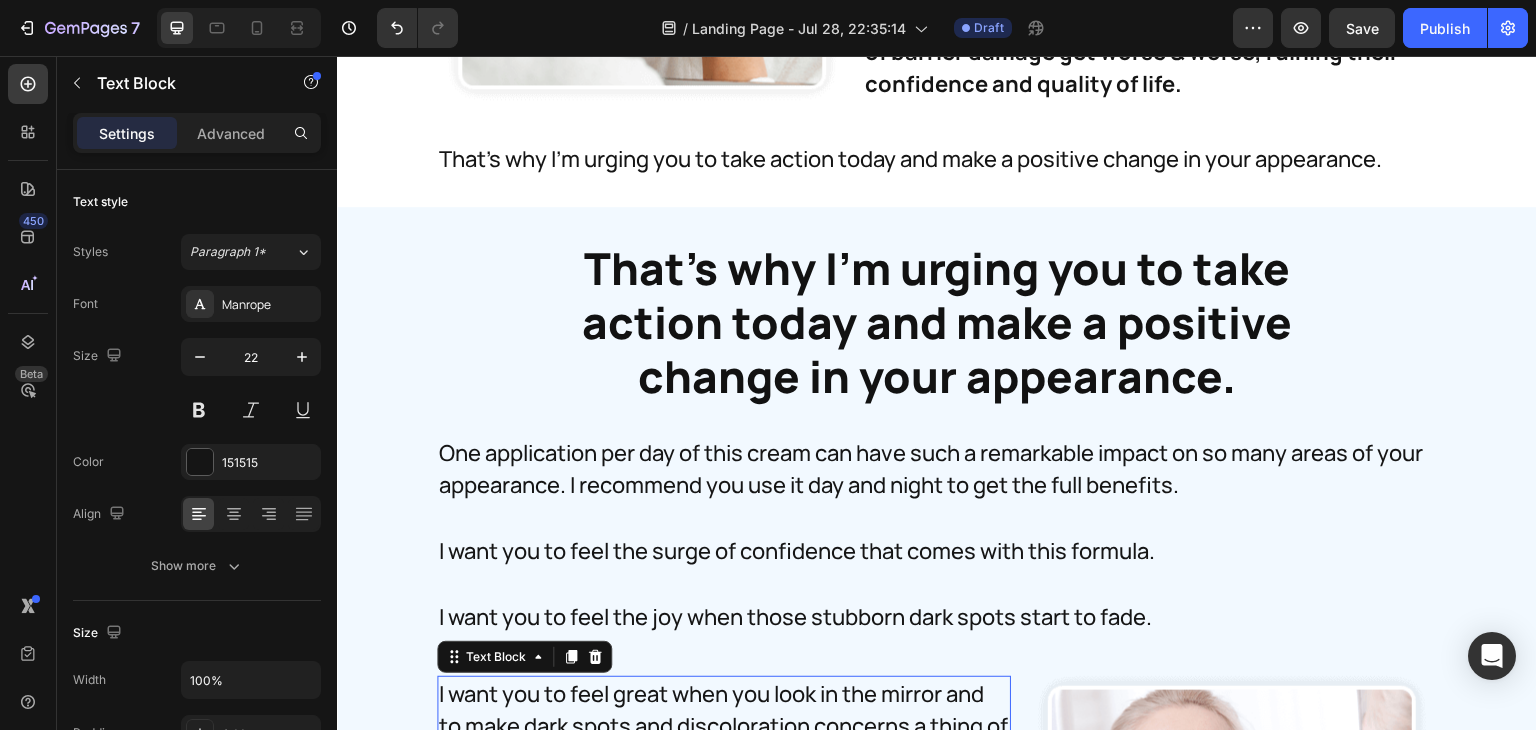 scroll, scrollTop: 35714, scrollLeft: 0, axis: vertical 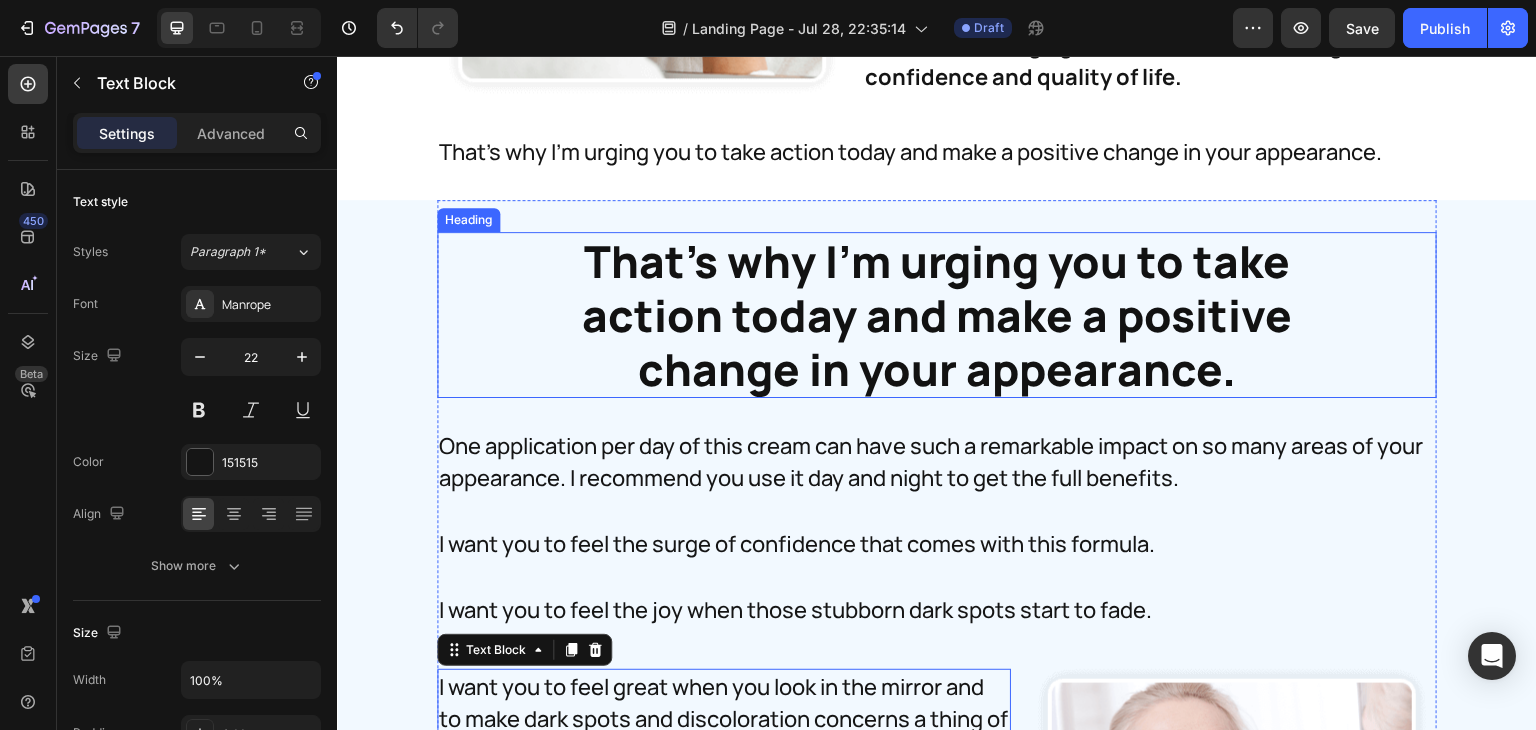 click on "That's why I'm urging you to take action today and make a positive change in your appearance." at bounding box center (937, 315) 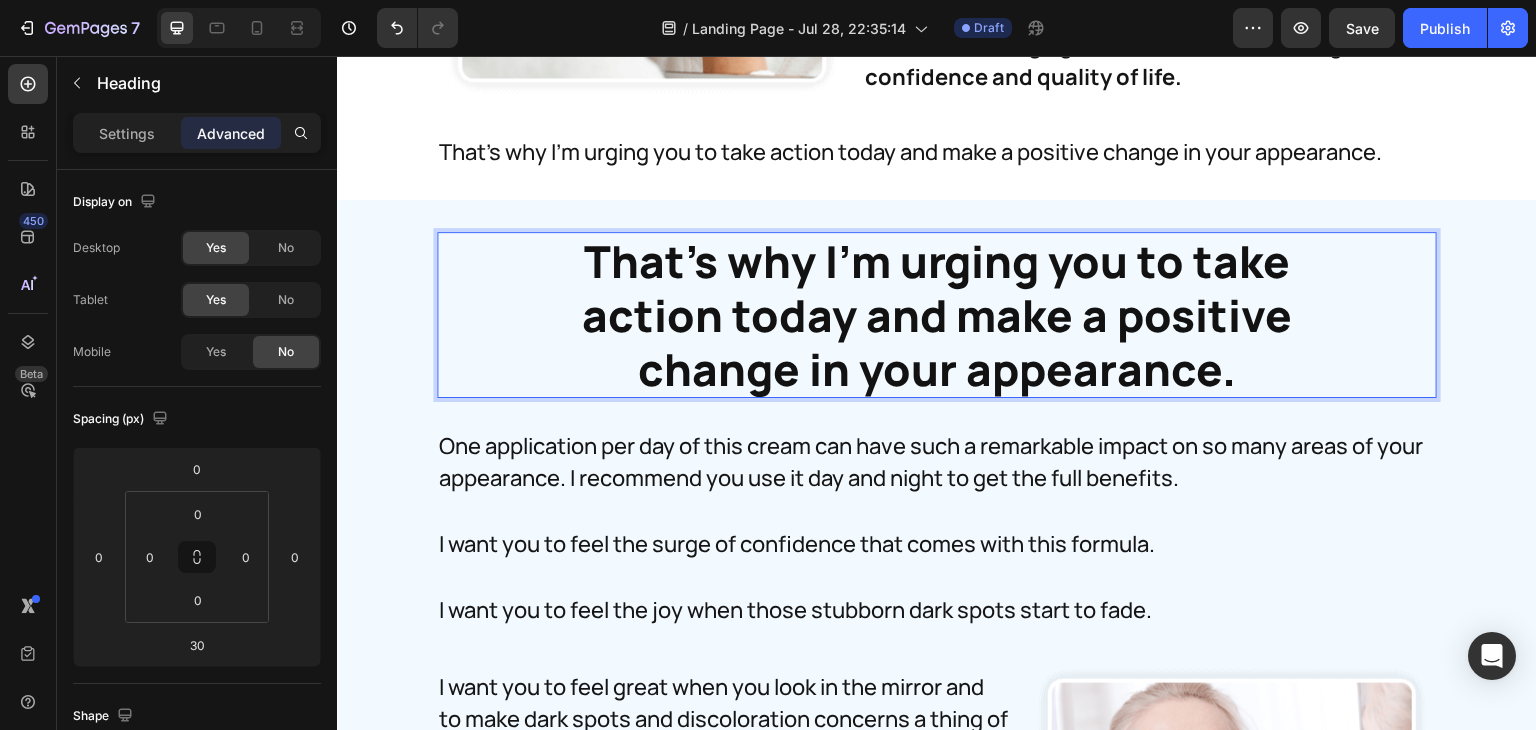 click on "That's why I'm urging you to take action today and make a positive change in your appearance." at bounding box center [937, 315] 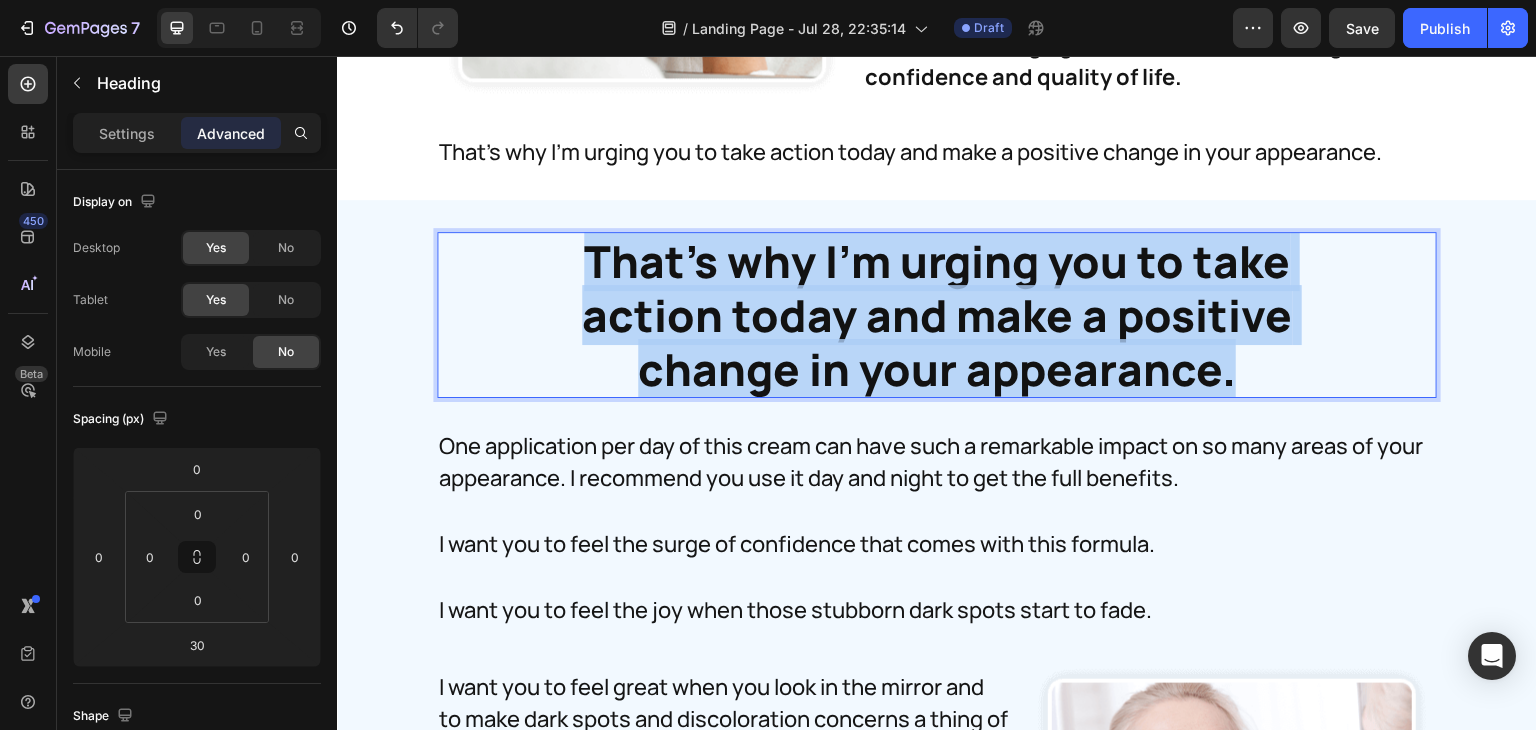 drag, startPoint x: 1226, startPoint y: 433, endPoint x: 583, endPoint y: 332, distance: 650.88403 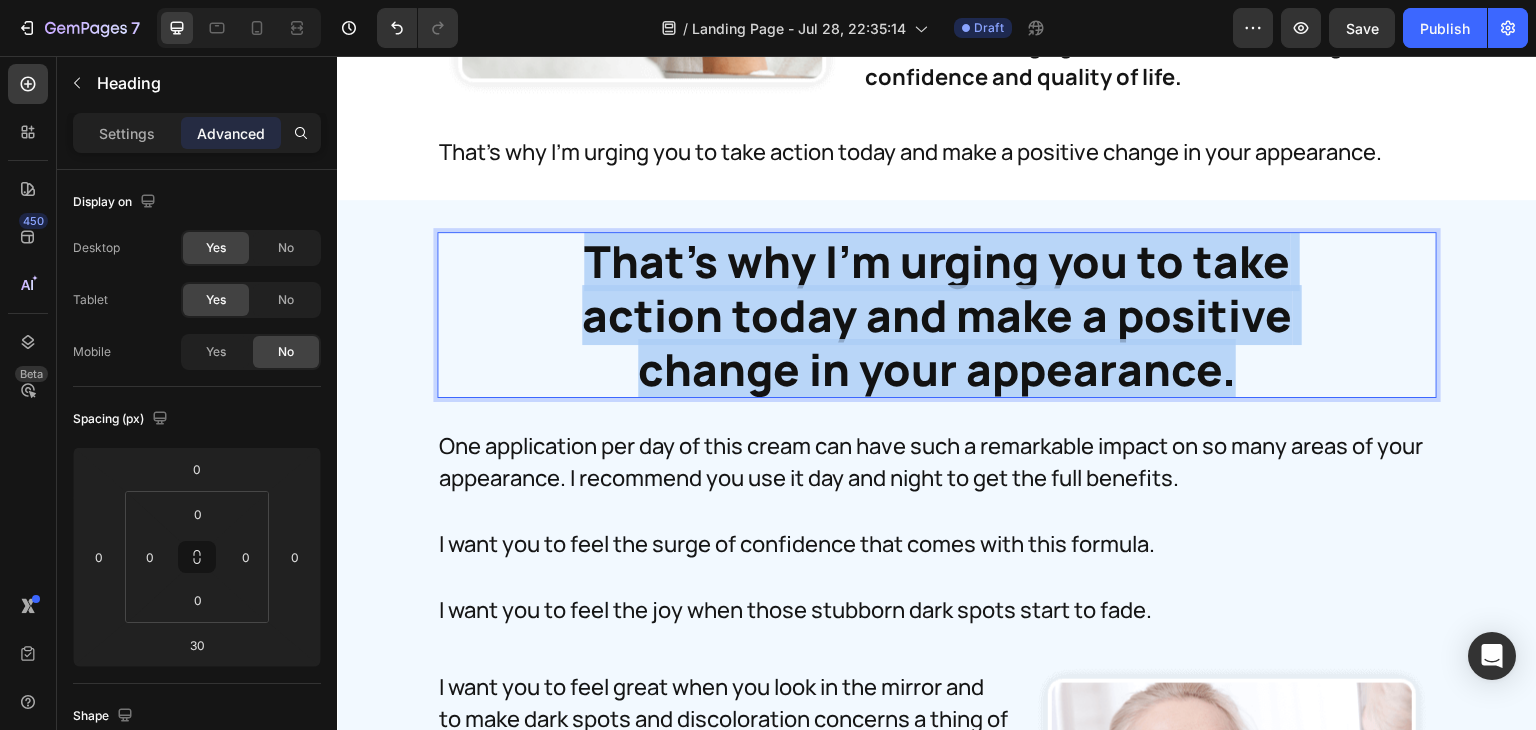 click on "That's why I'm urging you to take action today and make a positive change in your appearance." at bounding box center [937, 315] 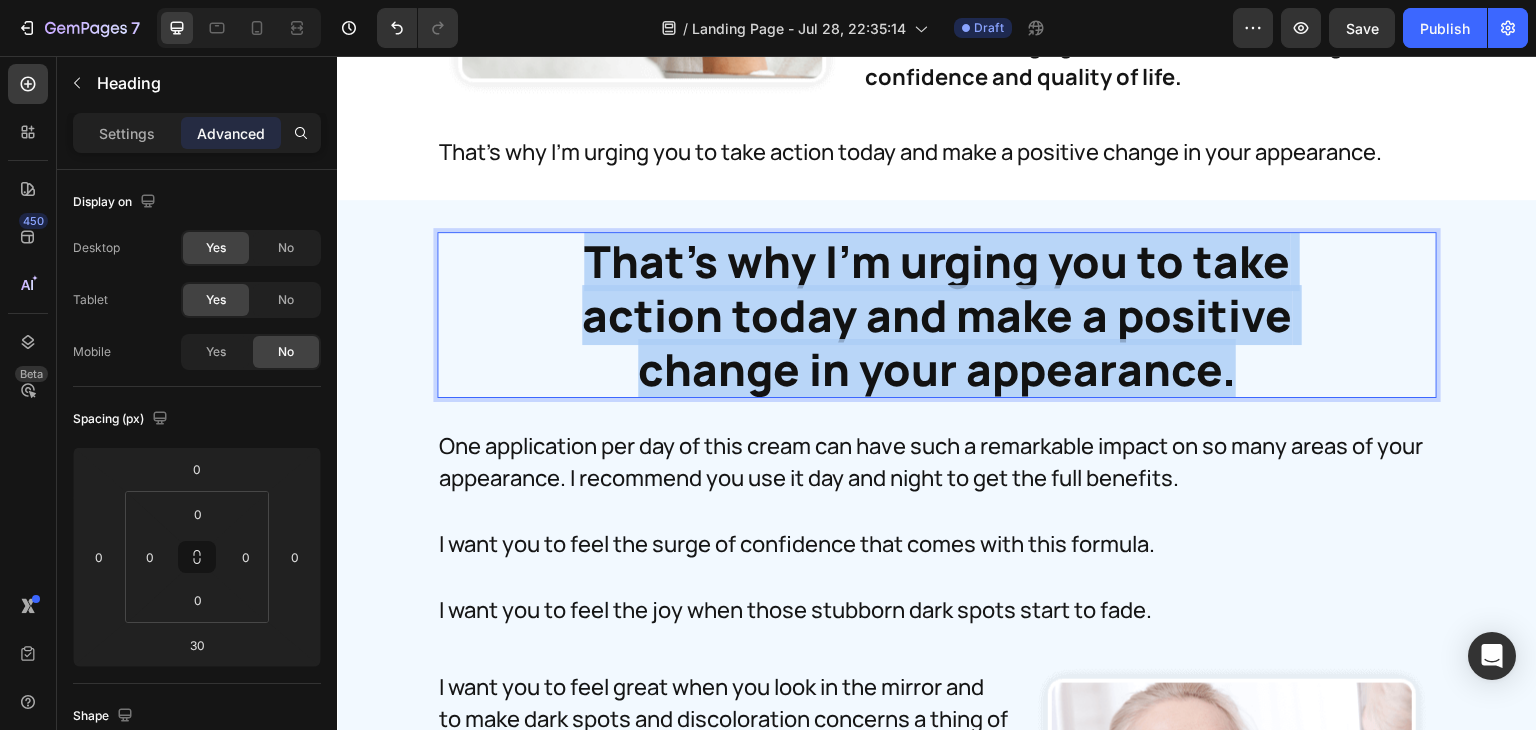 scroll, scrollTop: 0, scrollLeft: 0, axis: both 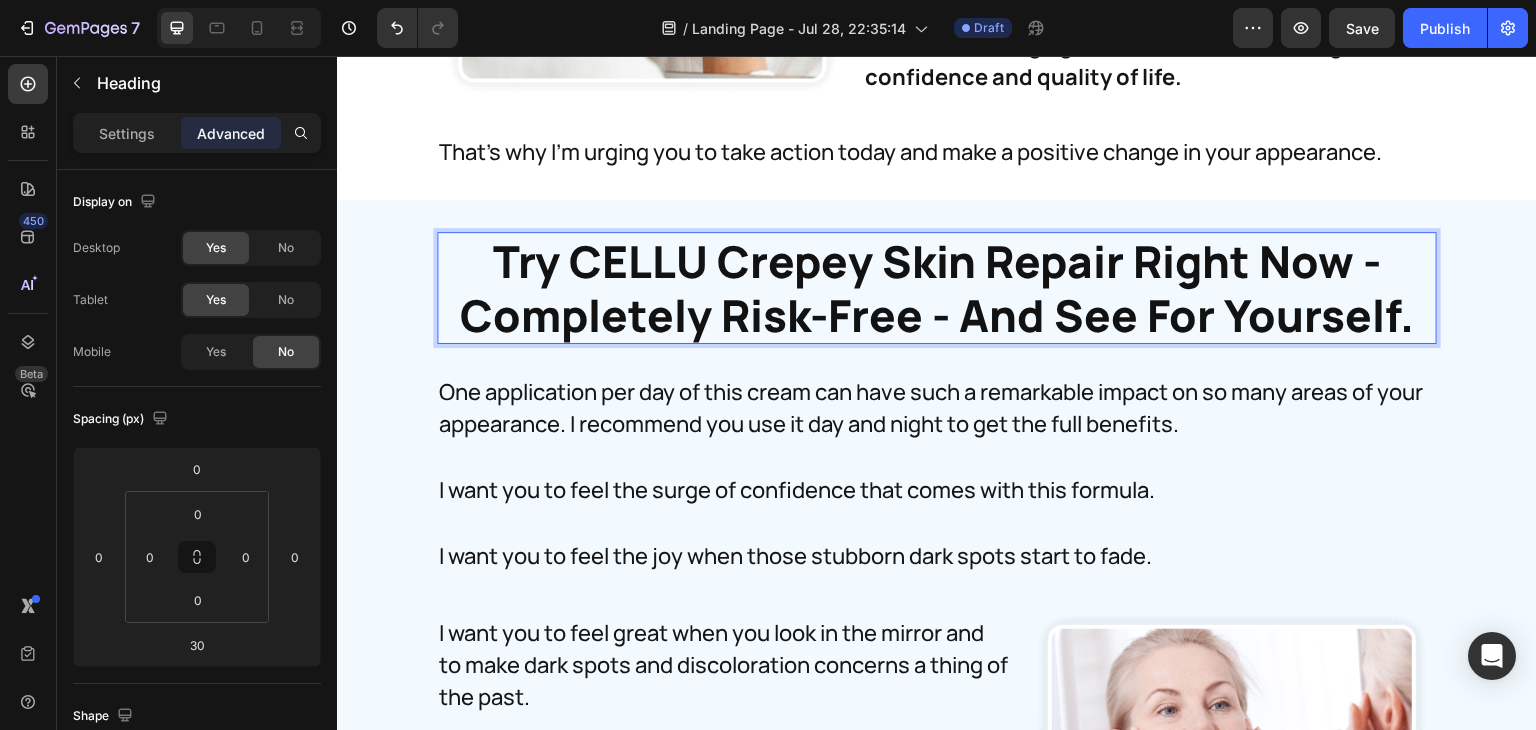 click on "Try CELLU Crepey Skin Repair Right Now - Completely Risk-Free - And See For Yourself." at bounding box center [937, 288] 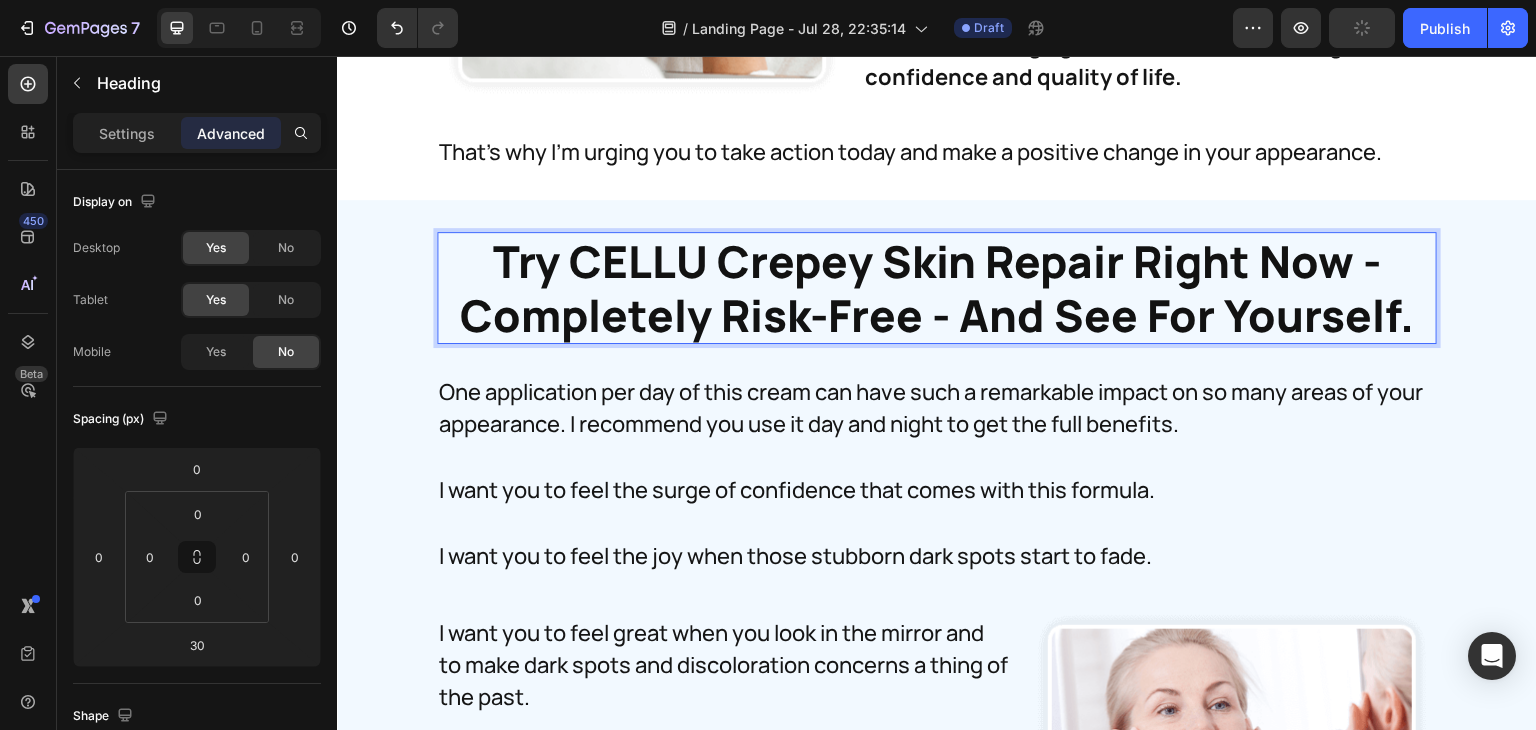 click on "Try CELLU Crepey Skin Repair Right Now - Completely Risk-Free - And See For Yourself." at bounding box center (937, 288) 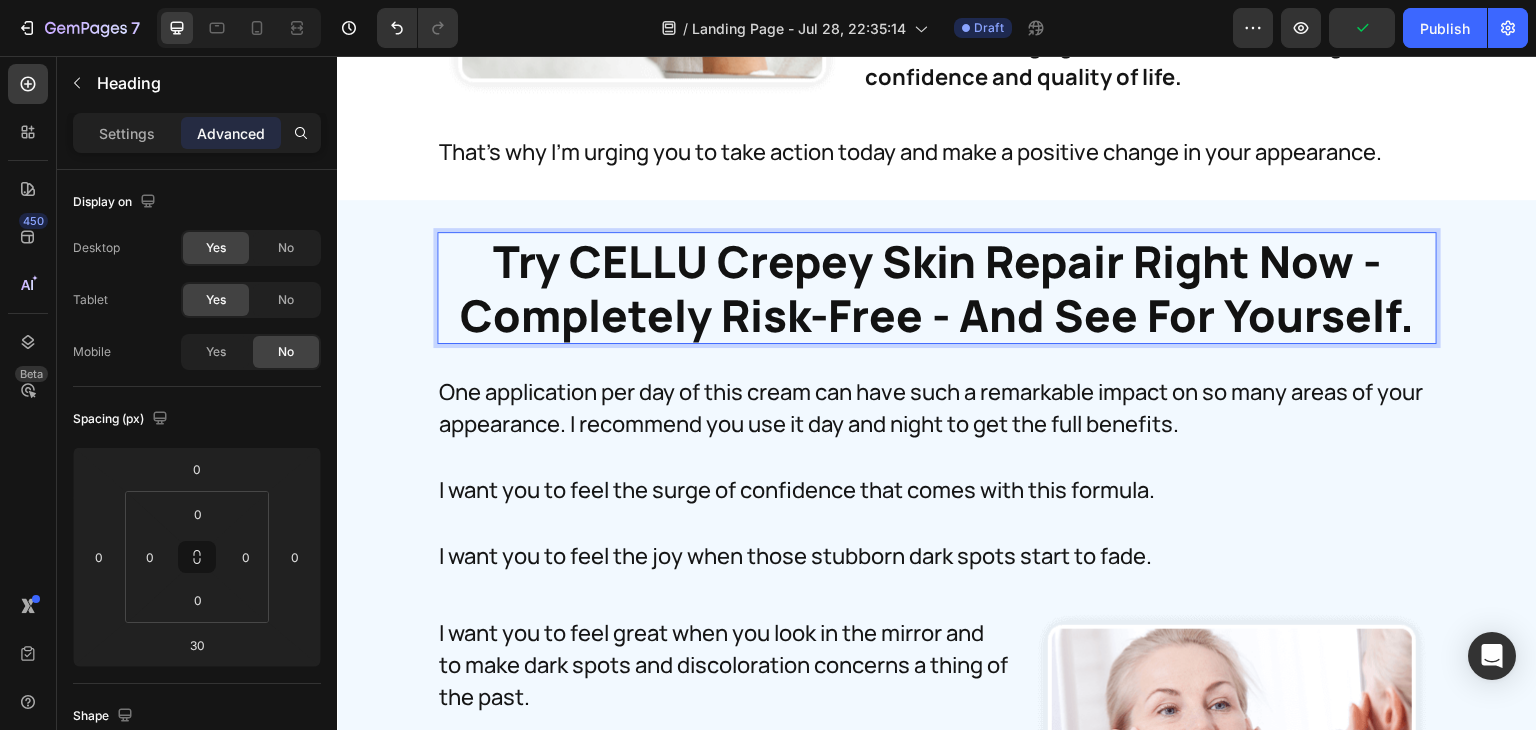 scroll, scrollTop: 0, scrollLeft: 0, axis: both 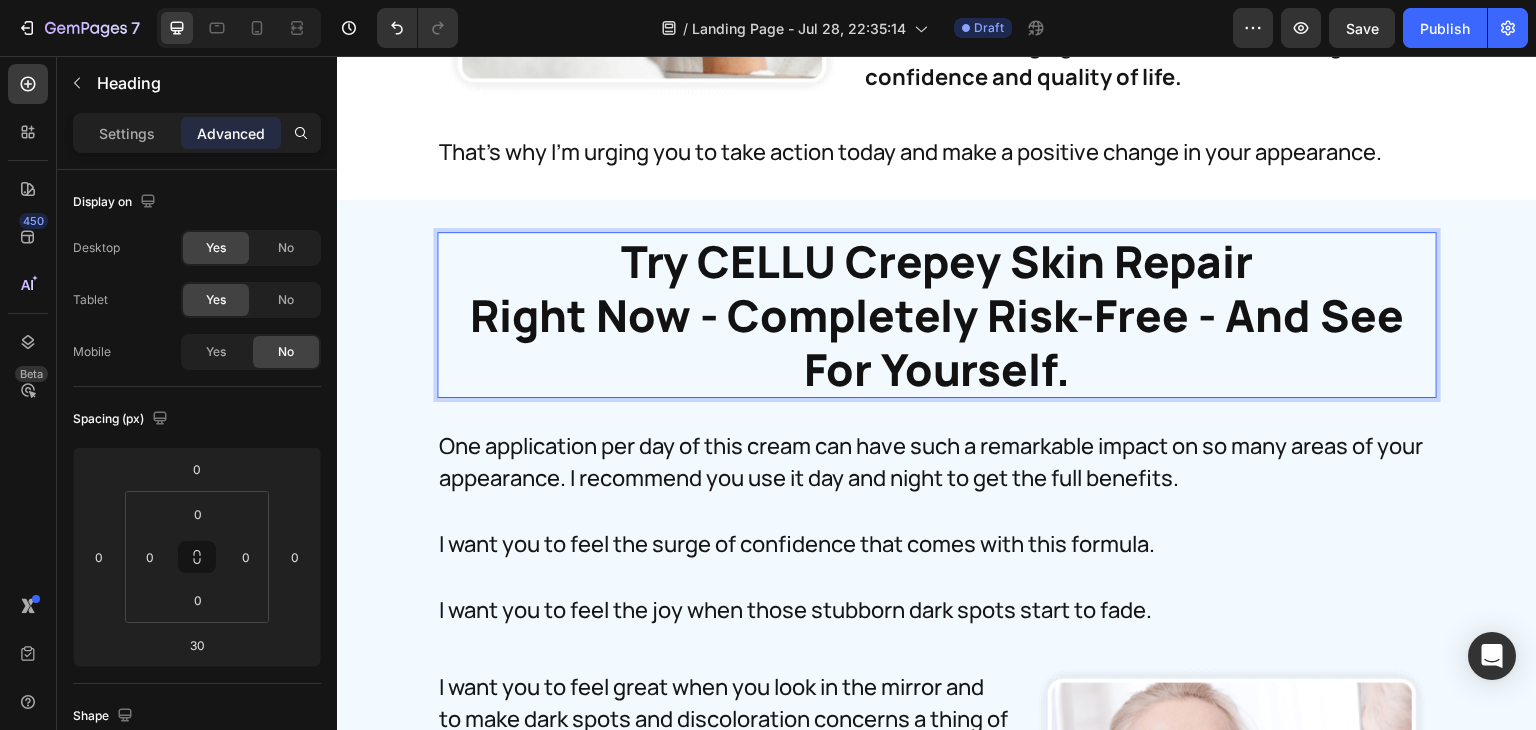 click on "Try CELLU Crepey Skin Repair Right Now - Completely Risk-Free - And See For Yourself." at bounding box center [937, 315] 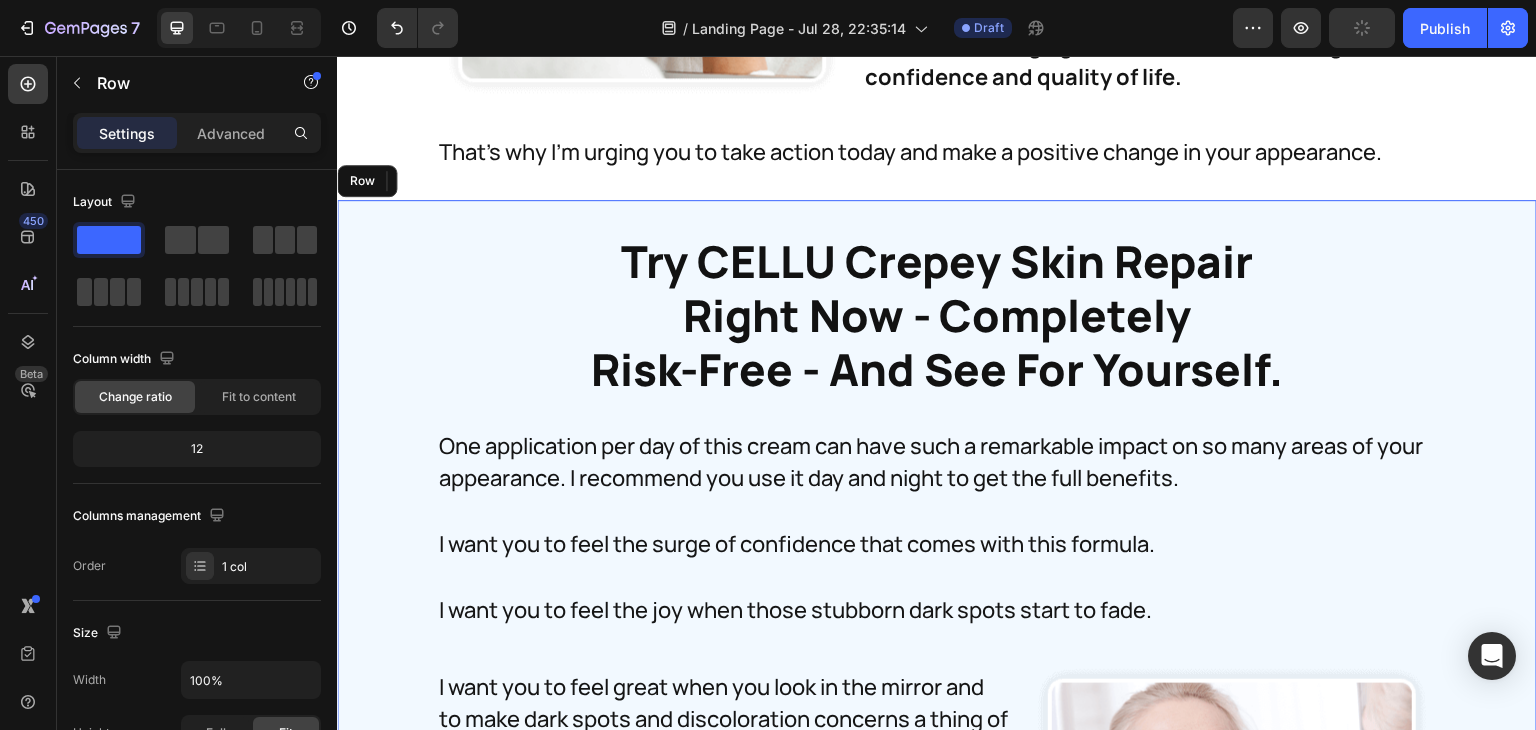 click on "Try CELLU Crepey Skin Repair Right Now - Completely Risk-Free - And See For Yourself. Heading   30 Try MiamiMD Dark Spot Corrector Right Now – Completely Risk-Free – And See For Yourself. Heading One application per day of this cream can have such a remarkable impact on so many areas of your appearance. I recommend you use it day and night to get the full benefits. Text Block I want you to feel the surge of confidence that comes with this formula. Text Block I want you to feel the joy when those dark spots start to fade. Text Block I want you to feel great when you look in the mirror and to make dark spots and discoloration concerns a thing of the past. Text Block Image I want you to feel – and SEE – your transforming appearance every morning when you look in the mirror. Text Block I want you to feel the youthful radiance you know is inside you...just waiting to come out... Text Block Image Row Text Block Image Image Dark Spot Corrector Heading Icon Icon Icon Icon Icon Icon List 4.9 out of 5" at bounding box center [937, 2621] 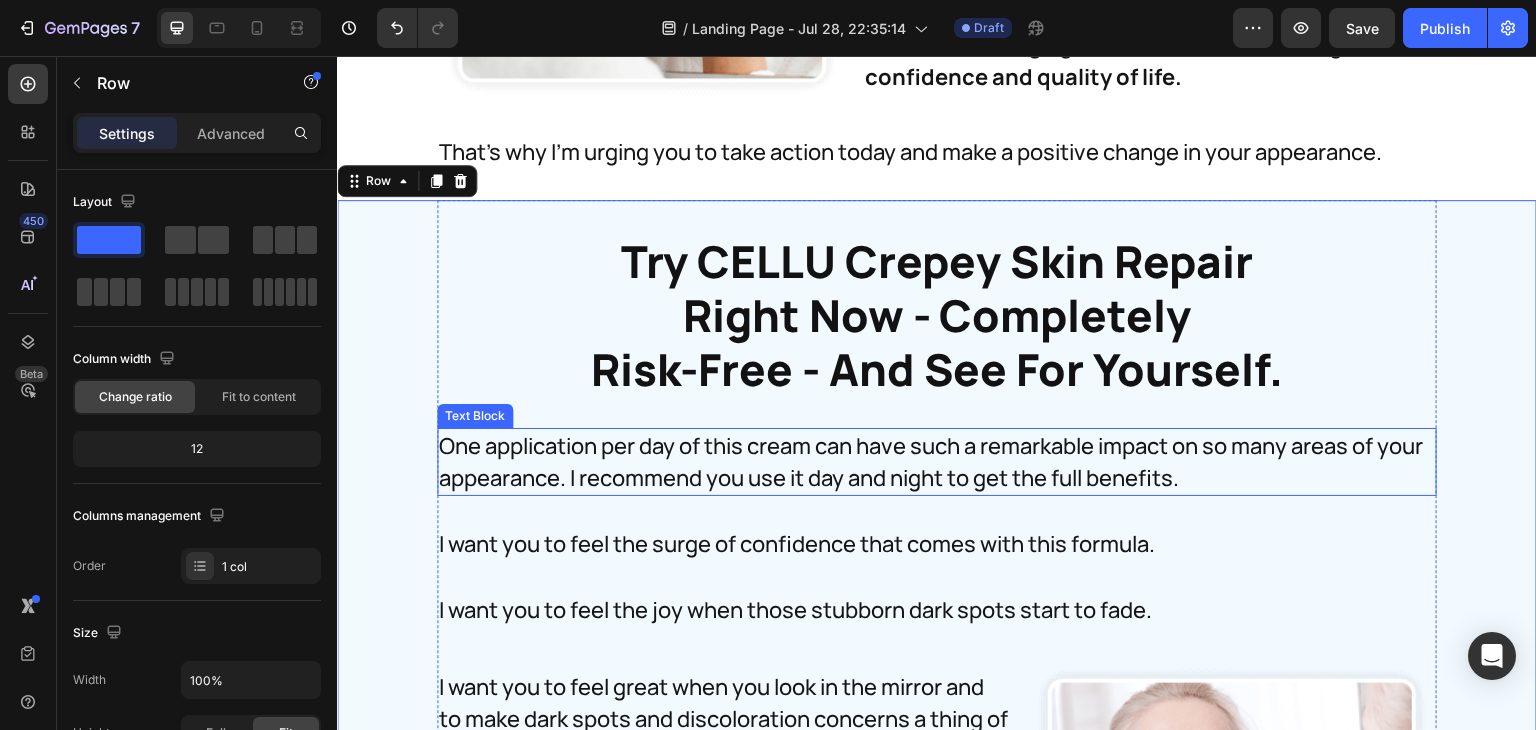 click on "One application per day of this cream can have such a remarkable impact on so many areas of your appearance. I recommend you use it day and night to get the full benefits." at bounding box center [937, 462] 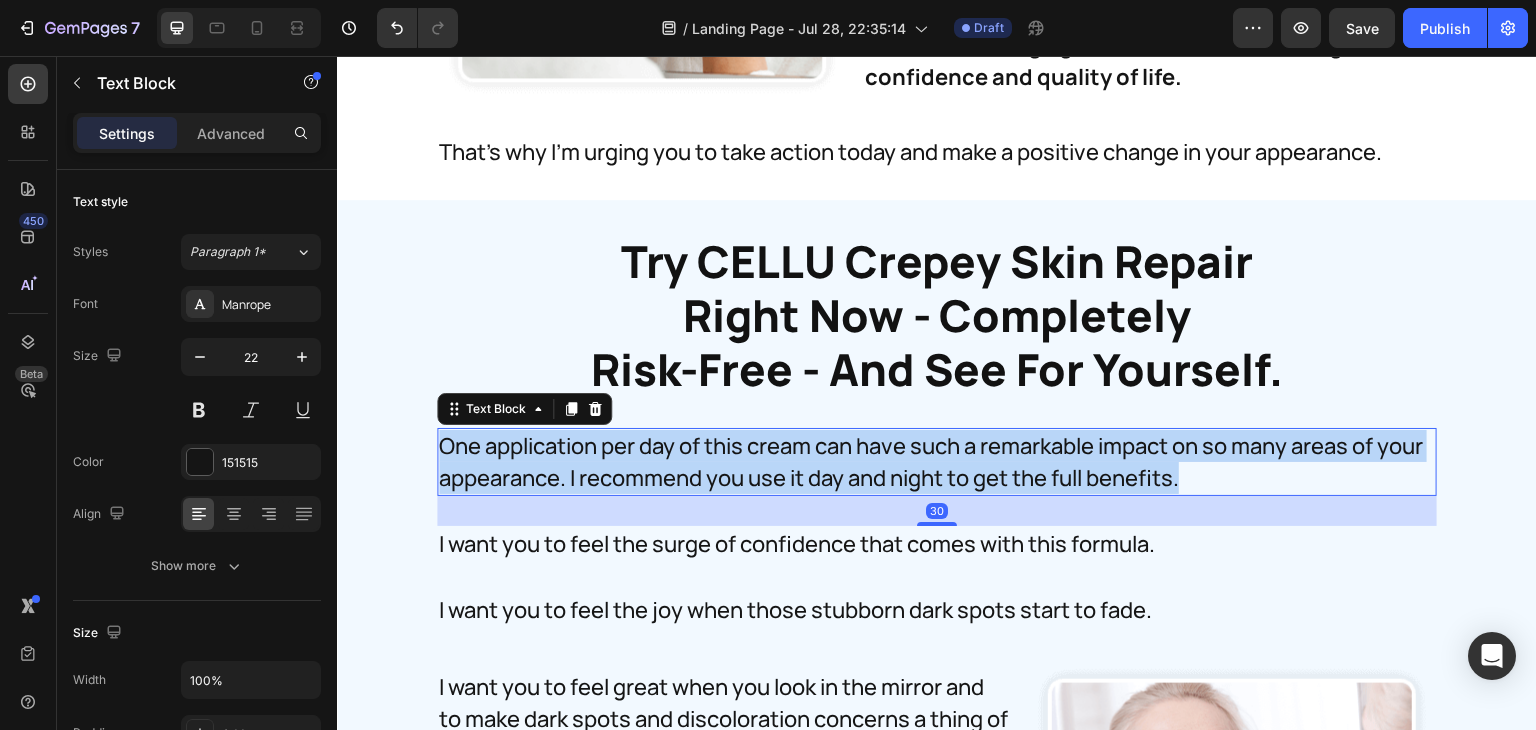 click on "One application per day of this cream can have such a remarkable impact on so many areas of your appearance. I recommend you use it day and night to get the full benefits." at bounding box center (937, 462) 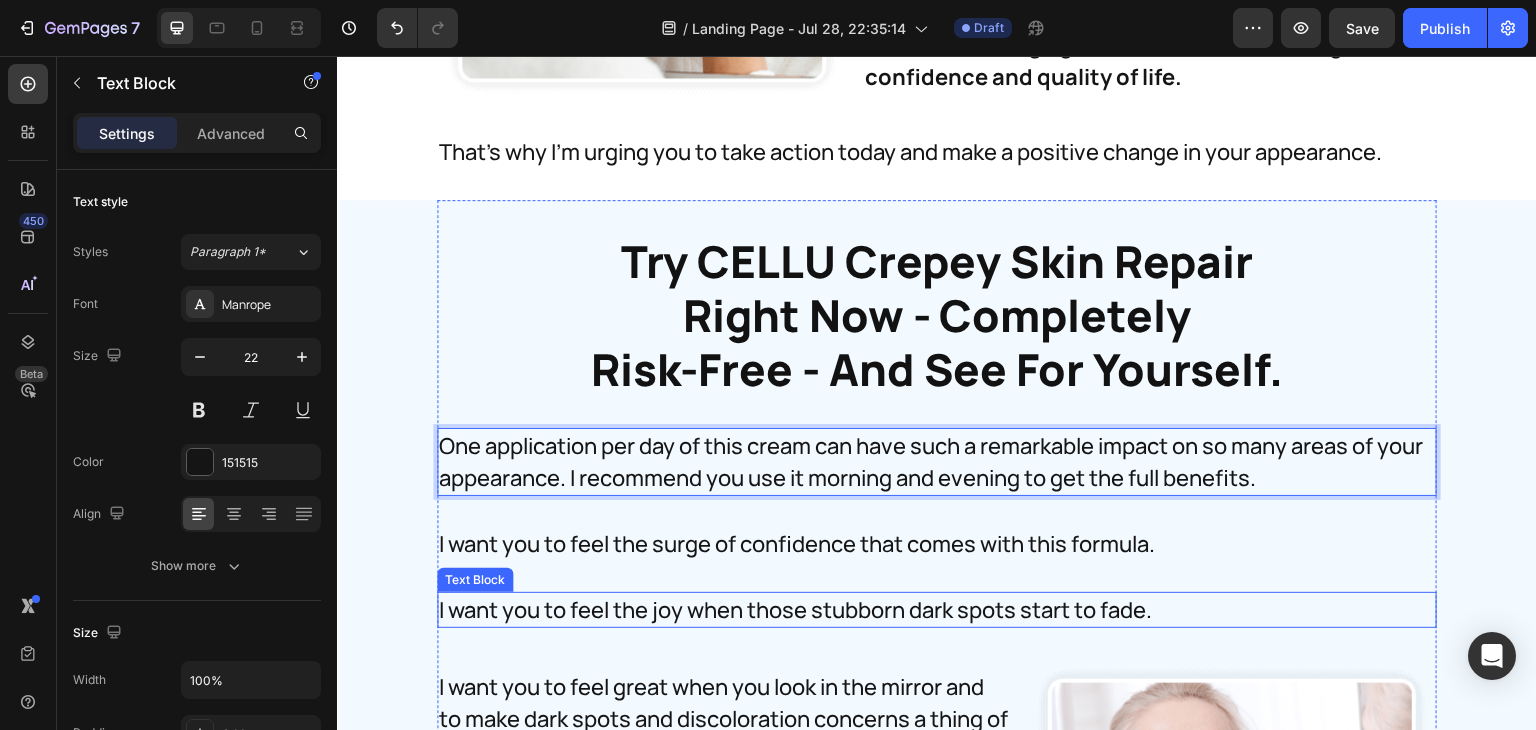 drag, startPoint x: 912, startPoint y: 665, endPoint x: 914, endPoint y: 639, distance: 26.076809 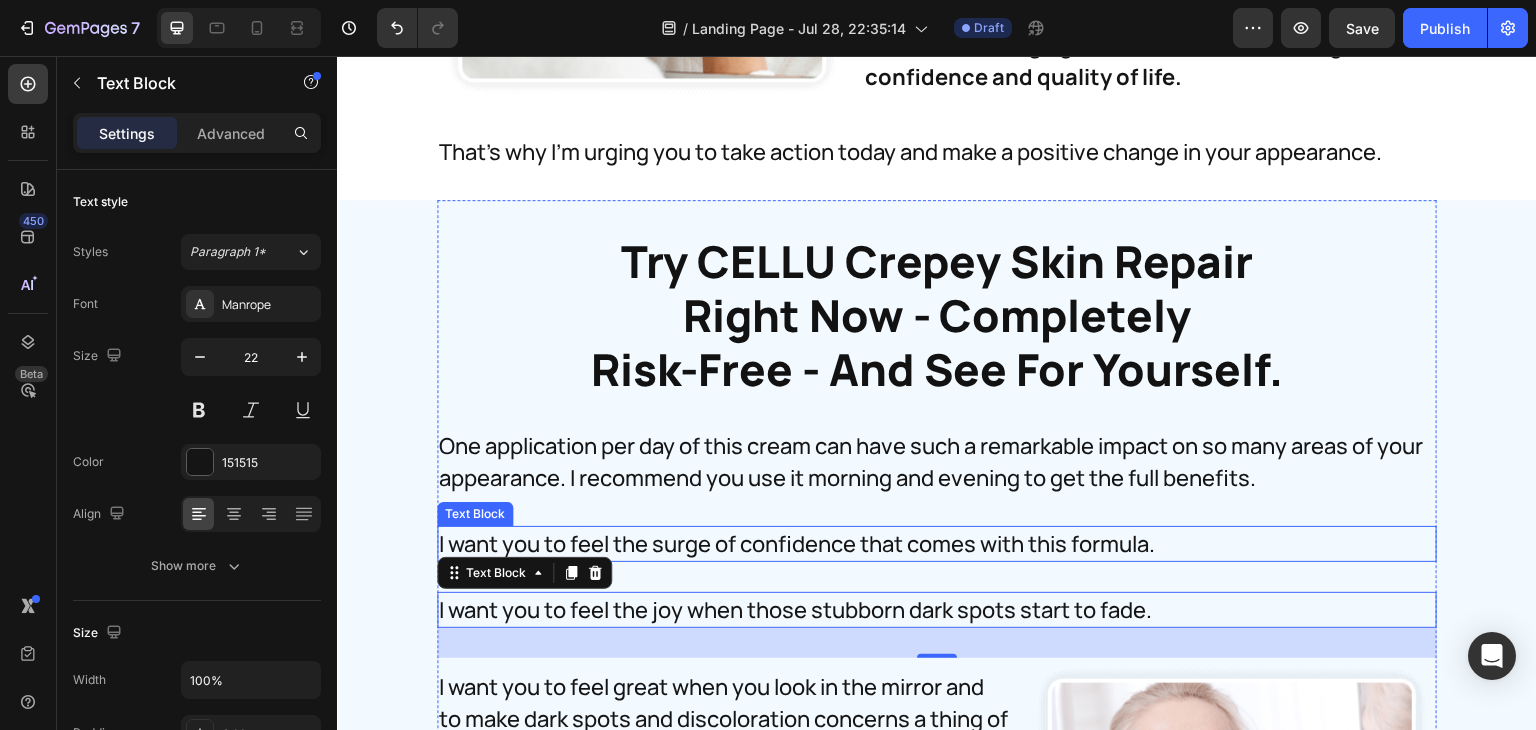 click on "I want you to feel the surge of confidence that comes with this formula." at bounding box center [937, 544] 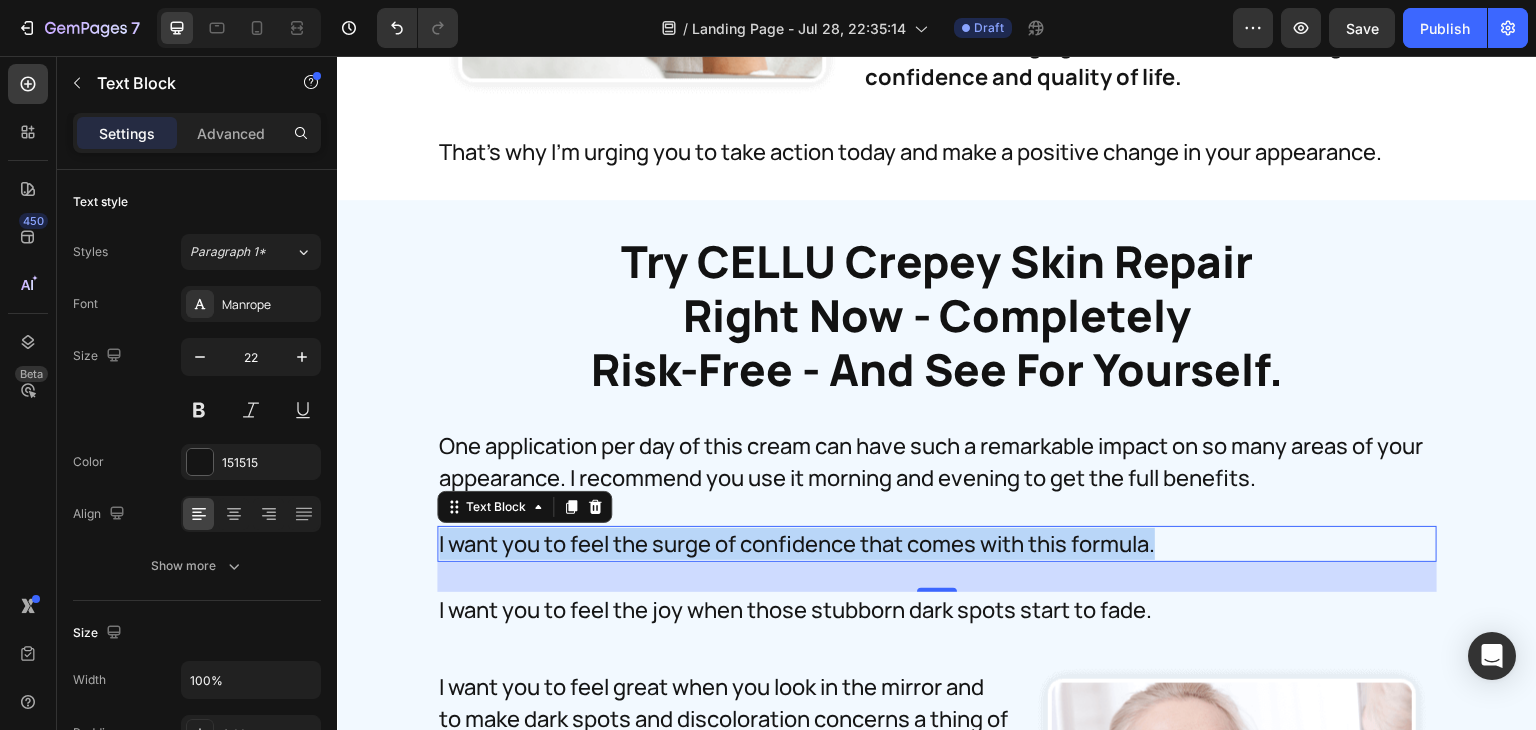 click on "I want you to feel the surge of confidence that comes with this formula." at bounding box center [937, 544] 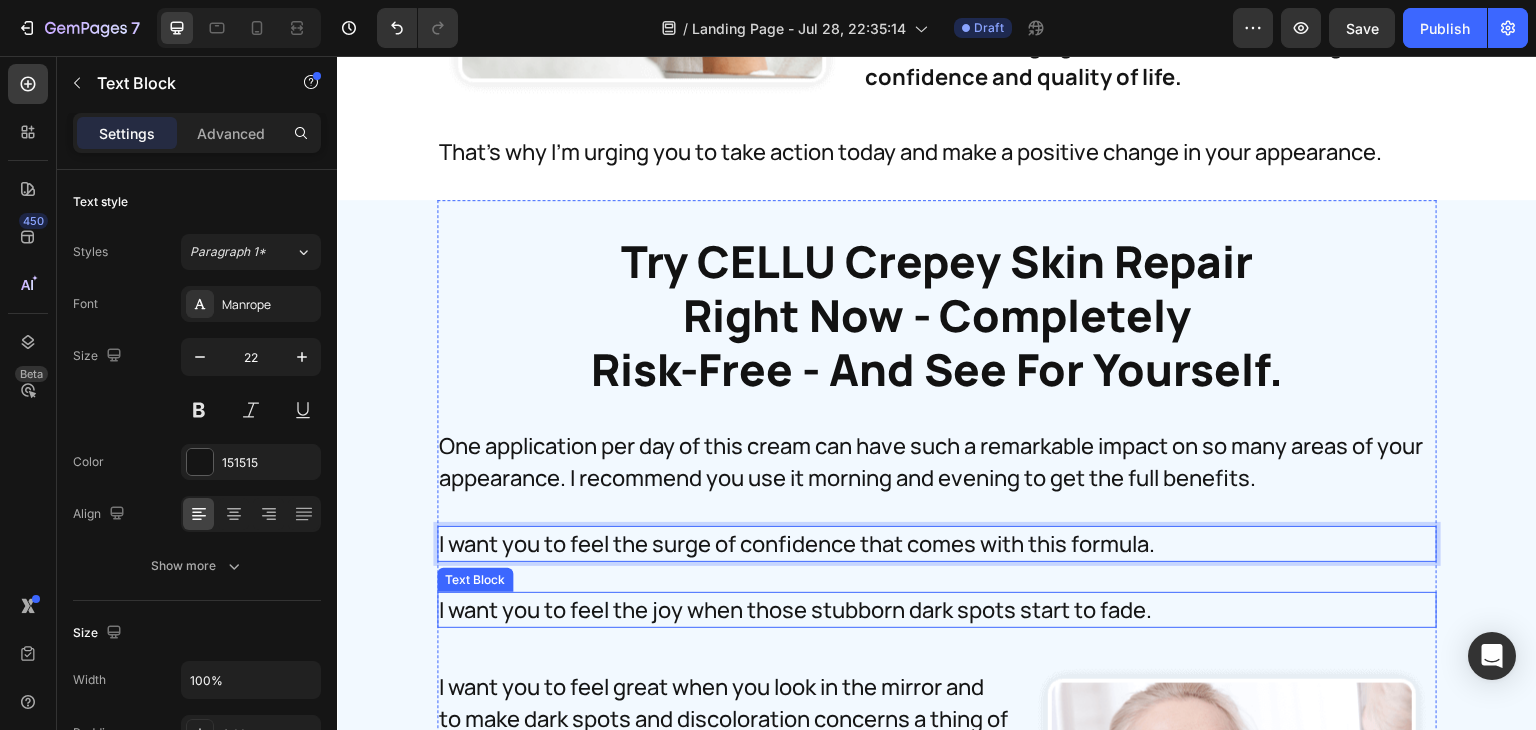 click on "I want you to feel the joy when those stubborn dark spots start to fade." at bounding box center [937, 610] 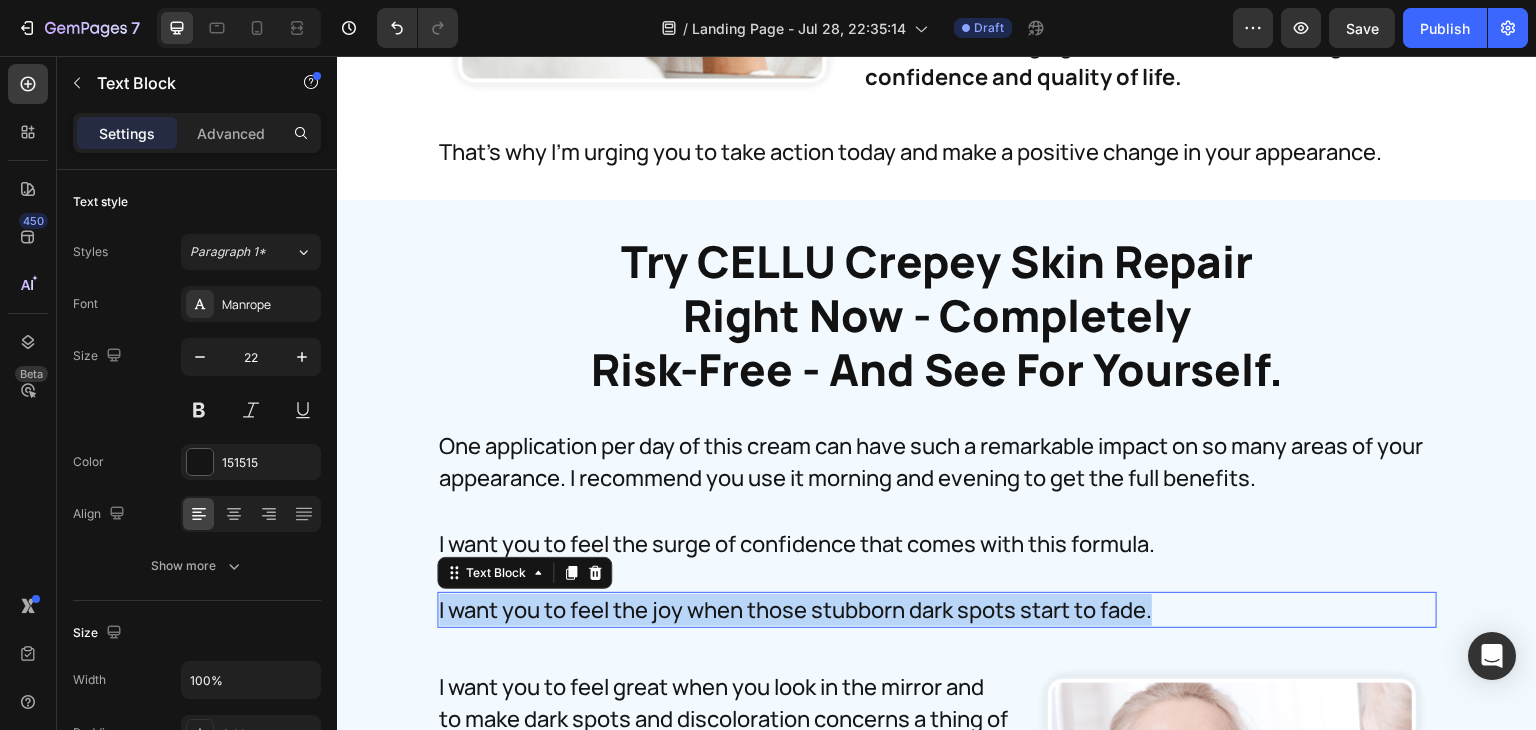 click on "I want you to feel the joy when those stubborn dark spots start to fade." at bounding box center (937, 610) 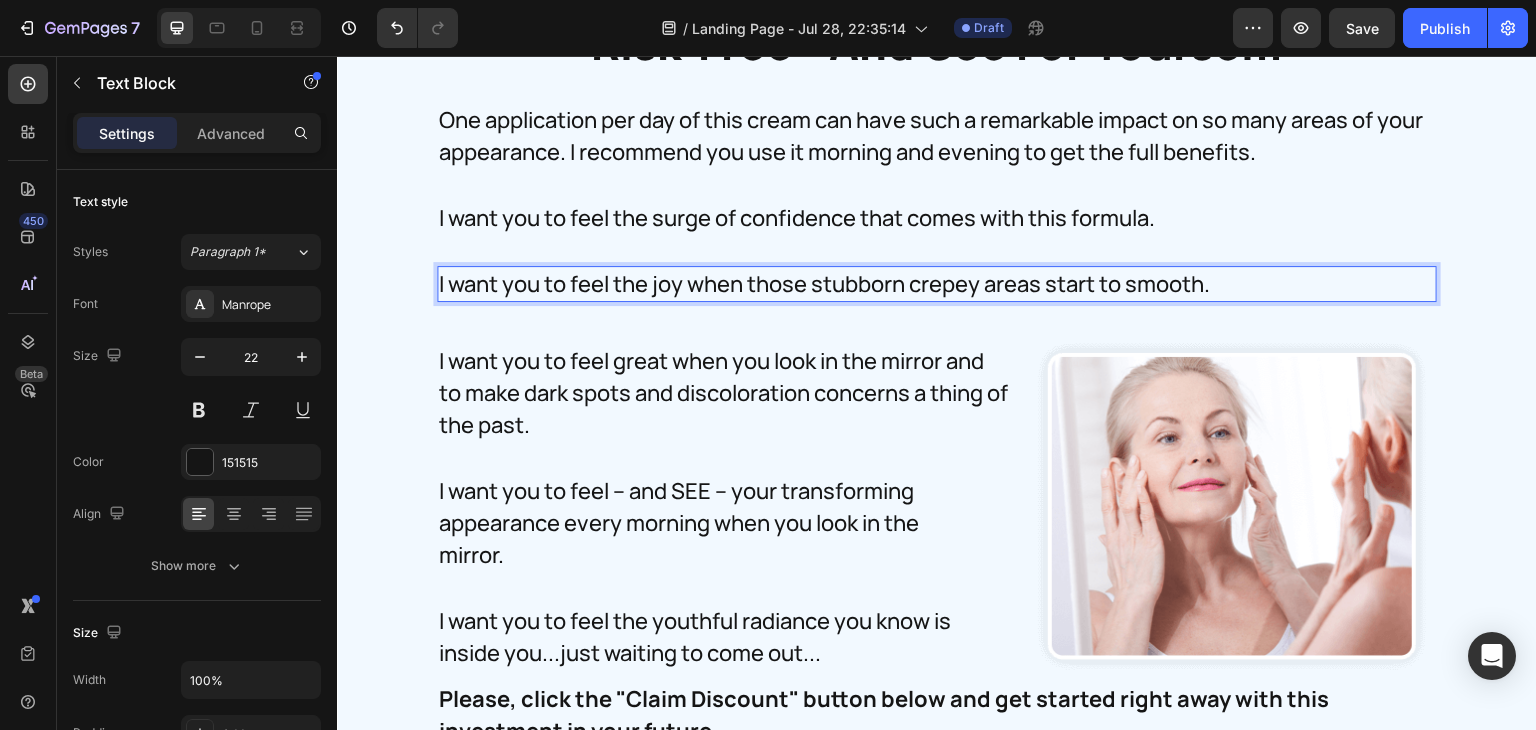 scroll, scrollTop: 36041, scrollLeft: 0, axis: vertical 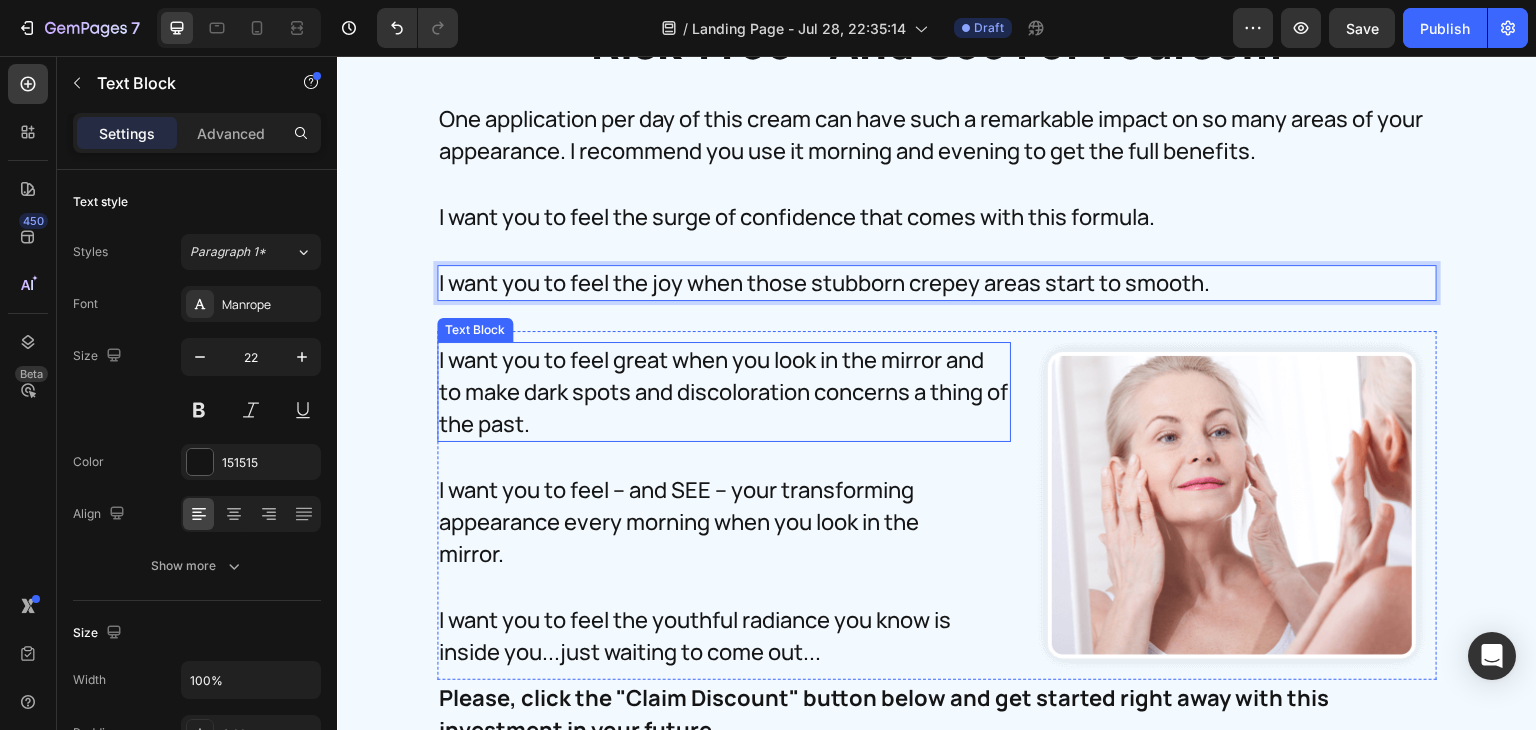 click on "I want you to feel great when you look in the mirror and to make dark spots and discoloration concerns a thing of the past." at bounding box center (724, 392) 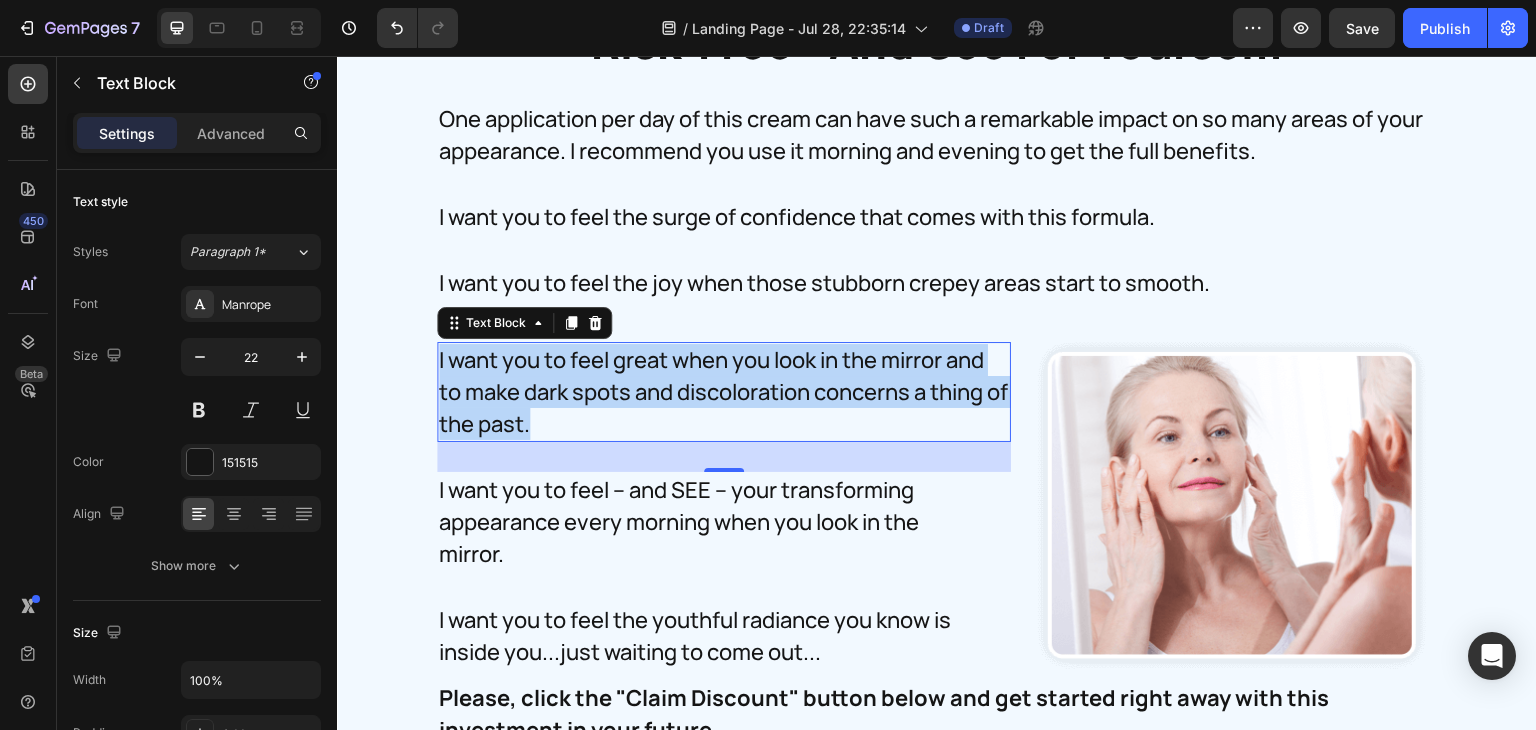 click on "I want you to feel great when you look in the mirror and to make dark spots and discoloration concerns a thing of the past." at bounding box center [724, 392] 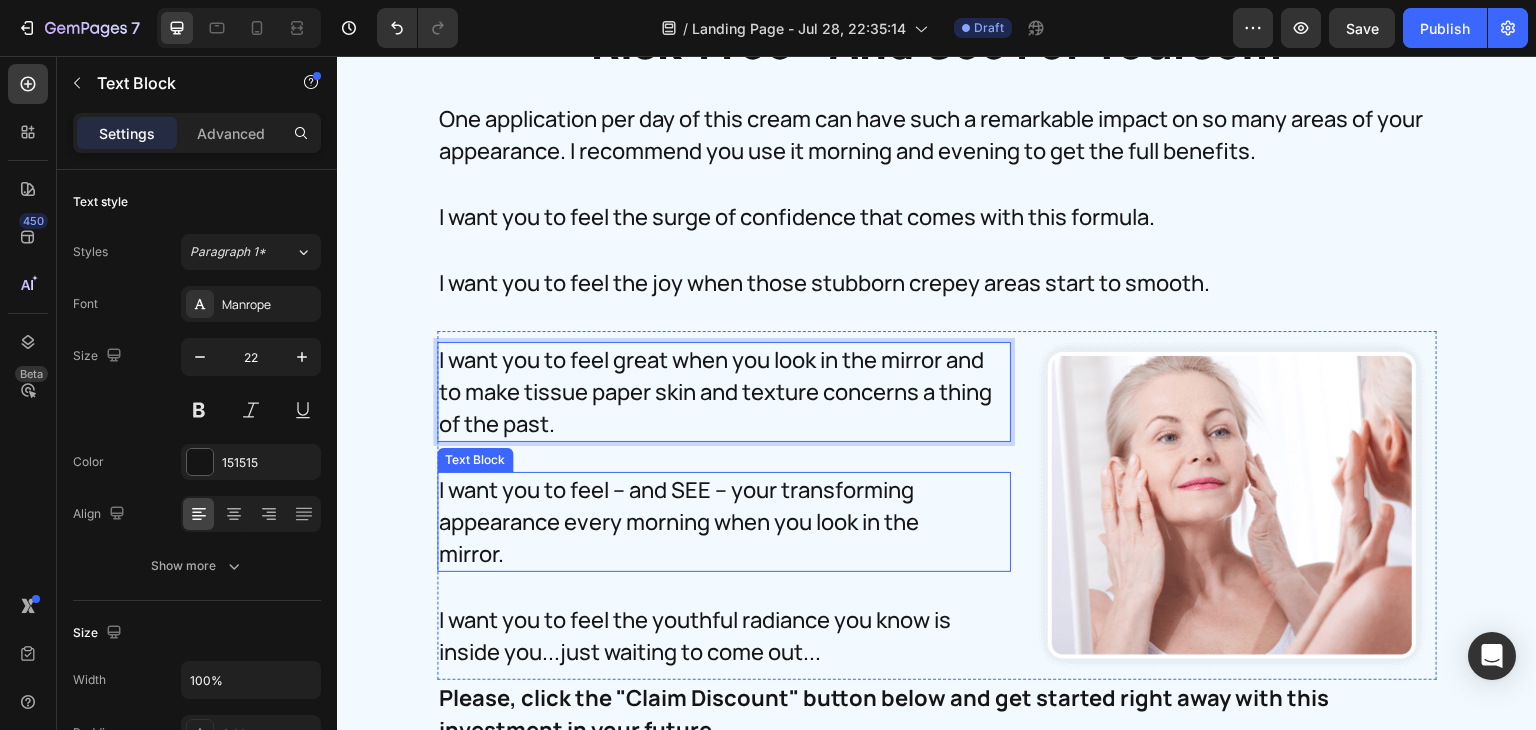 click on "I want you to feel – and SEE – your transforming appearance every morning when you look in the mirror." at bounding box center [712, 522] 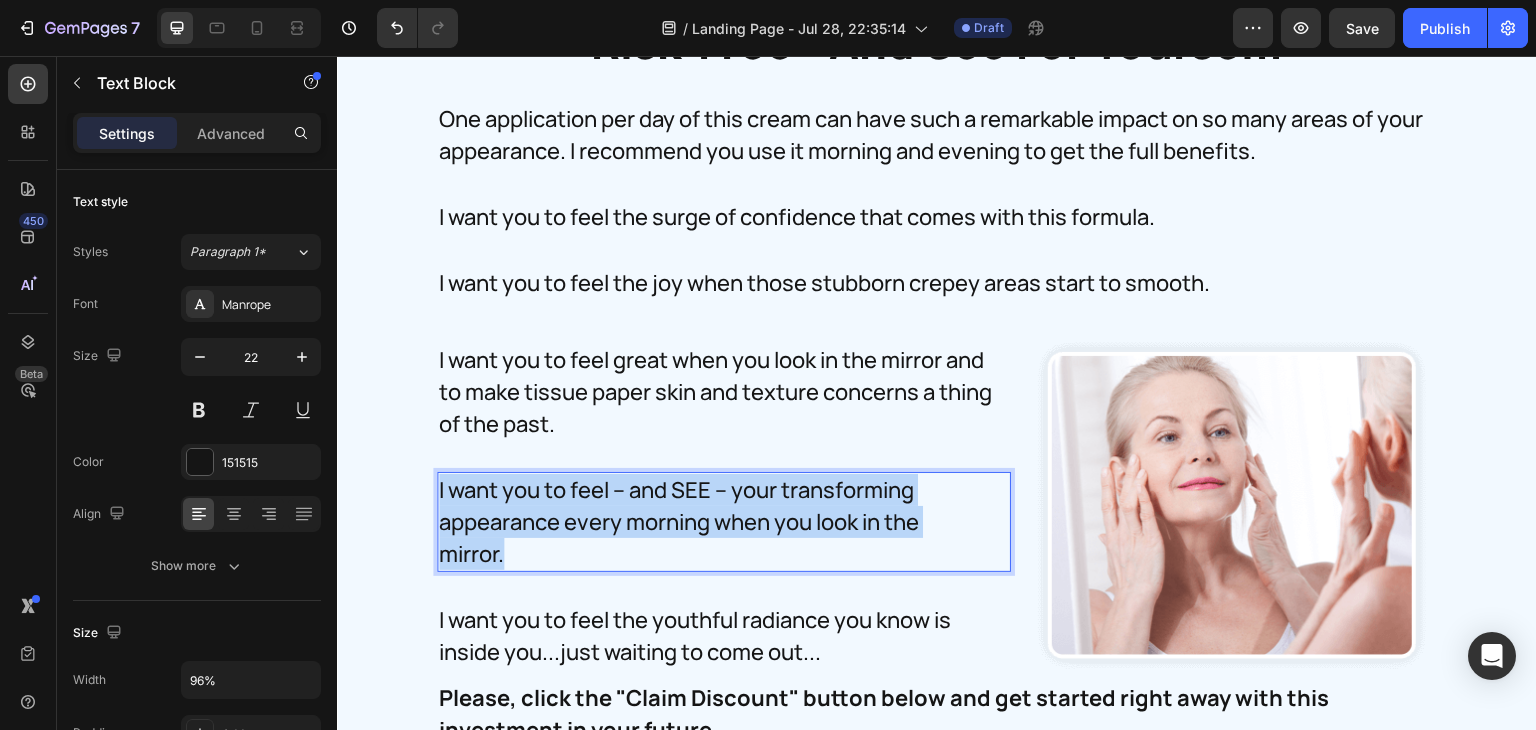 click on "I want you to feel – and SEE – your transforming appearance every morning when you look in the mirror." at bounding box center [712, 522] 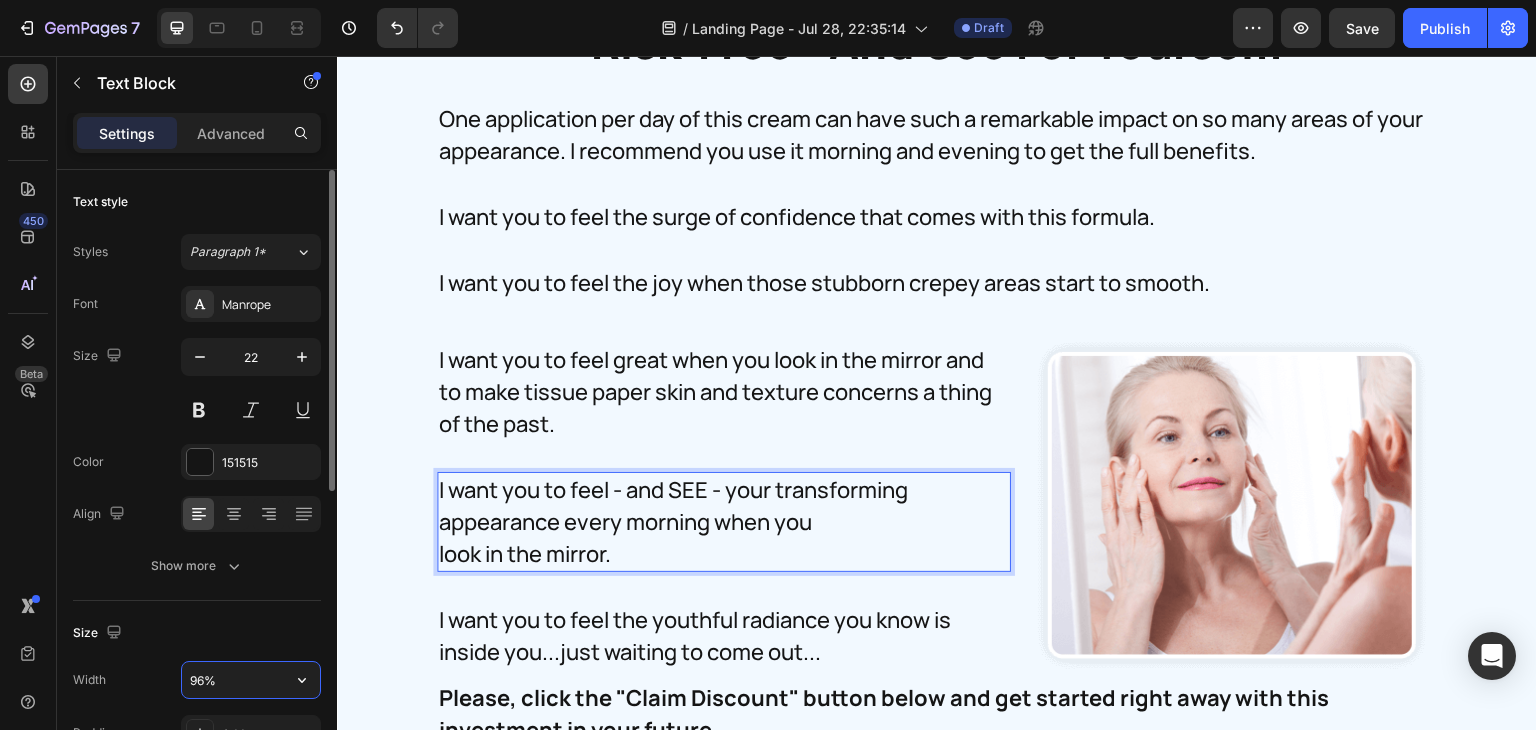 click on "96%" at bounding box center (251, 680) 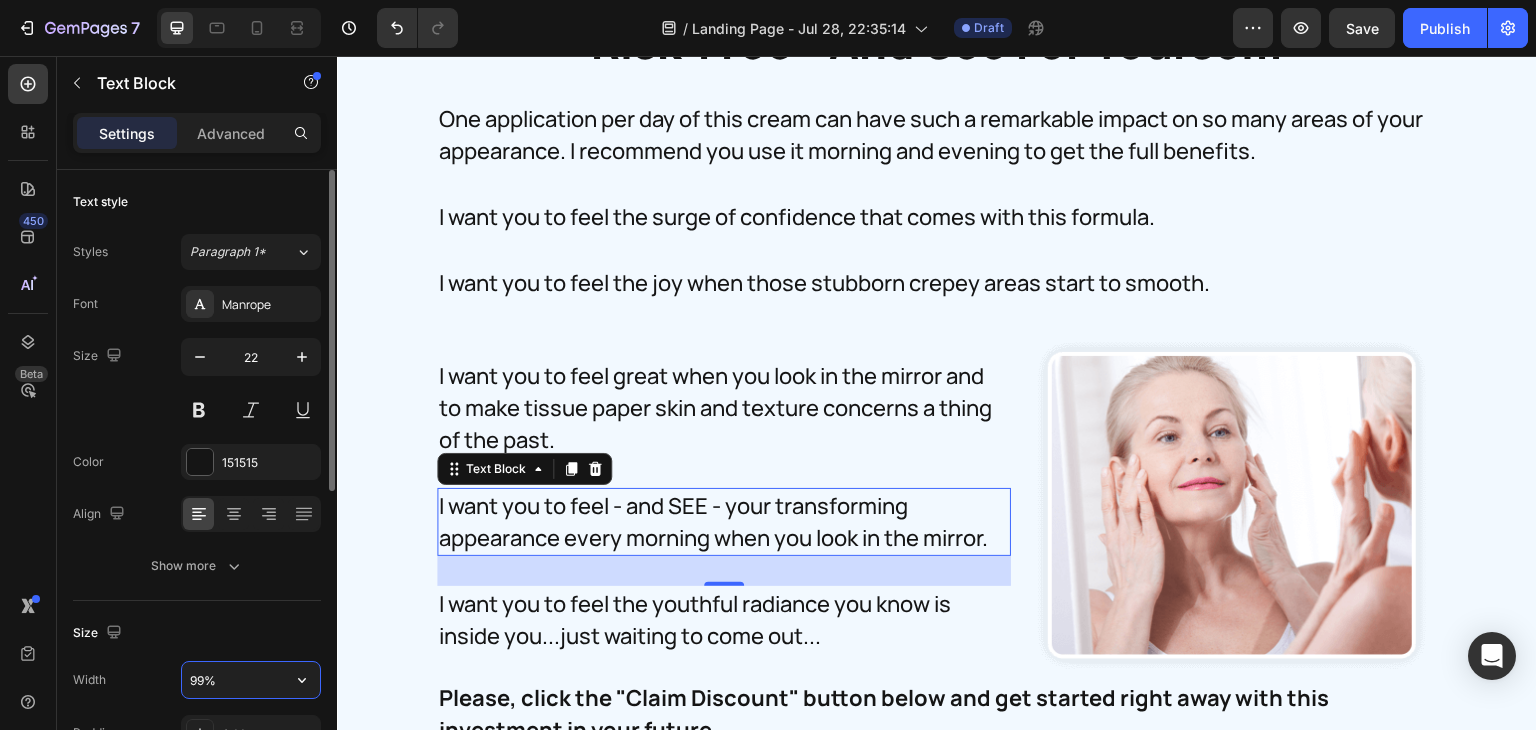 type on "100%" 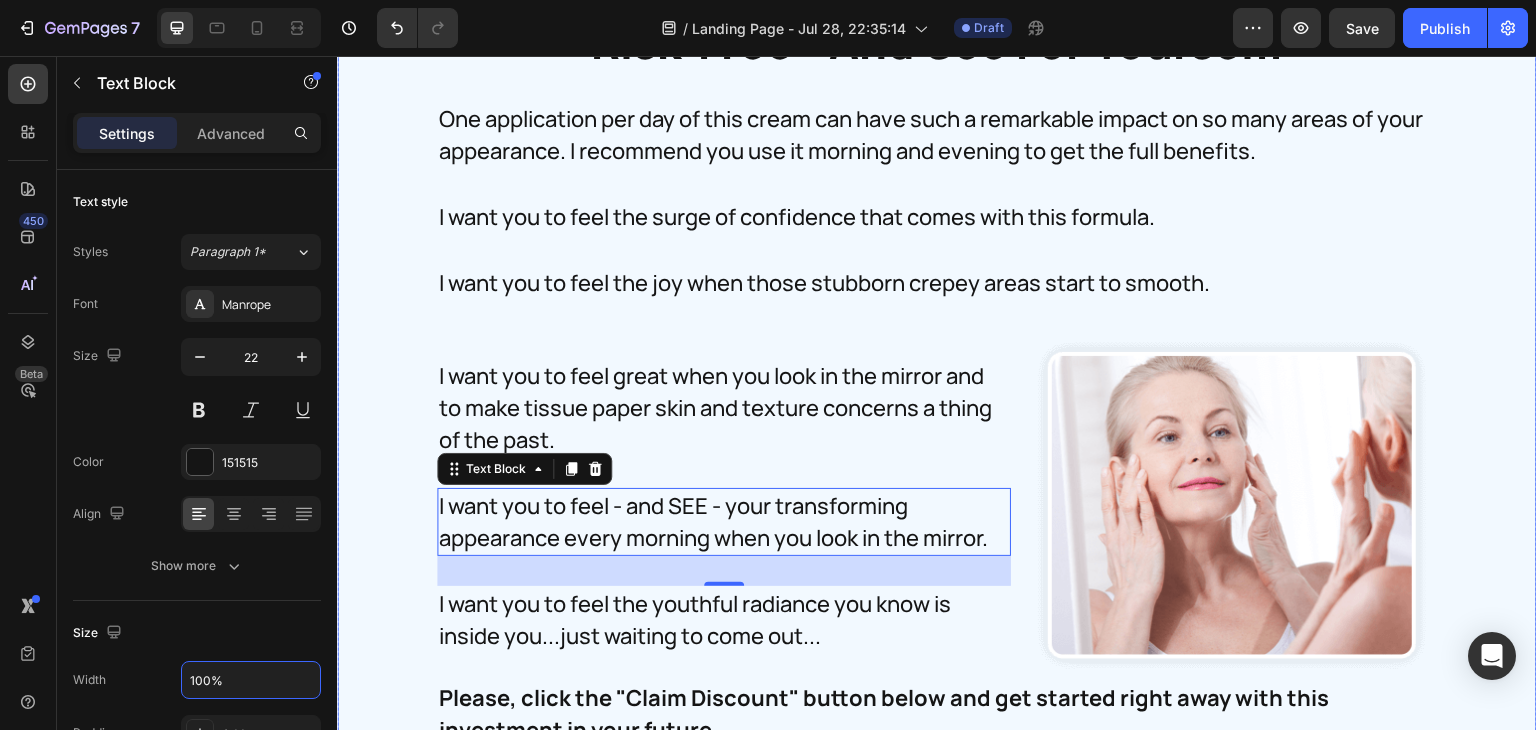 click on "Try CELLU Crepey Skin Repair Right Now - Completely Risk-Free - And See For Yourself. Heading Try MiamiMD Dark Spot Corrector Right Now – Completely Risk-Free – And See For Yourself. Heading One application per day of this cream can have such a remarkable impact on so many areas of your appearance. I recommend you use it morning and evening to get the full benefits. Text Block I want you to feel the surge of confidence that comes with this formula. Text Block I want you to feel the joy when those stubborn crepey areas start to smooth. Text Block I want you to feel great when you look in the mirror and to make tissue paper skin and texture concerns a thing of the past. Text Block Image I want you to feel - and SEE - your transforming appearance every morning when you look in the mirror. Text Block   30 I want you to feel the youthful radiance you know is inside you...just waiting to come out... Text Block Image Row Text Block Image Image Dark Spot Corrector Heading Icon Icon Icon Icon Icon Icon List Row" at bounding box center (937, 2294) 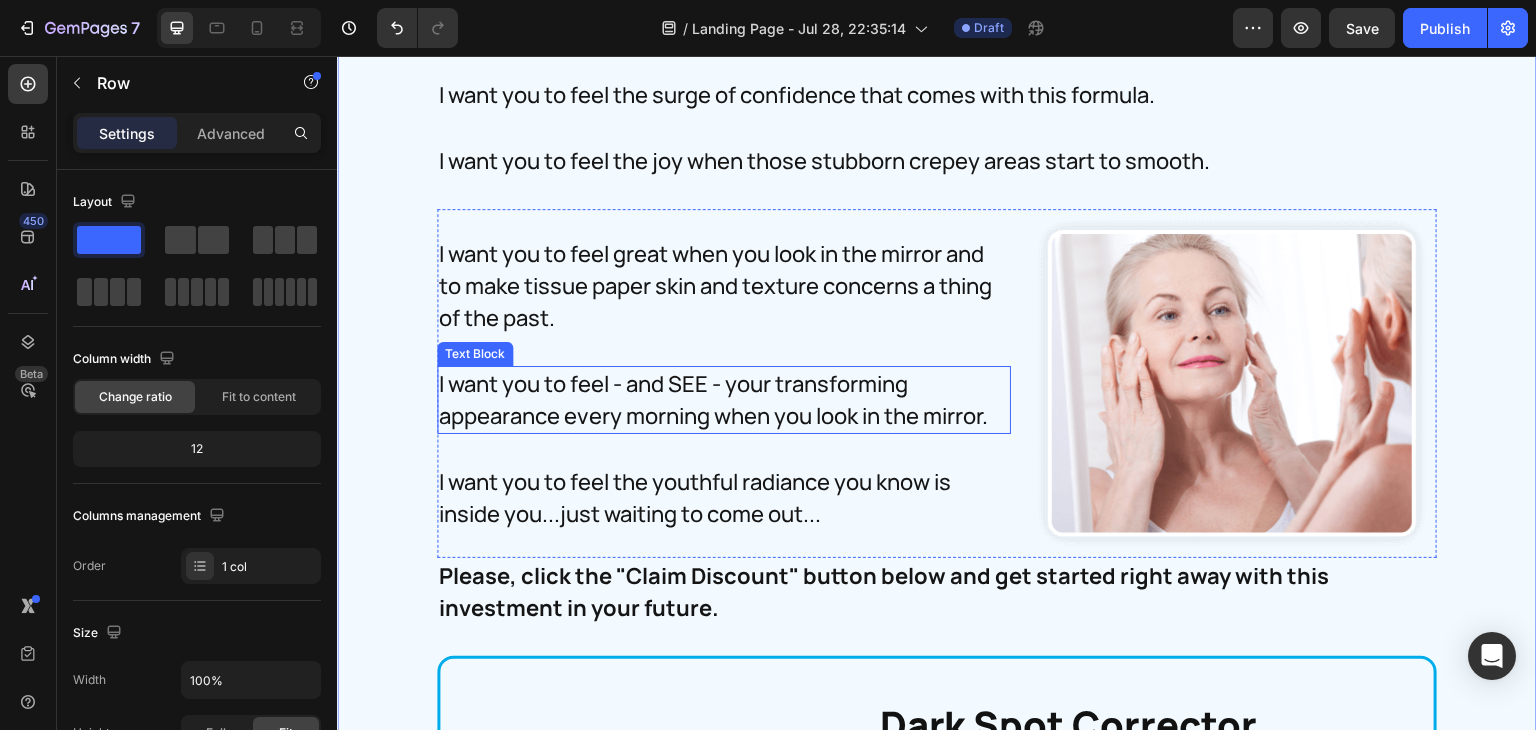 scroll, scrollTop: 36204, scrollLeft: 0, axis: vertical 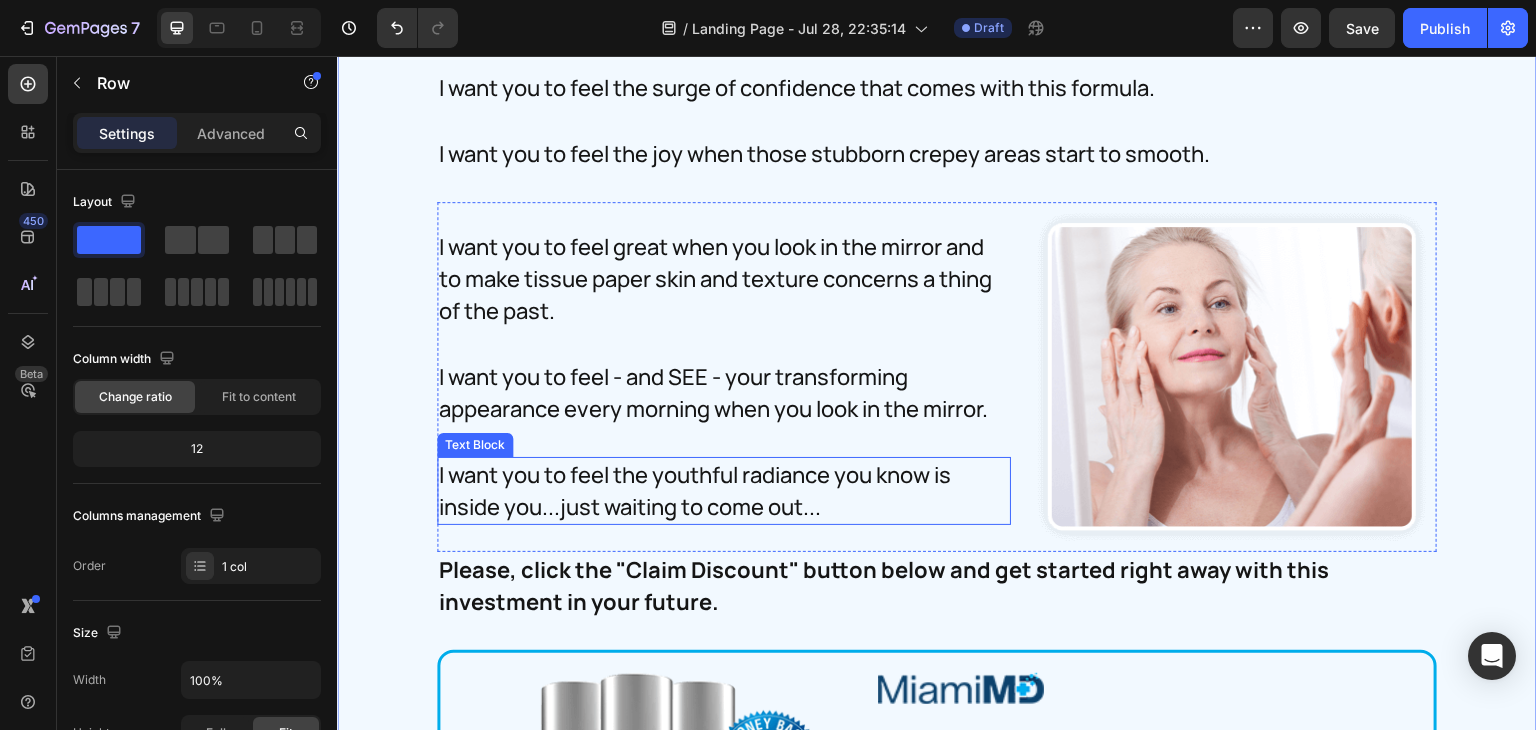 click on "I want you to feel the youthful radiance you know is inside you...just waiting to come out..." at bounding box center [724, 491] 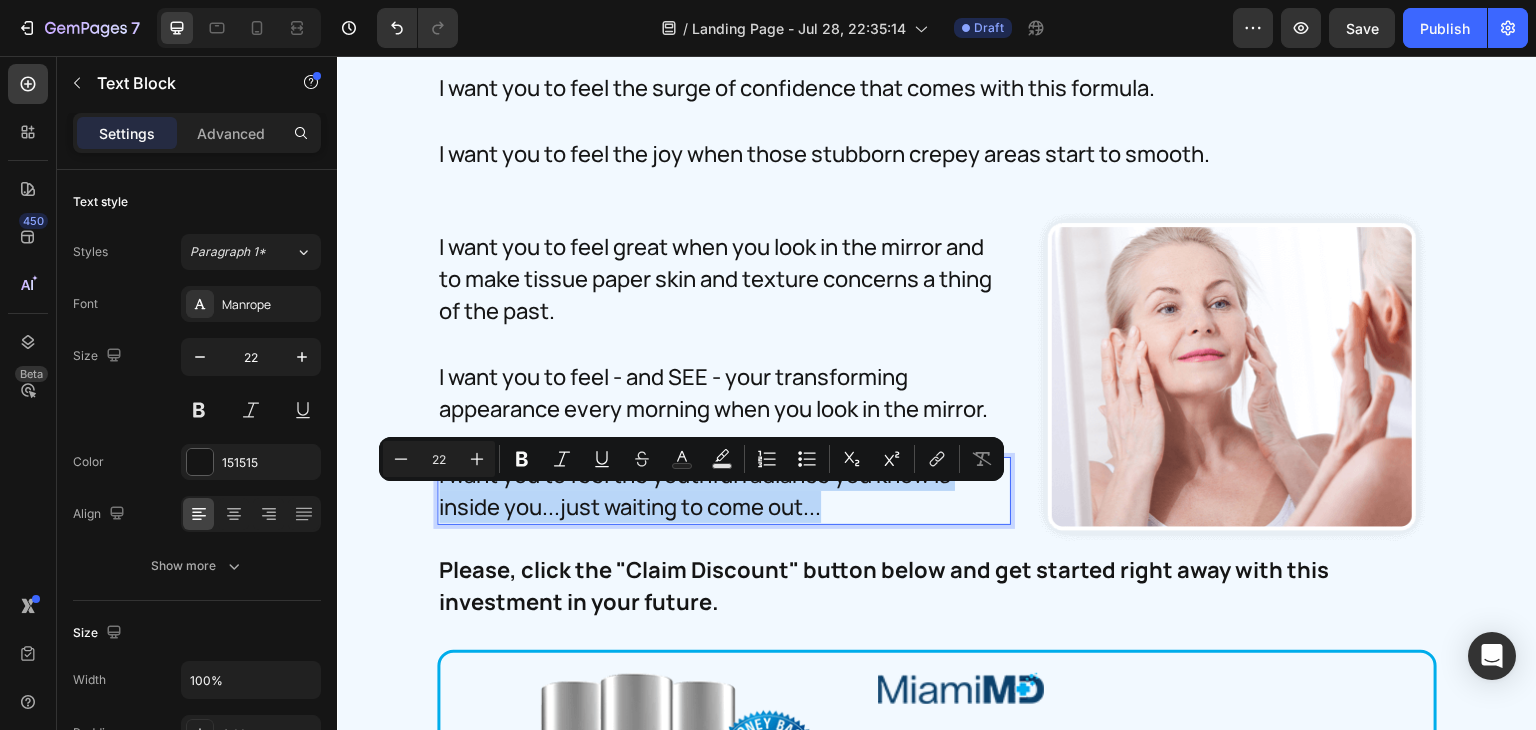 click on "I want you to feel the youthful radiance you know is inside you...just waiting to come out..." at bounding box center [724, 491] 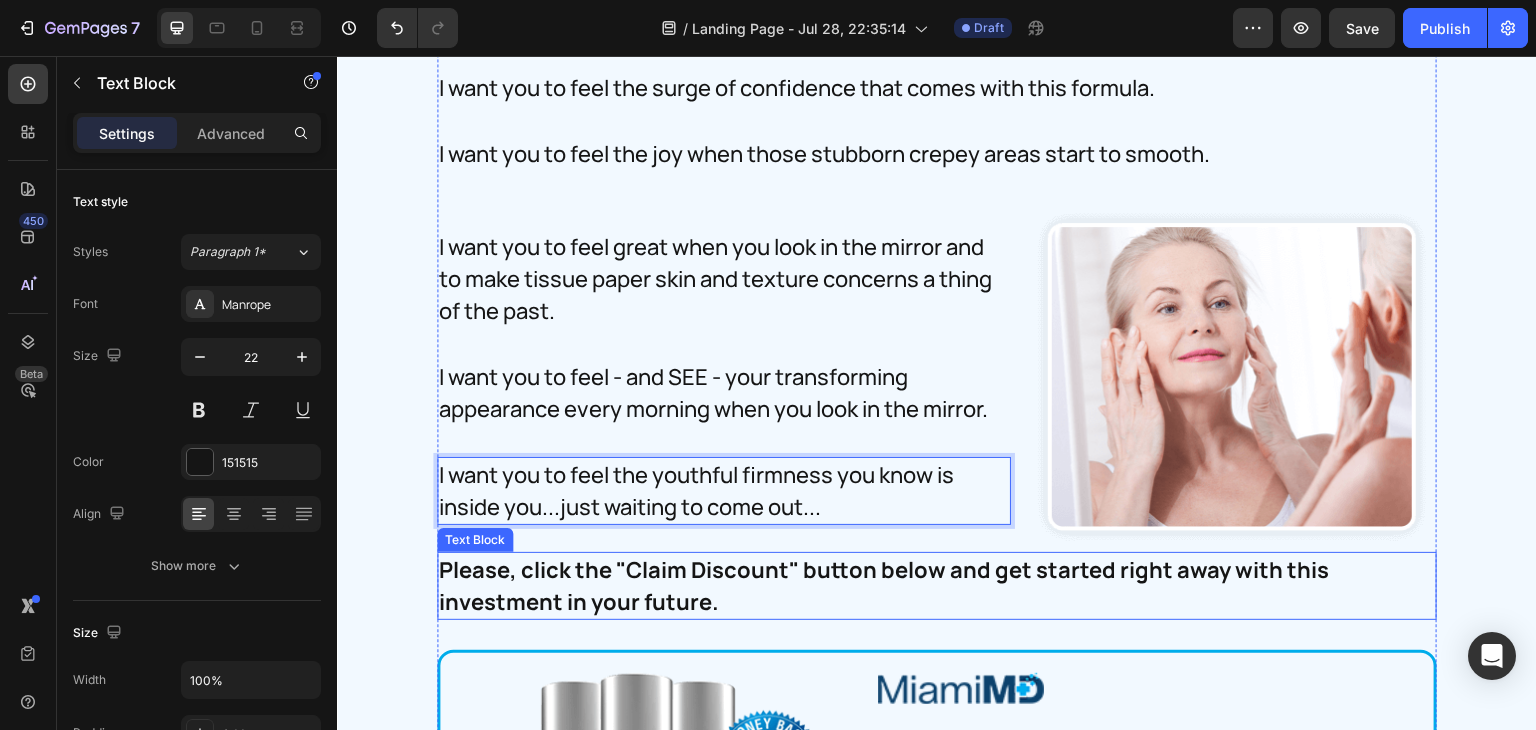 click on "Please, click the "Claim Discount" button below and get started right away with this investment in your future." at bounding box center [937, 586] 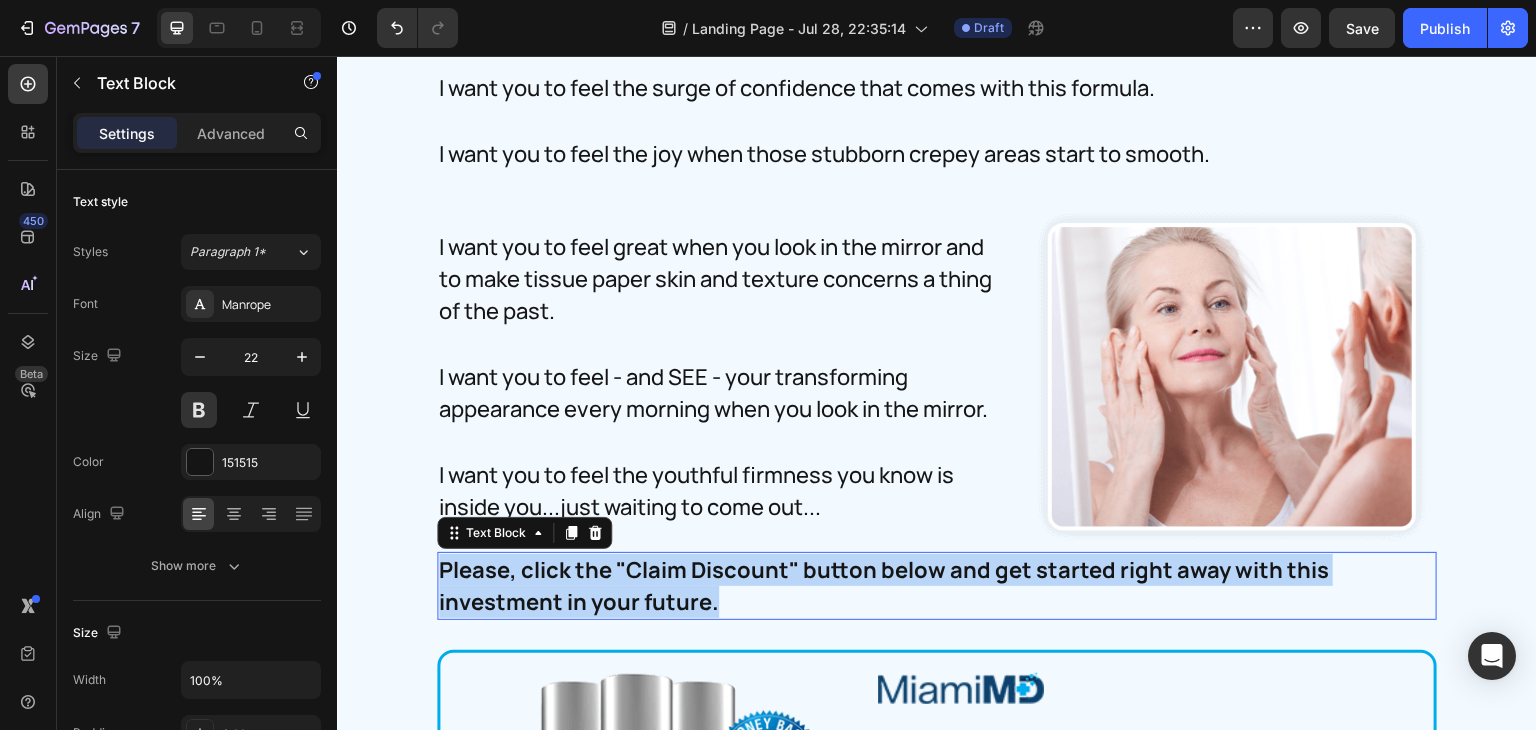 click on "Please, click the "Claim Discount" button below and get started right away with this investment in your future." at bounding box center (937, 586) 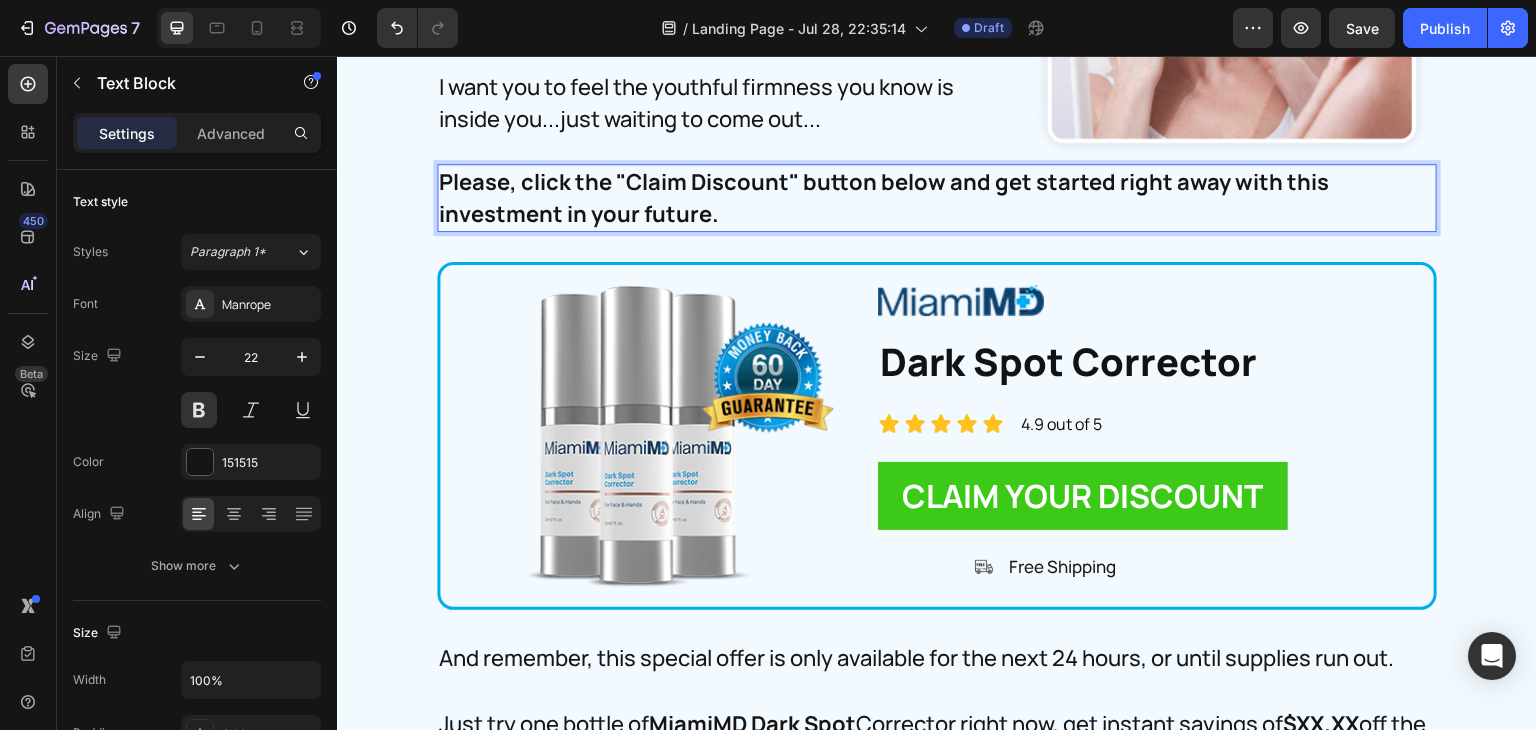 scroll, scrollTop: 36616, scrollLeft: 0, axis: vertical 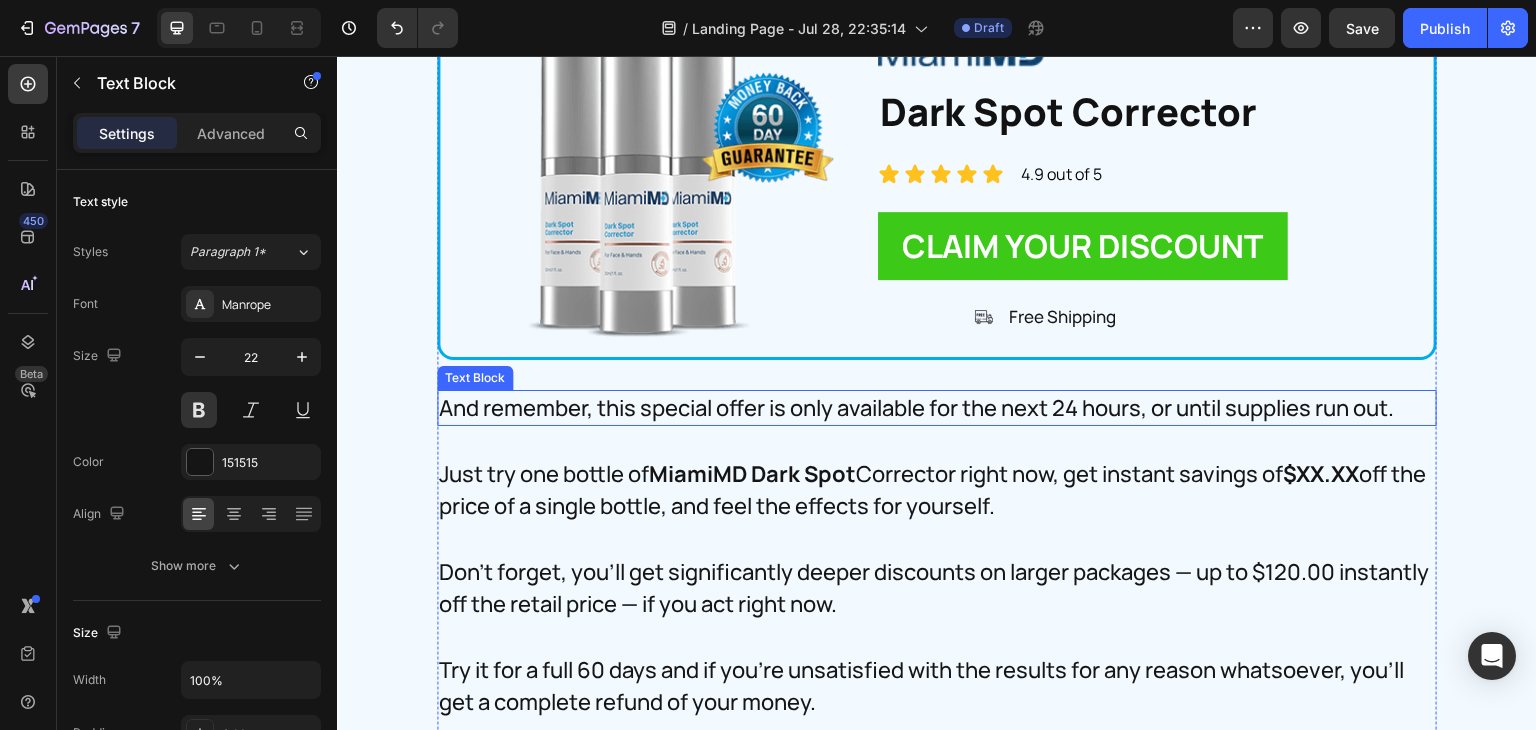 click on "And remember, this special offer is only available for the next 24 hours, or until supplies run out." at bounding box center (937, 408) 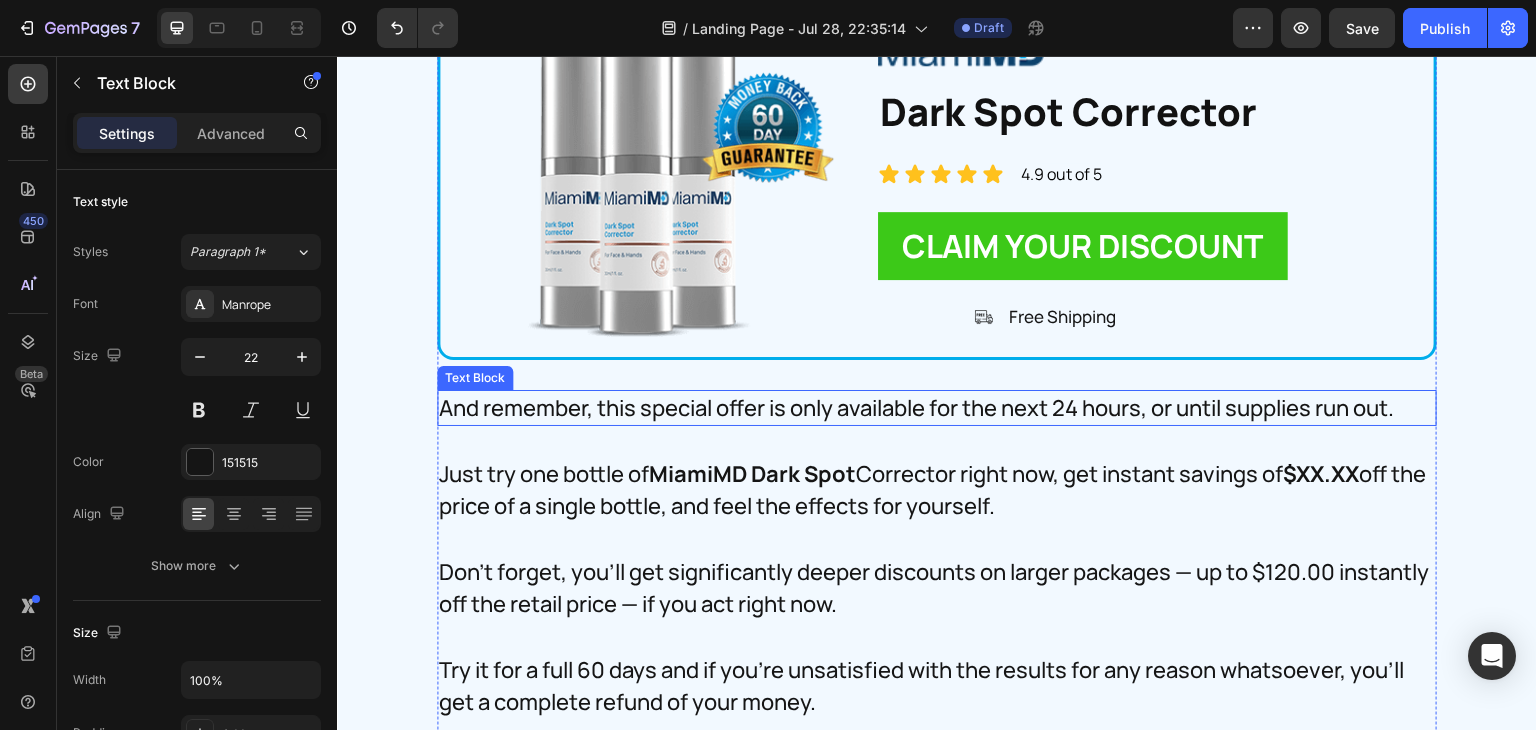 click on "And remember, this special offer is only available for the next 24 hours, or until supplies run out." at bounding box center [937, 408] 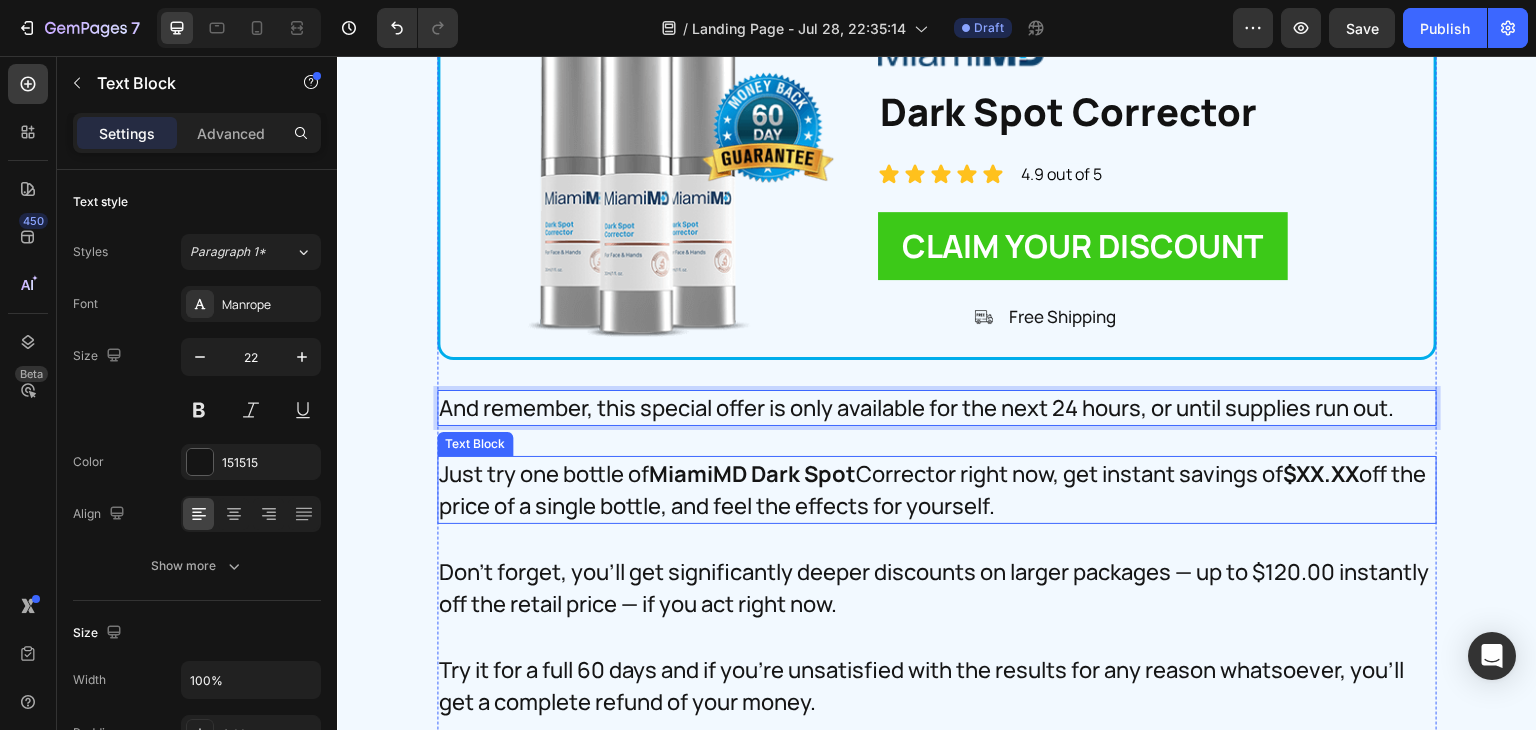 click on "MiamiMD Dark Spot" at bounding box center (752, 474) 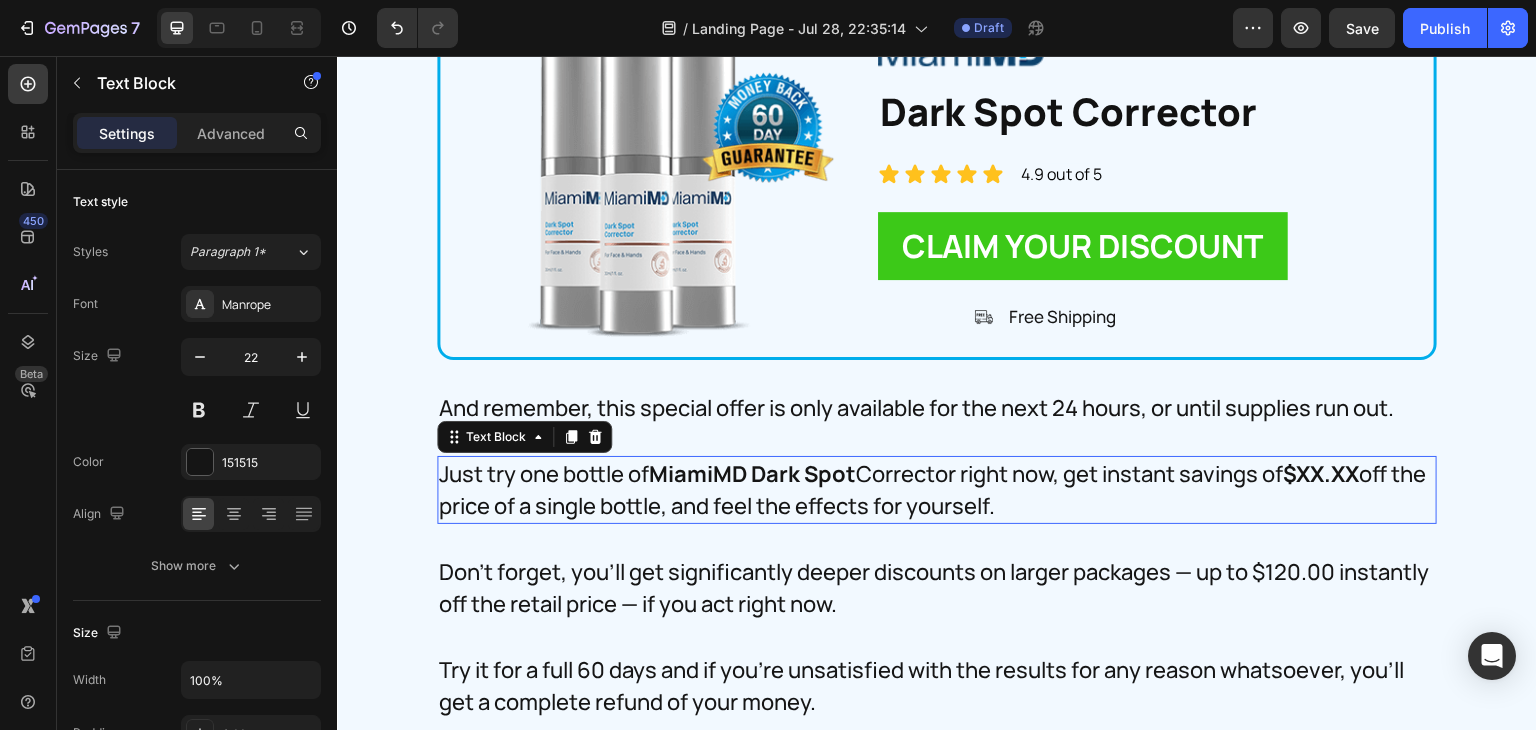 click on "MiamiMD Dark Spot" at bounding box center [752, 474] 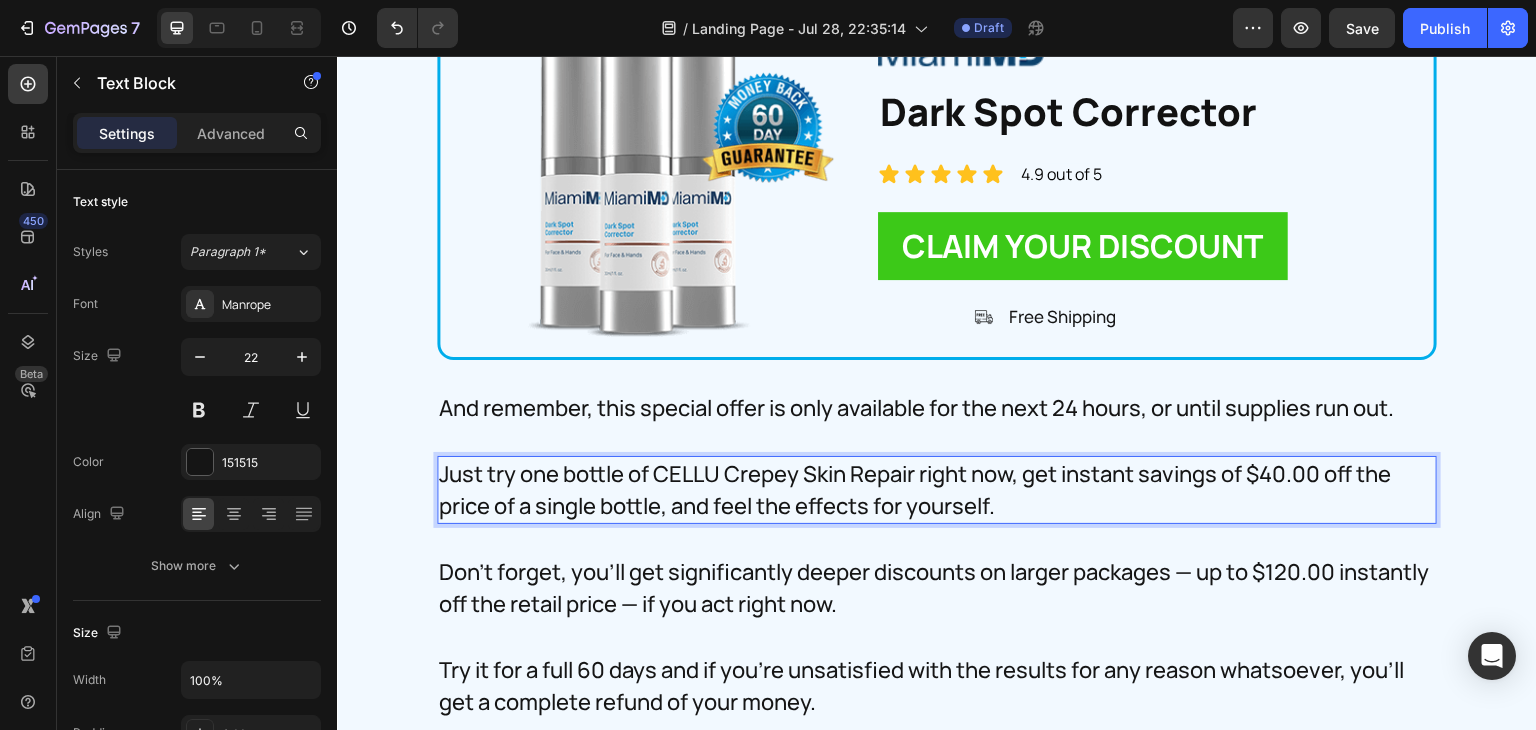 click on "Just try one bottle of CELLU Crepey Skin Repair right now, get instant savings of $40.00 off the price of a single bottle, and feel the effects for yourself." at bounding box center (937, 490) 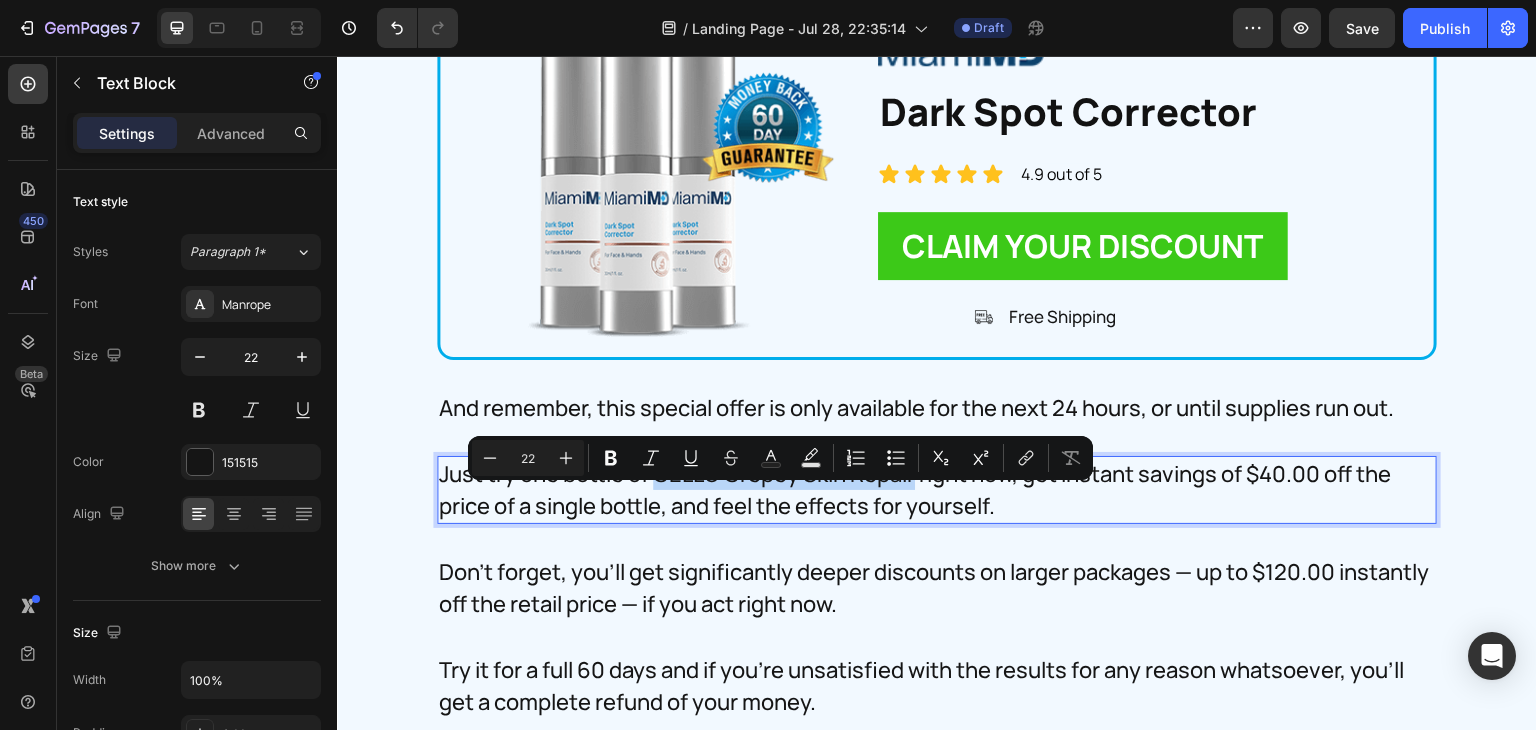 drag, startPoint x: 649, startPoint y: 504, endPoint x: 911, endPoint y: 507, distance: 262.01718 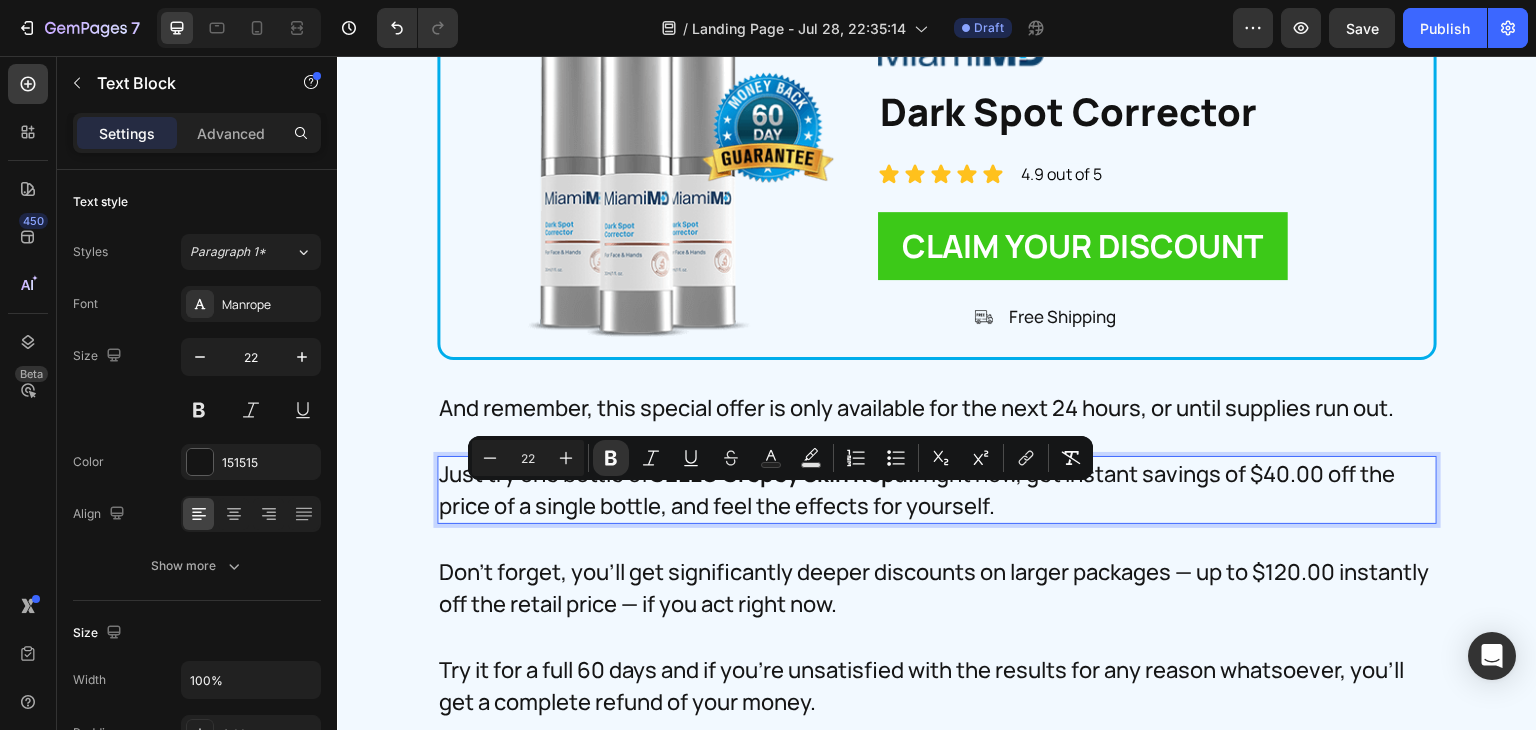 click on "Just try one bottle of  CELLU Crepey Skin Repair  right now, get instant savings of $40.00 off the price of a single bottle, and feel the effects for yourself." at bounding box center [937, 490] 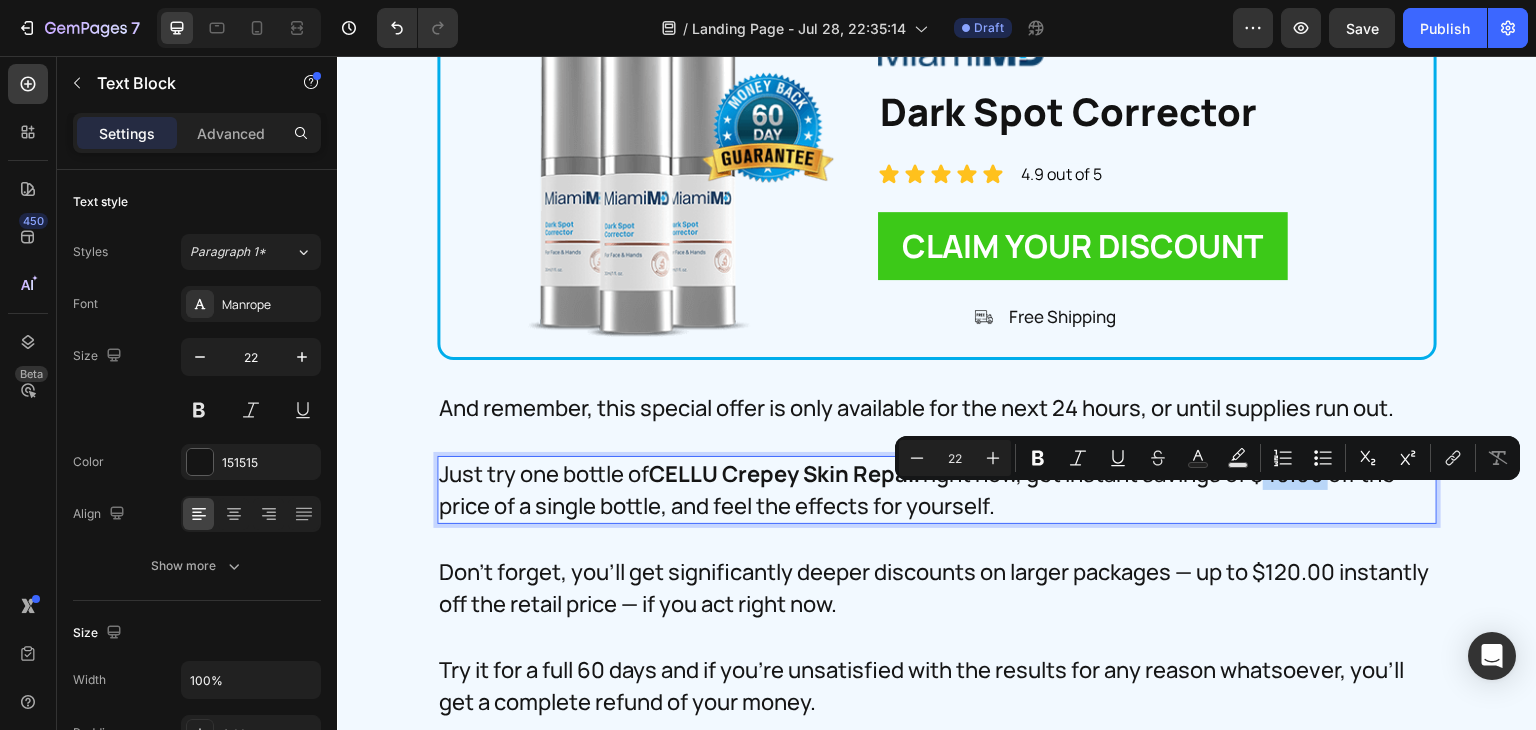 drag, startPoint x: 1263, startPoint y: 508, endPoint x: 1328, endPoint y: 518, distance: 65.76473 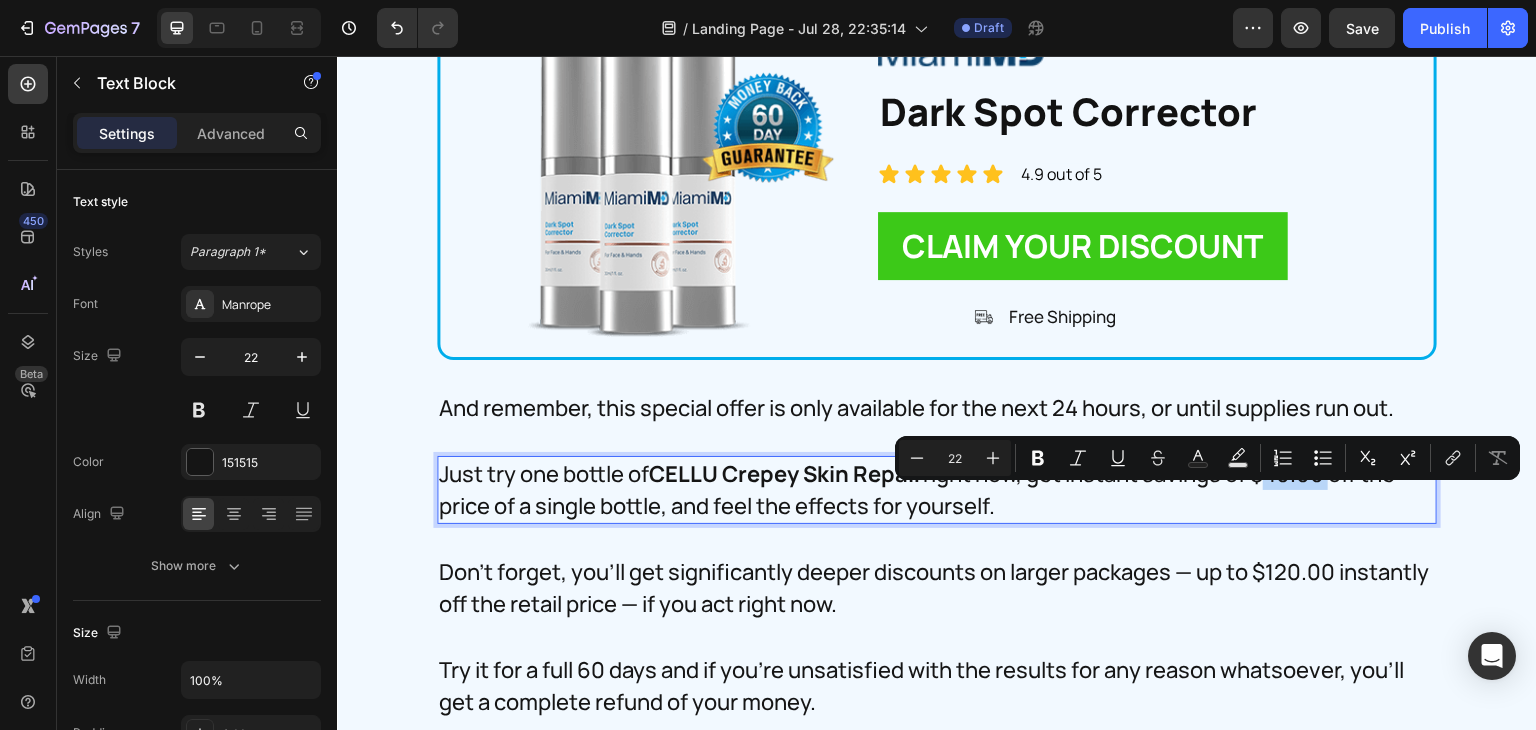 click on "Just try one bottle of  CELLU Crepey Skin Repair  right now, get instant savings of $40.00 off the price of a single bottle, and feel the effects for yourself." at bounding box center (937, 490) 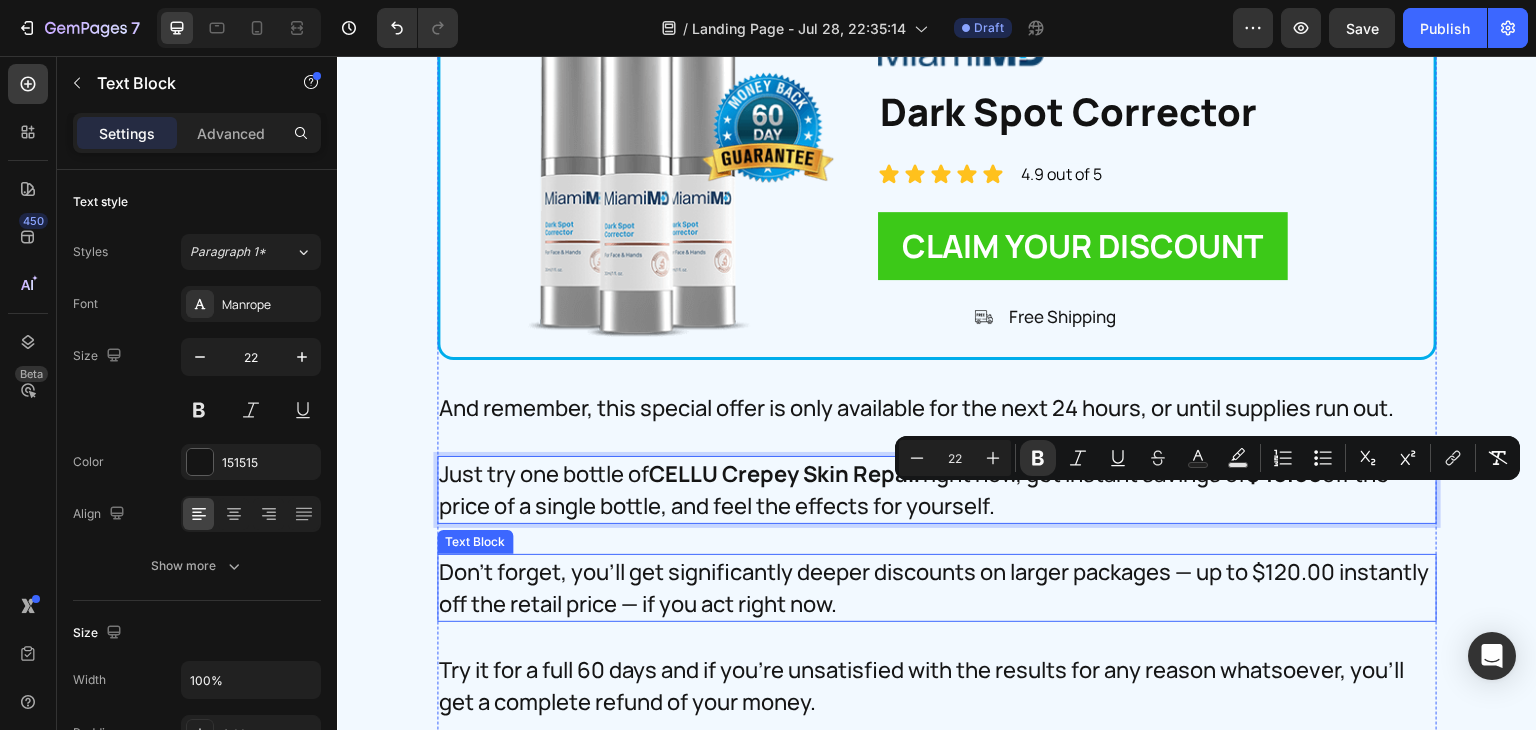 click on "Don't forget, you'll get significantly deeper discounts on larger packages — up to $120.00 instantly off the retail price — if you act right now." at bounding box center (937, 588) 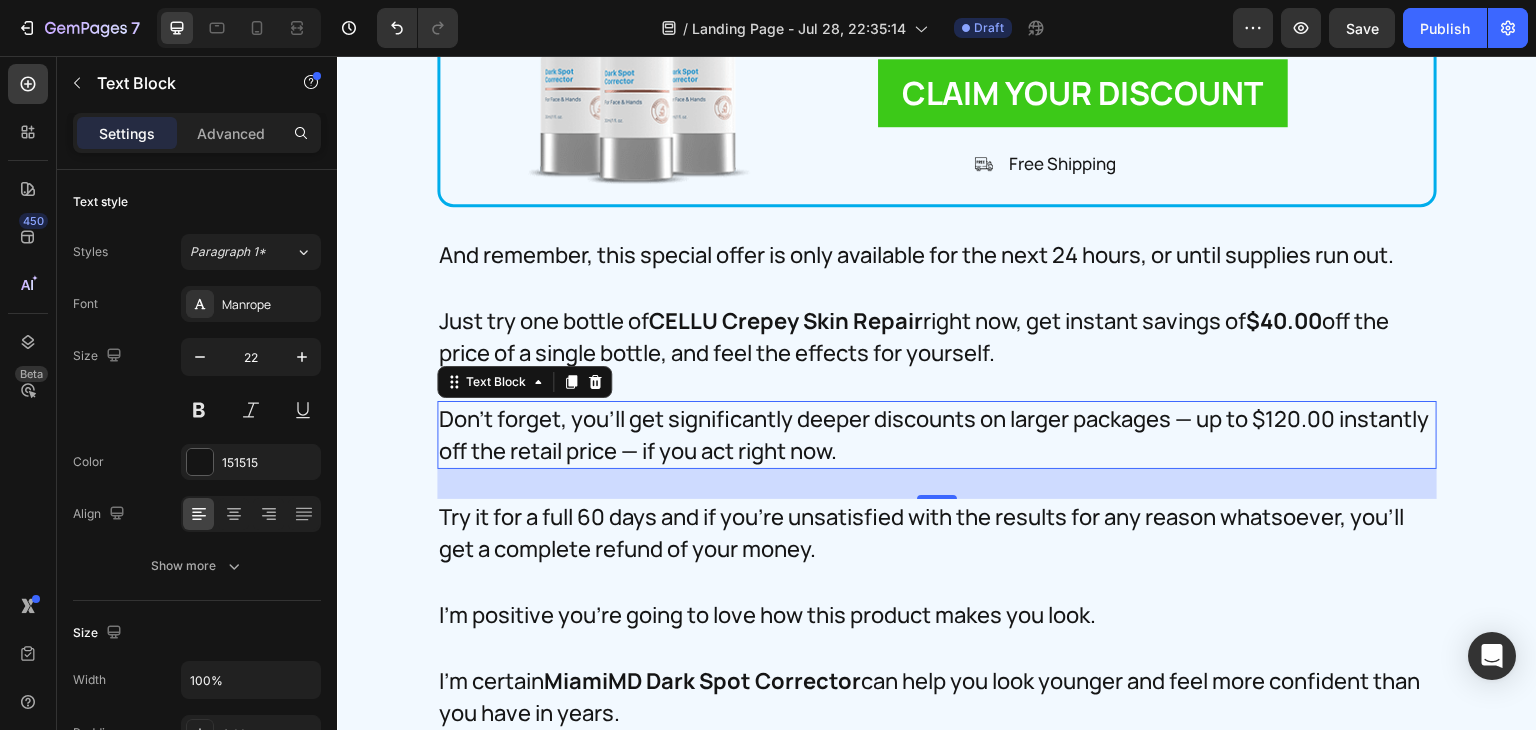 scroll, scrollTop: 37013, scrollLeft: 0, axis: vertical 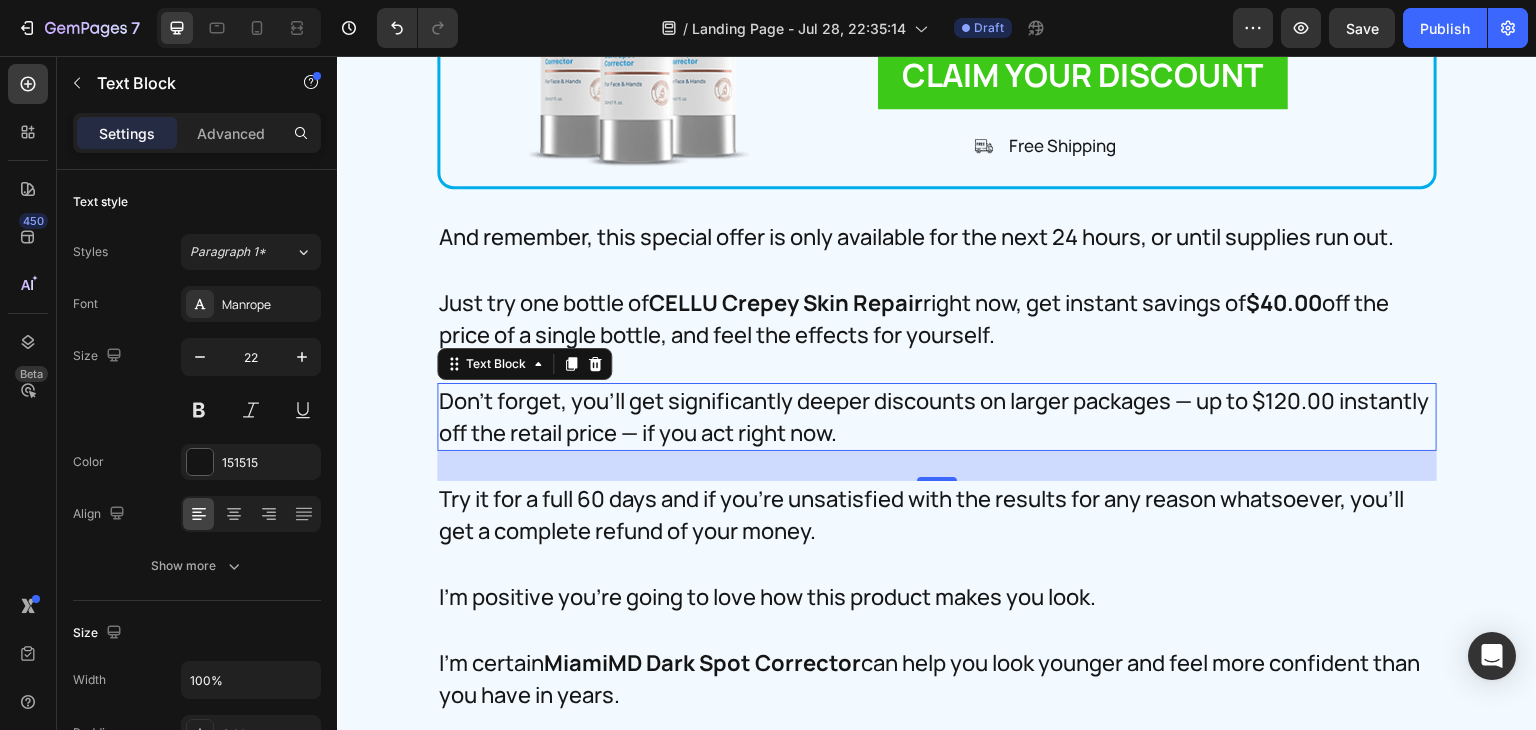 click on "Don't forget, you'll get significantly deeper discounts on larger packages — up to $120.00 instantly off the retail price — if you act right now." at bounding box center [937, 417] 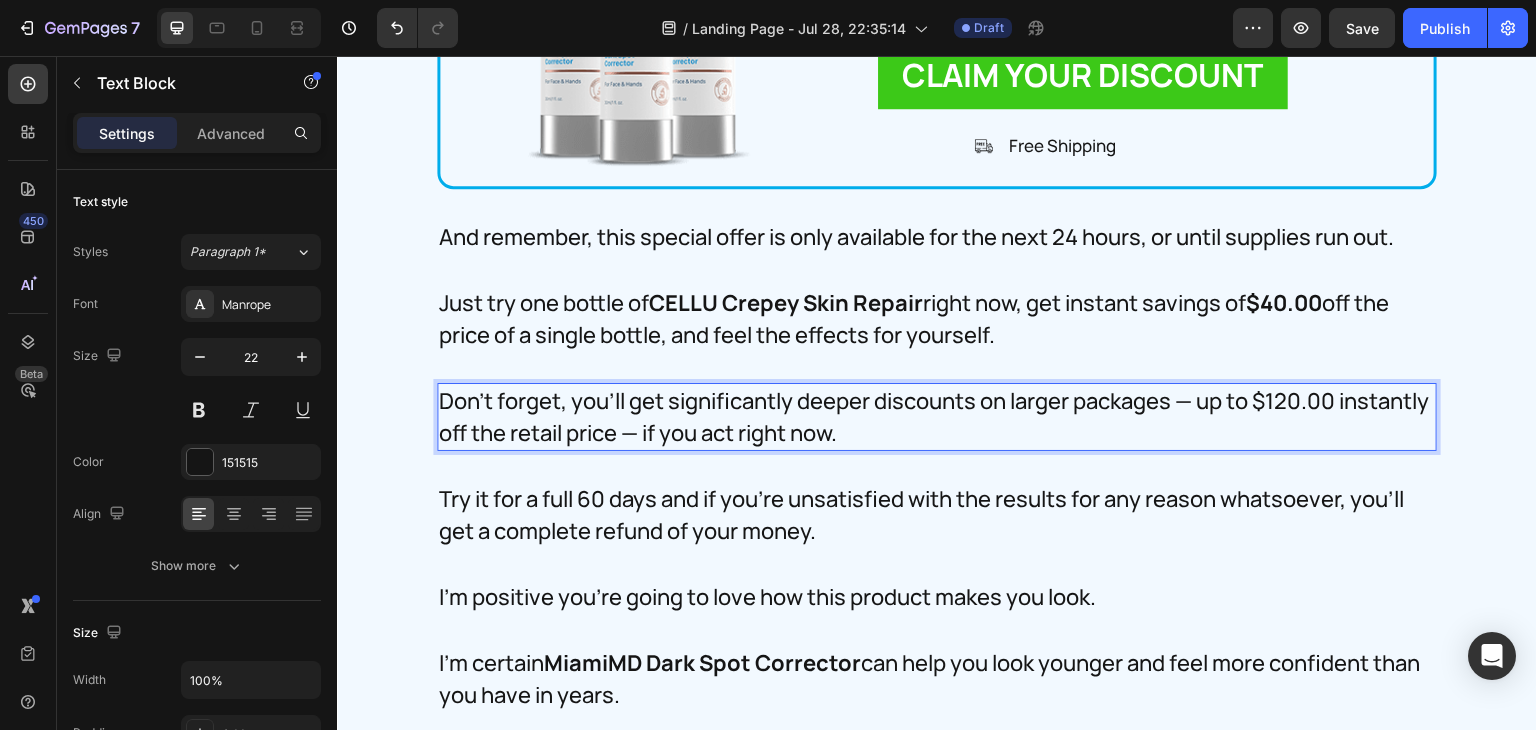 click on "Don't forget, you'll get significantly deeper discounts on larger packages — up to $120.00 instantly off the retail price — if you act right now." at bounding box center [937, 417] 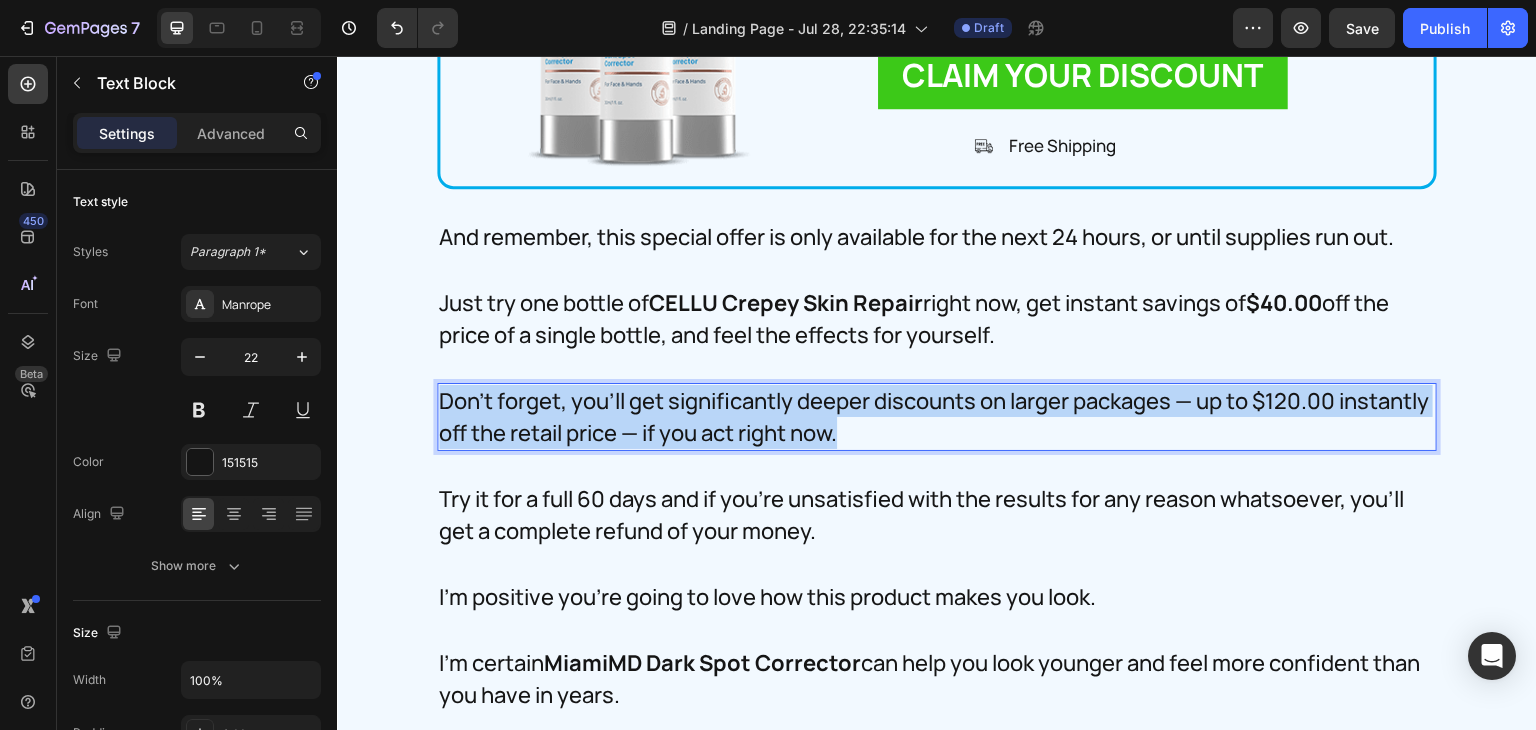 click on "Don't forget, you'll get significantly deeper discounts on larger packages — up to $120.00 instantly off the retail price — if you act right now." at bounding box center [937, 417] 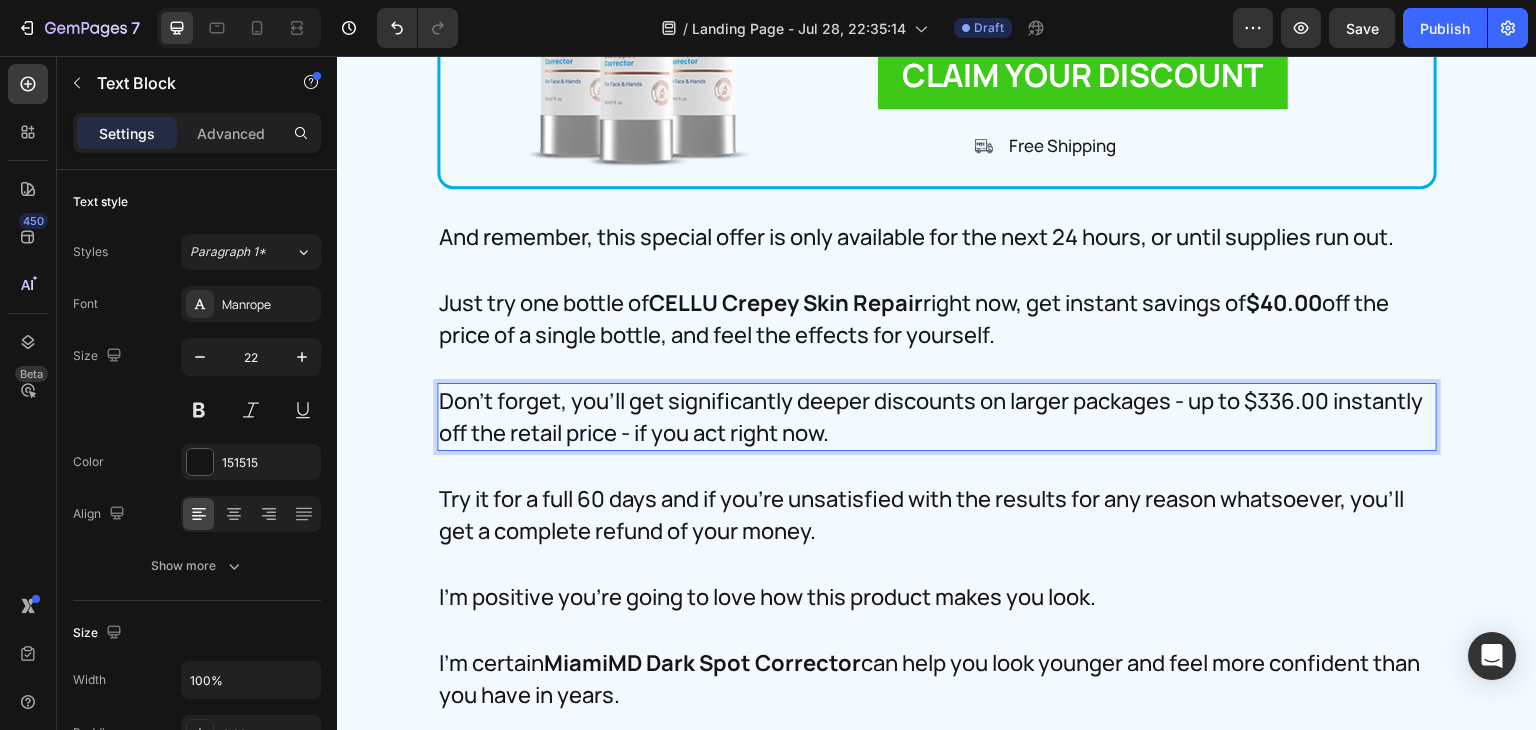 click on "Don't forget, you'll get significantly deeper discounts on larger packages - up to $336.00 instantly off the retail price - if you act right now." at bounding box center [937, 417] 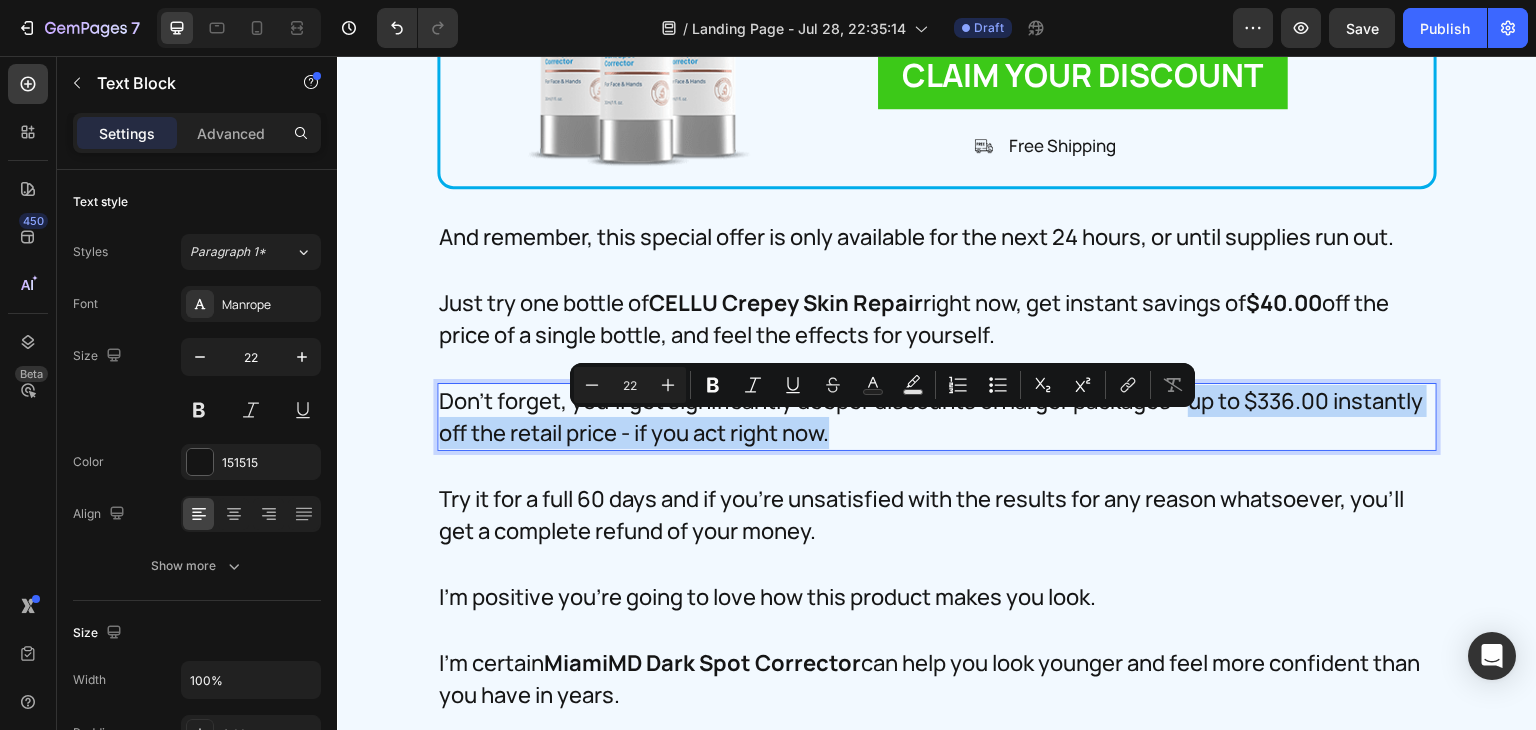 drag, startPoint x: 1195, startPoint y: 430, endPoint x: 1332, endPoint y: 447, distance: 138.05072 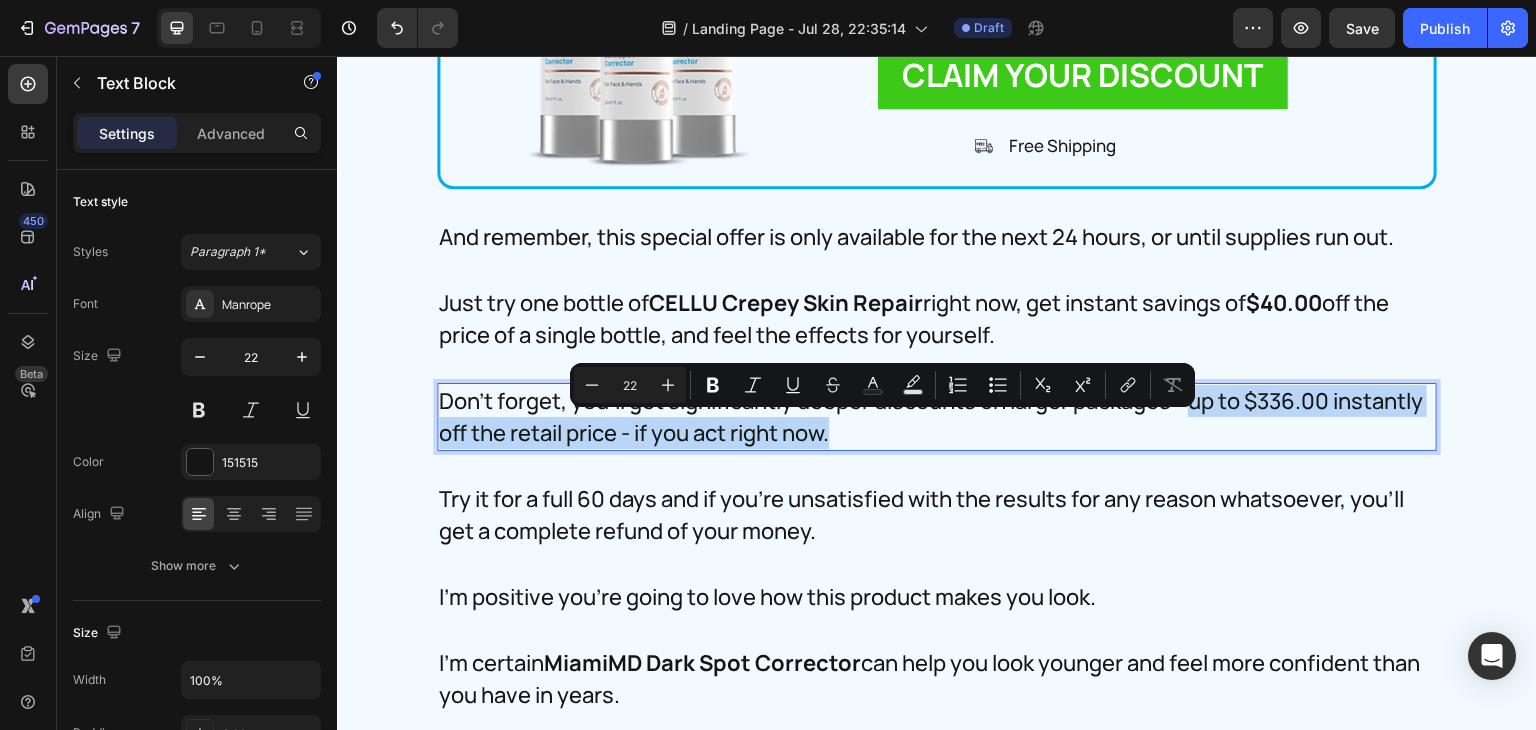click on "Don't forget, you'll get significantly deeper discounts on larger packages - up to $336.00 instantly off the retail price - if you act right now." at bounding box center (937, 417) 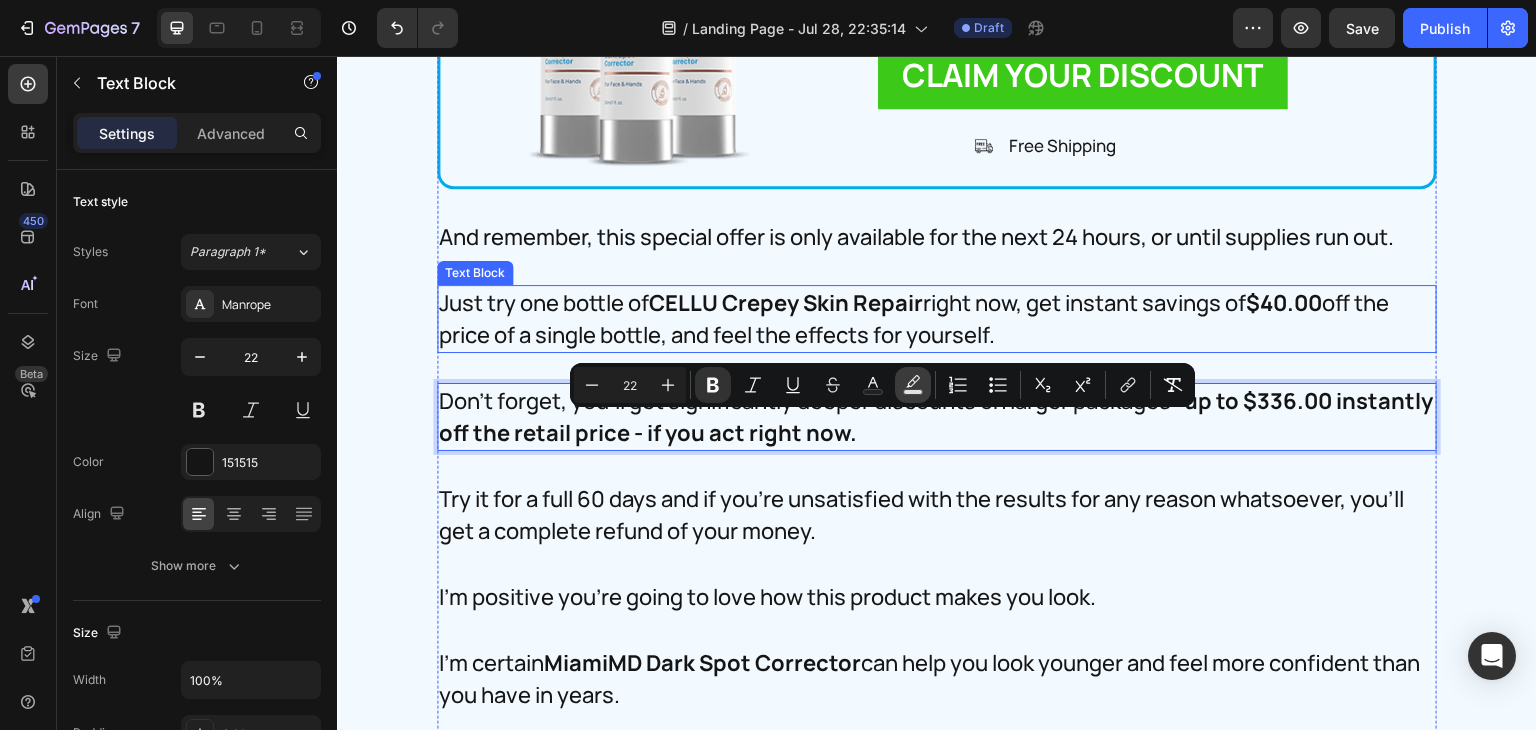 click 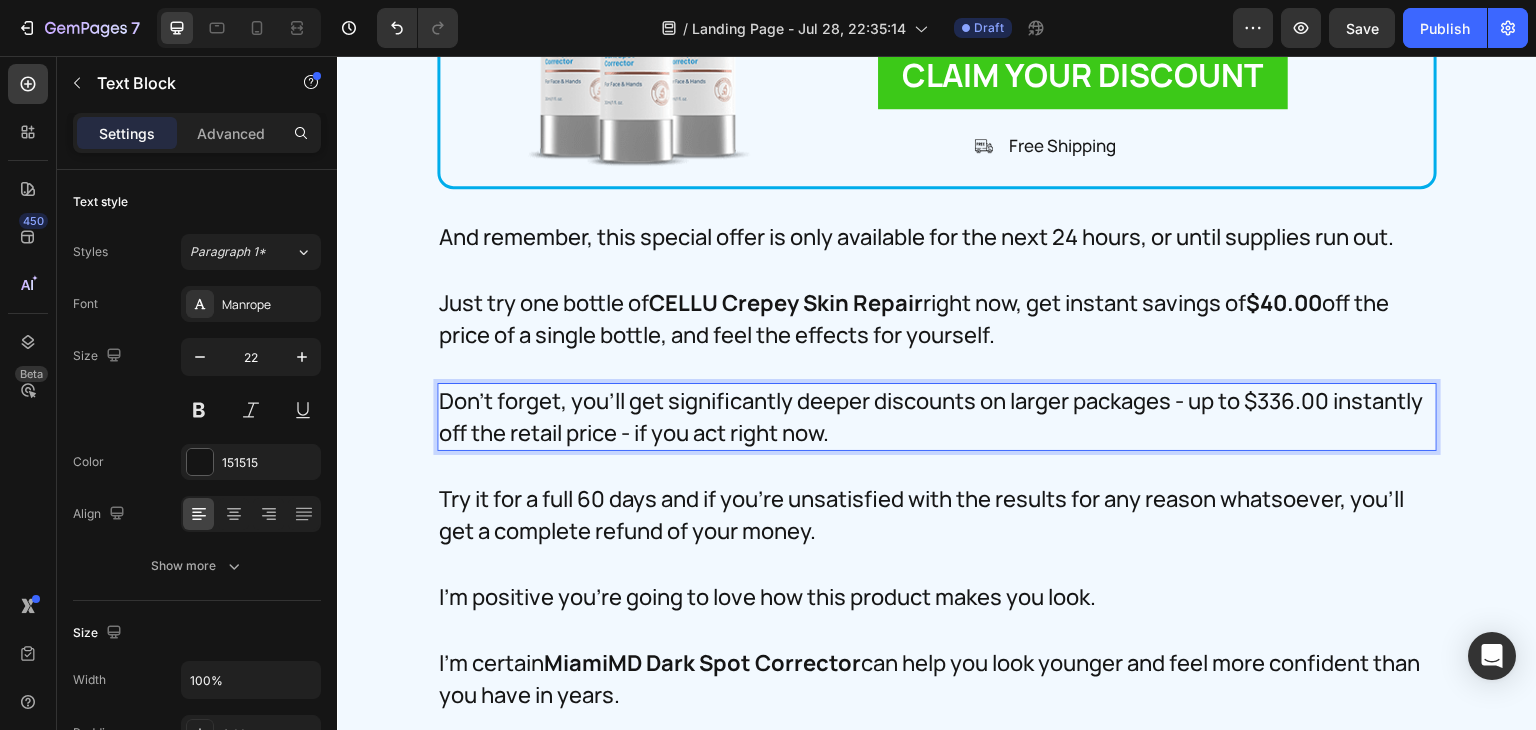 click on "Don't forget, you'll get significantly deeper discounts on larger packages - up to $336.00 instantly off the retail price - if you act right now." at bounding box center [937, 417] 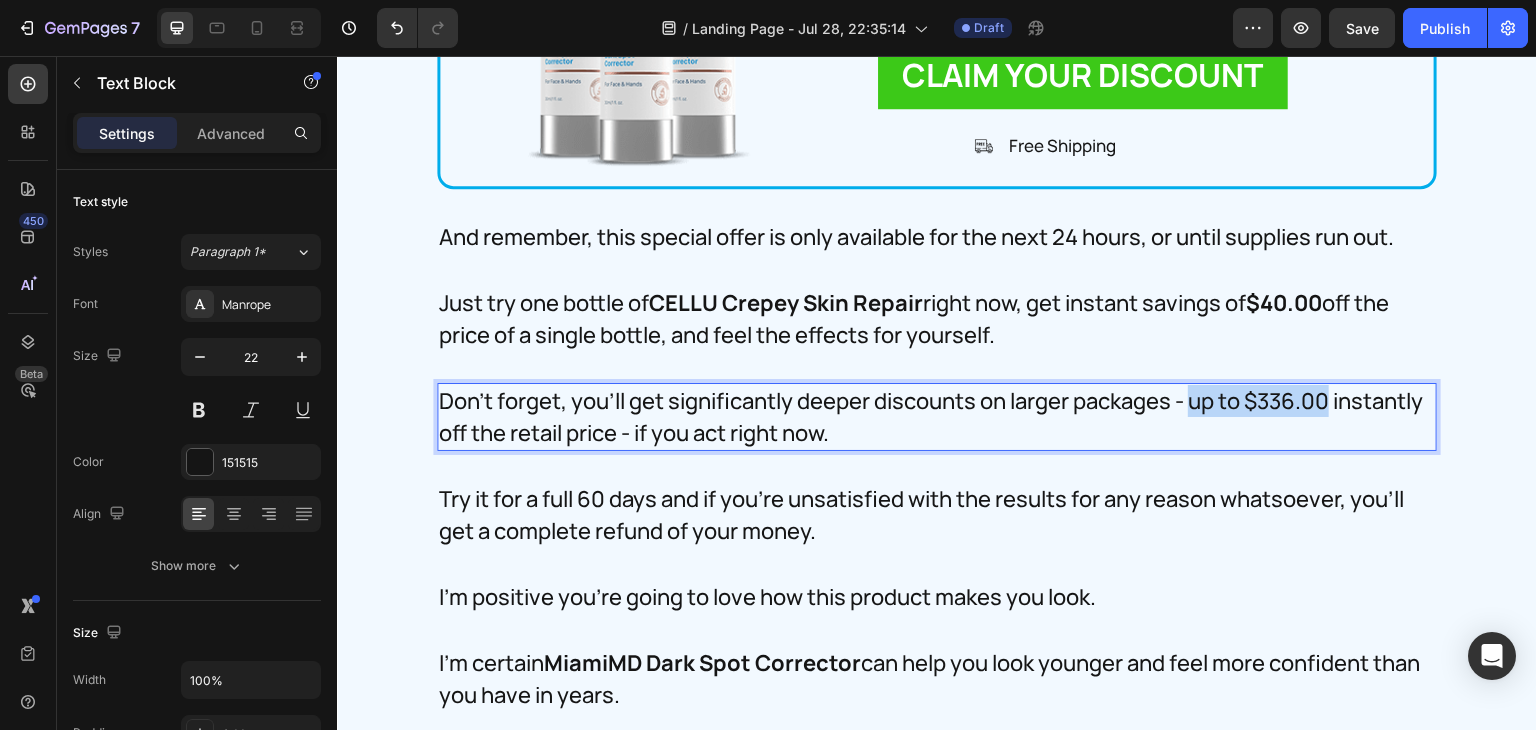 drag, startPoint x: 1195, startPoint y: 433, endPoint x: 1324, endPoint y: 441, distance: 129.24782 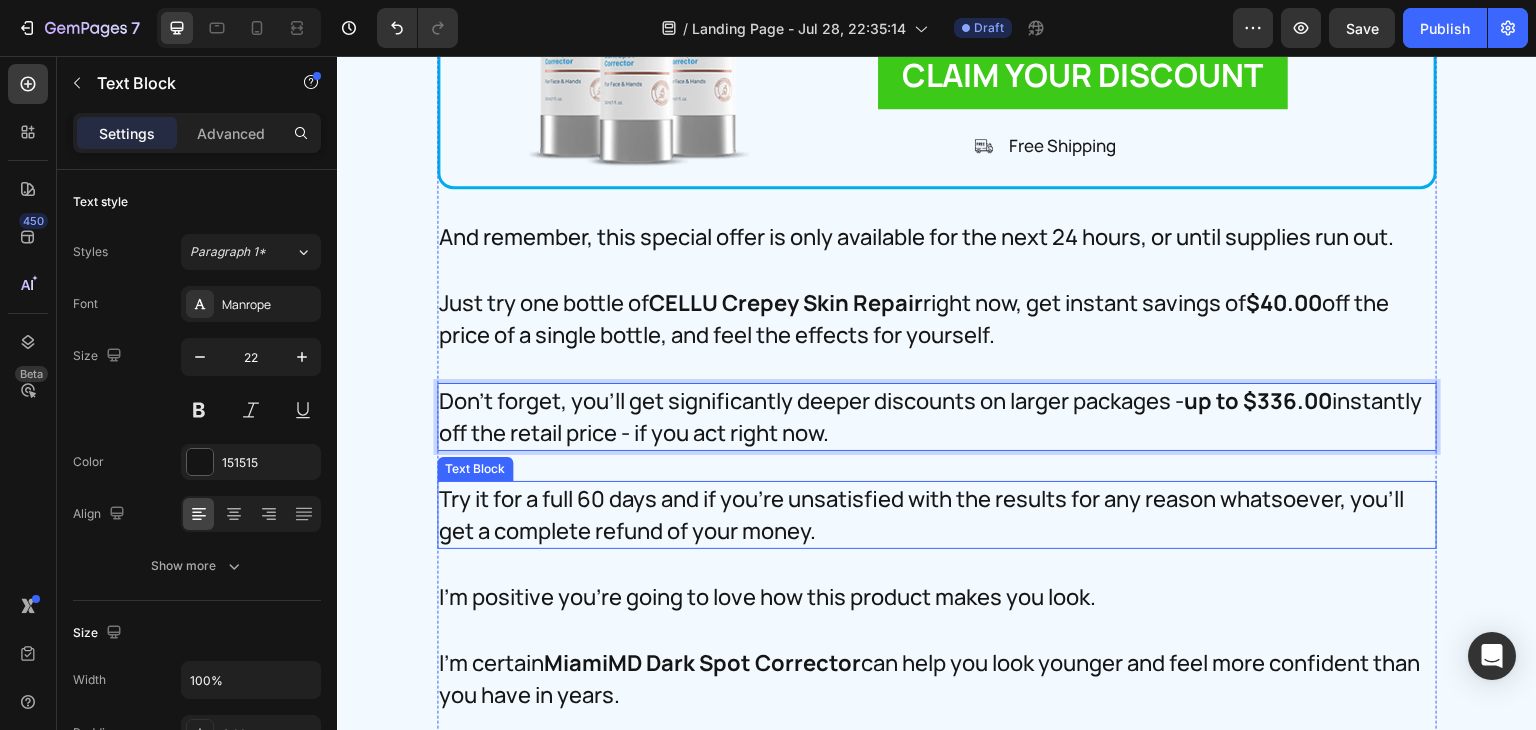 click on "Try it for a full 60 days and if you're unsatisfied with the results for any reason whatsoever, you'll get a complete refund of your money." at bounding box center [937, 515] 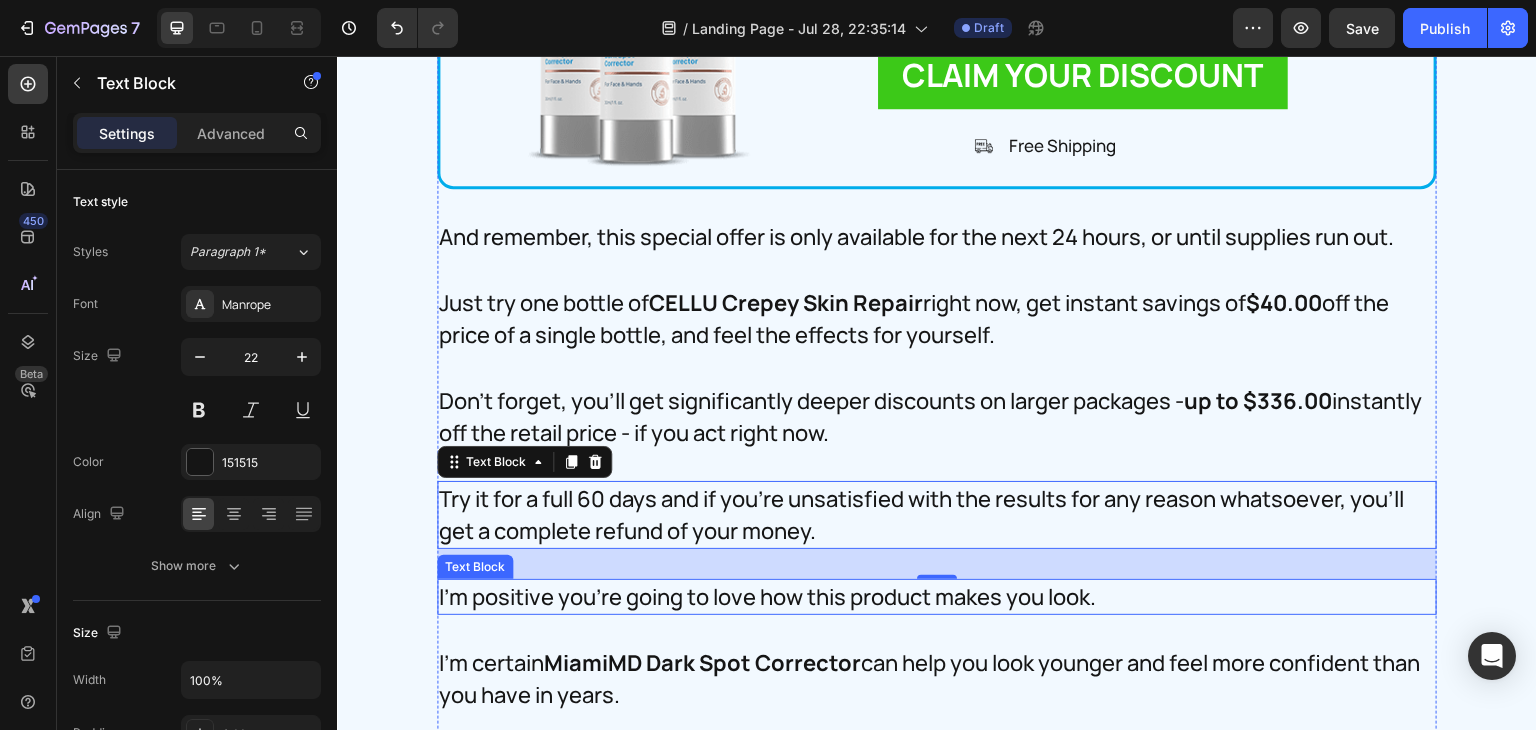 click on "I'm positive you're going to love how this product makes you look." at bounding box center (937, 597) 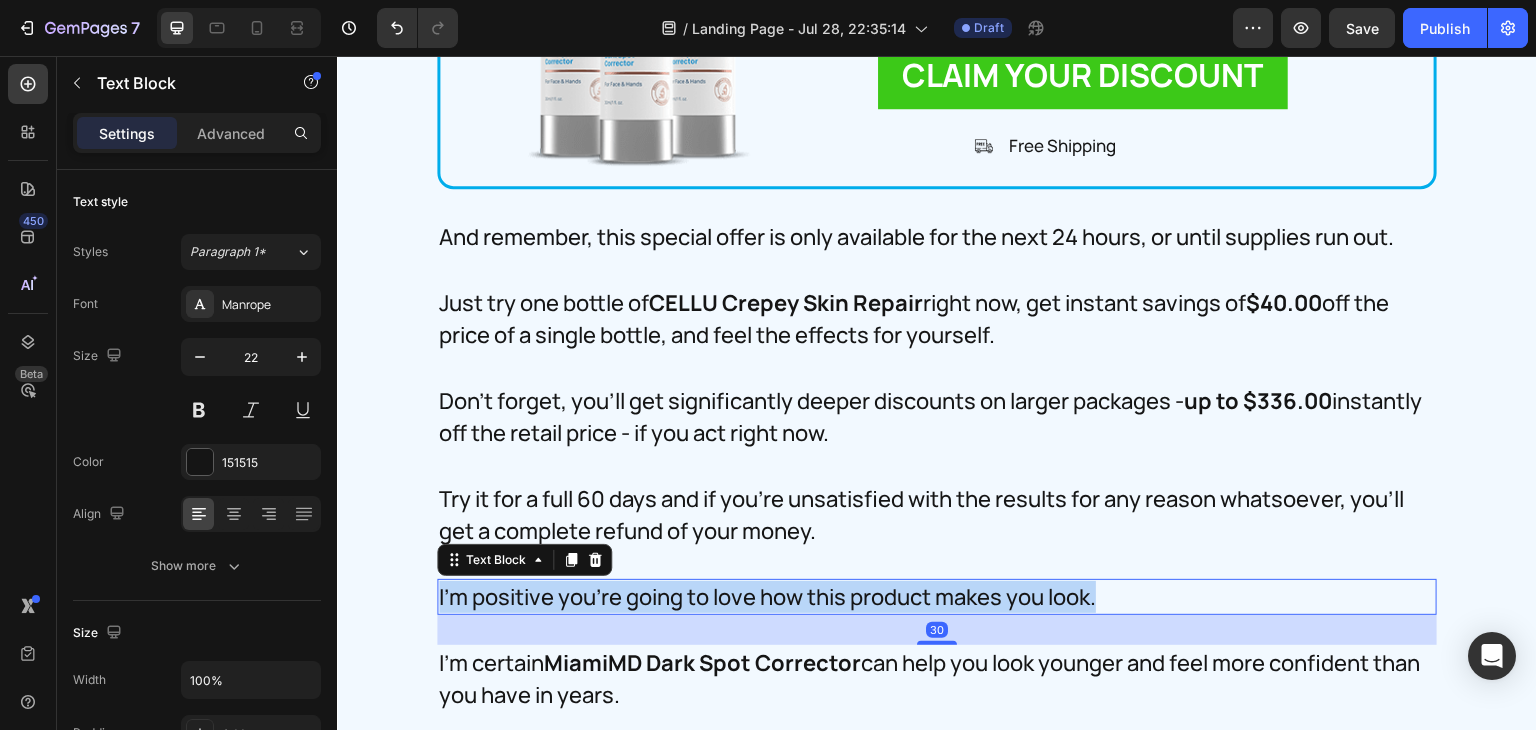 click on "I'm positive you're going to love how this product makes you look." at bounding box center (937, 597) 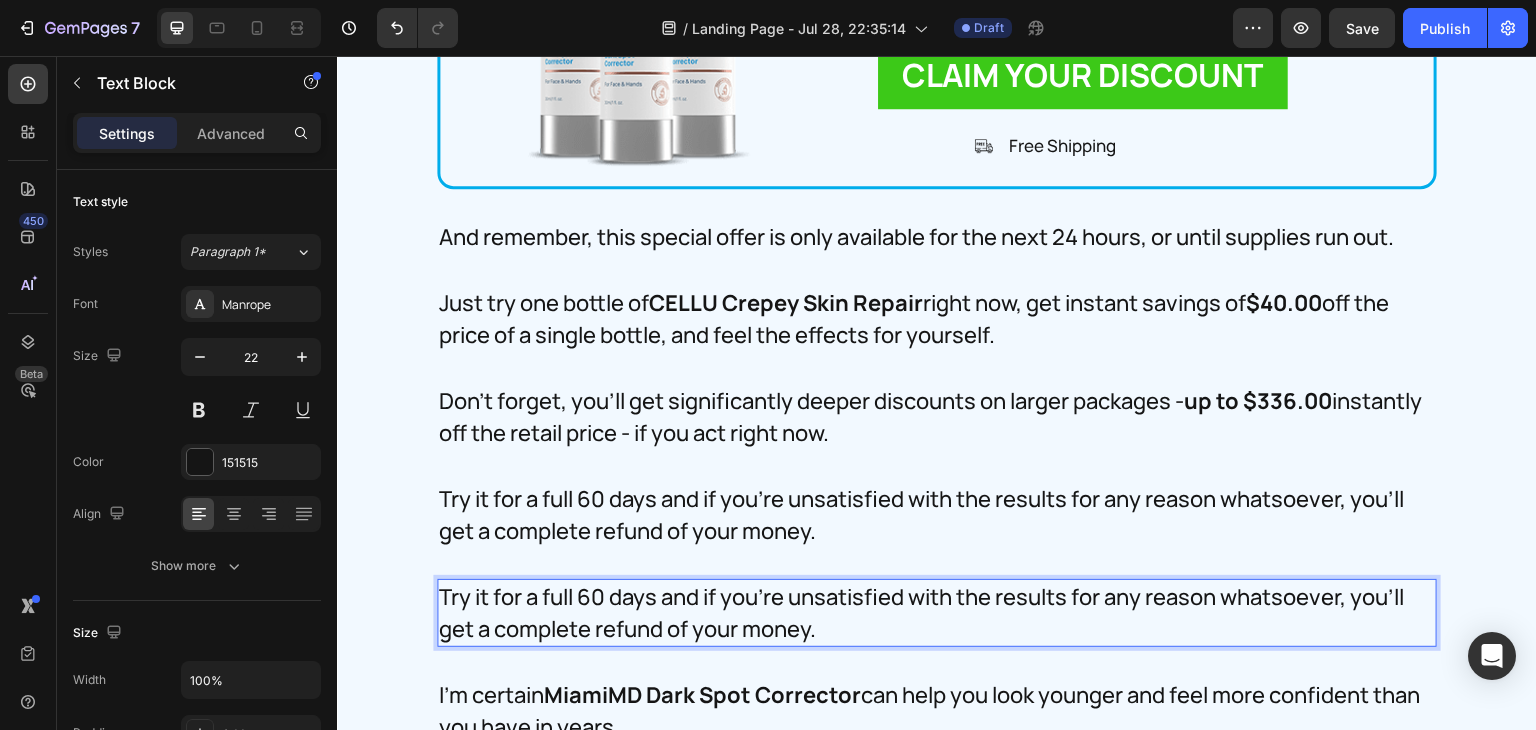 click on "Try it for a full 60 days and if you're unsatisfied with the results for any reason whatsoever, you'll get a complete refund of your money." at bounding box center (937, 613) 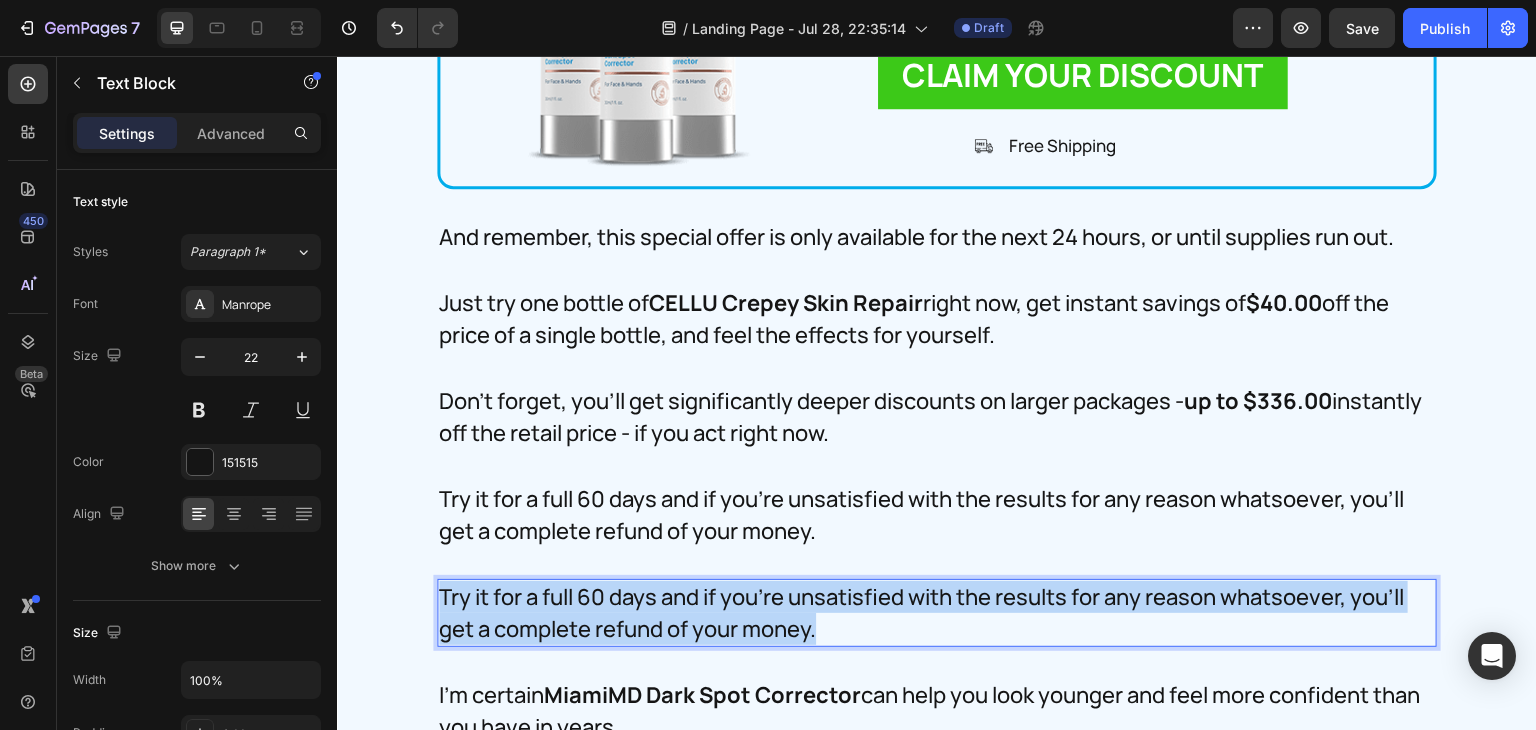 click on "Try it for a full 60 days and if you're unsatisfied with the results for any reason whatsoever, you'll get a complete refund of your money." at bounding box center (937, 613) 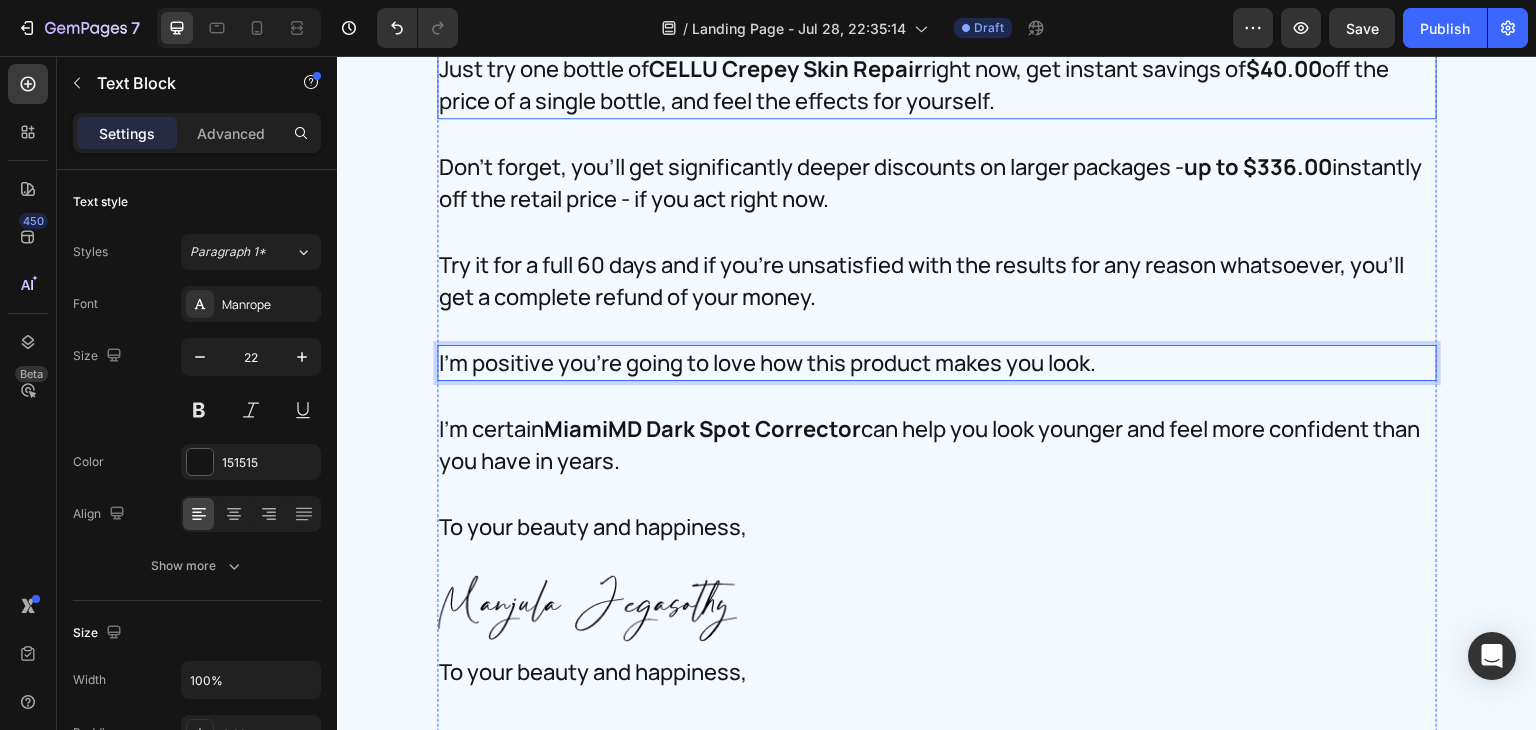 scroll, scrollTop: 37278, scrollLeft: 0, axis: vertical 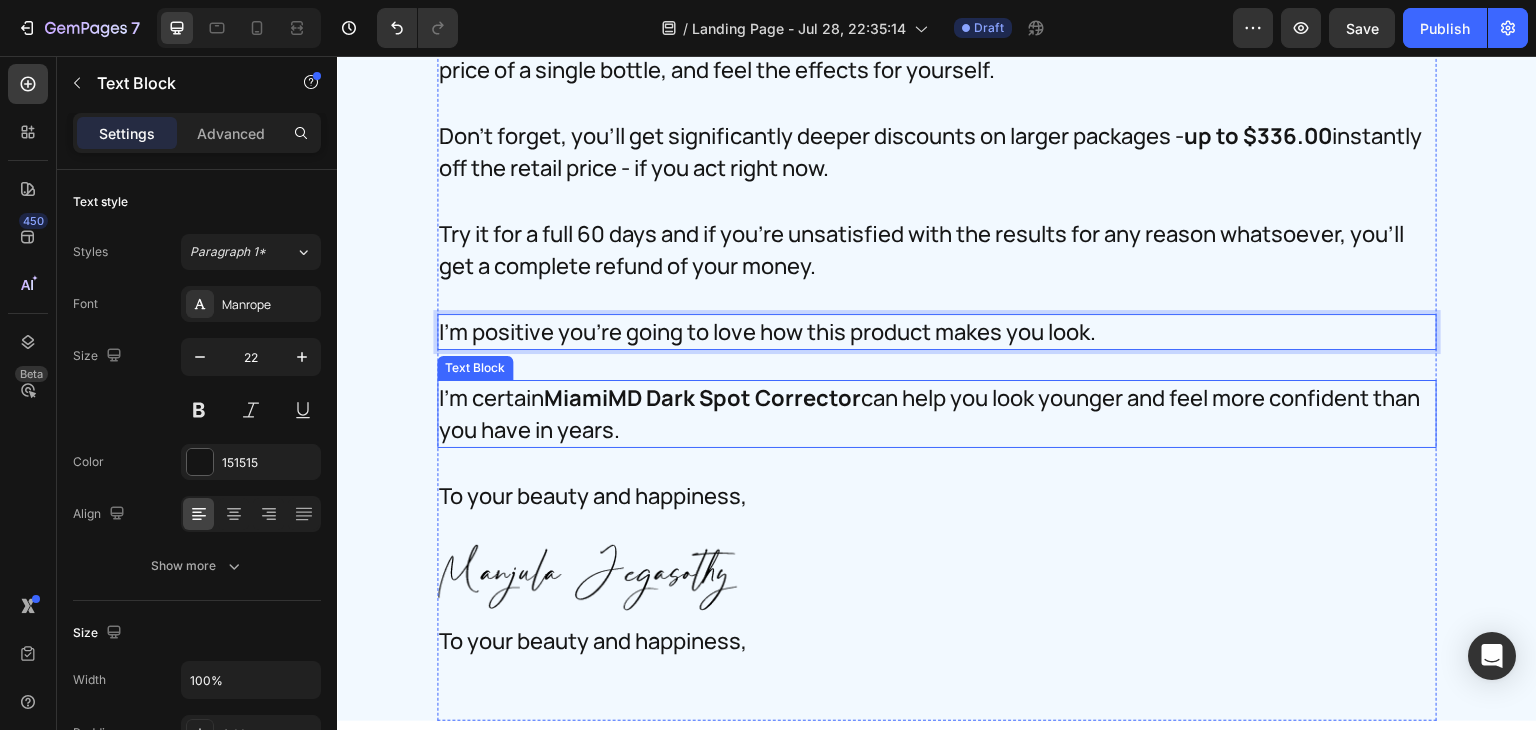 click on "I'm certain  MiamiMD Dark Spot Corrector  can help you look younger and feel more confident than you have in years." at bounding box center [937, 414] 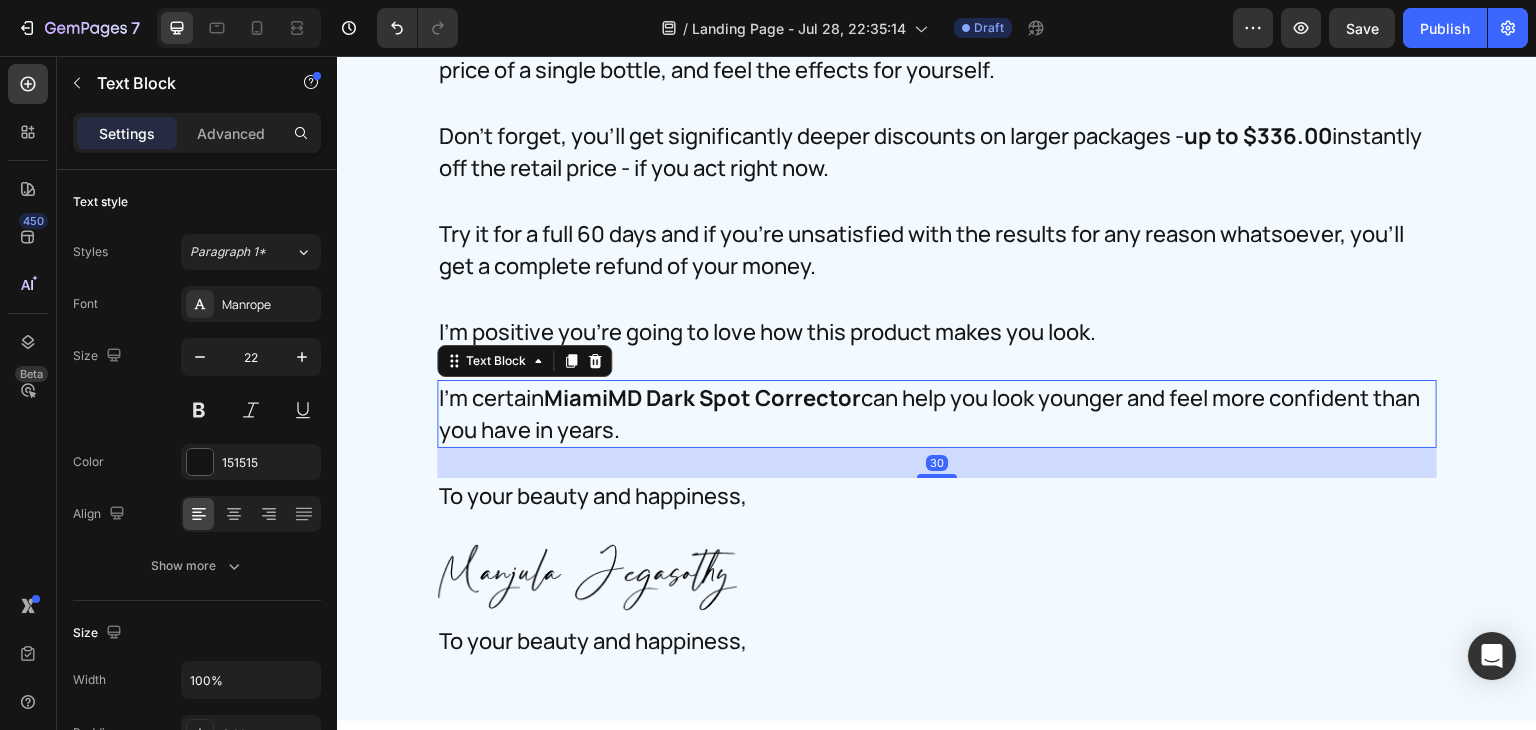 click on "I'm certain  MiamiMD Dark Spot Corrector  can help you look younger and feel more confident than you have in years." at bounding box center [937, 414] 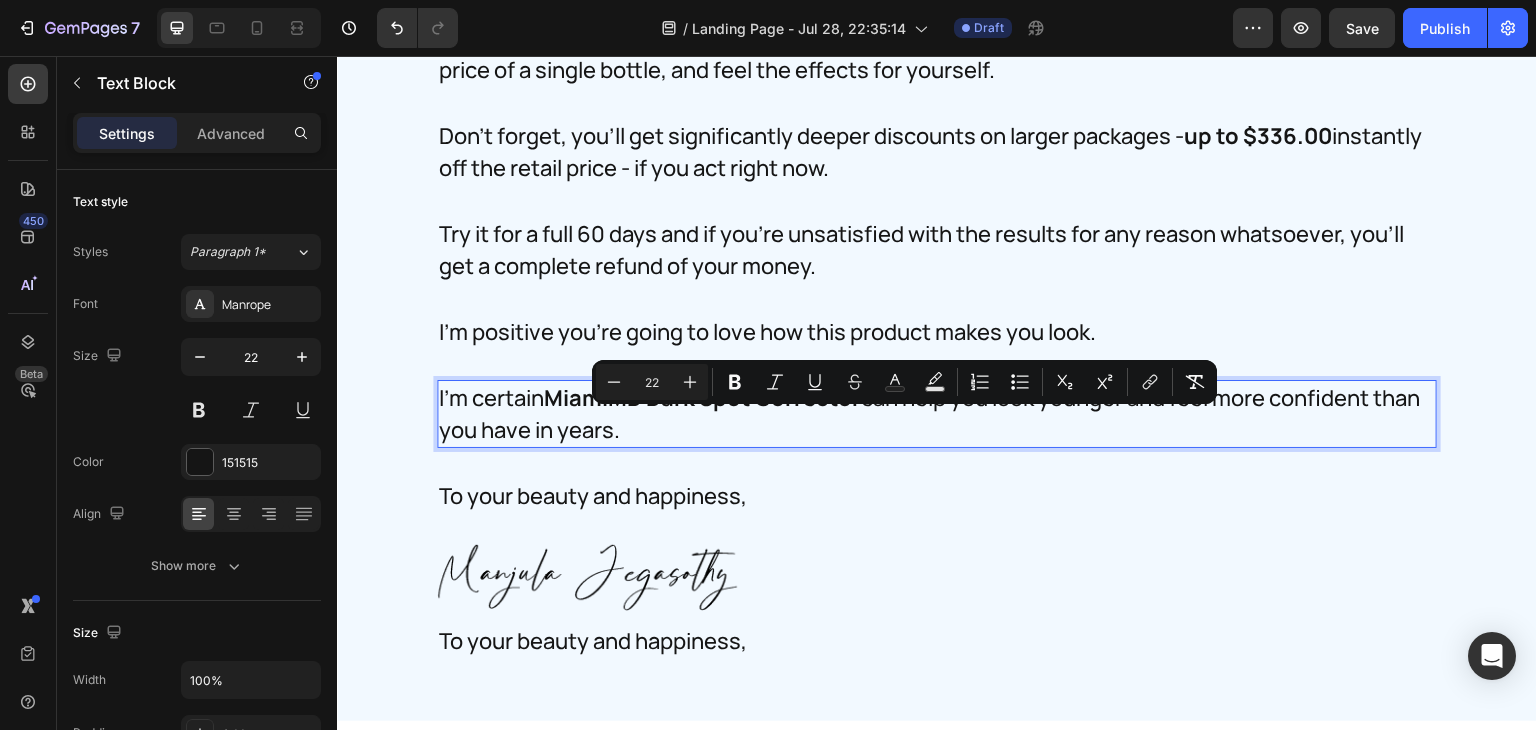 click on "I'm certain  MiamiMD Dark Spot Corrector  can help you look younger and feel more confident than you have in years." at bounding box center [937, 414] 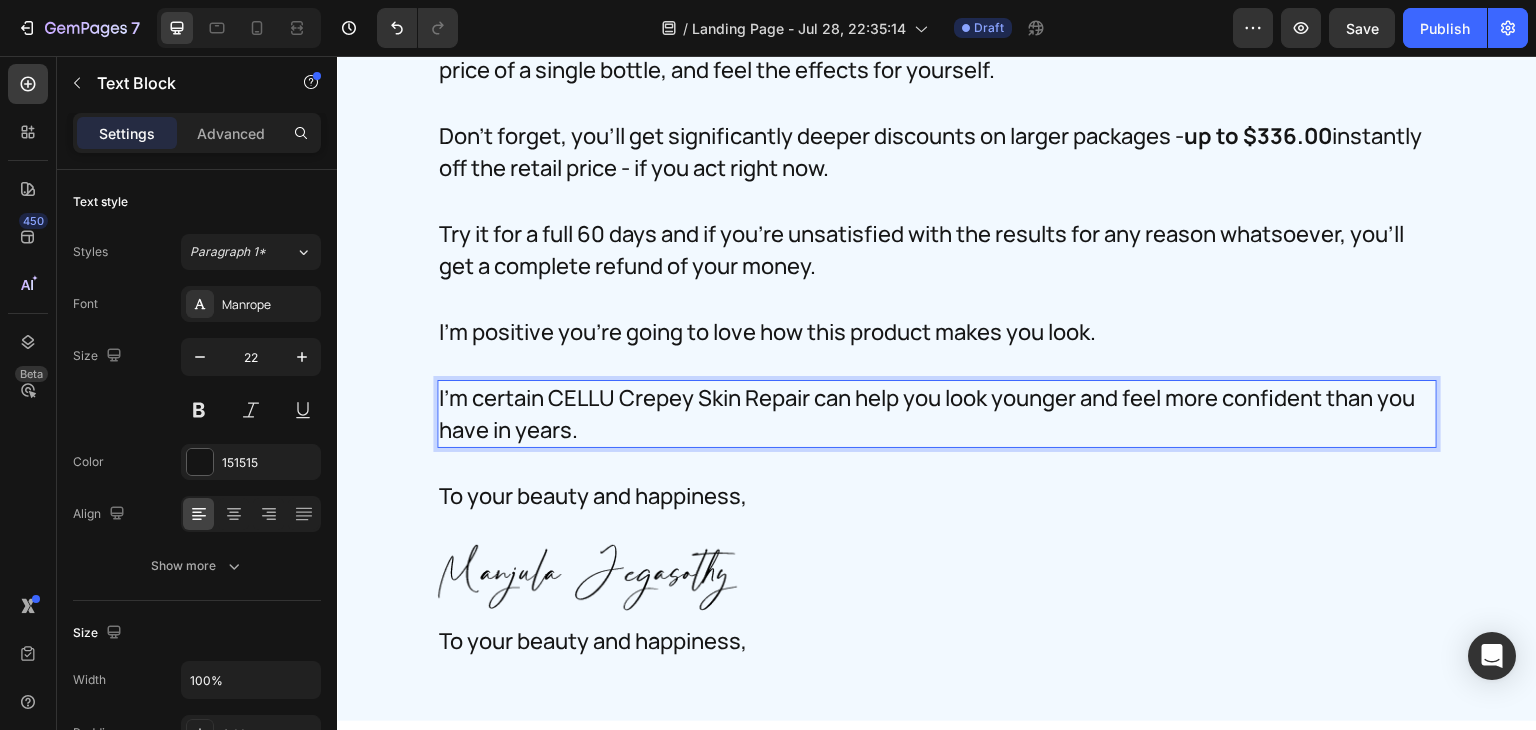 click on "I'm certain CELLU Crepey Skin Repair can help you look younger and feel more confident than you have in years." at bounding box center (937, 414) 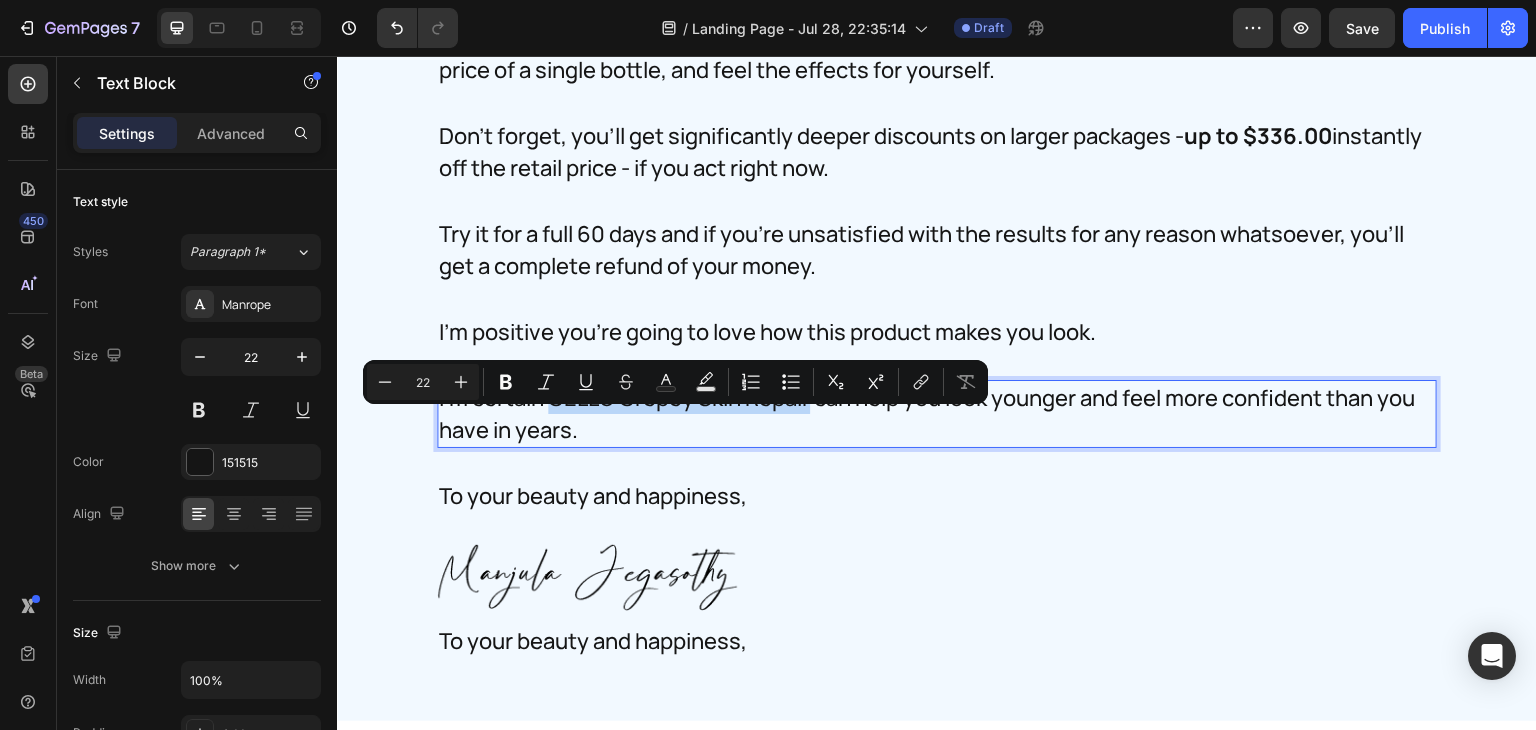 drag, startPoint x: 548, startPoint y: 427, endPoint x: 809, endPoint y: 438, distance: 261.2317 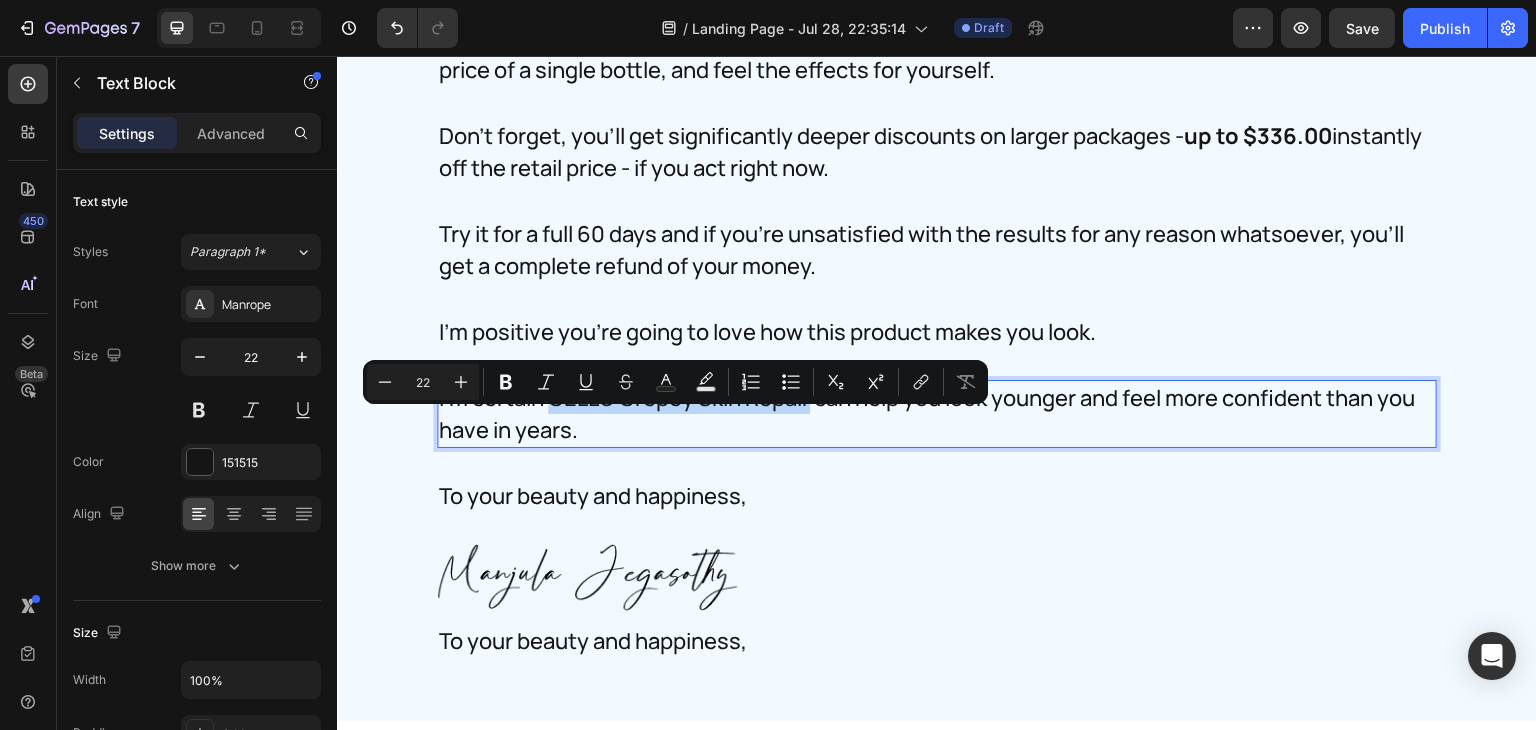 click on "I'm certain CELLU Crepey Skin Repair can help you look younger and feel more confident than you have in years." at bounding box center [937, 414] 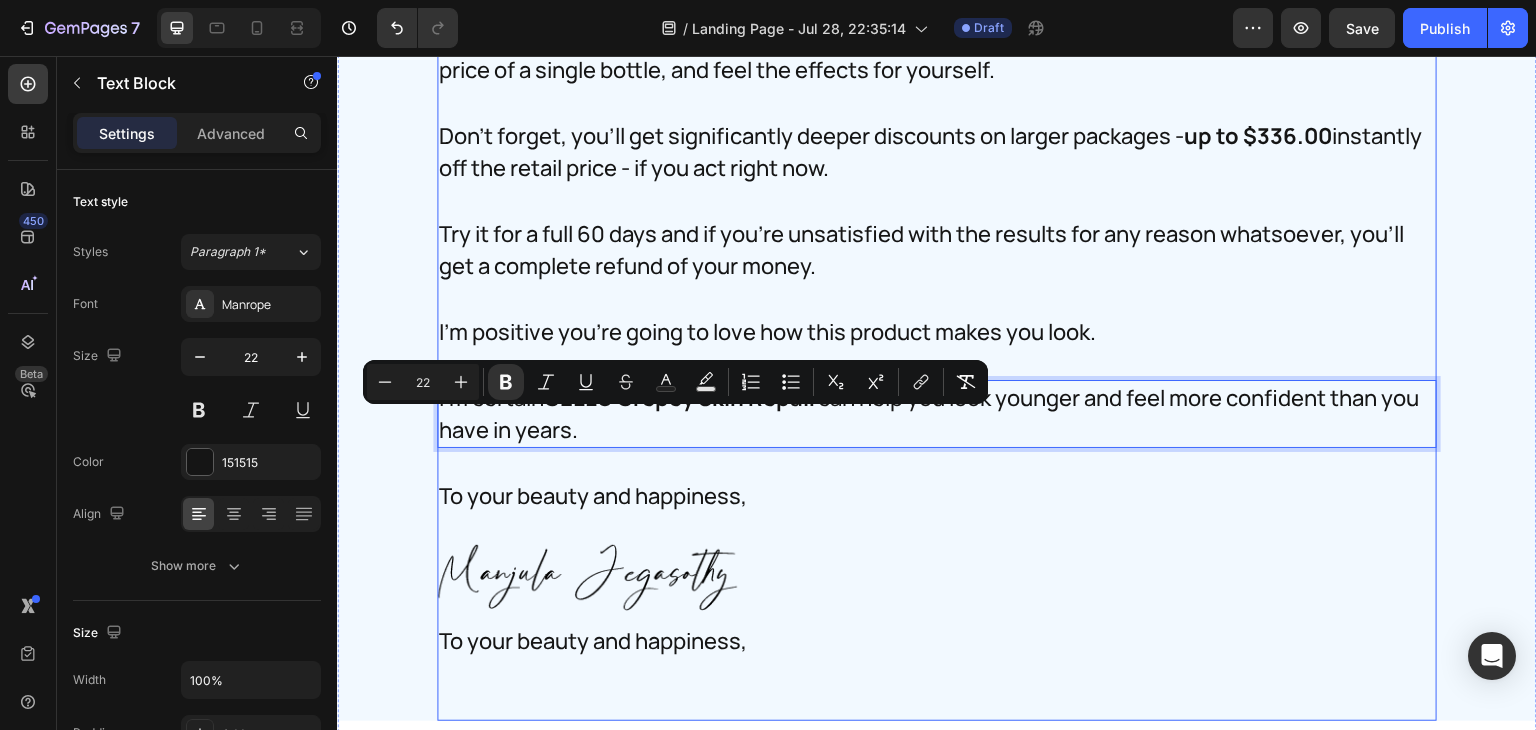 click on "Try CELLU Crepey Skin Repair Right Now - Completely Risk-Free - And See For Yourself. Heading Try MiamiMD Dark Spot Corrector Right Now – Completely Risk-Free – And See For Yourself. Heading One application per day of this cream can have such a remarkable impact on so many areas of your appearance. I recommend you use it morning and evening to get the full benefits. Text Block I want you to feel the surge of confidence that comes with this formula. Text Block I want you to feel the joy when those stubborn crepey areas start to smooth. Text Block I want you to feel great when you look in the mirror and to make tissue paper skin and texture concerns a thing of the past. Text Block Image I want you to feel - and SEE - your transforming appearance every morning when you look in the mirror. Text Block I want you to feel the youthful firmness you know is inside you...just waiting to come out... Text Block Image Row Text Block Image Image Dark Spot Corrector Heading Icon Icon Icon Icon Icon Icon List Row Row" at bounding box center [937, -305] 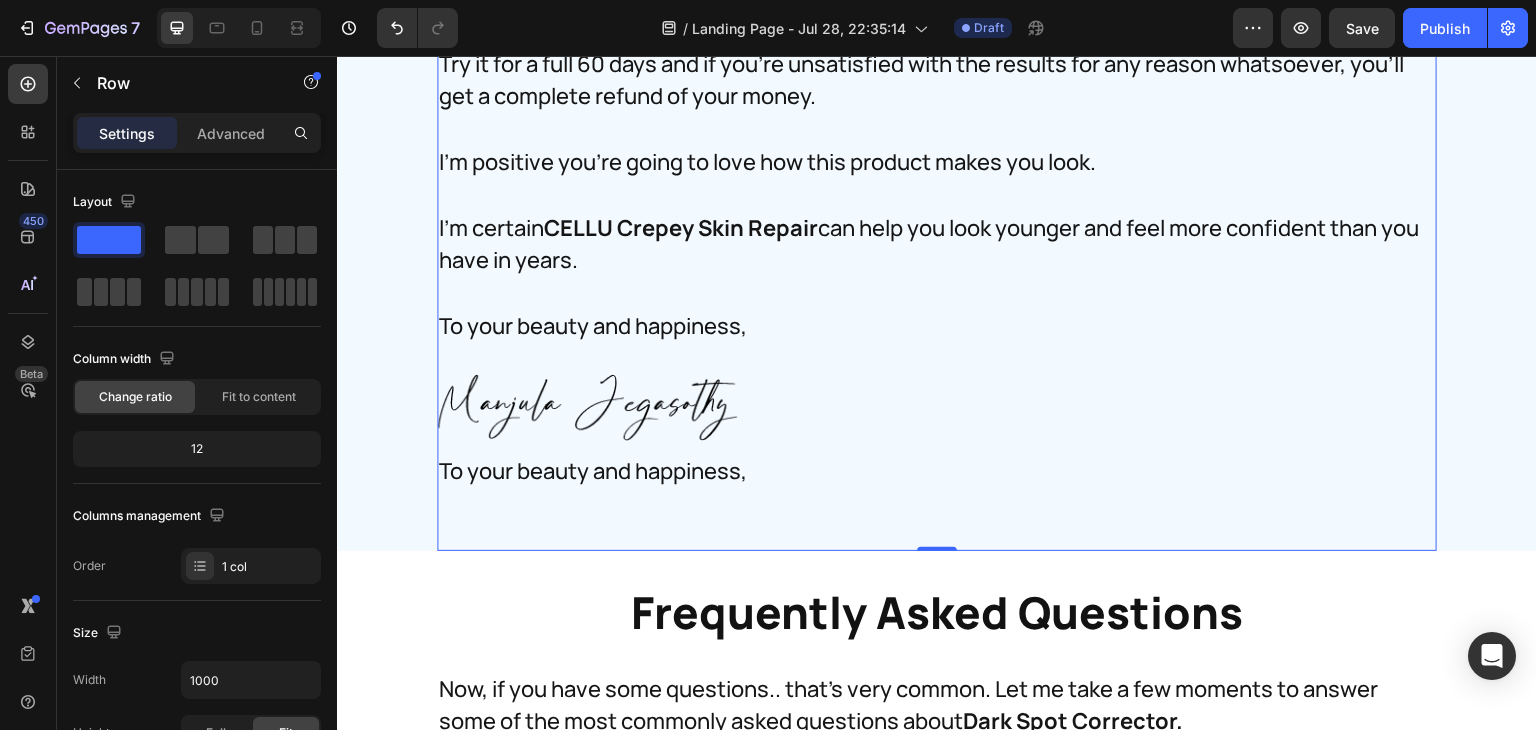 scroll, scrollTop: 37456, scrollLeft: 0, axis: vertical 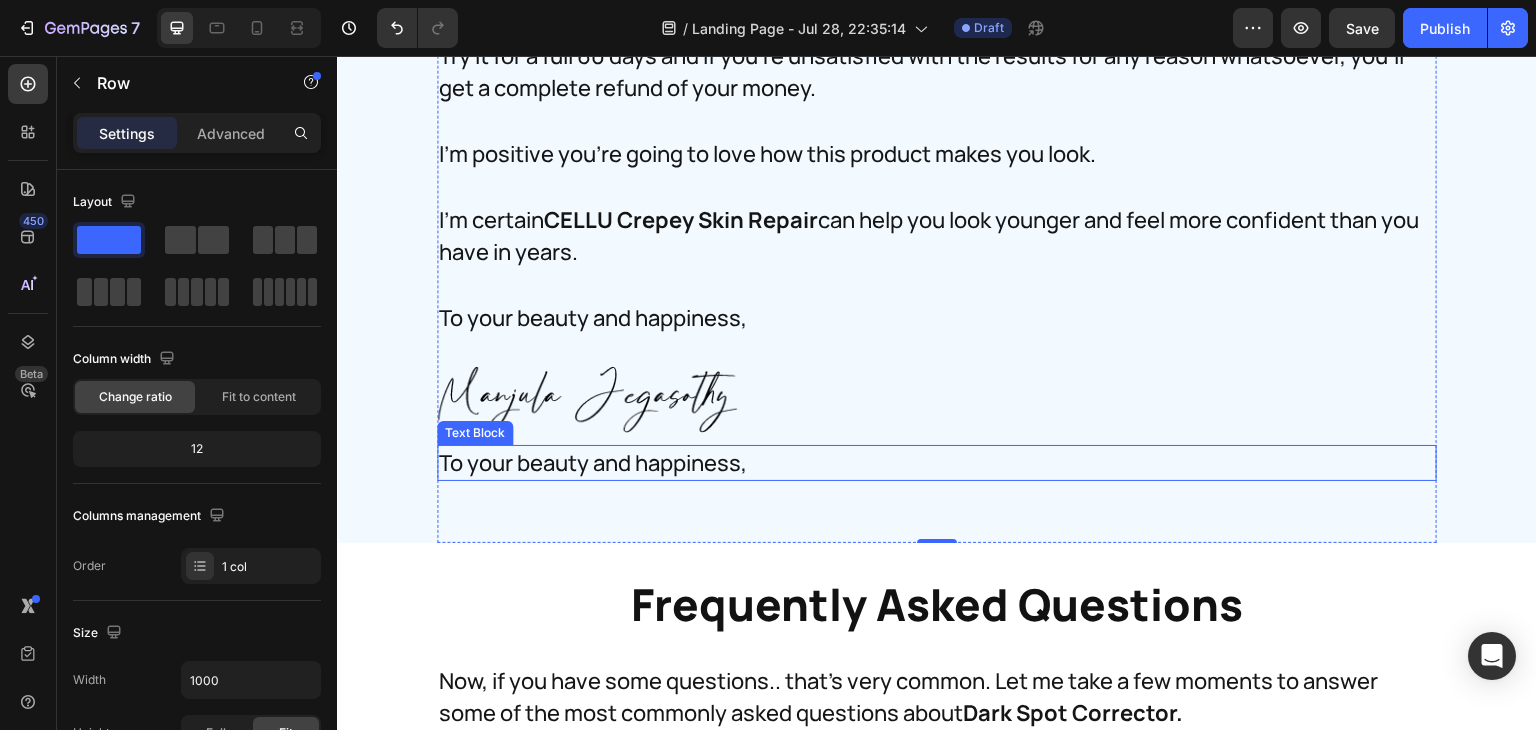 click on "To your beauty and happiness," at bounding box center [937, 463] 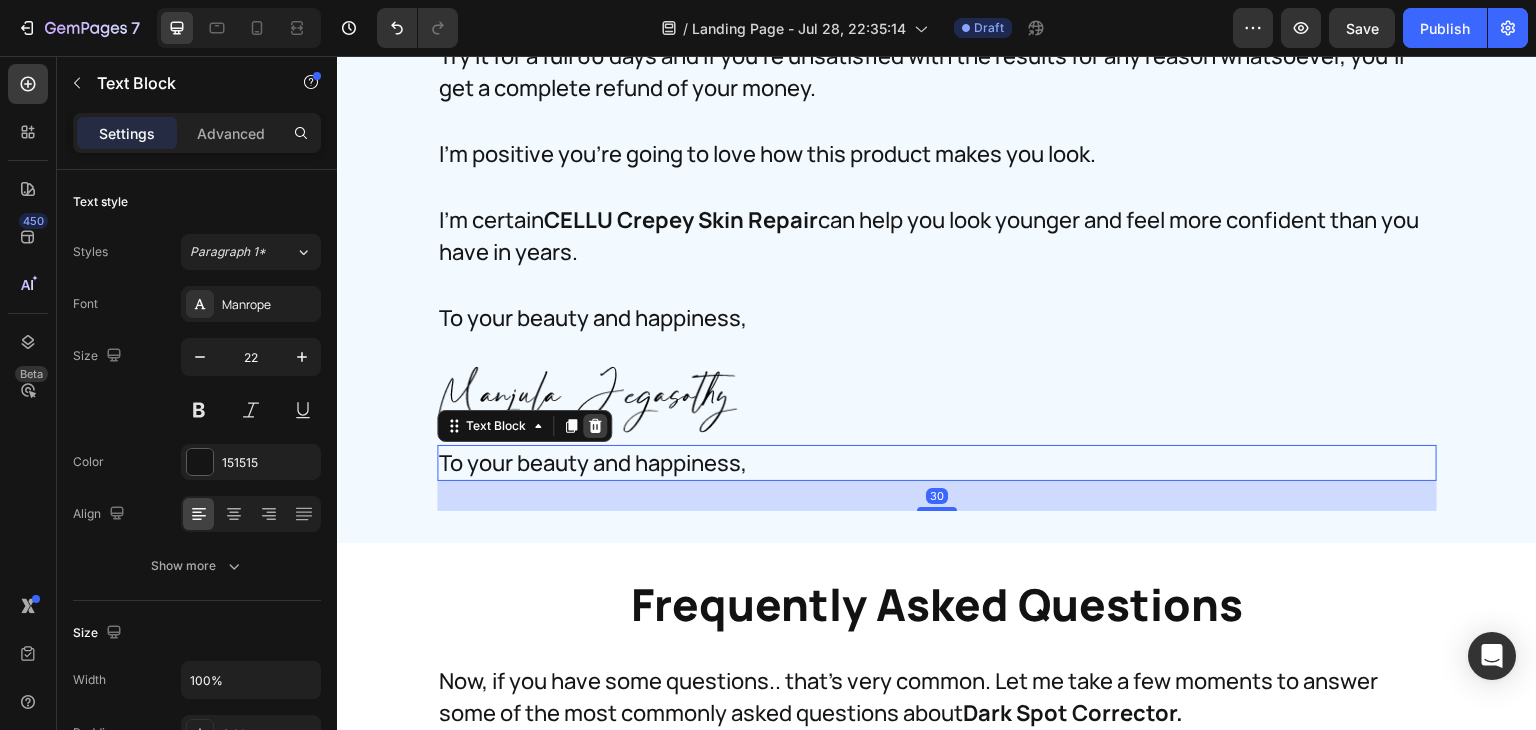 click at bounding box center (595, 426) 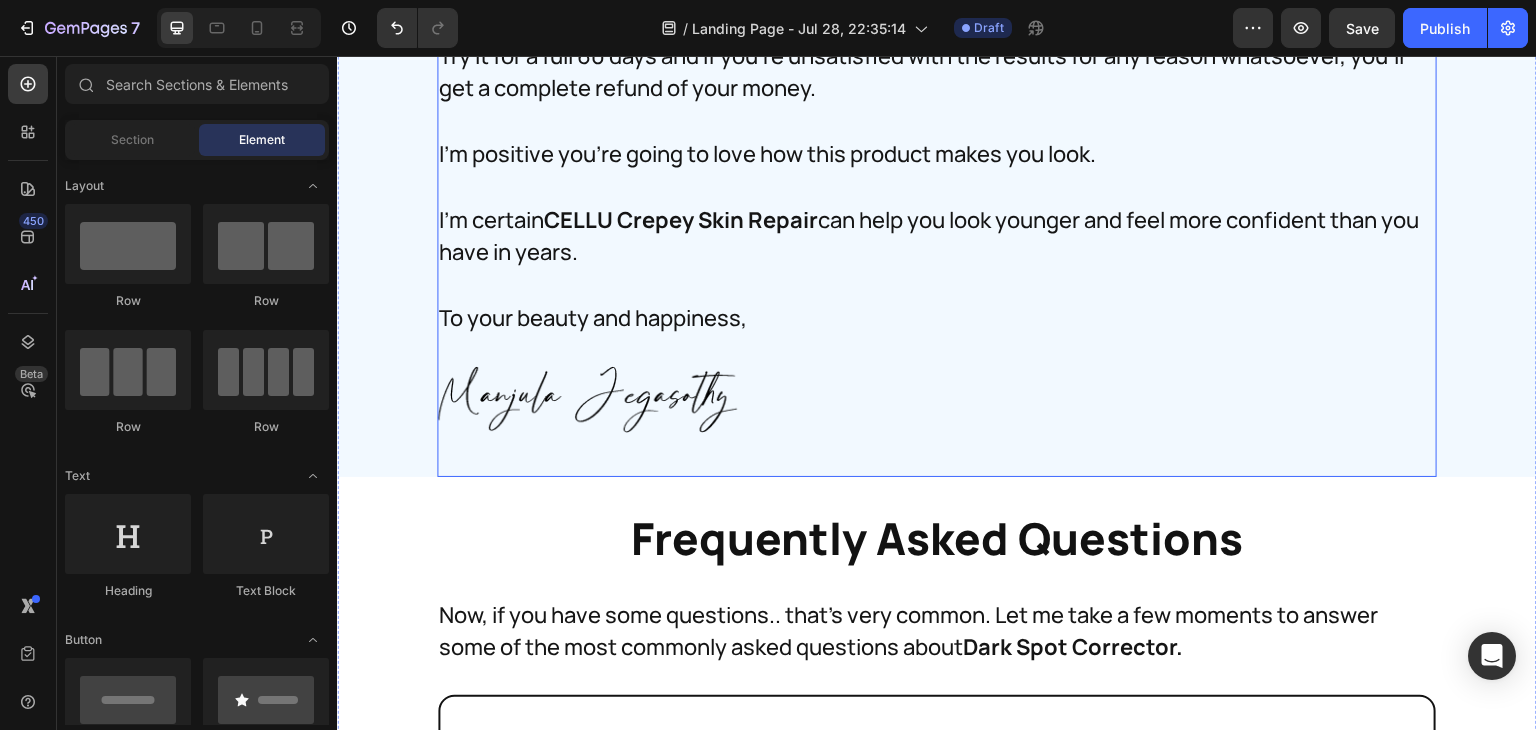 click on "Try CELLU Crepey Skin Repair Right Now - Completely Risk-Free - And See For Yourself. Heading Try MiamiMD Dark Spot Corrector Right Now – Completely Risk-Free – And See For Yourself. Heading One application per day of this cream can have such a remarkable impact on so many areas of your appearance. I recommend you use it morning and evening to get the full benefits. Text Block I want you to feel the surge of confidence that comes with this formula. Text Block I want you to feel the joy when those stubborn crepey areas start to smooth. Text Block I want you to feel great when you look in the mirror and to make tissue paper skin and texture concerns a thing of the past. Text Block Image I want you to feel - and SEE - your transforming appearance every morning when you look in the mirror. Text Block I want you to feel the youthful firmness you know is inside you...just waiting to come out... Text Block Image Row Text Block Image Image Dark Spot Corrector Heading Icon Icon Icon Icon Icon Icon List Row Row" at bounding box center [937, -516] 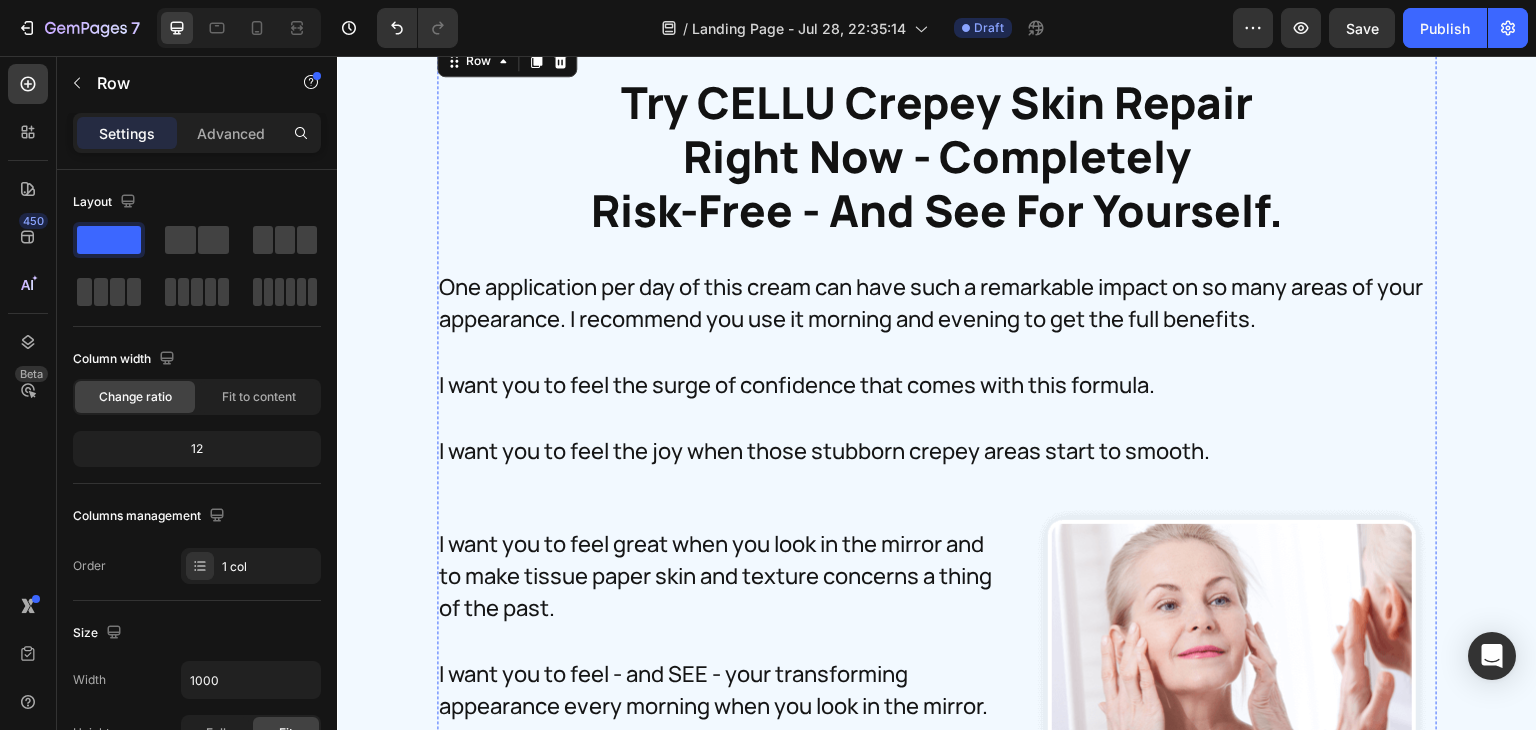 scroll, scrollTop: 35899, scrollLeft: 0, axis: vertical 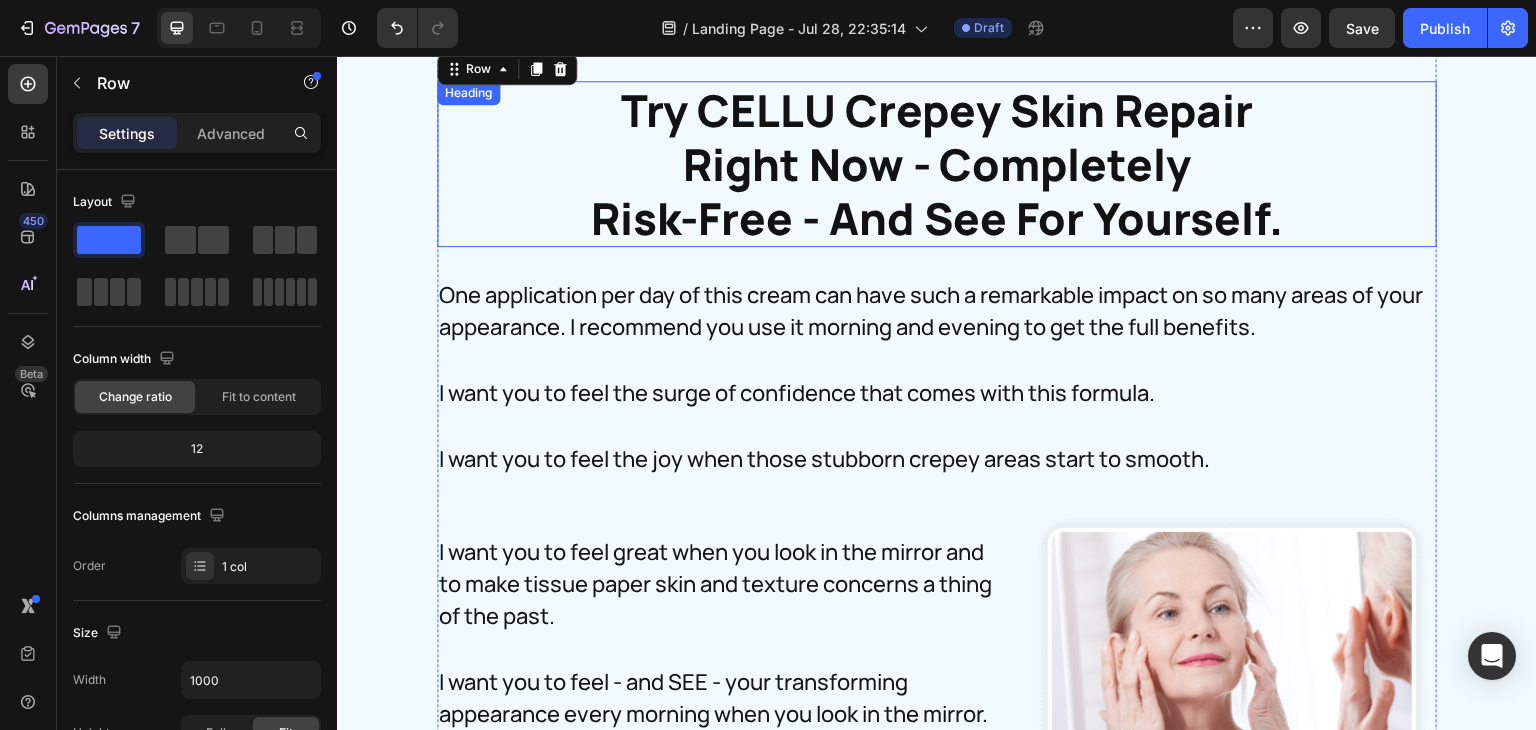 click on "Try CELLU Crepey Skin Repair Right Now - Completely Risk-Free - And See For Yourself." at bounding box center [937, 164] 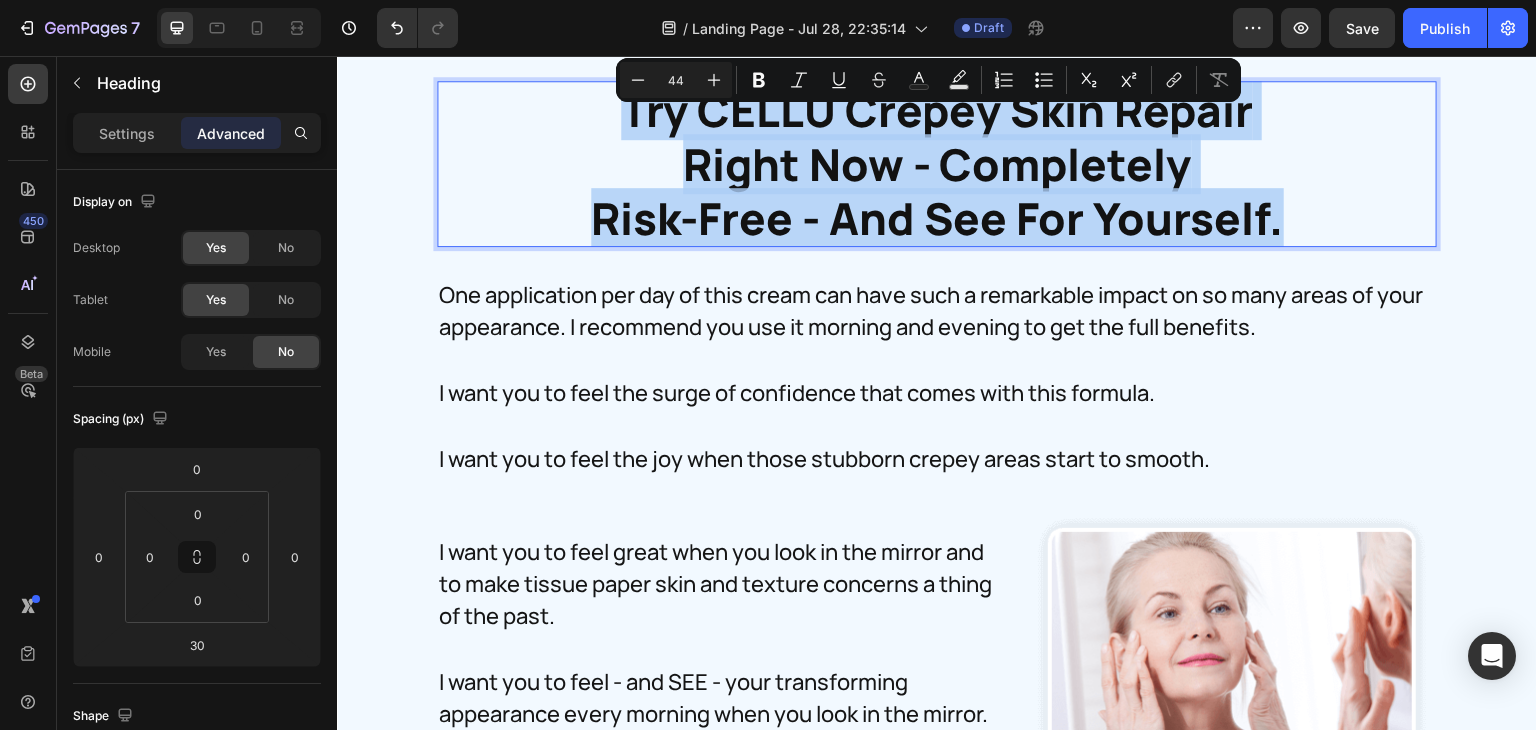 drag, startPoint x: 1298, startPoint y: 233, endPoint x: 612, endPoint y: 143, distance: 691.8786 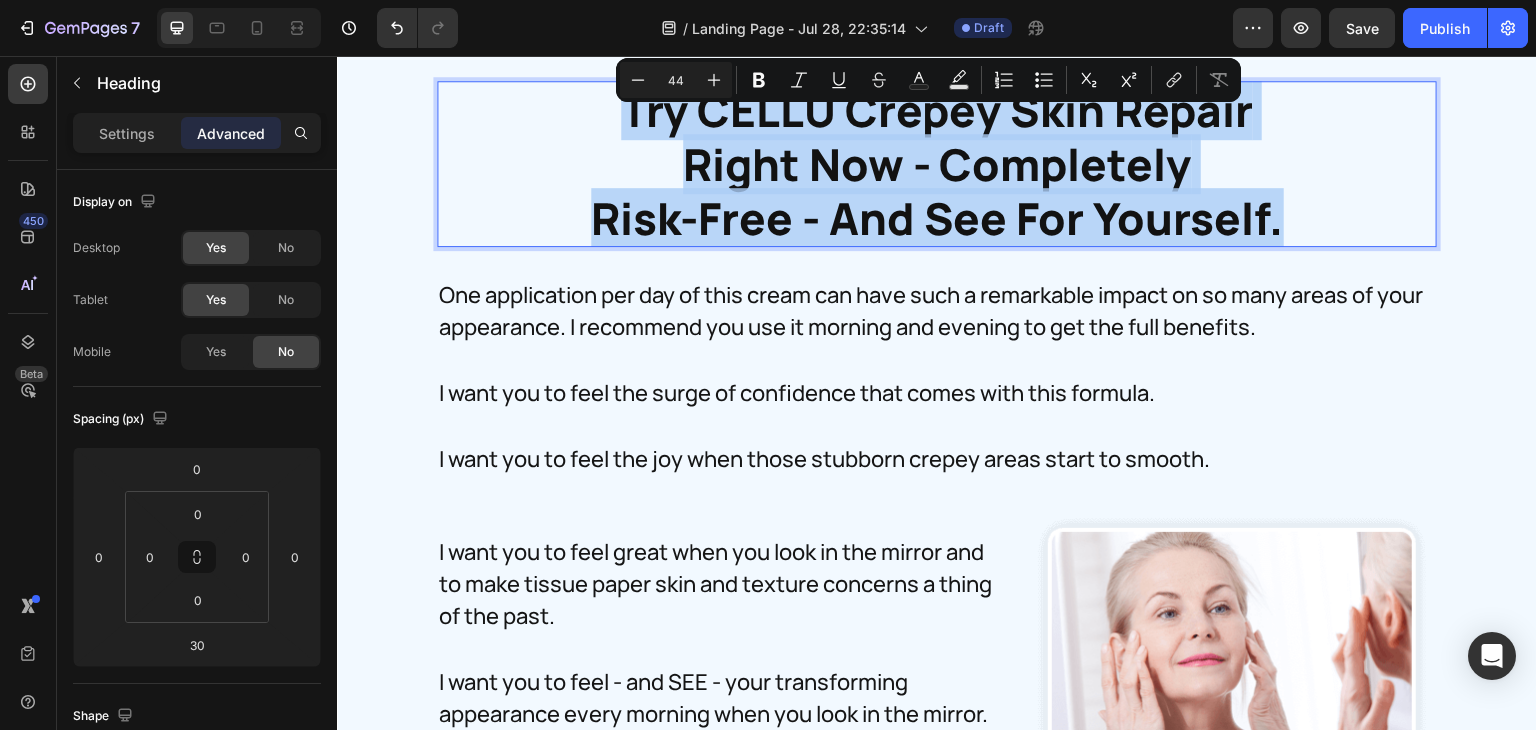click on "Try CELLU Crepey Skin Repair Right Now - Completely Risk-Free - And See For Yourself." at bounding box center (937, 164) 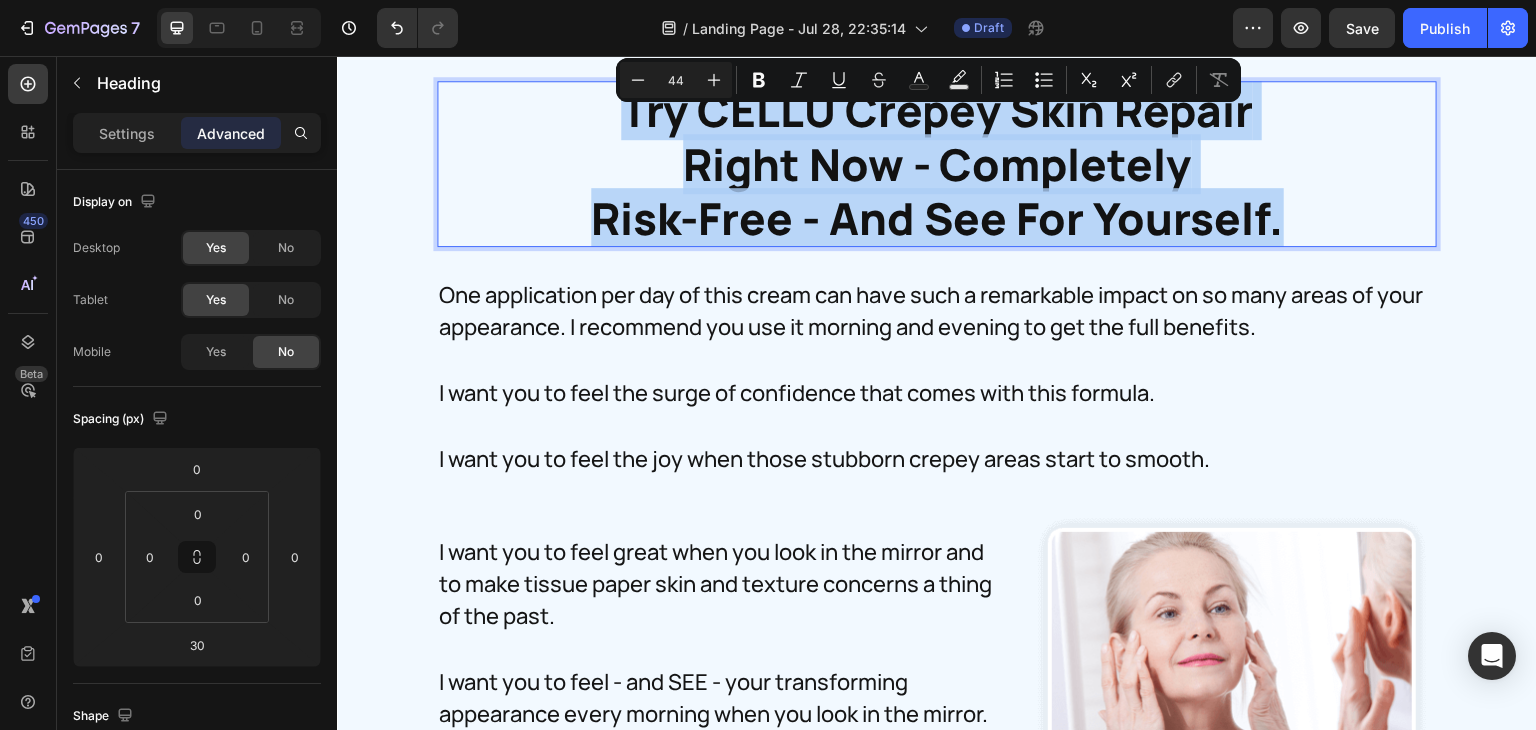 copy on "Try CELLU Crepey Skin Repair Right Now - Completely Risk-Free - And See For Yourself." 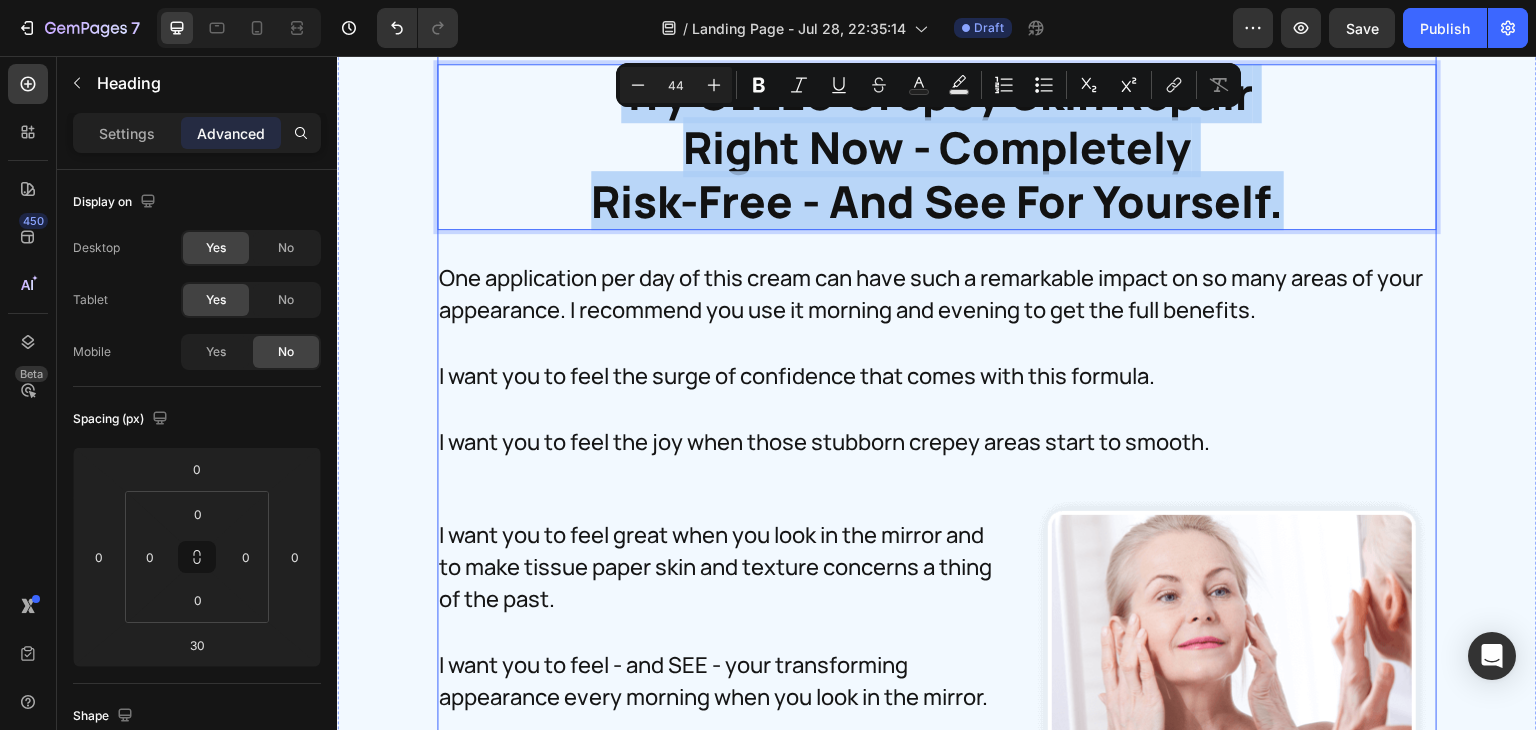scroll, scrollTop: 35953, scrollLeft: 0, axis: vertical 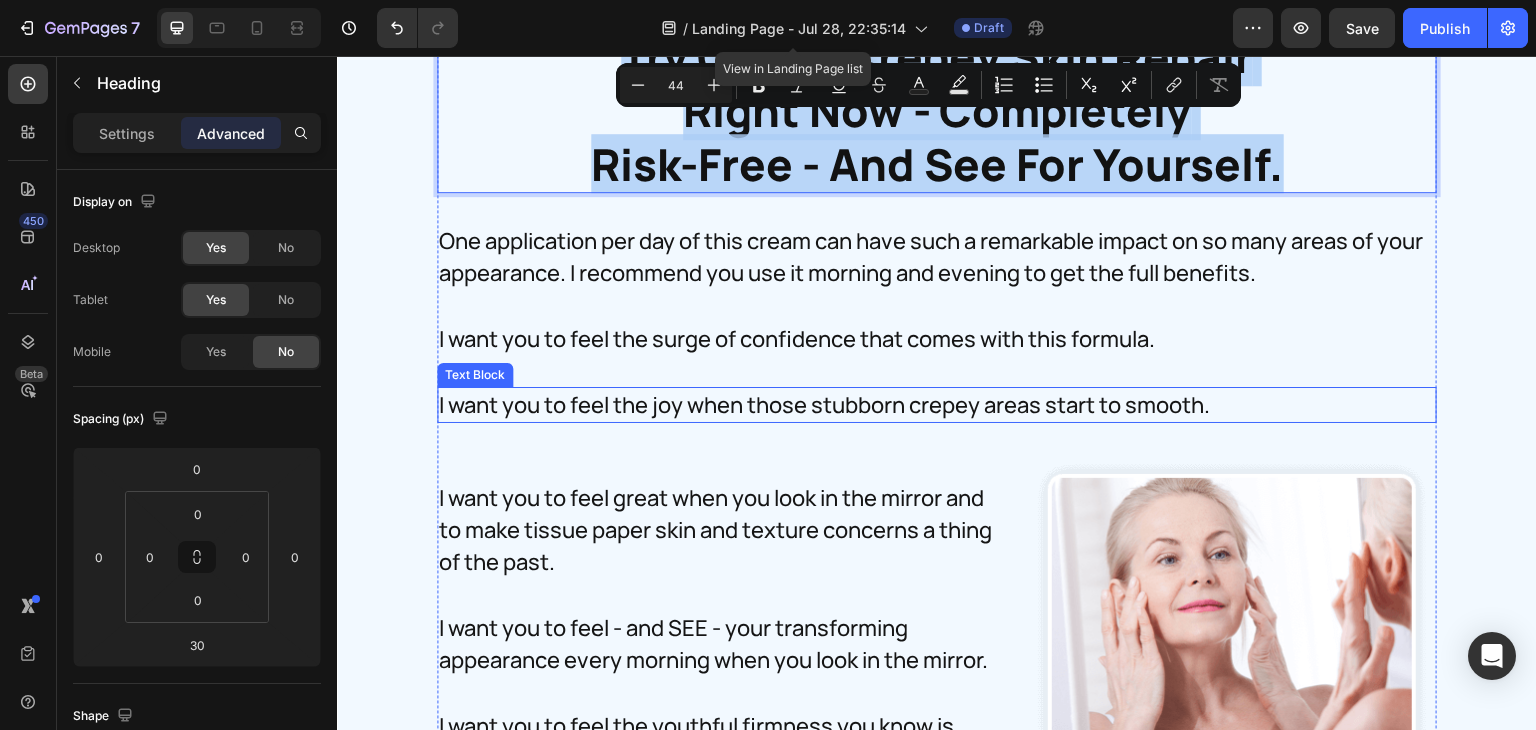 click on "I want you to feel the joy when those stubborn crepey areas start to smooth." at bounding box center (937, 405) 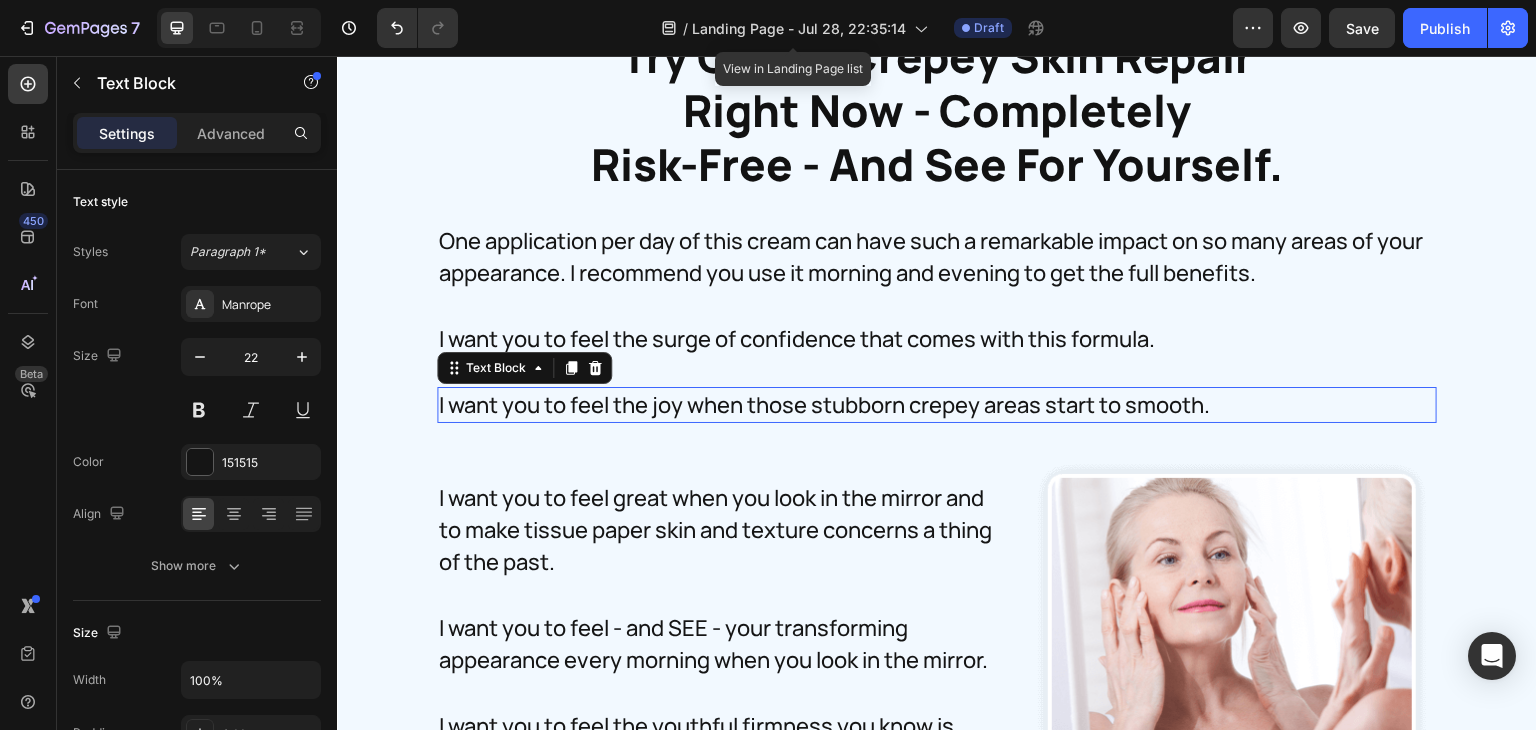 click on "I want you to feel the joy when those stubborn crepey areas start to smooth." at bounding box center (937, 405) 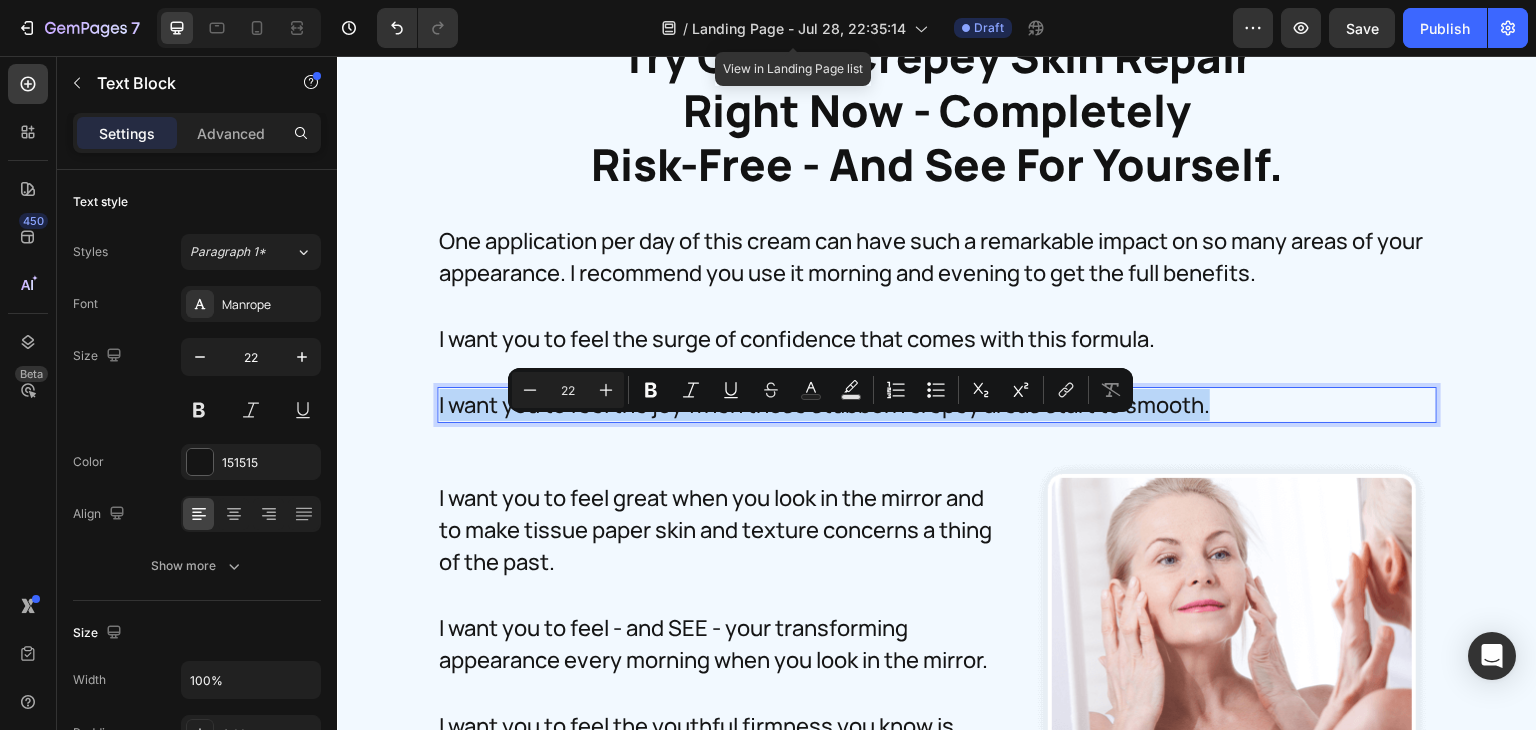 copy on "I want you to feel the joy when those stubborn crepey areas start to smooth." 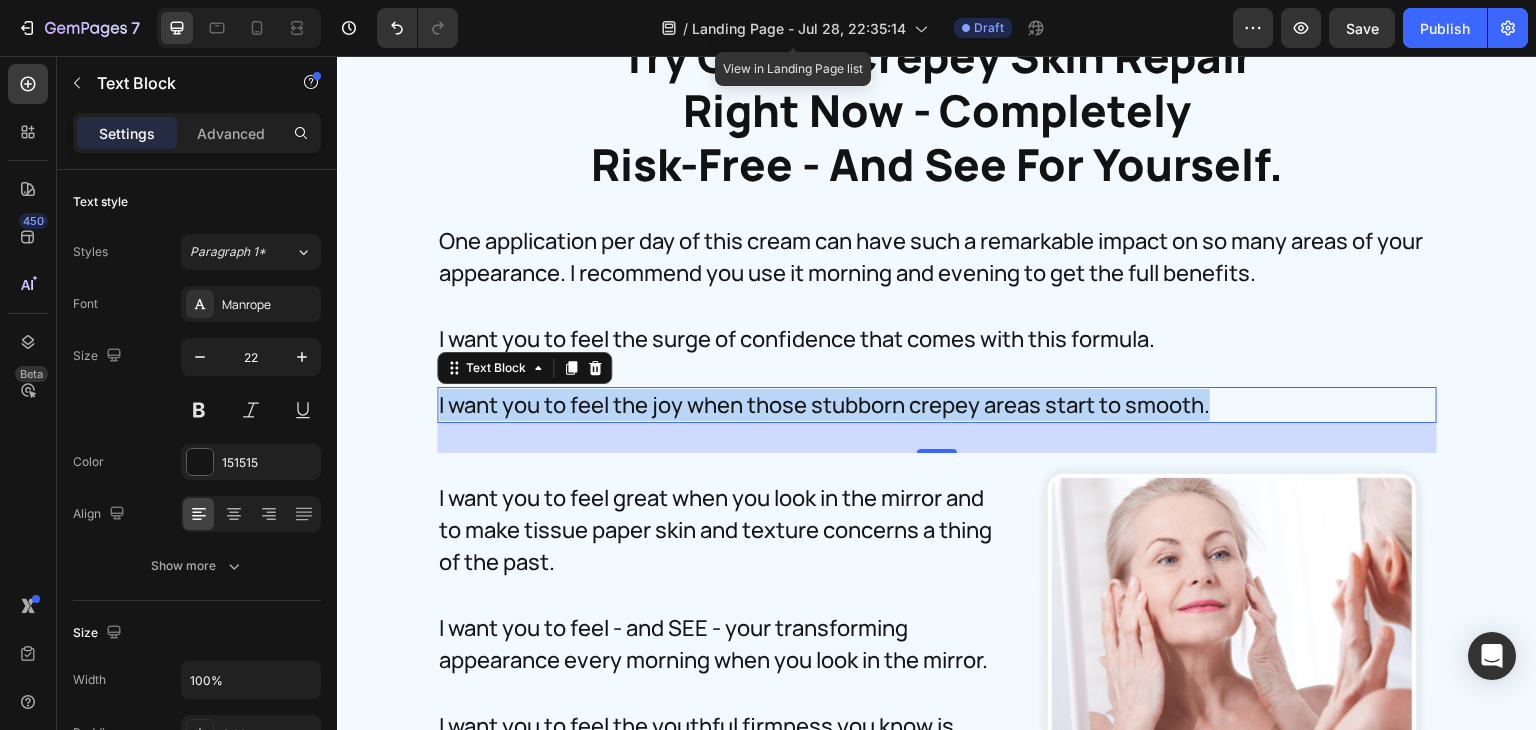 click on "Try CELLU Crepey Skin Repair Right Now - Completely Risk-Free - And See For Yourself. Heading Try MiamiMD Dark Spot Corrector Right Now – Completely Risk-Free – And See For Yourself. Heading One application per day of this cream can have such a remarkable impact on so many areas of your appearance. I recommend you use it morning and evening to get the full benefits. Text Block I want you to feel the surge of confidence that comes with this formula. Text Block I want you to feel the joy when those stubborn crepey areas start to smooth. Text Block   30 I want you to feel great when you look in the mirror and to make tissue paper skin and texture concerns a thing of the past. Text Block Image I want you to feel - and SEE - your transforming appearance every morning when you look in the mirror. Text Block I want you to feel the youthful firmness you know is inside you...just waiting to come out... Text Block Image Row Text Block Image Image Dark Spot Corrector Heading Icon Icon Icon Icon Icon Icon List Row" at bounding box center [937, 987] 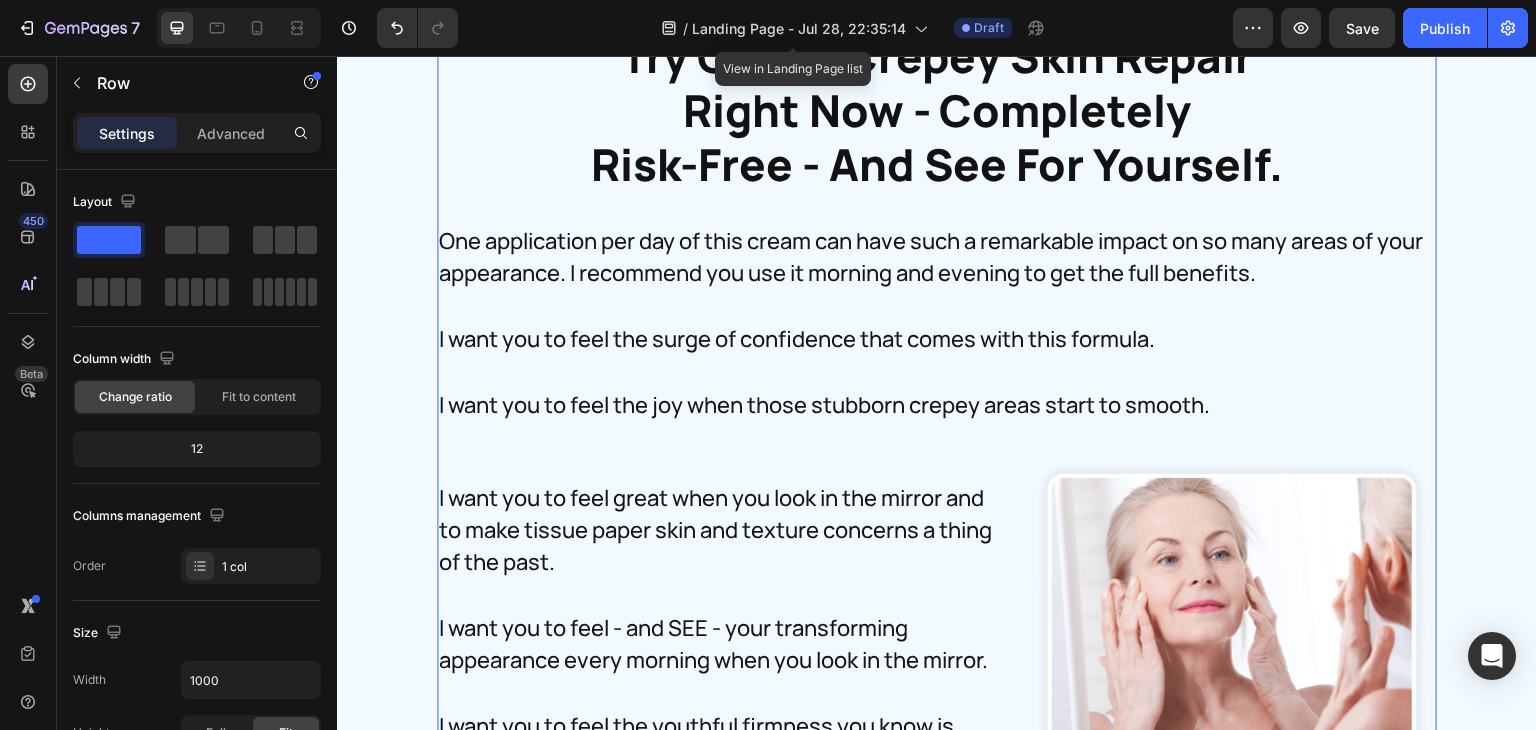 scroll, scrollTop: 36272, scrollLeft: 0, axis: vertical 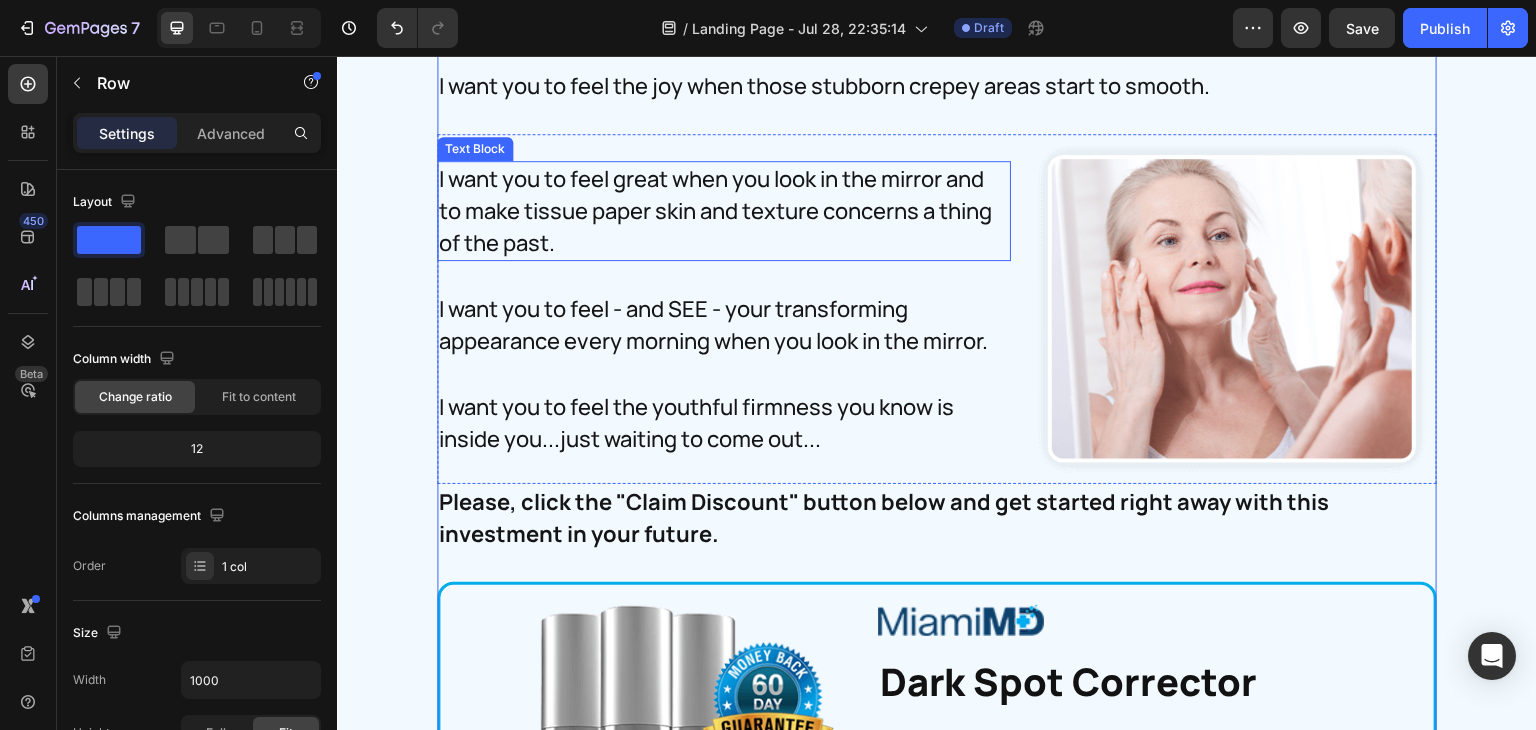 click on "I want you to feel great when you look in the mirror and to make tissue paper skin and texture concerns a thing of the past." at bounding box center [724, 211] 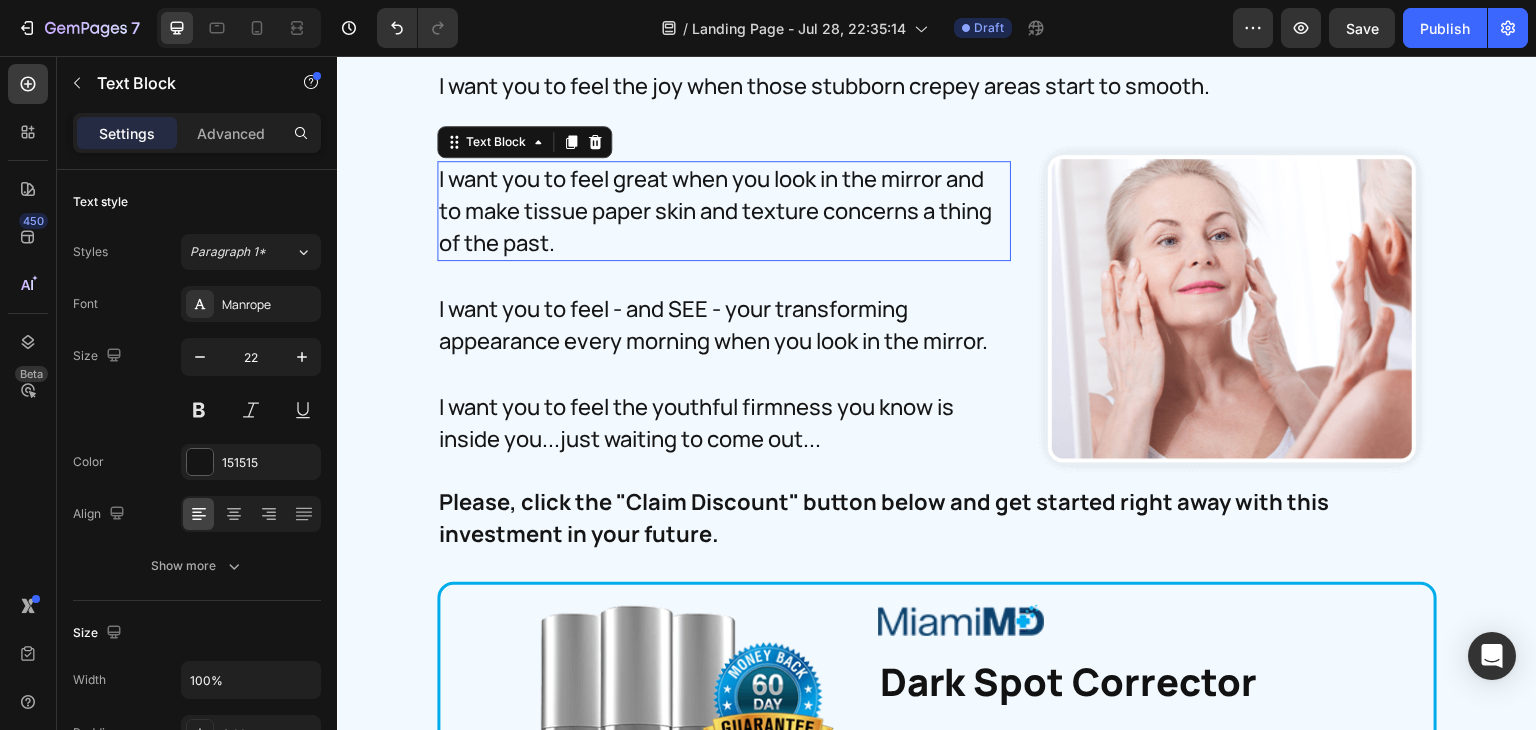 click on "I want you to feel great when you look in the mirror and to make tissue paper skin and texture concerns a thing of the past." at bounding box center [724, 211] 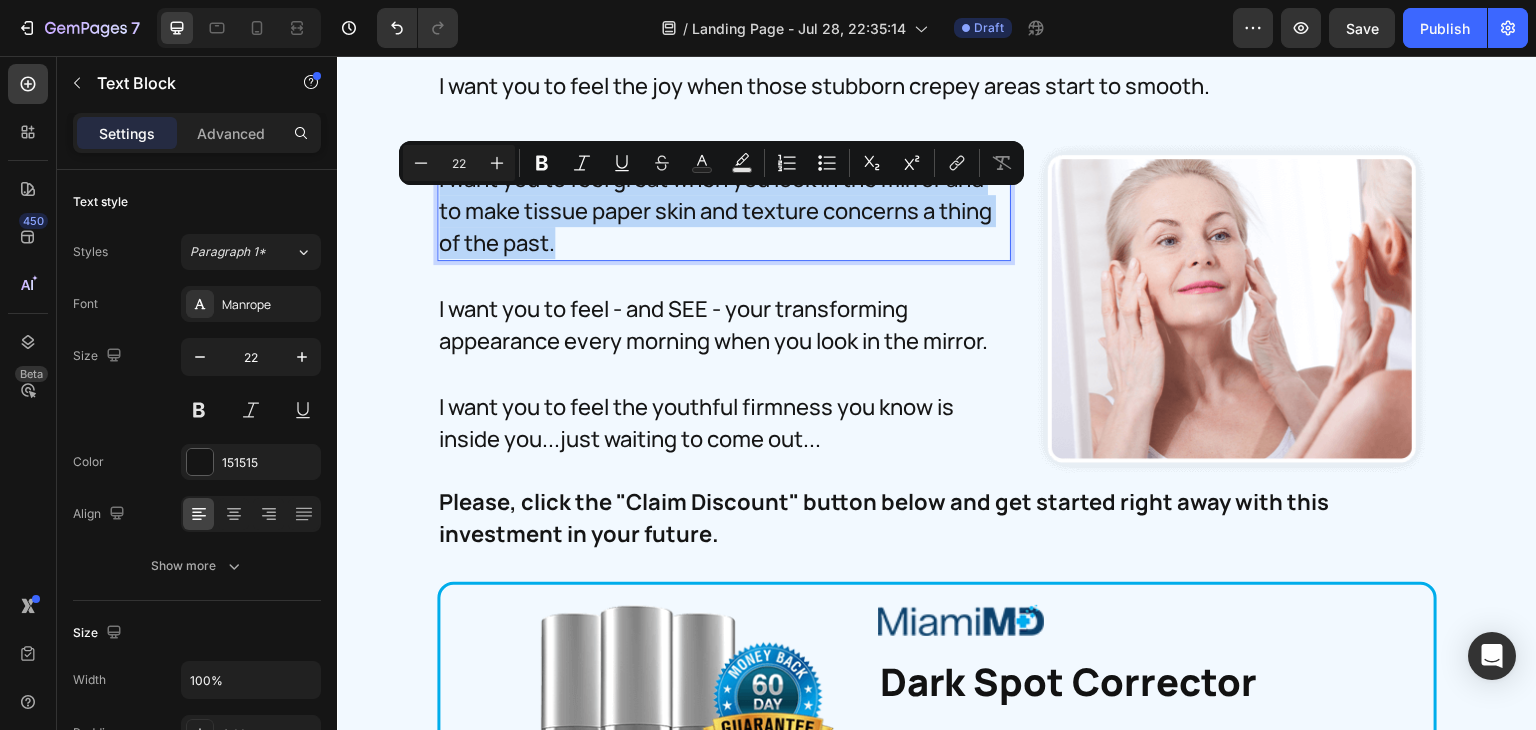 copy on "I want you to feel great when you look in the mirror and to make tissue paper skin and texture concerns a thing of the past." 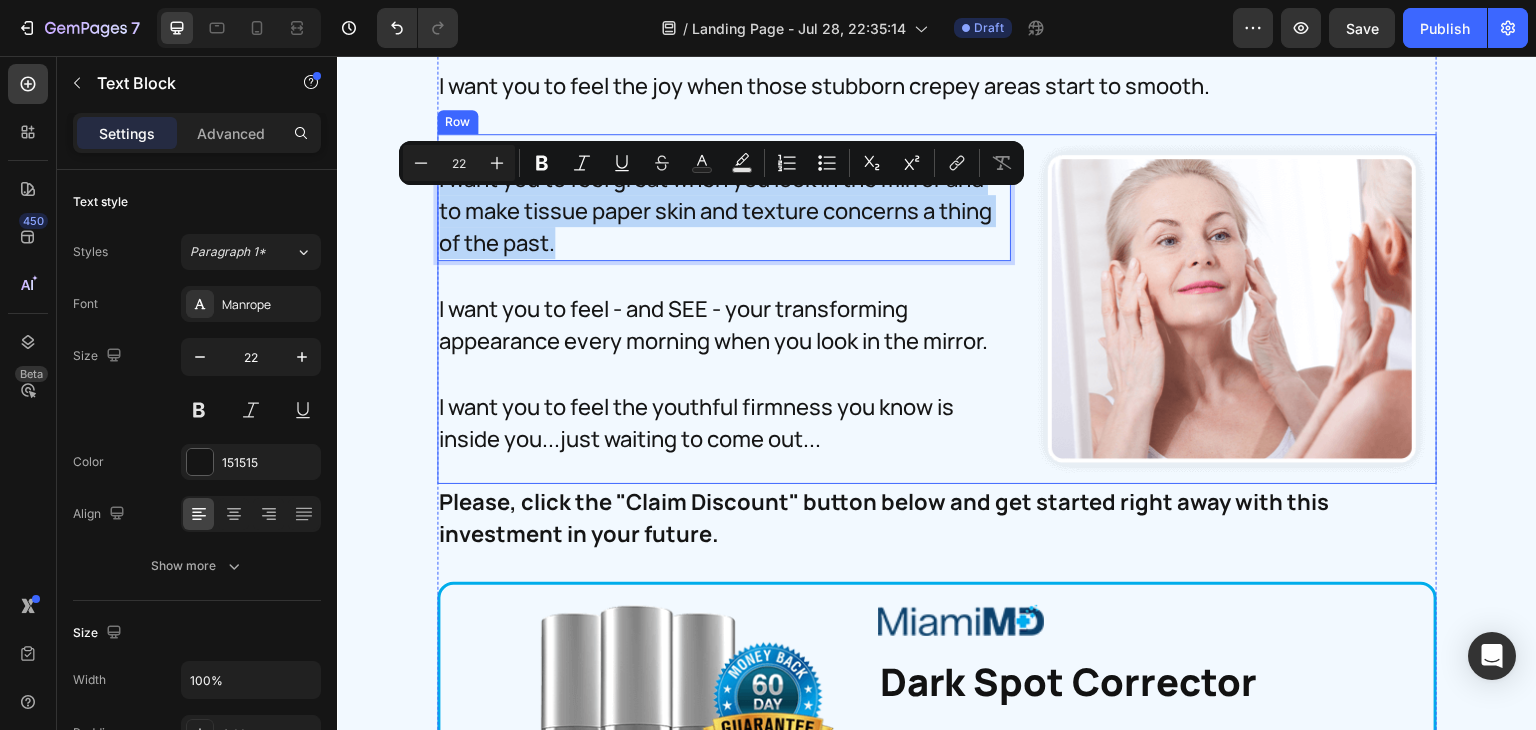 click on "I want you to feel great when you look in the mirror and to make tissue paper skin and texture concerns a thing of the past. Text Block   30 Image I want you to feel - and SEE - your transforming appearance every morning when you look in the mirror. Text Block I want you to feel the youthful firmness you know is inside you...just waiting to come out... Text Block" at bounding box center [724, 308] 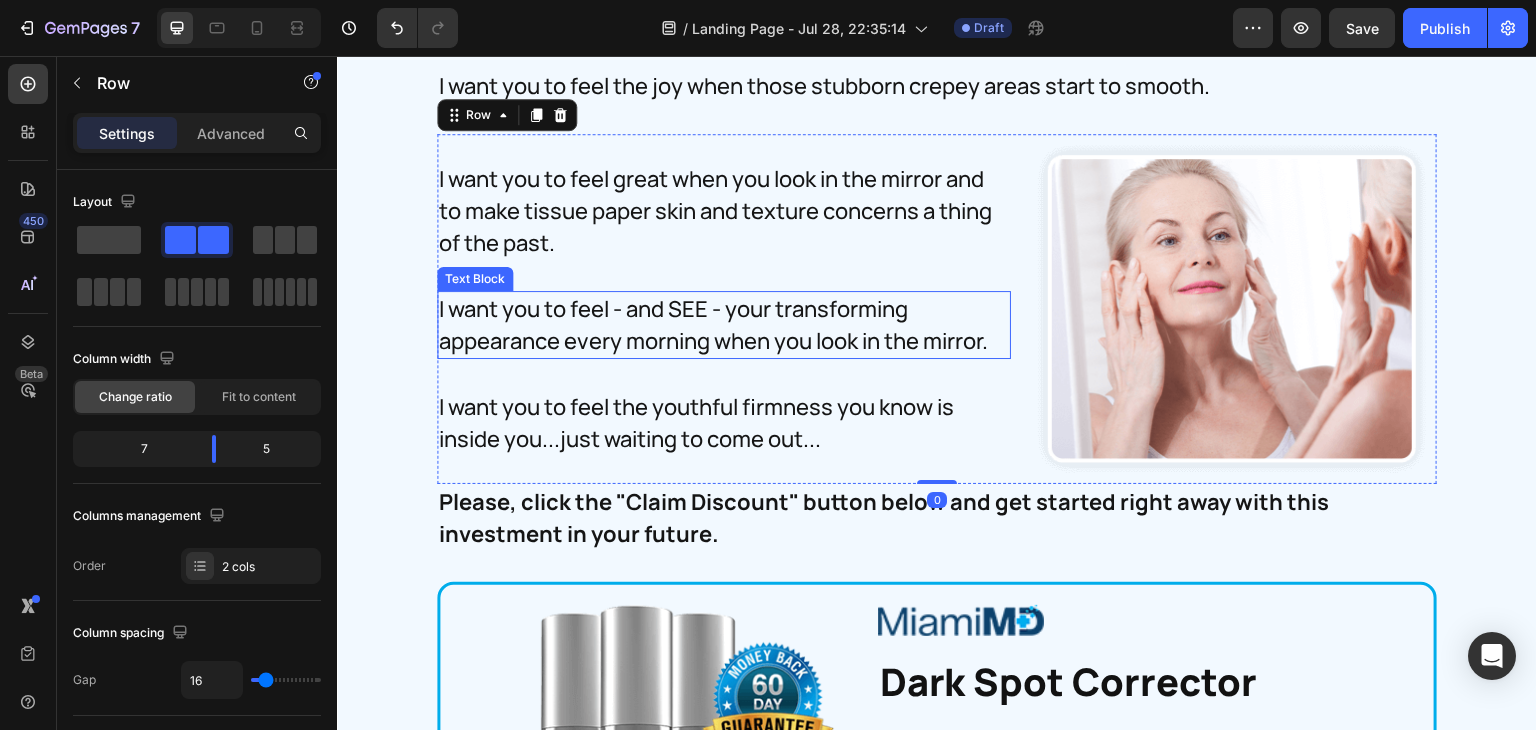 click on "I want you to feel - and SEE - your transforming appearance every morning when you look in the mirror." at bounding box center [724, 325] 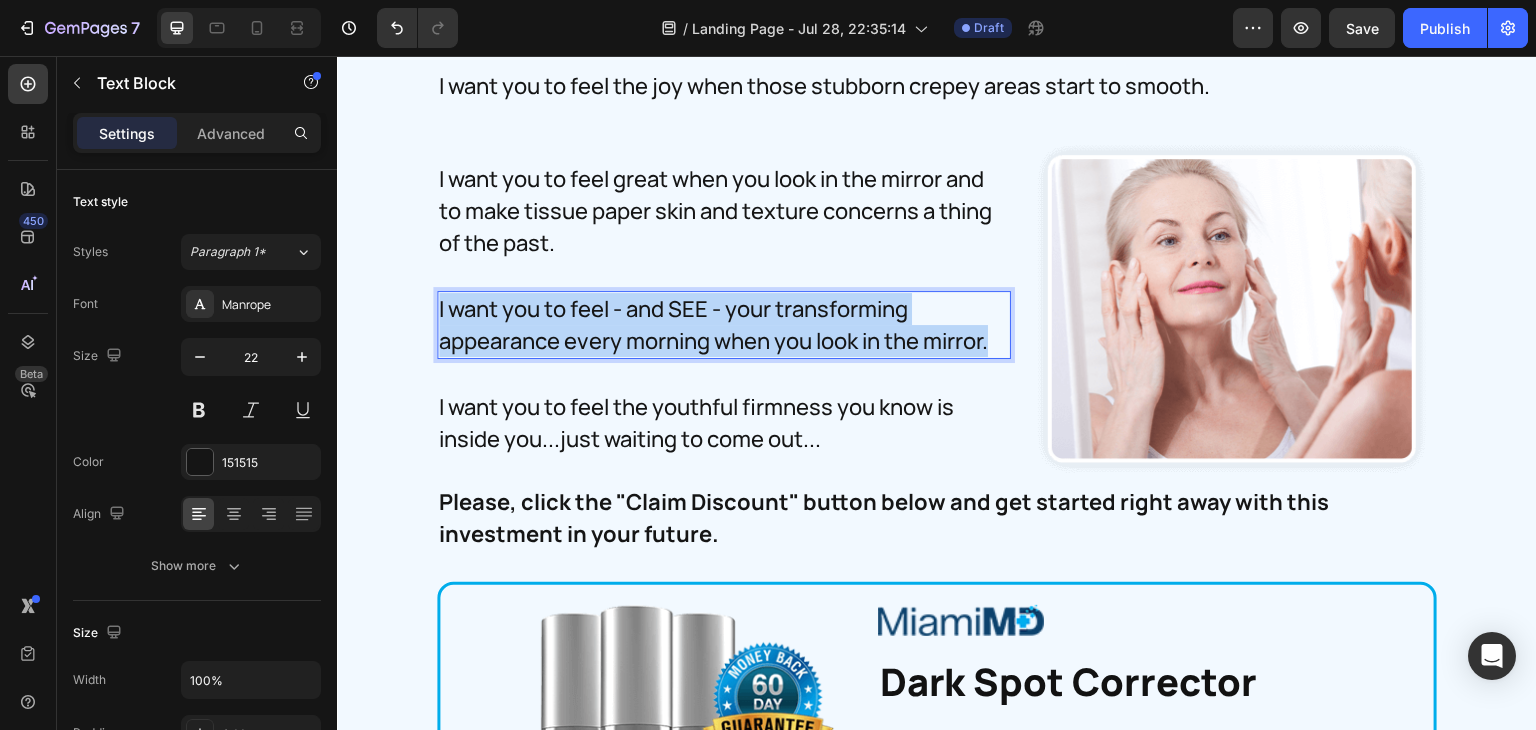 click on "I want you to feel - and SEE - your transforming appearance every morning when you look in the mirror." at bounding box center [724, 325] 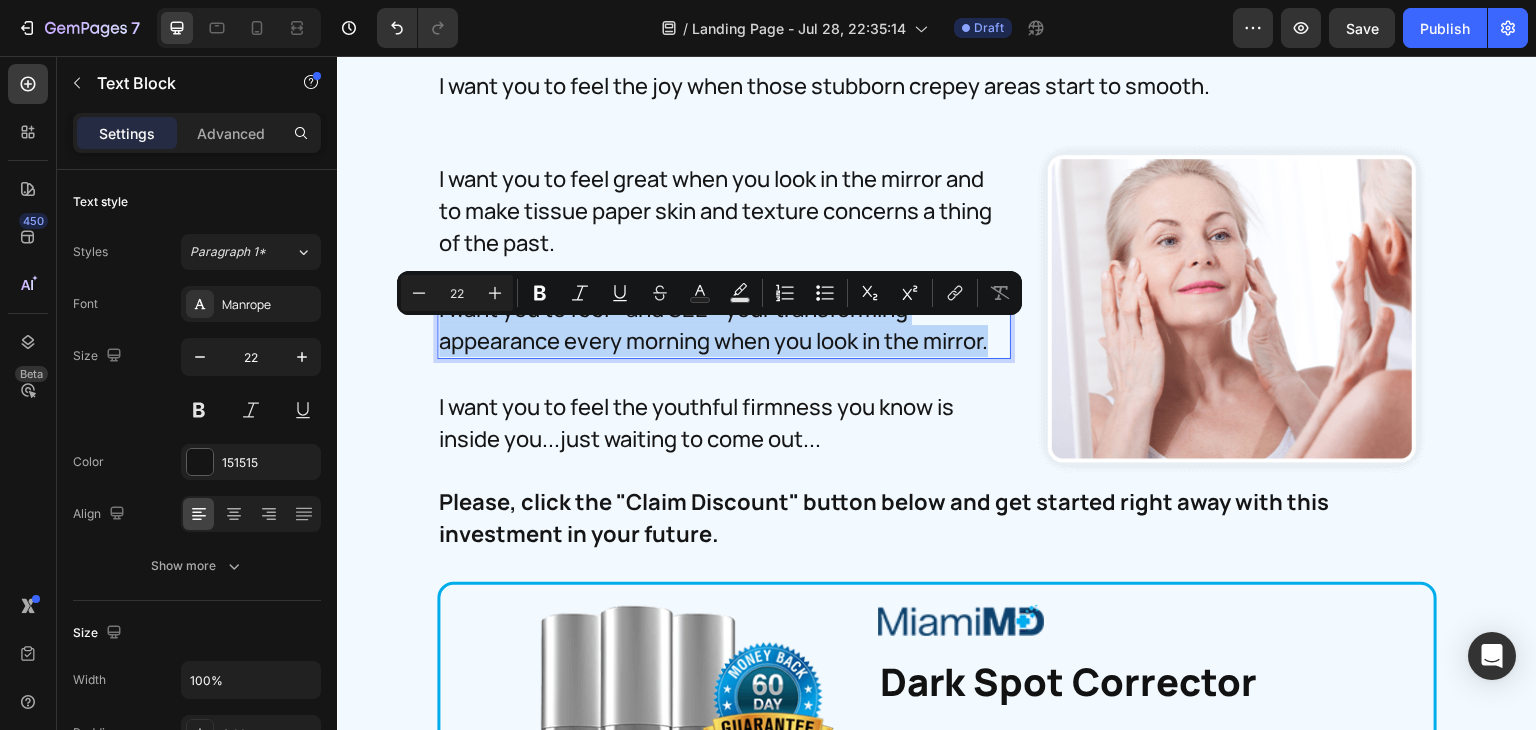 copy on "I want you to feel - and SEE - your transforming appearance every morning when you look in the mirror." 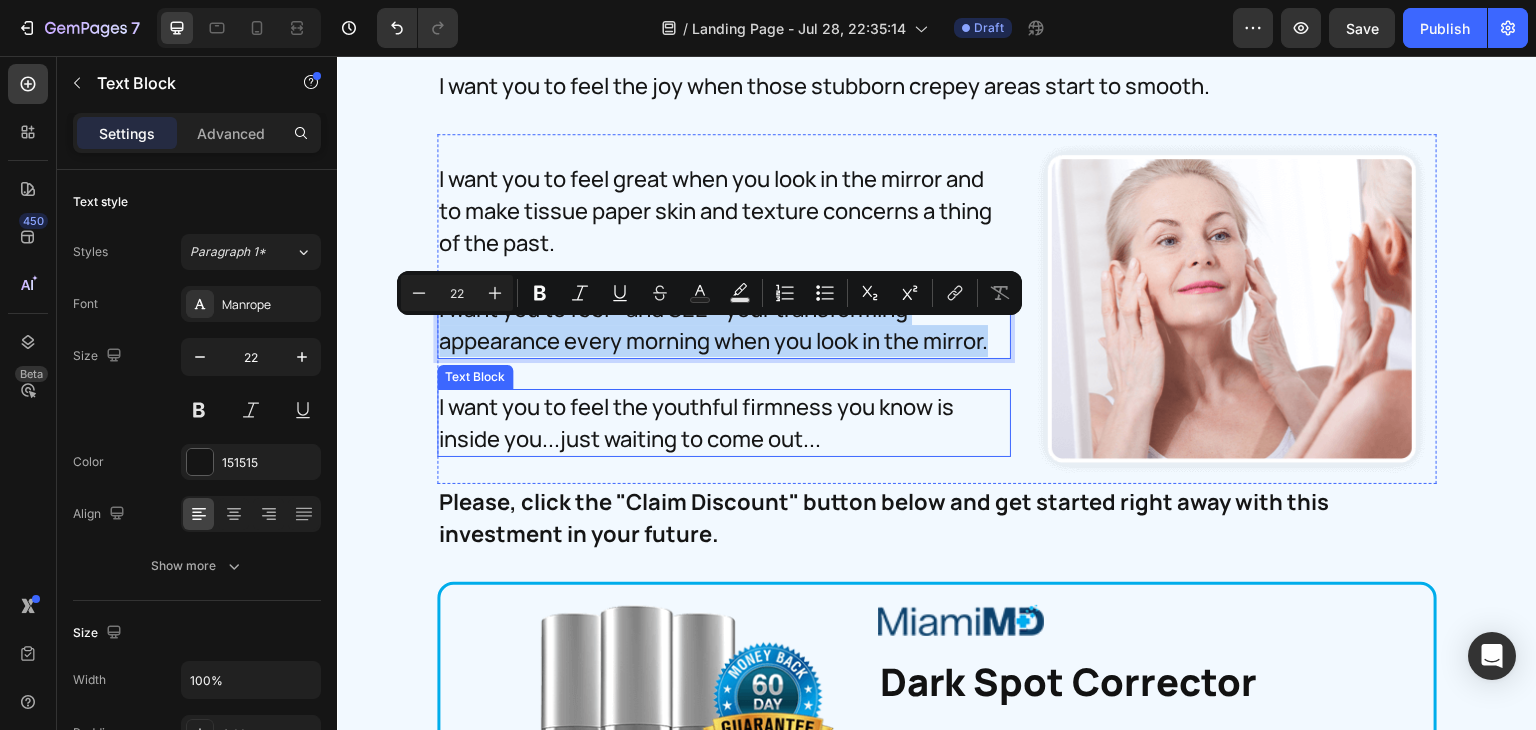 click on "I want you to feel the youthful firmness you know is inside you...just waiting to come out..." at bounding box center (724, 423) 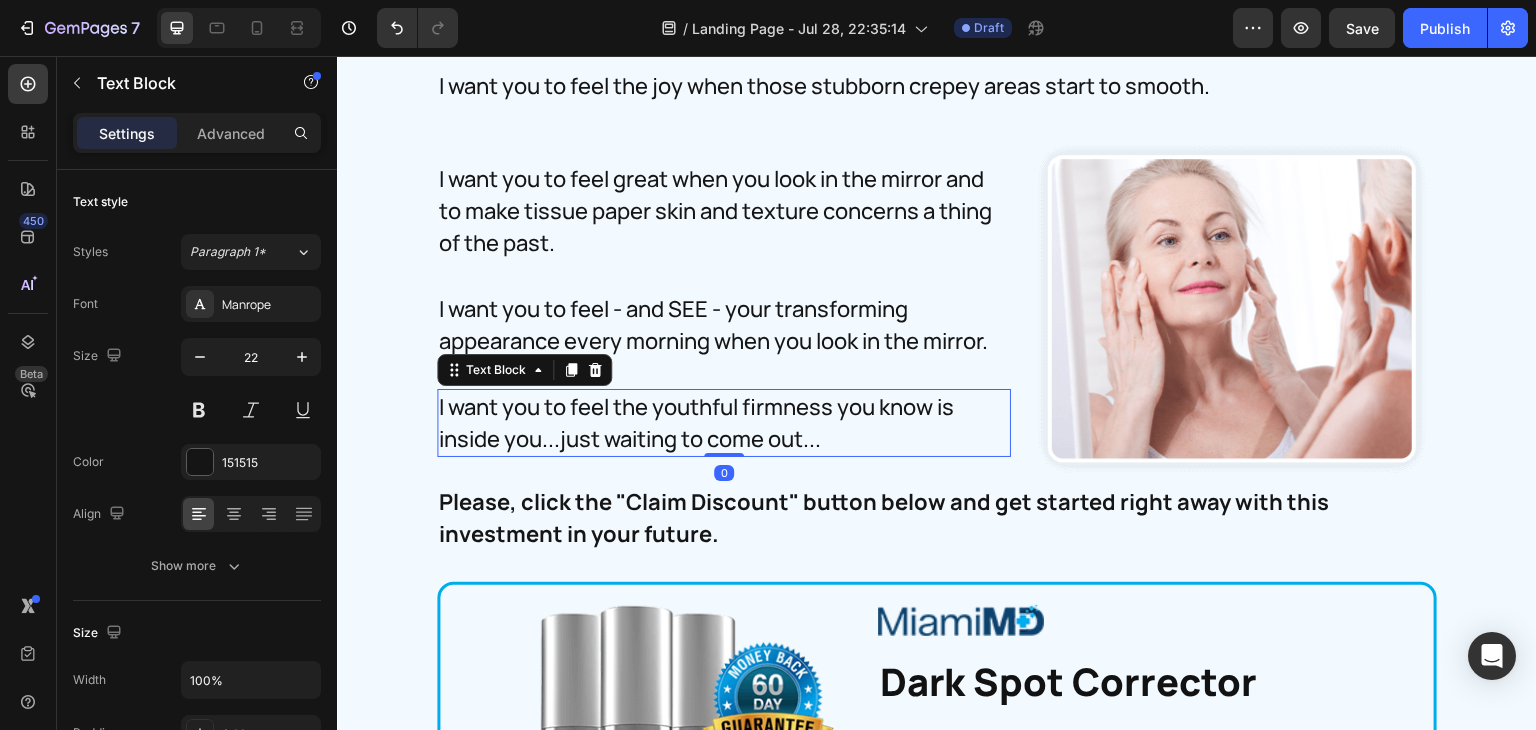 click on "I want you to feel the youthful firmness you know is inside you...just waiting to come out..." at bounding box center [724, 423] 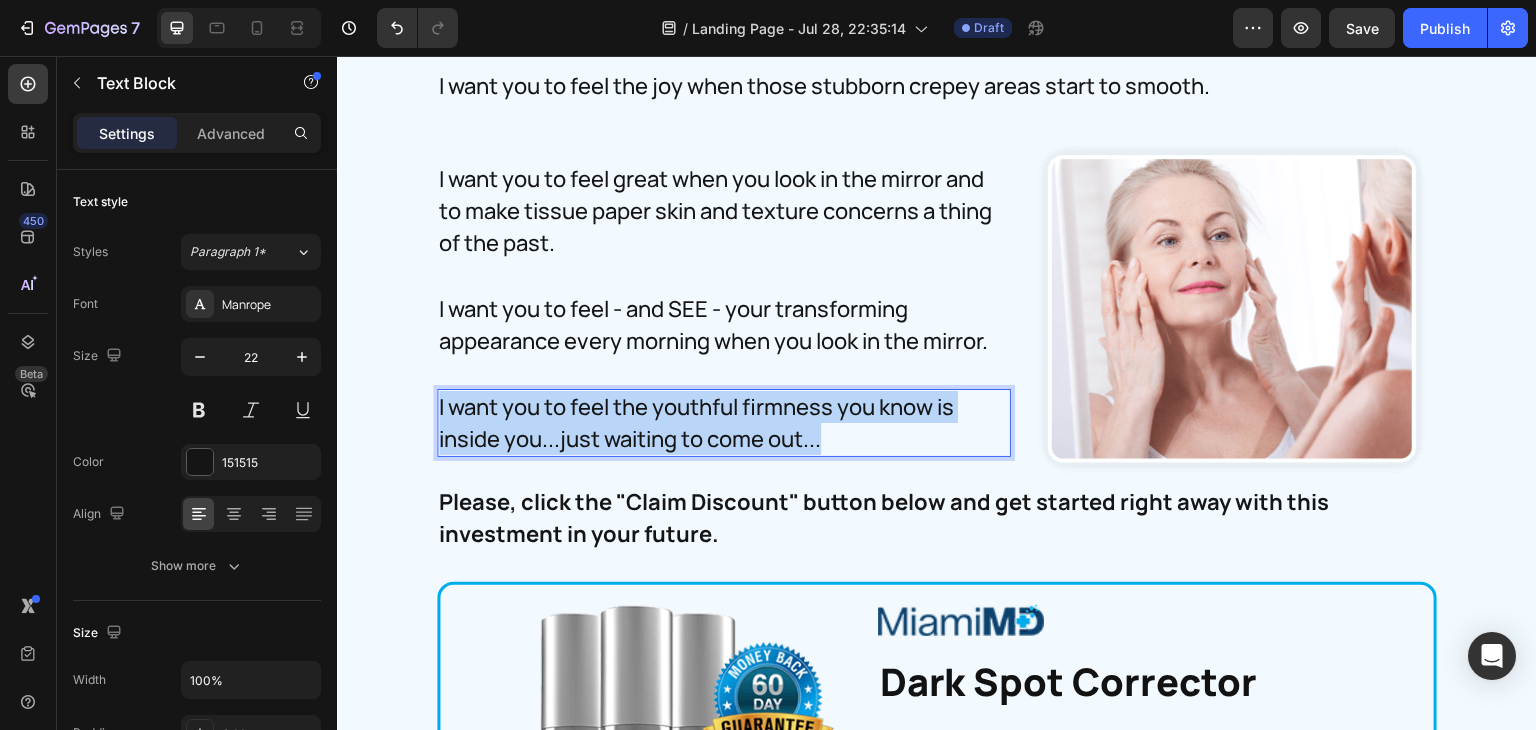 click on "I want you to feel the youthful firmness you know is inside you...just waiting to come out..." at bounding box center (724, 423) 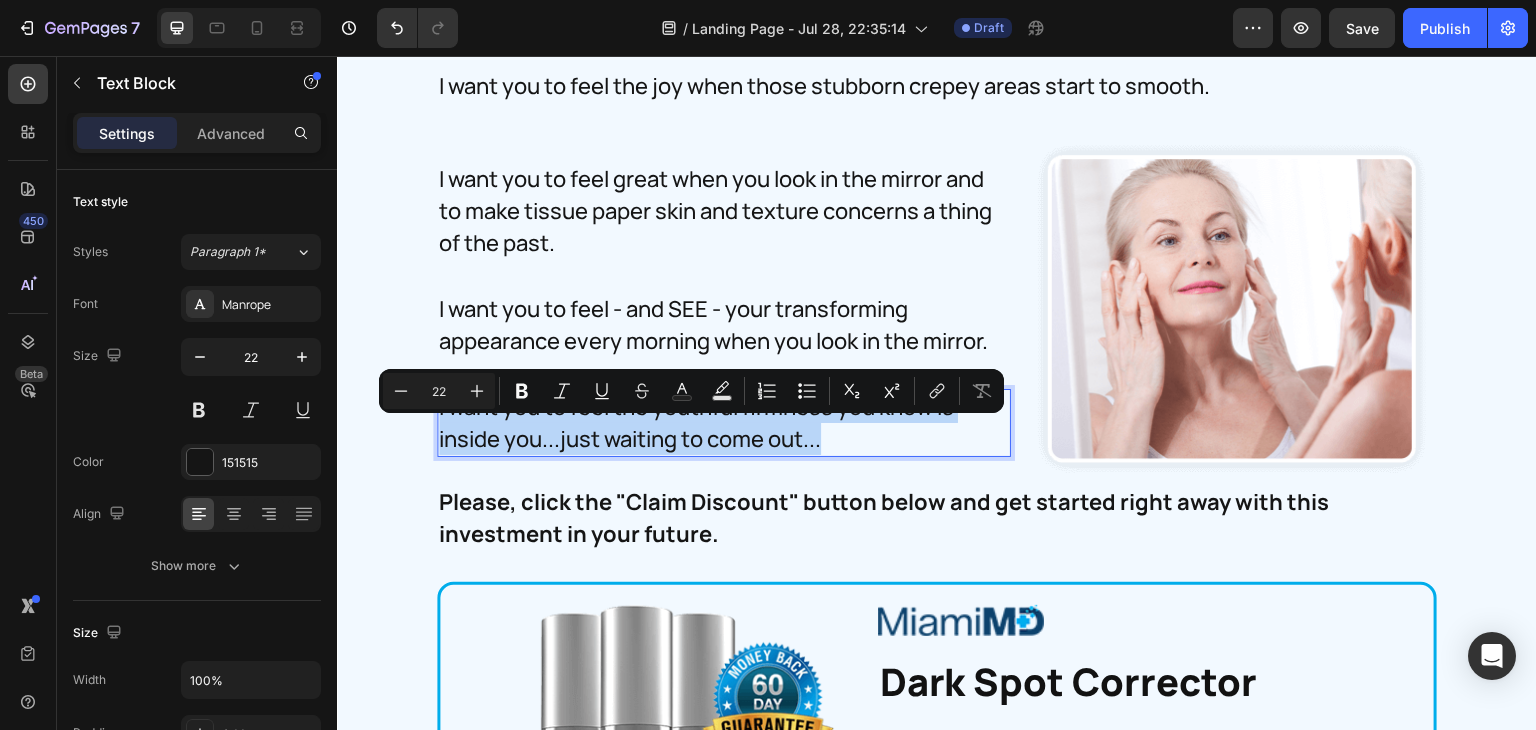 copy on "I want you to feel the youthful firmness you know is inside you...just waiting to come out..." 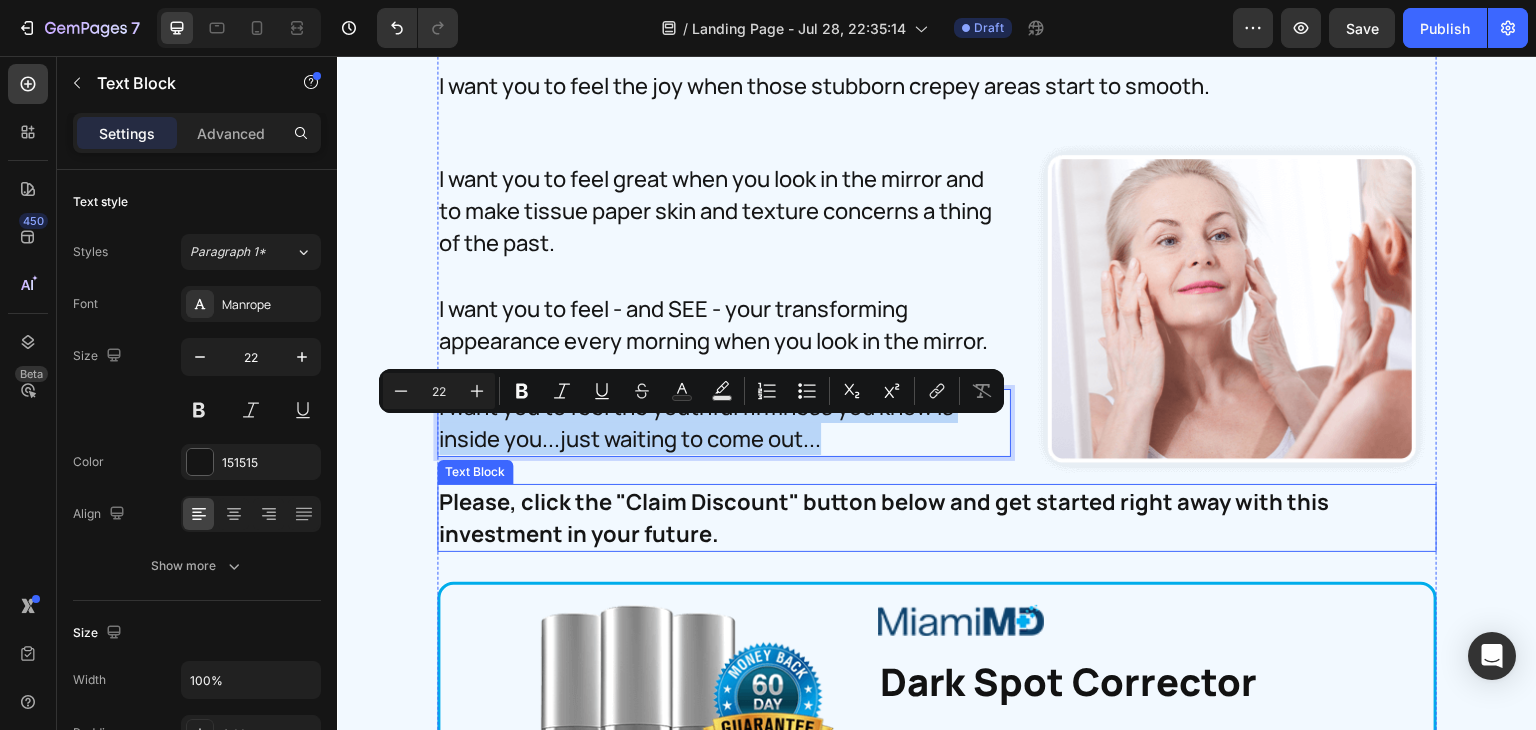 click on "Please, click the "Claim Discount" button below and get started right away with this investment in your future." at bounding box center [937, 518] 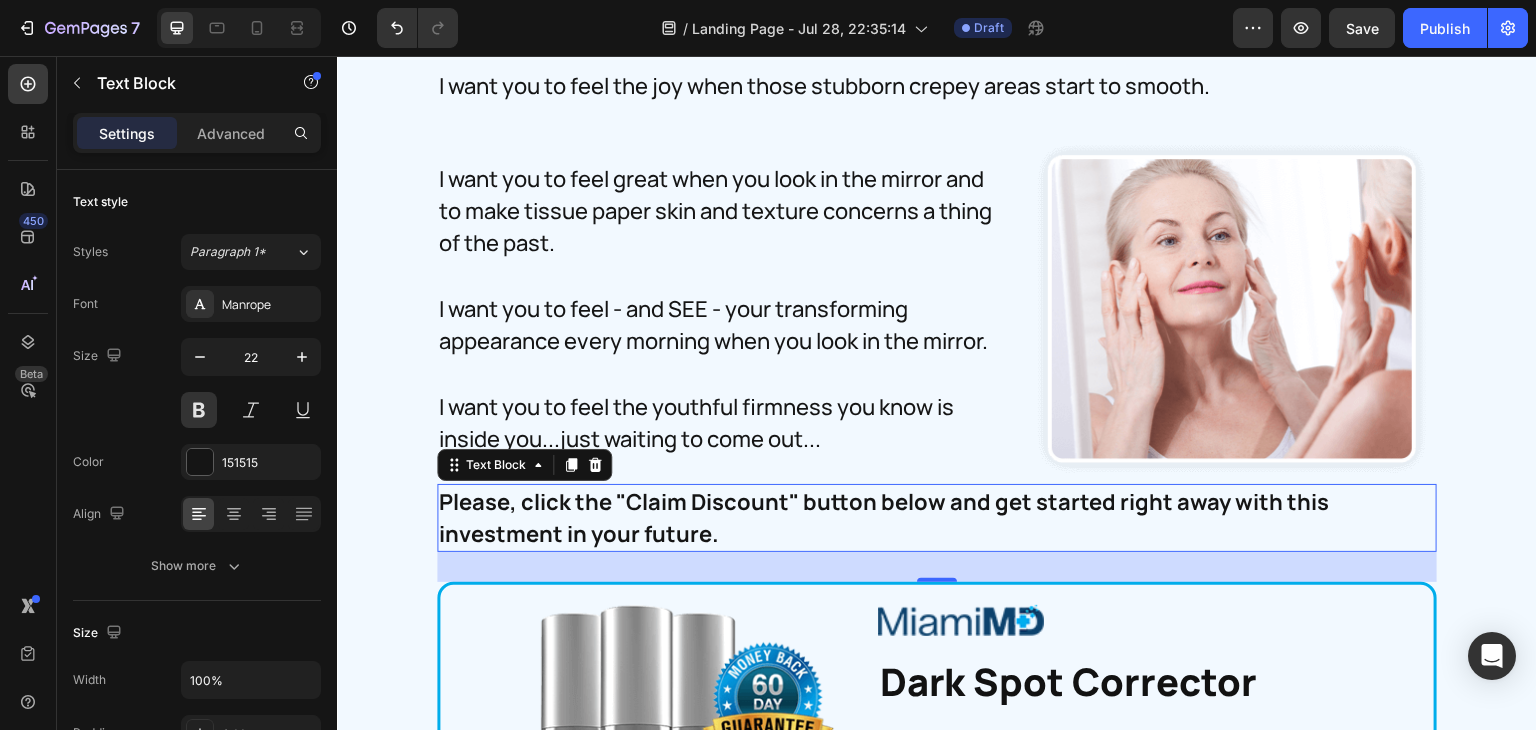 click on "Please, click the "Claim Discount" button below and get started right away with this investment in your future." at bounding box center (937, 518) 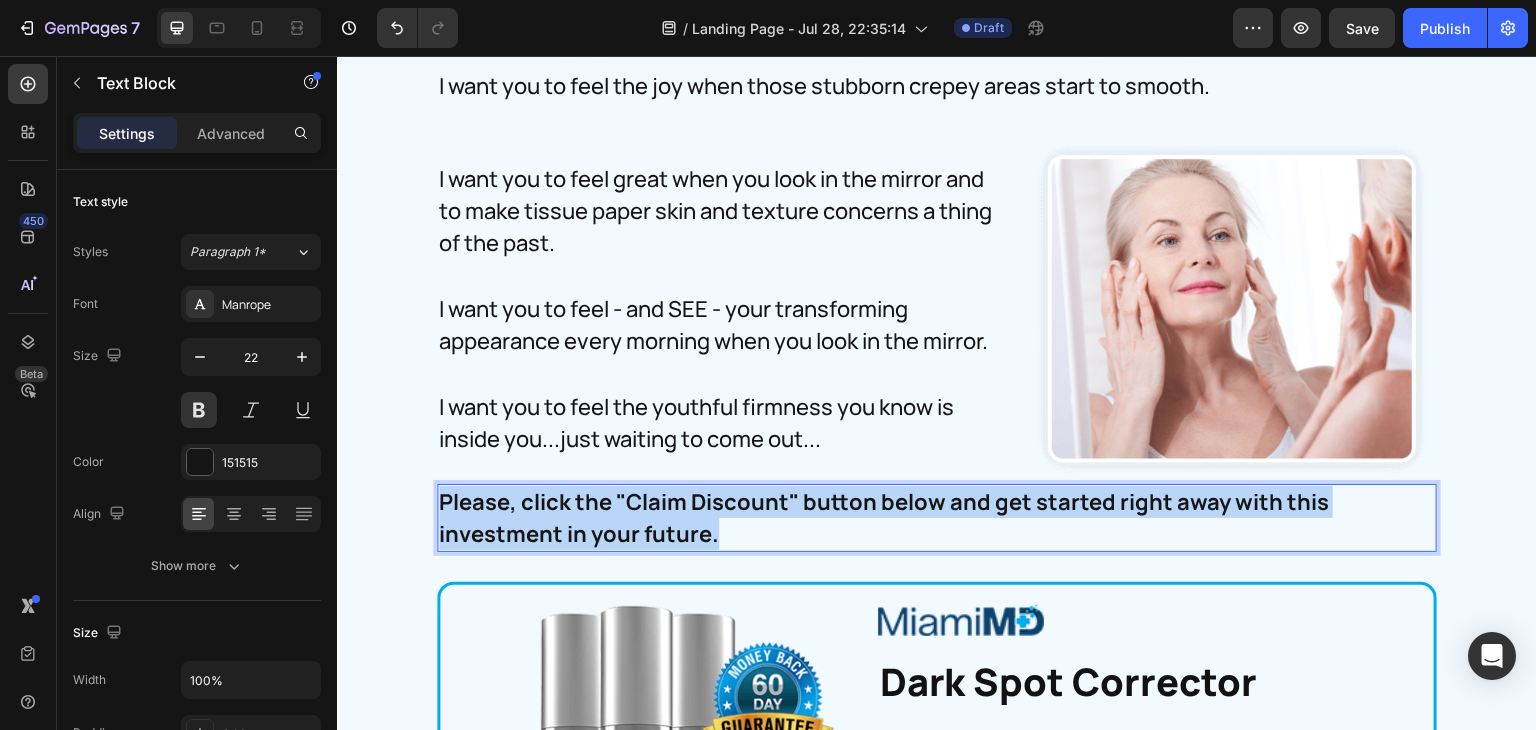 click on "Please, click the "Claim Discount" button below and get started right away with this investment in your future." at bounding box center (937, 518) 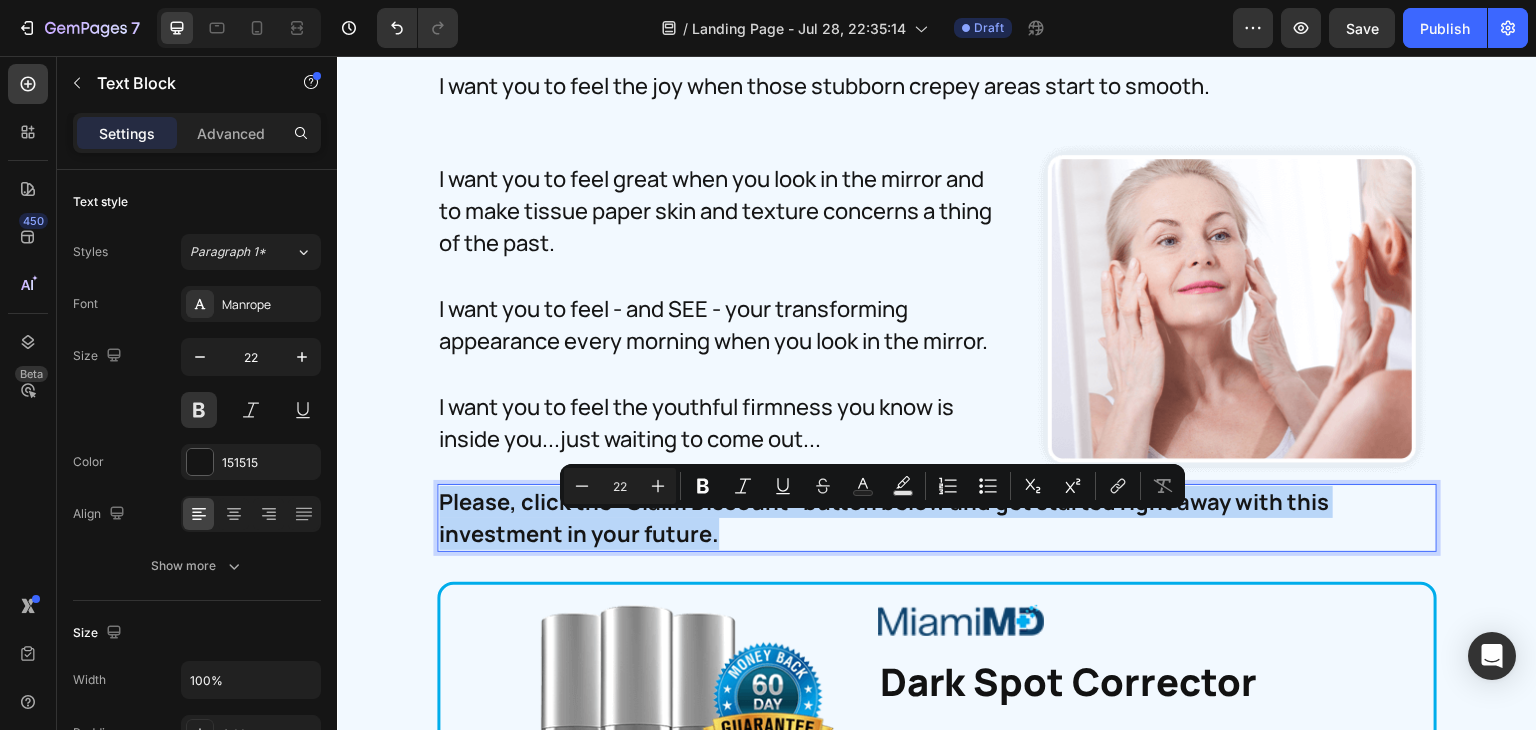 copy on "Please, click the "Claim Discount" button below and get started right away with this investment in your future." 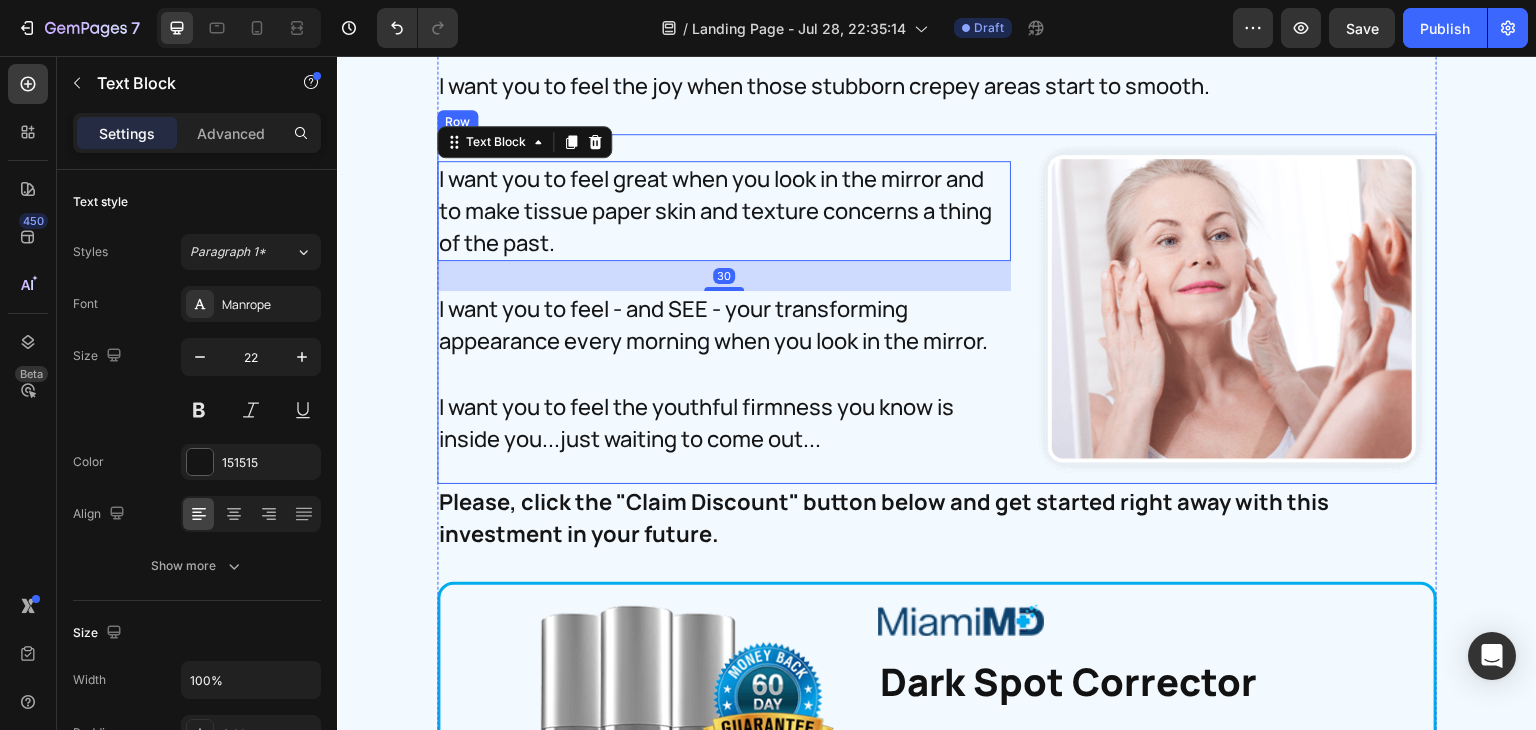 drag, startPoint x: 815, startPoint y: 180, endPoint x: 822, endPoint y: 156, distance: 25 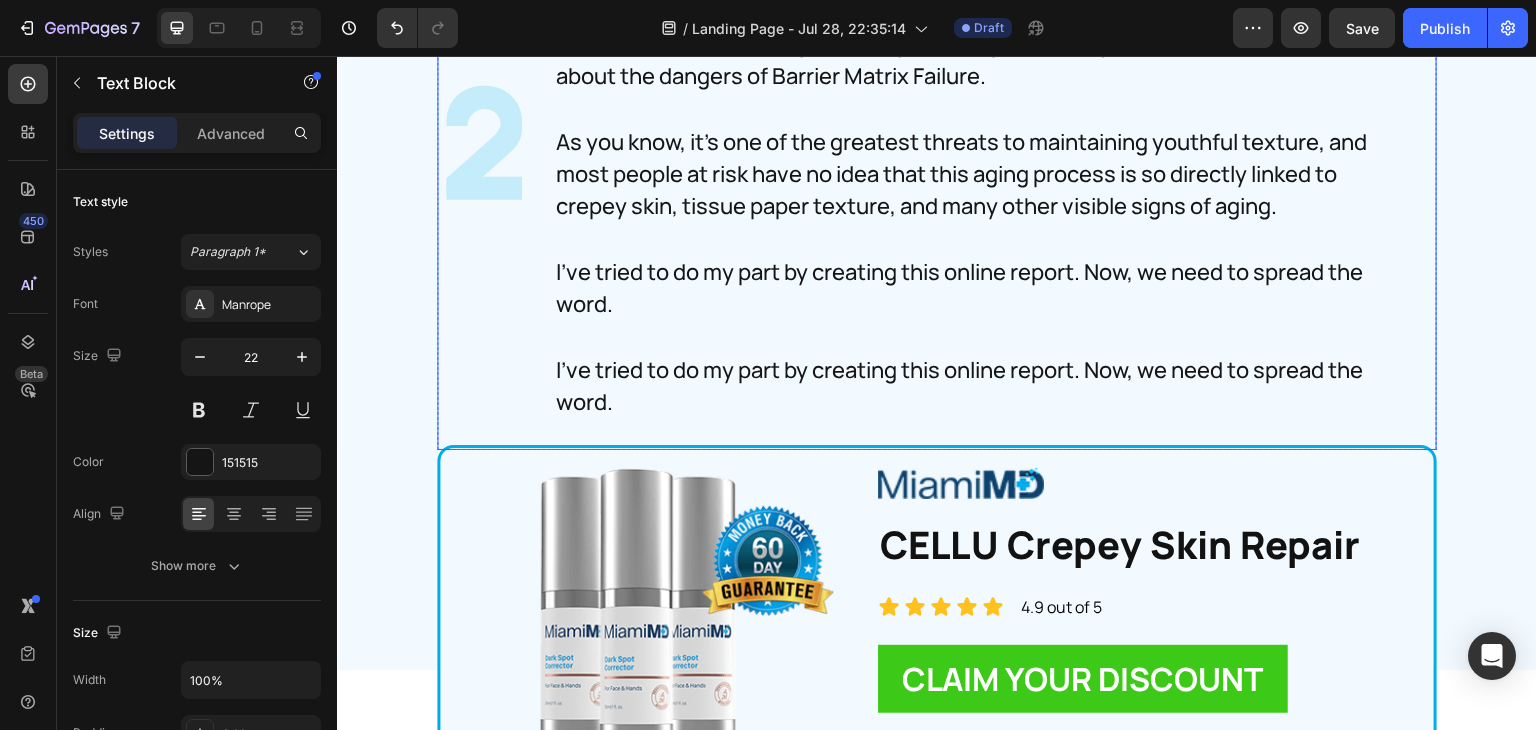 scroll, scrollTop: 30888, scrollLeft: 0, axis: vertical 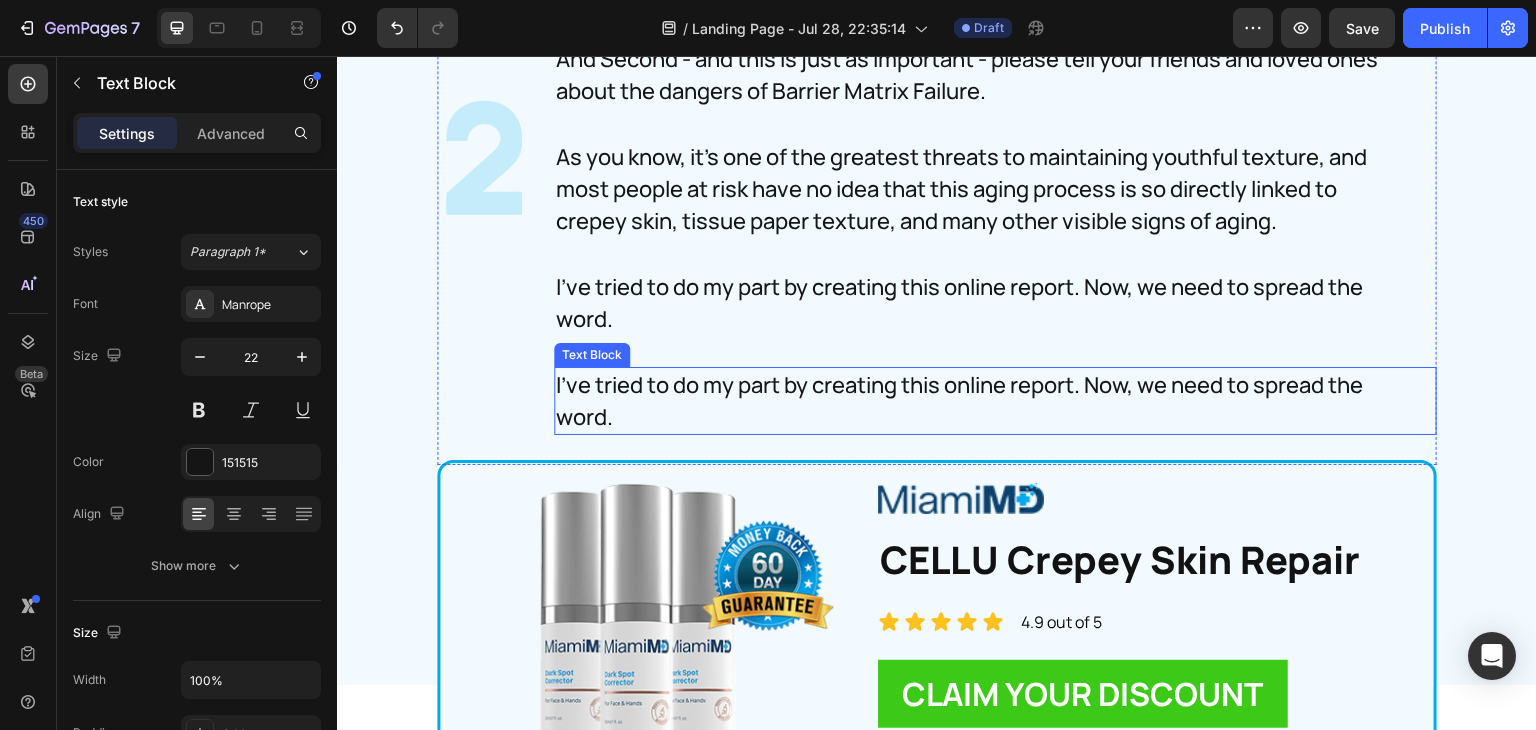 click on "I've tried to do my part by creating this online report. Now, we need to spread the word." at bounding box center (978, 401) 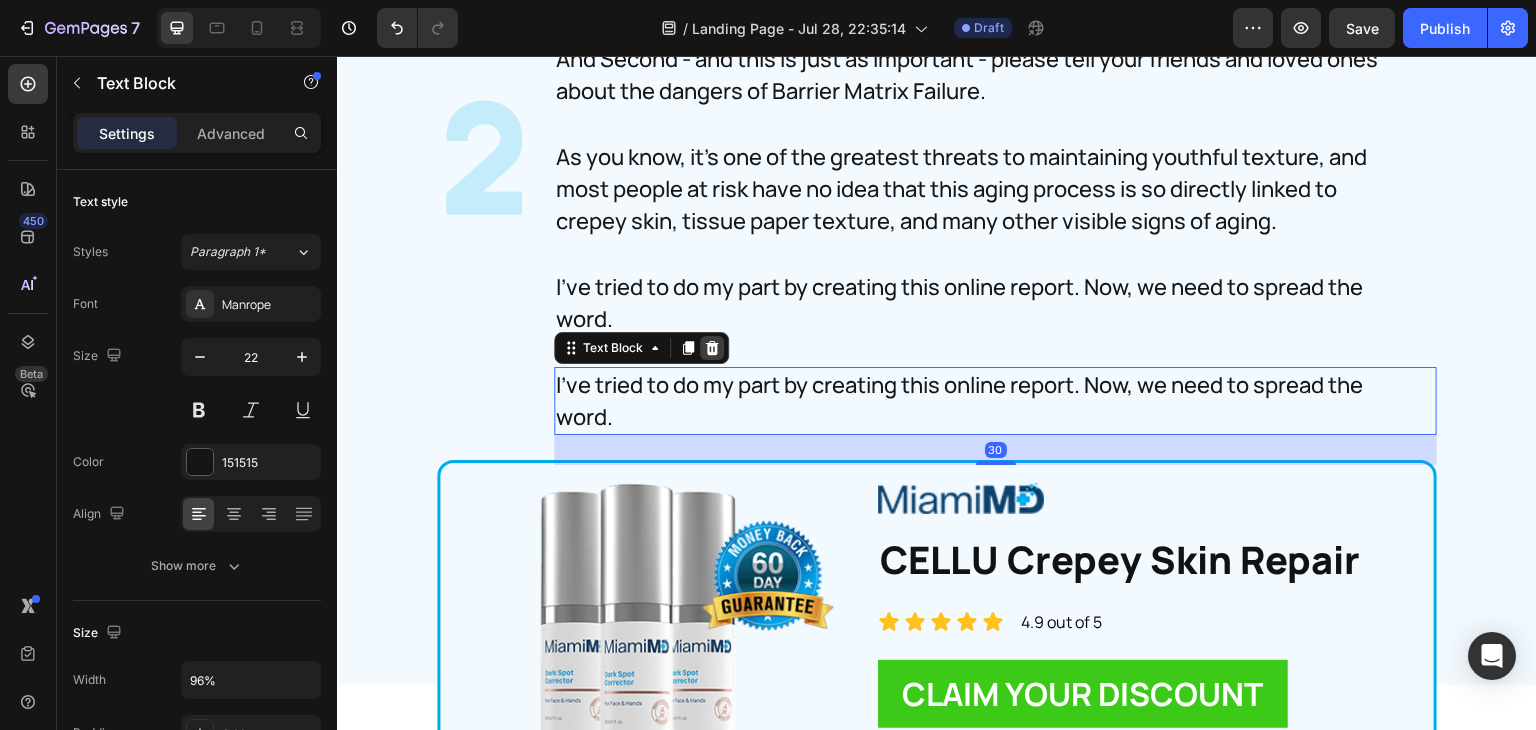 click 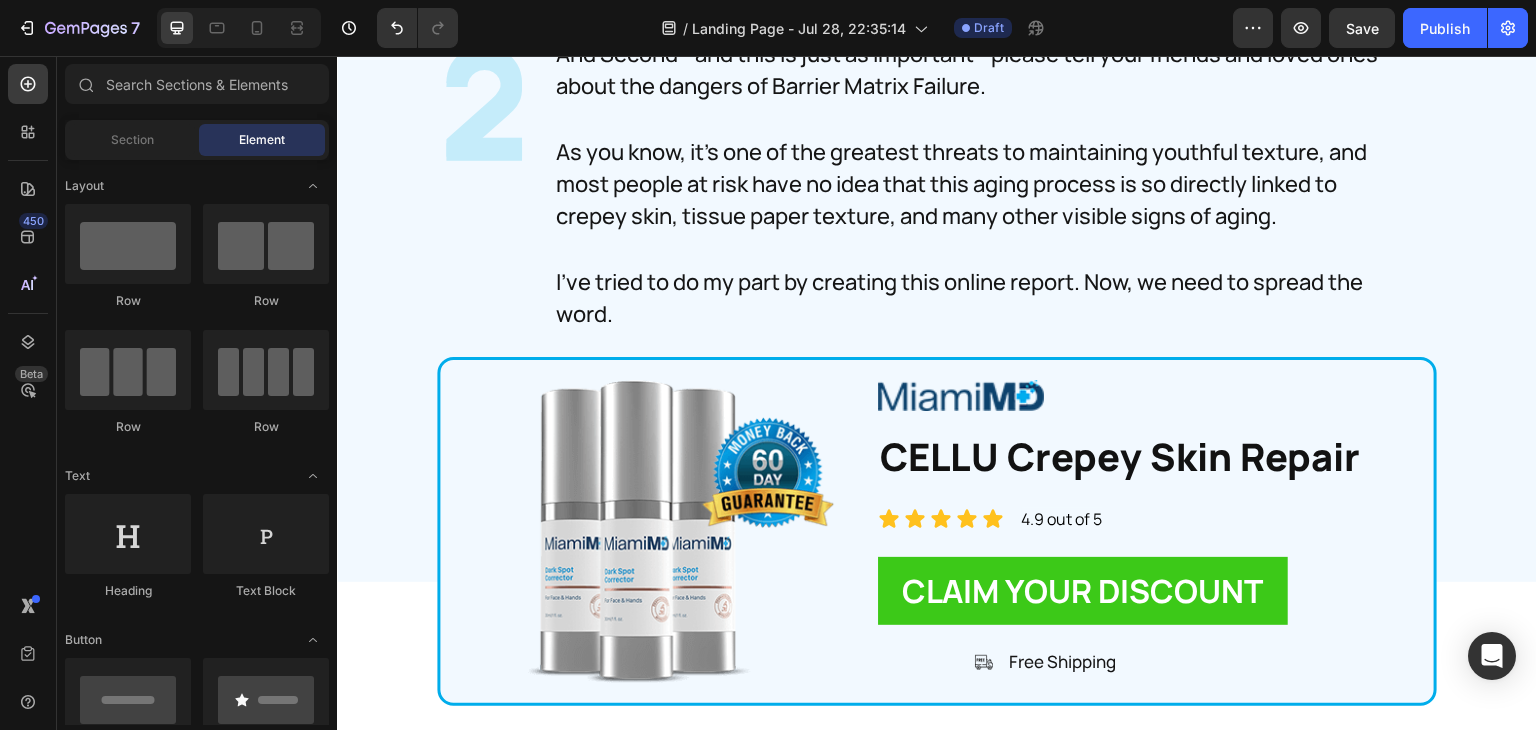 scroll, scrollTop: 30833, scrollLeft: 0, axis: vertical 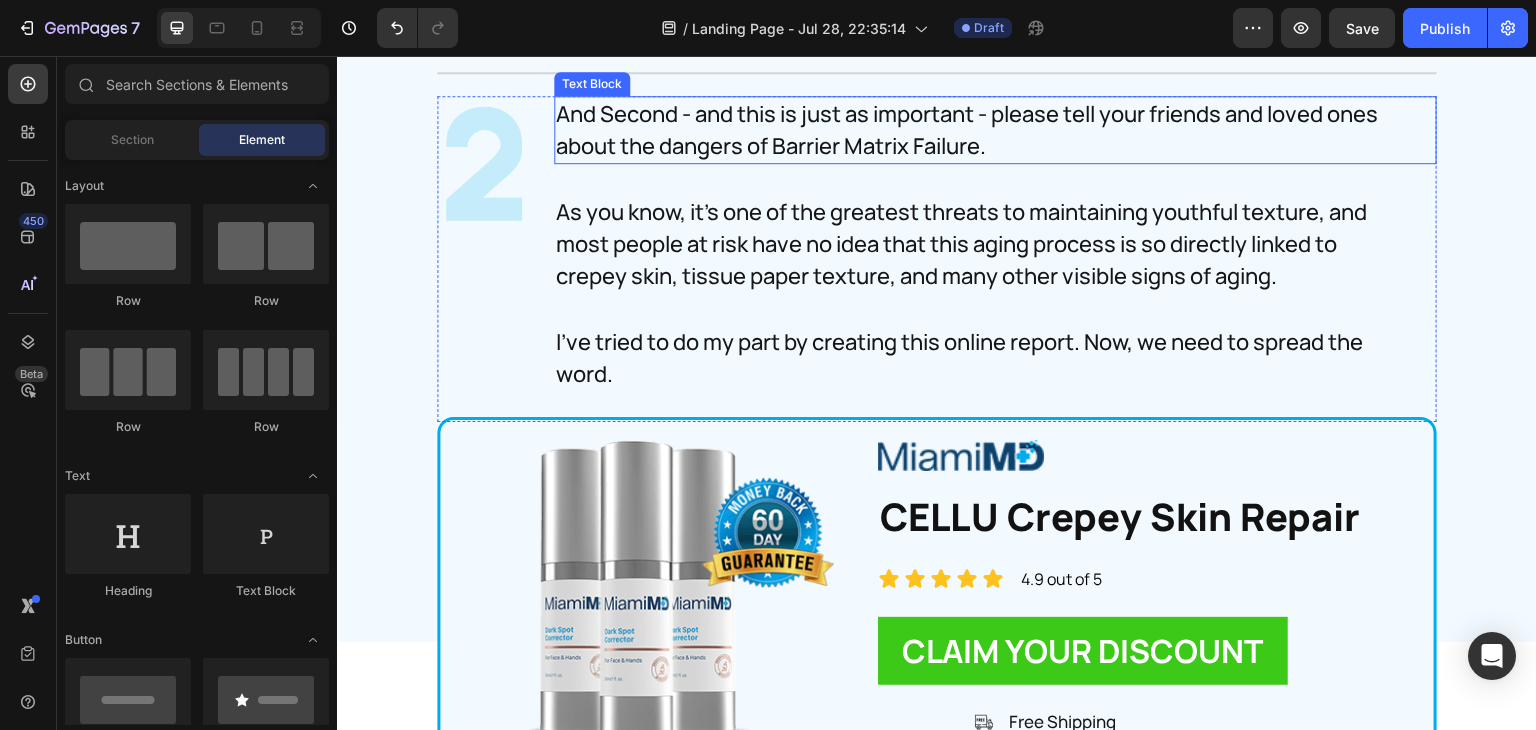 click on "And Second - and this is just as important - please tell your friends and loved ones about the dangers of Barrier Matrix Failure." at bounding box center [978, 130] 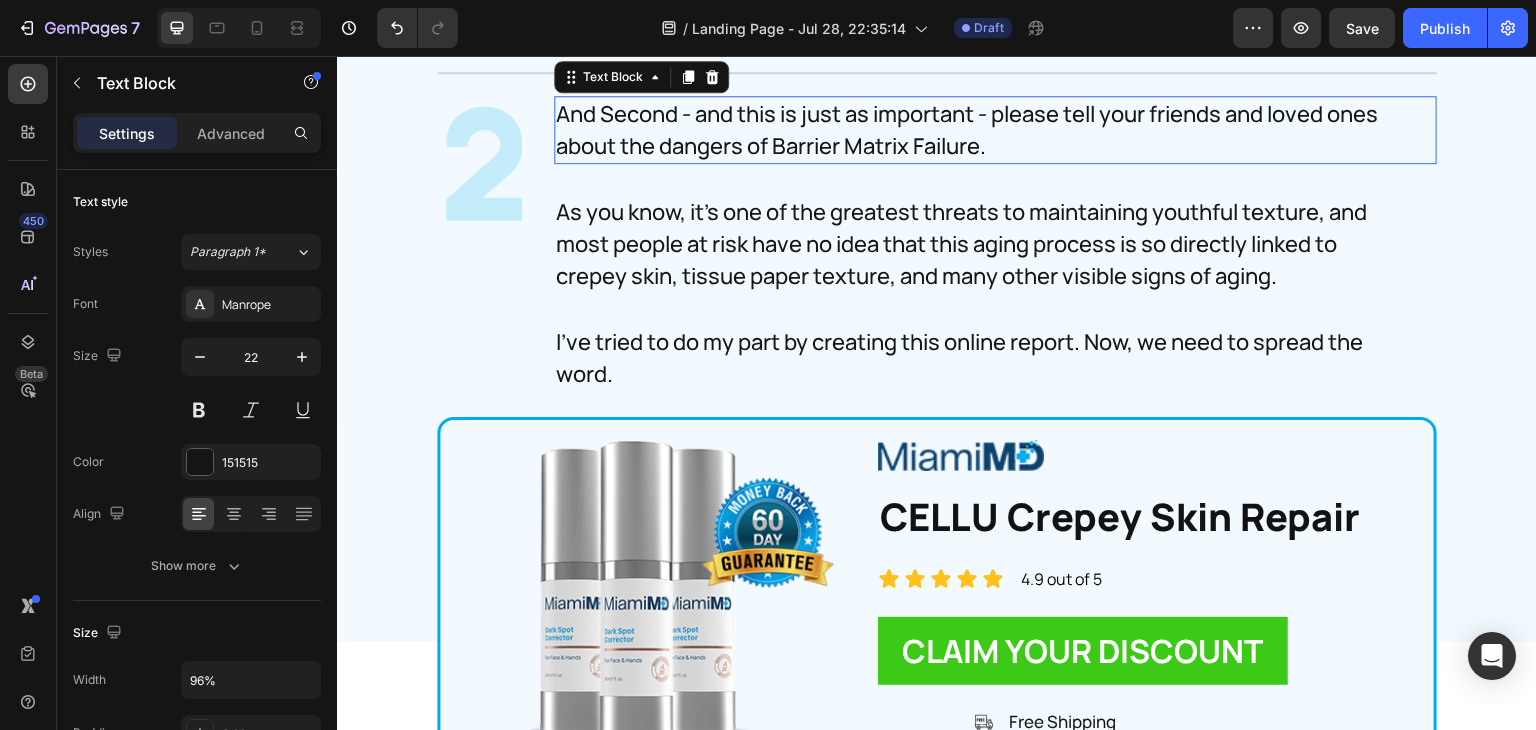 click on "And Second - and this is just as important - please tell your friends and loved ones about the dangers of Barrier Matrix Failure." at bounding box center [978, 130] 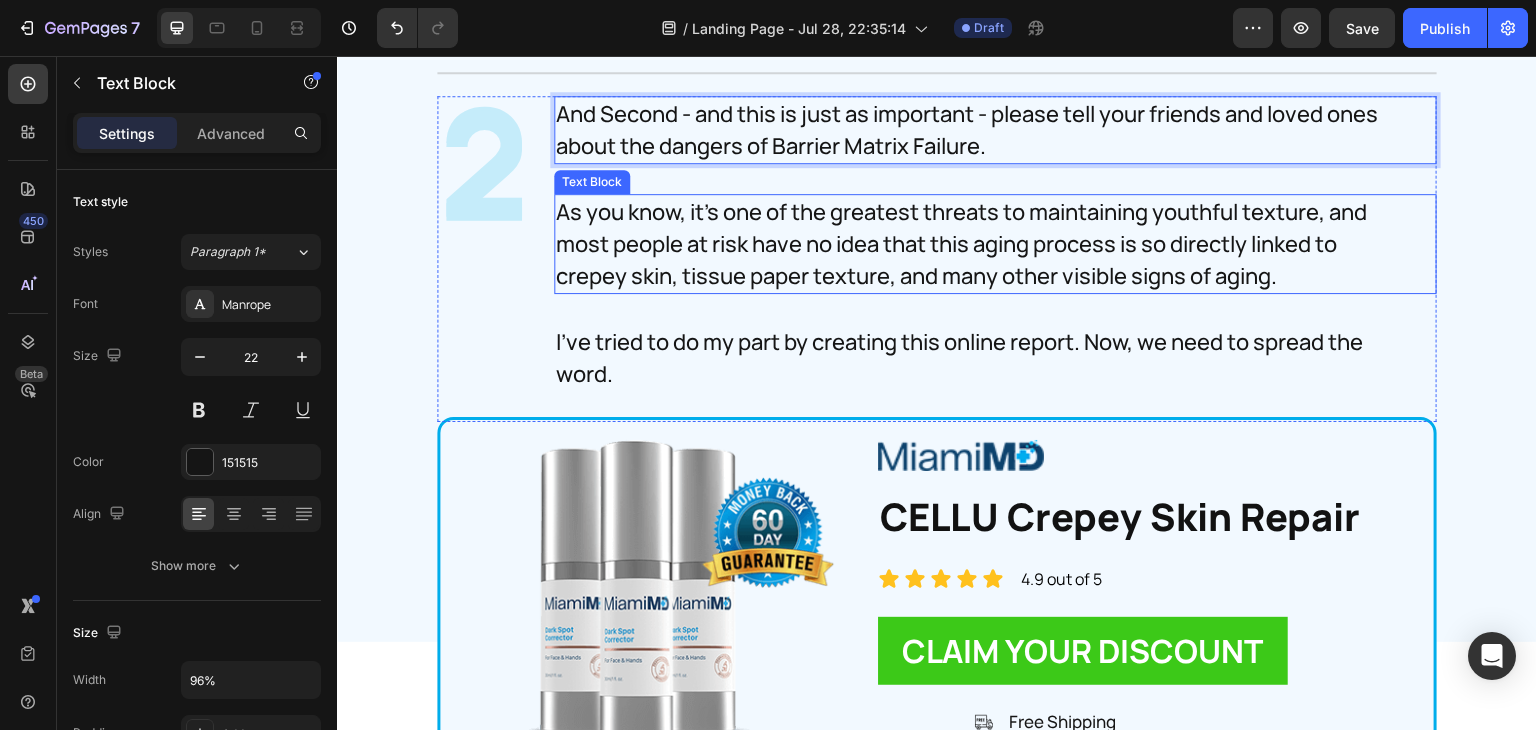 click on "As you know, it's one of the greatest threats to maintaining youthful texture, and most people at risk have no idea that this aging process is so directly linked to crepey skin, tissue paper texture, and many other visible signs of aging." at bounding box center [978, 244] 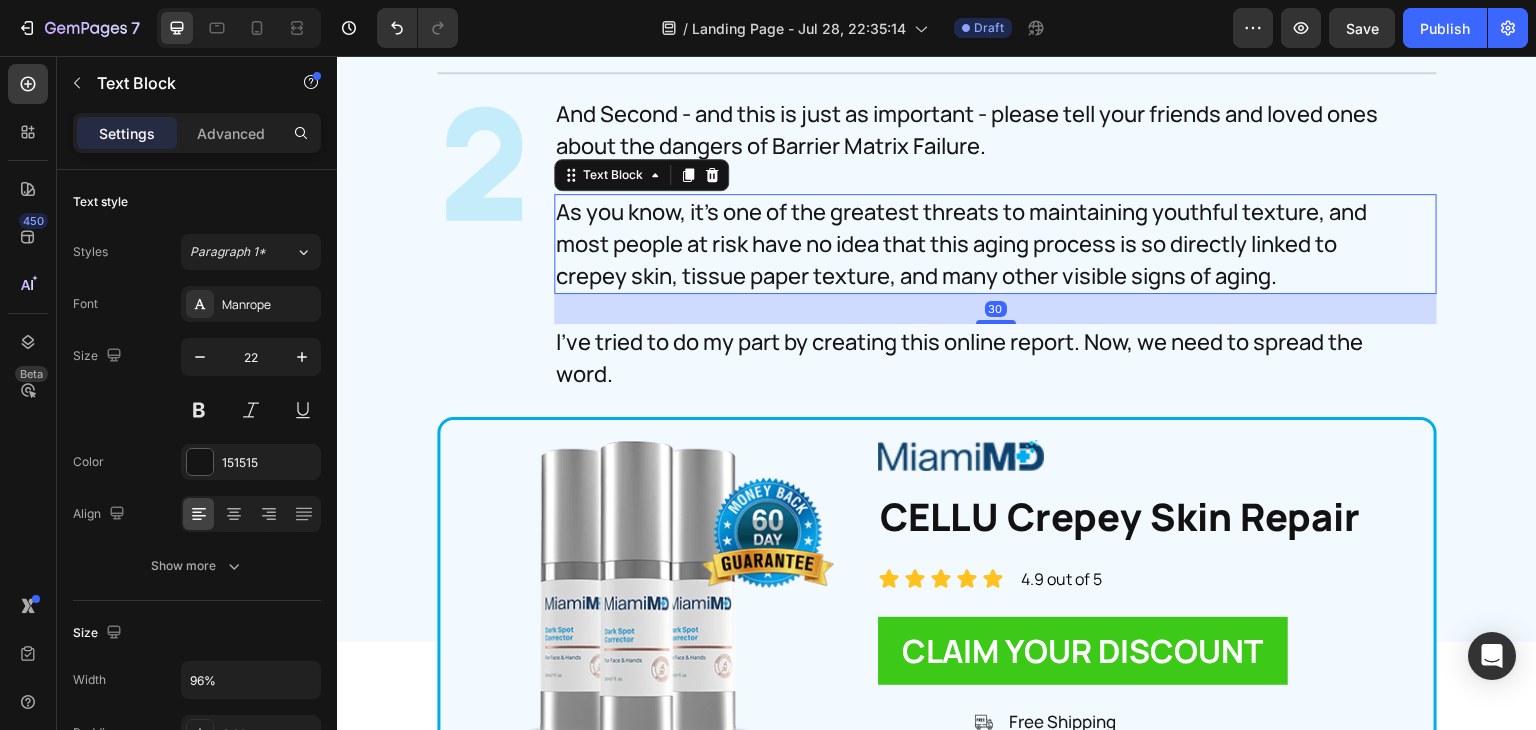 click on "As you know, it's one of the greatest threats to maintaining youthful texture, and most people at risk have no idea that this aging process is so directly linked to crepey skin, tissue paper texture, and many other visible signs of aging." at bounding box center [978, 244] 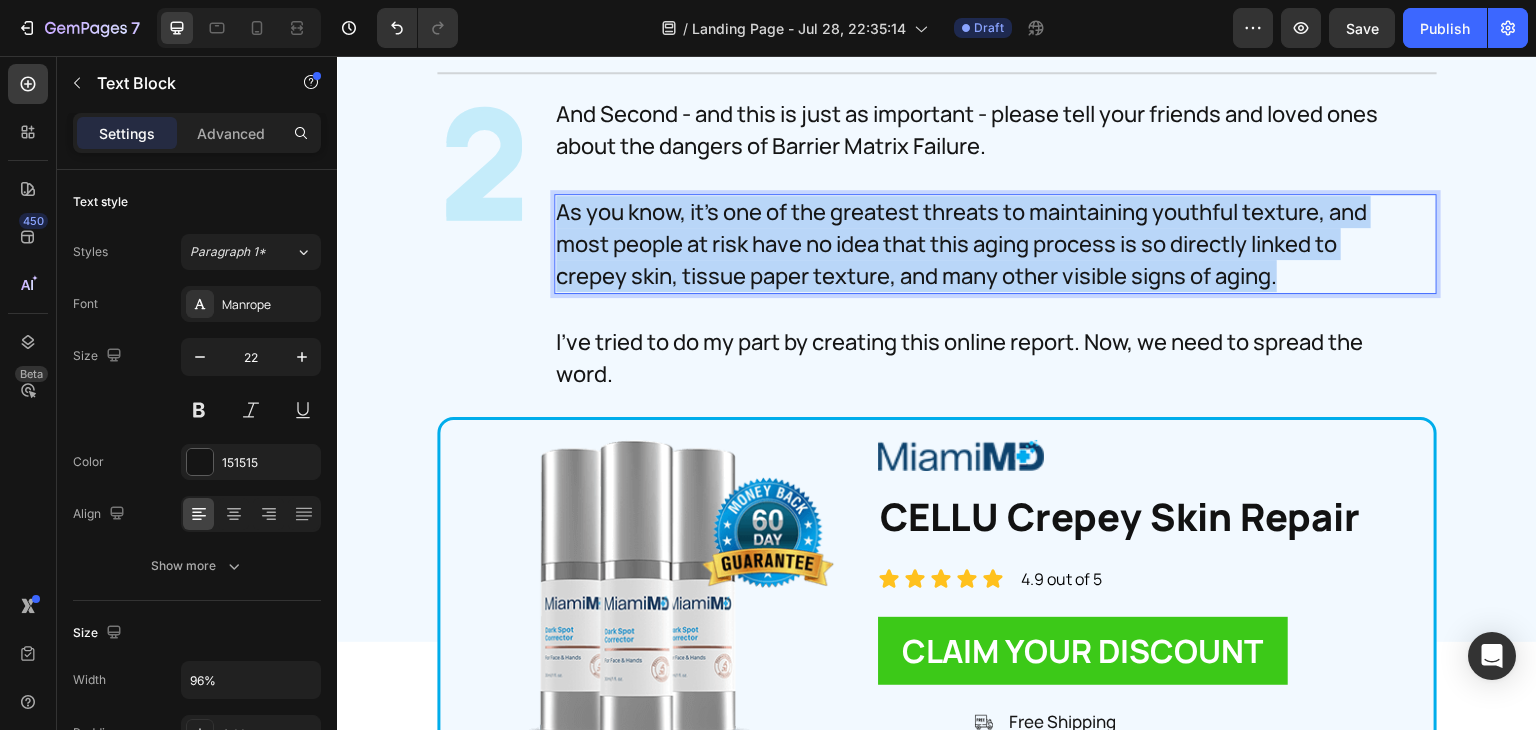 click on "As you know, it's one of the greatest threats to maintaining youthful texture, and most people at risk have no idea that this aging process is so directly linked to crepey skin, tissue paper texture, and many other visible signs of aging." at bounding box center (978, 244) 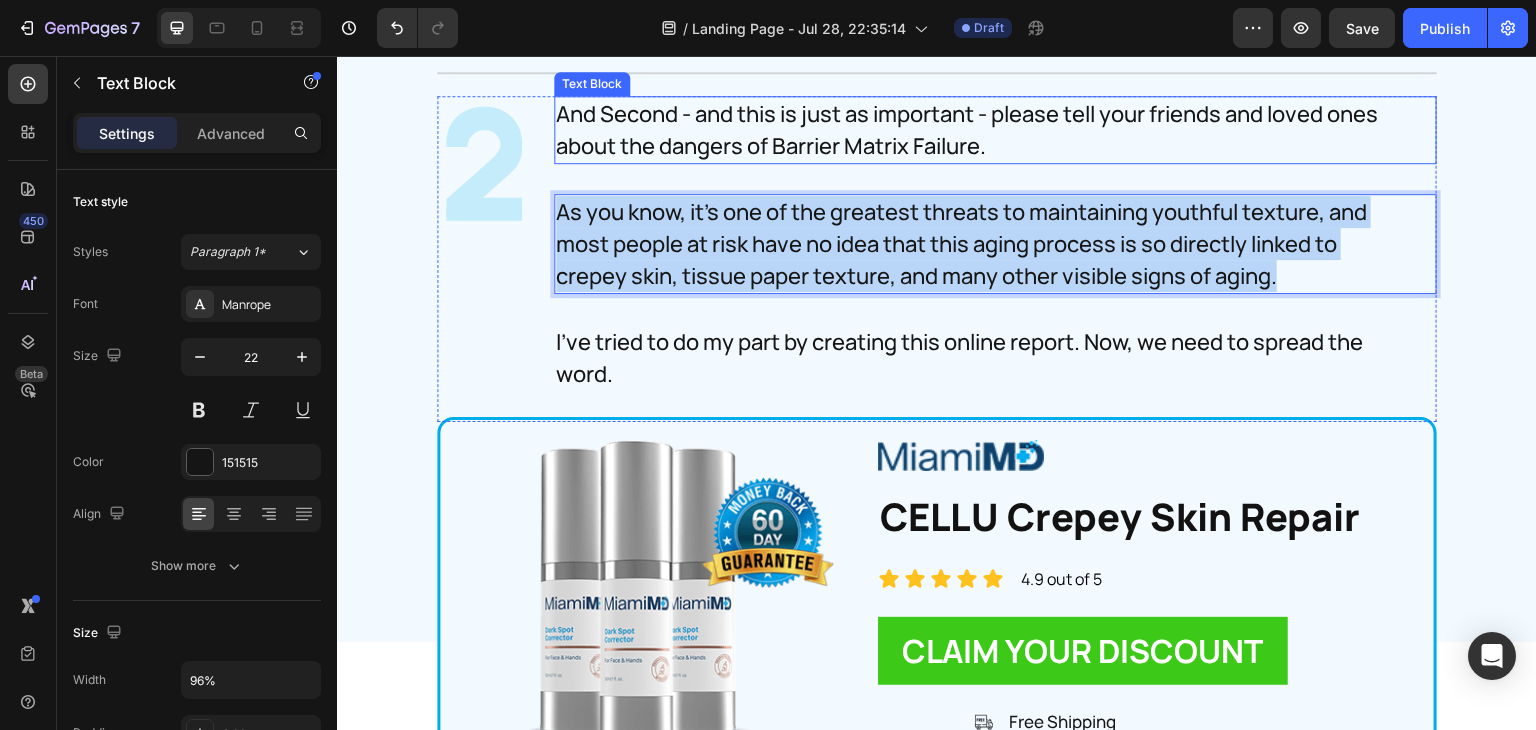 click on "And Second - and this is just as important - please tell your friends and loved ones about the dangers of Barrier Matrix Failure." at bounding box center (978, 130) 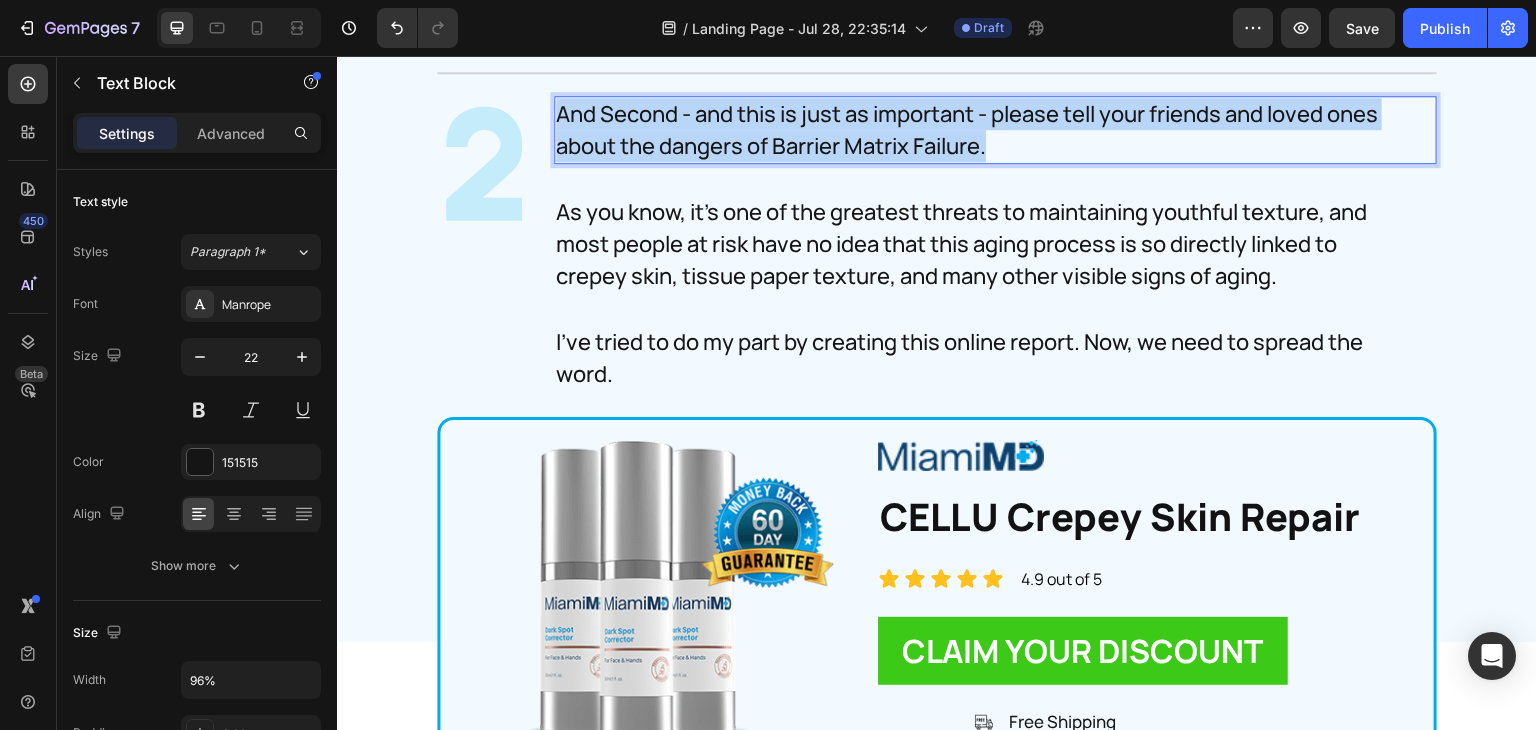click on "And Second - and this is just as important - please tell your friends and loved ones about the dangers of Barrier Matrix Failure." at bounding box center [978, 130] 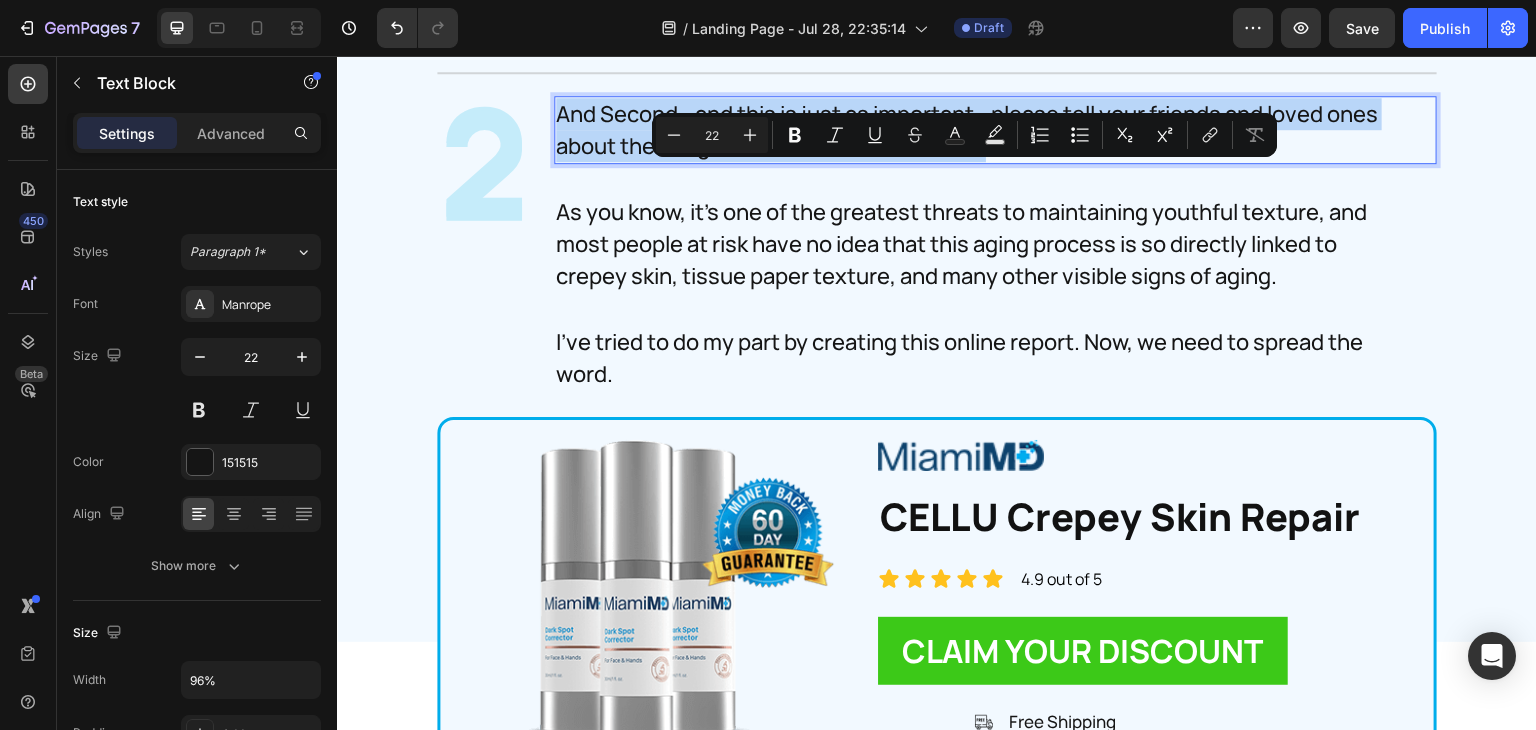 copy on "And Second - and this is just as important - please tell your friends and loved ones about the dangers of Barrier Matrix Failure." 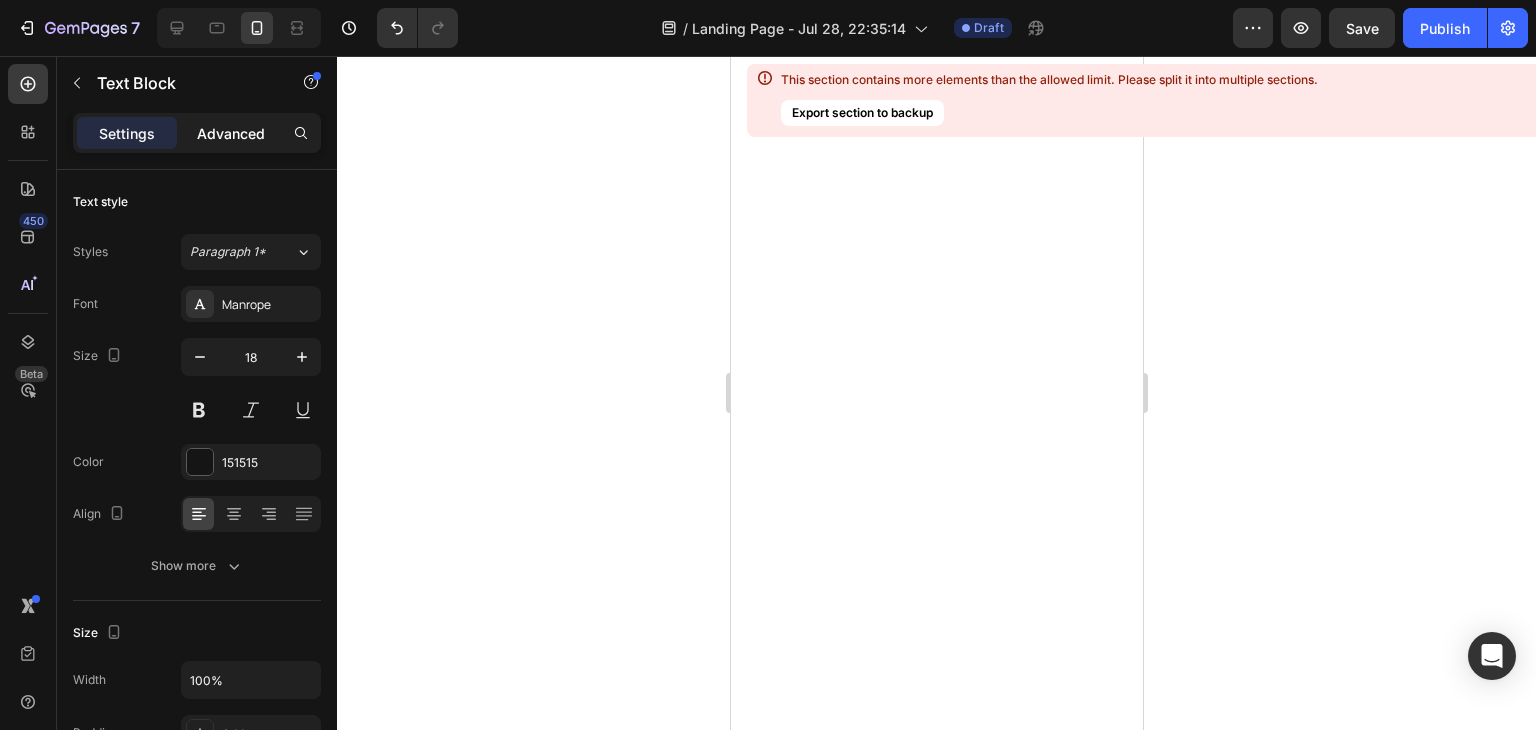 scroll, scrollTop: 0, scrollLeft: 0, axis: both 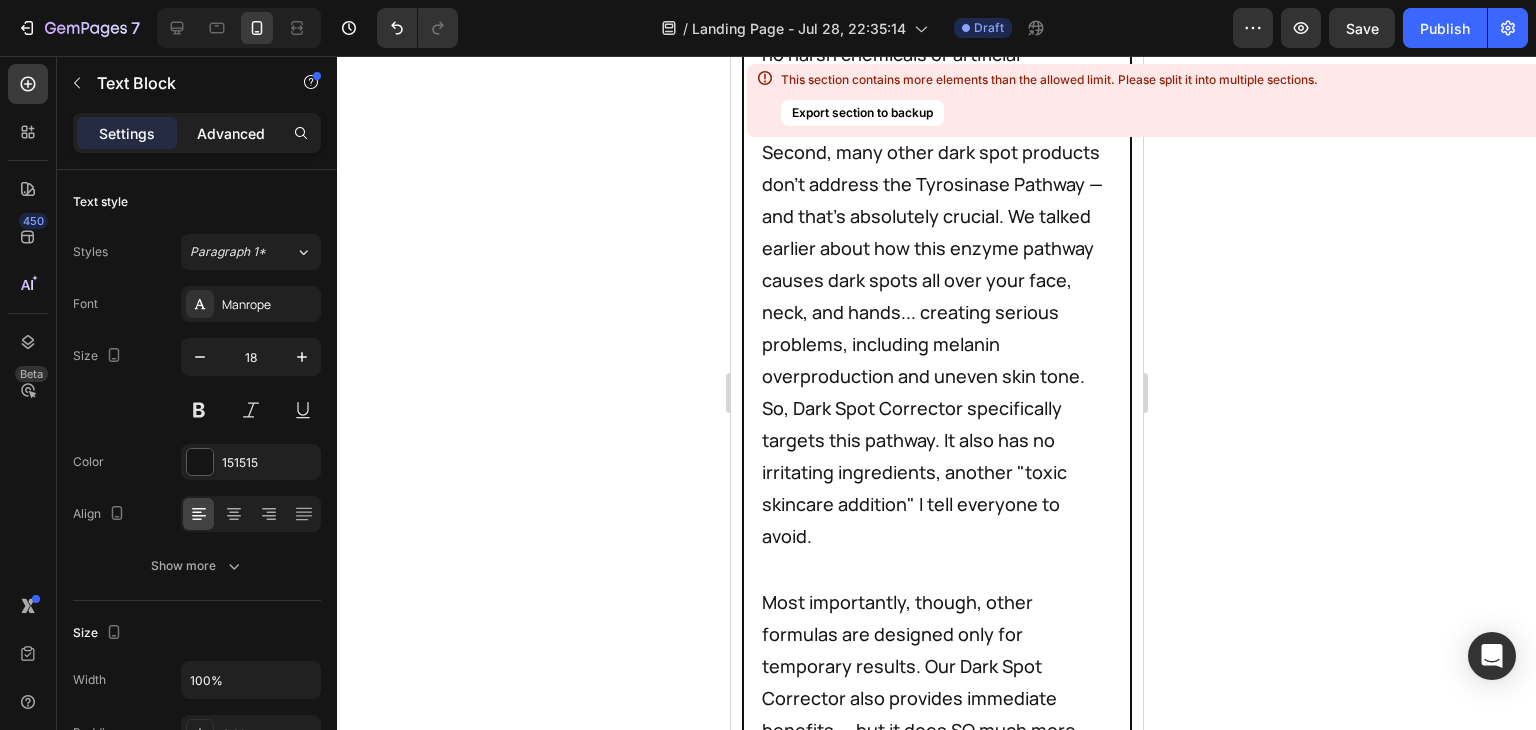 click on "Advanced" at bounding box center (231, 133) 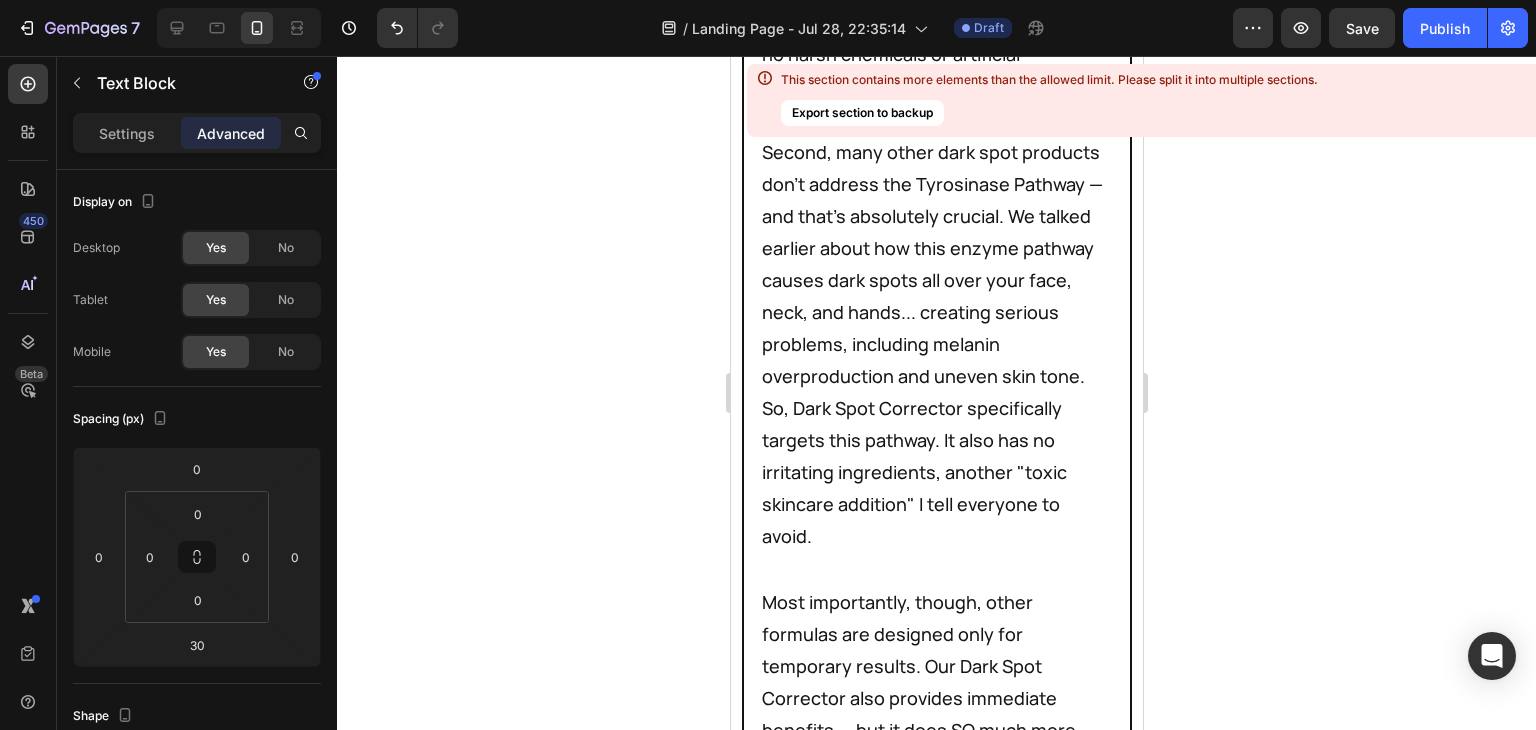 click on "Settings" 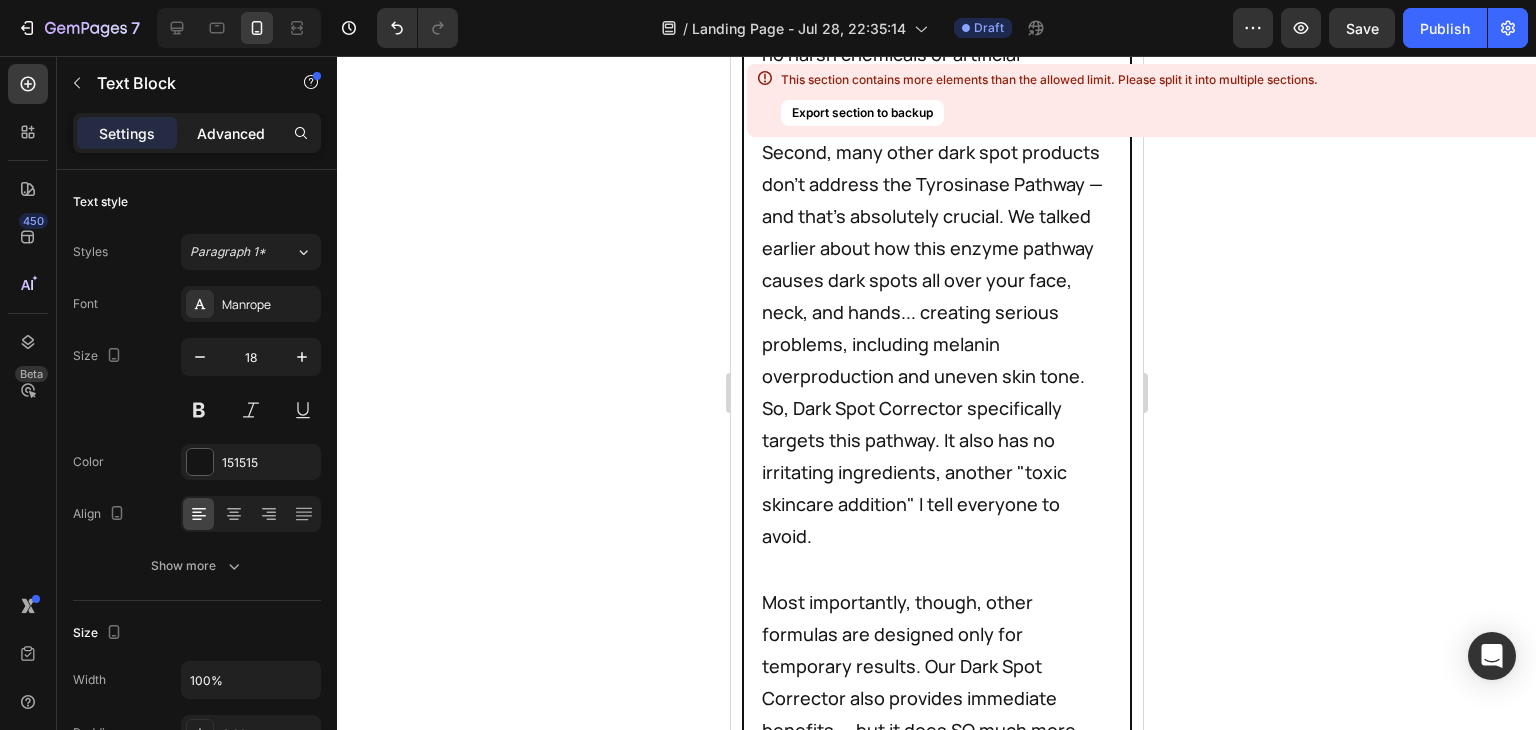 click on "Advanced" 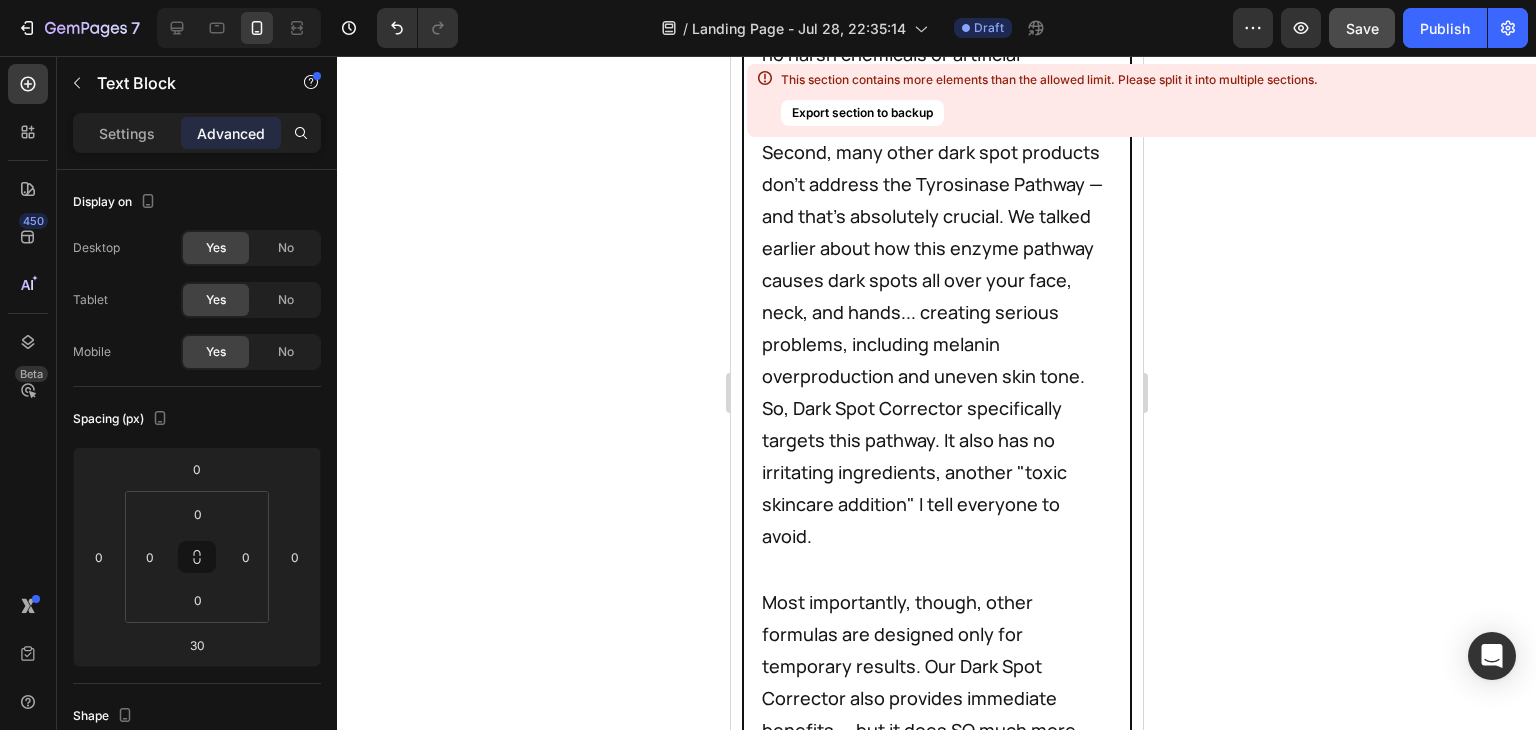 click on "Save" at bounding box center [1362, 28] 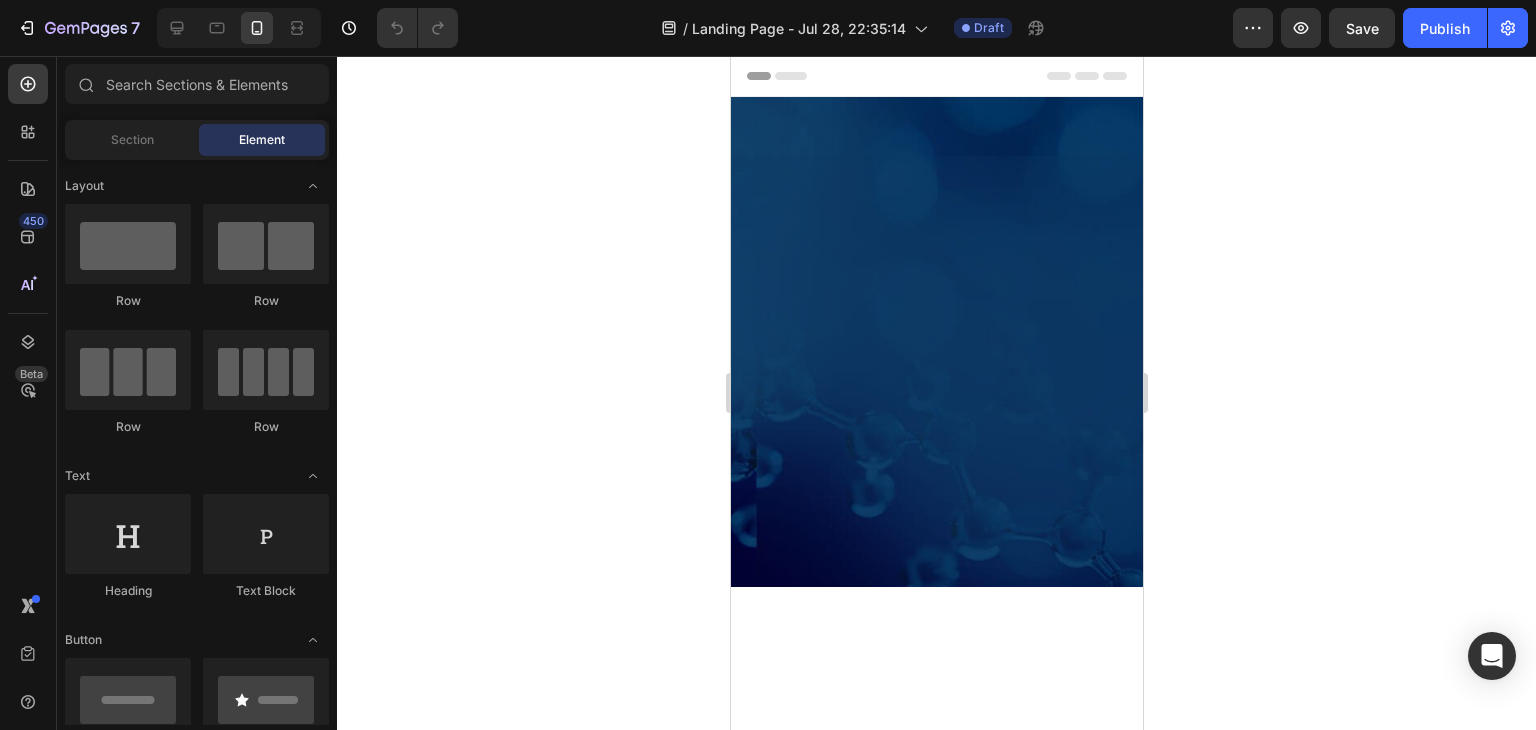 scroll, scrollTop: 2302, scrollLeft: 0, axis: vertical 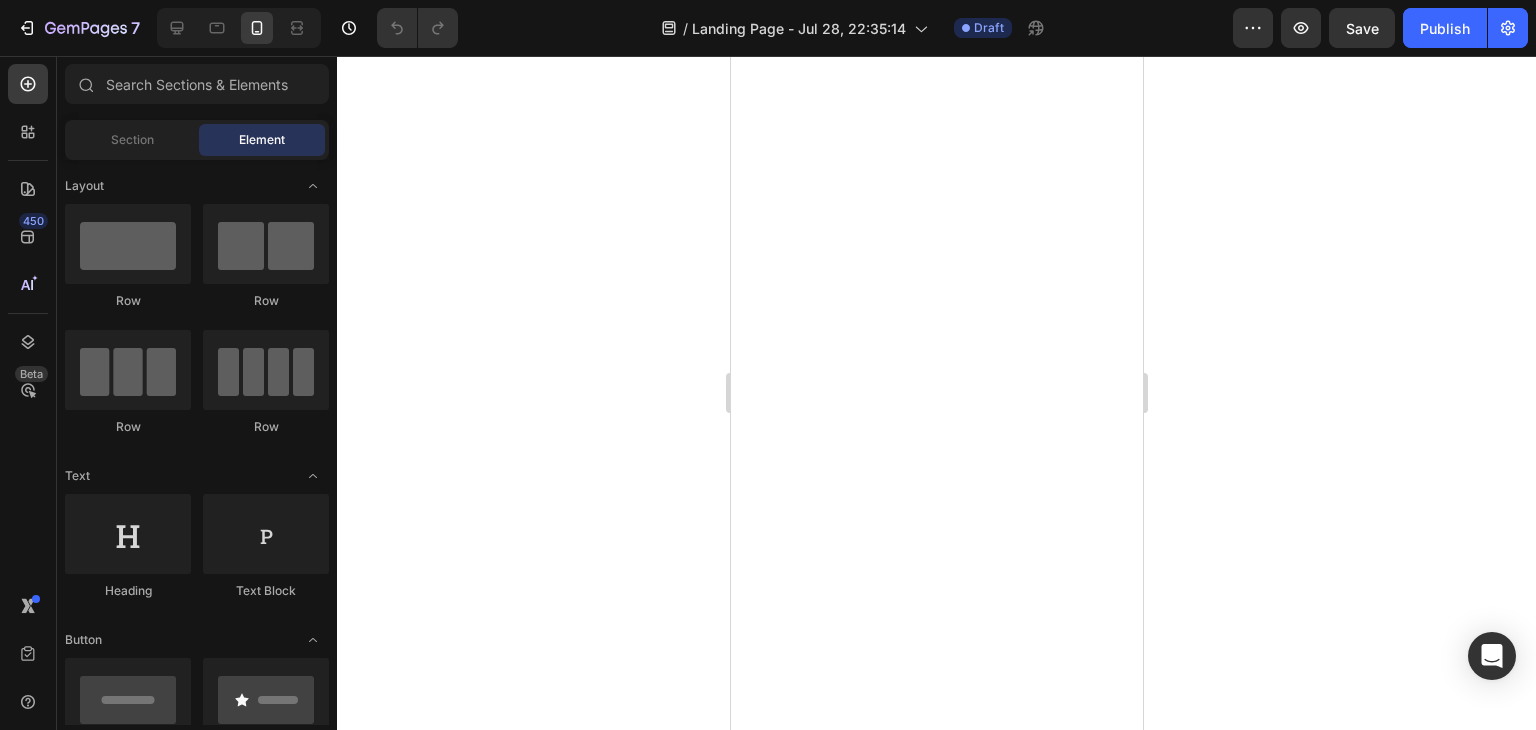 click on "And Second - and this is just as important - please tell your friends and loved ones about the dangers of Barrier Matrix Failure." at bounding box center [970, -951] 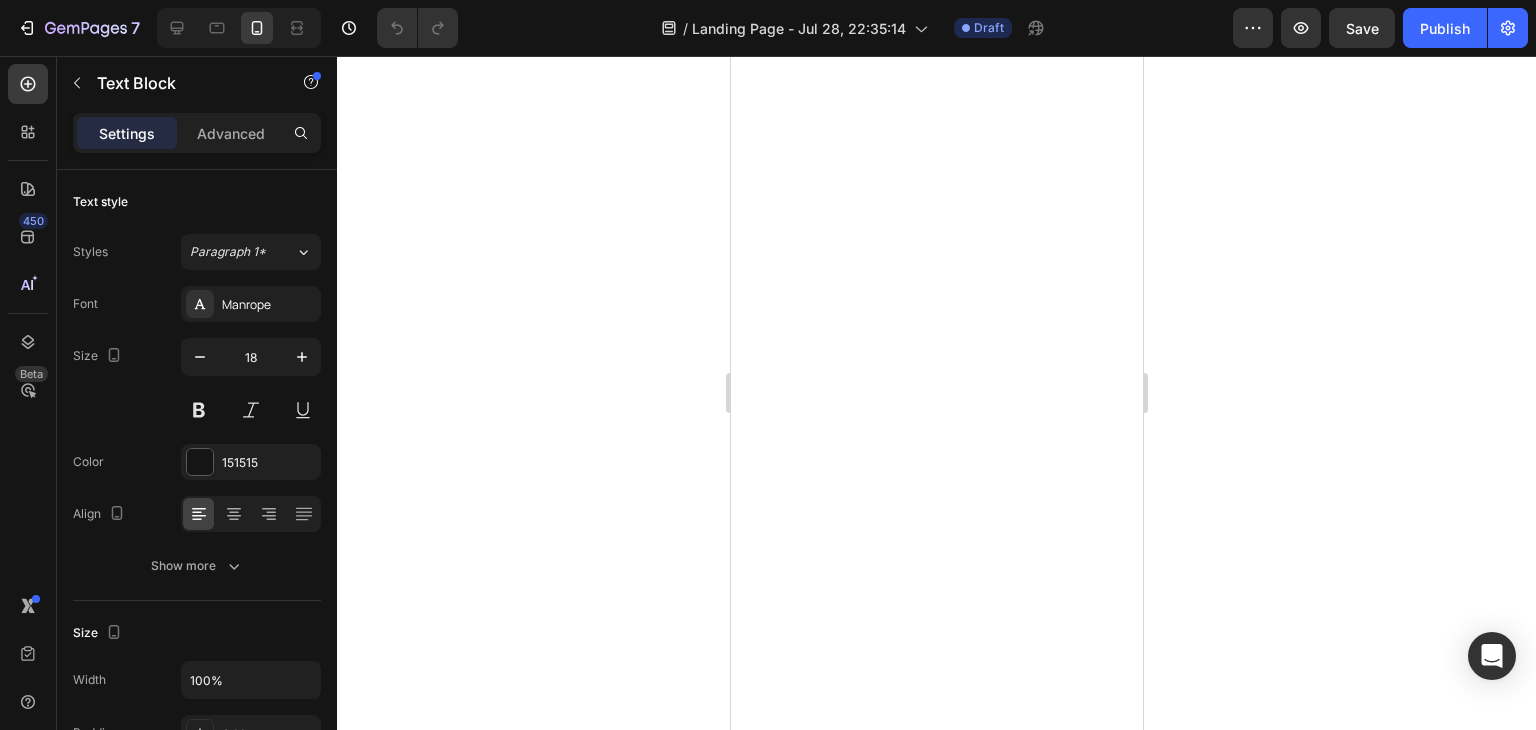 click on "2" at bounding box center [763, -900] 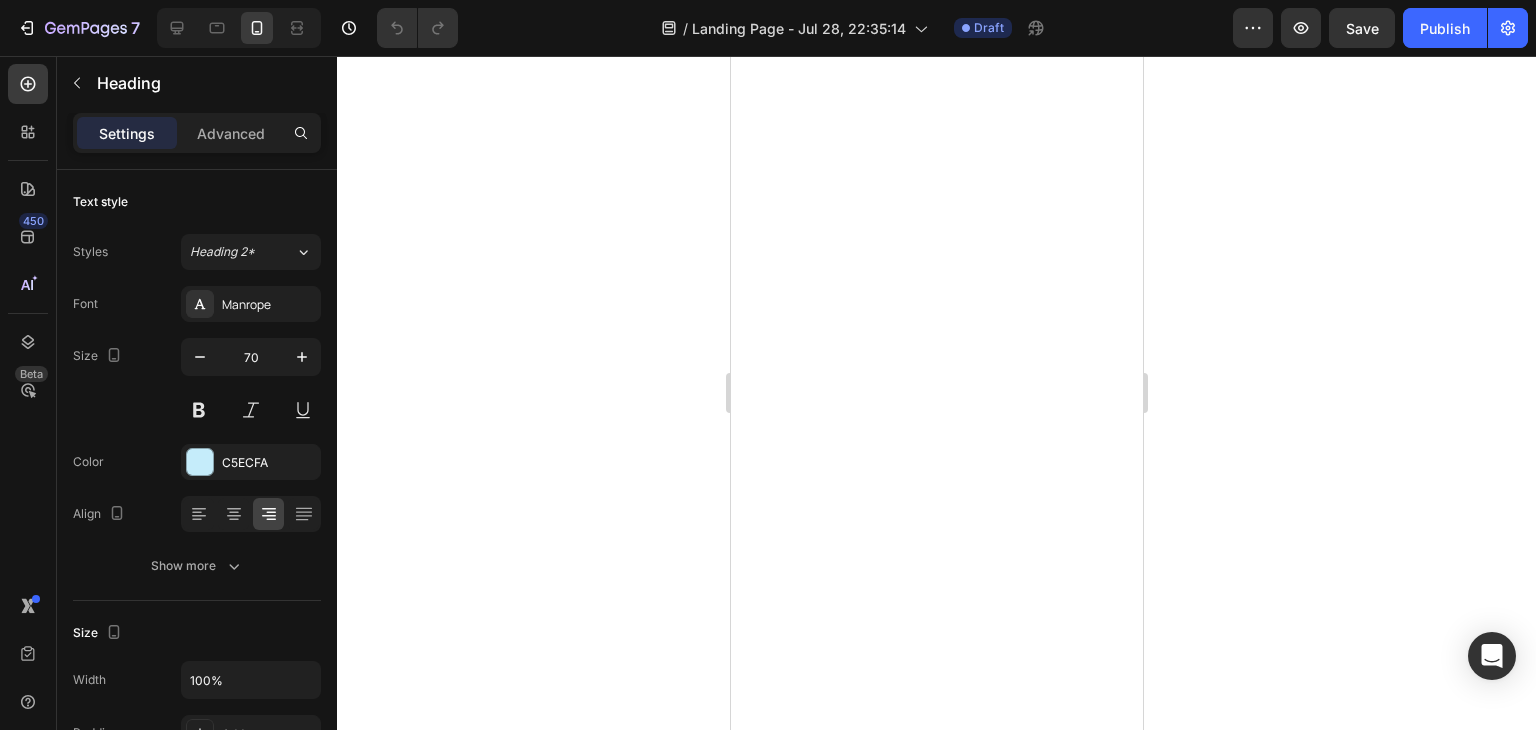 click on "As you know, it's one of the greatest threats to maintaining youthful texture, and most people at risk have no idea that this aging process is so directly linked to crepey skin, tissue paper texture, and many other visible signs of aging." at bounding box center [970, -741] 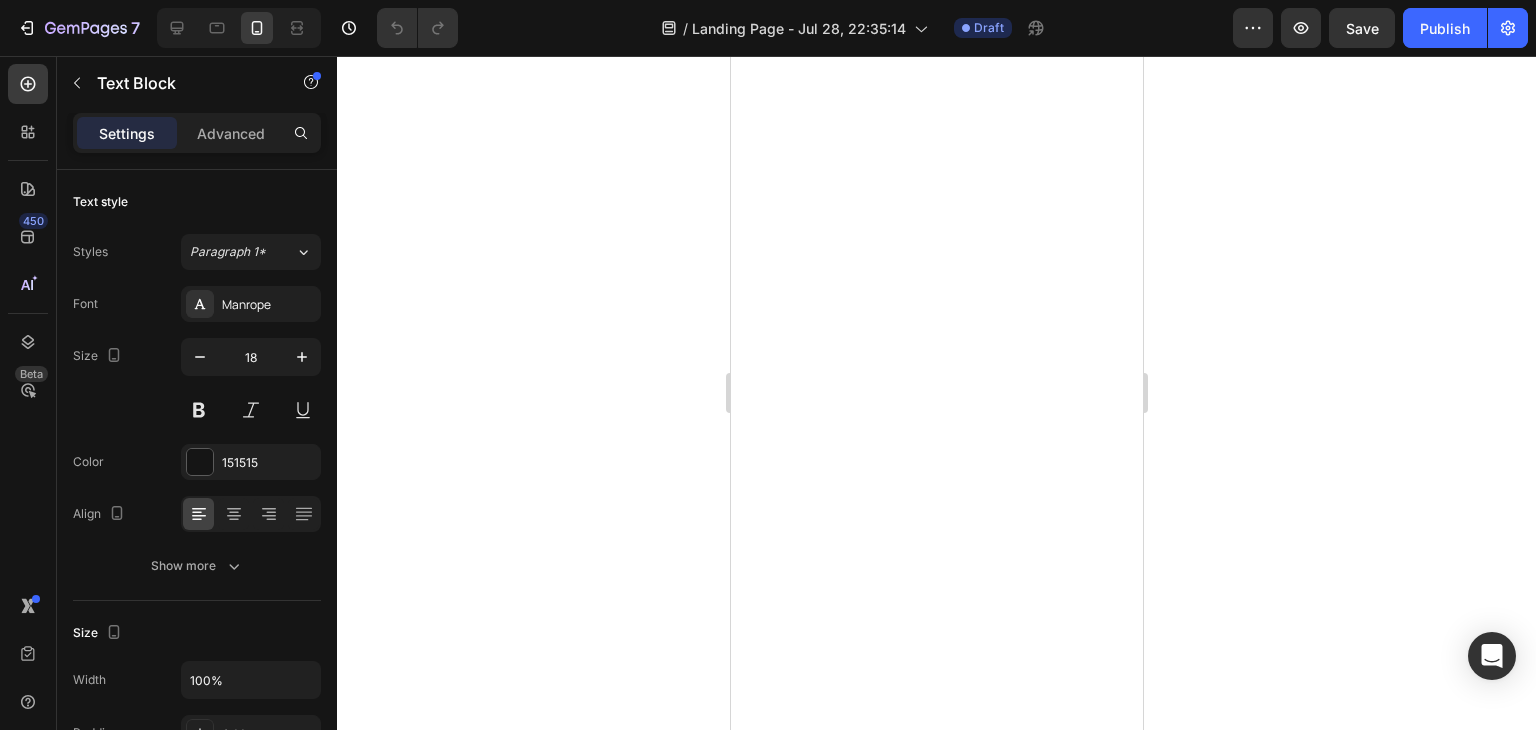 click 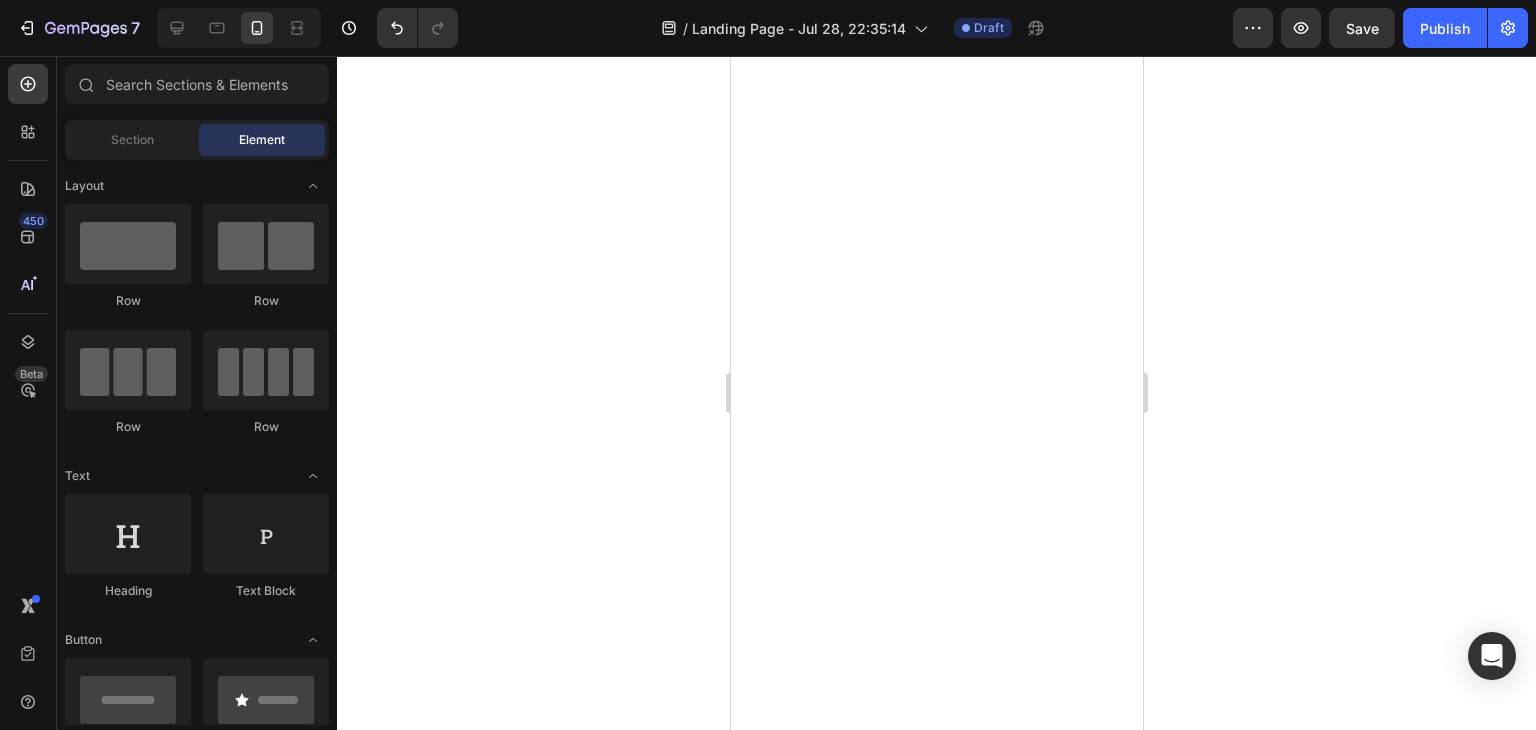 click on "And Second - and this is just as important - please tell your friends and loved ones about the dangers of Barrier Matrix Failure." at bounding box center (970, -951) 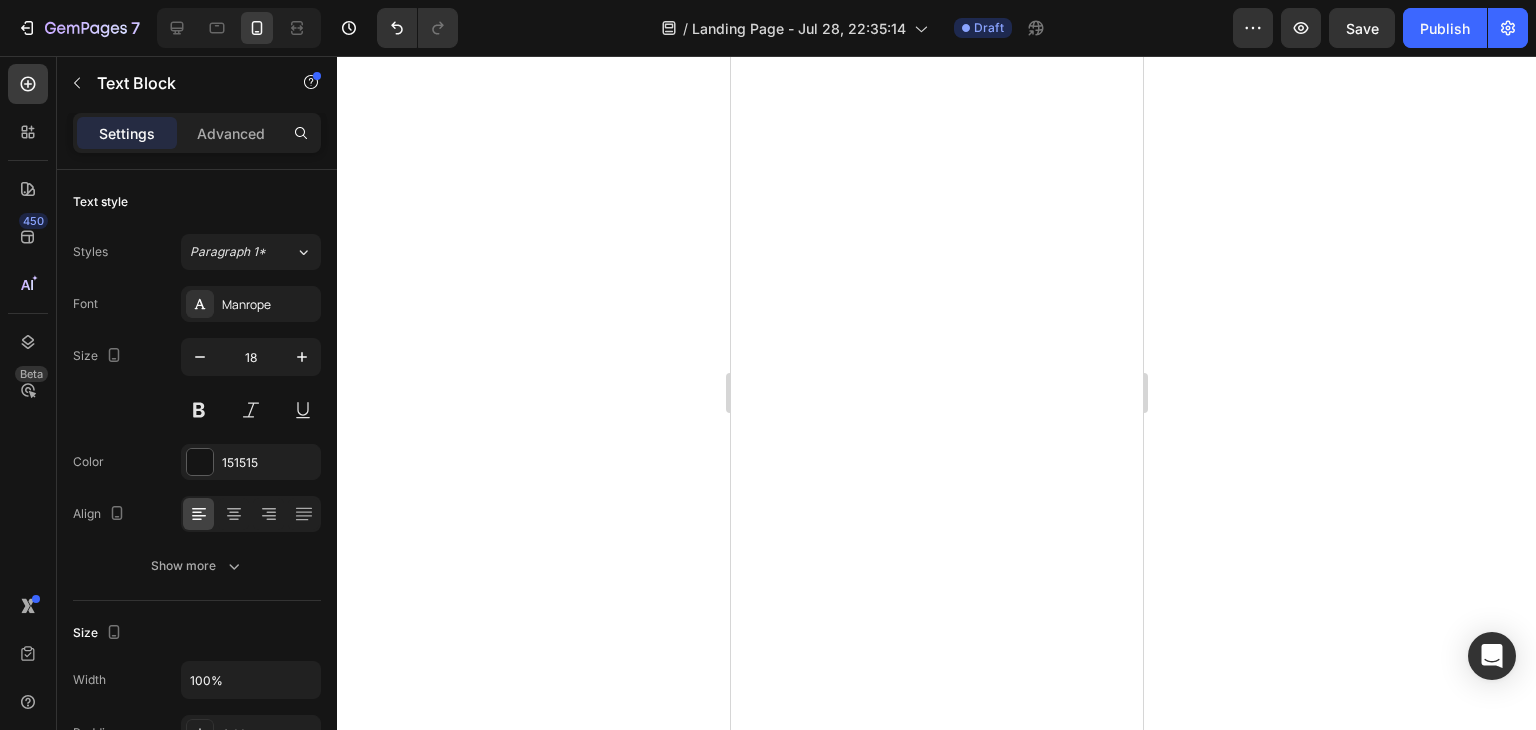 click 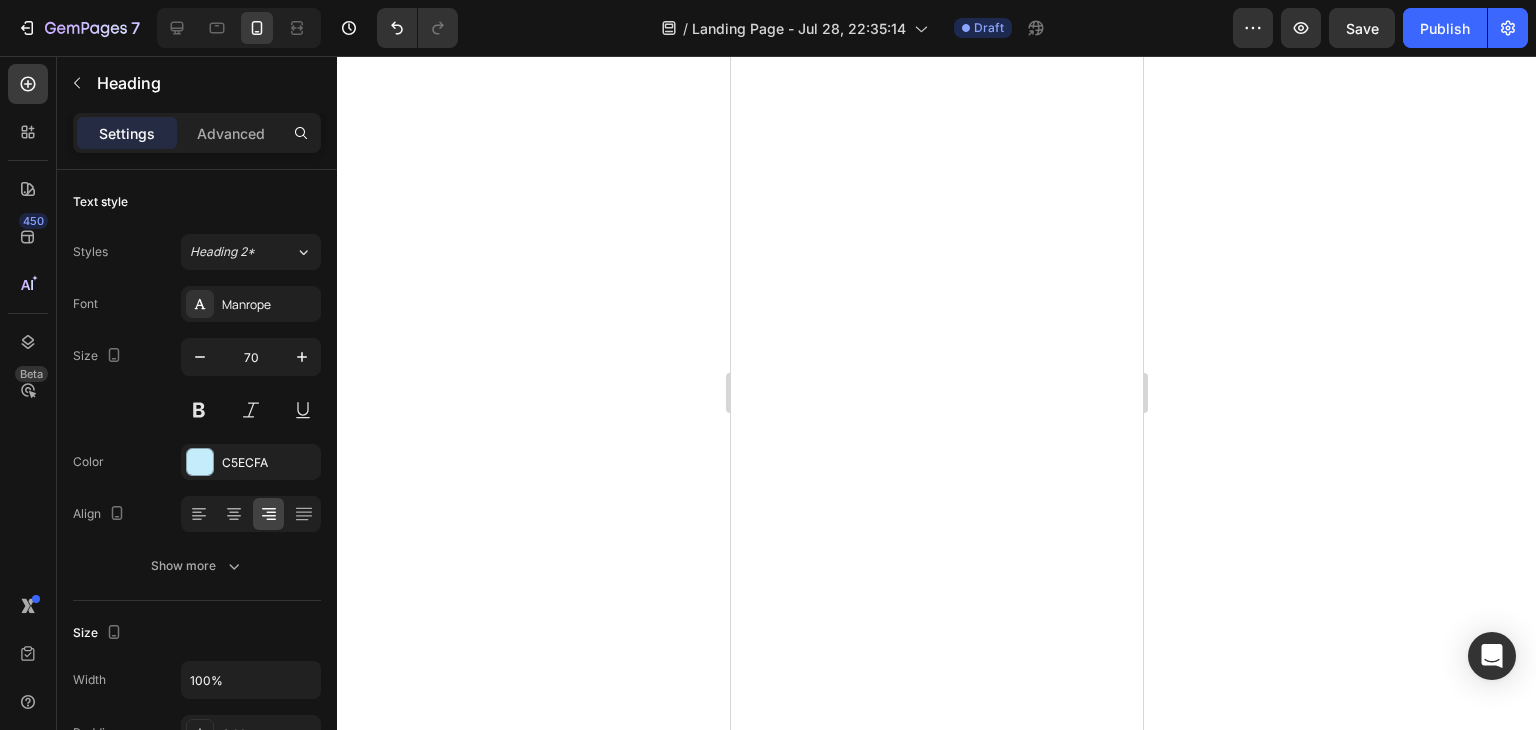 click 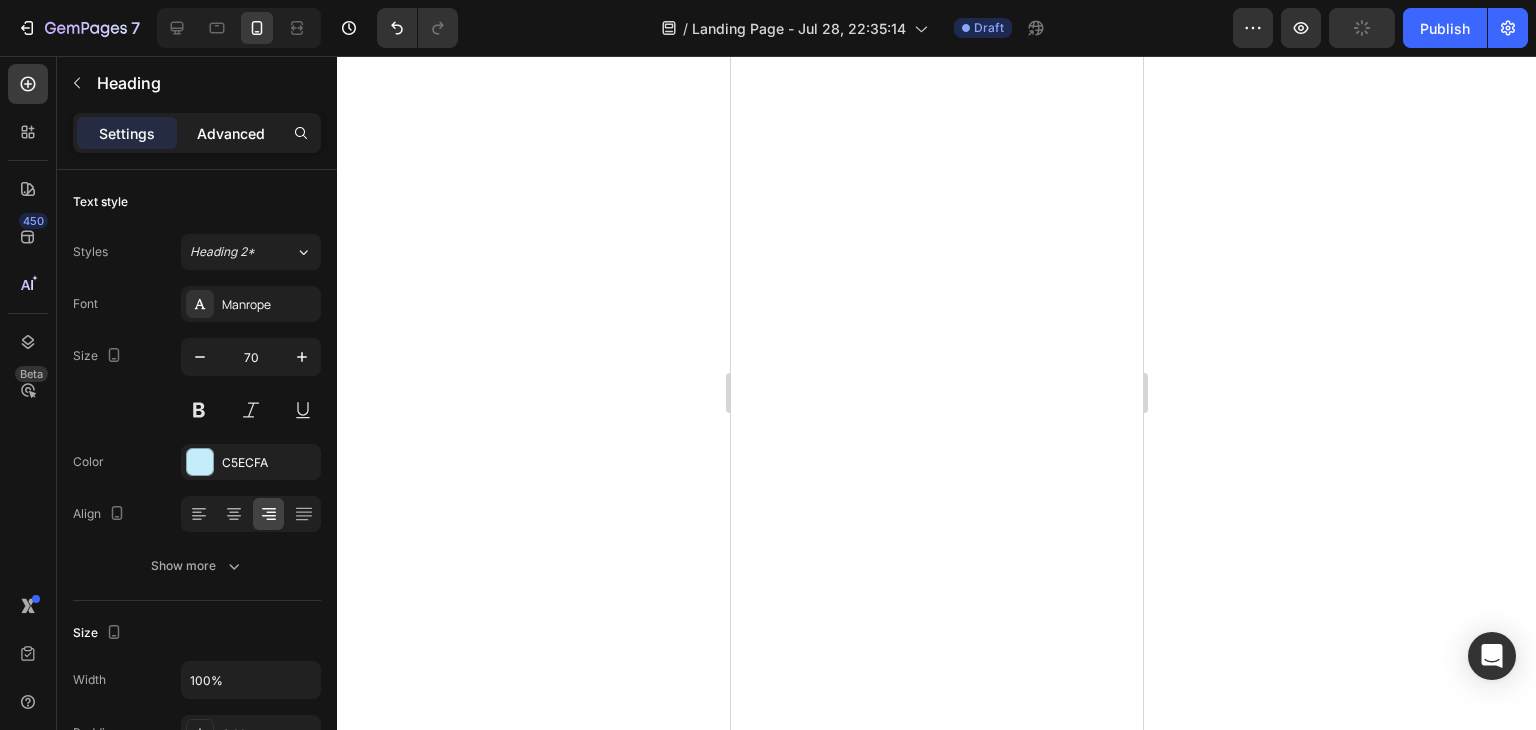 click on "Advanced" at bounding box center (231, 133) 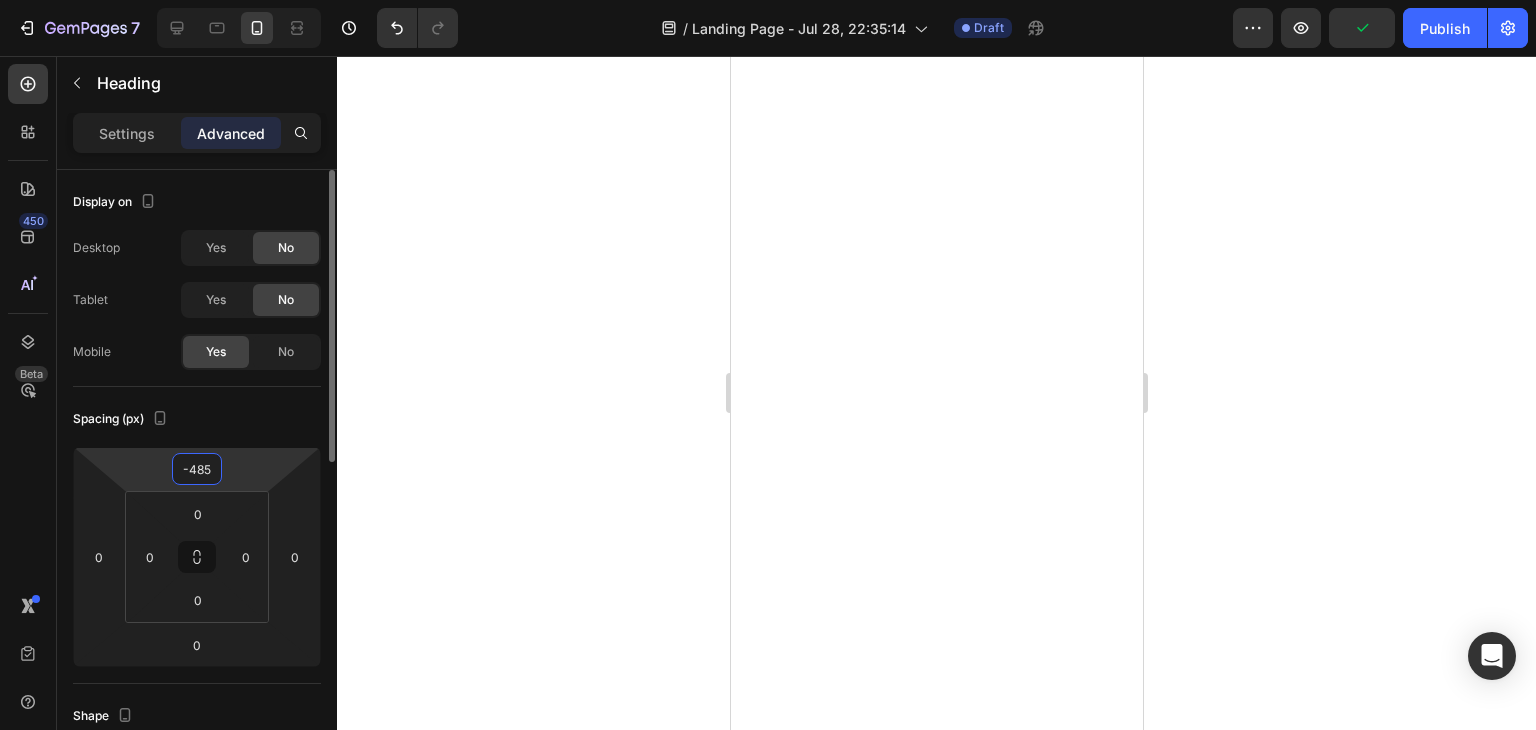 click on "-485" at bounding box center (197, 469) 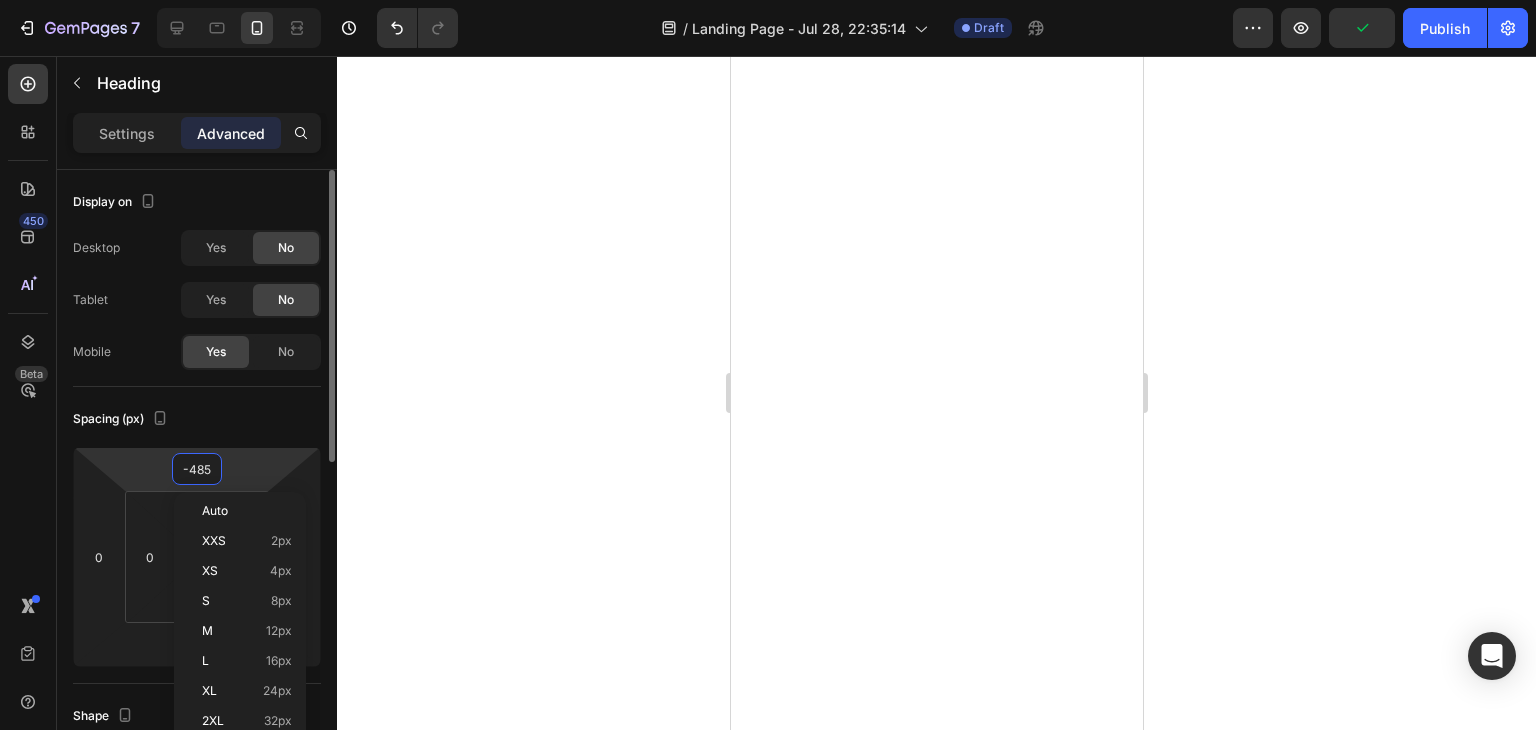 type on "0" 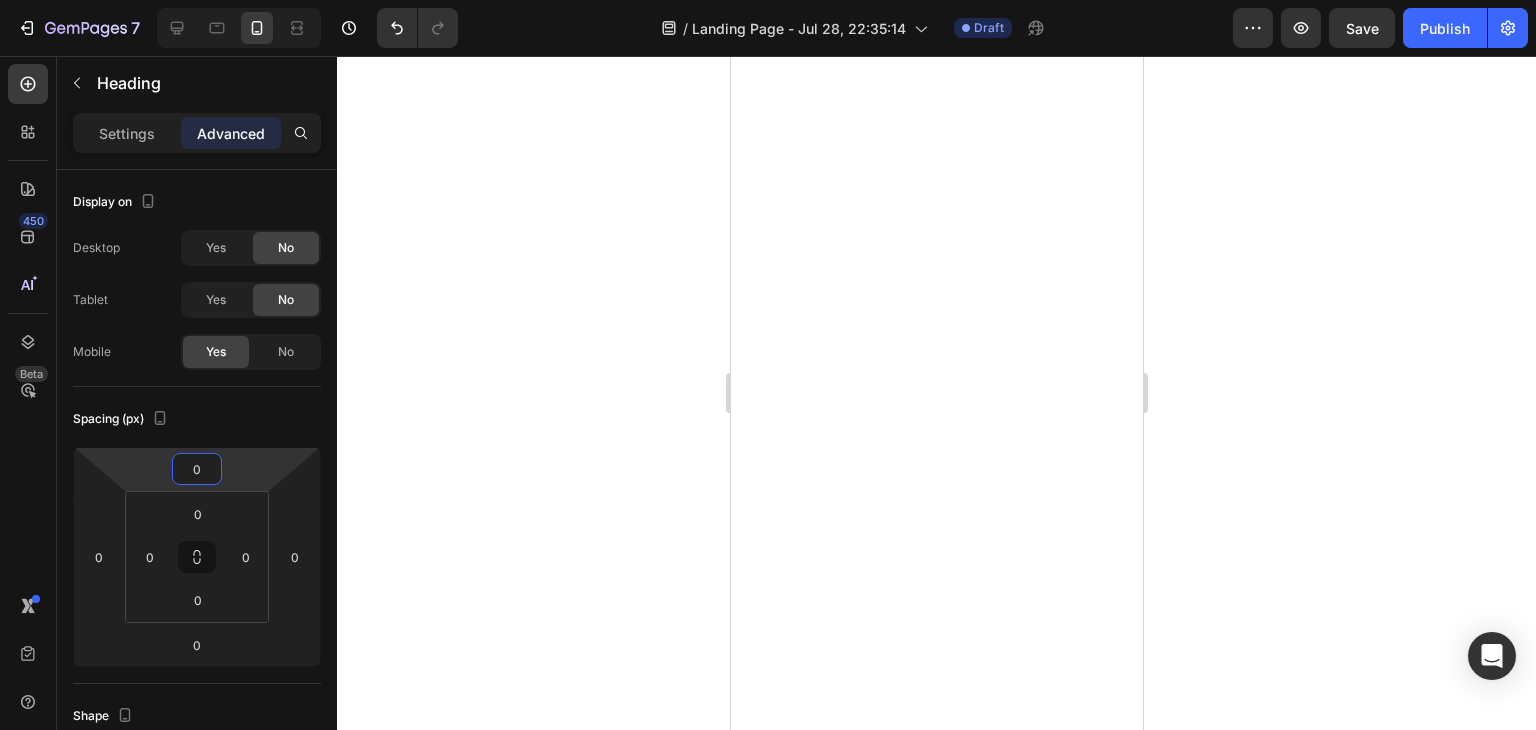 click on "2" at bounding box center [763, -791] 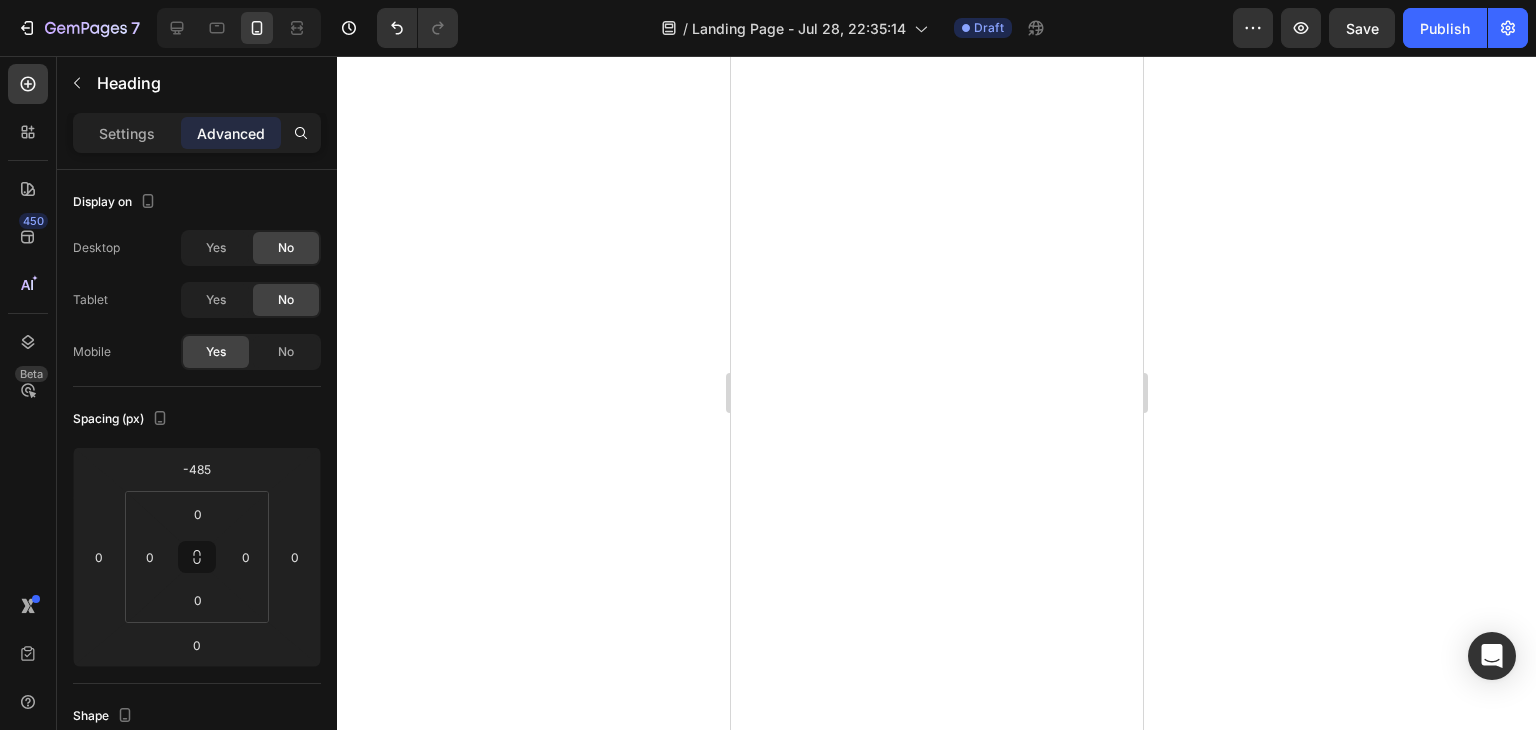 click 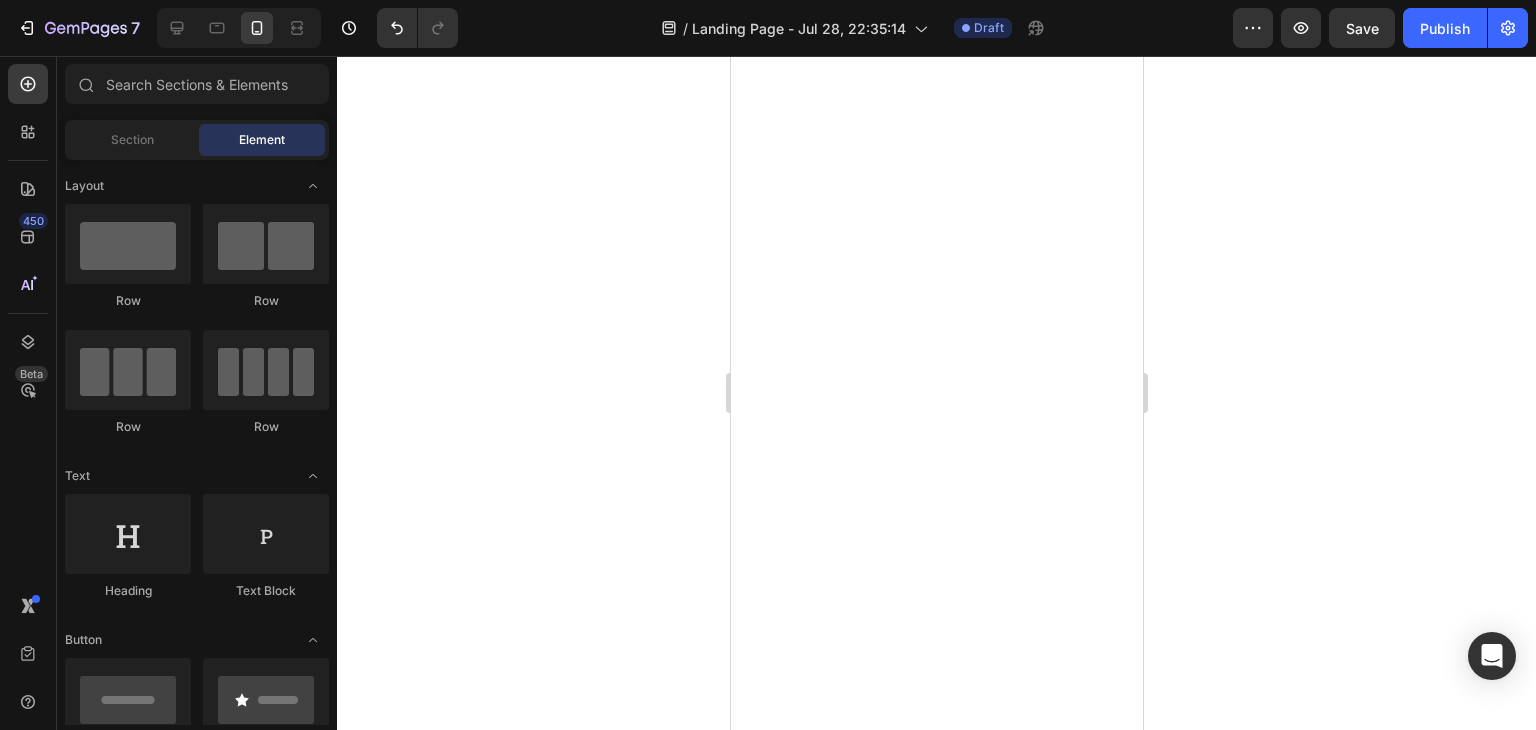 click on "2" at bounding box center (763, -501) 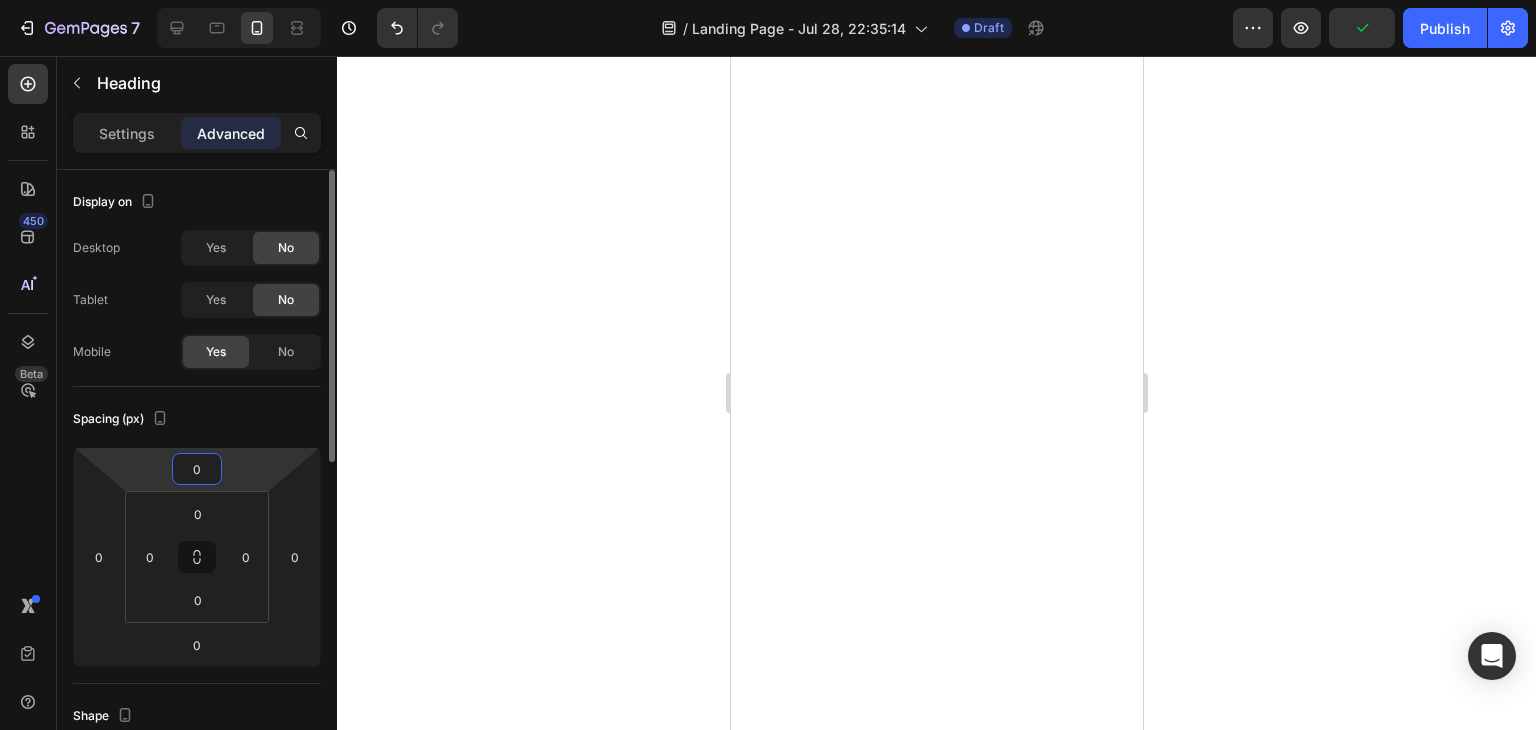 click on "0" at bounding box center [197, 469] 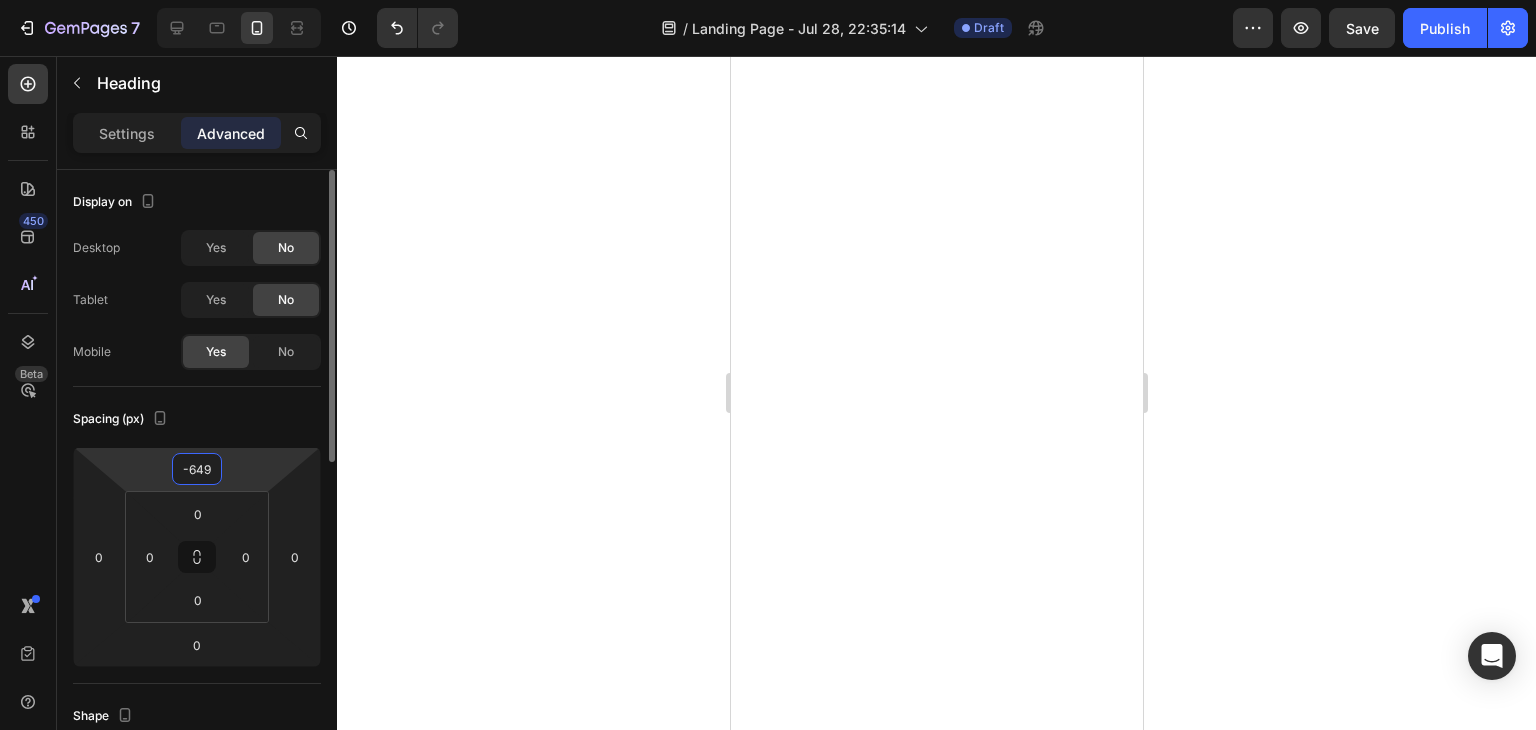 type on "-650" 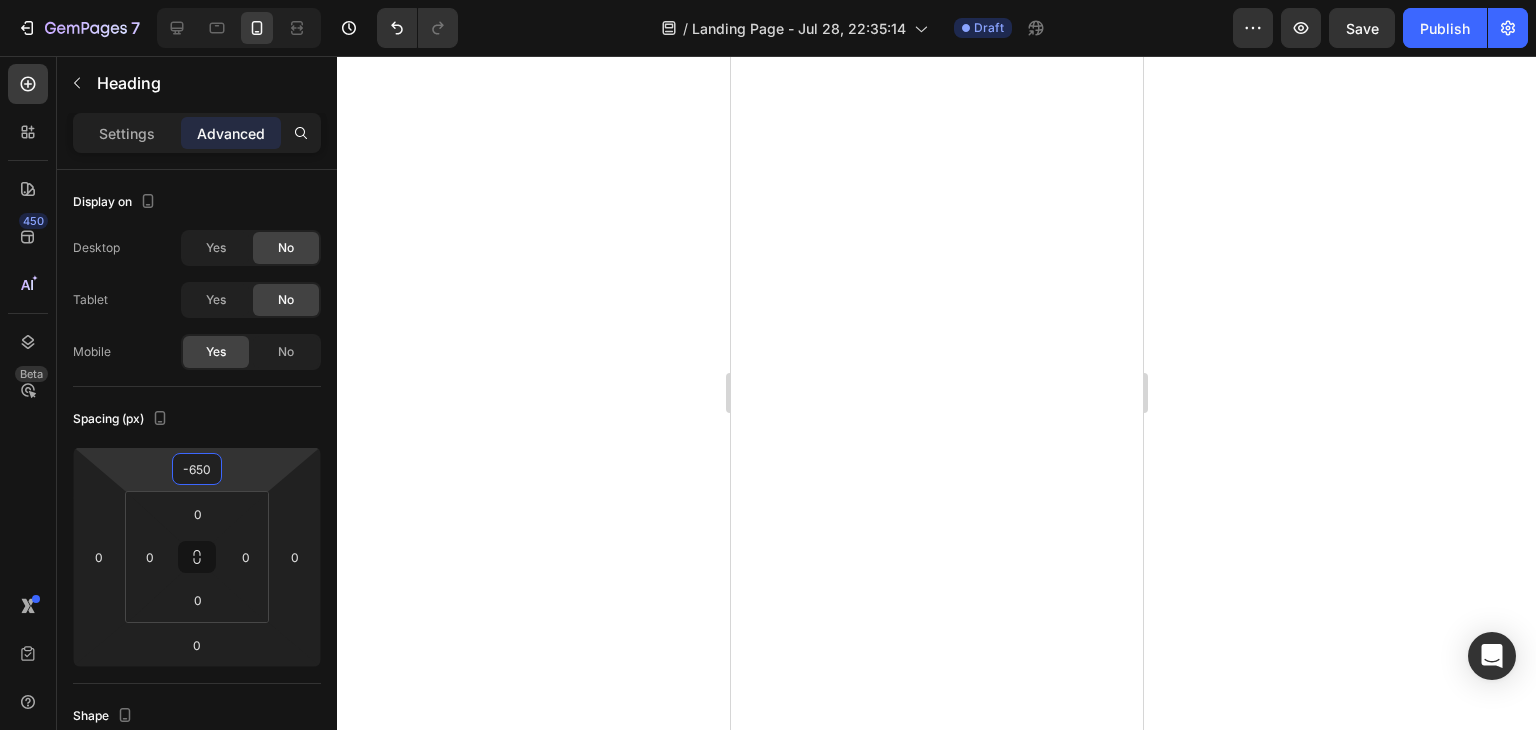 click on "And Second - and this is just as important - please tell your friends and loved ones about the dangers of Barrier Matrix Failure." at bounding box center [970, -794] 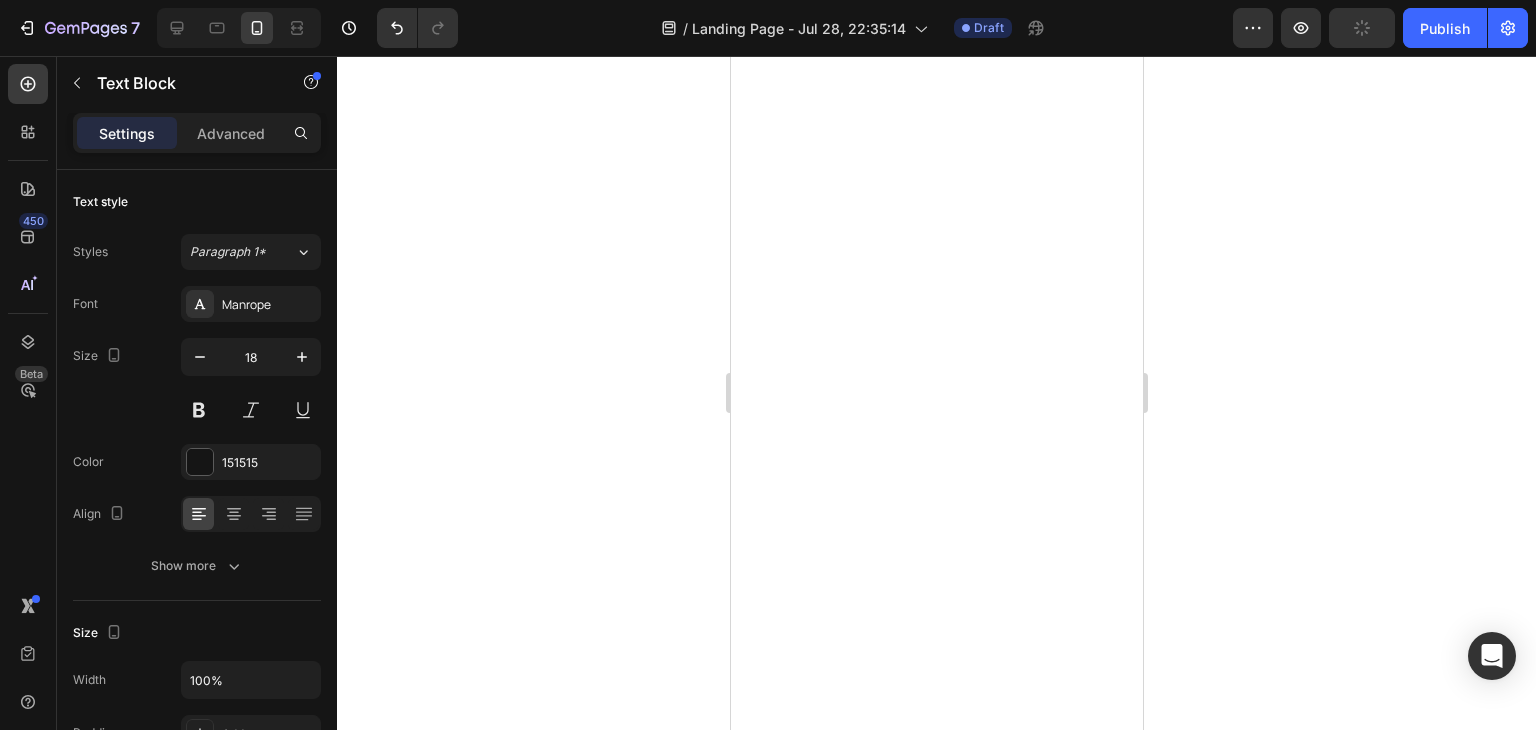 click on "And Second - and this is just as important - please tell your friends and loved ones about the dangers of Barrier Matrix Failure." at bounding box center (970, -794) 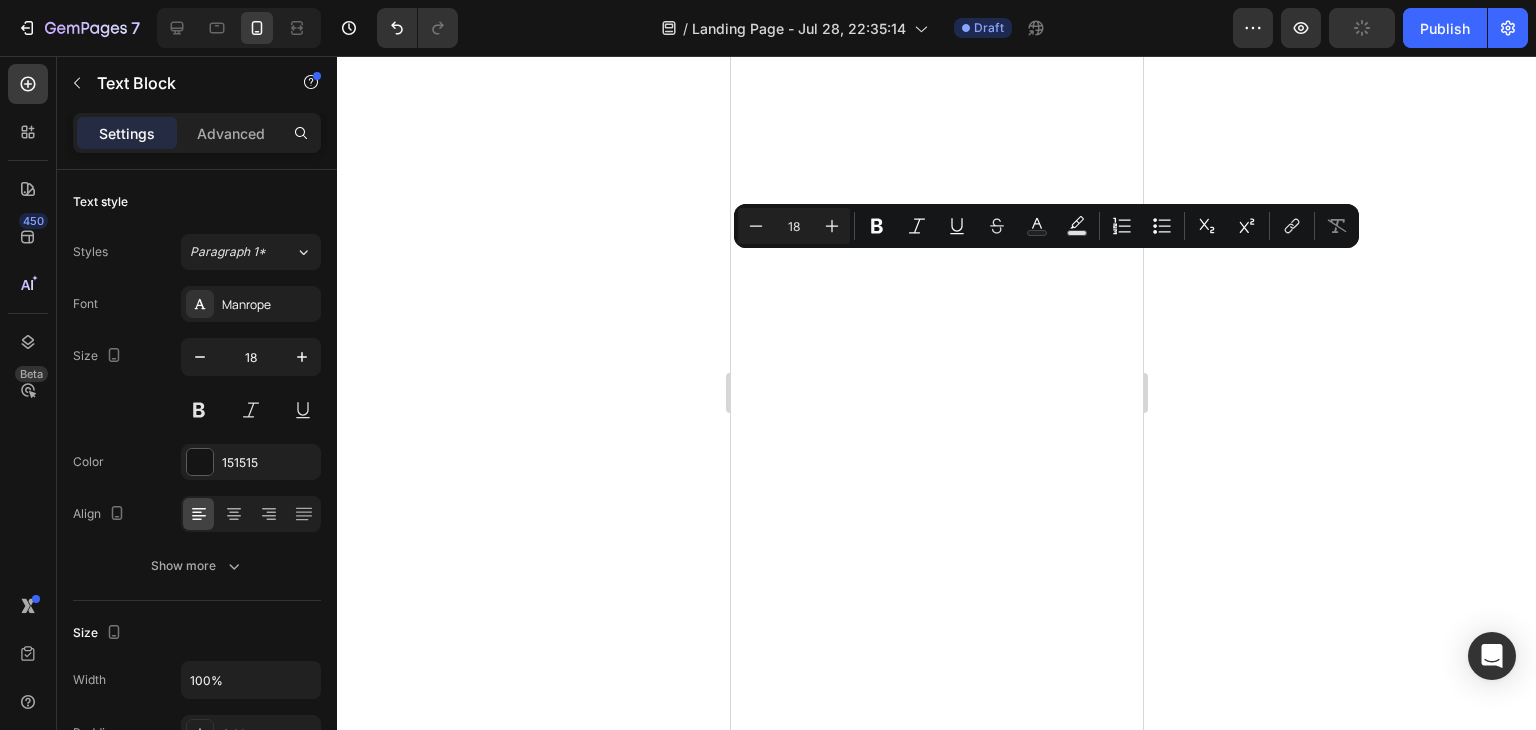 click on "And Second - and this is just as important - please tell your friends and loved ones about the dangers of Barrier Matrix Failure." at bounding box center (970, -794) 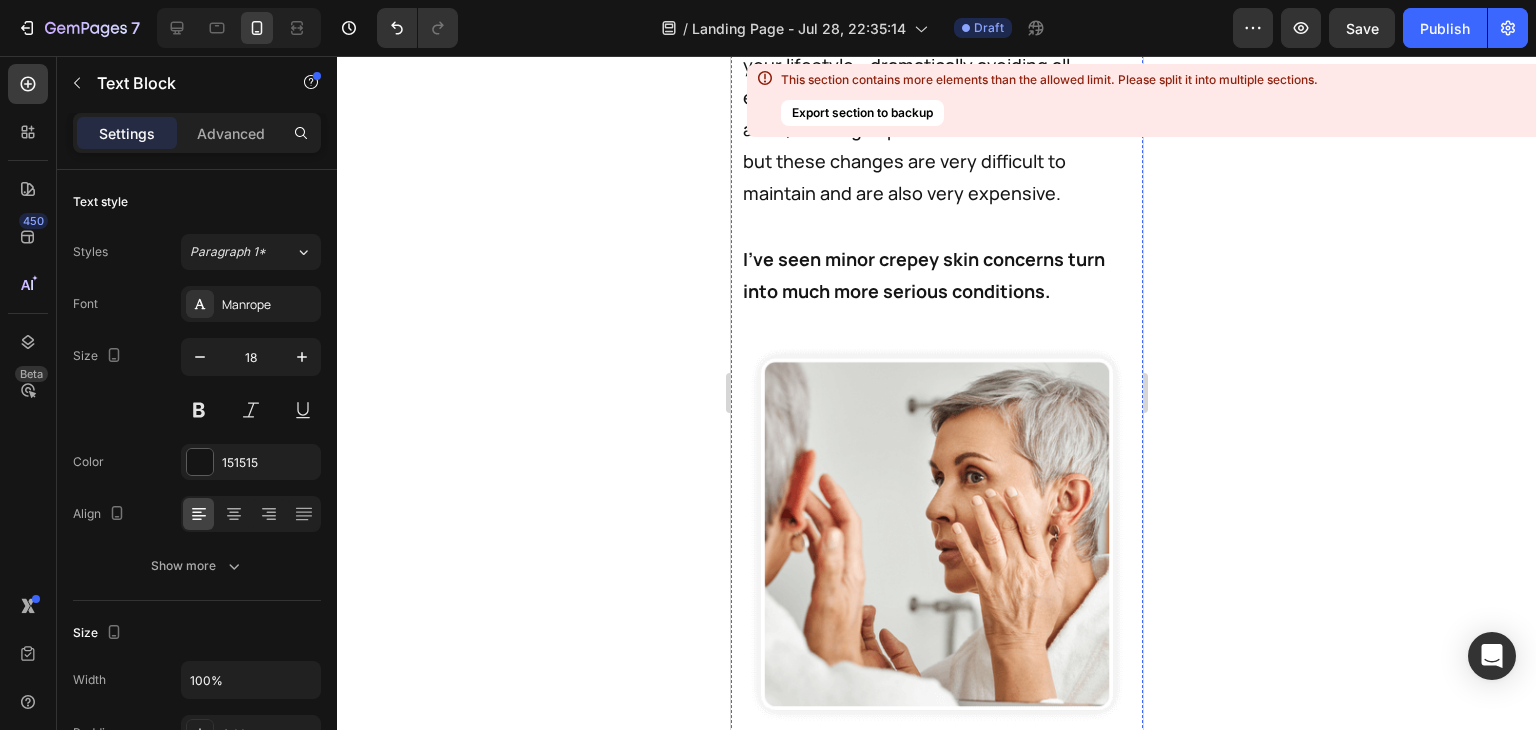 scroll, scrollTop: 50620, scrollLeft: 0, axis: vertical 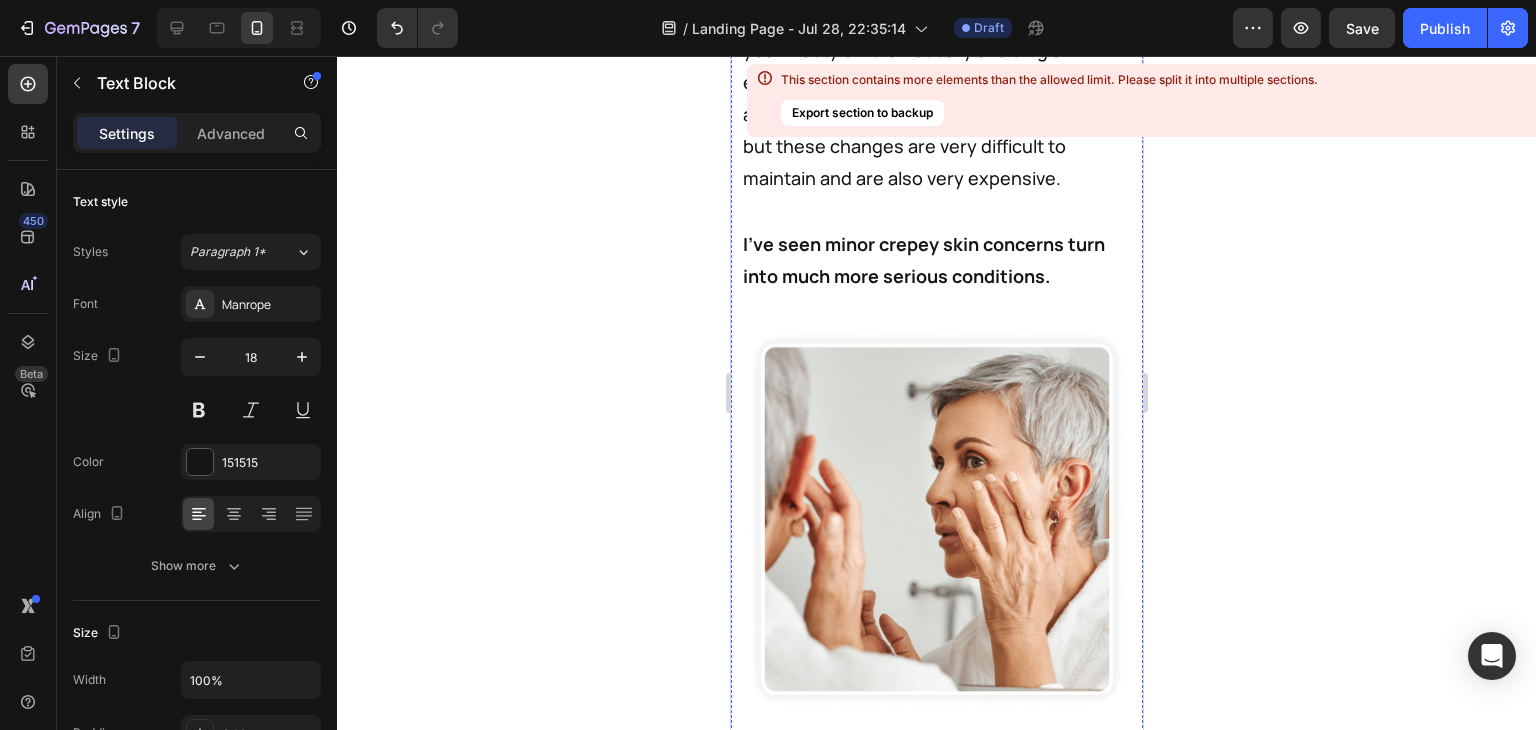 click on "The tissue paper arms, crepey neck areas, fragile skin patches ruining your confidence..." at bounding box center (936, -148) 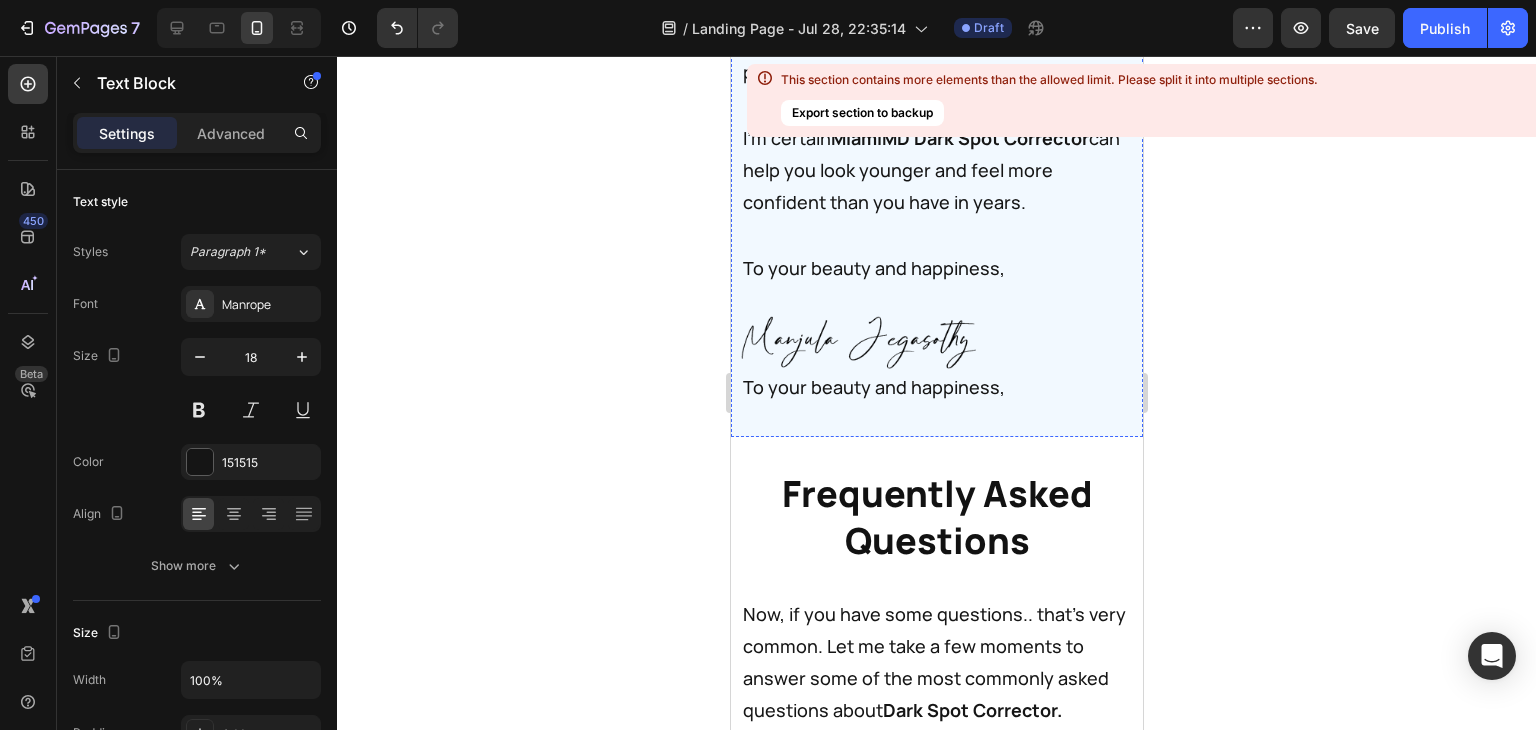 scroll, scrollTop: 54064, scrollLeft: 0, axis: vertical 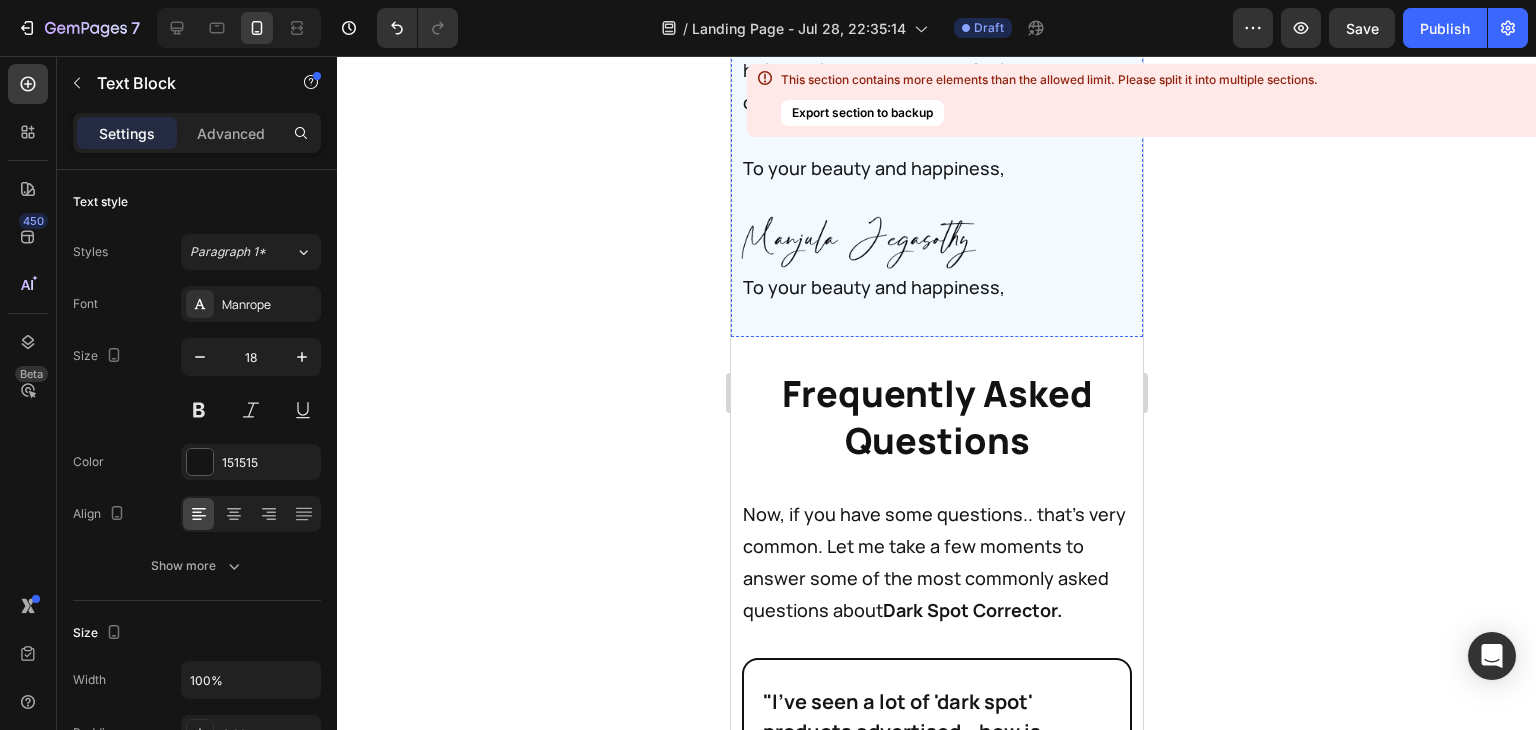 click on "Just try one bottle of  MiamiMD Dark Spot  Corrector right now, get instant savings of  $XX.XX  off the price of a single bottle, and feel the effects for yourself." at bounding box center [936, -498] 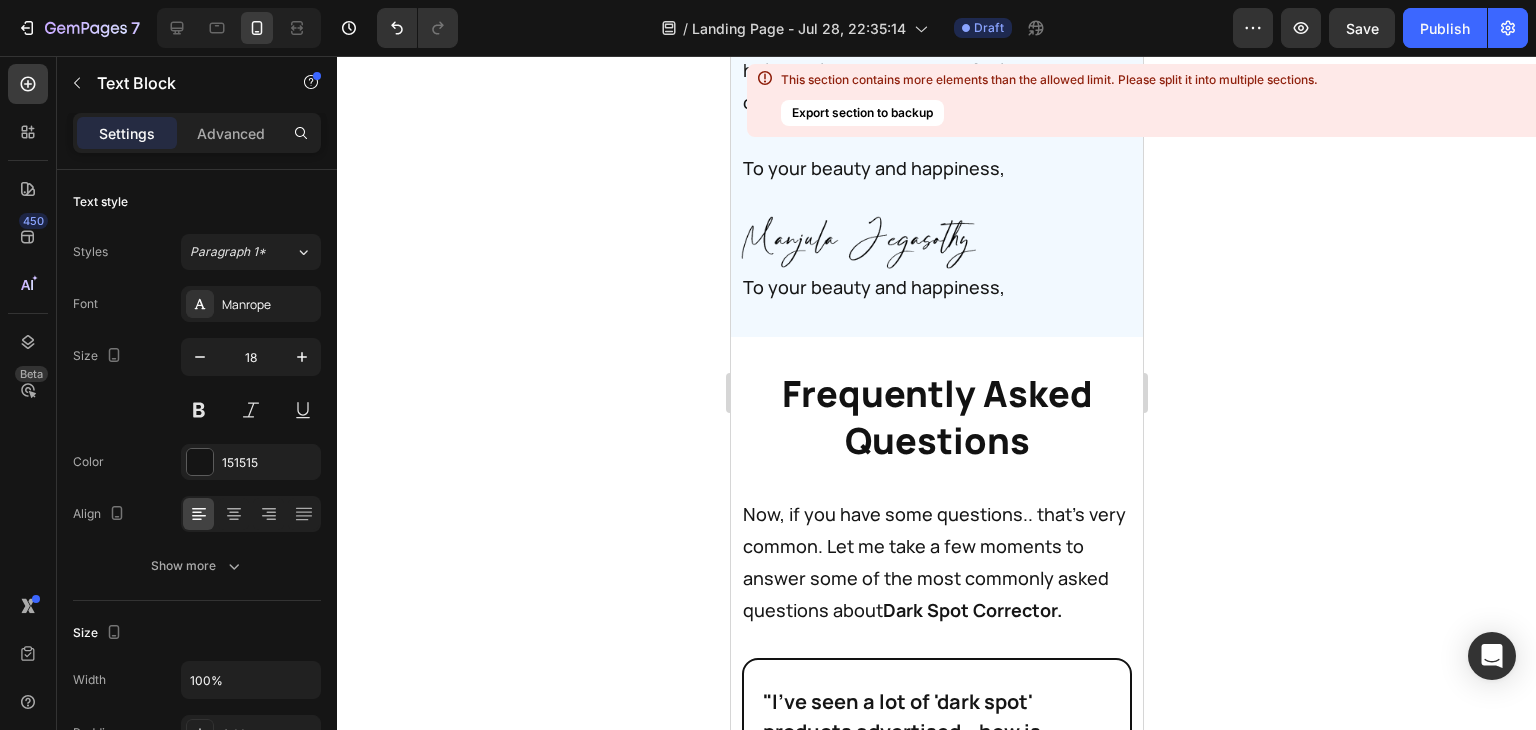click on "Just try one bottle of  MiamiMD Dark Spot  Corrector right now, get instant savings of  $XX.XX  off the price of a single bottle, and feel the effects for yourself." at bounding box center (936, -498) 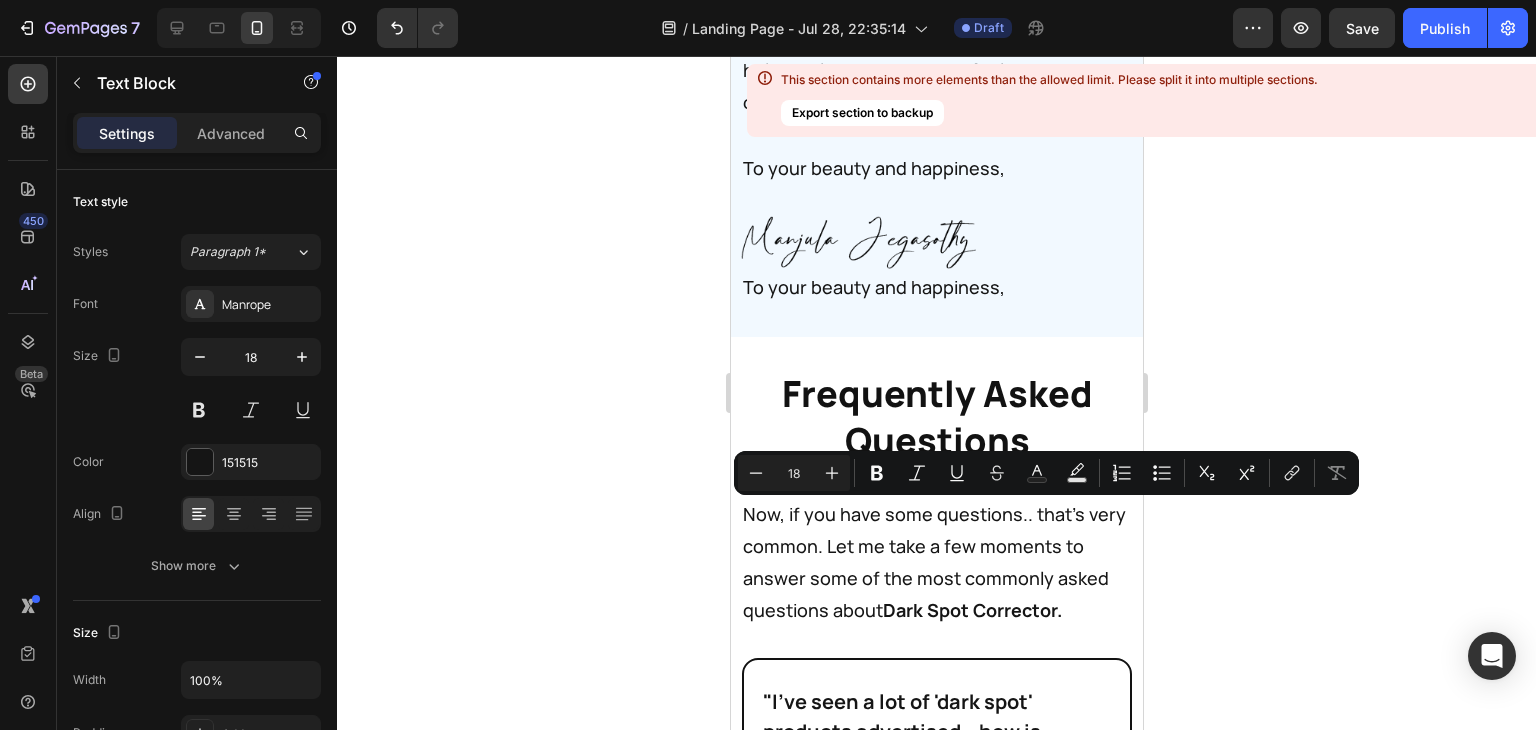 drag, startPoint x: 921, startPoint y: 513, endPoint x: 781, endPoint y: 545, distance: 143.61058 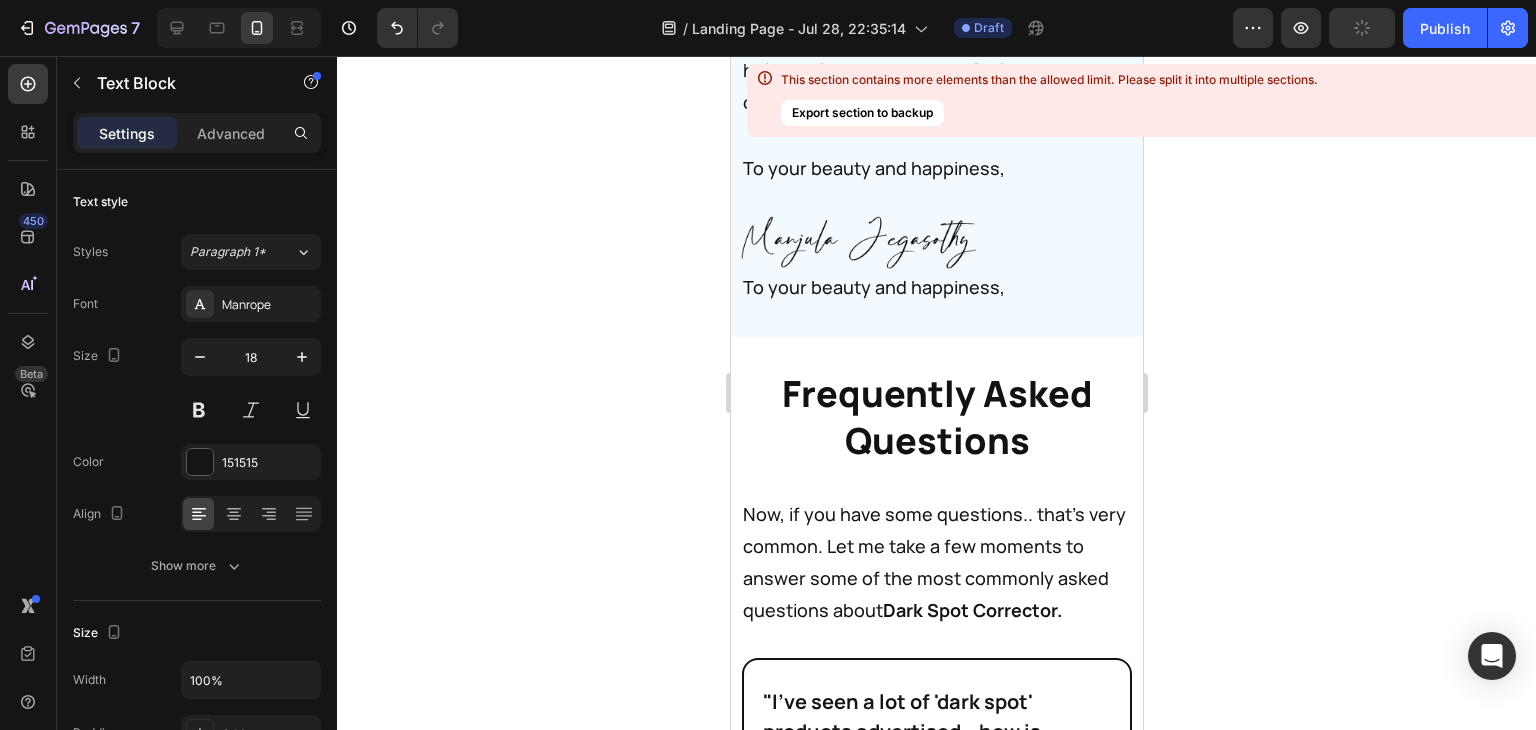 click on "Just try one bottle of  CELLU Crepey Skin Repair  right now, get instant savings of $40.00 off the price of a single bottle, and feel the effects for yourself." at bounding box center (936, -498) 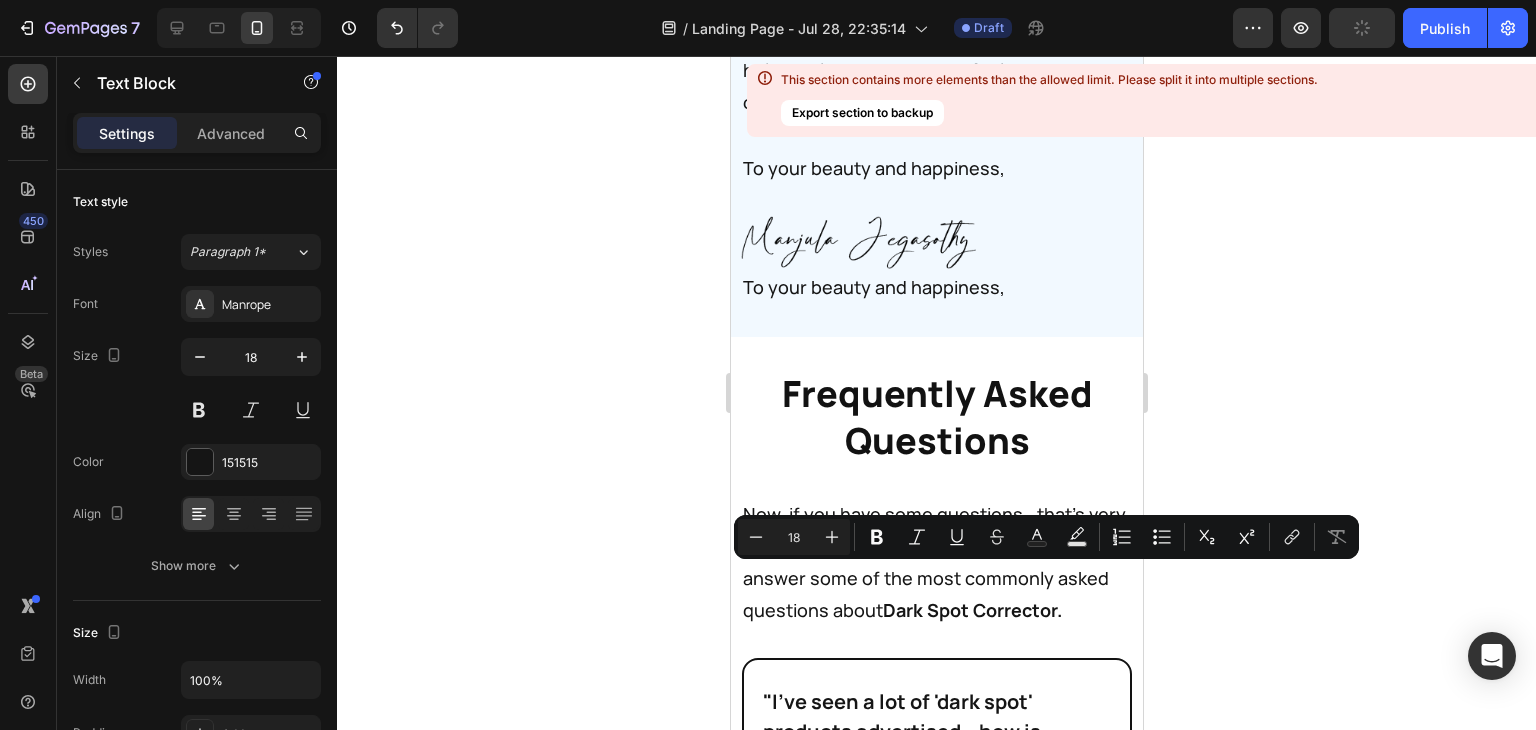 drag, startPoint x: 743, startPoint y: 577, endPoint x: 798, endPoint y: 577, distance: 55 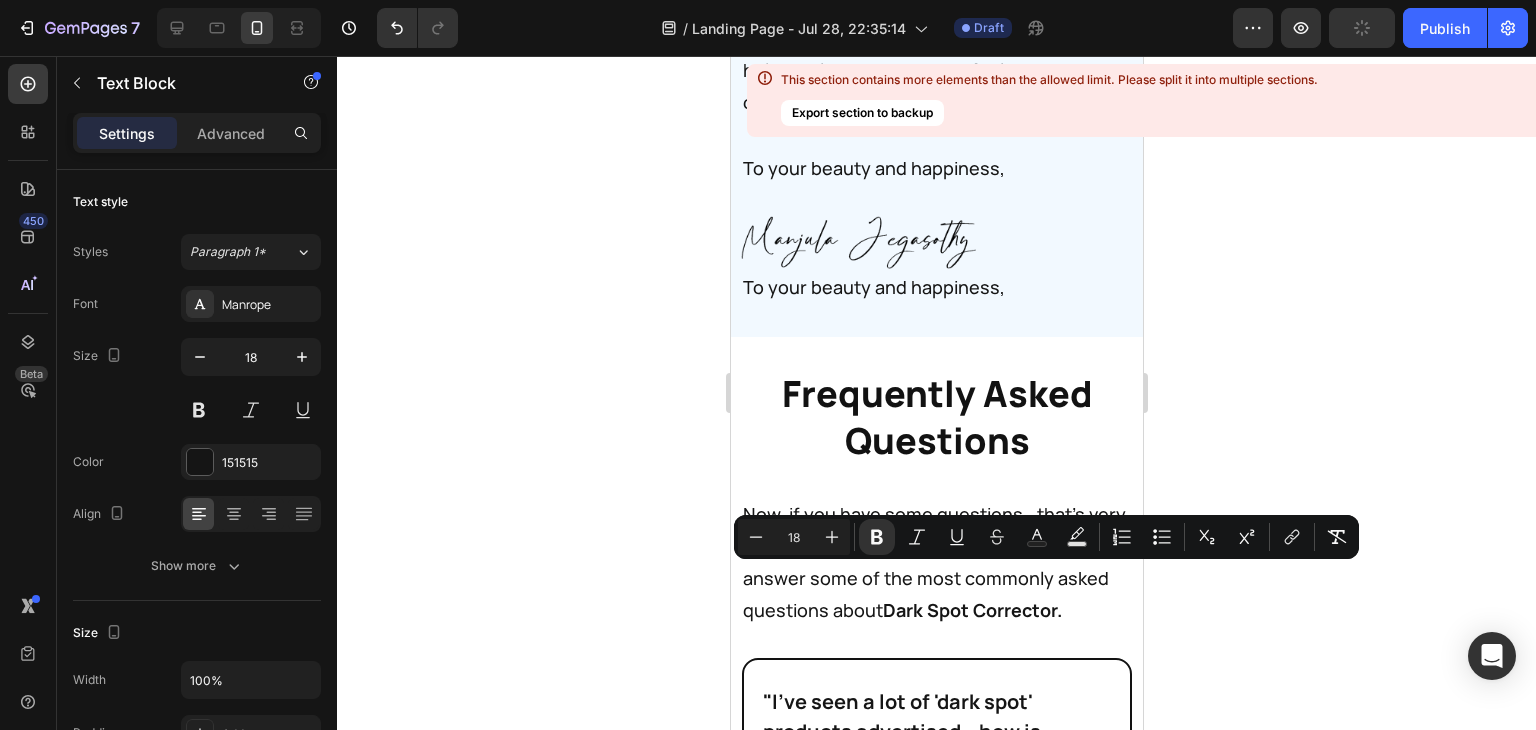 click 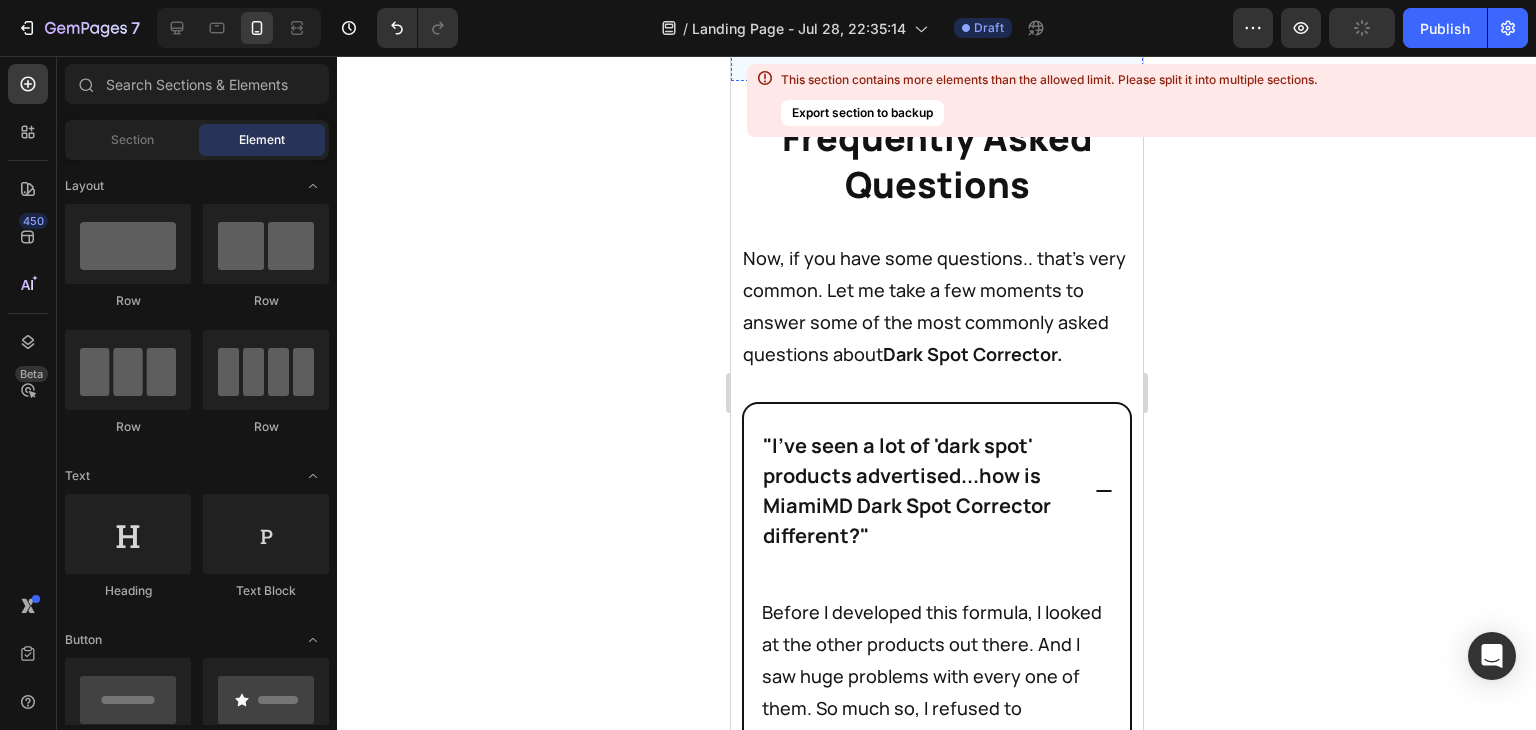 scroll, scrollTop: 54336, scrollLeft: 0, axis: vertical 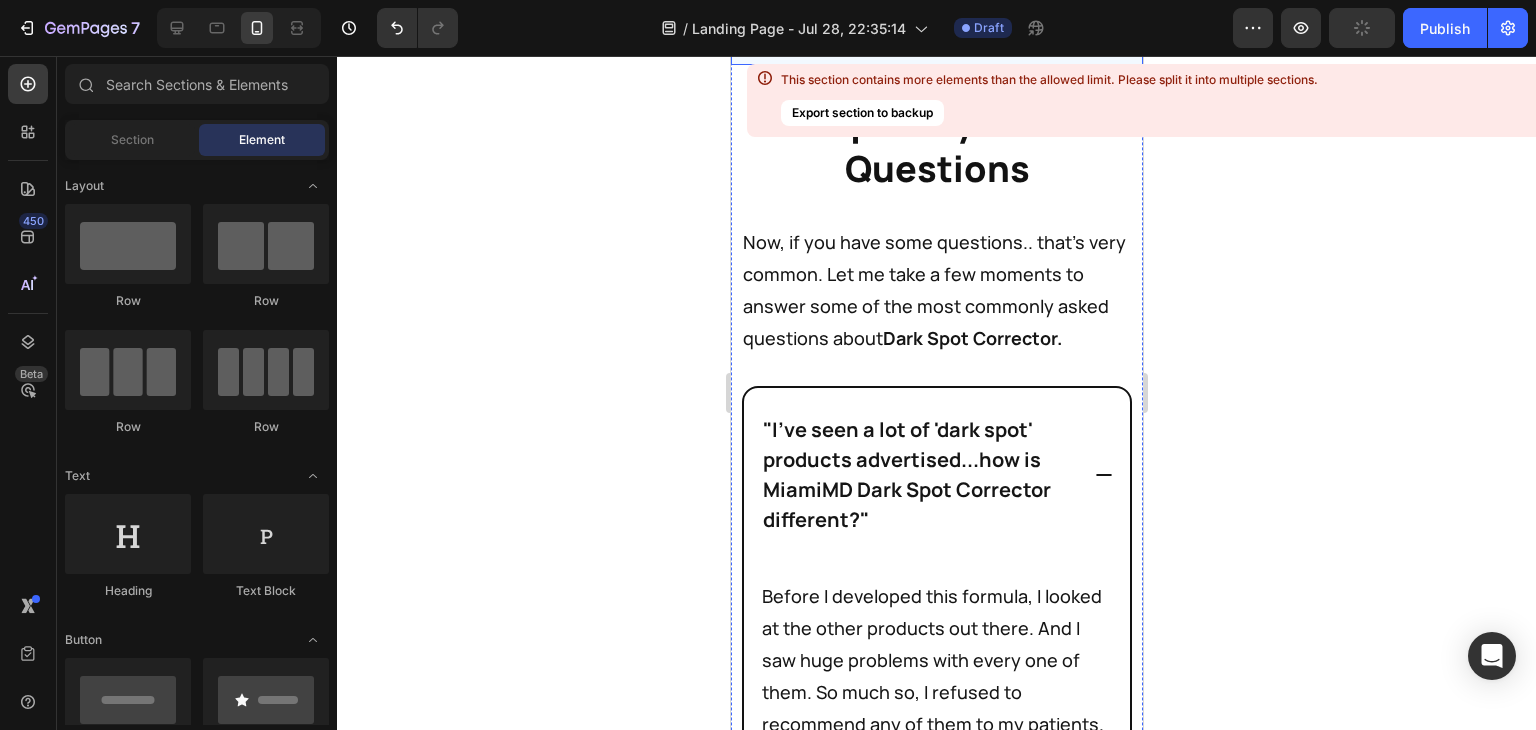 click on "Try MiamiMD Dark Spot Corrector Right Now – Completely Risk-Free – And See For Yourself. Heading Try CELLU Crepey Skin Repair Right Now - Completely Risk-Free - And See For Yourself. Heading One application per day of this cream can have such a remarkable impact on so many areas of your appearance. I recommend you use it day and night to get the full benefits. Text Block I want you to feel the surge of confidence that comes with this formula. Text Block I want you to feel the joy when those stubborn crepey areas start to smooth. Text Block I want you to feel great when you look in the mirror and to make tissue paper skin and texture concerns a thing of the past. Text Block Image I want you to feel - and SEE - your transforming appearance every morning when you look in the mirror. Text Block I want you to feel the youthful firmness you know is inside you...just waiting to come out... Text Block Image Row Text Block Image Image Dark Spot Corrector Heading Icon Icon Icon Icon Icon Icon List 4.9 out of 5" at bounding box center [936, -1307] 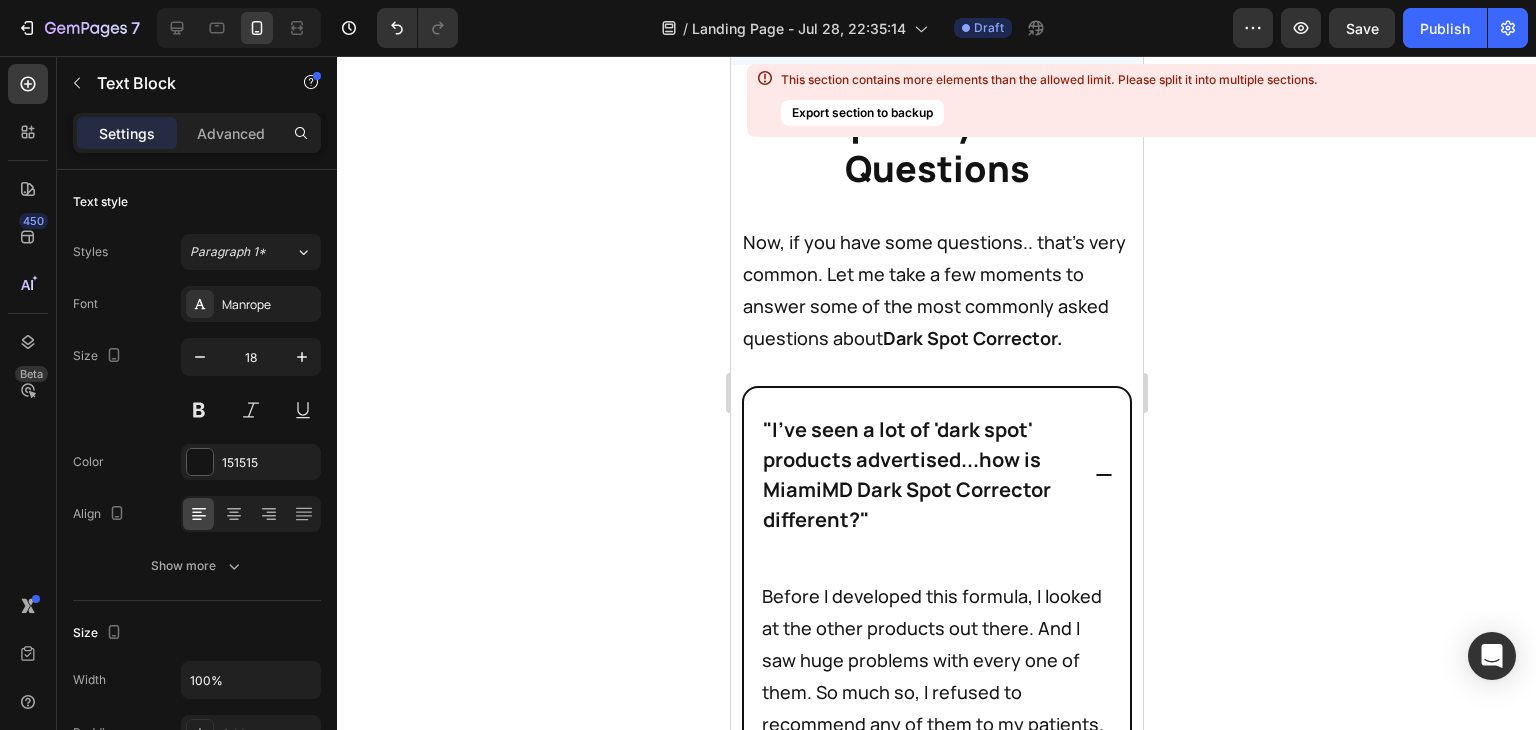 click on "Don't forget, you'll get significantly deeper discounts on larger packages — up to $120.00 instantly off the retail price — if you act right now." at bounding box center [936, -608] 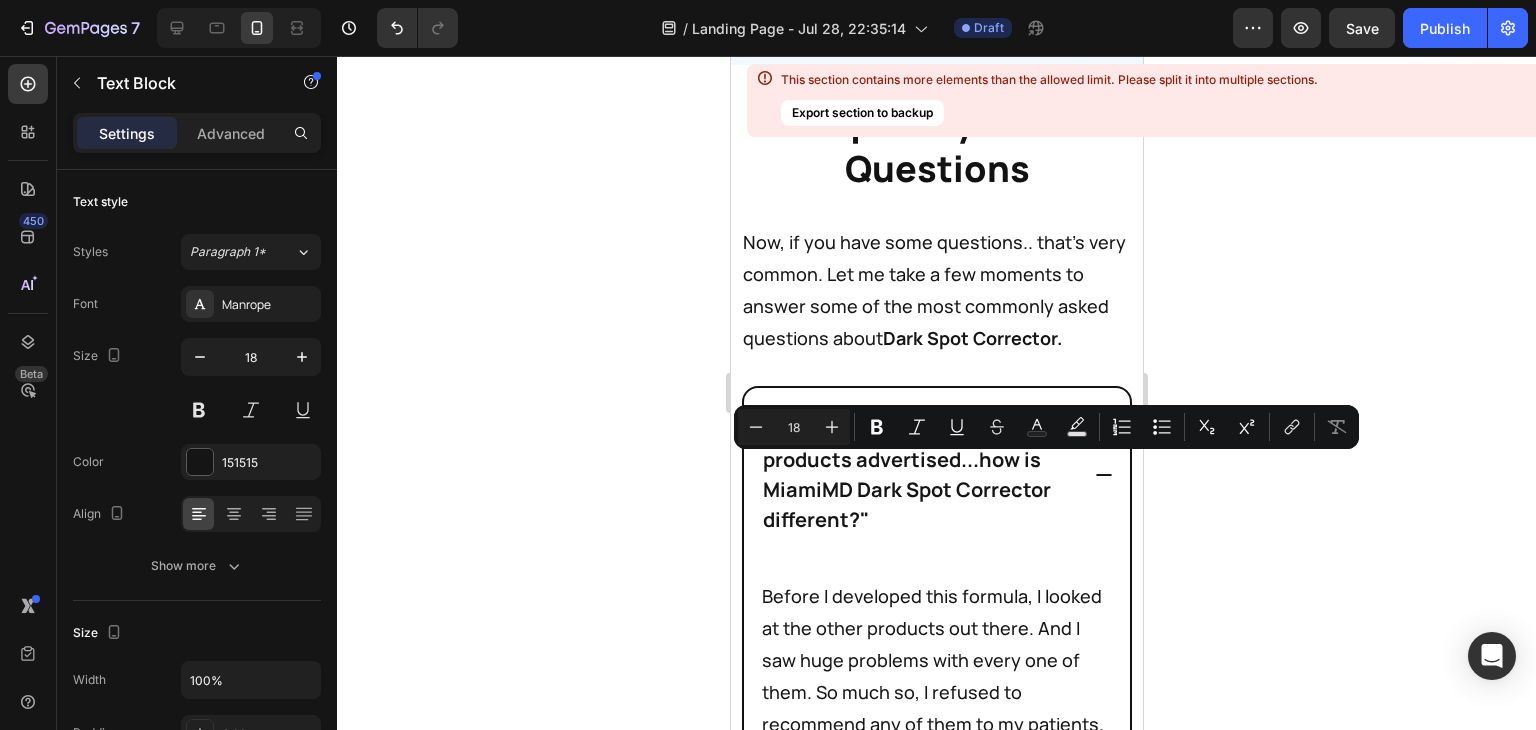 drag, startPoint x: 809, startPoint y: 477, endPoint x: 741, endPoint y: 471, distance: 68.26419 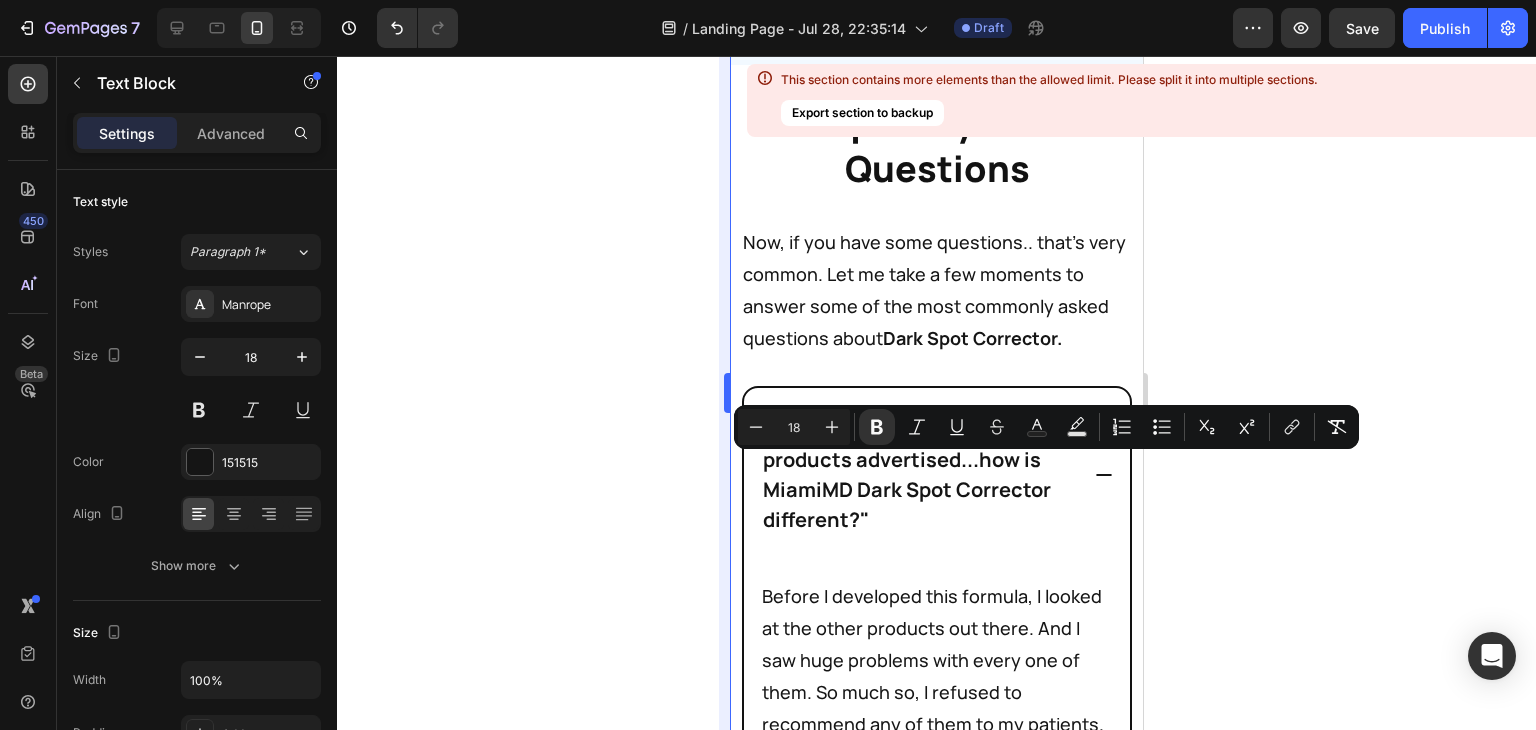 click 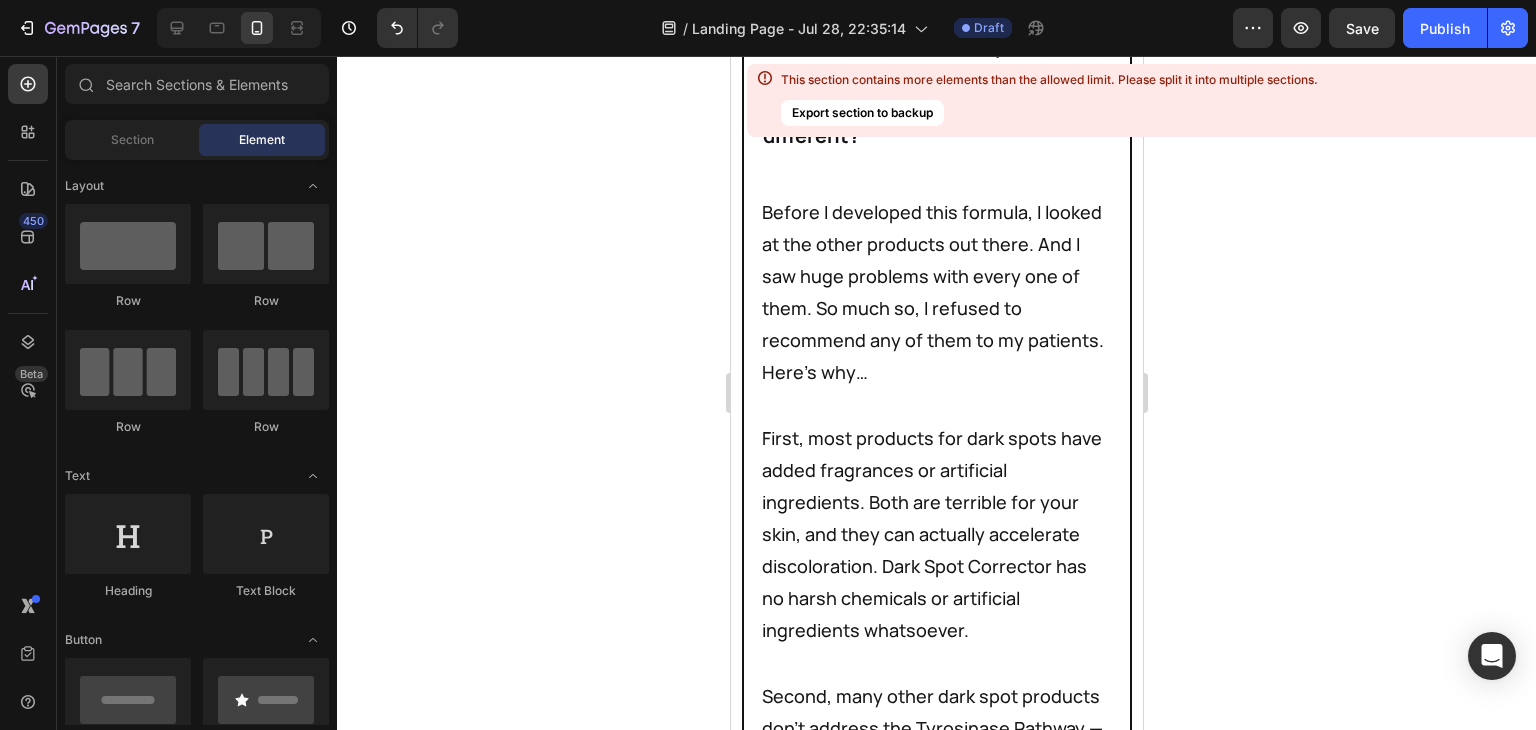 scroll, scrollTop: 54725, scrollLeft: 0, axis: vertical 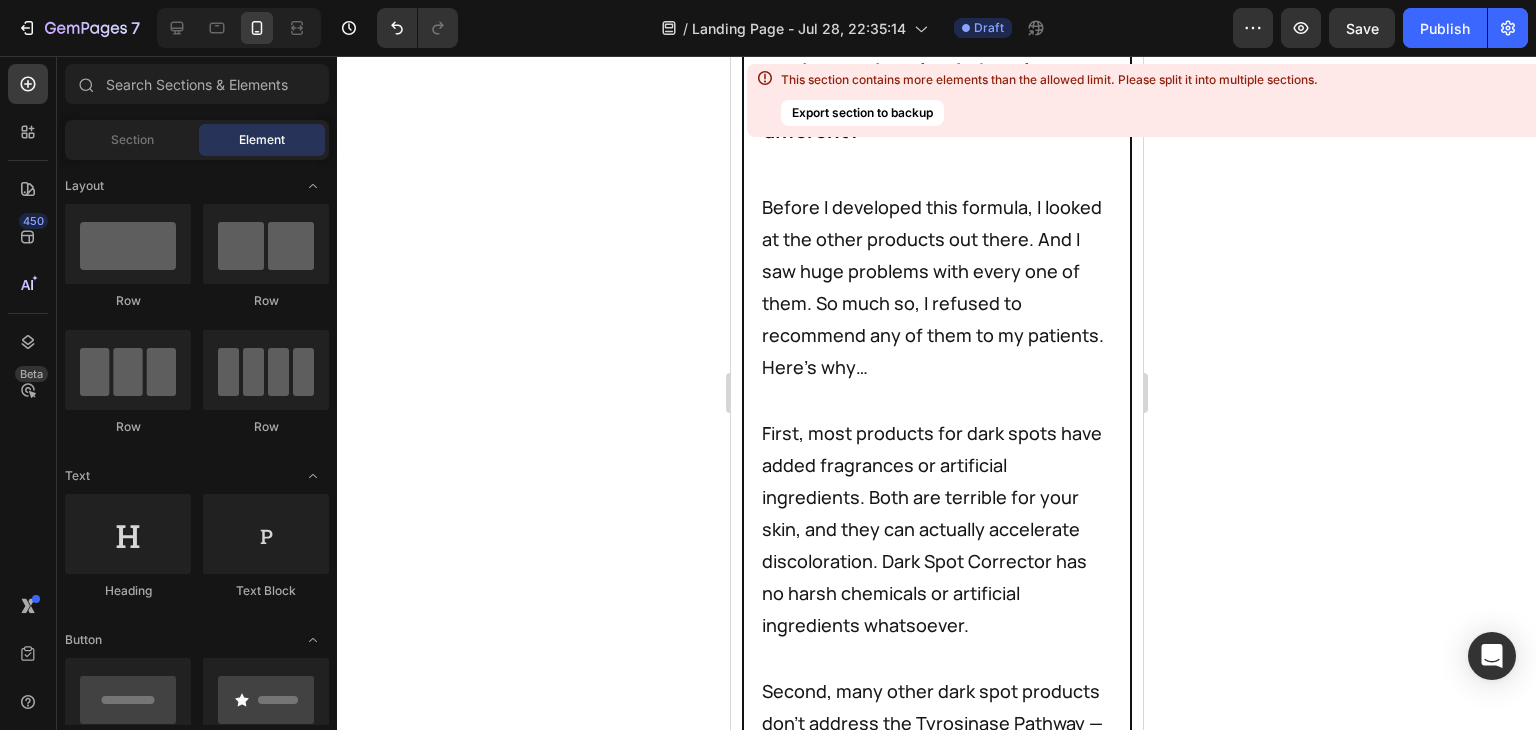 click on "I'm certain  MiamiMD Dark Spot Corrector  can help you look younger and feel more confident than you have in years." at bounding box center (936, -591) 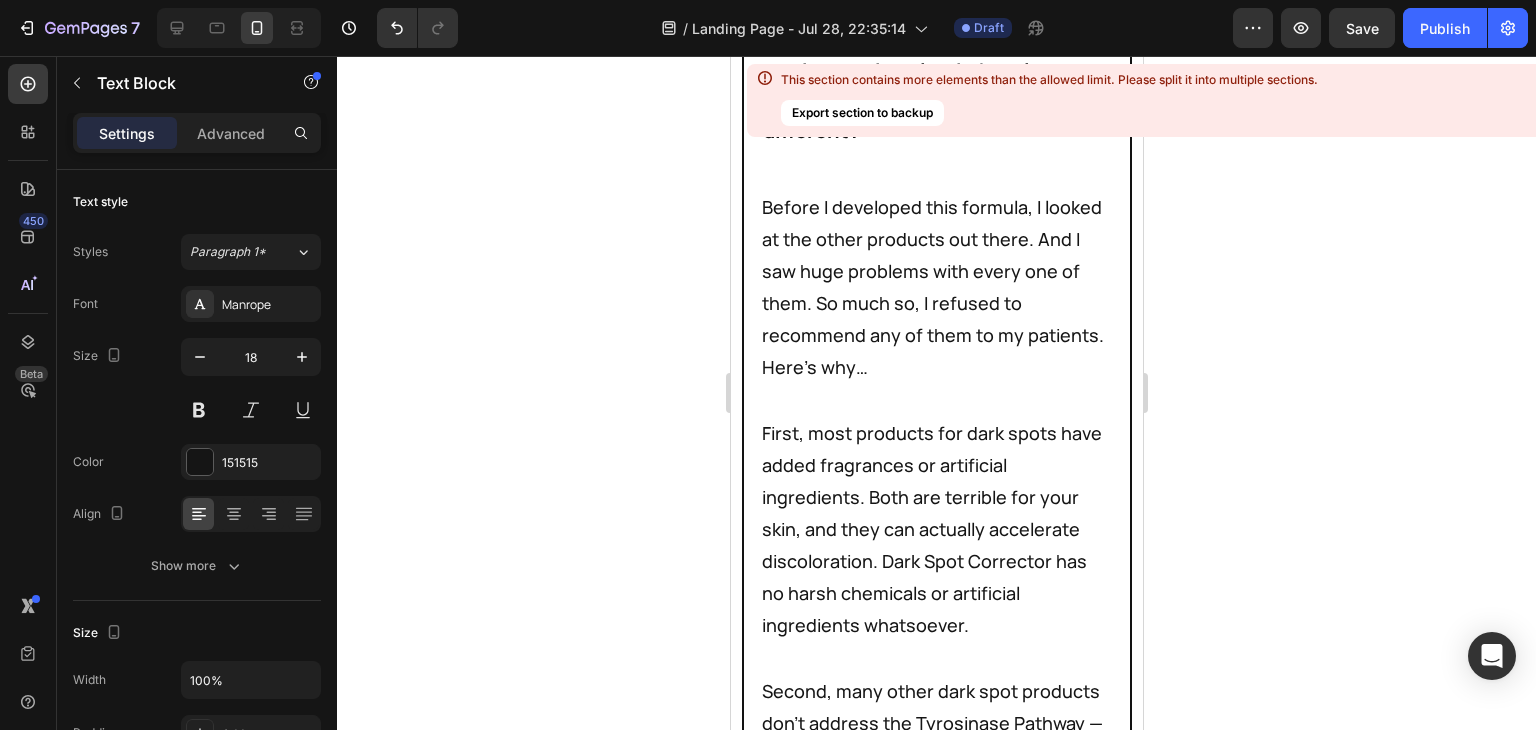 click on "I'm certain CELLU Crepey Skin Repair can help you look younger and feel more confident than you have in years." at bounding box center (936, -591) 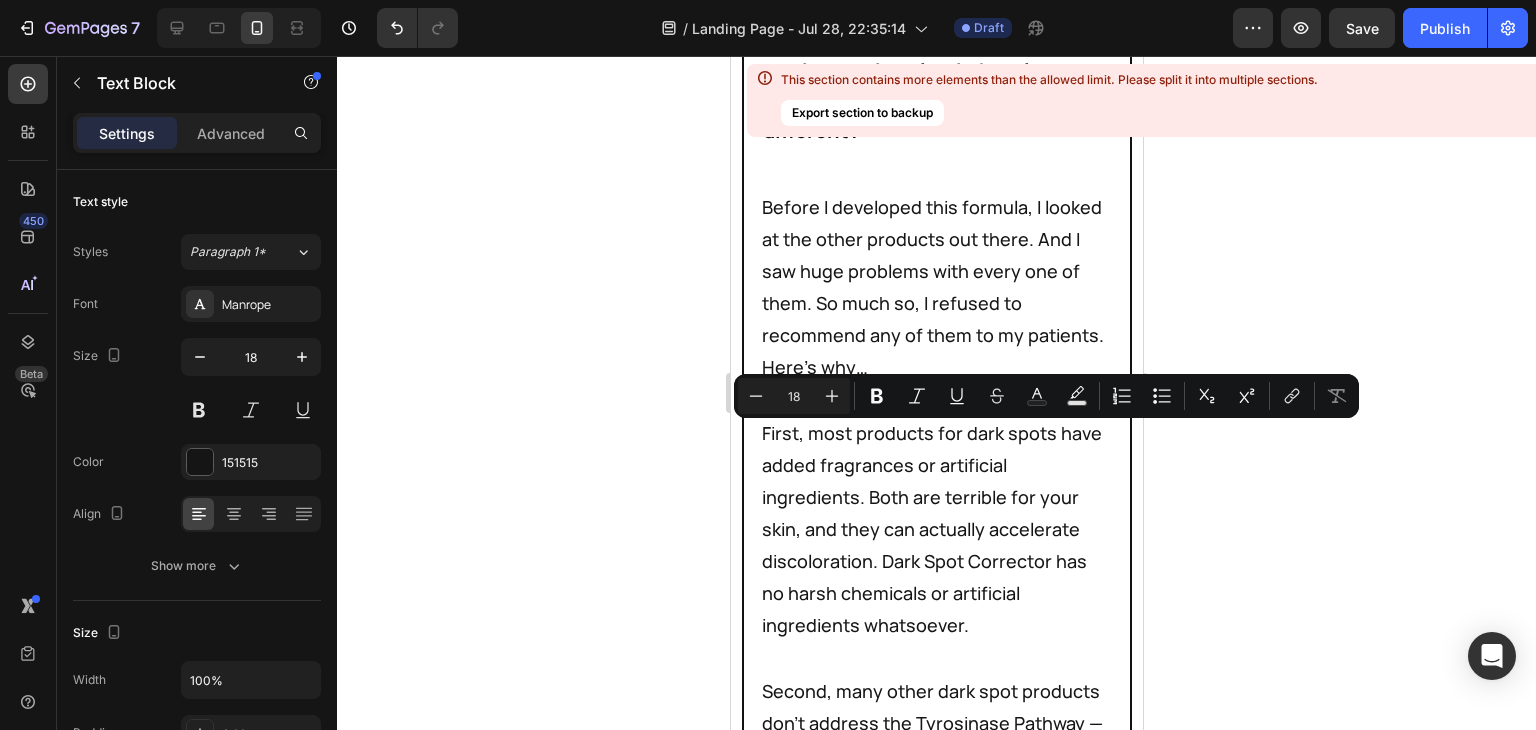 drag, startPoint x: 837, startPoint y: 434, endPoint x: 1046, endPoint y: 433, distance: 209.0024 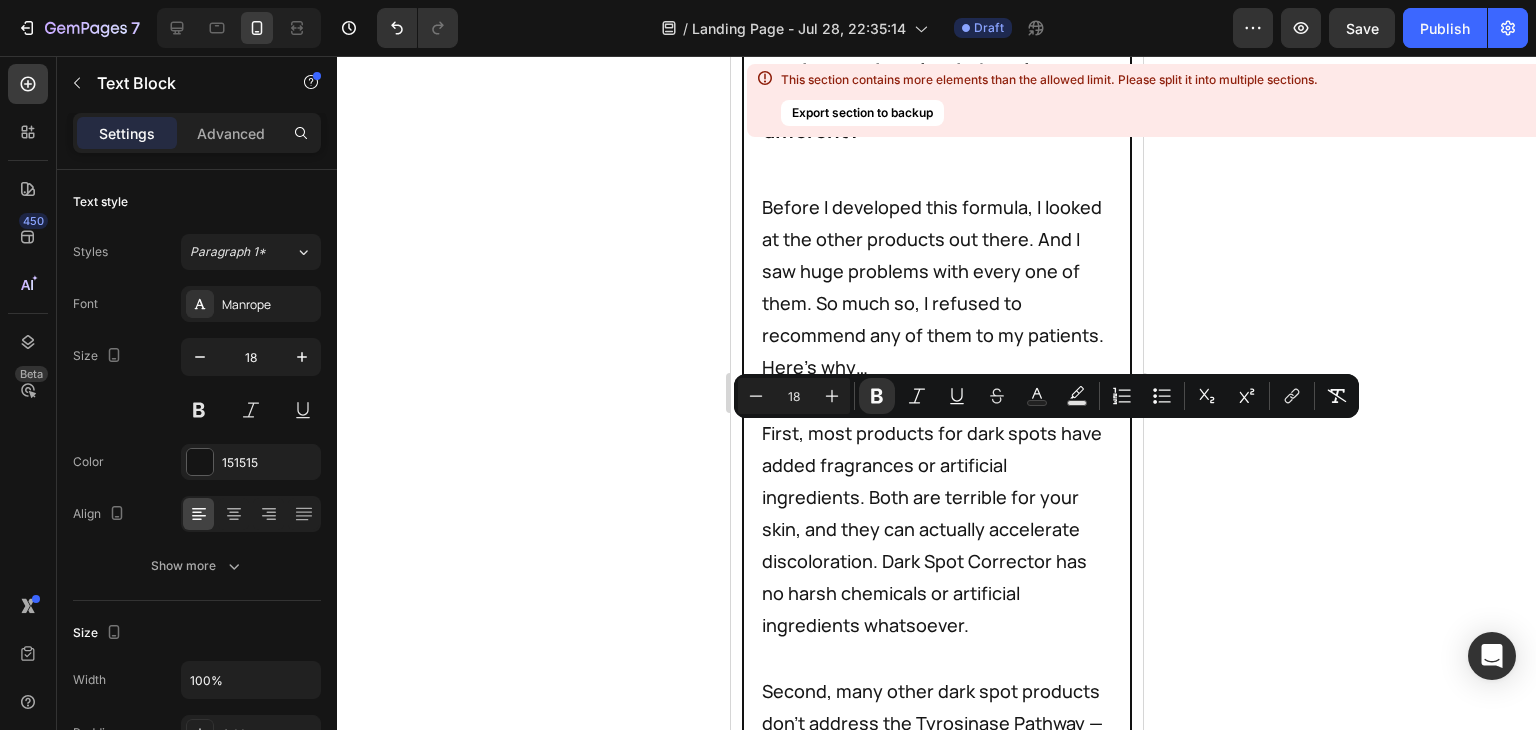 click 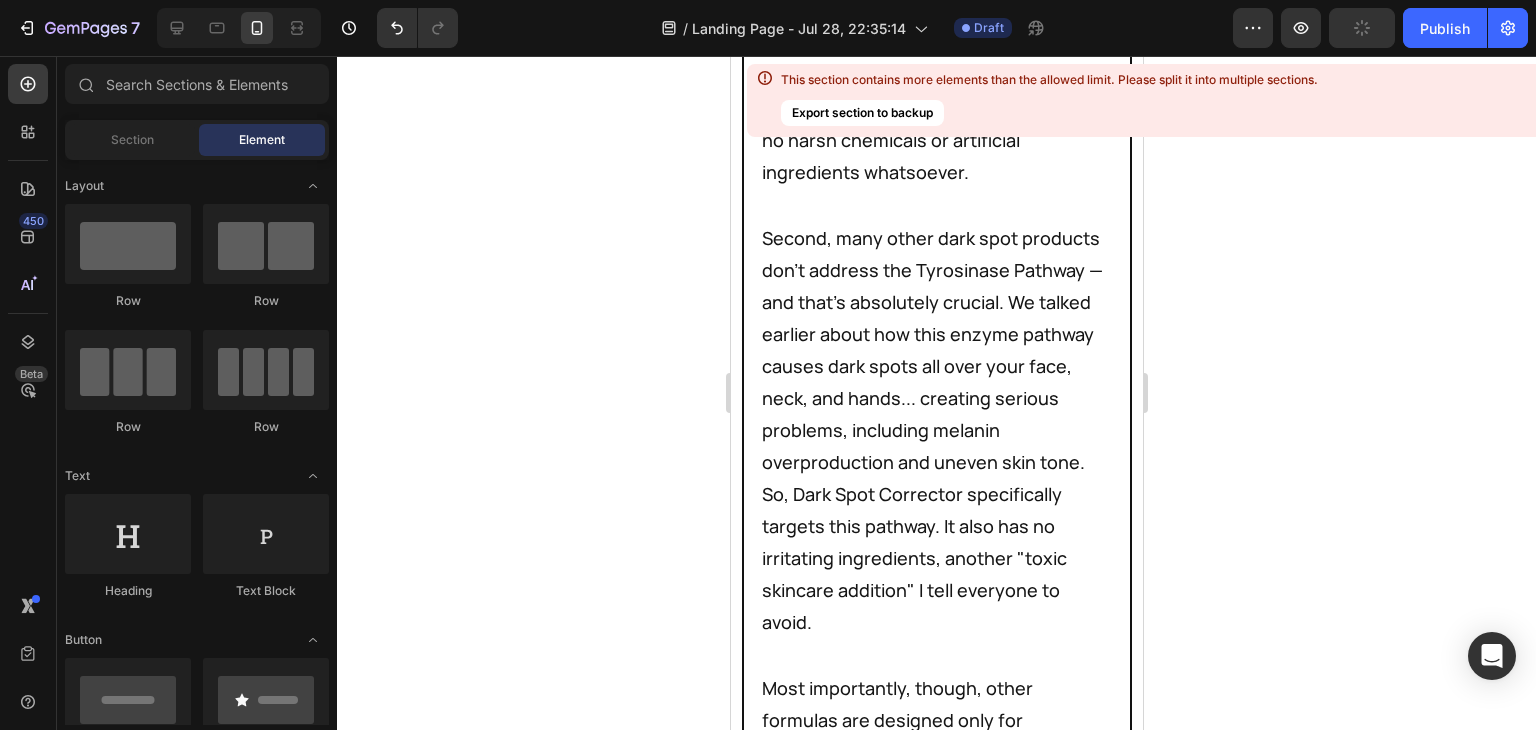 scroll, scrollTop: 55200, scrollLeft: 0, axis: vertical 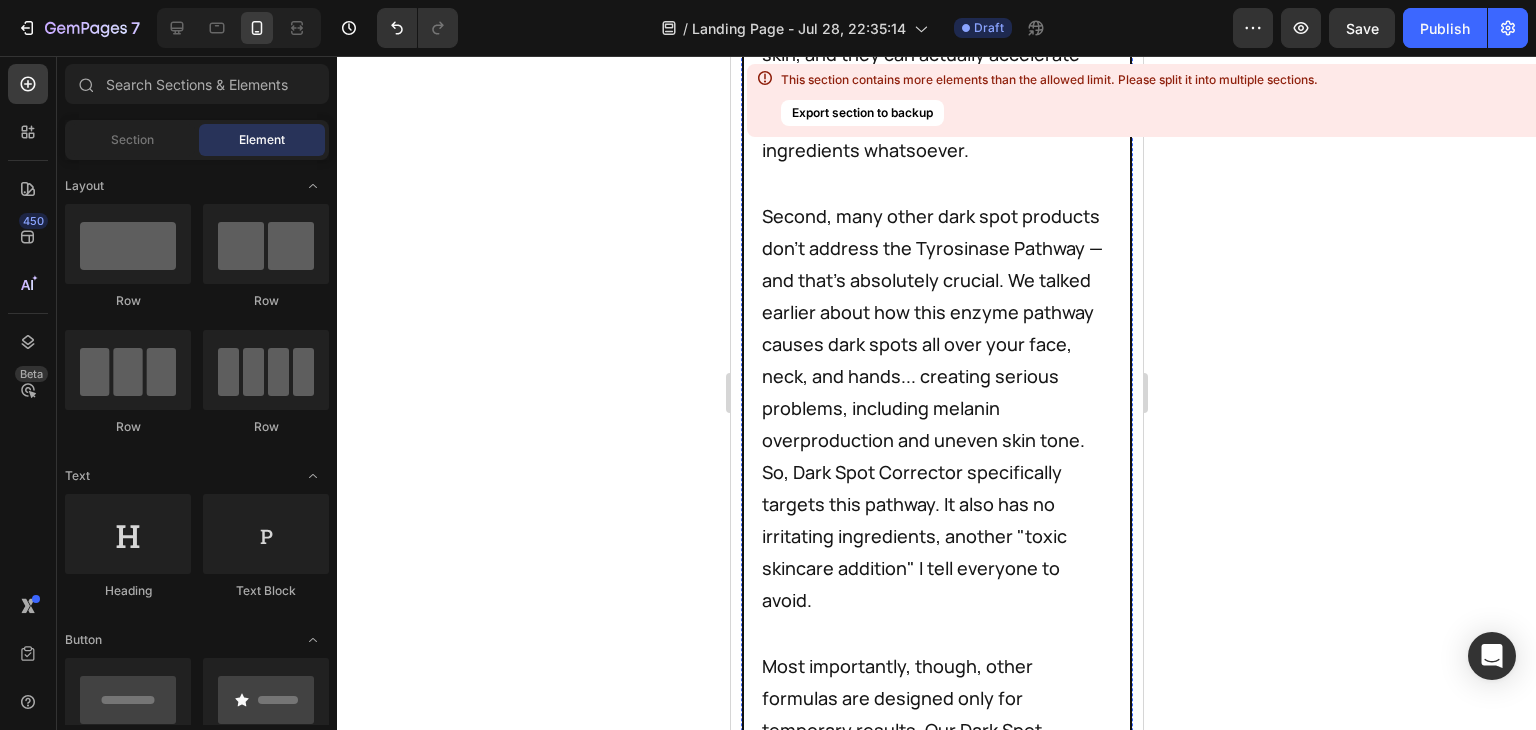 click on "Now, if you have some questions.. that's very common. Let me take a few moments to answer some of the most commonly asked questions about  Dark Spot Corrector." at bounding box center (936, -574) 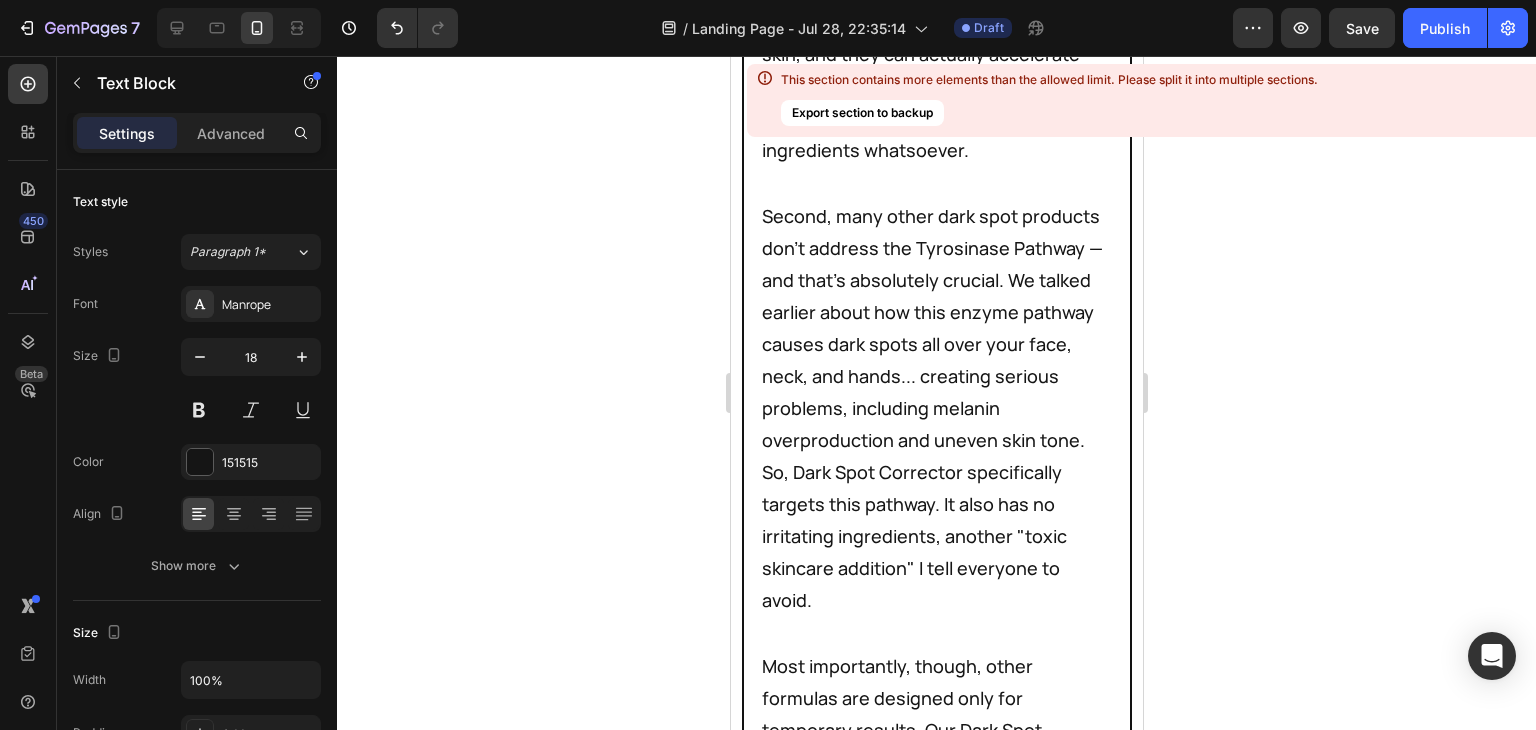 click on "Now, if you have some questions.. that's very common. Let me take a few moments to answer some of the most commonly asked questions about CELLU Crepey Skin Repair." at bounding box center (936, -574) 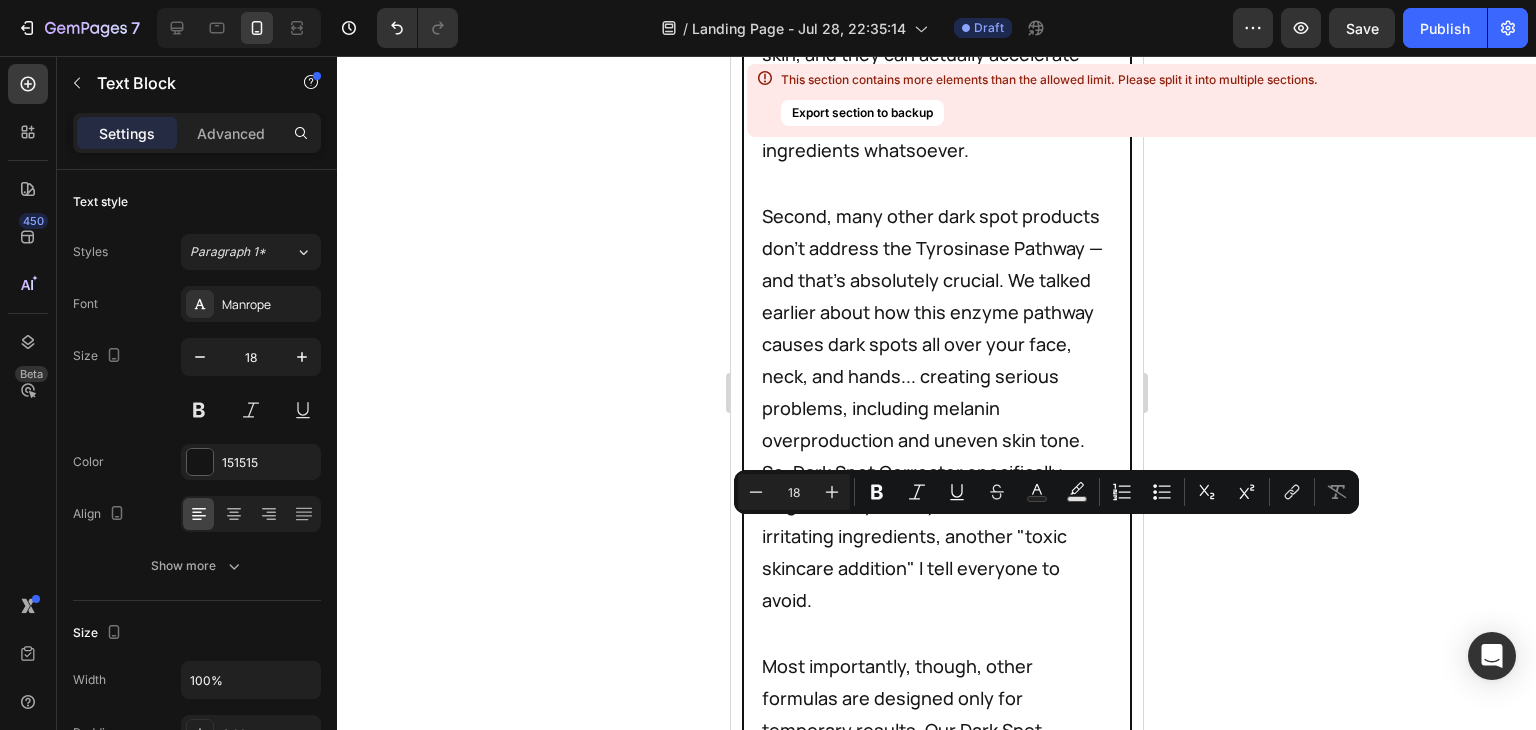 drag, startPoint x: 890, startPoint y: 533, endPoint x: 1101, endPoint y: 525, distance: 211.15161 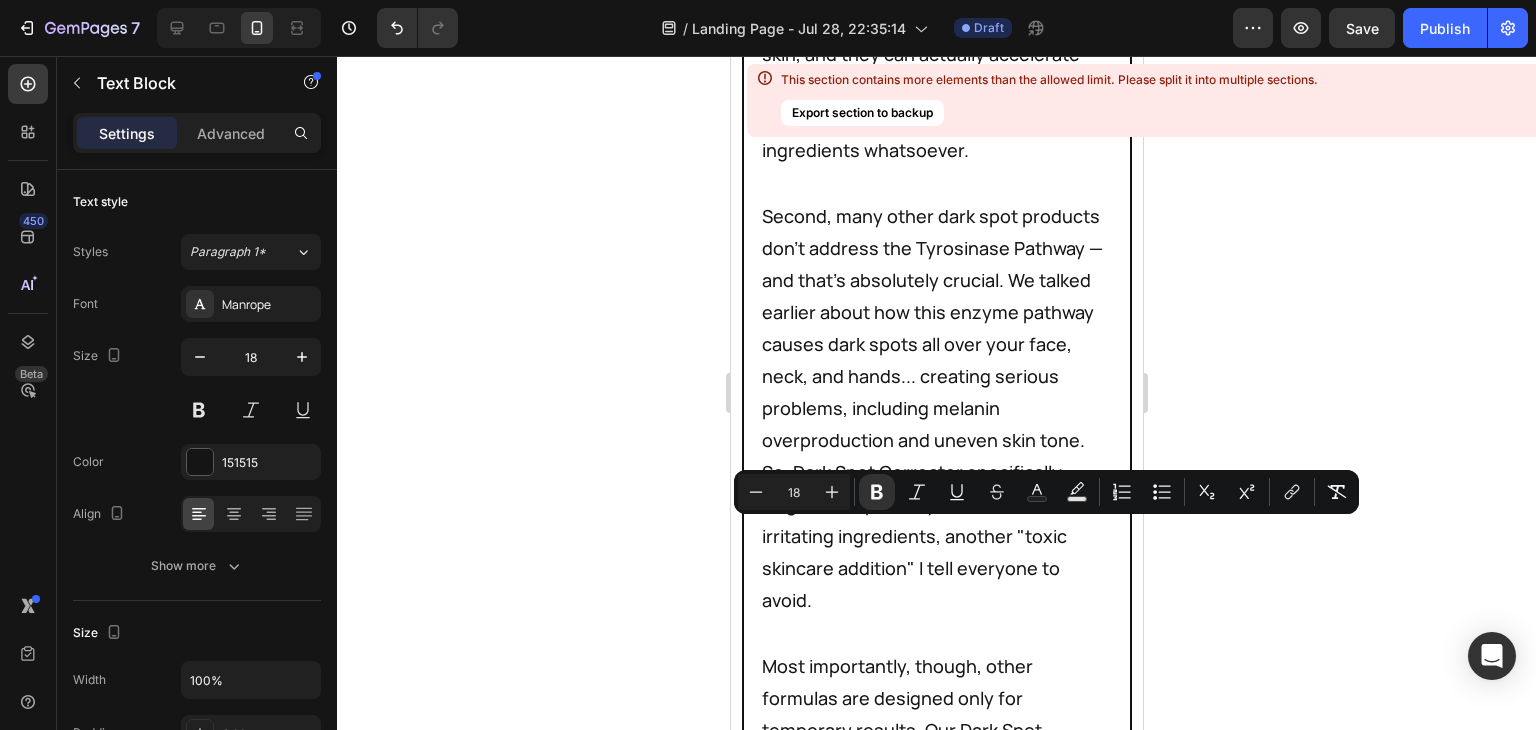 click 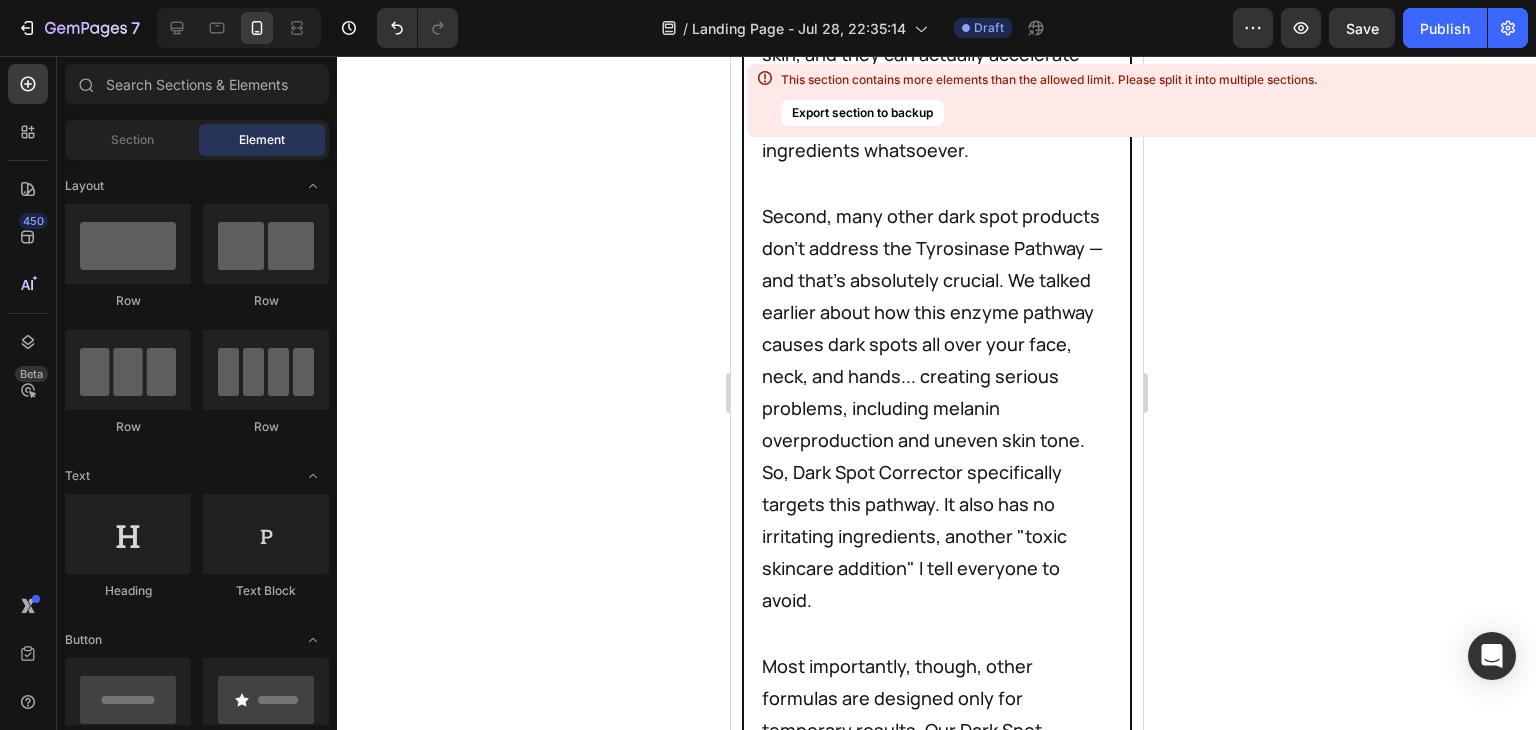 click at bounding box center (936, -894) 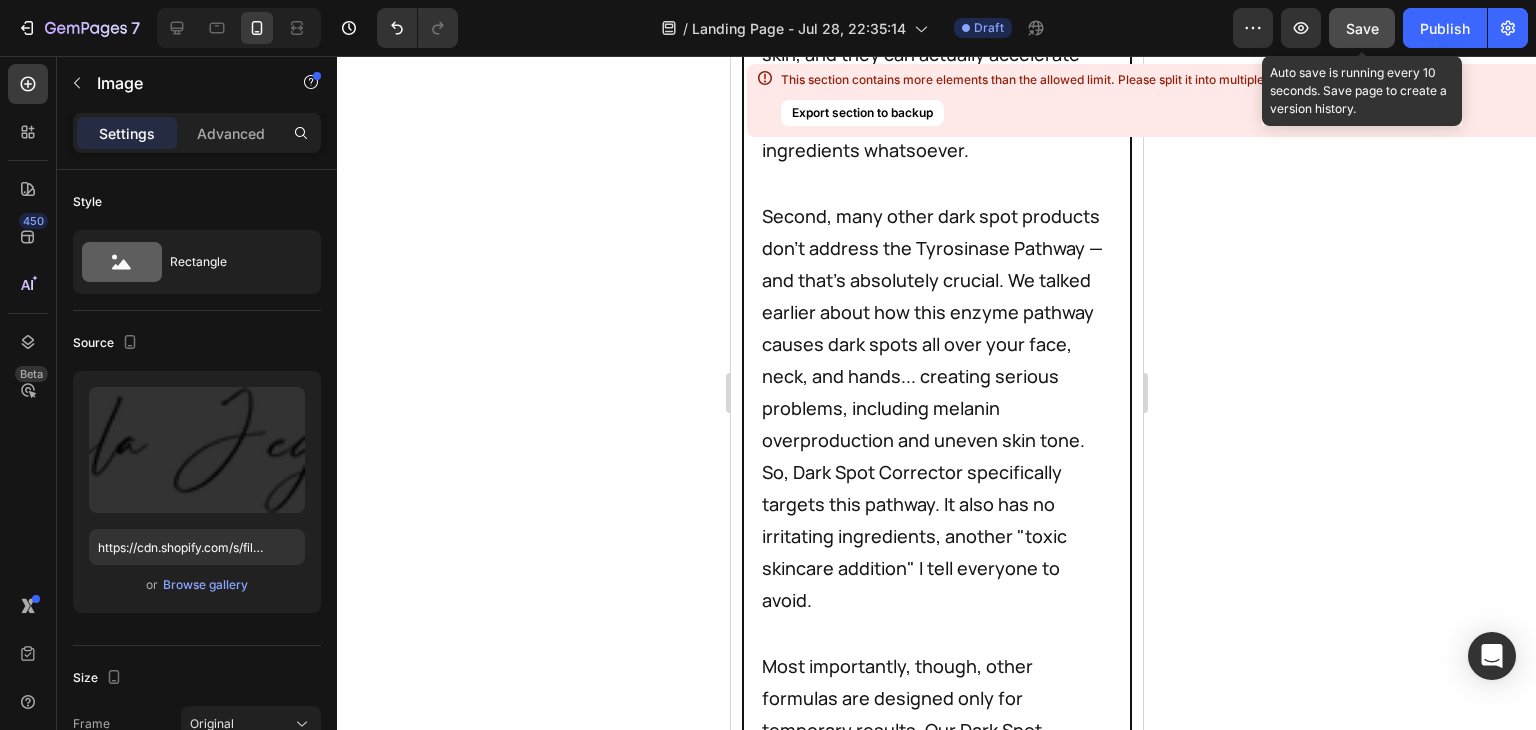 click on "Save" 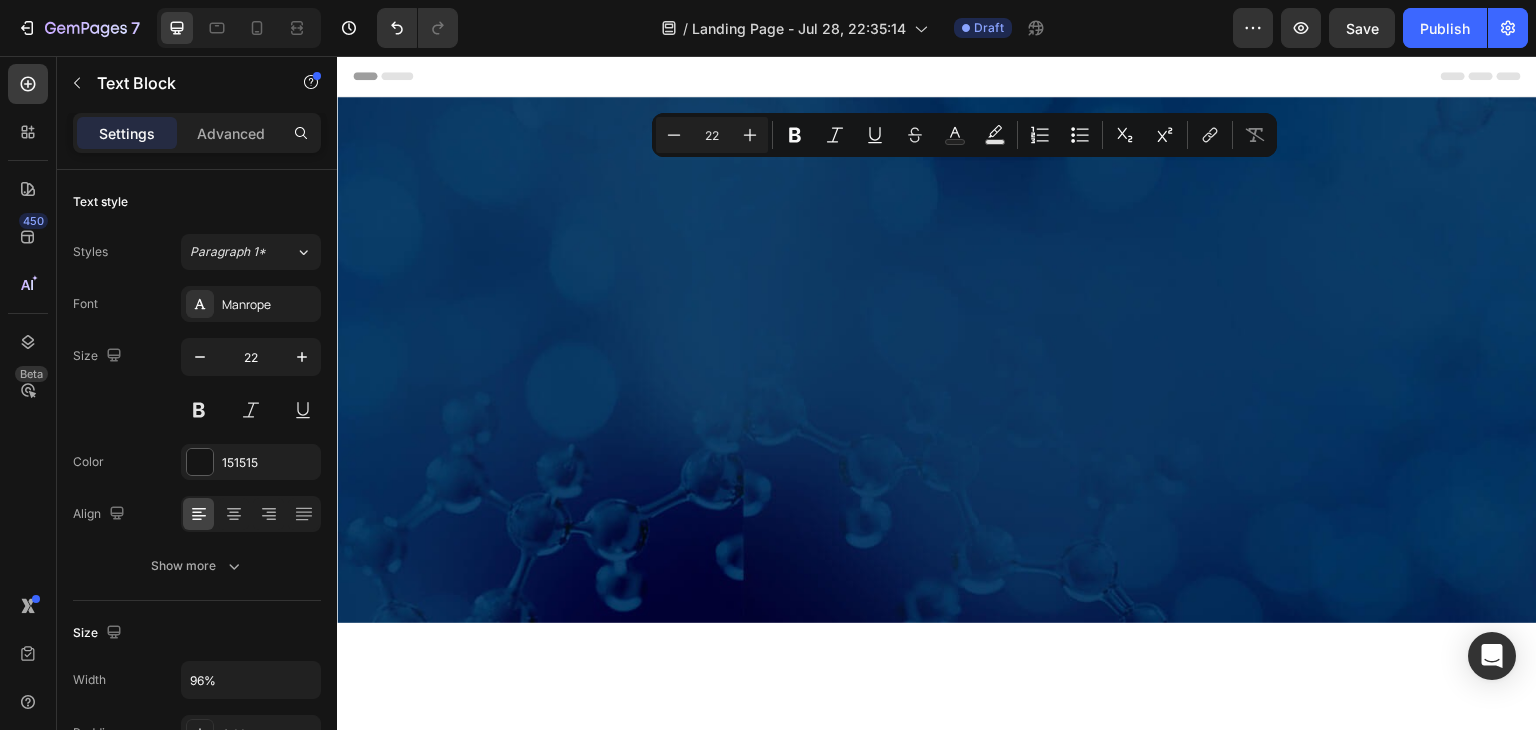 scroll, scrollTop: 0, scrollLeft: 0, axis: both 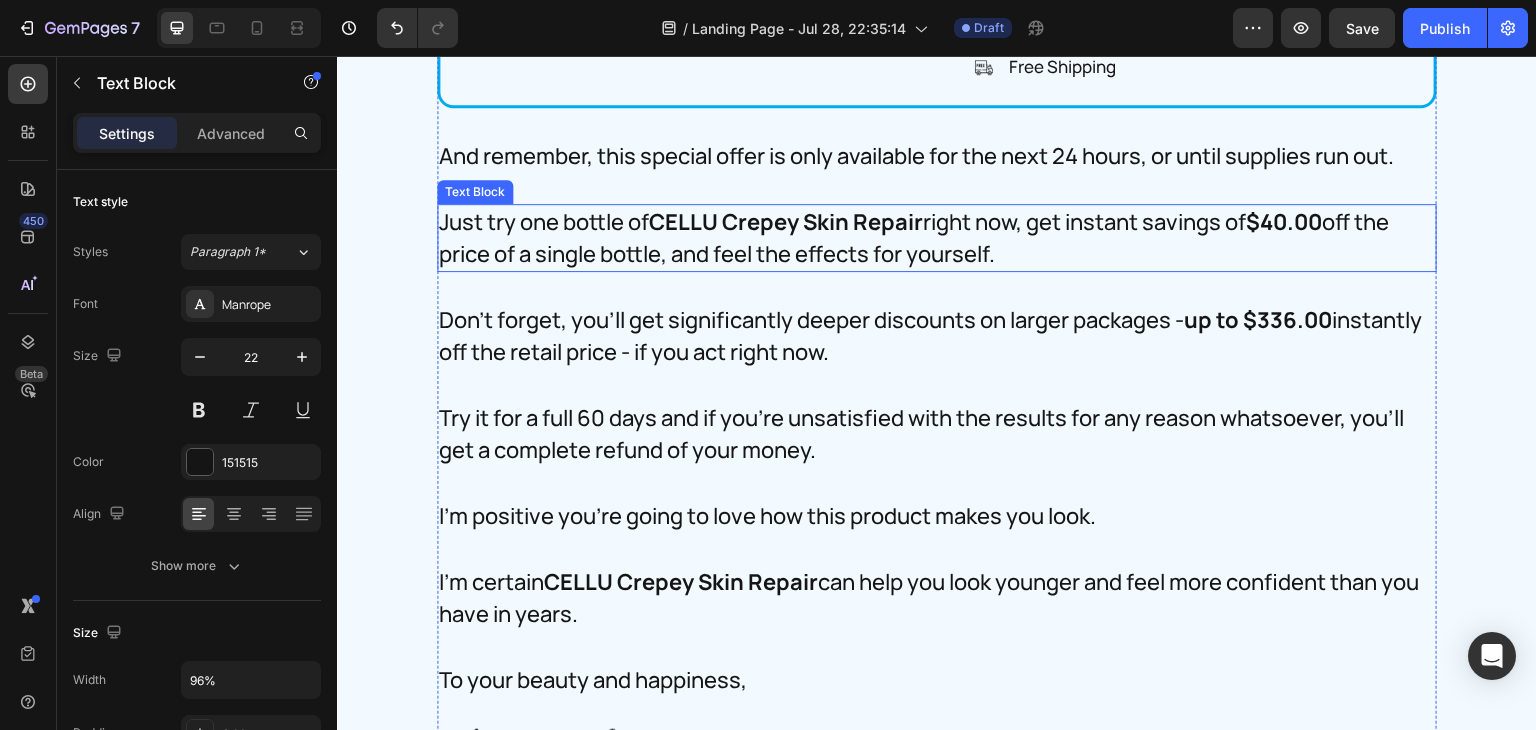 click on "Just try one bottle of  CELLU Crepey Skin Repair  right now, get instant savings of  $40.00  off the price of a single bottle, and feel the effects for yourself." at bounding box center [937, 238] 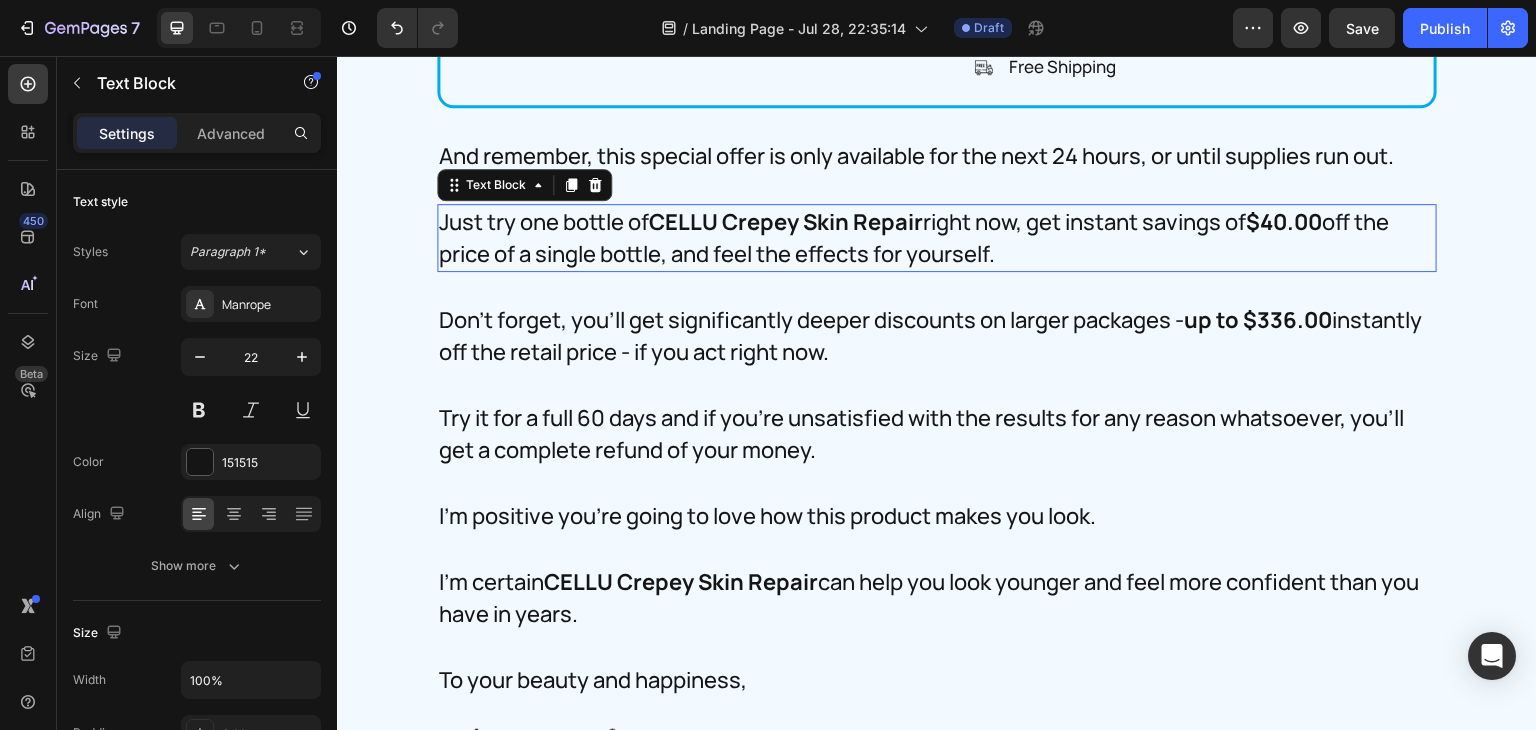 click on "Just try one bottle of  CELLU Crepey Skin Repair  right now, get instant savings of  $40.00  off the price of a single bottle, and feel the effects for yourself." at bounding box center (937, 238) 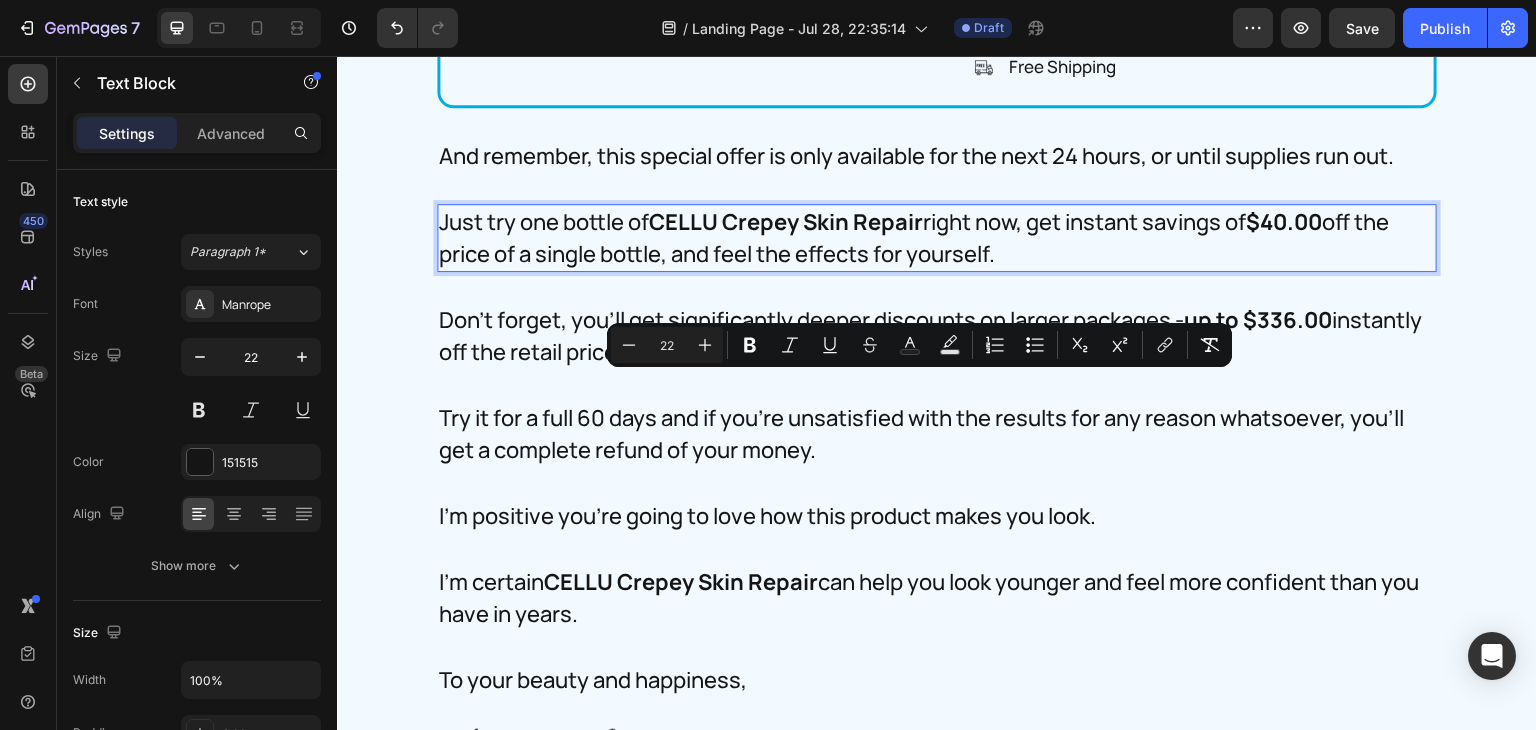 copy on "Just try one bottle of  CELLU Crepey Skin Repair  right now, get instant savings of  $40.00  off the price of a single bottle, and feel the effects for yourself." 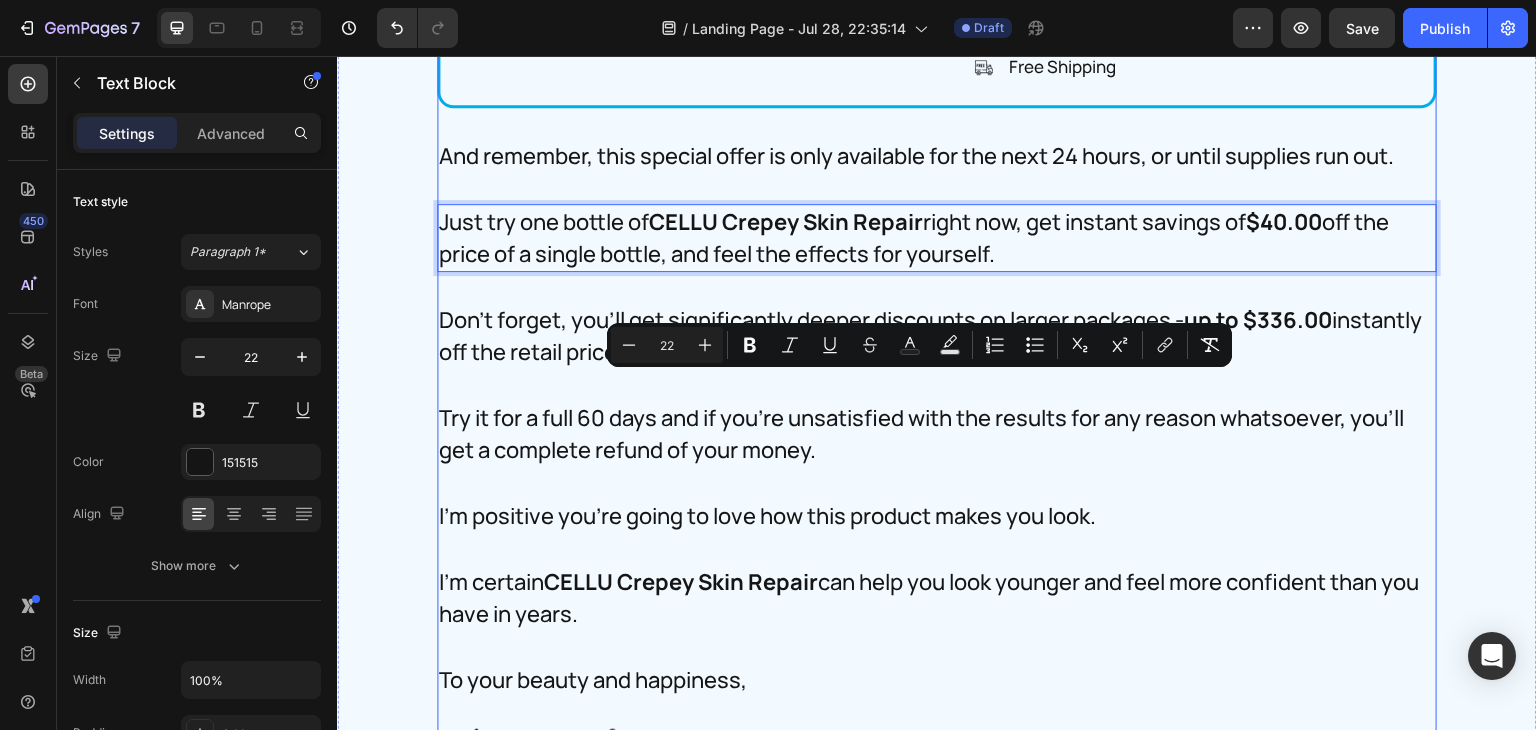 click on "Try CELLU Crepey Skin Repair Right Now - Completely Risk-Free - And See For Yourself. Heading Try MiamiMD Dark Spot Corrector Right Now – Completely Risk-Free – And See For Yourself. Heading One application per day of this cream can have such a remarkable impact on so many areas of your appearance. I recommend you use it morning and evening to get the full benefits. Text Block I want you to feel the surge of confidence that comes with this formula. Text Block I want you to feel the joy when those stubborn crepey areas start to smooth. Text Block I want you to feel great when you look in the mirror and to make tissue paper skin and texture concerns a thing of the past. Text Block Image I want you to feel - and SEE - your transforming appearance every morning when you look in the mirror. Text Block I want you to feel the youthful firmness you know is inside you...just waiting to come out... Text Block Image Row Text Block Image Image Dark Spot Corrector Heading Icon Icon Icon Icon Icon Icon List Row Row" at bounding box center [937, -110] 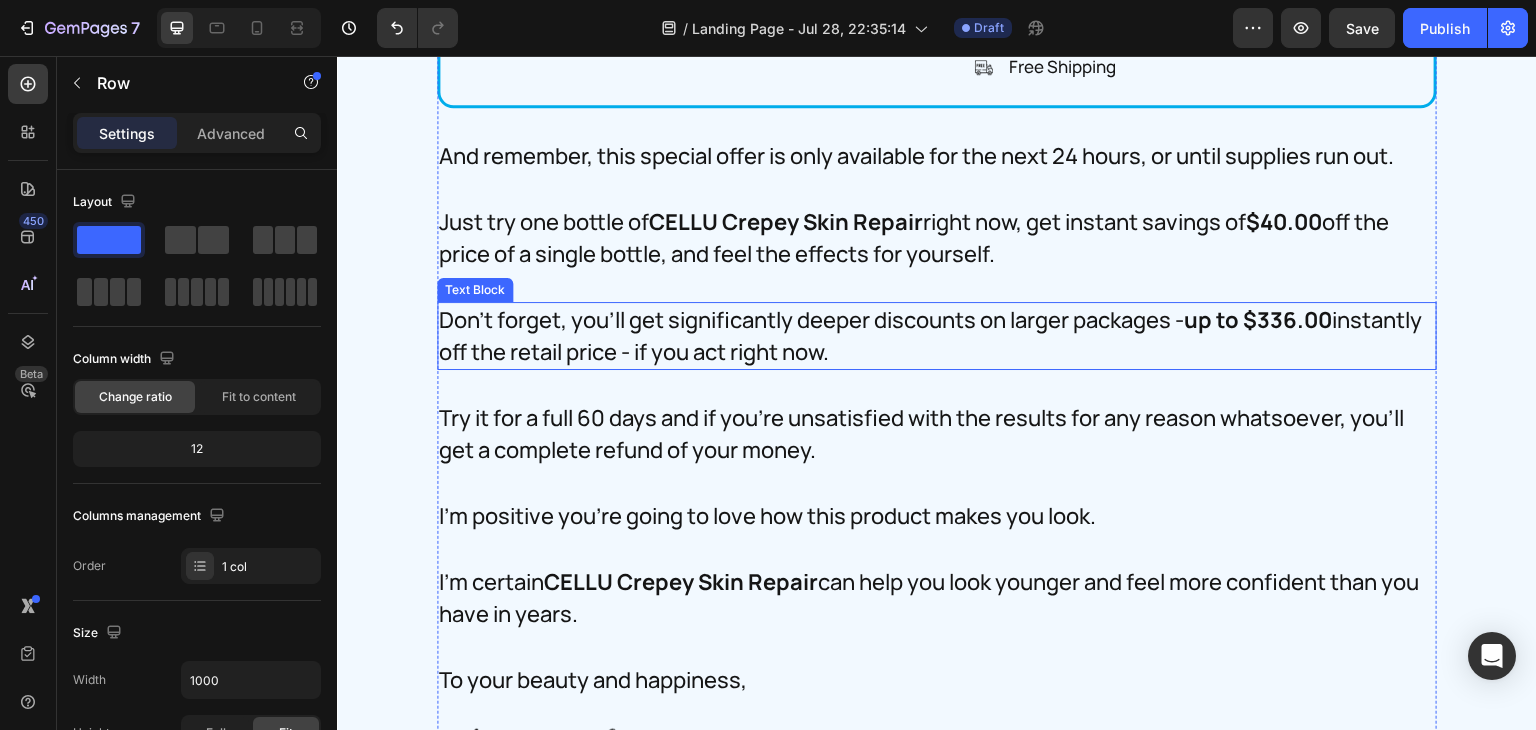 click on "Don't forget, you'll get significantly deeper discounts on larger packages -  up to $336.00  instantly off the retail price - if you act right now." at bounding box center [937, 336] 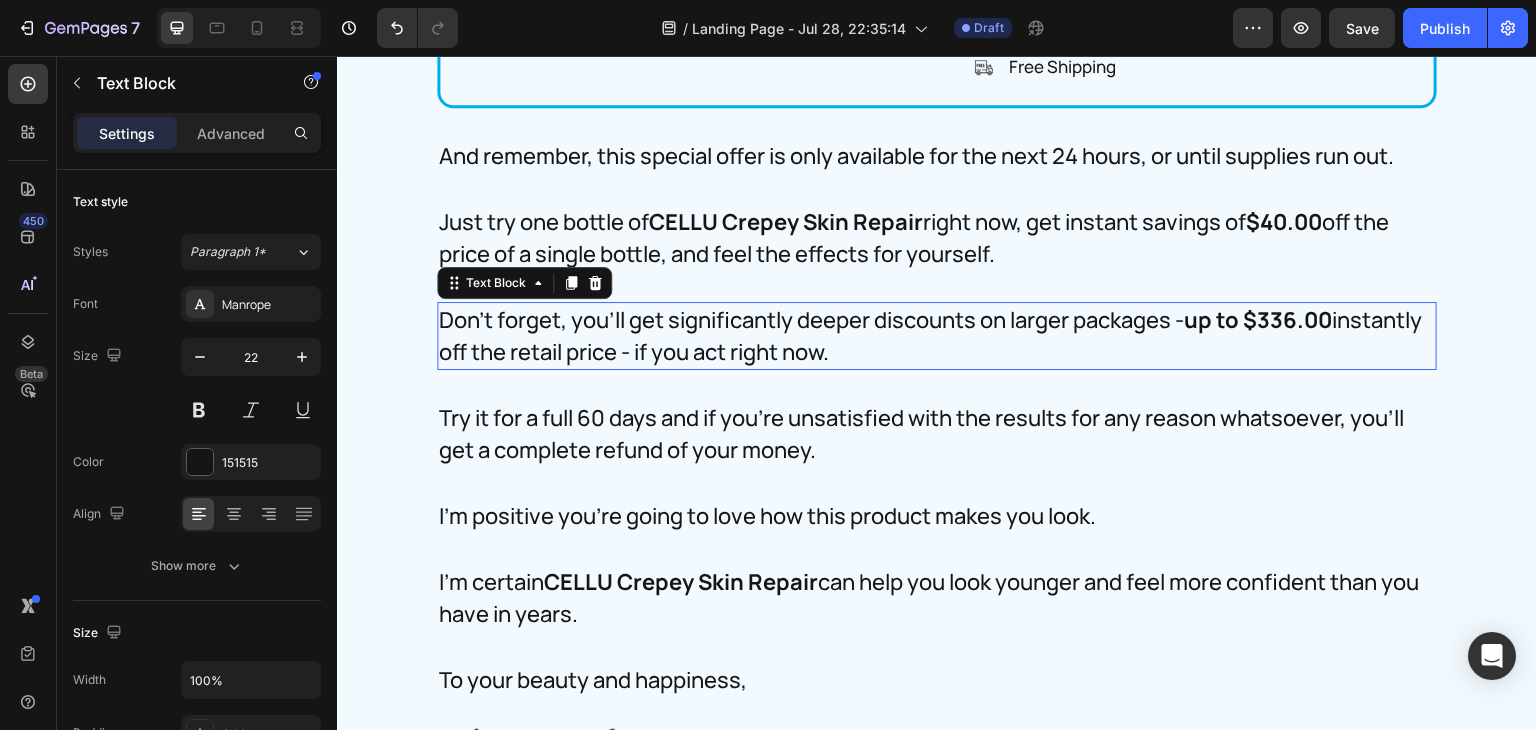 click on "Don't forget, you'll get significantly deeper discounts on larger packages -  up to $336.00  instantly off the retail price - if you act right now." at bounding box center (937, 336) 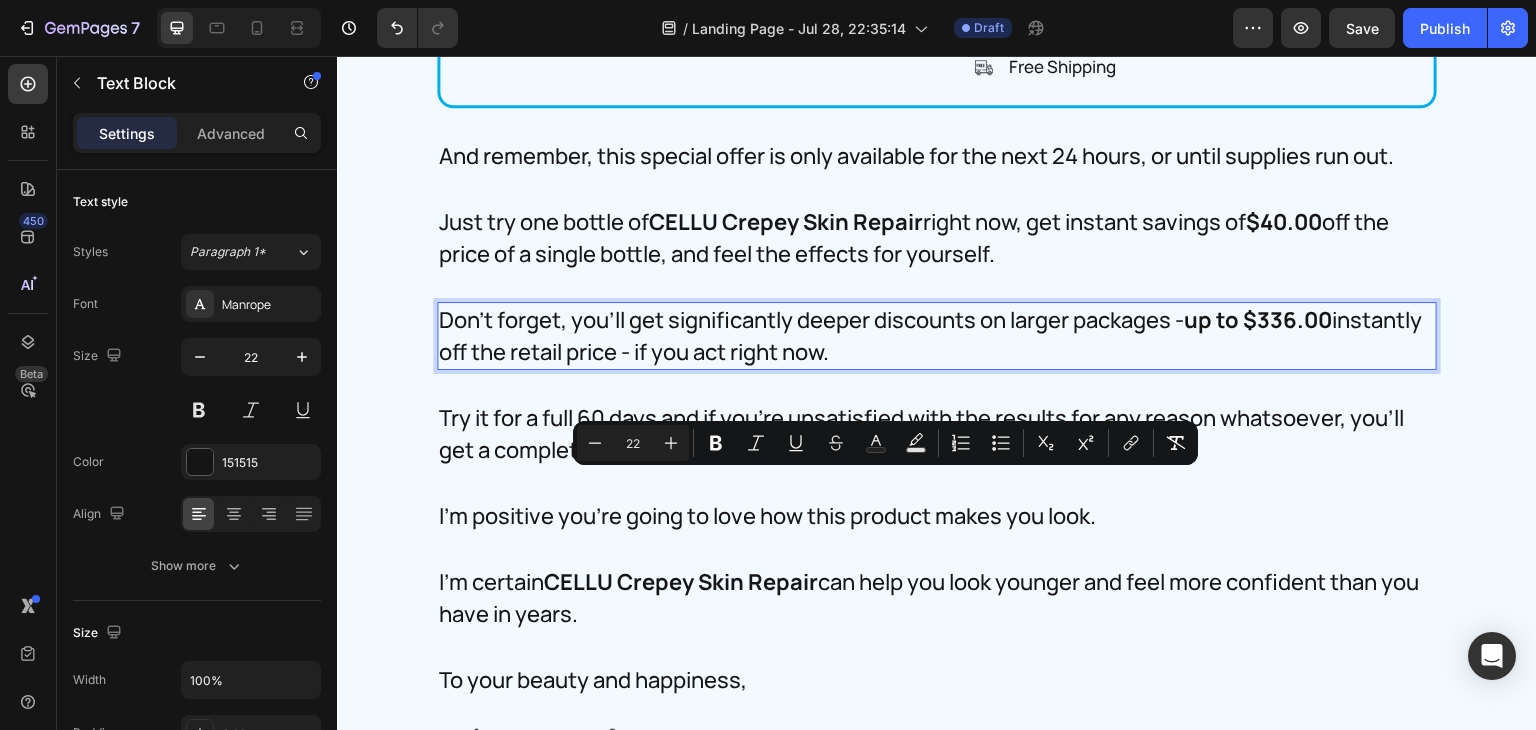 copy on "Don't forget, you'll get significantly deeper discounts on larger packages -  up to $336.00  instantly off the retail price - if you act right now." 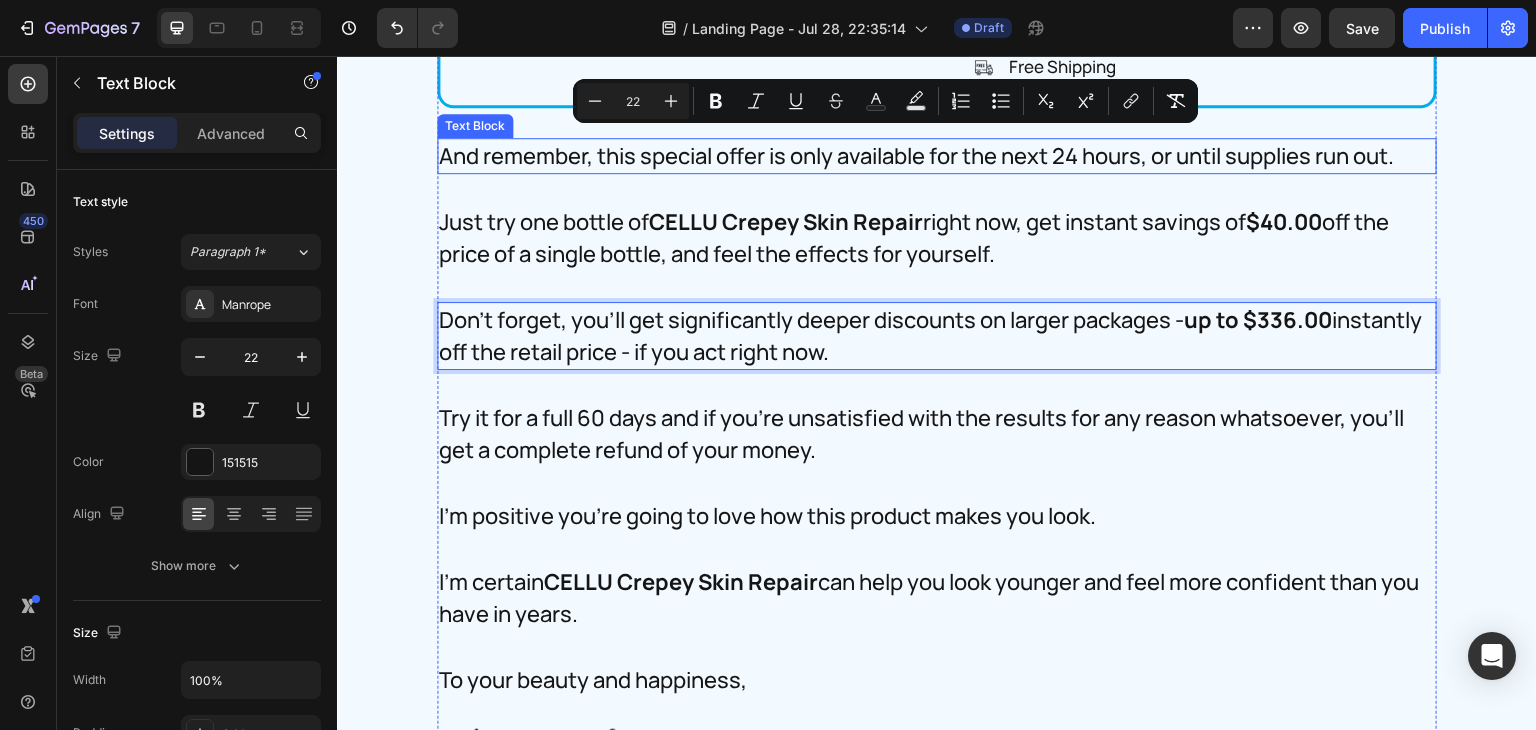 scroll, scrollTop: 37200, scrollLeft: 0, axis: vertical 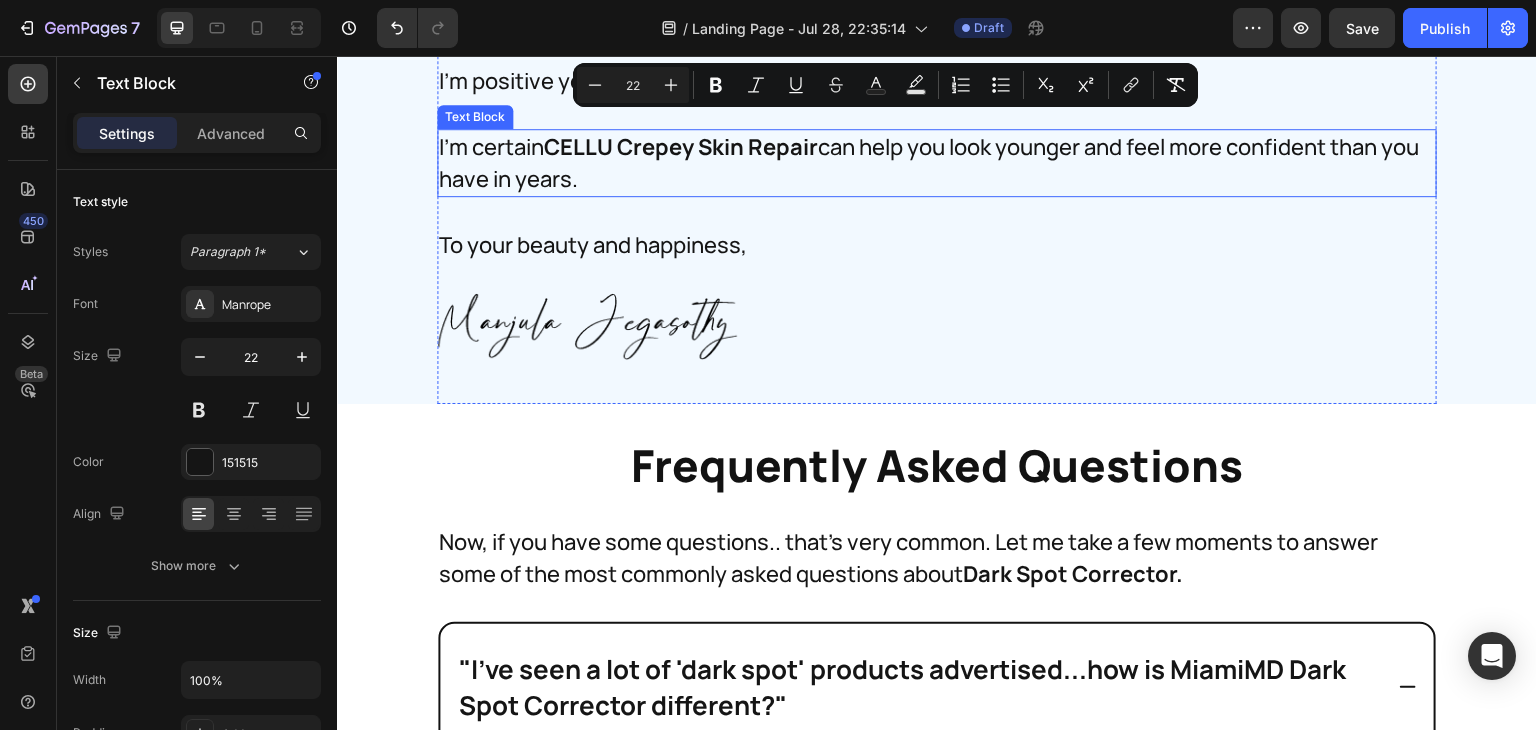 click on "I'm certain  CELLU Crepey Skin Repair  can help you look younger and feel more confident than you have in years." at bounding box center [937, 163] 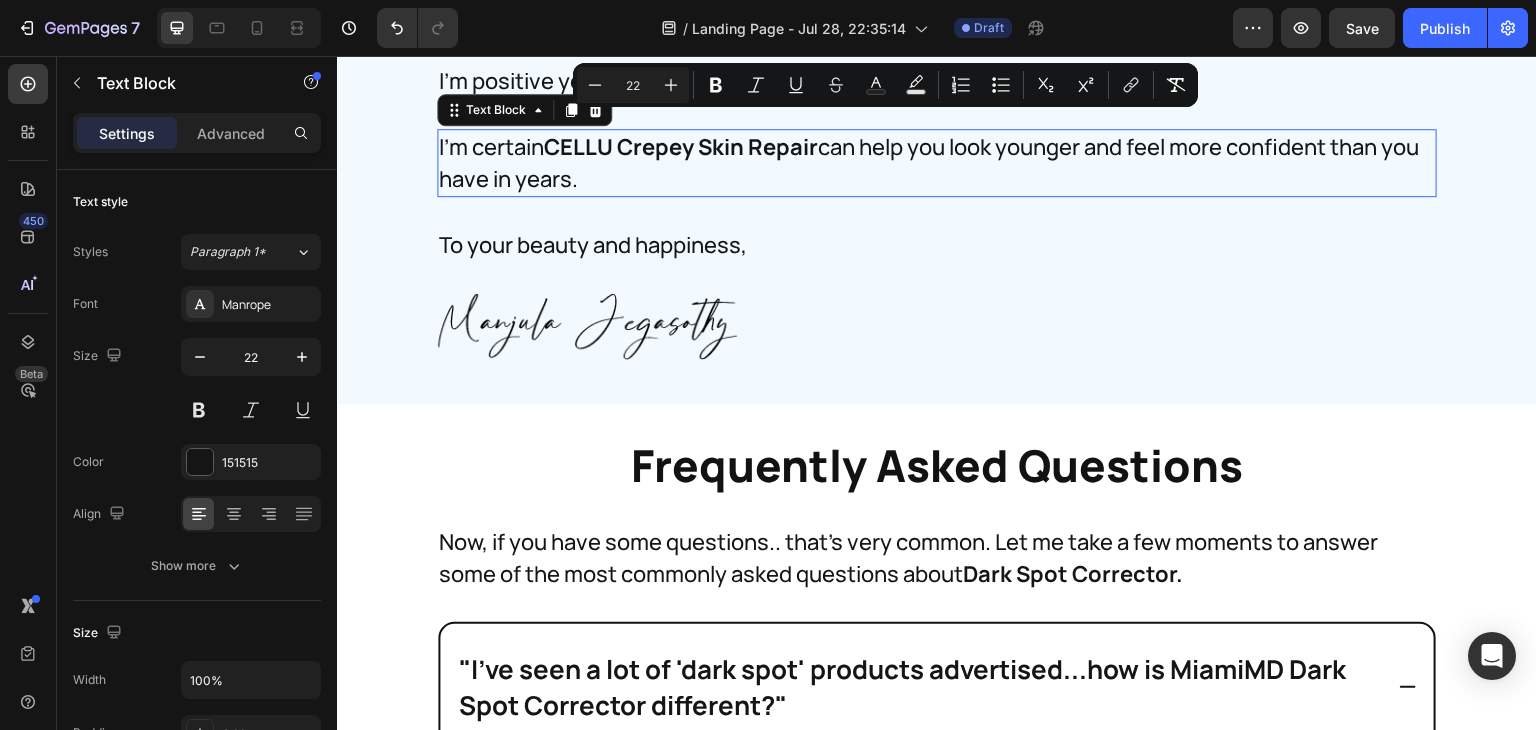 click on "I'm certain  CELLU Crepey Skin Repair  can help you look younger and feel more confident than you have in years." at bounding box center (937, 163) 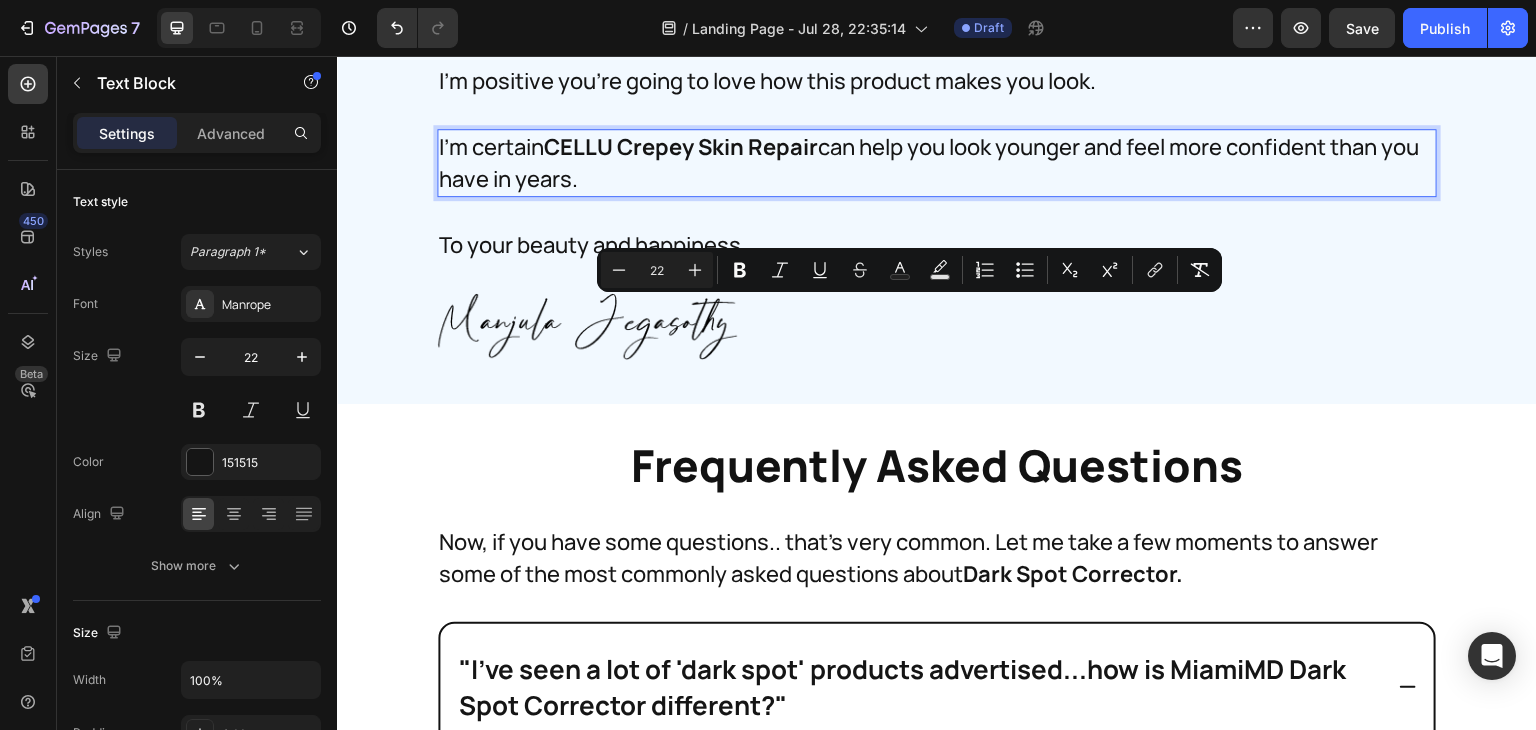 copy on "I'm certain  CELLU Crepey Skin Repair  can help you look younger and feel more confident than you have in years." 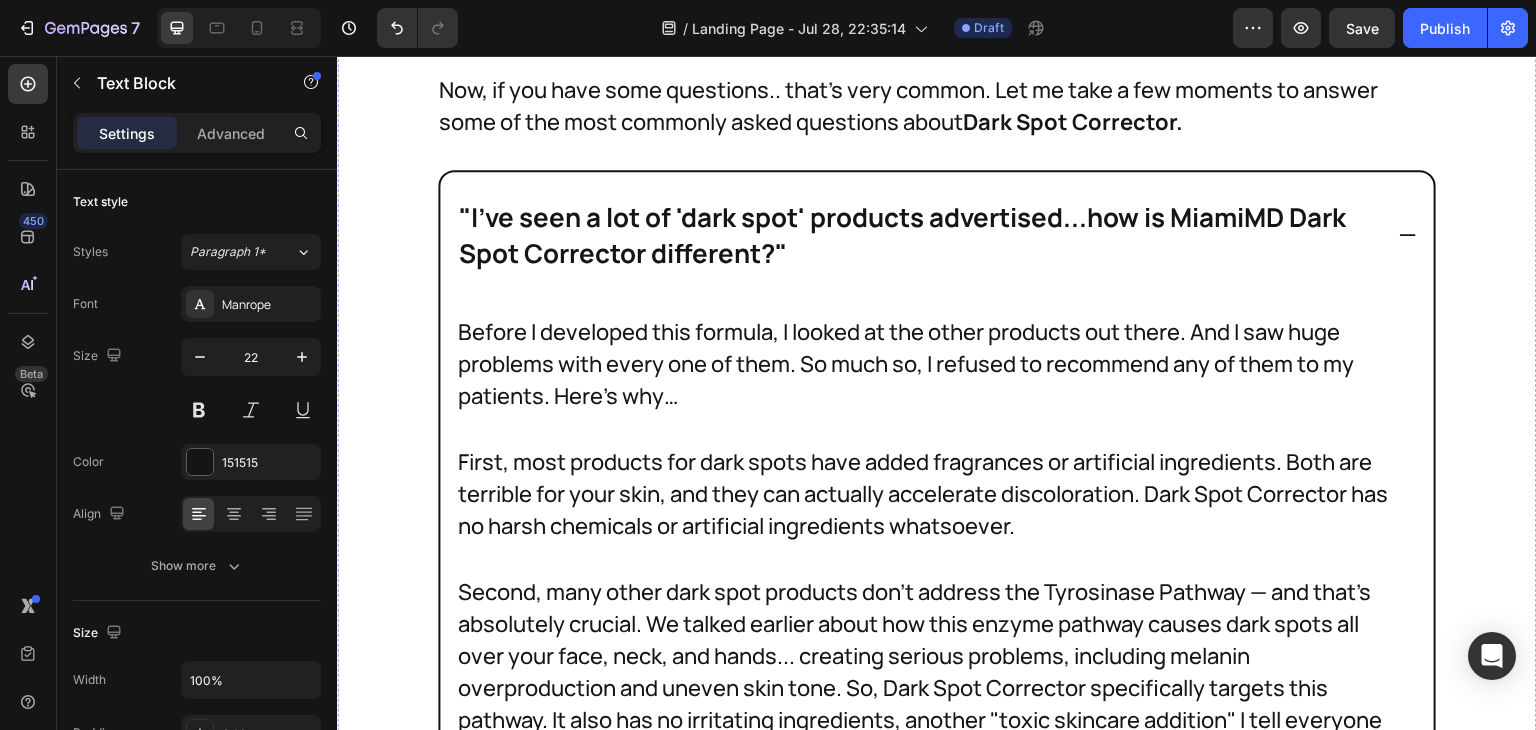 scroll, scrollTop: 37720, scrollLeft: 0, axis: vertical 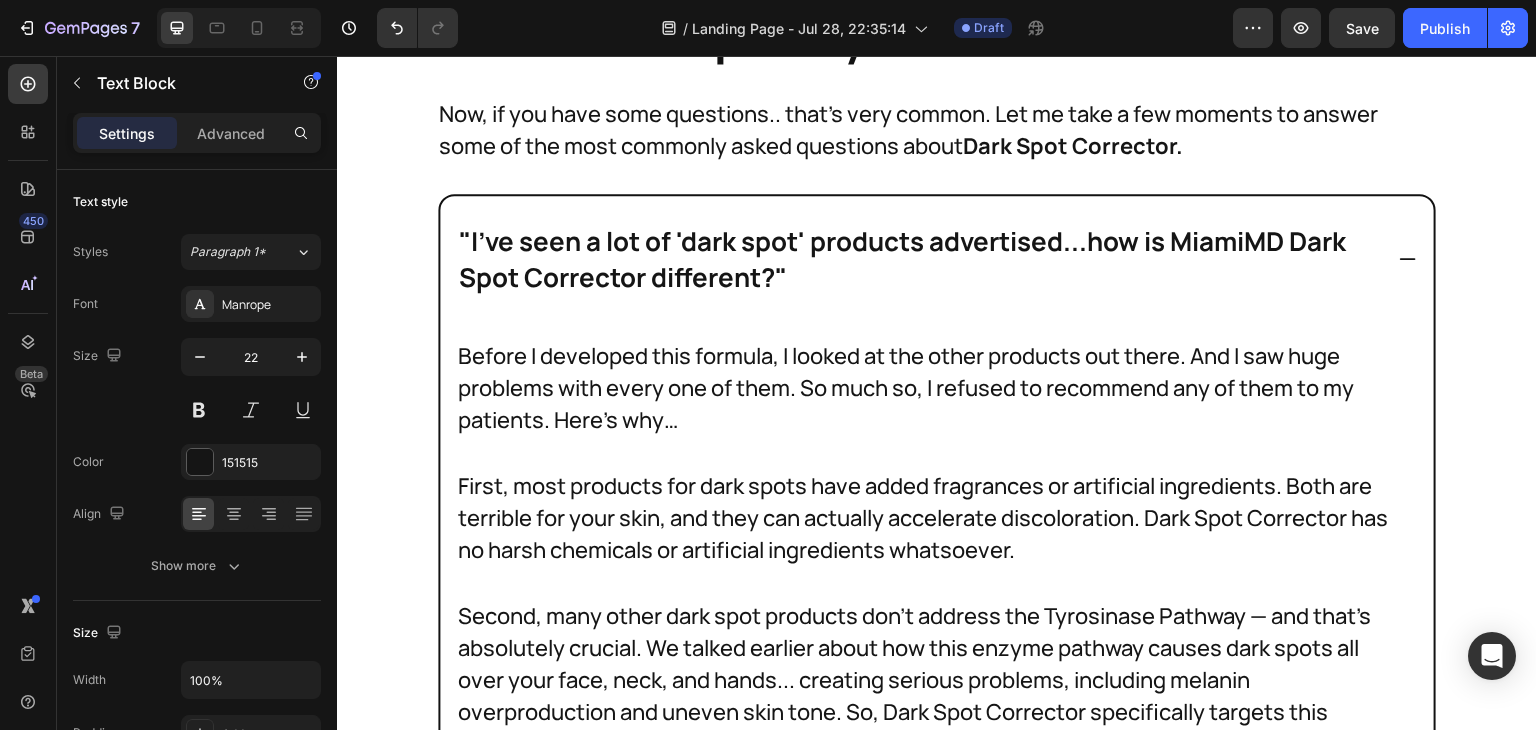 click on ""I've seen a lot of 'dark spot' products advertised...how is MiamiMD Dark Spot Corrector different?"" at bounding box center [919, 259] 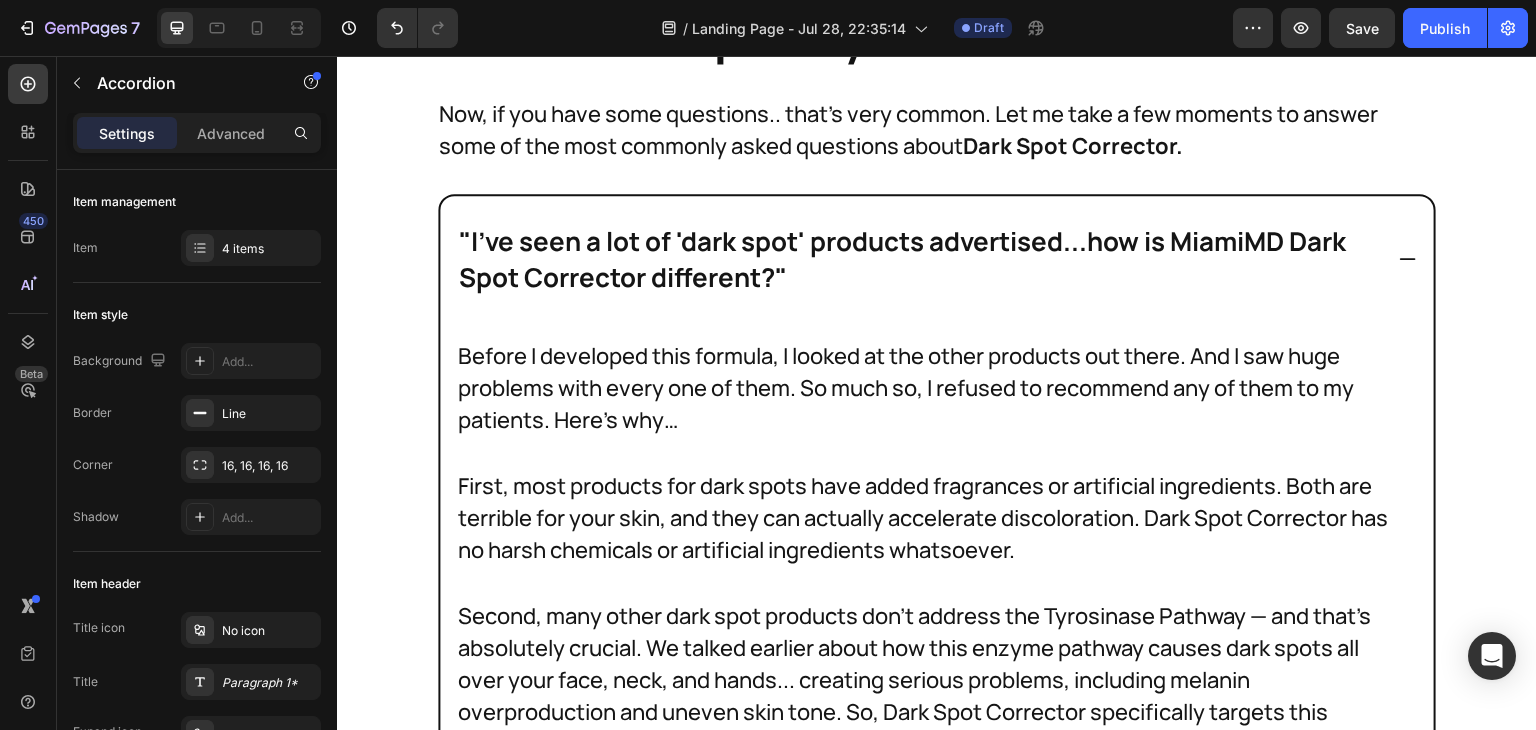 click on ""I've seen a lot of 'dark spot' products advertised...how is MiamiMD Dark Spot Corrector different?"" at bounding box center (919, 259) 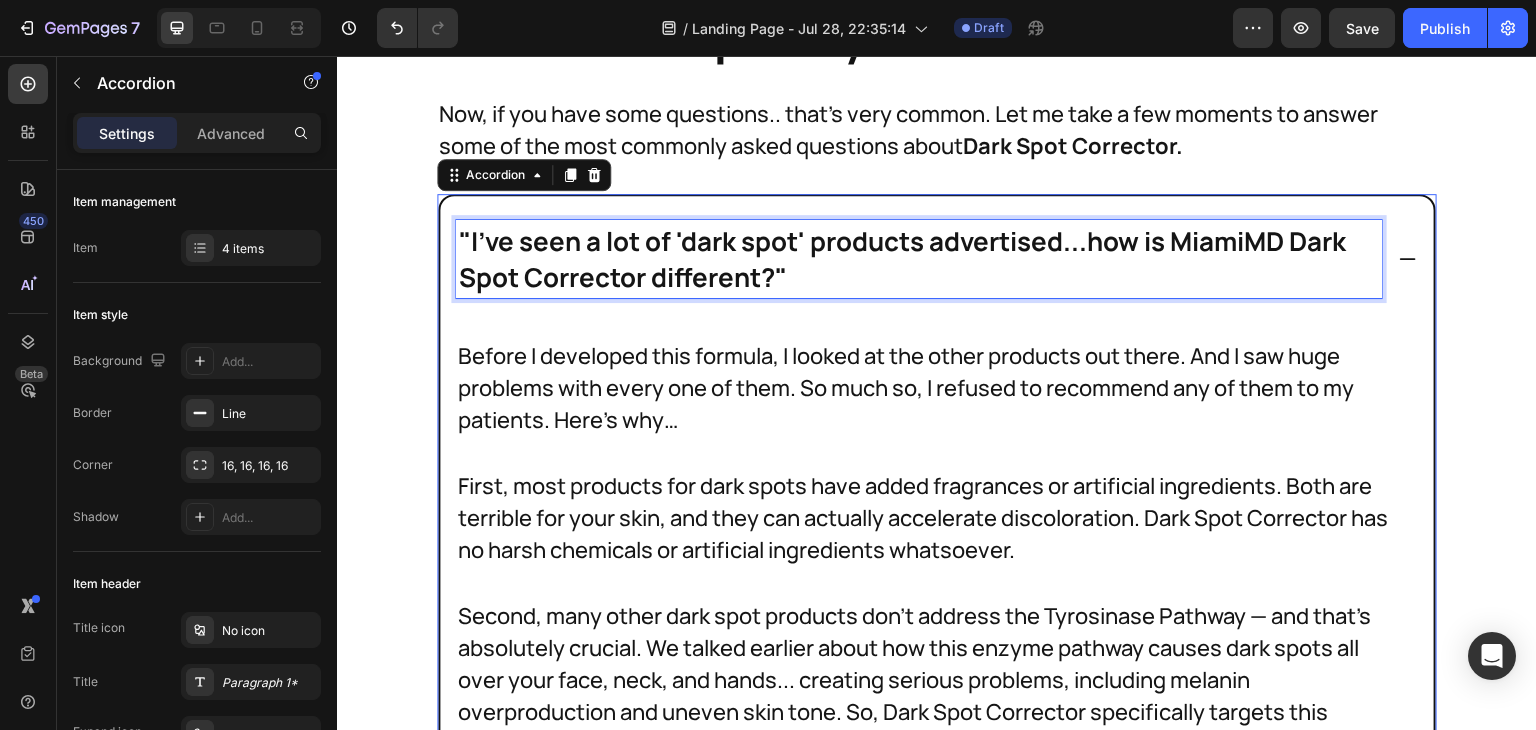 click on ""I've seen a lot of 'dark spot' products advertised...how is MiamiMD Dark Spot Corrector different?"" at bounding box center [919, 259] 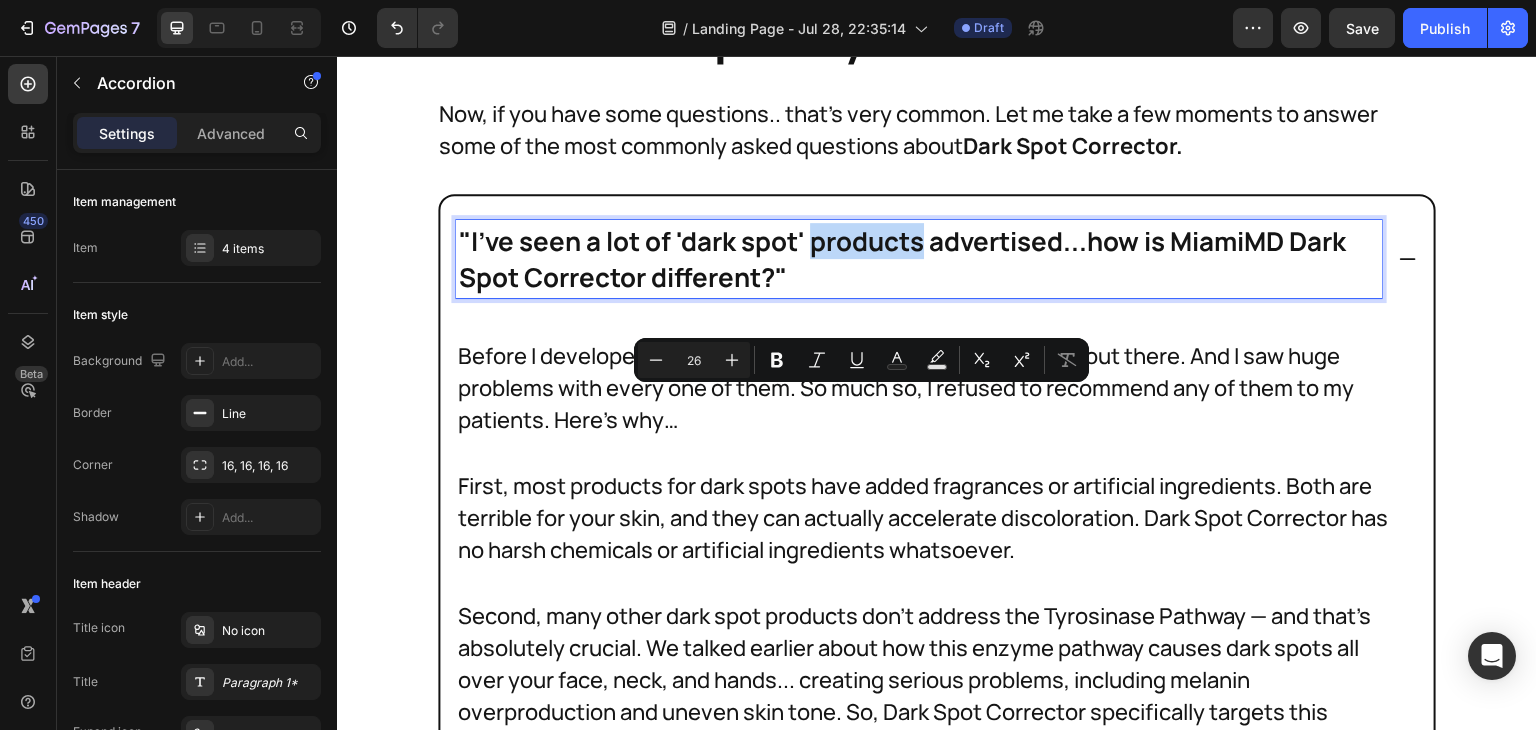 click on ""I've seen a lot of 'dark spot' products advertised...how is MiamiMD Dark Spot Corrector different?"" at bounding box center [919, 259] 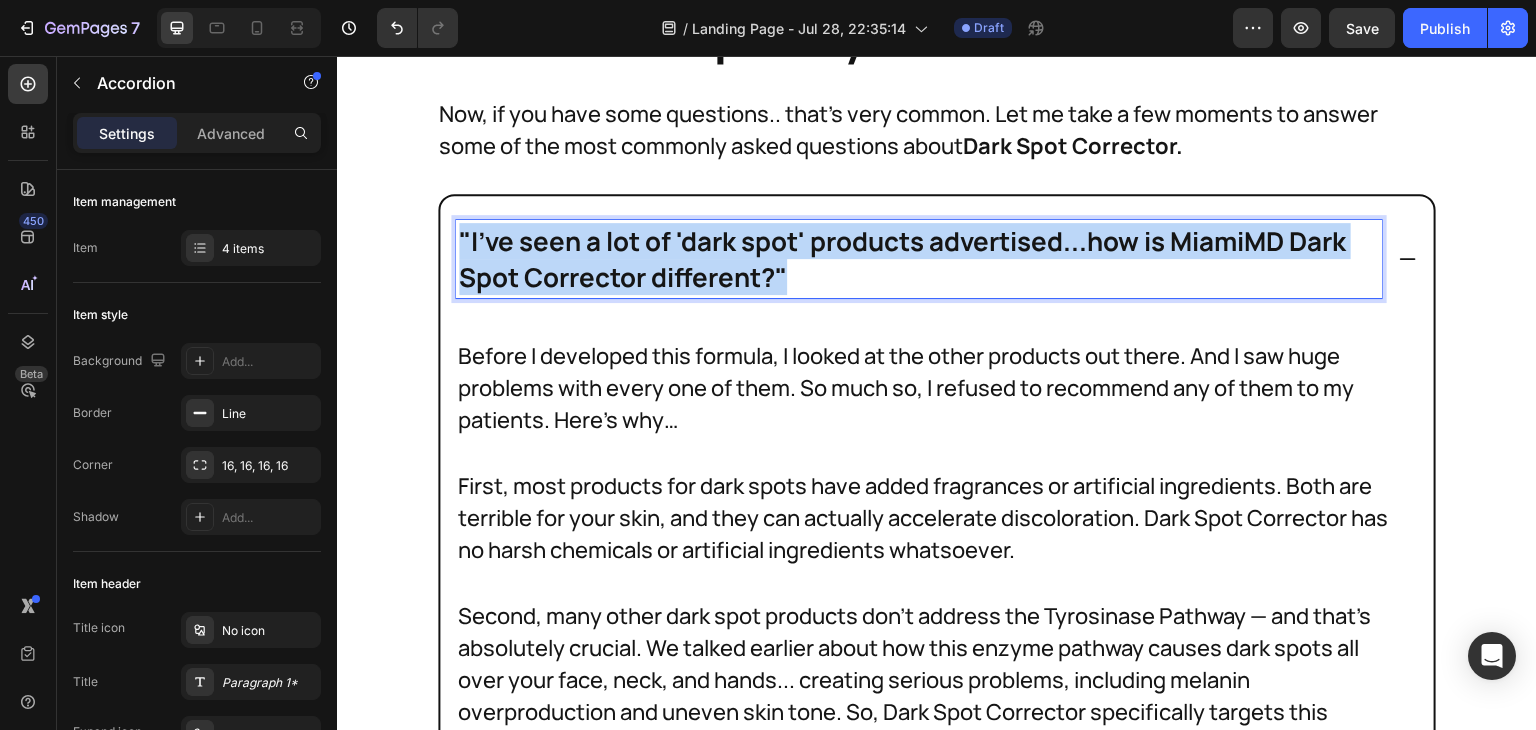 click on ""I've seen a lot of 'dark spot' products advertised...how is MiamiMD Dark Spot Corrector different?"" at bounding box center (919, 259) 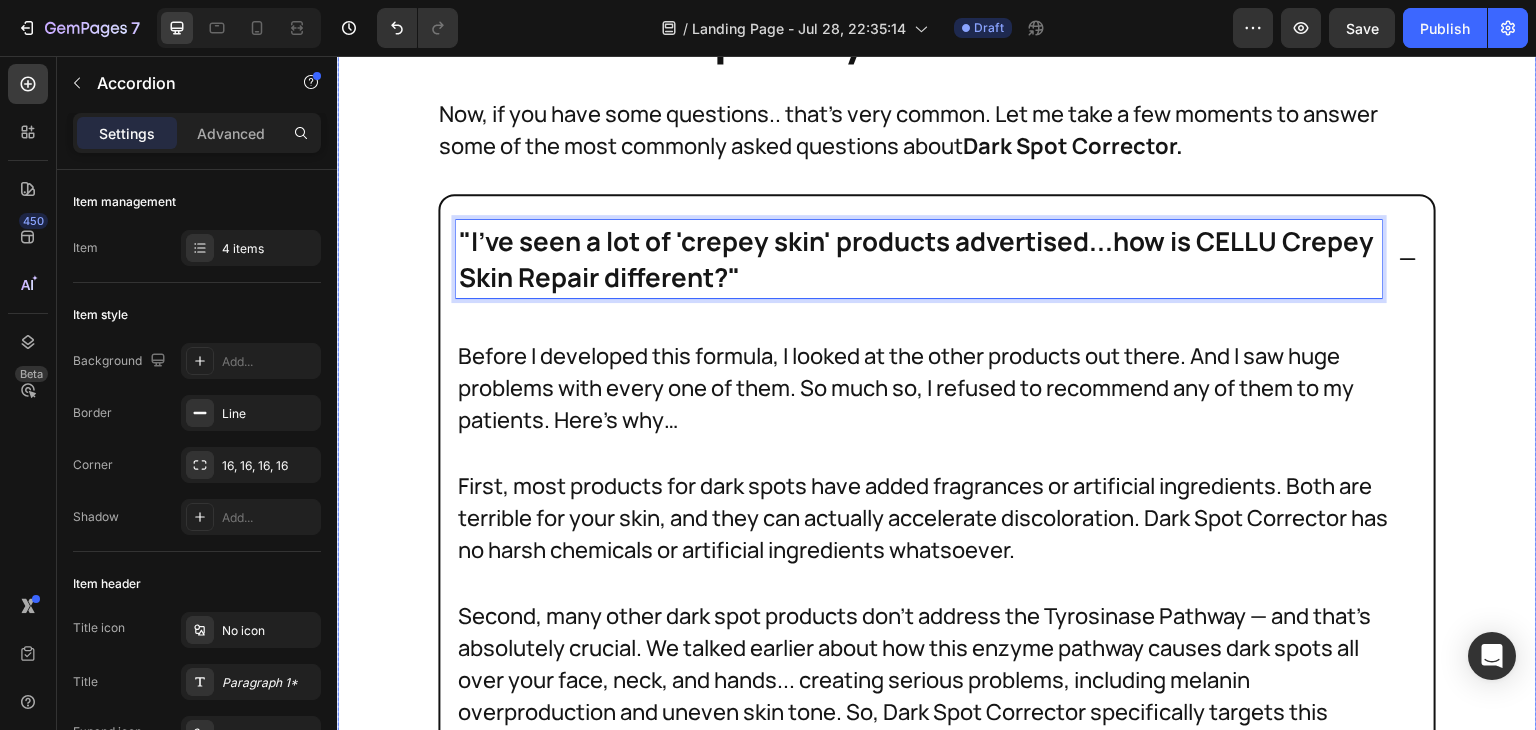 click on "Frequently Asked Questions Heading Now, if you have some questions.. that's very common. Let me take a few moments to answer some of the most commonly asked questions about  Dark Spot Corrector. Text Block
"I've seen a lot of 'crepey skin' products advertised...how is CELLU Crepey Skin Repair different?" Before I developed this formula, I looked at the other products out there. And I saw huge problems with every one of them. So much so, I refused to recommend any of them to my patients. Here's why… Text Block First, most products for dark spots have added fragrances or artificial ingredients. Both are terrible for your skin, and they can actually accelerate discoloration. Dark Spot Corrector has no harsh chemicals or artificial ingredients whatsoever. Text Block Text Block Text Block So, not only does it provide visible results…it helps maintain those improvements over time. Text Block Text Block Text Block Text Block Text Block Text Block Text Block CLAIM YOUR DISCOUNT Button Row   30 Row" at bounding box center (937, 1475) 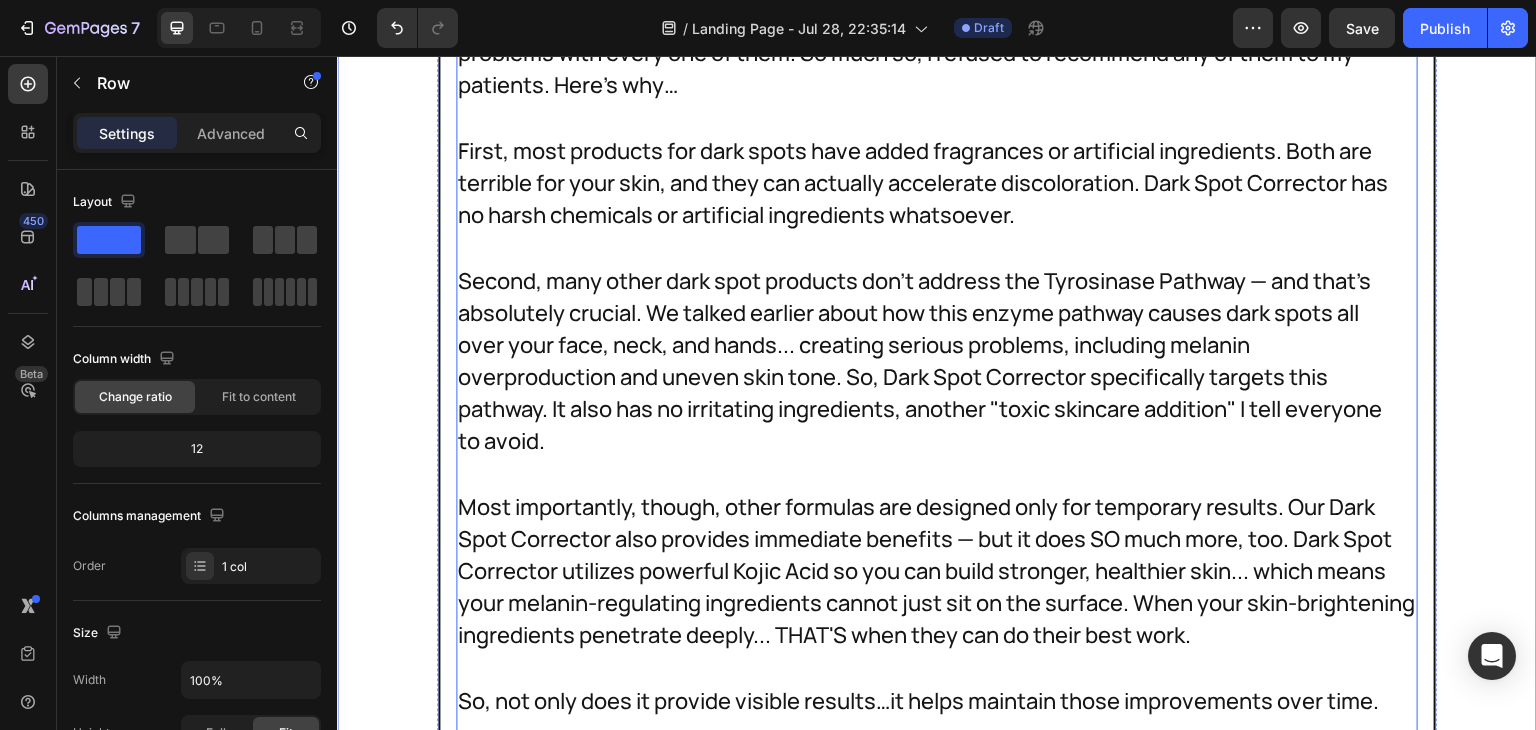 scroll, scrollTop: 38063, scrollLeft: 0, axis: vertical 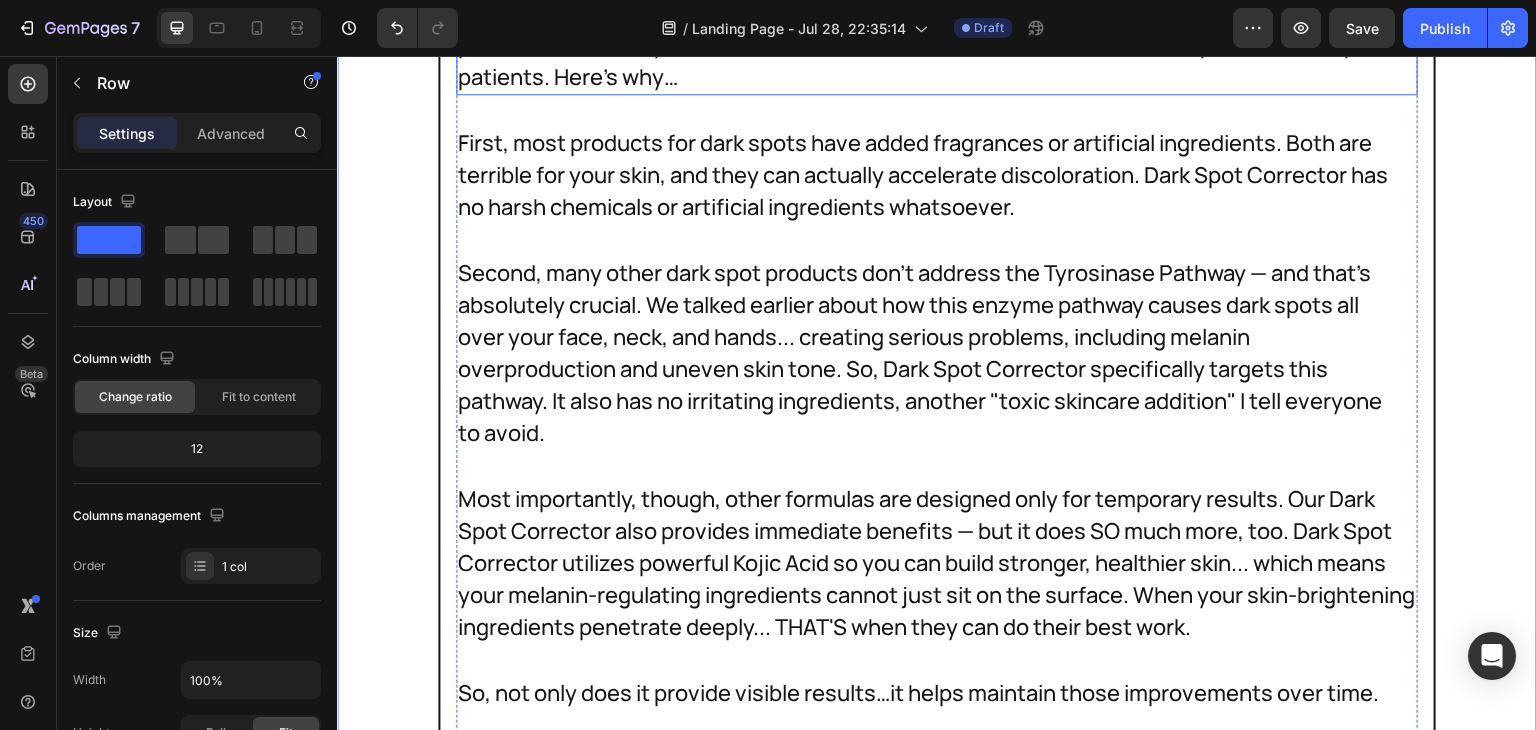 click on "Before I developed this formula, I looked at the other products out there. And I saw huge problems with every one of them. So much so, I refused to recommend any of them to my patients. Here's why…" at bounding box center (937, 45) 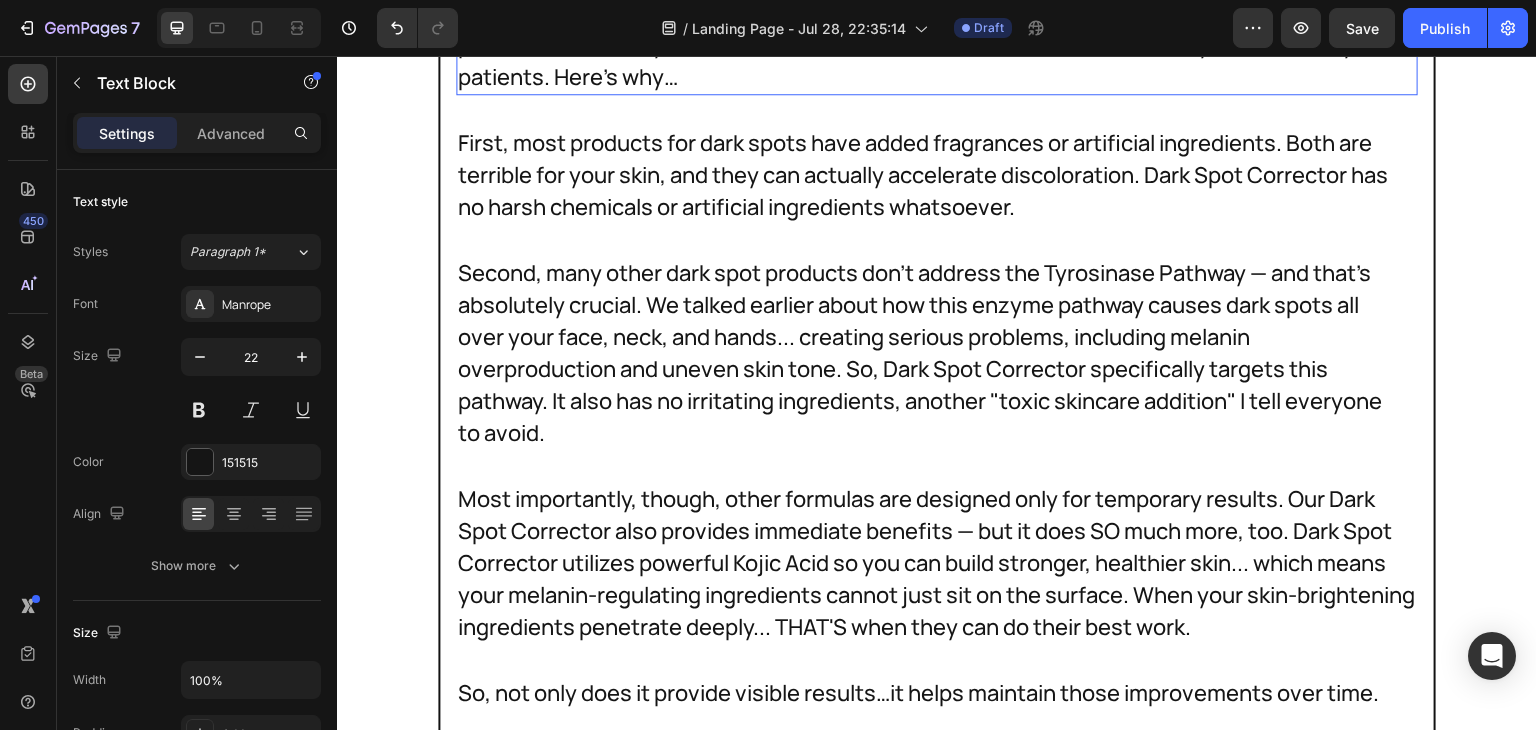 click on "Before I developed this formula, I looked at the other products out there. And I saw huge problems with every one of them. So much so, I refused to recommend any of them to my patients. Here's why…" at bounding box center (937, 45) 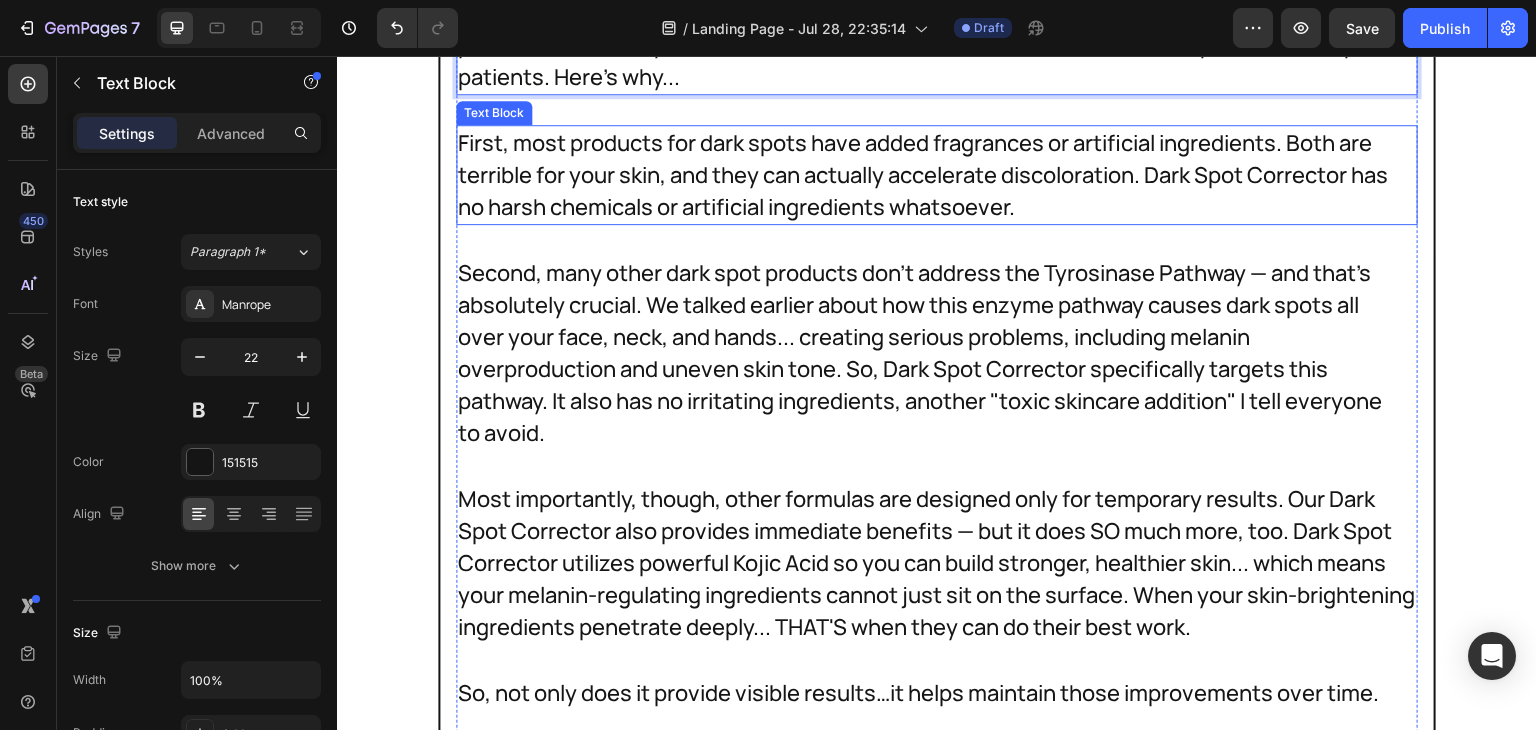 click on "First, most products for dark spots have added fragrances or artificial ingredients. Both are terrible for your skin, and they can actually accelerate discoloration. Dark Spot Corrector has no harsh chemicals or artificial ingredients whatsoever." at bounding box center [937, 175] 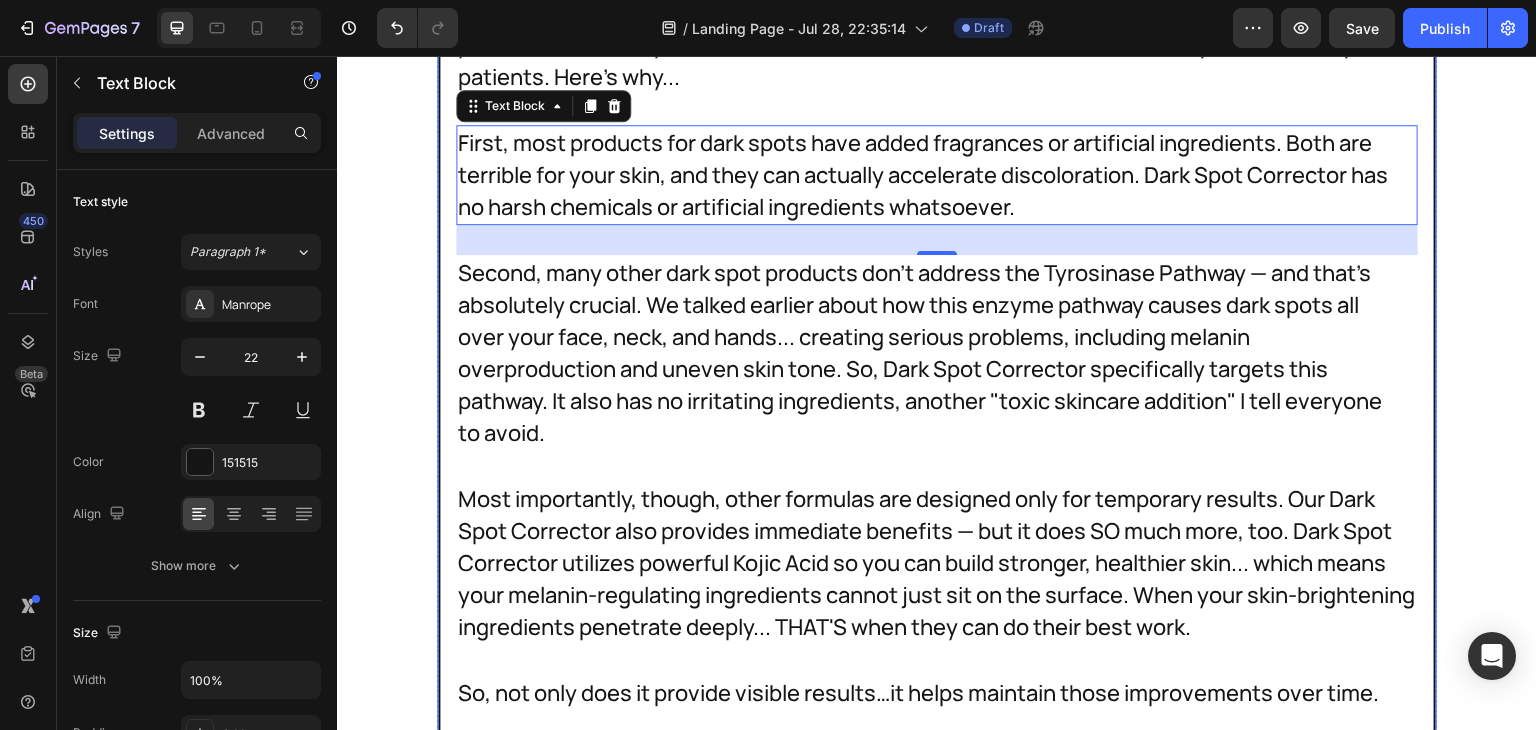 click on ""I've seen a lot of 'crepey skin' products advertised...how is CELLU Crepey Skin Repair different?"" at bounding box center (937, -84) 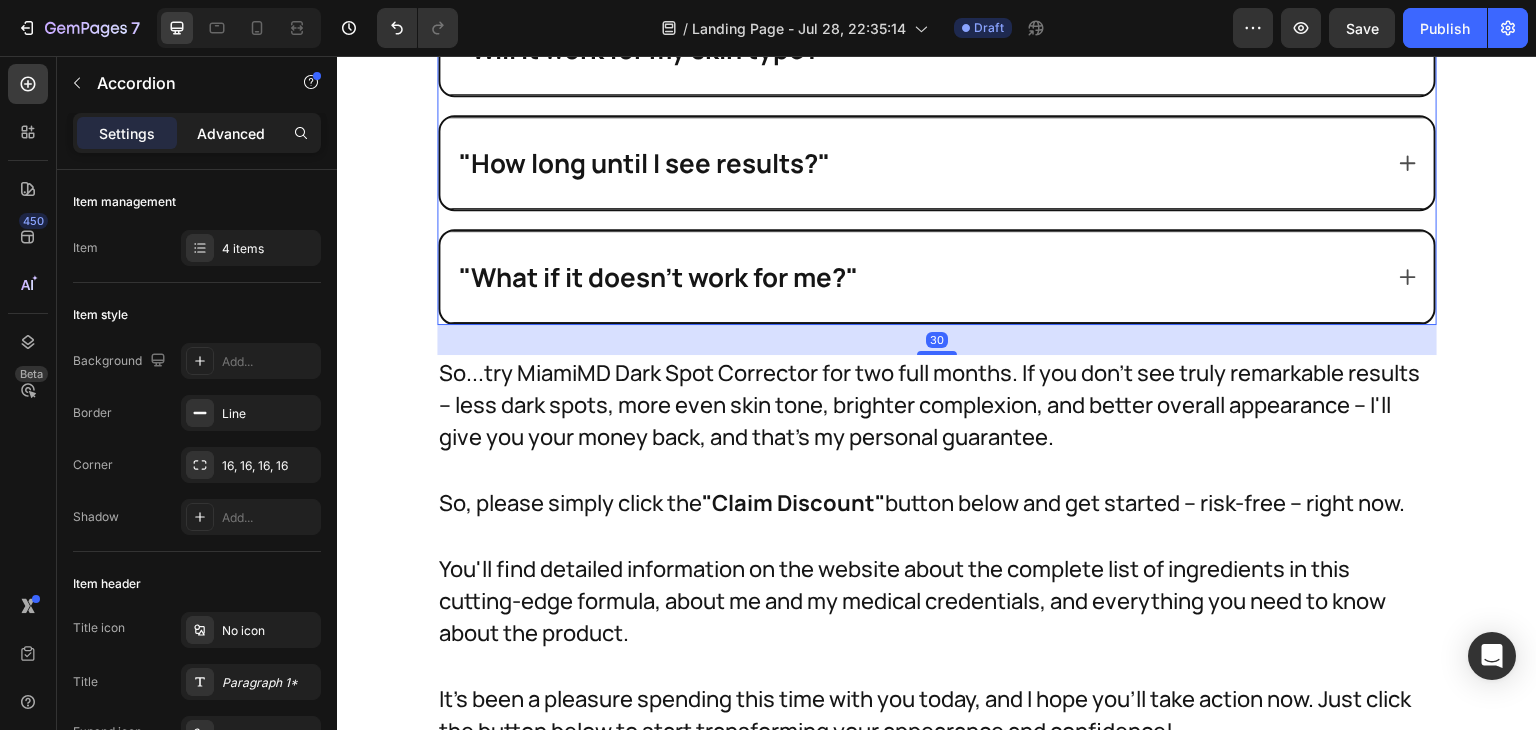 scroll, scrollTop: 38064, scrollLeft: 0, axis: vertical 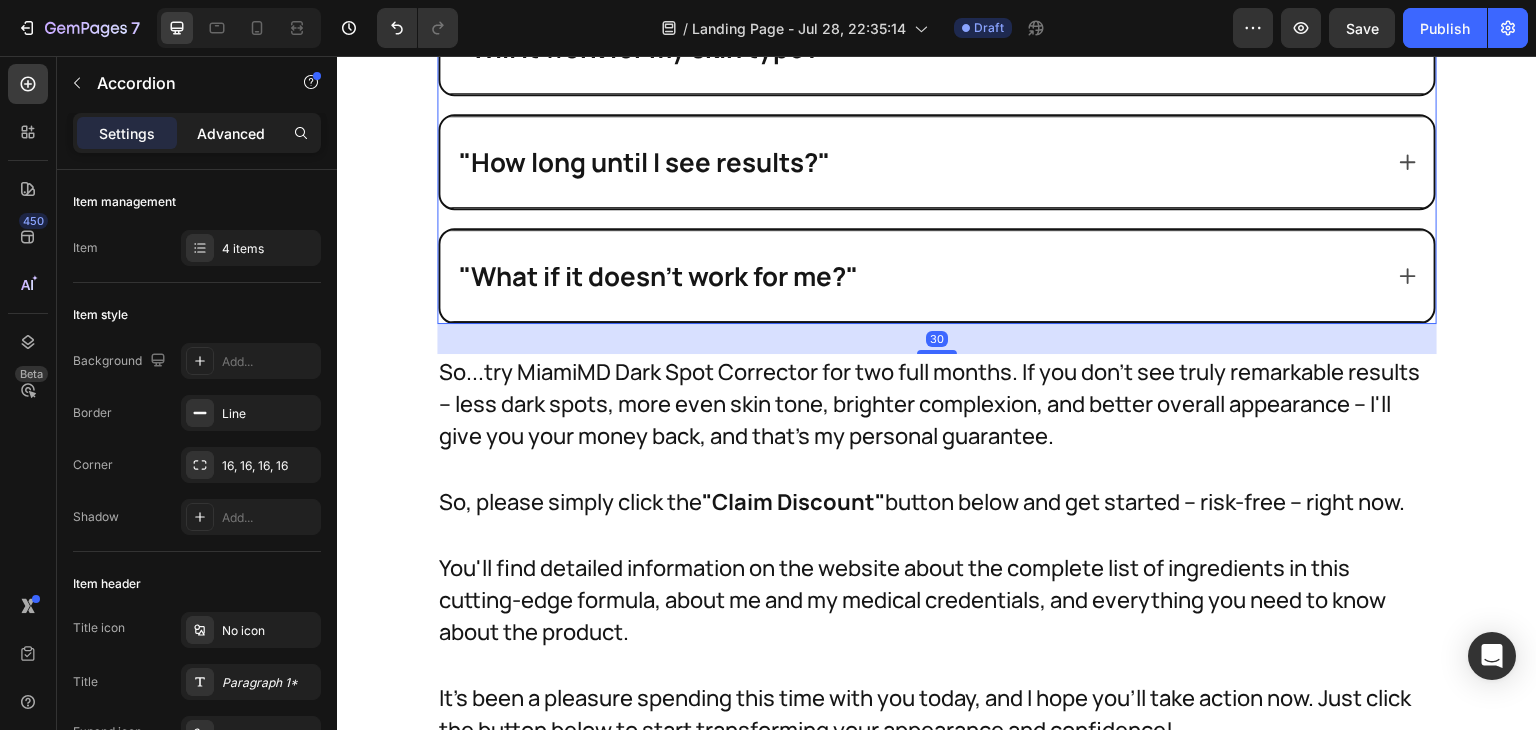 click on "Advanced" at bounding box center (231, 133) 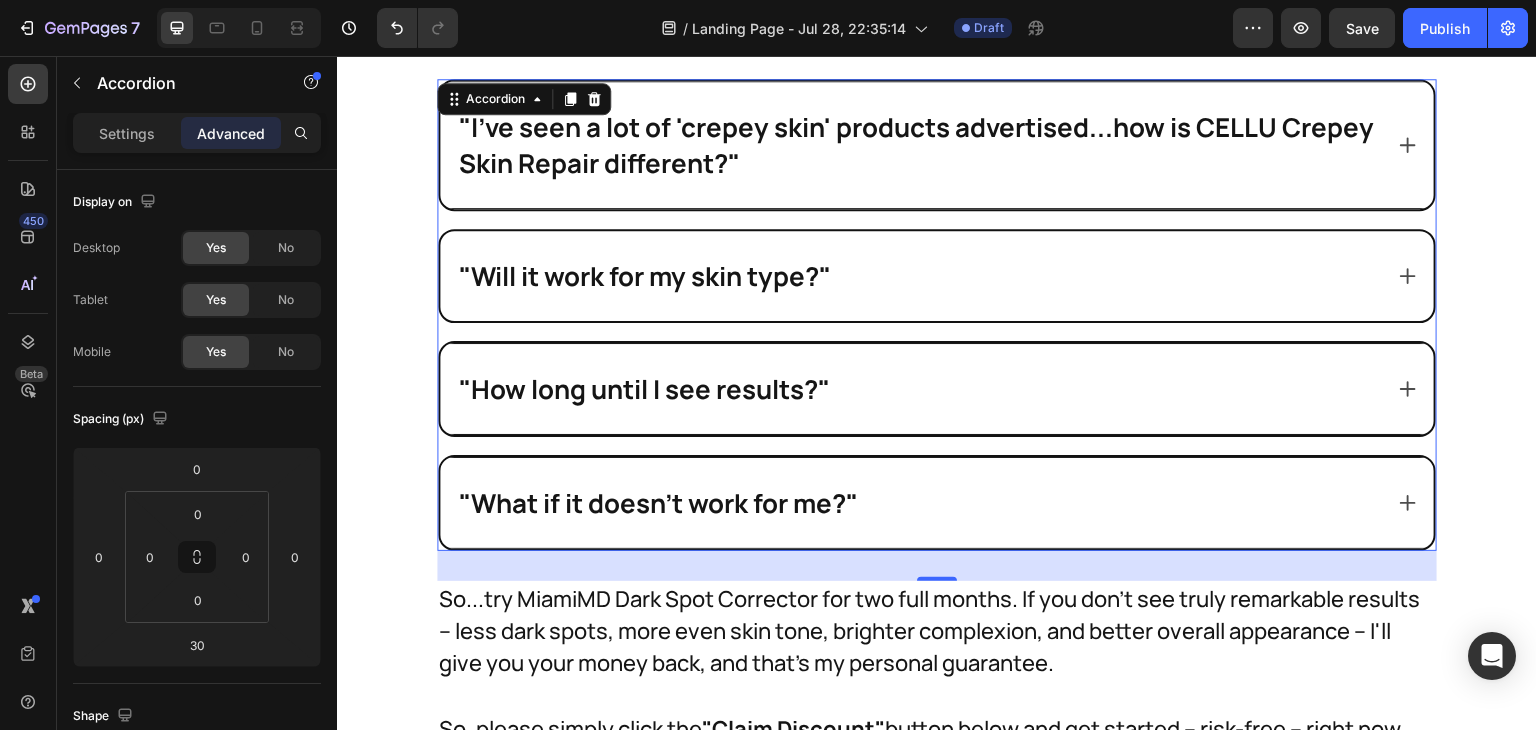scroll, scrollTop: 37892, scrollLeft: 0, axis: vertical 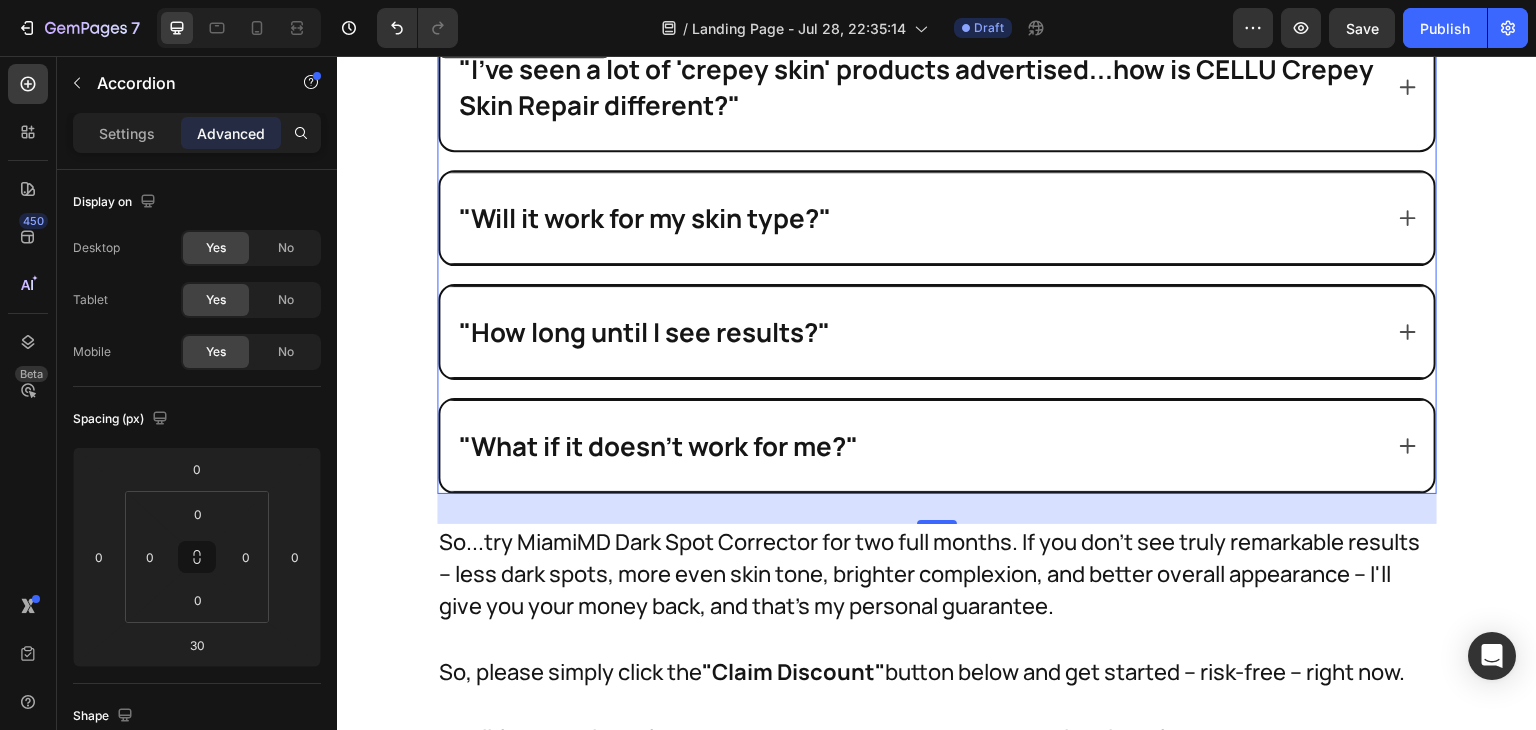 click on ""I've seen a lot of 'crepey skin' products advertised...how is CELLU Crepey Skin Repair different?"" at bounding box center (937, 87) 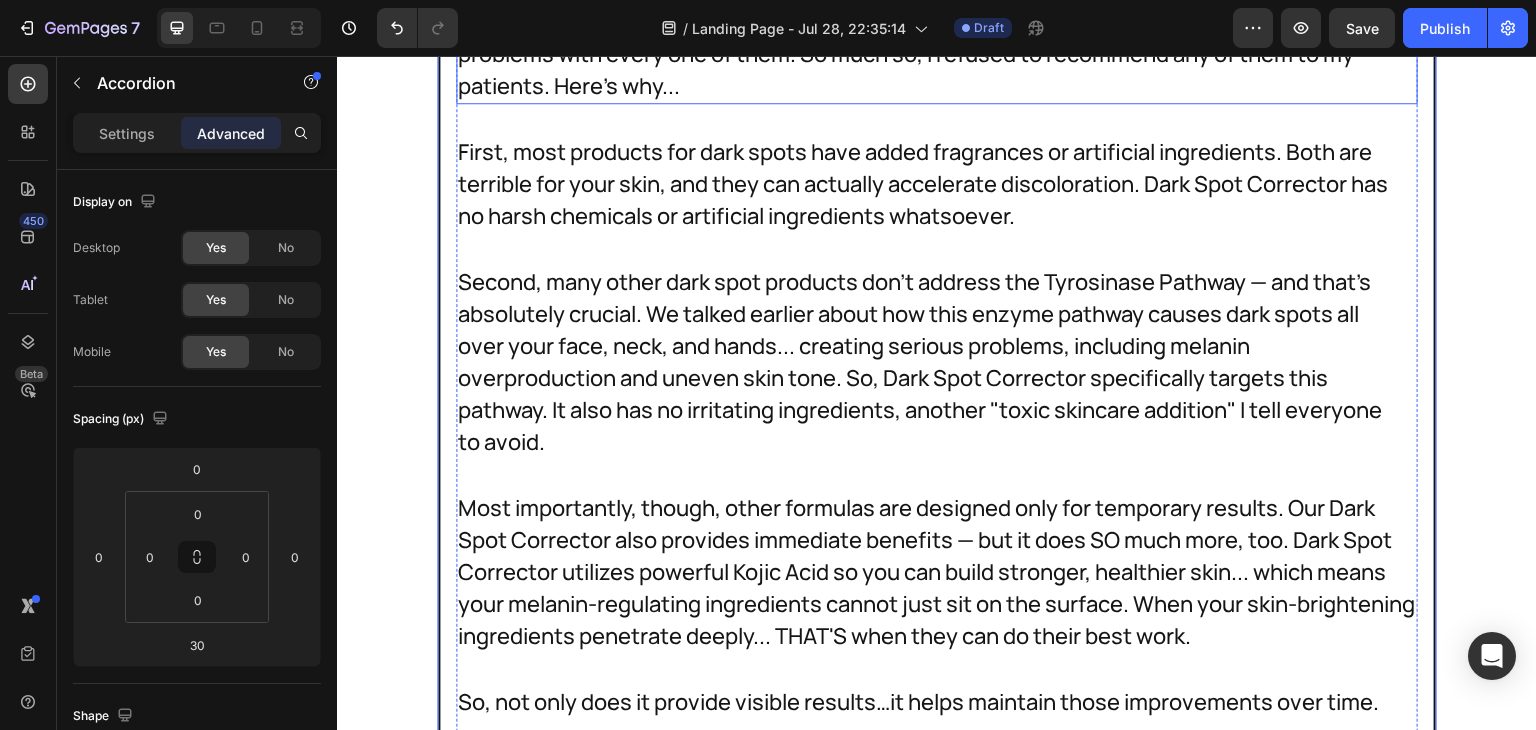 scroll, scrollTop: 38087, scrollLeft: 0, axis: vertical 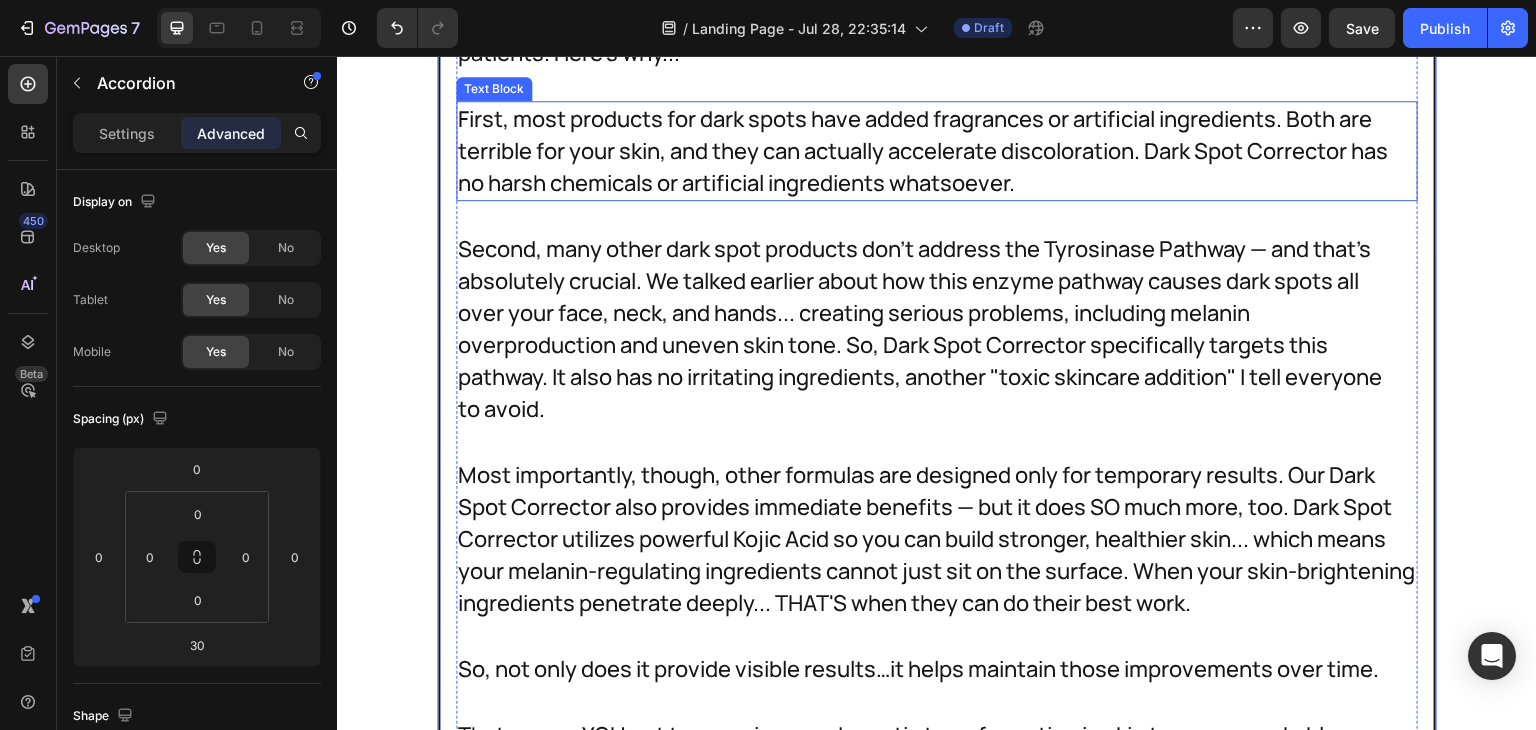 click on "First, most products for dark spots have added fragrances or artificial ingredients. Both are terrible for your skin, and they can actually accelerate discoloration. Dark Spot Corrector has no harsh chemicals or artificial ingredients whatsoever." at bounding box center [937, 151] 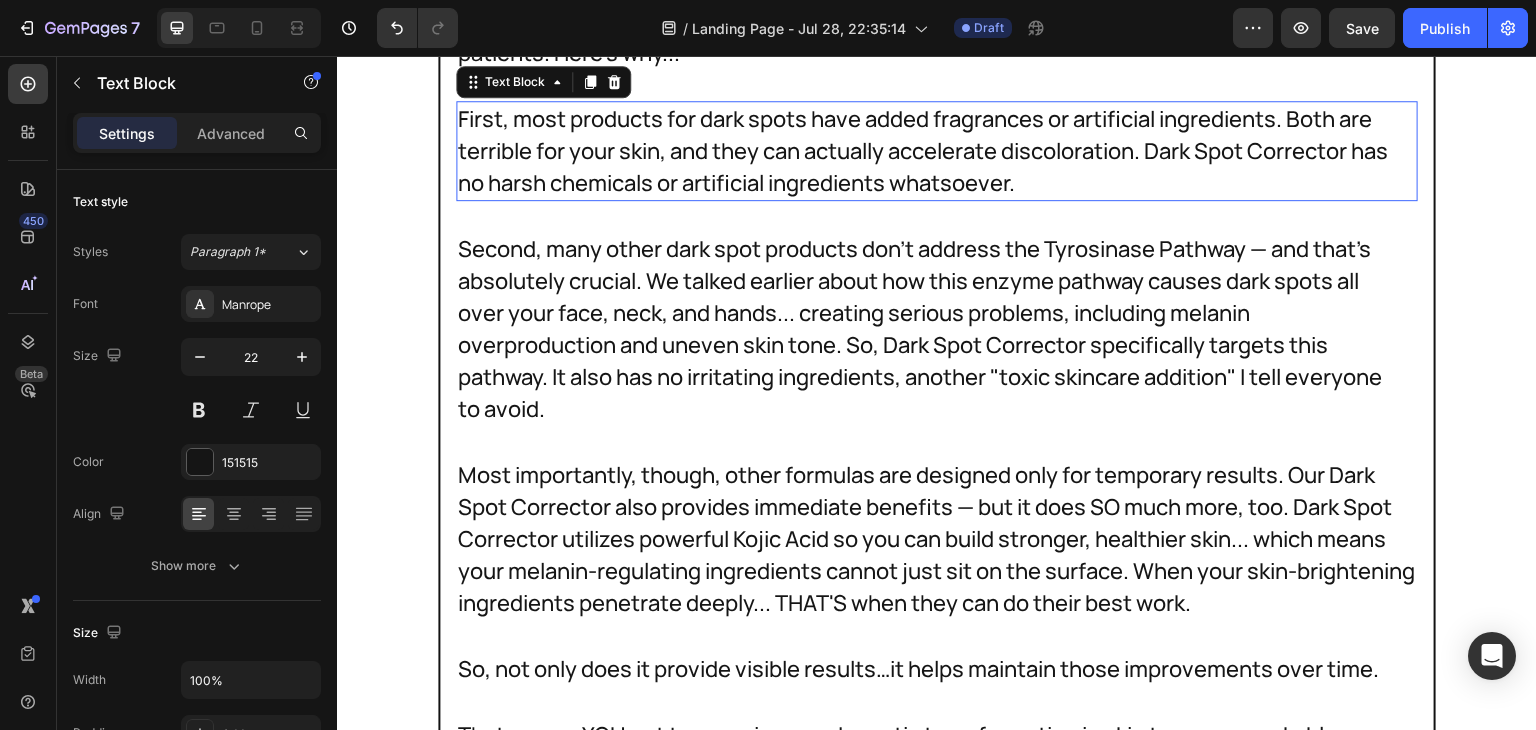 click on "First, most products for dark spots have added fragrances or artificial ingredients. Both are terrible for your skin, and they can actually accelerate discoloration. Dark Spot Corrector has no harsh chemicals or artificial ingredients whatsoever." at bounding box center (937, 151) 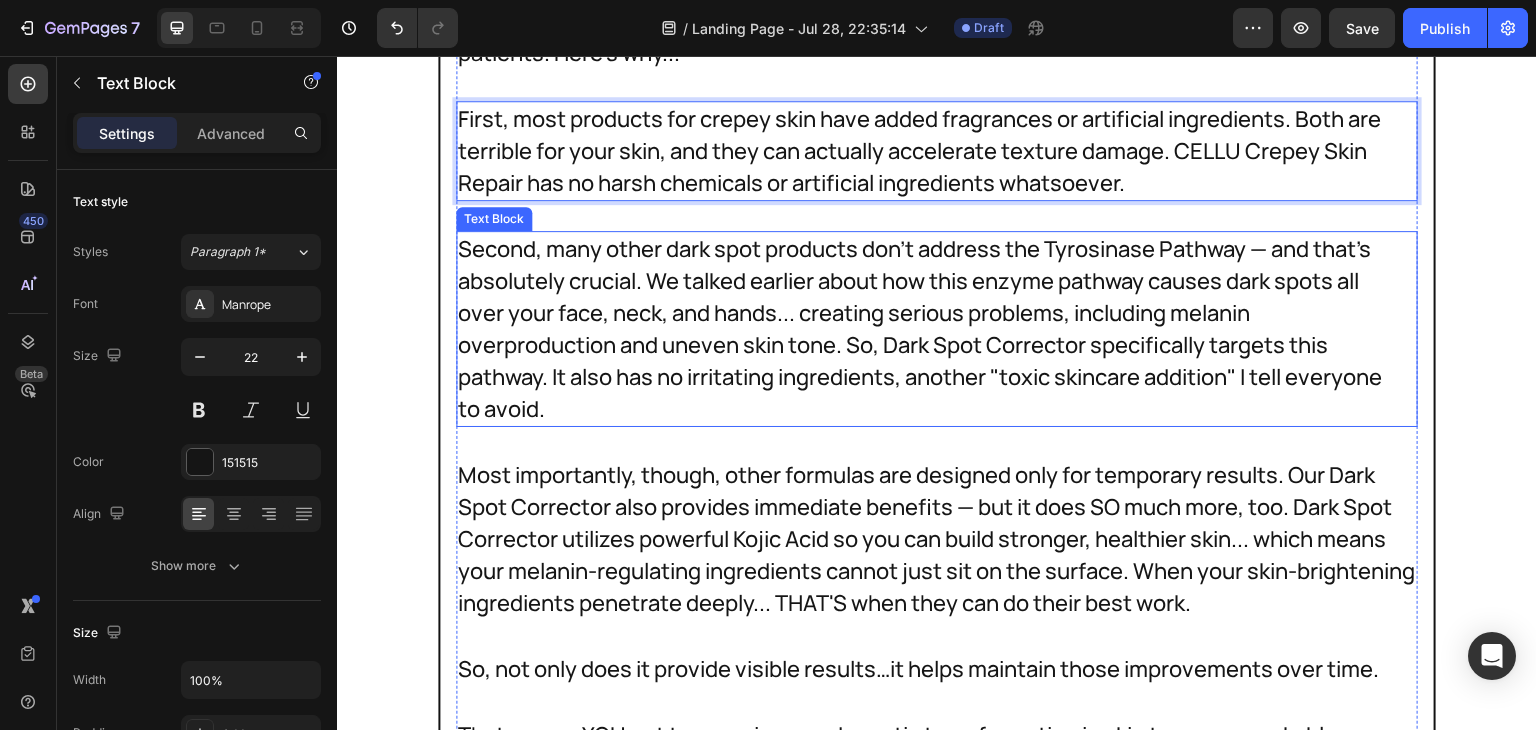 click on "Second, many other dark spot products don't address the Tyrosinase Pathway — and that's absolutely crucial. We talked earlier about how this enzyme pathway causes dark spots all over your face, neck, and hands... creating serious problems, including melanin overproduction and uneven skin tone. So, Dark Spot Corrector specifically targets this pathway. It also has no irritating ingredients, another "toxic skincare addition" I tell everyone to avoid." at bounding box center (932, 329) 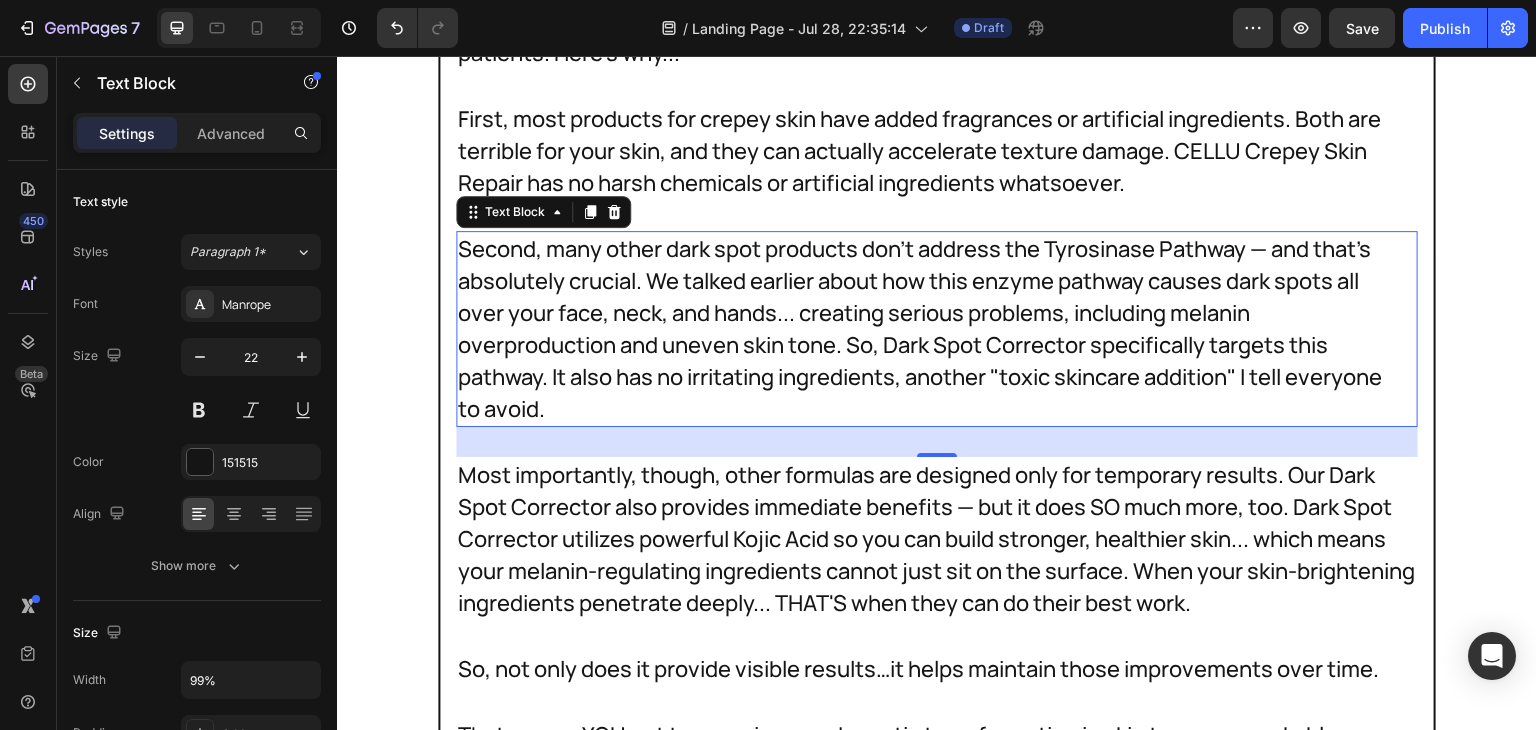 click on ""I've seen a lot of 'crepey skin' products advertised...how is CELLU Crepey Skin Repair different?"" at bounding box center (919, -108) 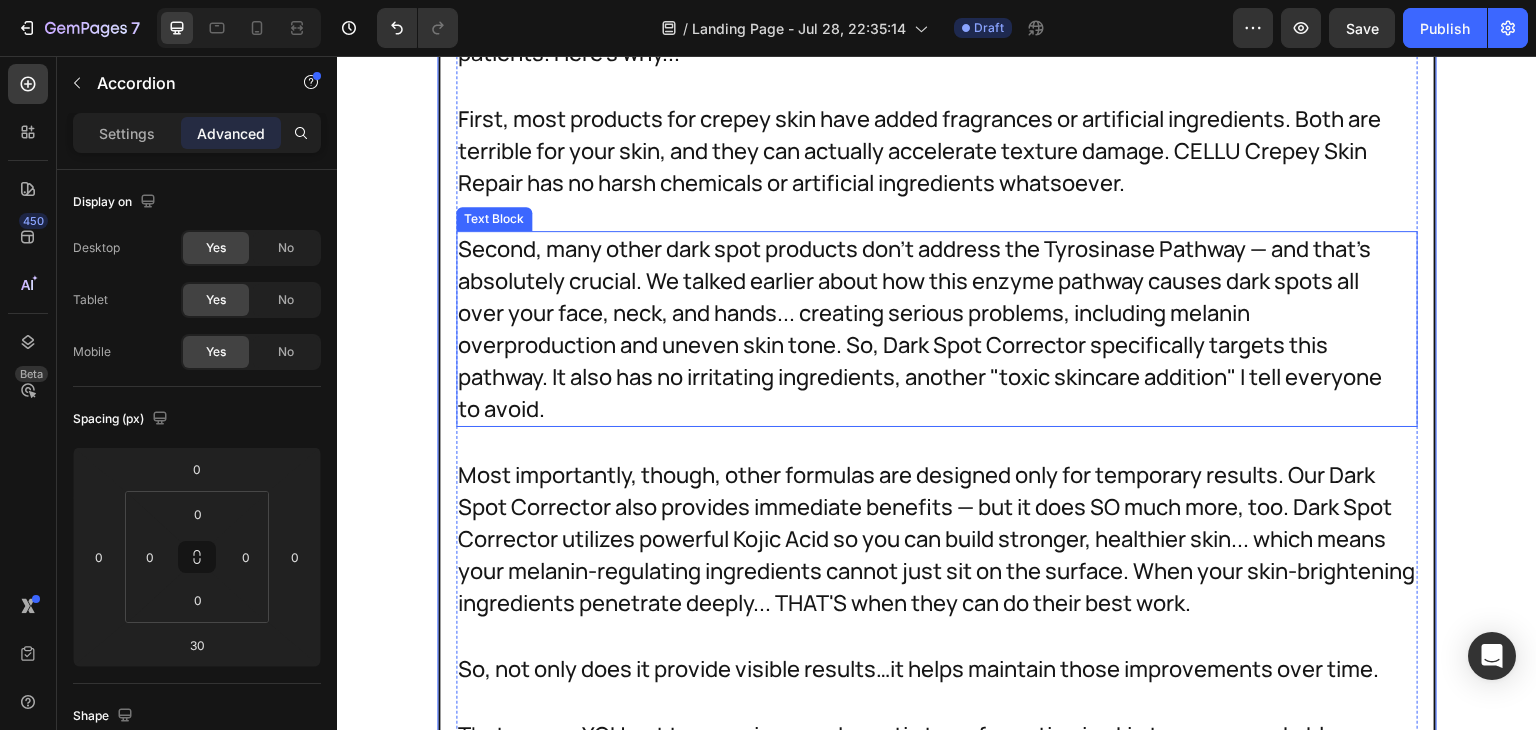 click on "Second, many other dark spot products don't address the Tyrosinase Pathway — and that's absolutely crucial. We talked earlier about how this enzyme pathway causes dark spots all over your face, neck, and hands... creating serious problems, including melanin overproduction and uneven skin tone. So, Dark Spot Corrector specifically targets this pathway. It also has no irritating ingredients, another "toxic skincare addition" I tell everyone to avoid." at bounding box center (932, 329) 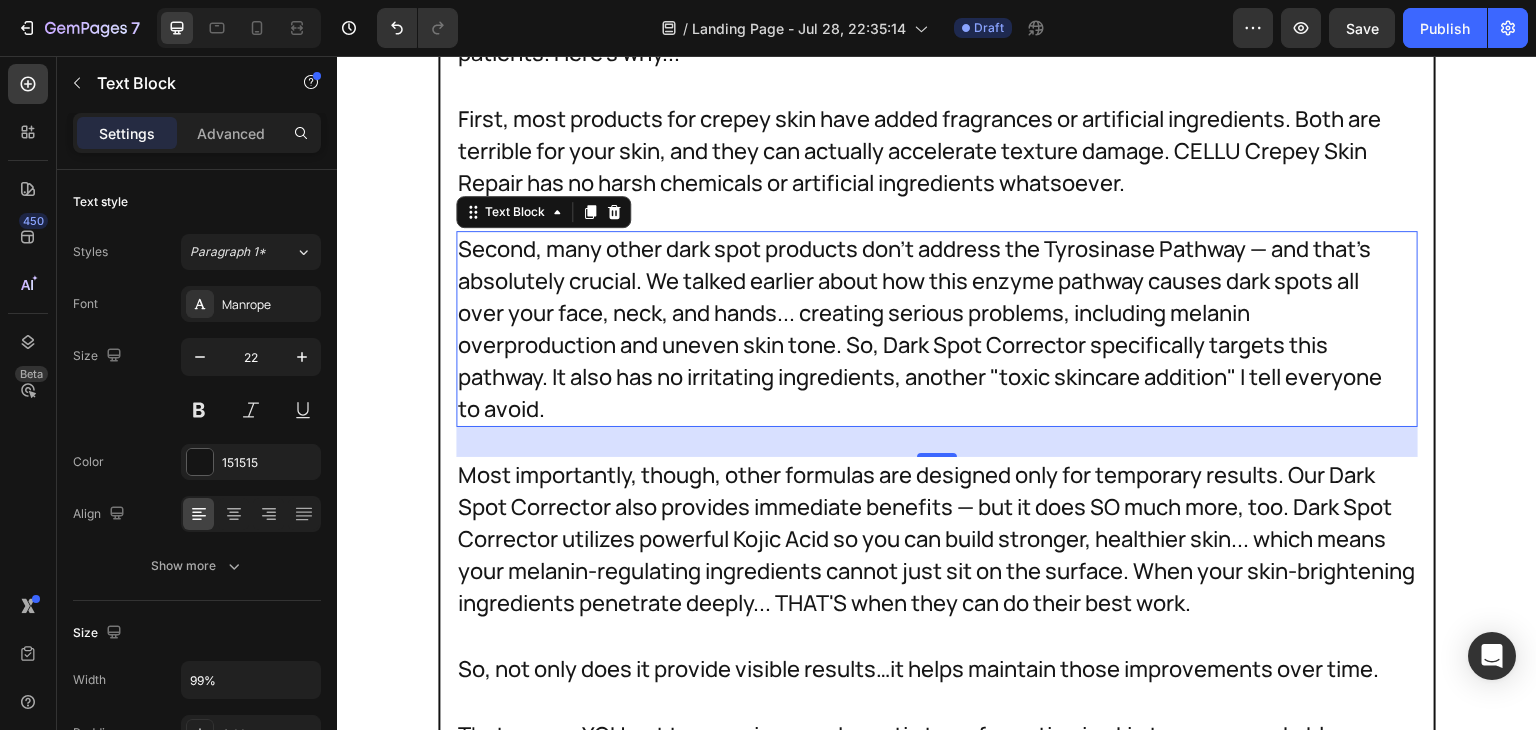 click on "Second, many other dark spot products don't address the Tyrosinase Pathway — and that's absolutely crucial. We talked earlier about how this enzyme pathway causes dark spots all over your face, neck, and hands... creating serious problems, including melanin overproduction and uneven skin tone. So, Dark Spot Corrector specifically targets this pathway. It also has no irritating ingredients, another "toxic skincare addition" I tell everyone to avoid." at bounding box center (932, 329) 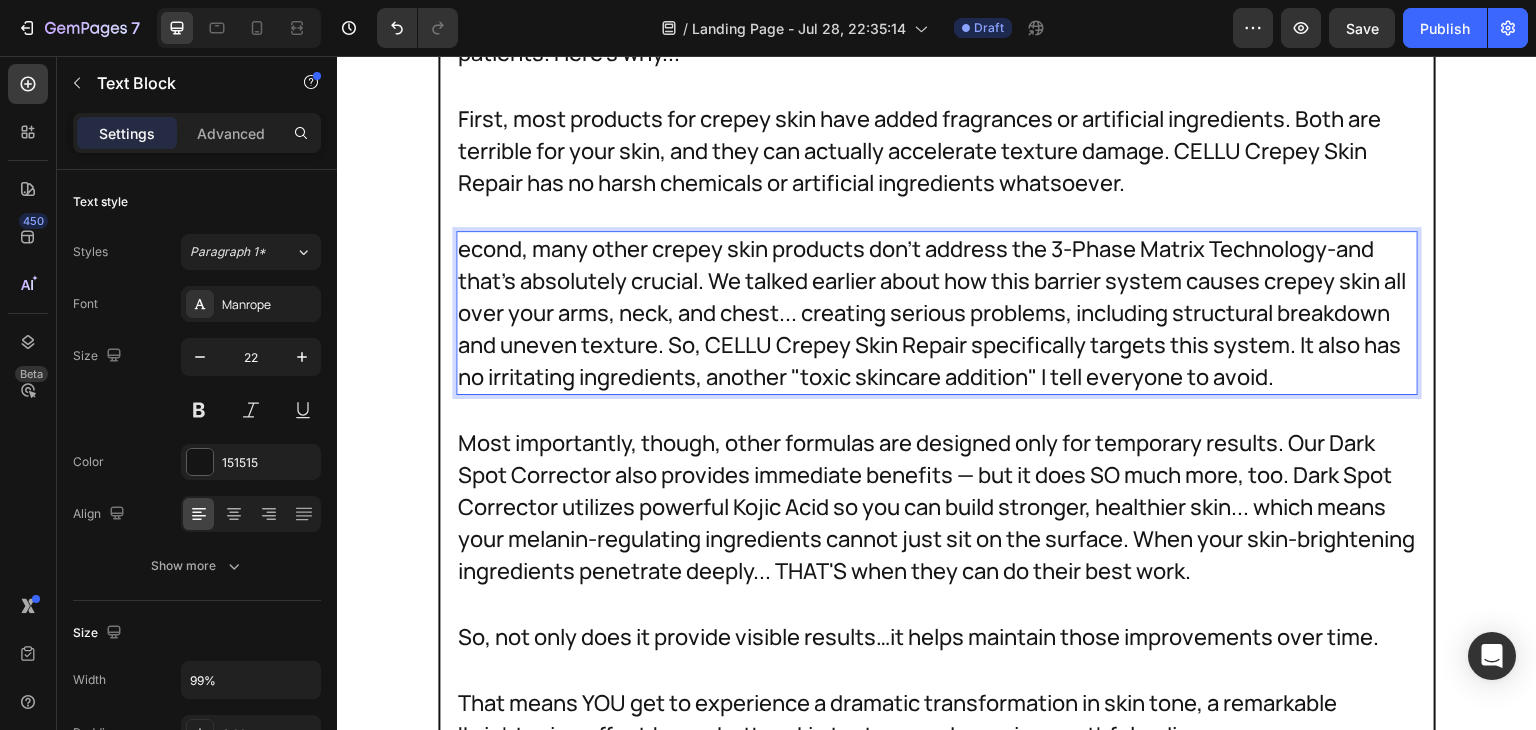 click on "econd, many other crepey skin products don't address the 3-Phase Matrix Technology-and that's absolutely crucial. We talked earlier about how this barrier system causes crepey skin all over your arms, neck, and chest... creating serious problems, including structural breakdown and uneven texture. So, CELLU Crepey Skin Repair specifically targets this system. It also has no irritating ingredients, another "toxic skincare addition" I tell everyone to avoid." at bounding box center (932, 313) 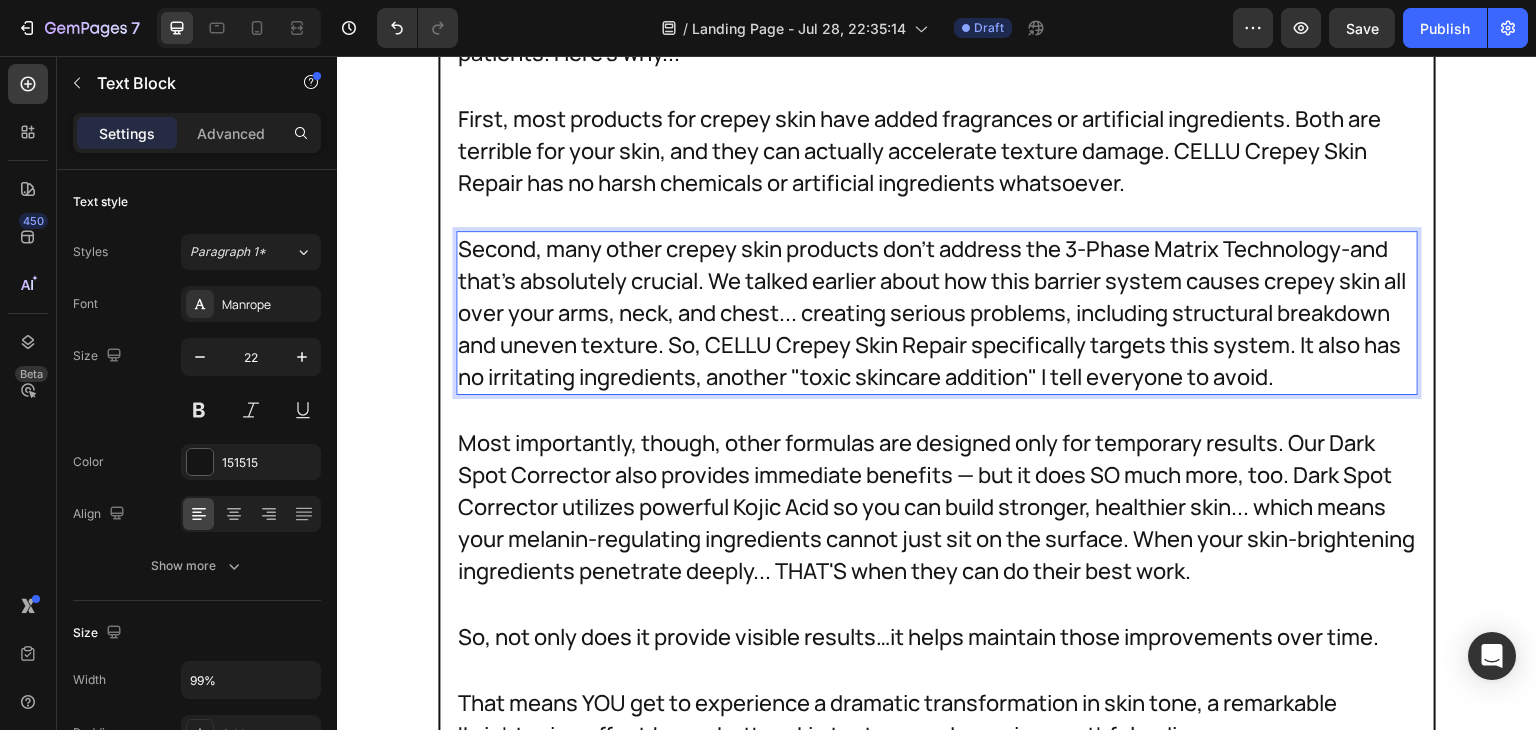 click on "Second, many other crepey skin products don't address the 3-Phase Matrix Technology-and that's absolutely crucial. We talked earlier about how this barrier system causes crepey skin all over your arms, neck, and chest... creating serious problems, including structural breakdown and uneven texture. So, CELLU Crepey Skin Repair specifically targets this system. It also has no irritating ingredients, another "toxic skincare addition" I tell everyone to avoid." at bounding box center (932, 313) 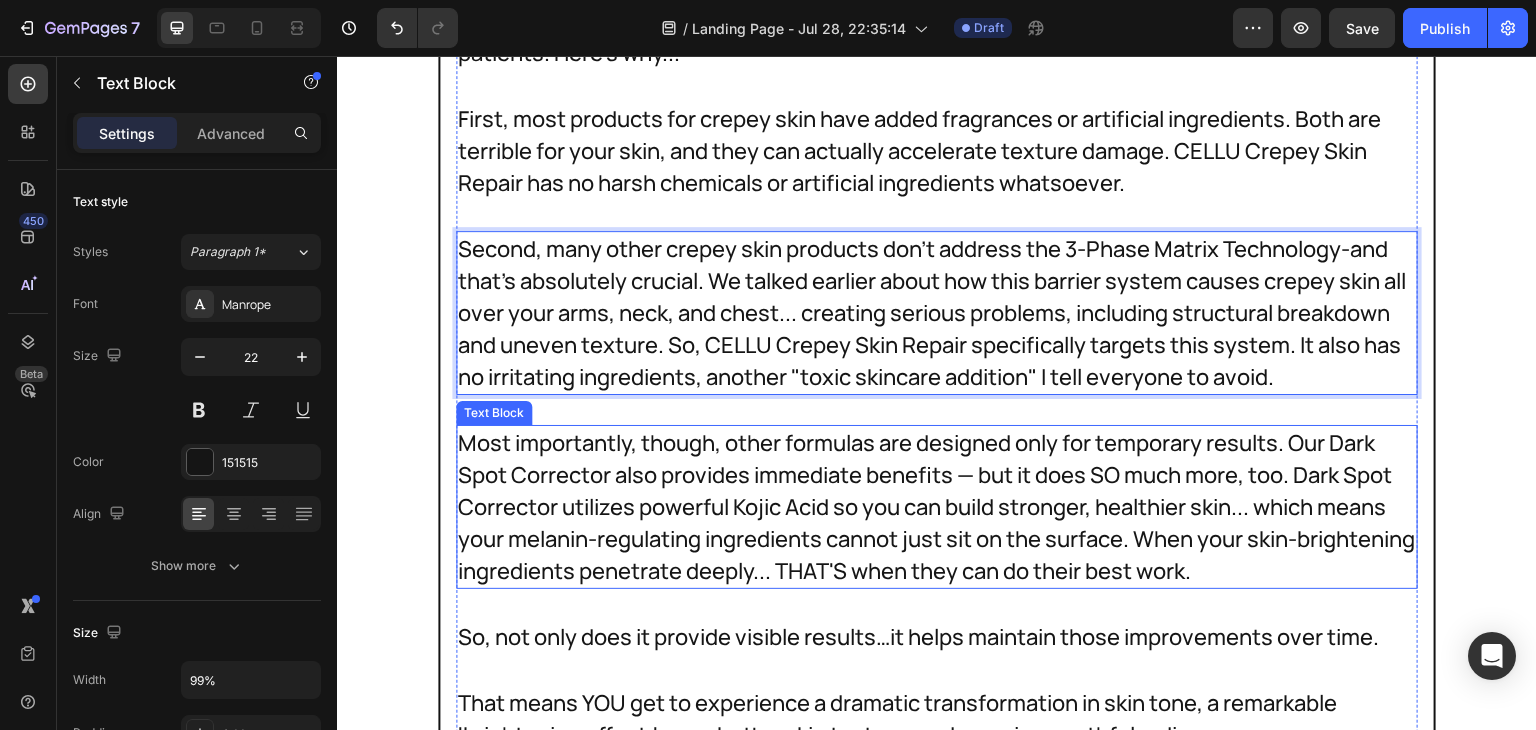 click on "Most importantly, though, other formulas are designed only for temporary results. Our Dark Spot Corrector also provides immediate benefits — but it does SO much more, too. Dark Spot Corrector utilizes powerful Kojic Acid so you can build stronger, healthier skin... which means your melanin-regulating ingredients cannot just sit on the surface. When your skin-brightening ingredients penetrate deeply... THAT'S when they can do their best work." at bounding box center (937, 507) 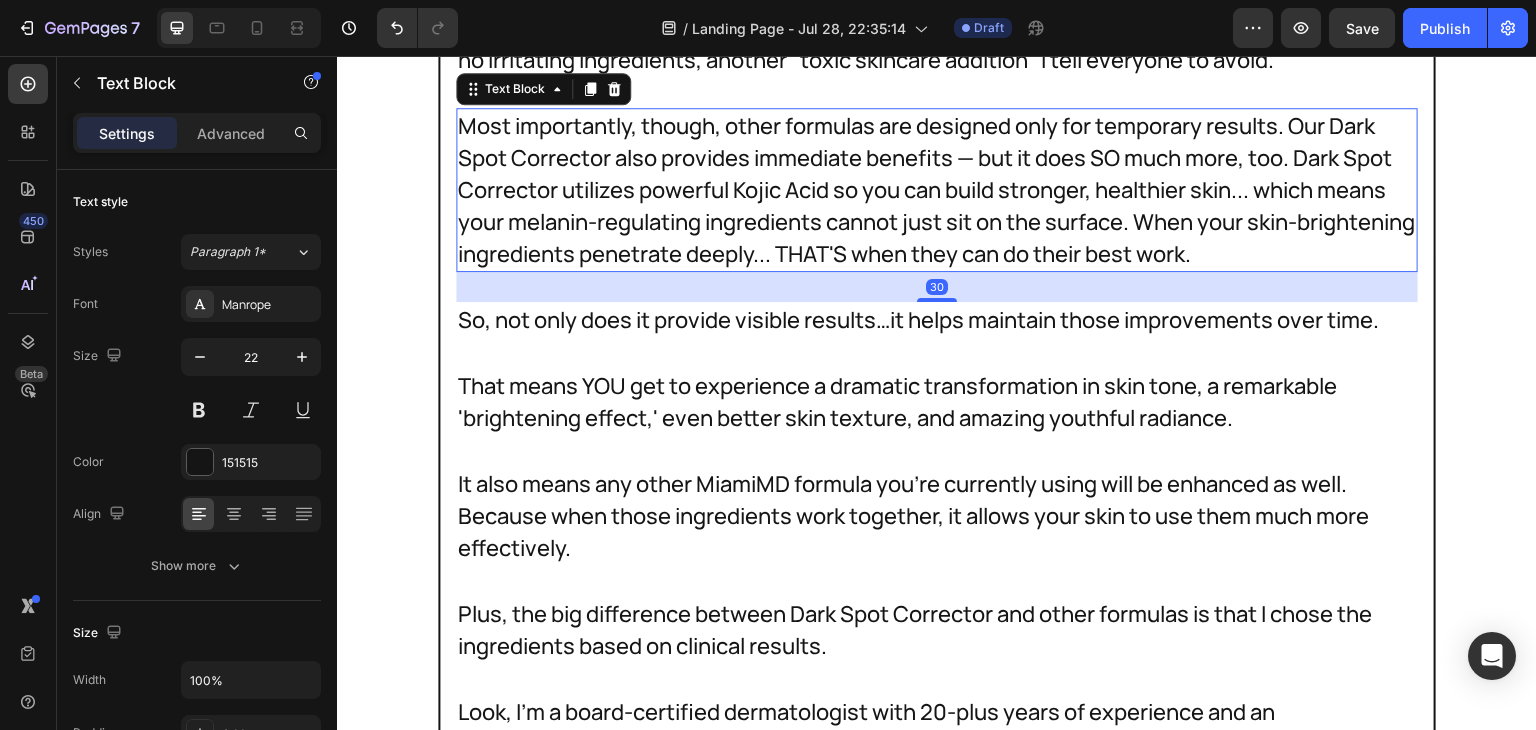 scroll, scrollTop: 38406, scrollLeft: 0, axis: vertical 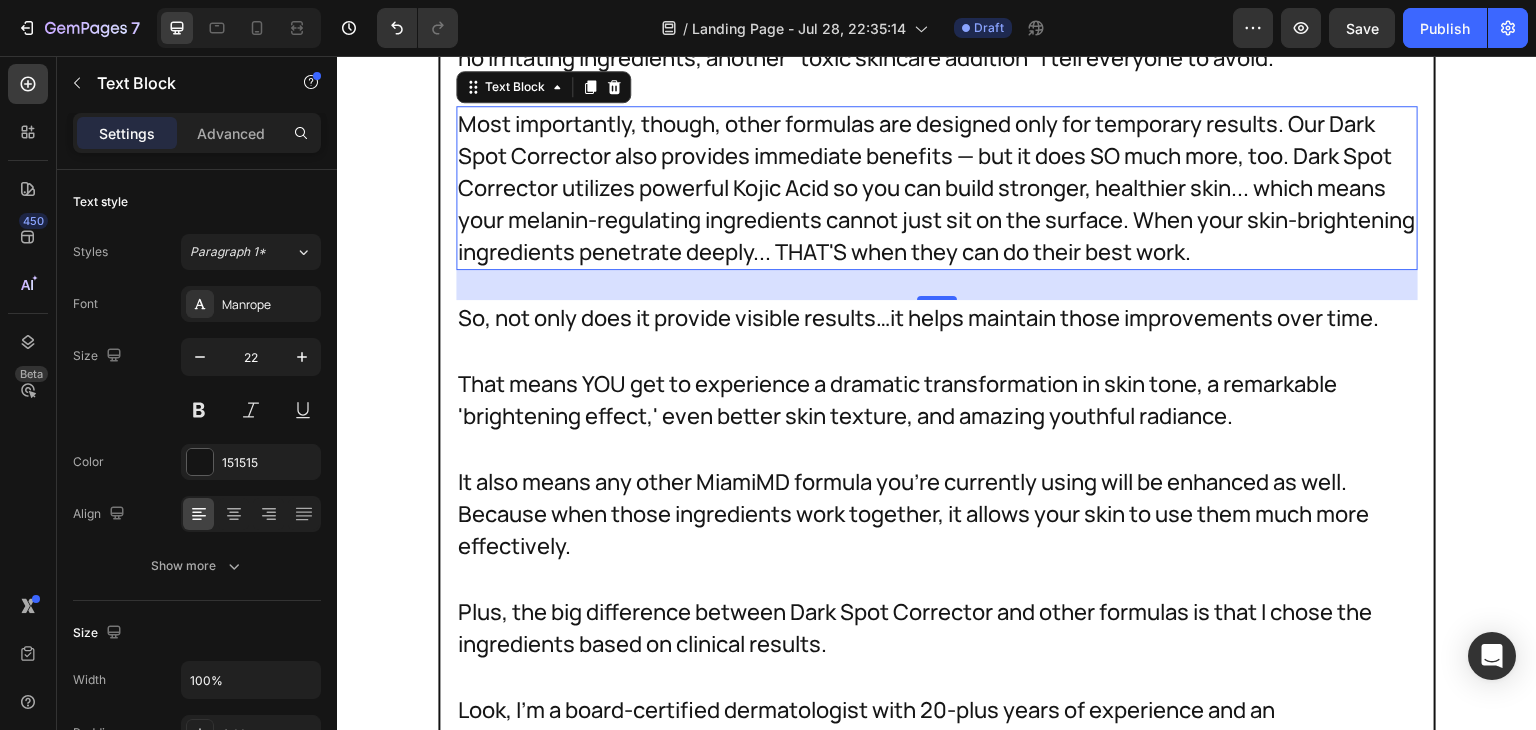 click on "Most importantly, though, other formulas are designed only for temporary results. Our Dark Spot Corrector also provides immediate benefits — but it does SO much more, too. Dark Spot Corrector utilizes powerful Kojic Acid so you can build stronger, healthier skin... which means your melanin-regulating ingredients cannot just sit on the surface. When your skin-brightening ingredients penetrate deeply... THAT'S when they can do their best work." at bounding box center (937, 188) 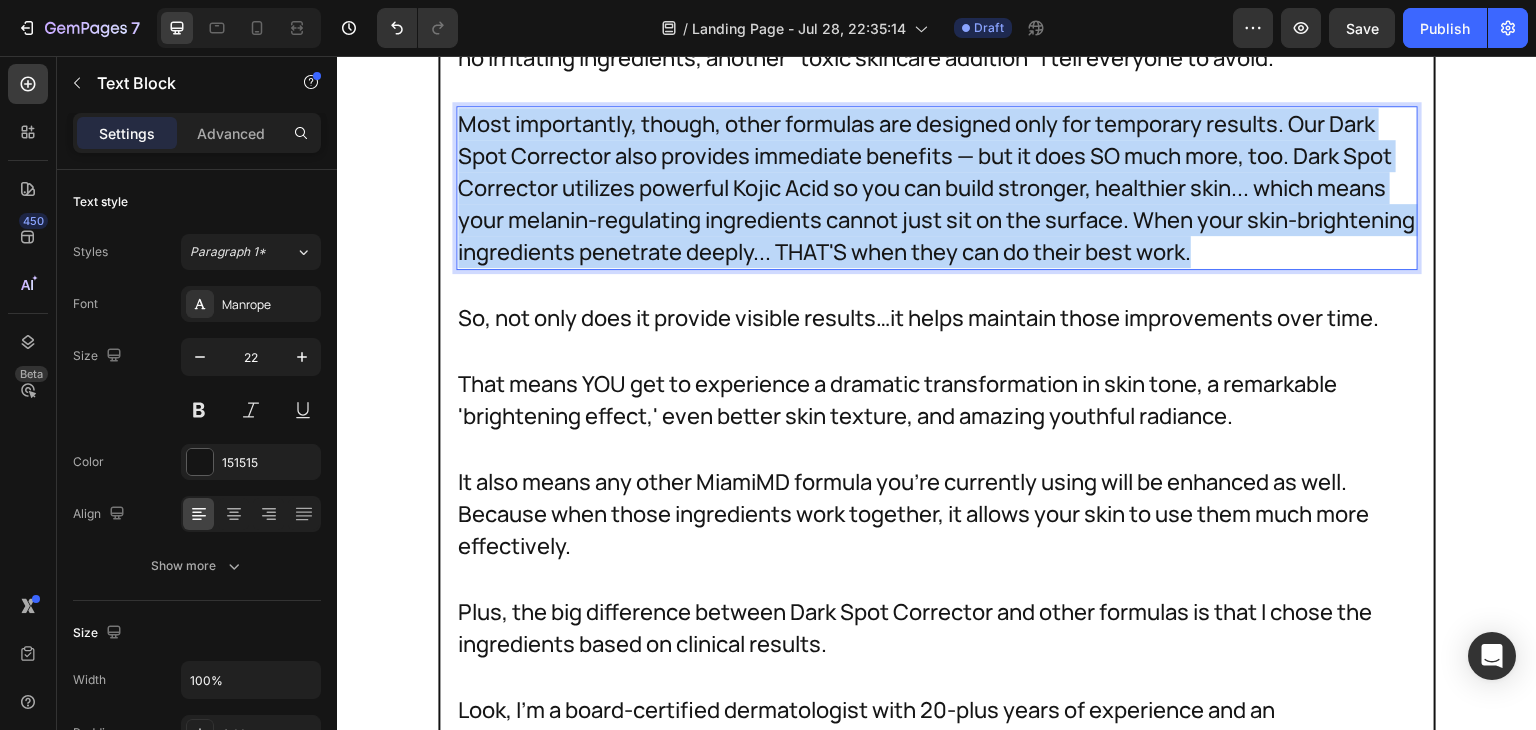 click on "Most importantly, though, other formulas are designed only for temporary results. Our Dark Spot Corrector also provides immediate benefits — but it does SO much more, too. Dark Spot Corrector utilizes powerful Kojic Acid so you can build stronger, healthier skin... which means your melanin-regulating ingredients cannot just sit on the surface. When your skin-brightening ingredients penetrate deeply... THAT'S when they can do their best work." at bounding box center (937, 188) 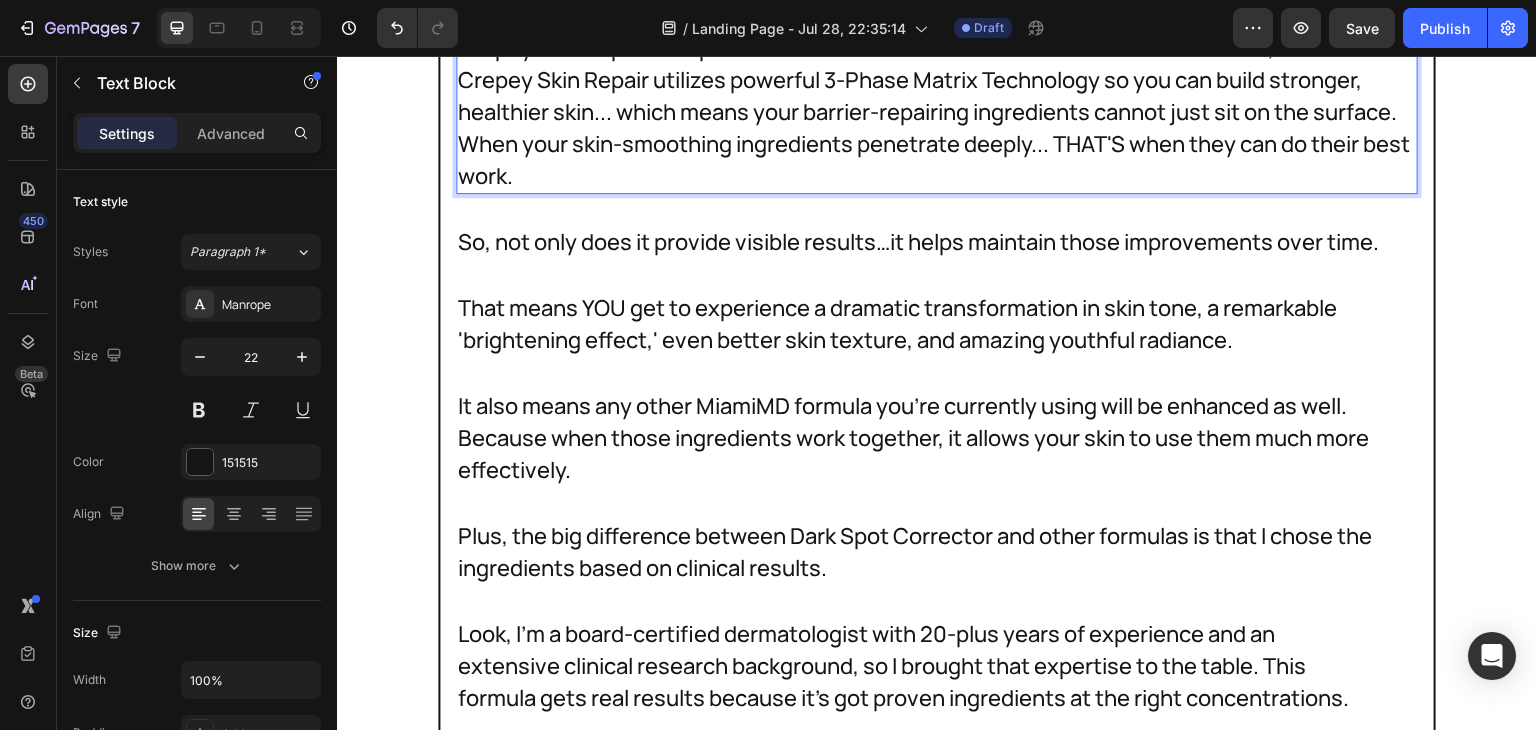 scroll, scrollTop: 38538, scrollLeft: 0, axis: vertical 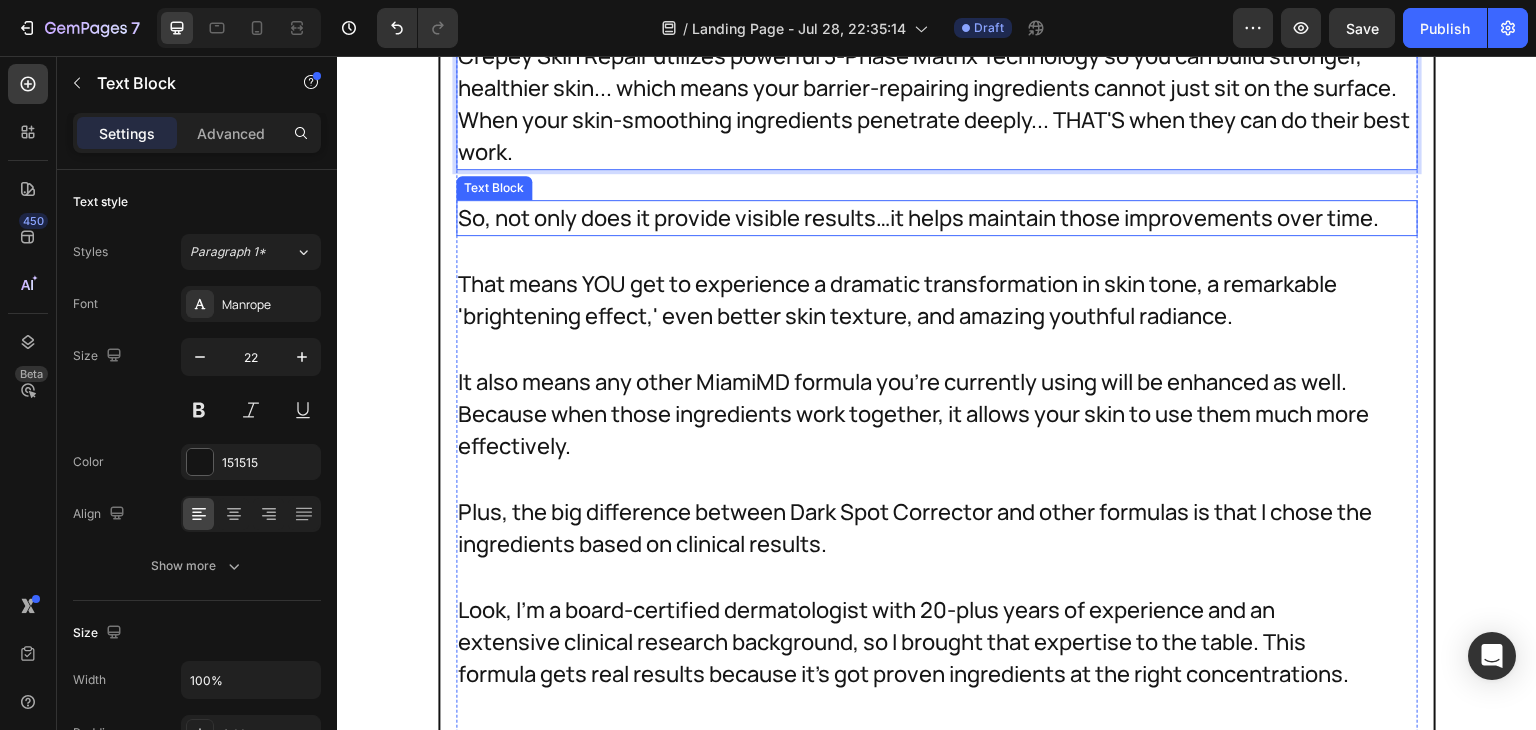 click on "So, not only does it provide visible results…it helps maintain those improvements over time." at bounding box center (937, 218) 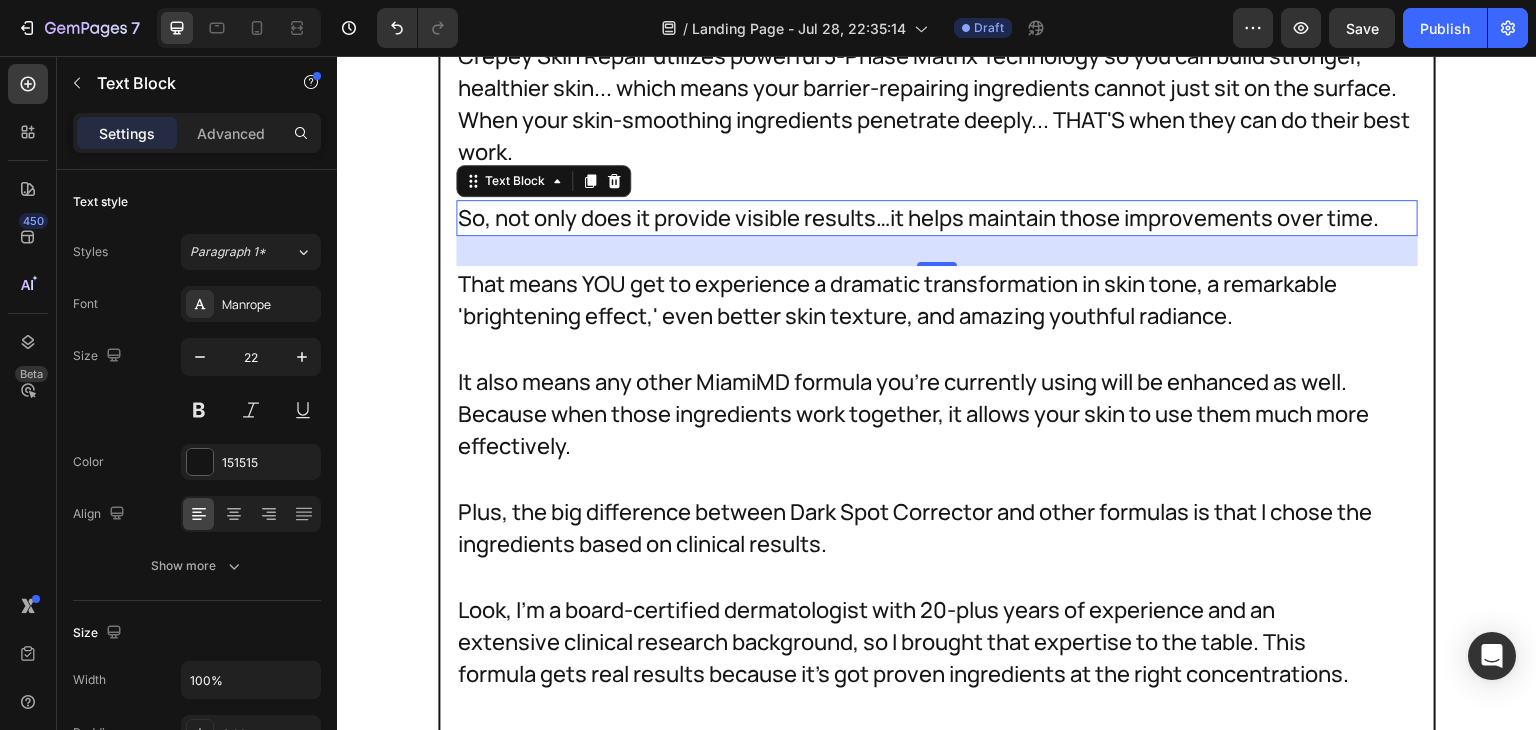 click on "So, not only does it provide visible results…it helps maintain those improvements over time." at bounding box center [937, 218] 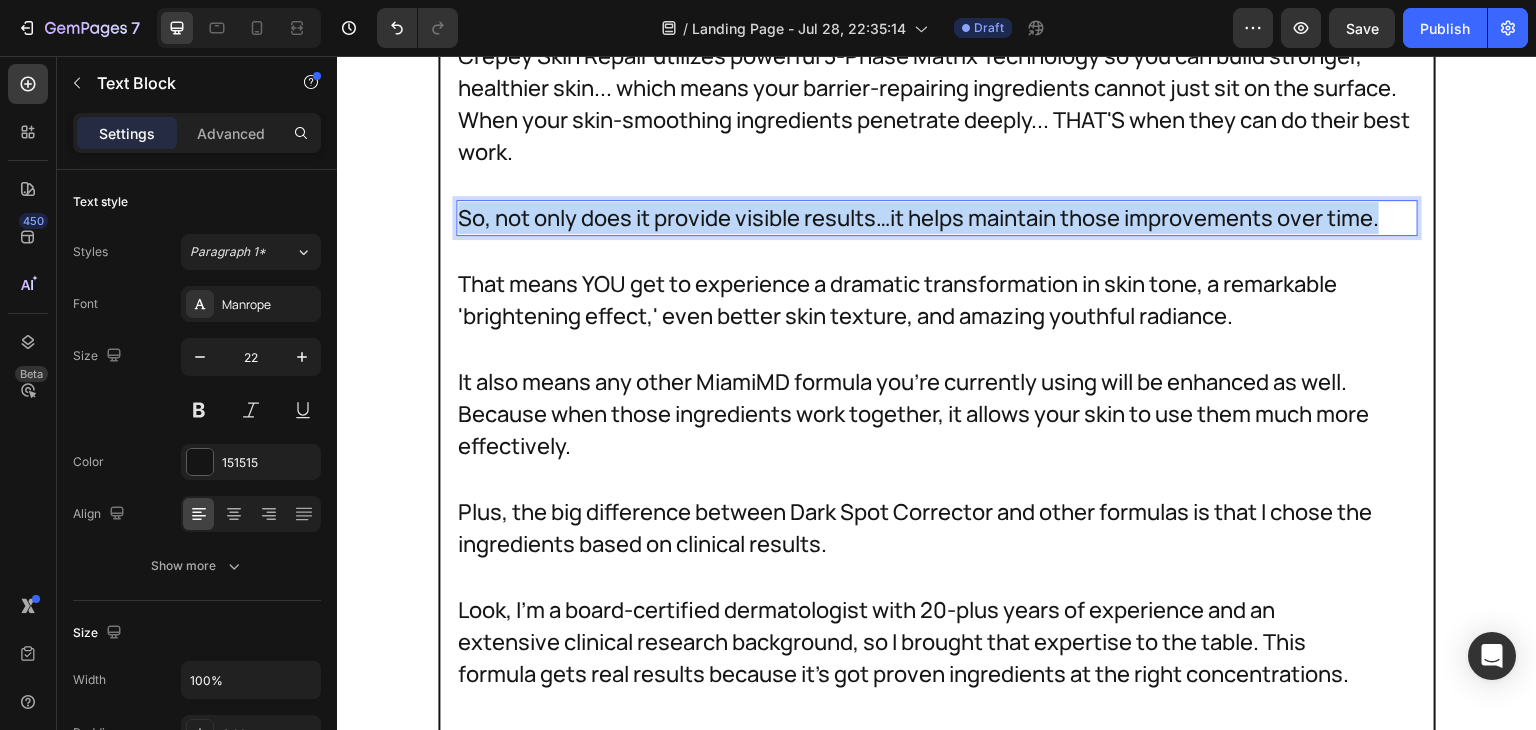 click on "So, not only does it provide visible results…it helps maintain those improvements over time." at bounding box center [937, 218] 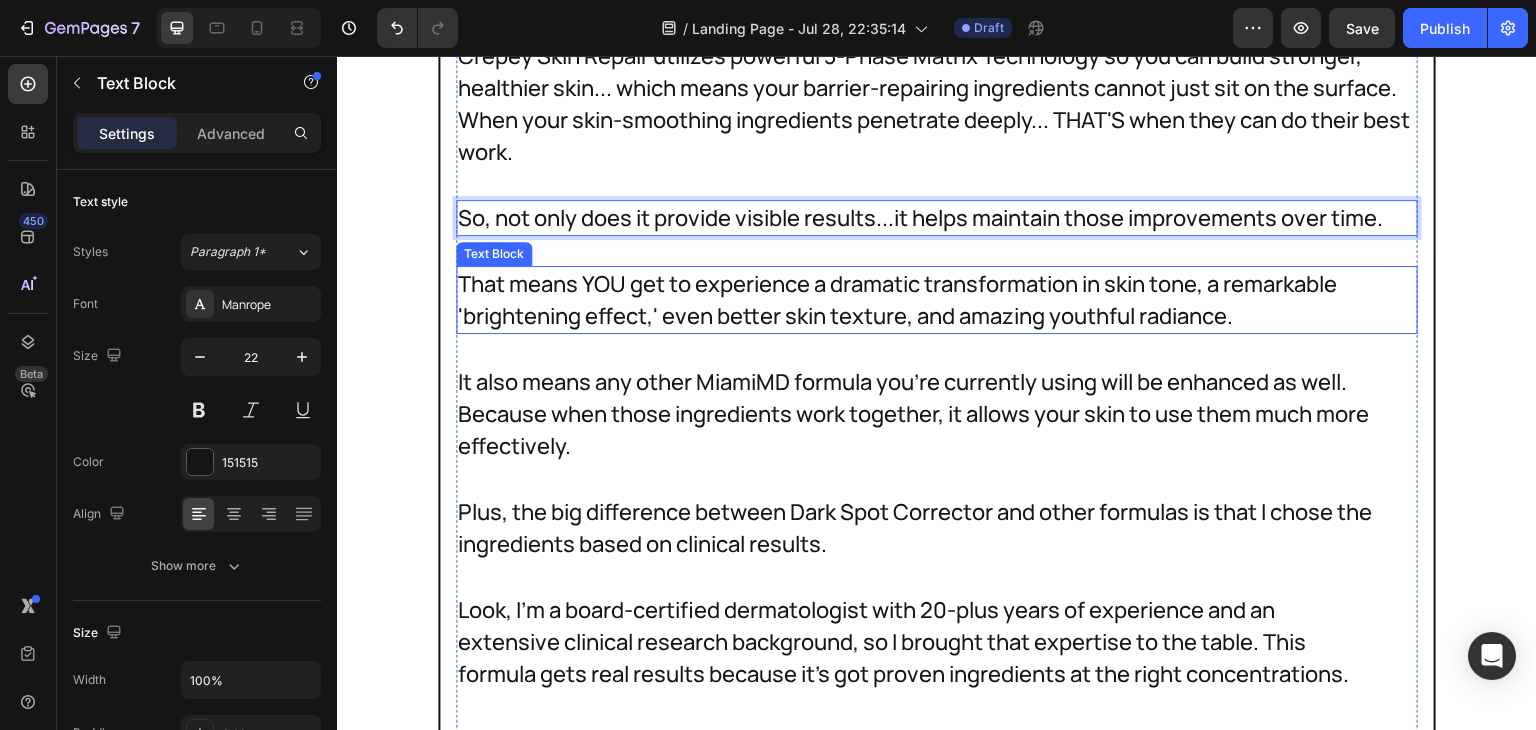 click on "That means YOU get to experience a dramatic transformation in skin tone, a remarkable 'brightening effect,' even better skin texture, and amazing youthful radiance." at bounding box center (937, 300) 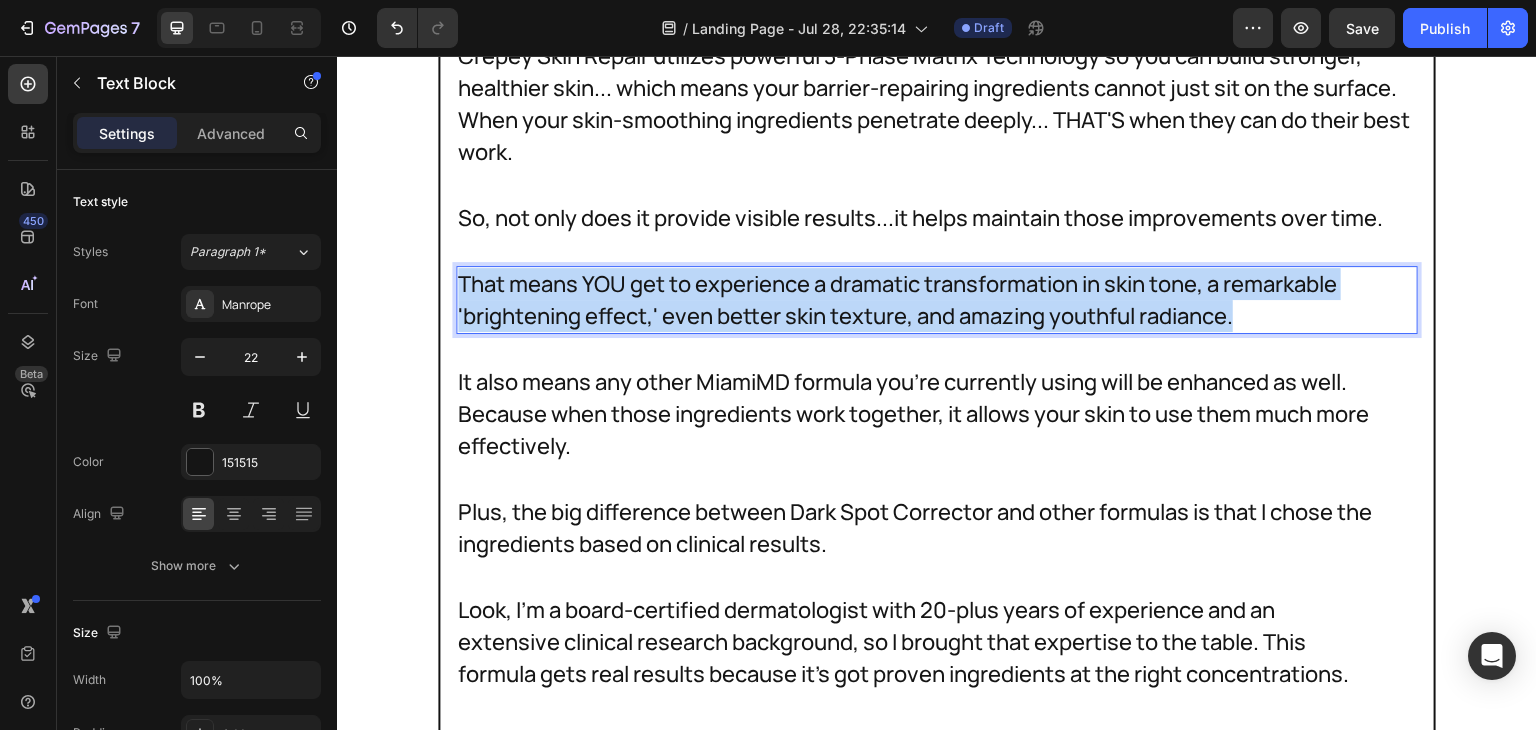 click on "That means YOU get to experience a dramatic transformation in skin tone, a remarkable 'brightening effect,' even better skin texture, and amazing youthful radiance." at bounding box center [937, 300] 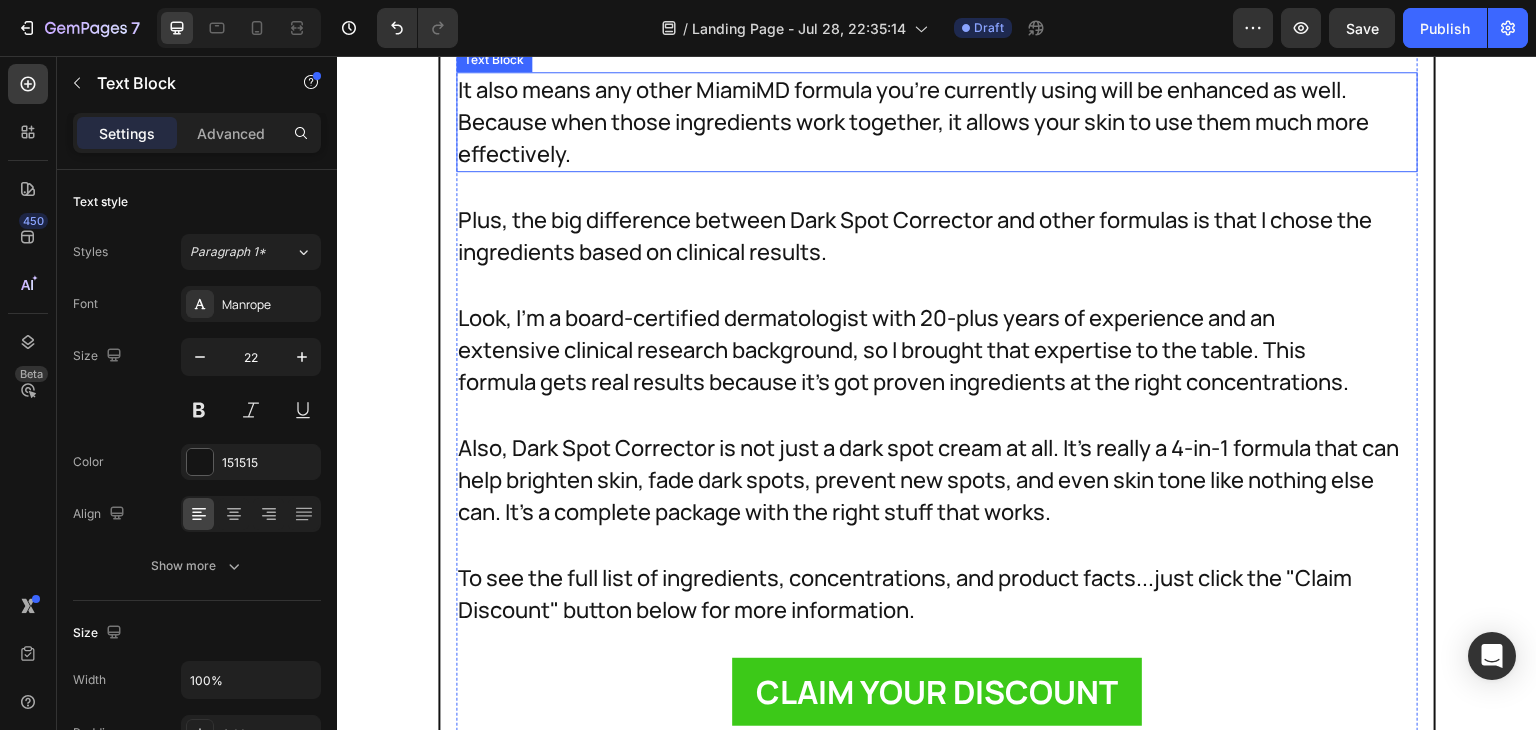 scroll, scrollTop: 38833, scrollLeft: 0, axis: vertical 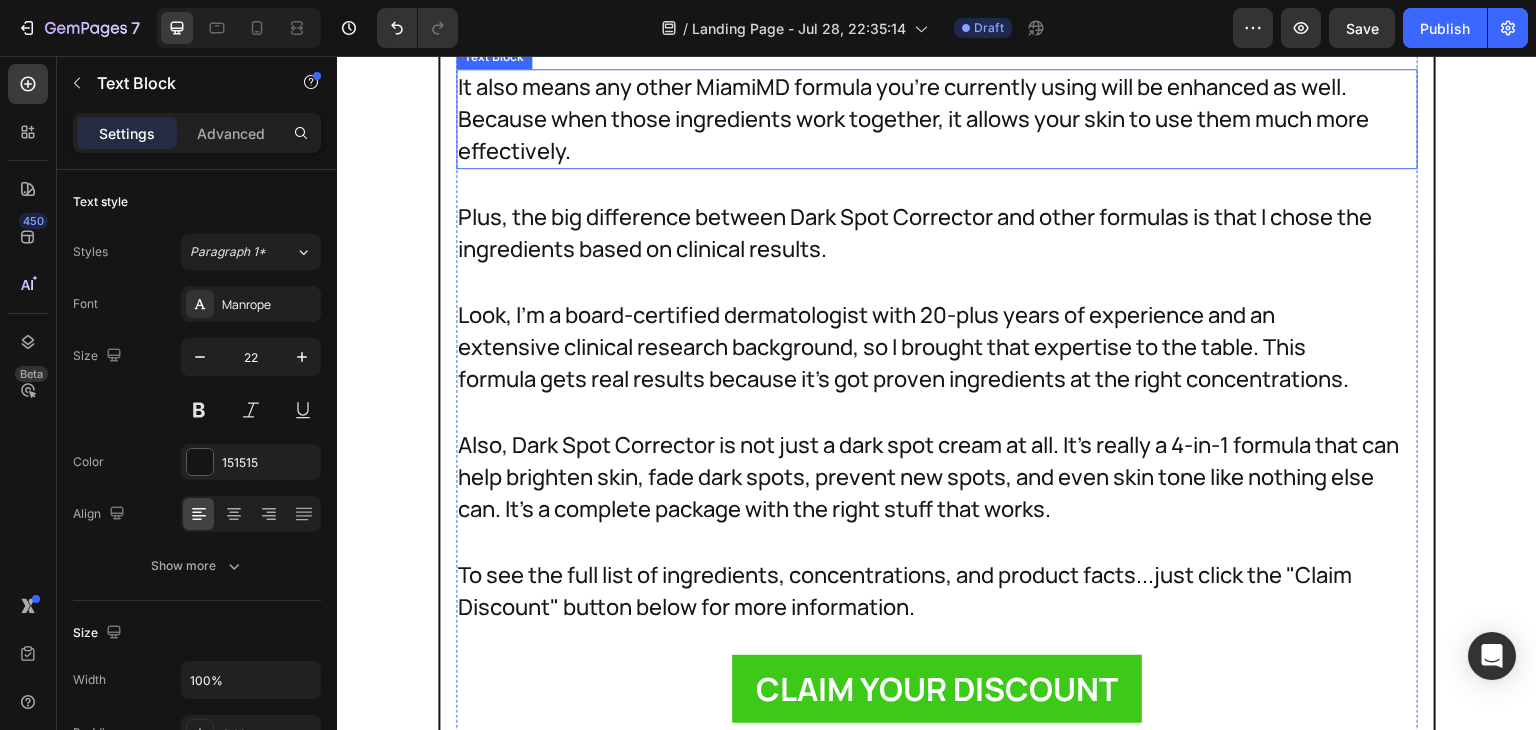 click on "It also means any other MiamiMD formula you're currently using will be enhanced as well. Because when those ingredients work together, it allows your skin to use them much more effectively." at bounding box center (937, 119) 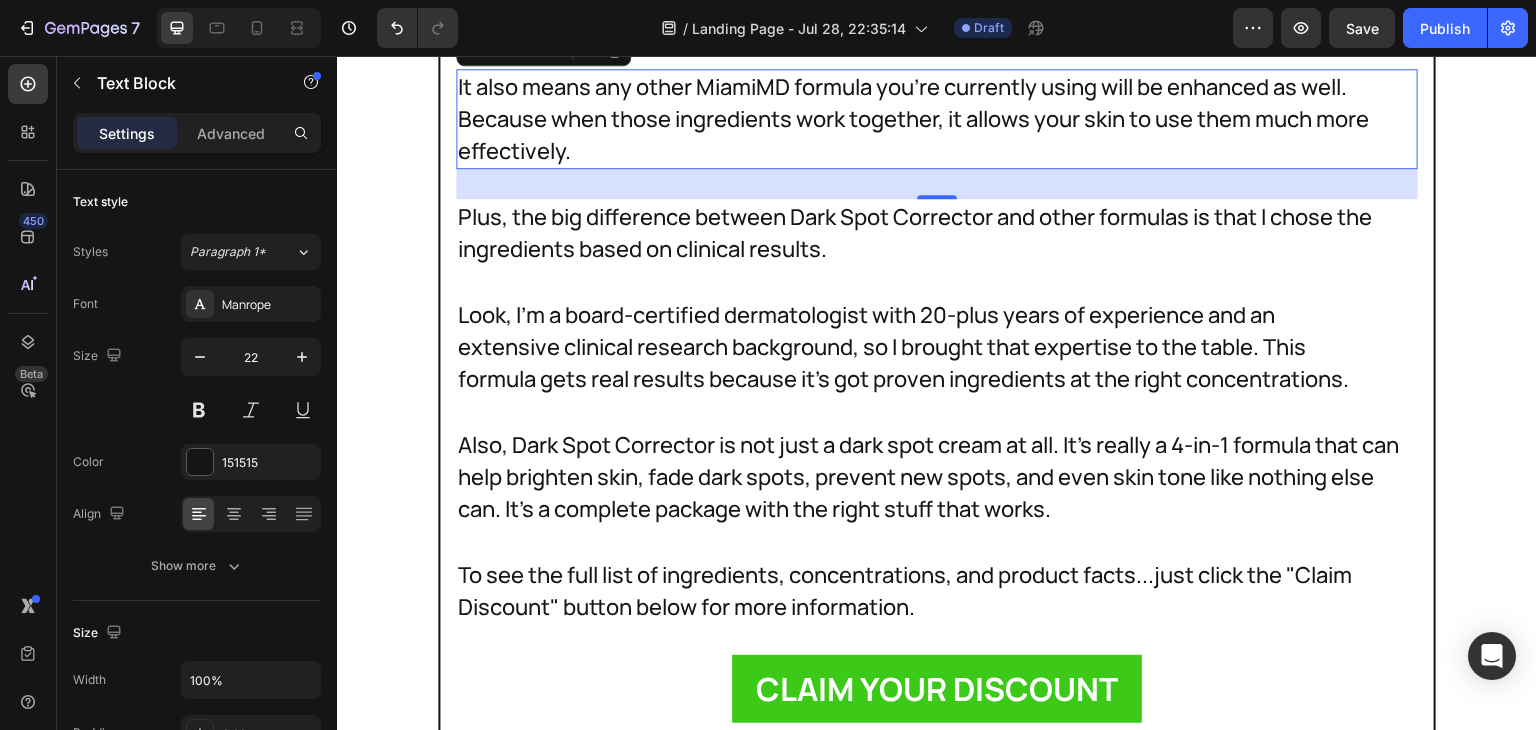 click on "It also means any other MiamiMD formula you're currently using will be enhanced as well. Because when those ingredients work together, it allows your skin to use them much more effectively." at bounding box center [937, 119] 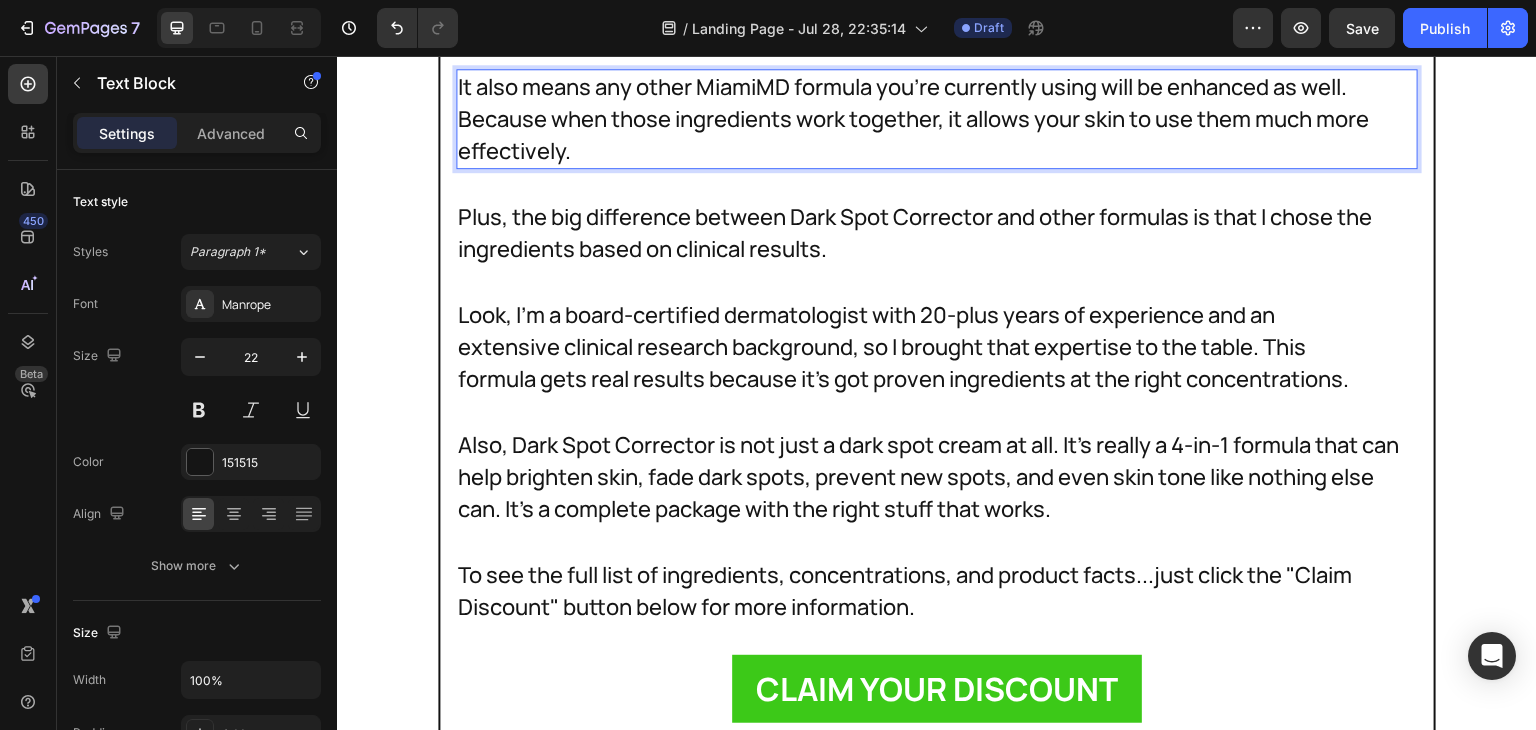 click on "It also means any other MiamiMD formula you're currently using will be enhanced as well. Because when those ingredients work together, it allows your skin to use them much more effectively." at bounding box center [937, 119] 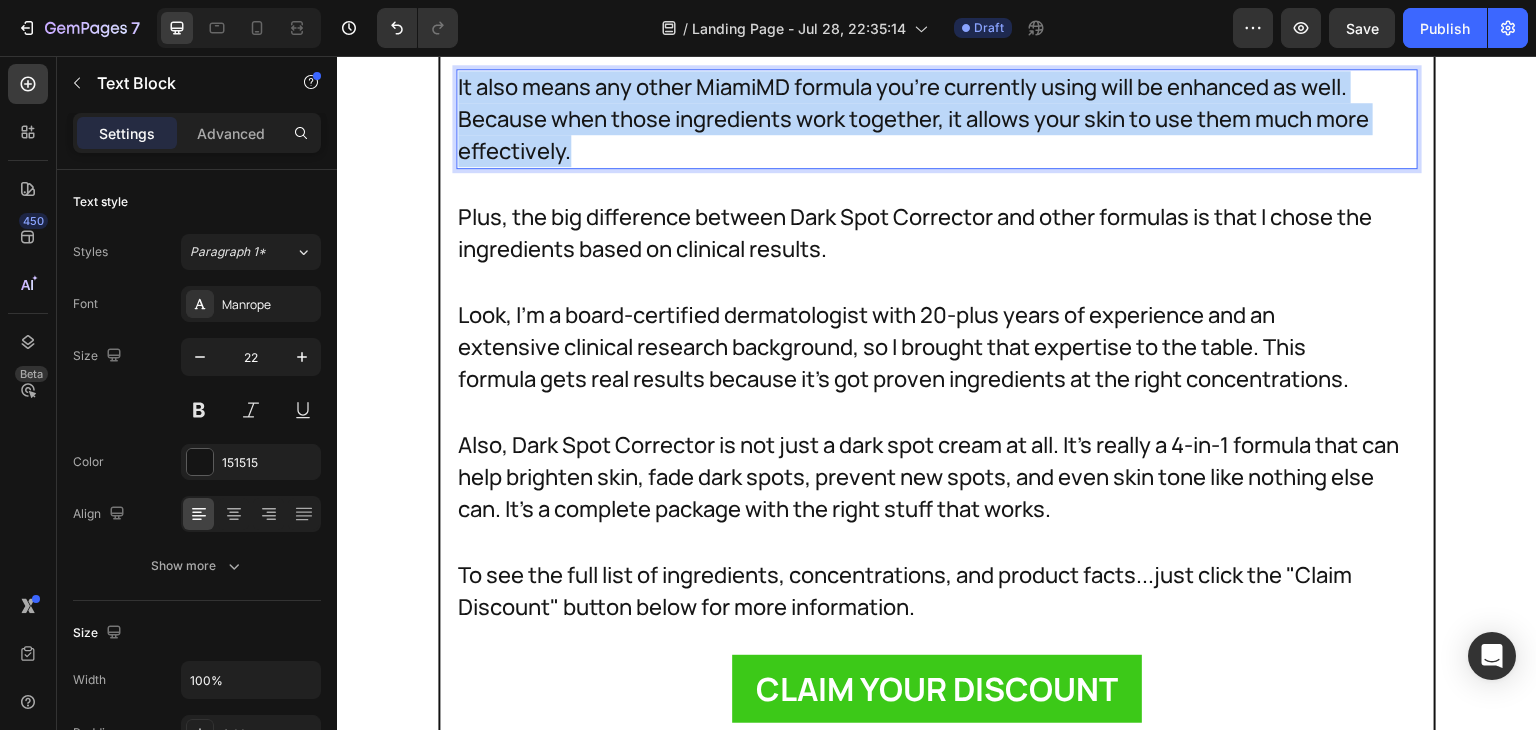 click on "It also means any other MiamiMD formula you're currently using will be enhanced as well. Because when those ingredients work together, it allows your skin to use them much more effectively." at bounding box center [937, 119] 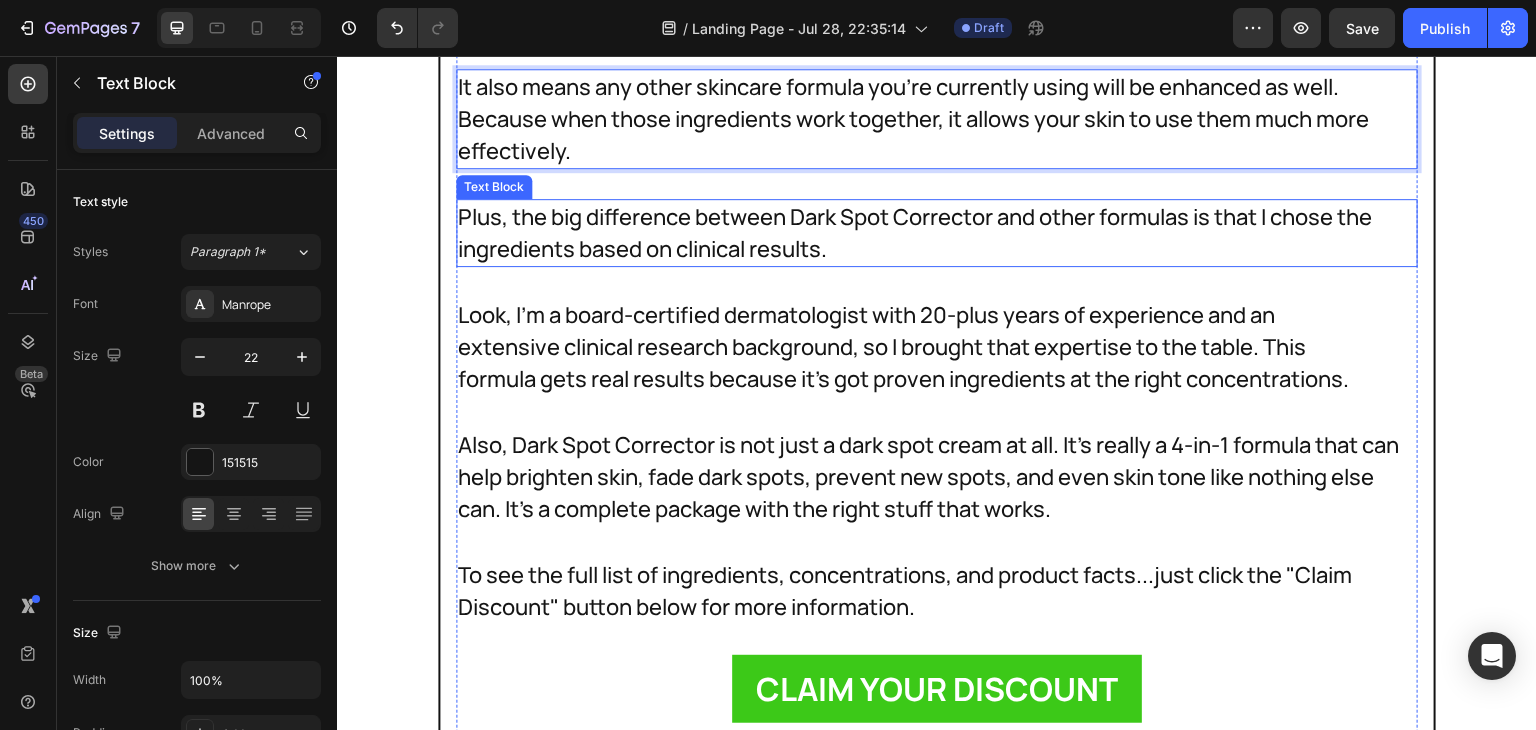 click on "Plus, the big difference between Dark Spot Corrector and other formulas is that I chose the ingredients based on clinical results." at bounding box center (937, 233) 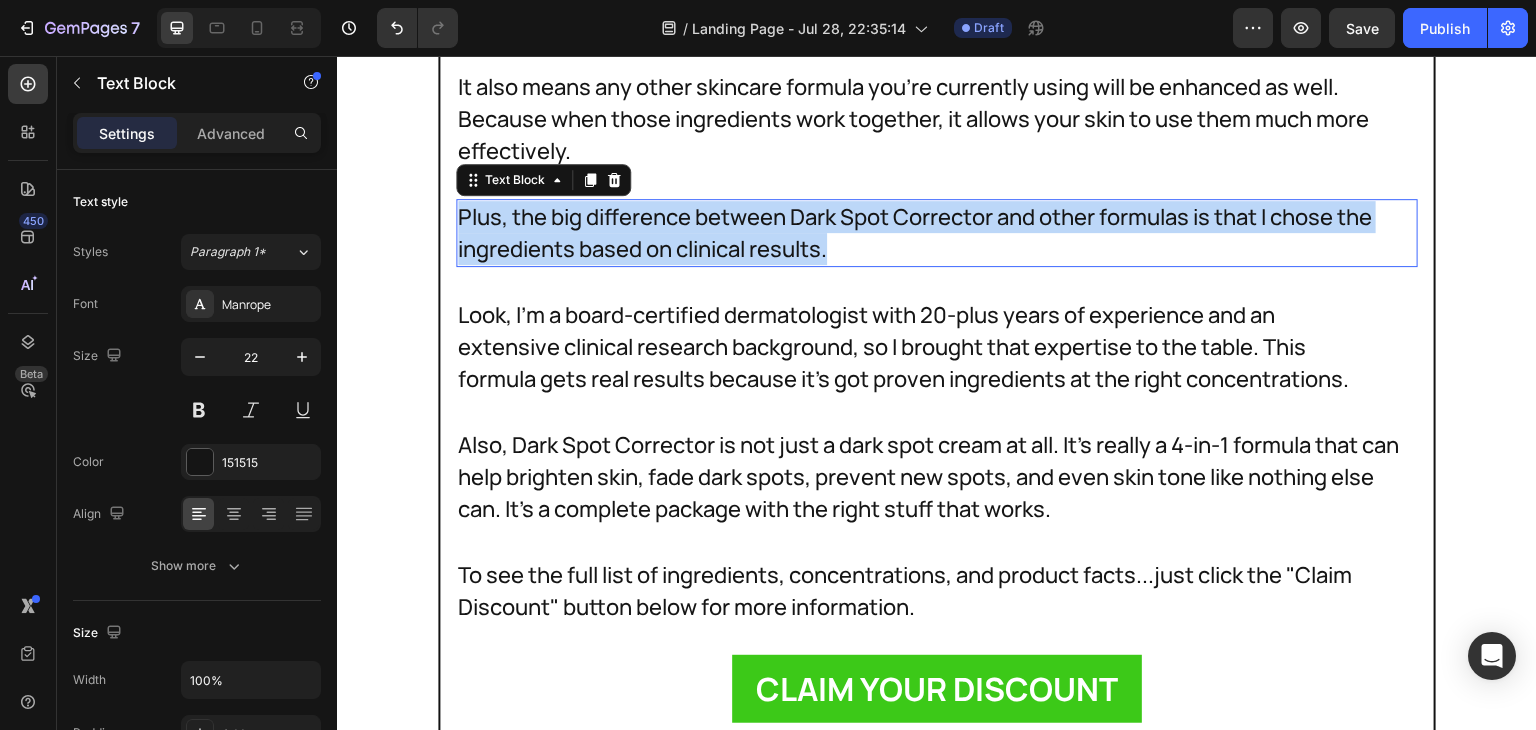 click on "Plus, the big difference between Dark Spot Corrector and other formulas is that I chose the ingredients based on clinical results." at bounding box center [937, 233] 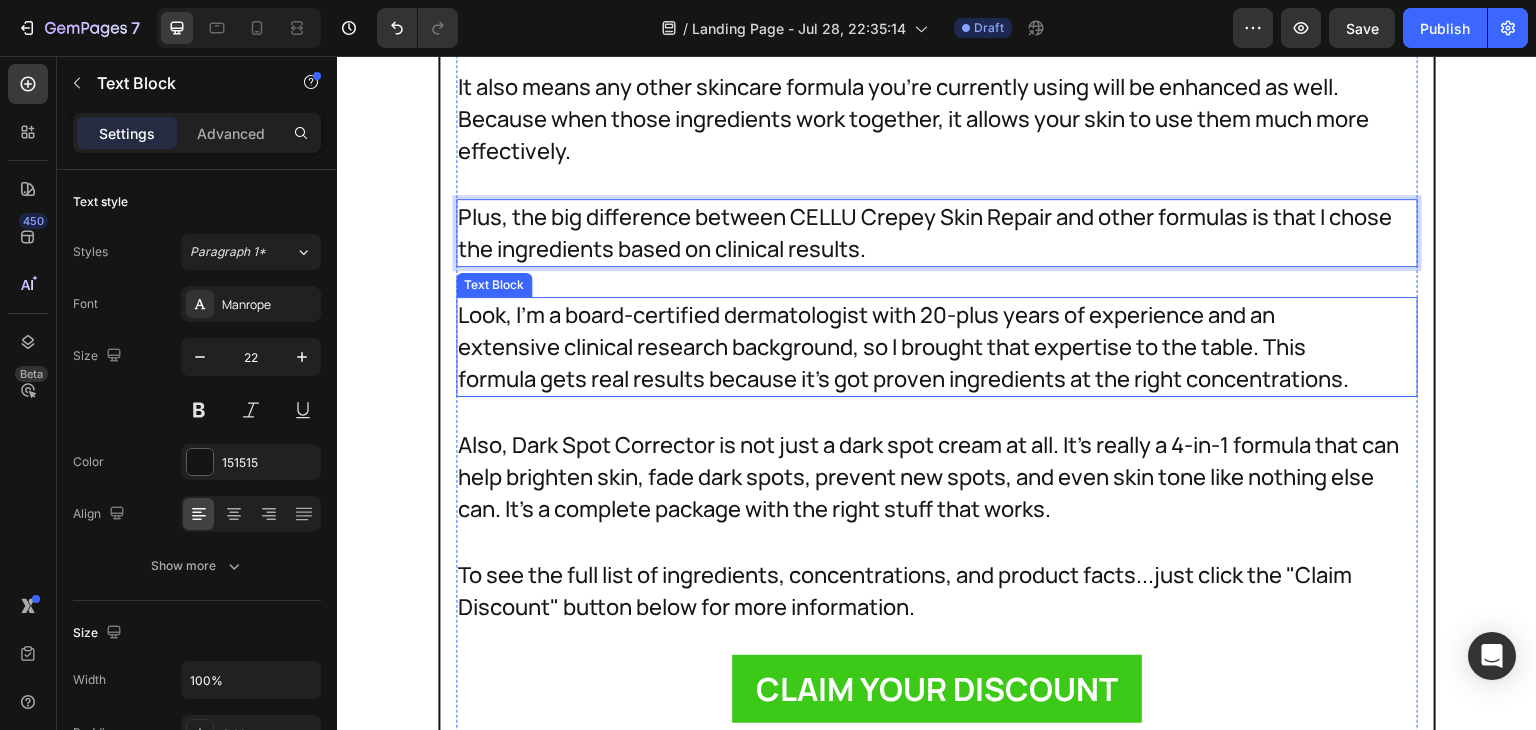 click on "Look, I'm a board-certified dermatologist with 20-plus years of experience and an extensive clinical research background, so I brought that expertise to the table. This formula gets real results because it's got proven ingredients at the right concentrations." at bounding box center [918, 347] 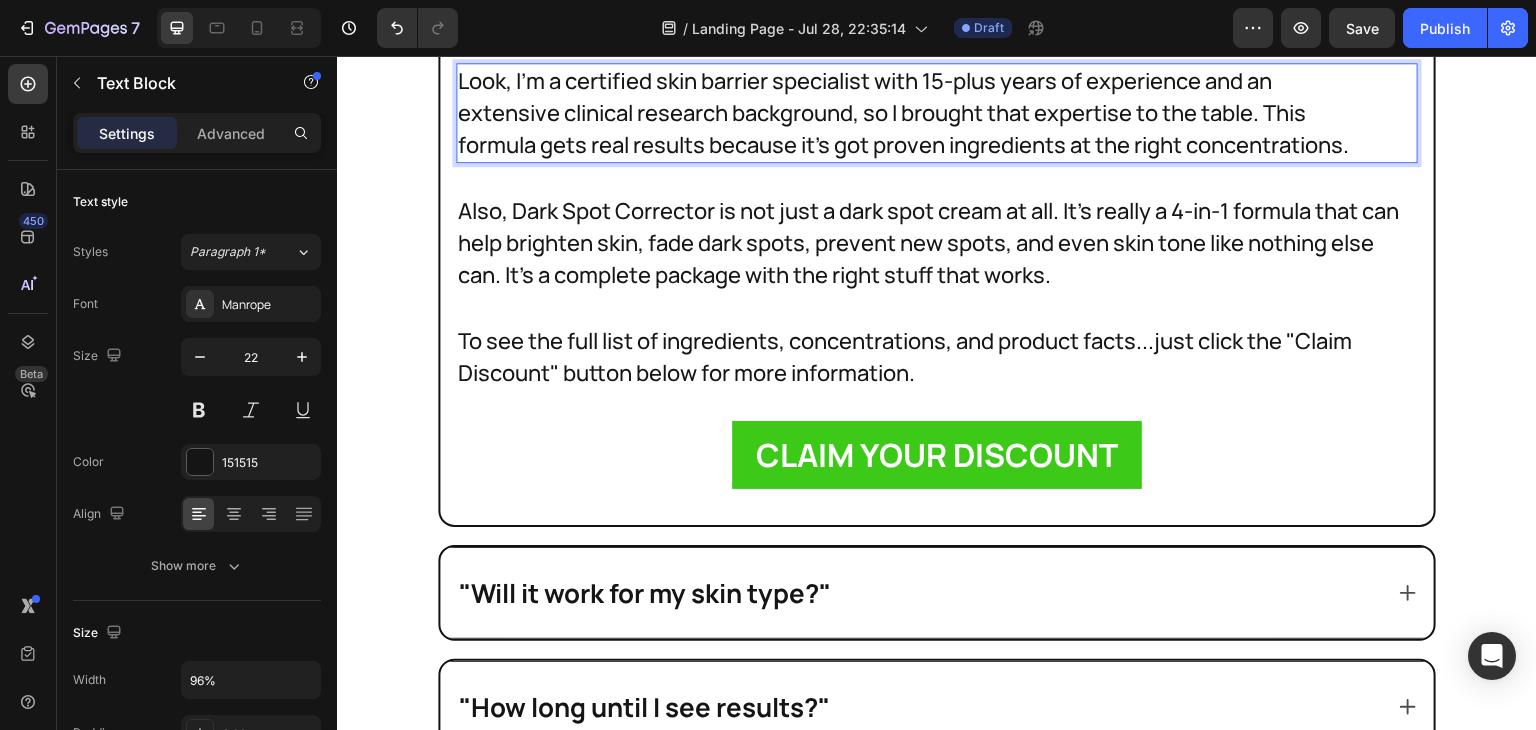 scroll, scrollTop: 39075, scrollLeft: 0, axis: vertical 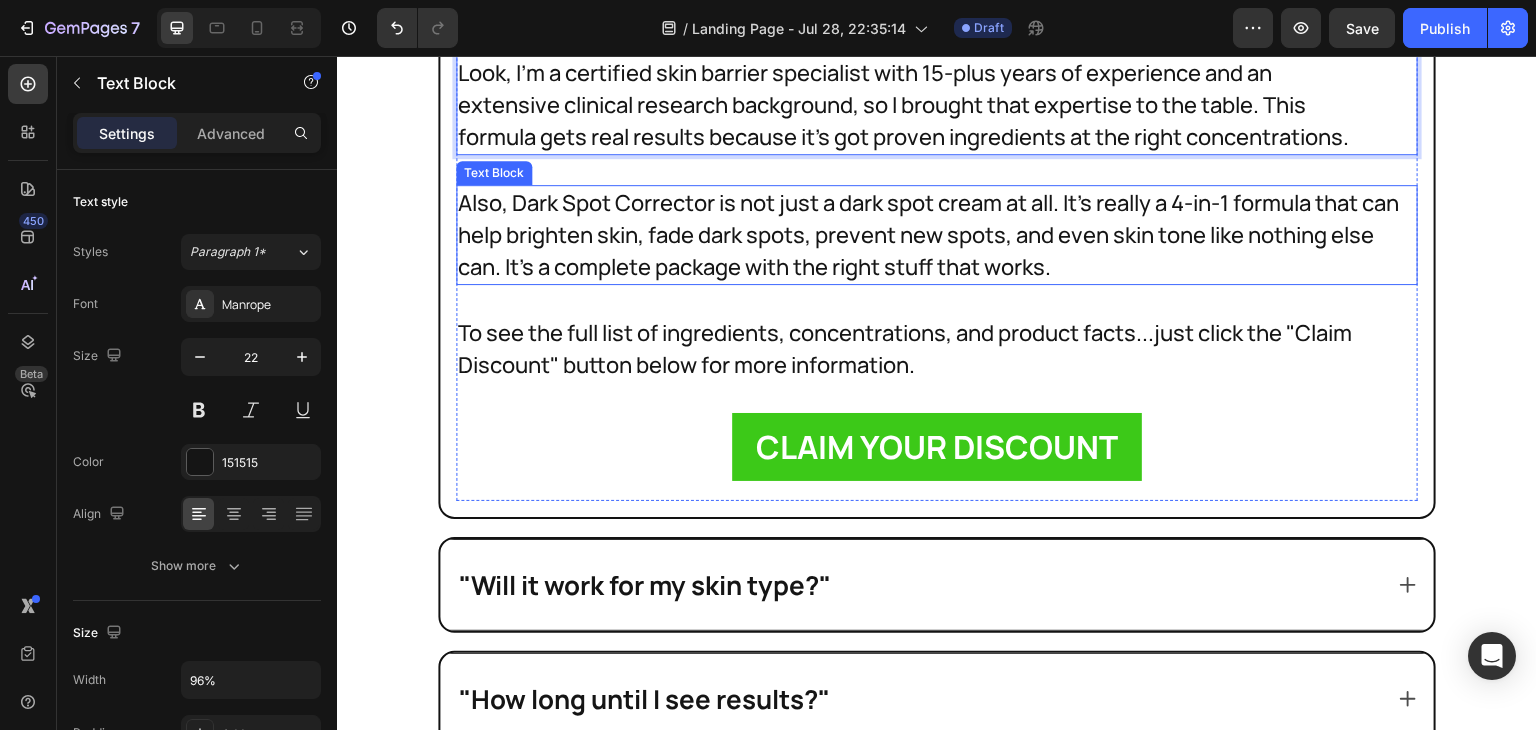 click on "Also, Dark Spot Corrector is not just a dark spot cream at all. It's really a 4-in-1 formula that can help brighten skin, fade dark spots, prevent new spots, and even skin tone like nothing else can. It's a complete package with the right stuff that works." at bounding box center [937, 235] 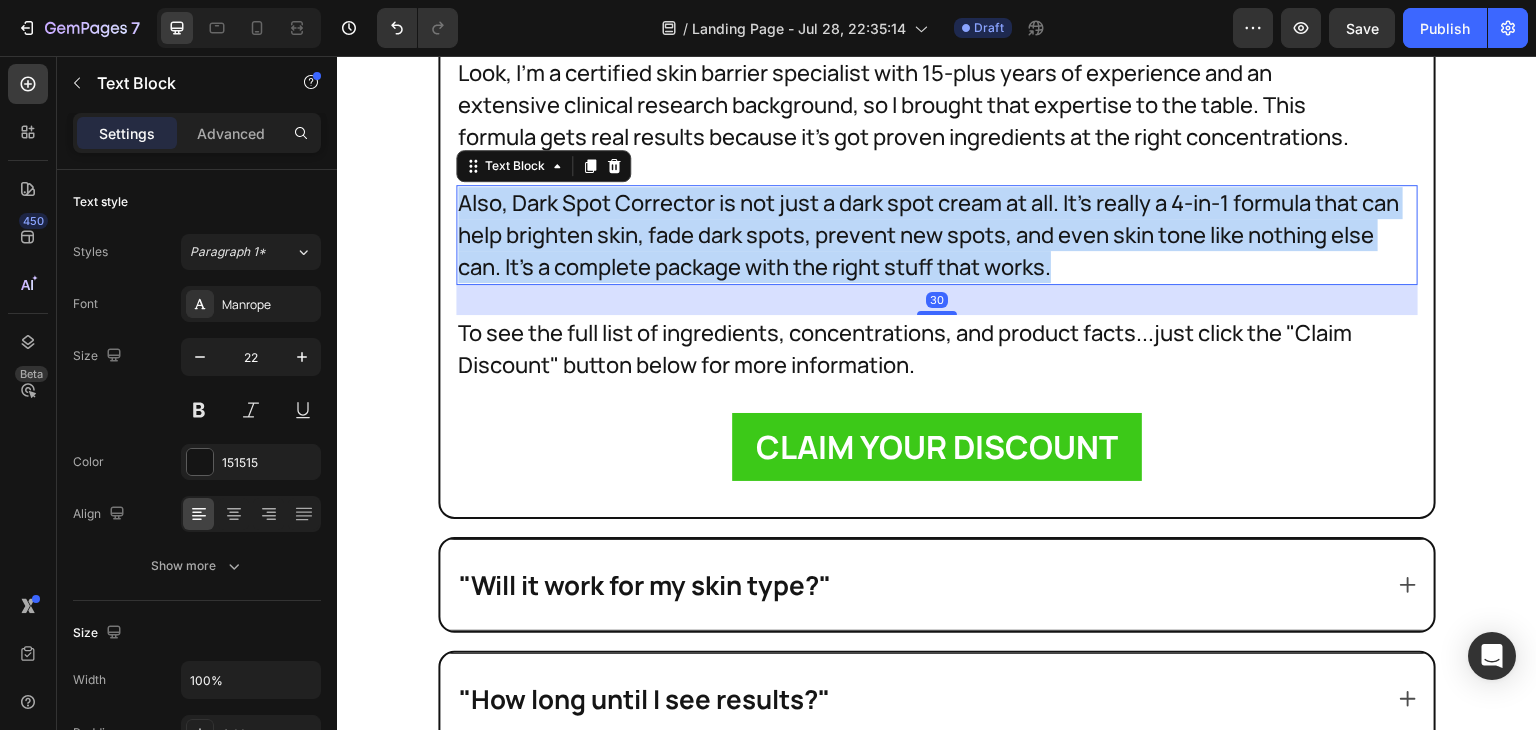 click on "Also, Dark Spot Corrector is not just a dark spot cream at all. It's really a 4-in-1 formula that can help brighten skin, fade dark spots, prevent new spots, and even skin tone like nothing else can. It's a complete package with the right stuff that works." at bounding box center [937, 235] 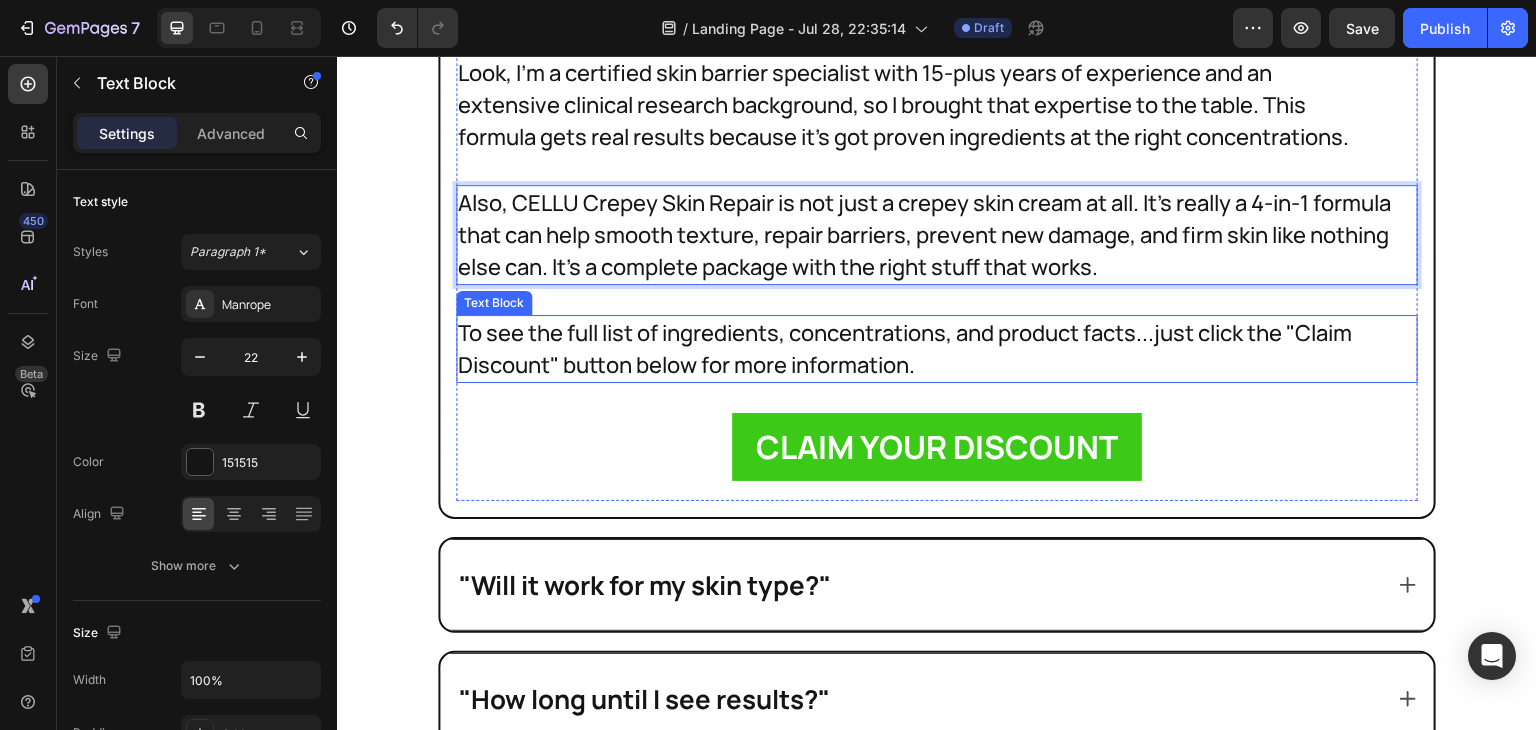 click on "To see the full list of ingredients, concentrations, and product facts...just click the "Claim Discount" button below for more information." at bounding box center [937, 349] 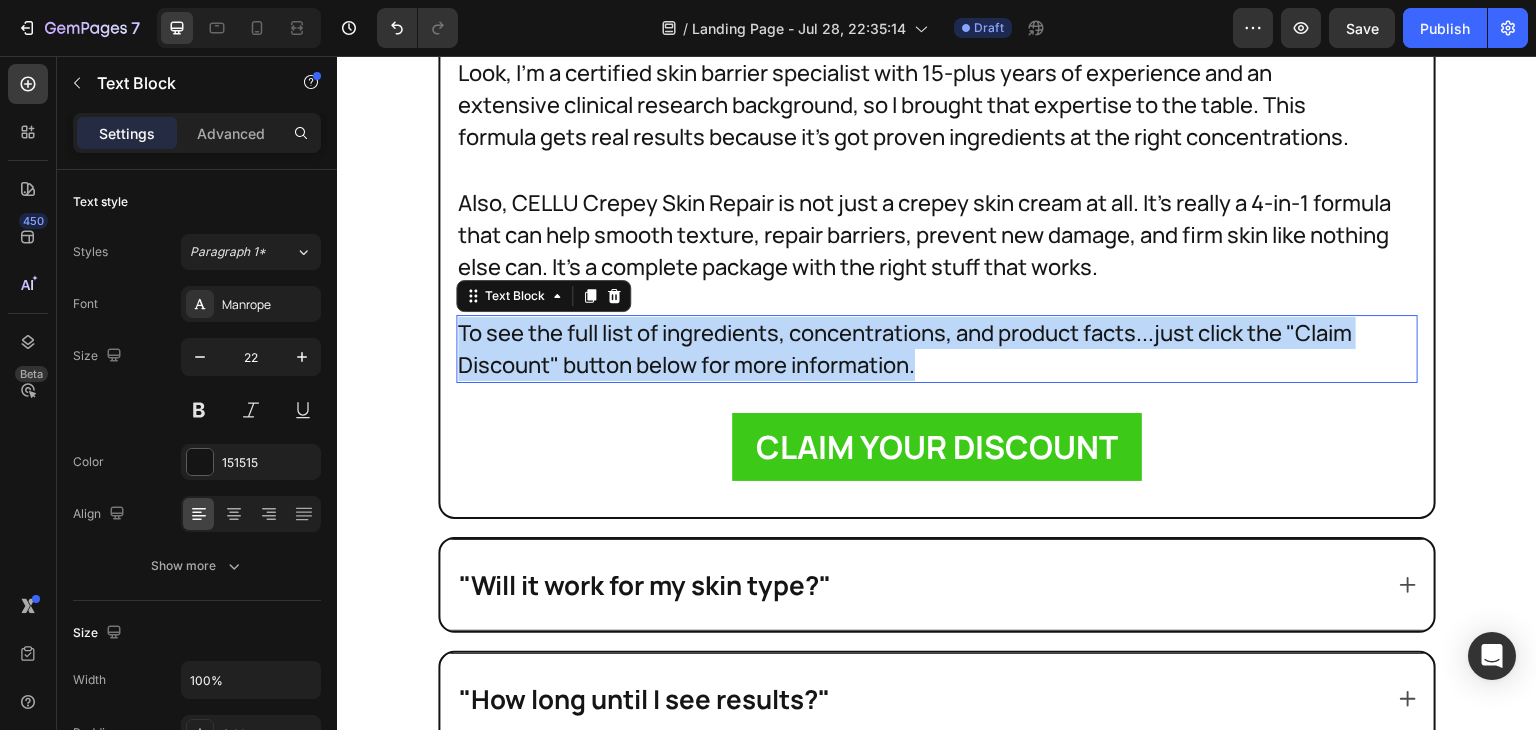 click on "To see the full list of ingredients, concentrations, and product facts...just click the "Claim Discount" button below for more information." at bounding box center [937, 349] 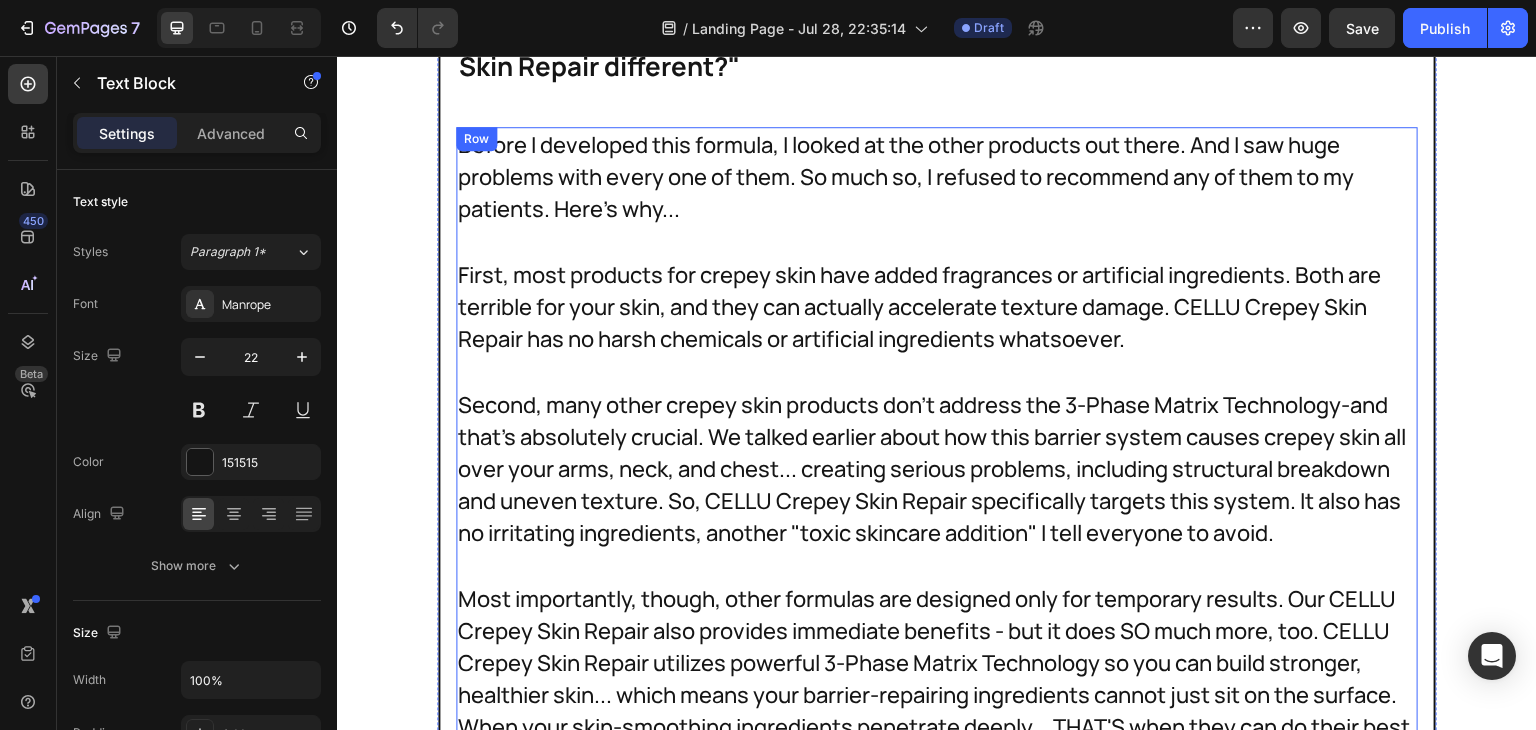 scroll, scrollTop: 37892, scrollLeft: 0, axis: vertical 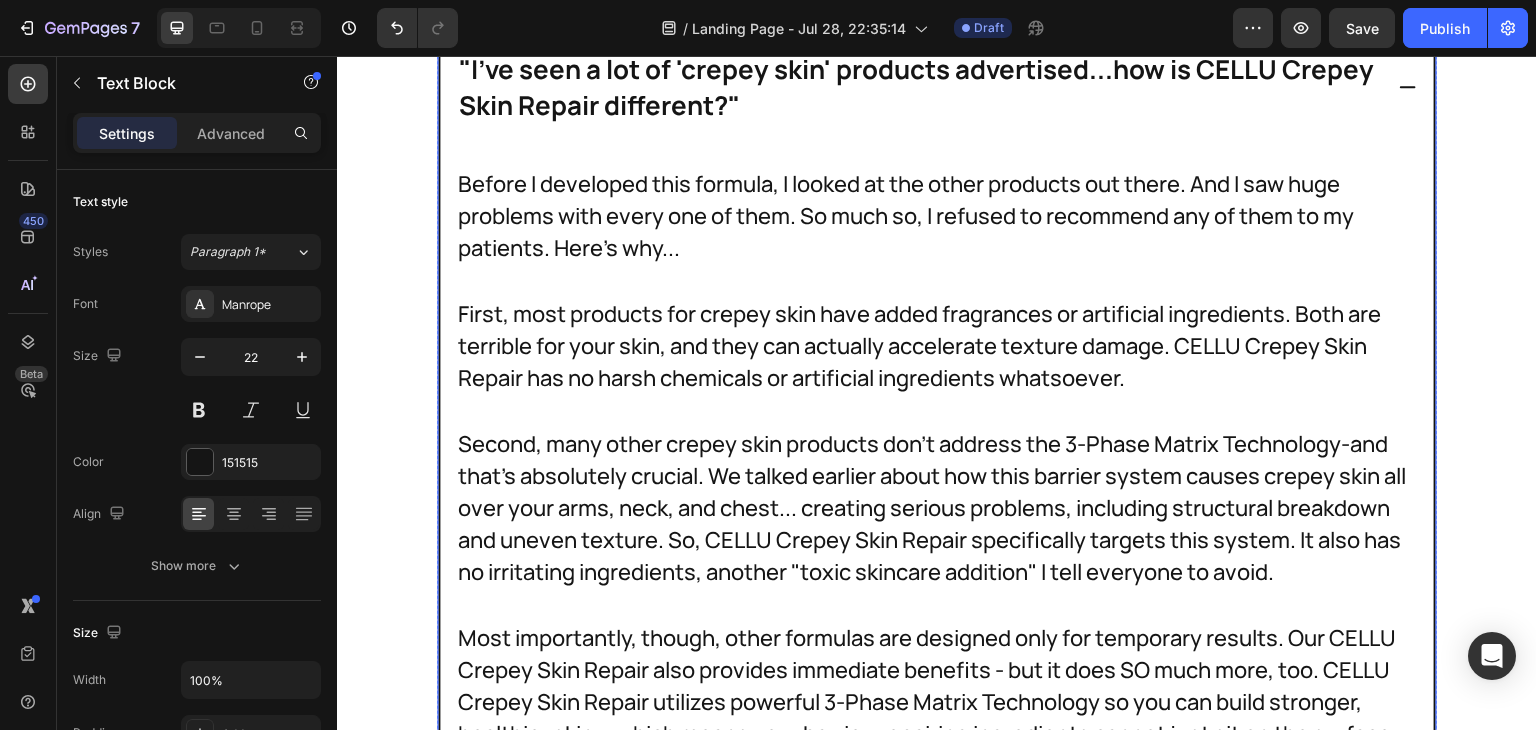 click on ""I've seen a lot of 'crepey skin' products advertised...how is CELLU Crepey Skin Repair different?"" at bounding box center (937, 87) 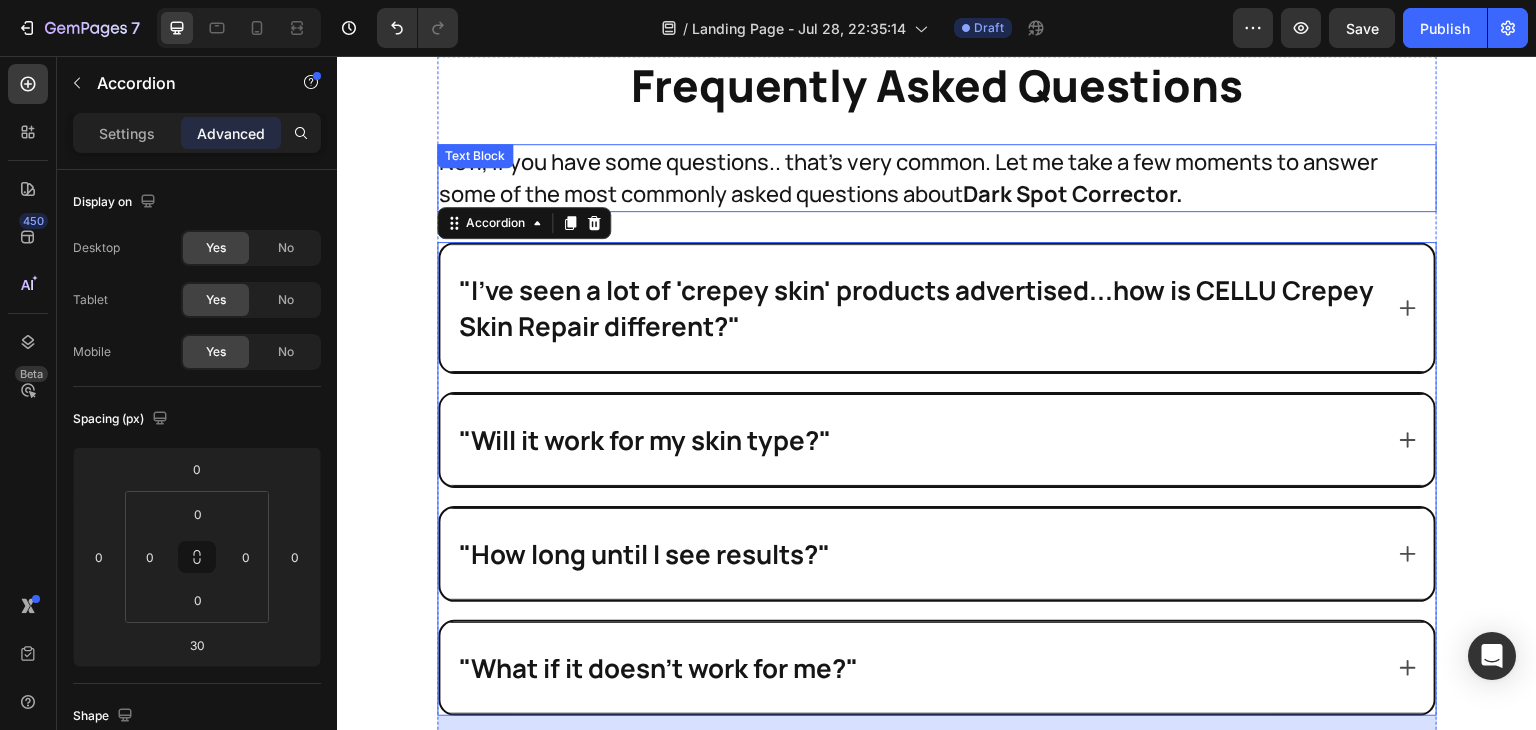 scroll, scrollTop: 37675, scrollLeft: 0, axis: vertical 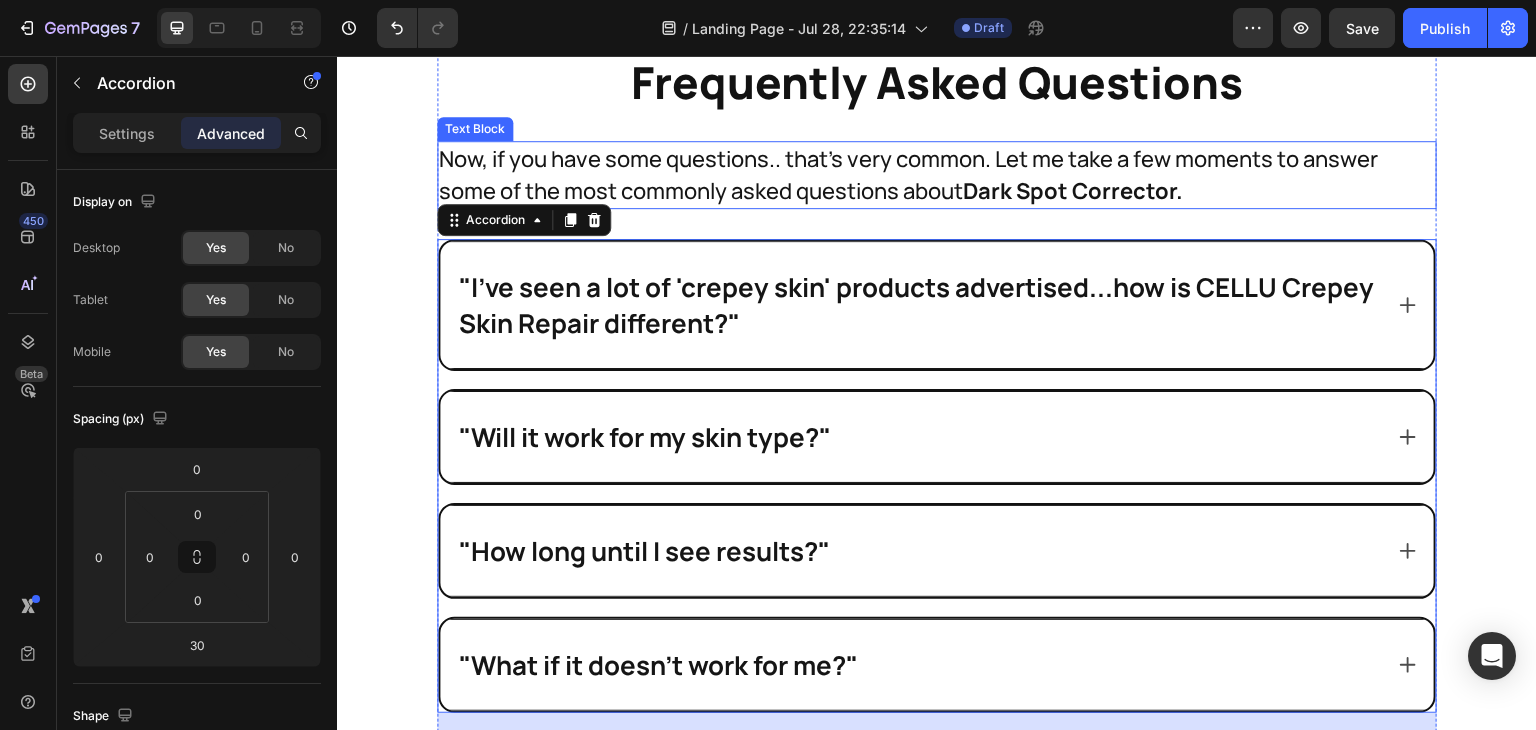 click on "Now, if you have some questions.. that's very common. Let me take a few moments to answer some of the most commonly asked questions about  Dark Spot Corrector." at bounding box center [937, 175] 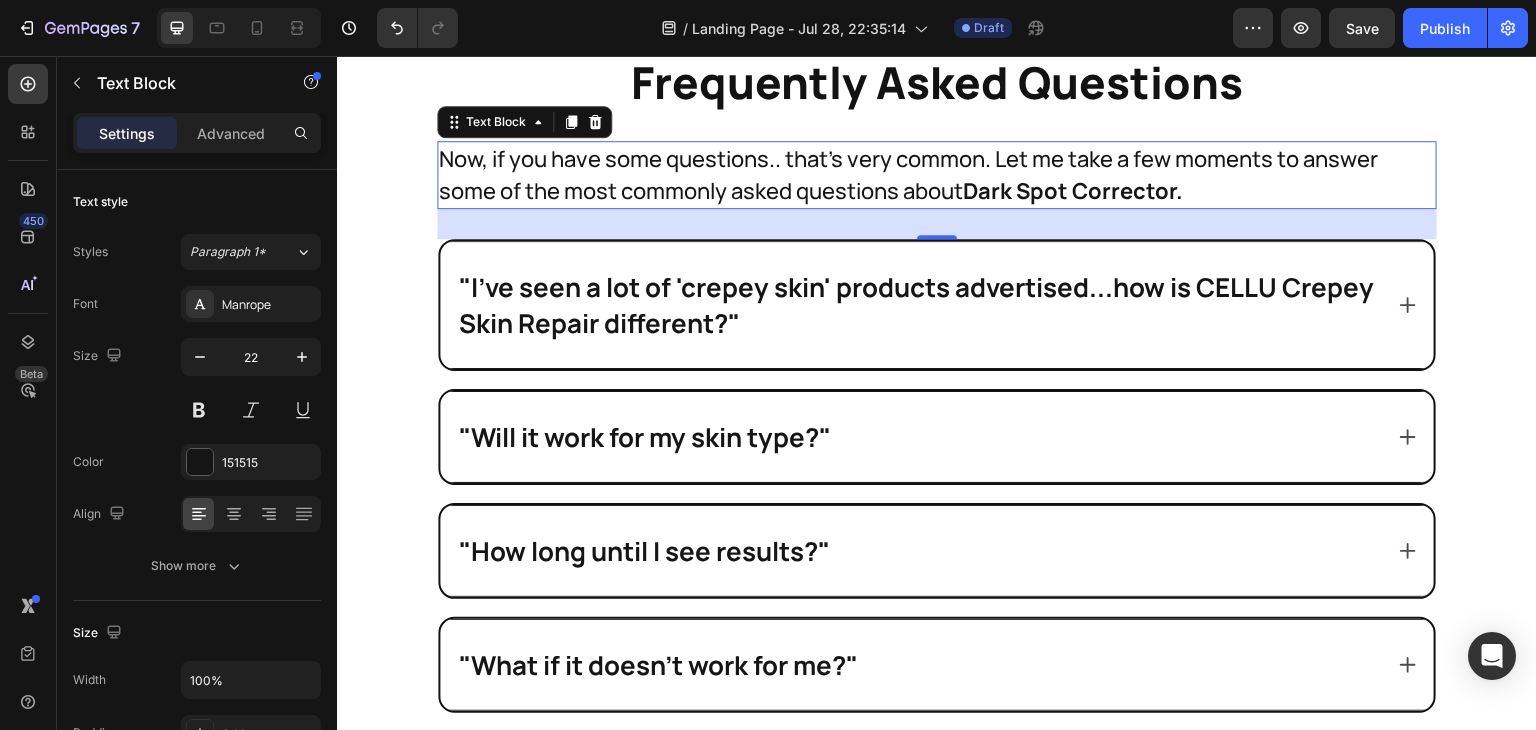 click on "Now, if you have some questions.. that's very common. Let me take a few moments to answer some of the most commonly asked questions about  Dark Spot Corrector." at bounding box center (937, 175) 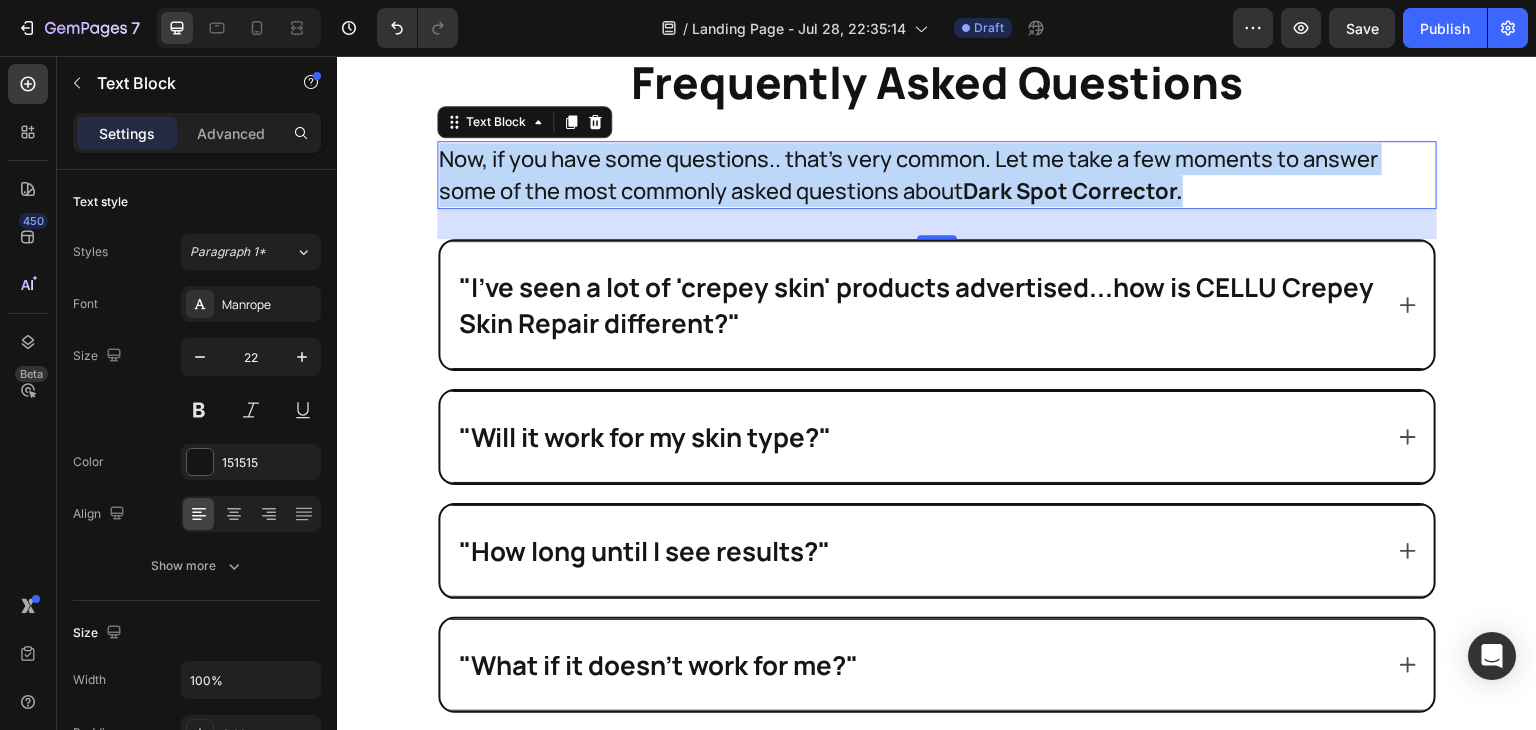 click on "Now, if you have some questions.. that's very common. Let me take a few moments to answer some of the most commonly asked questions about  Dark Spot Corrector." at bounding box center [937, 175] 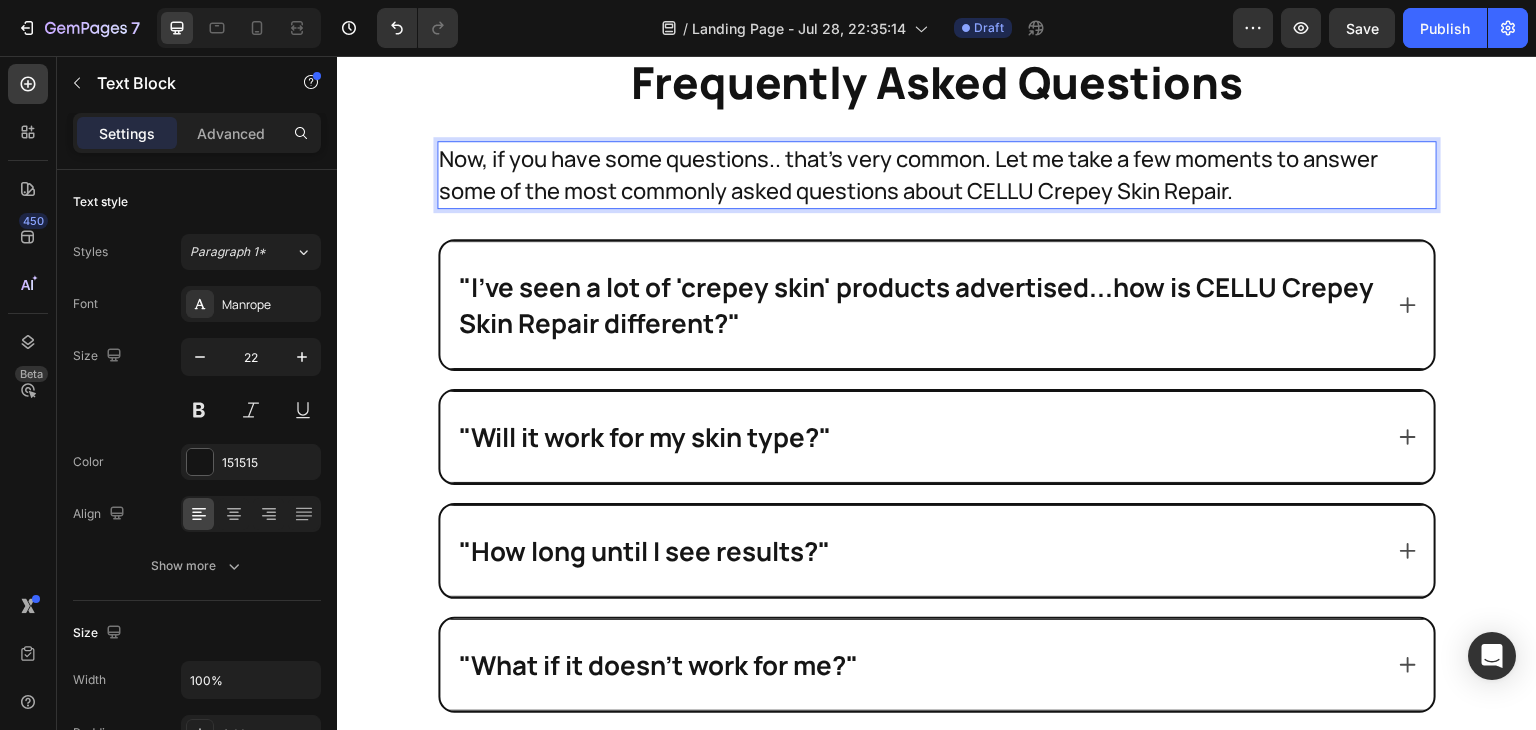 click on "Now, if you have some questions.. that's very common. Let me take a few moments to answer some of the most commonly asked questions about CELLU Crepey Skin Repair." at bounding box center [937, 175] 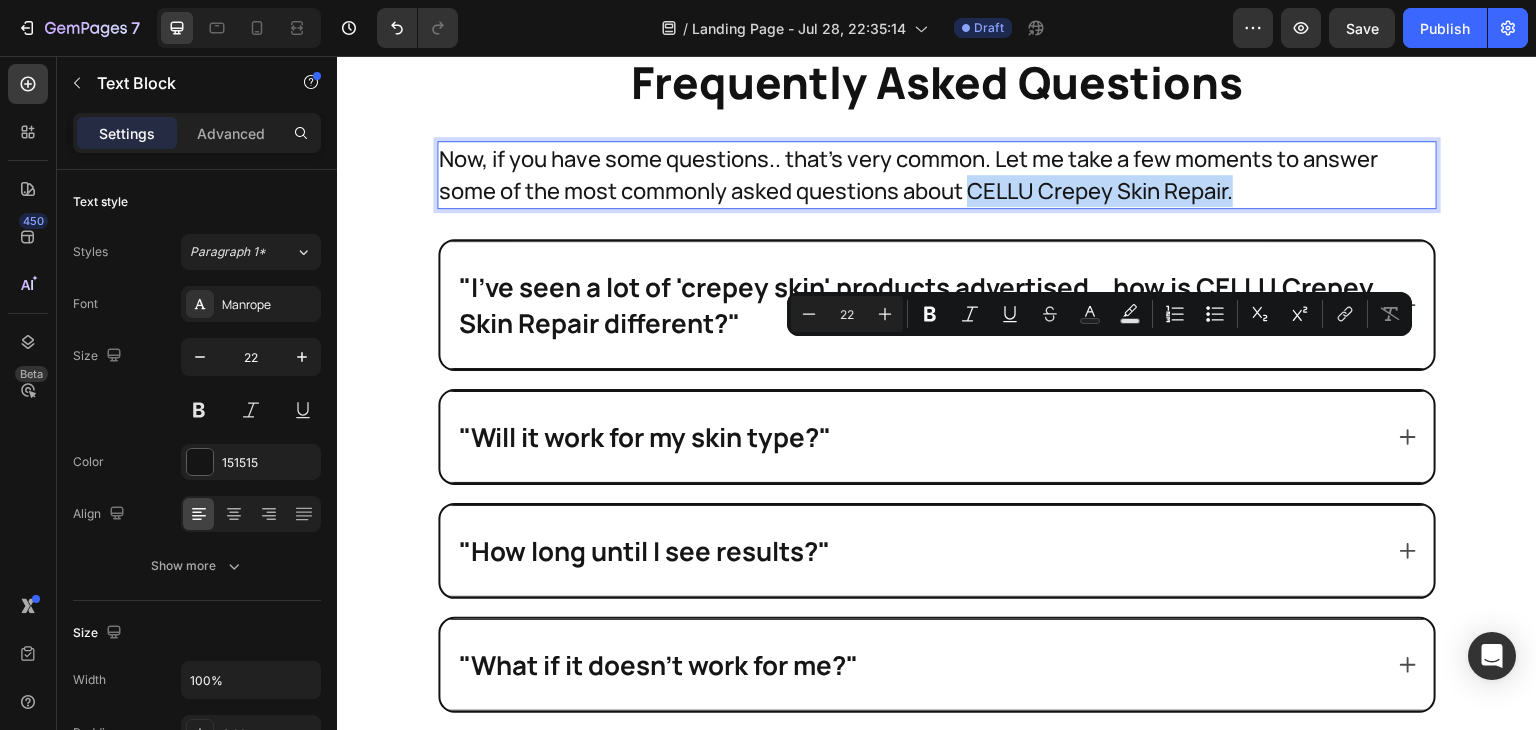 drag, startPoint x: 967, startPoint y: 361, endPoint x: 1259, endPoint y: 370, distance: 292.13867 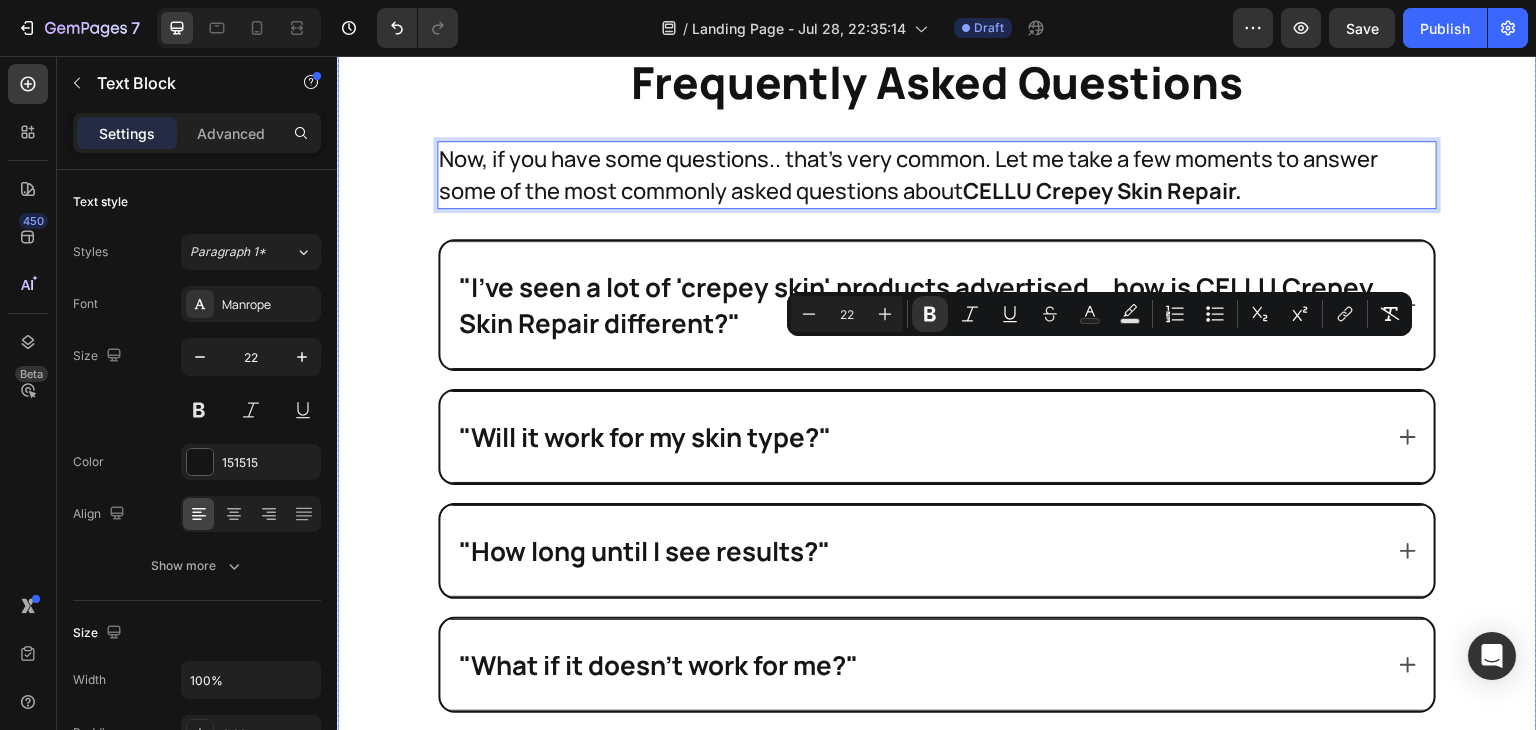 click on "Frequently Asked Questions Heading Now, if you have some questions.. that's very common. Let me take a few moments to answer some of the most commonly asked questions about  CELLU Crepey Skin Repair. Text Block   30
"I've seen a lot of 'crepey skin' products advertised...how is CELLU Crepey Skin Repair different?"
"Will it work for my skin type?"
"How long until I see results?"
"What if it doesn't work for me?" Accordion So...try MiamiMD Dark Spot Corrector for two full months. If you don't see truly remarkable results – less dark spots, more even skin tone, brighter complexion, and better overall appearance – I'll give you your money back, and that's my personal guarantee. Text Block So, please simply click the  "Claim Discount"  button below and get started – risk-free – right now. Text Block Text Block Text Block To your beauty and happiness, Text Block Image Dr. Manjula Jegasothy Text Block Text Block Row" at bounding box center [937, 746] 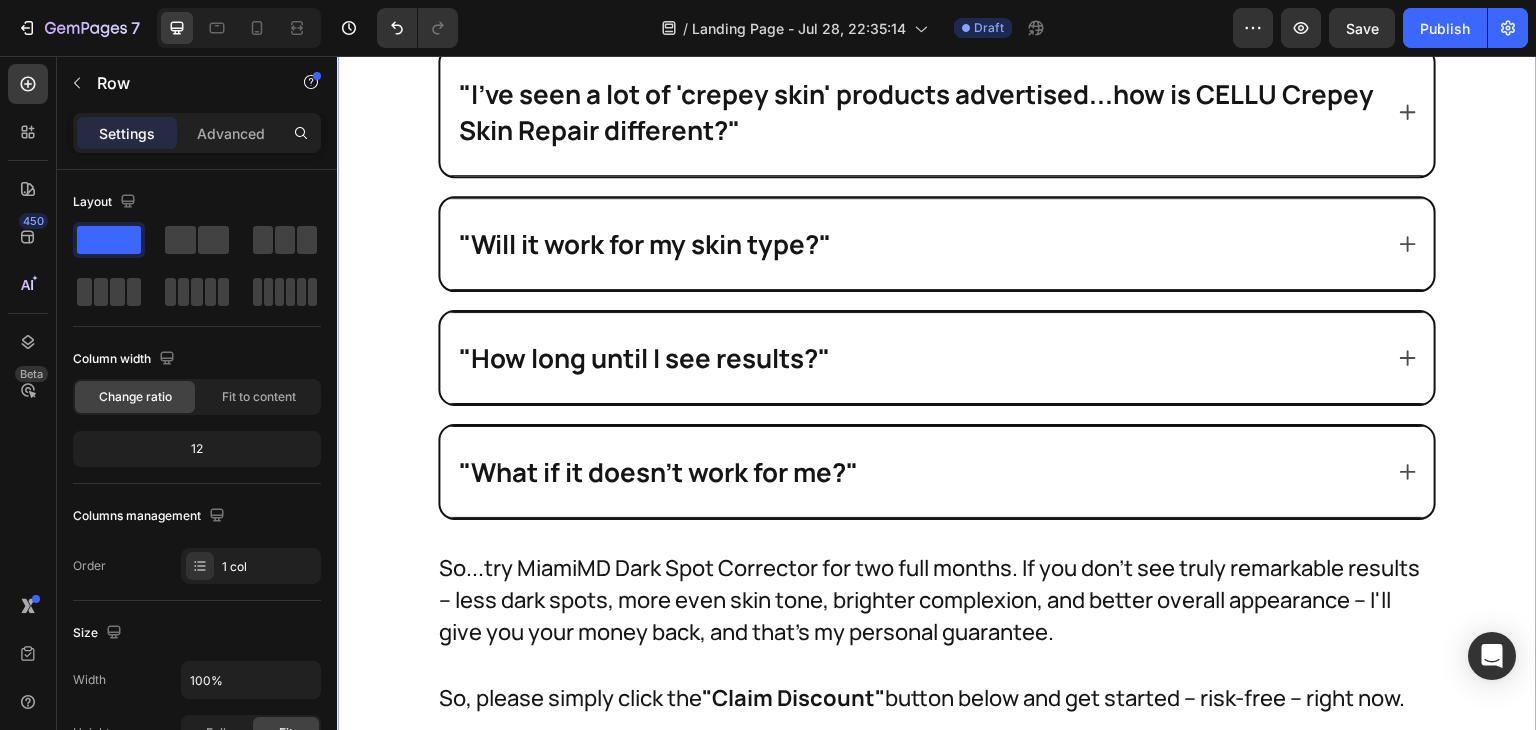 scroll, scrollTop: 37869, scrollLeft: 0, axis: vertical 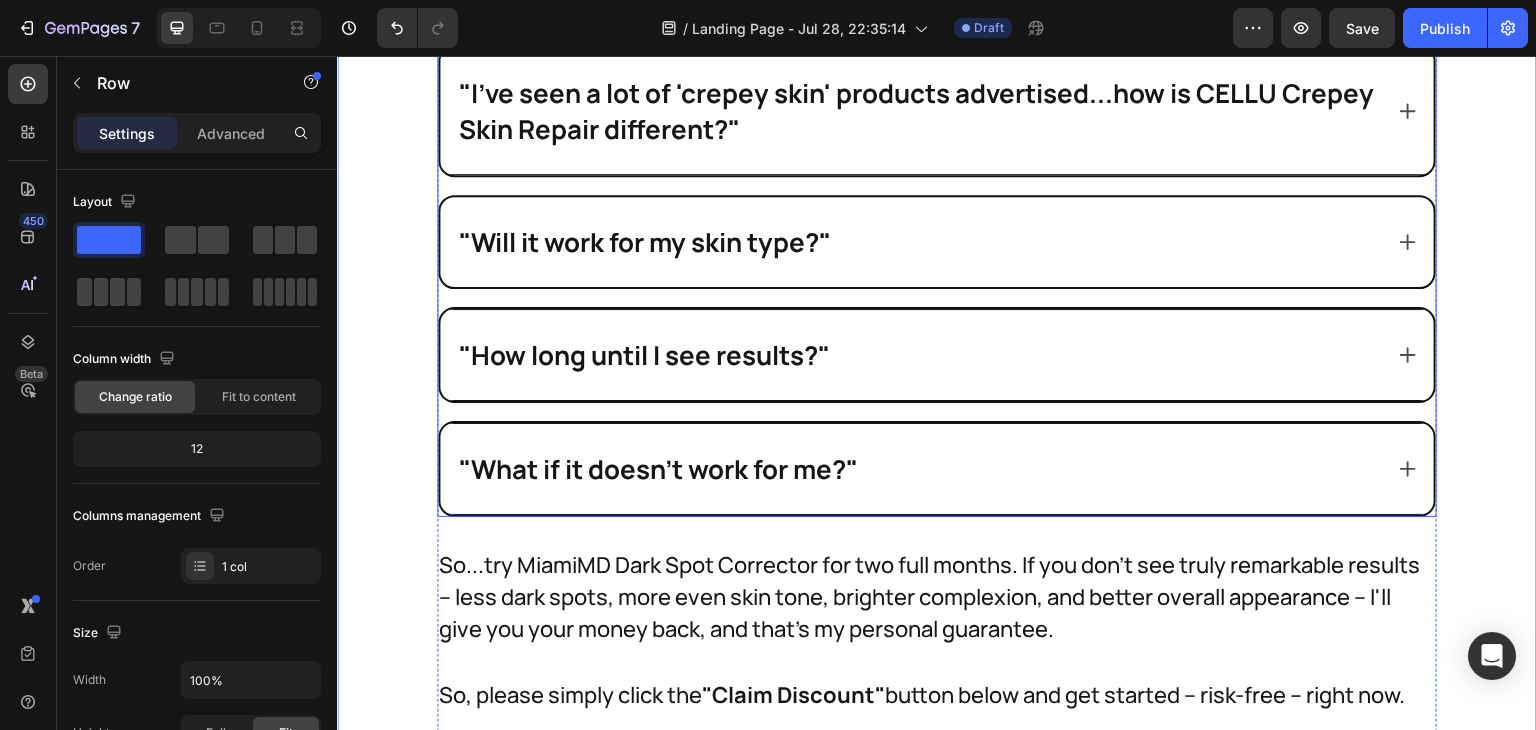 click on ""Will it work for my skin type?"" at bounding box center [937, 242] 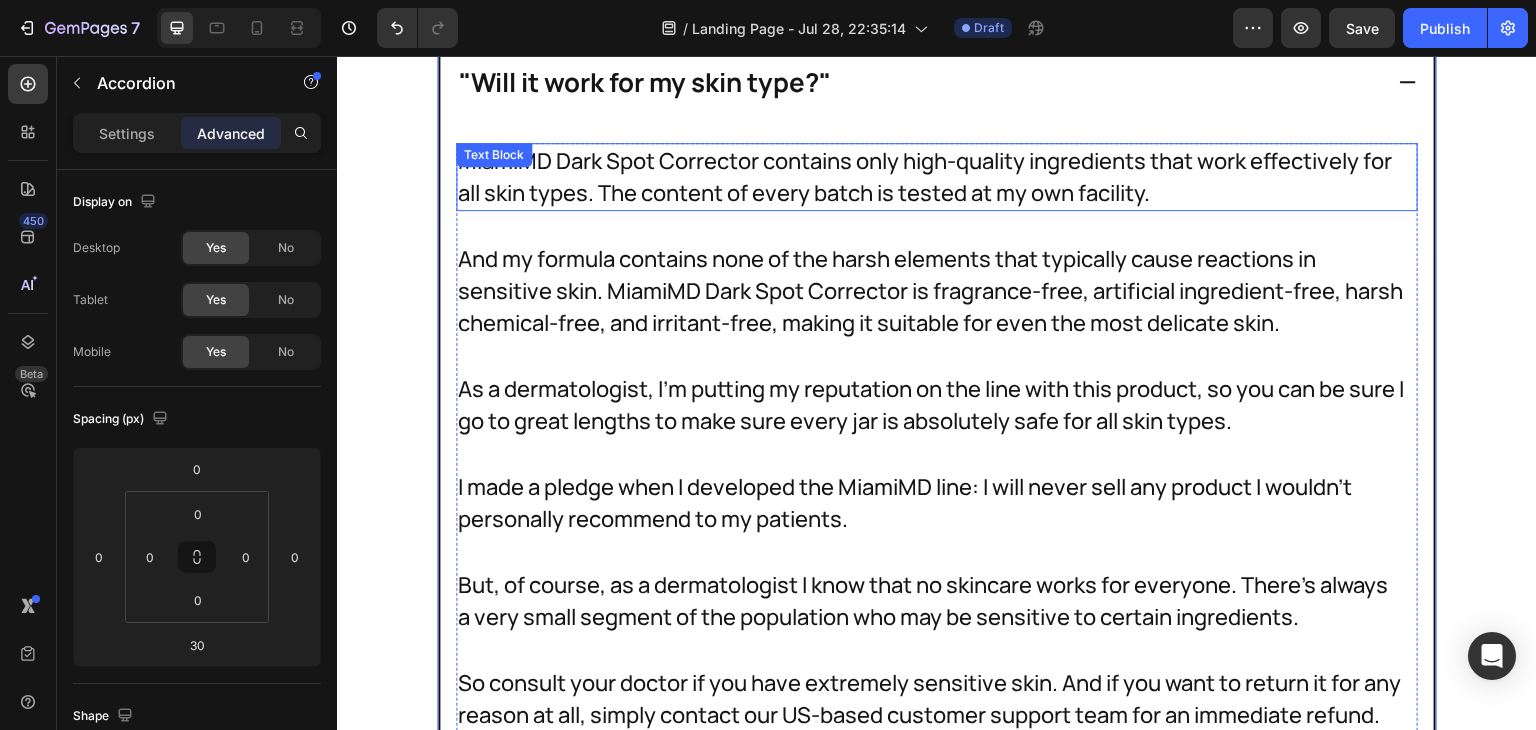 scroll, scrollTop: 38024, scrollLeft: 0, axis: vertical 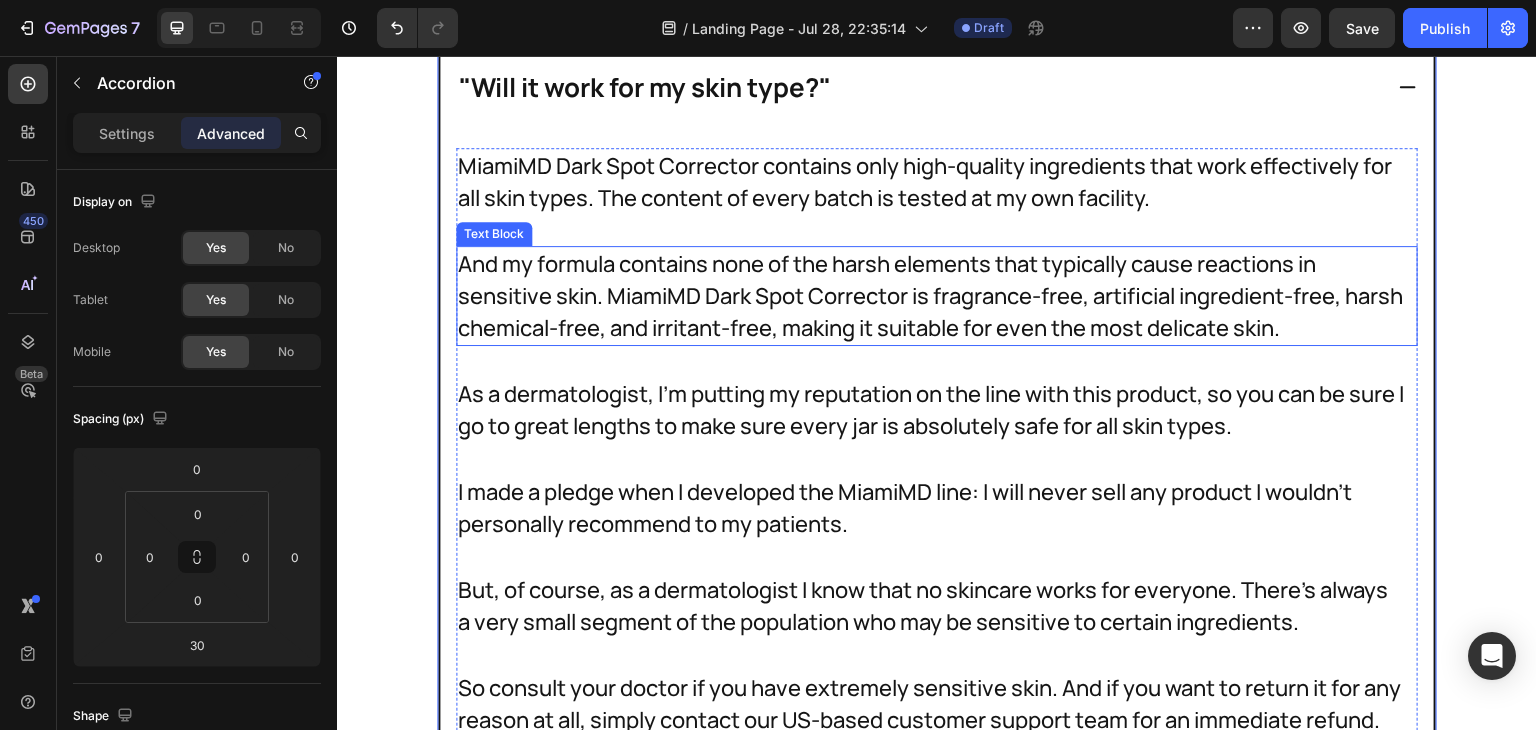 click on "And my formula contains none of the harsh elements that typically cause reactions in sensitive skin. MiamiMD Dark Spot Corrector is fragrance-free, artificial ingredient-free, harsh chemical-free, and irritant-free, making it suitable for even the most delicate skin." at bounding box center (932, 296) 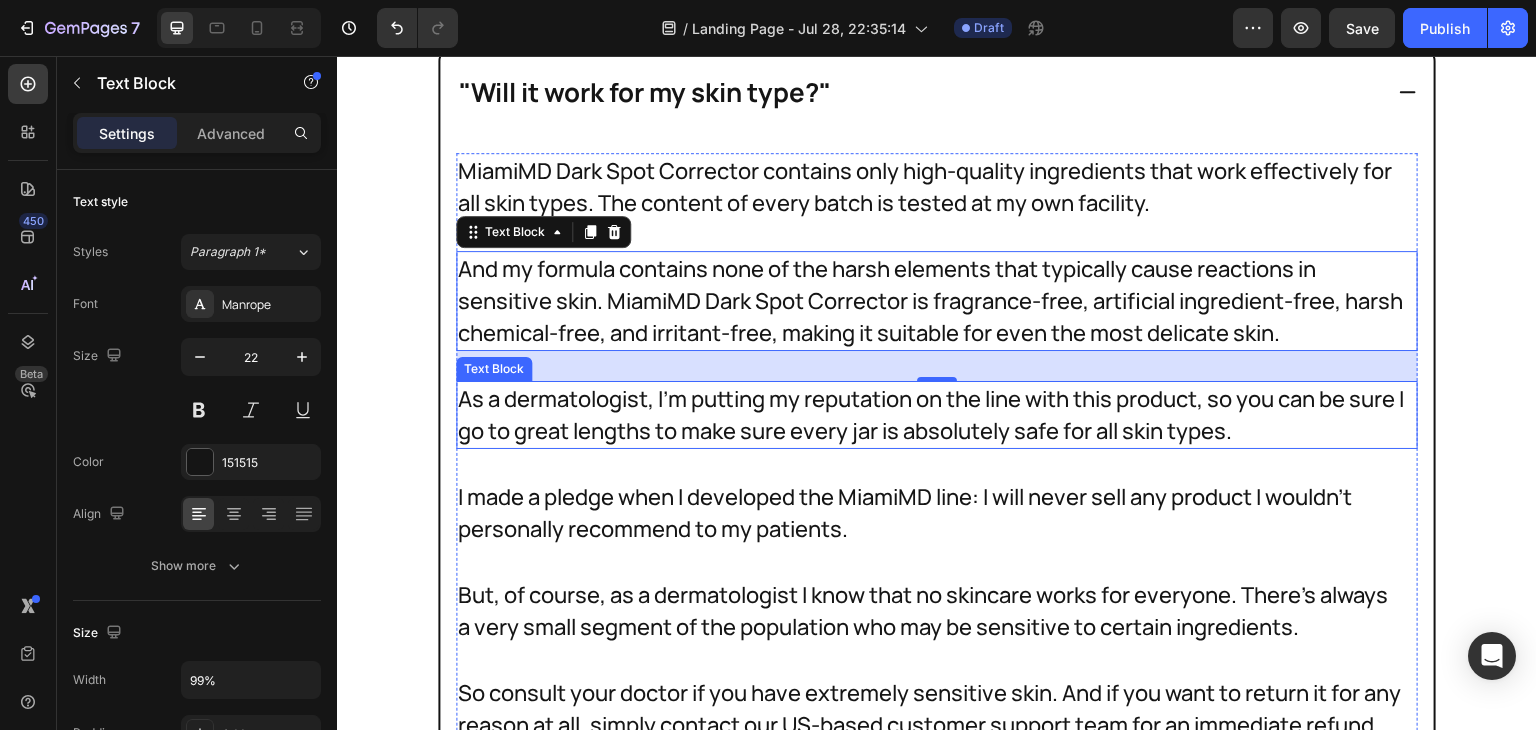 scroll, scrollTop: 37986, scrollLeft: 0, axis: vertical 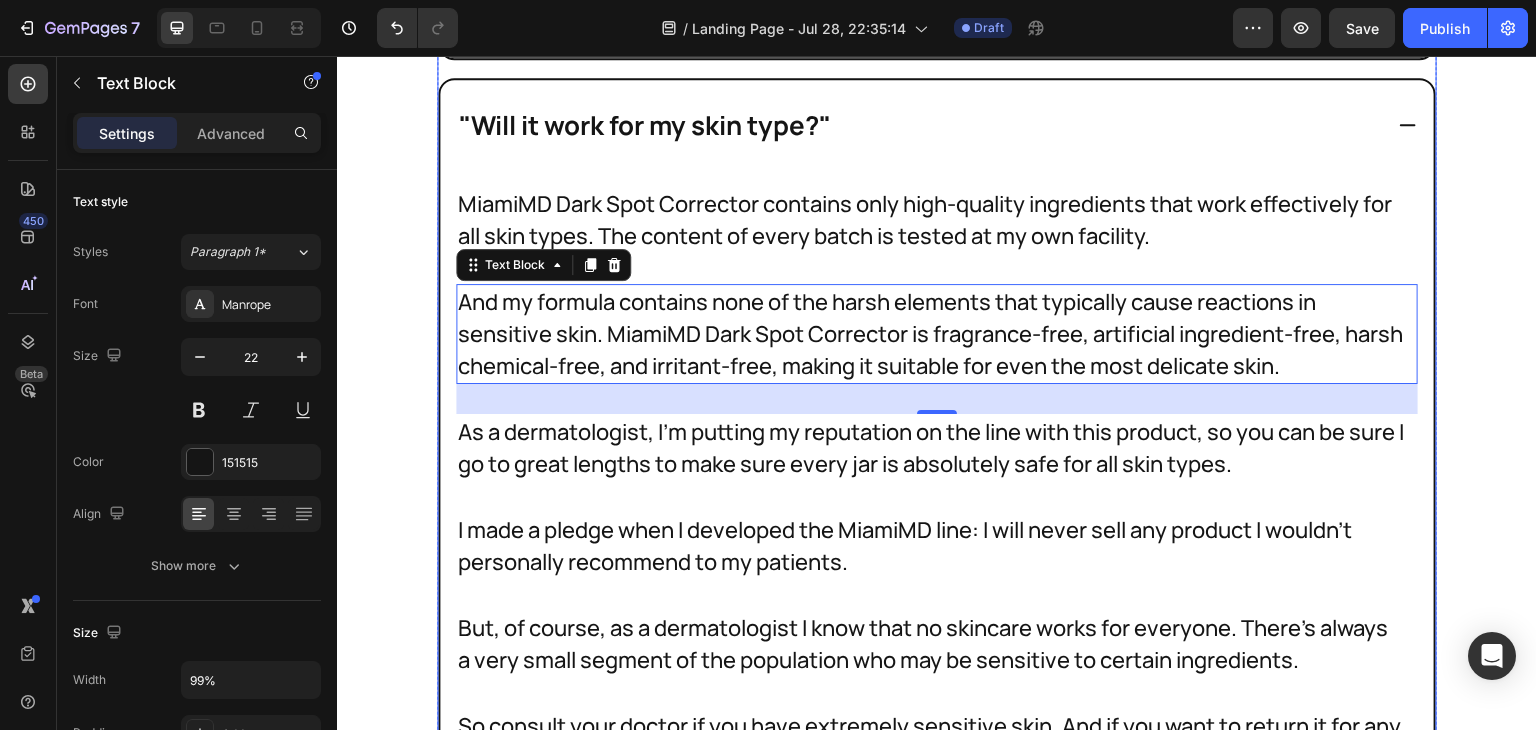 click on ""Will it work for my skin type?"" at bounding box center (937, 125) 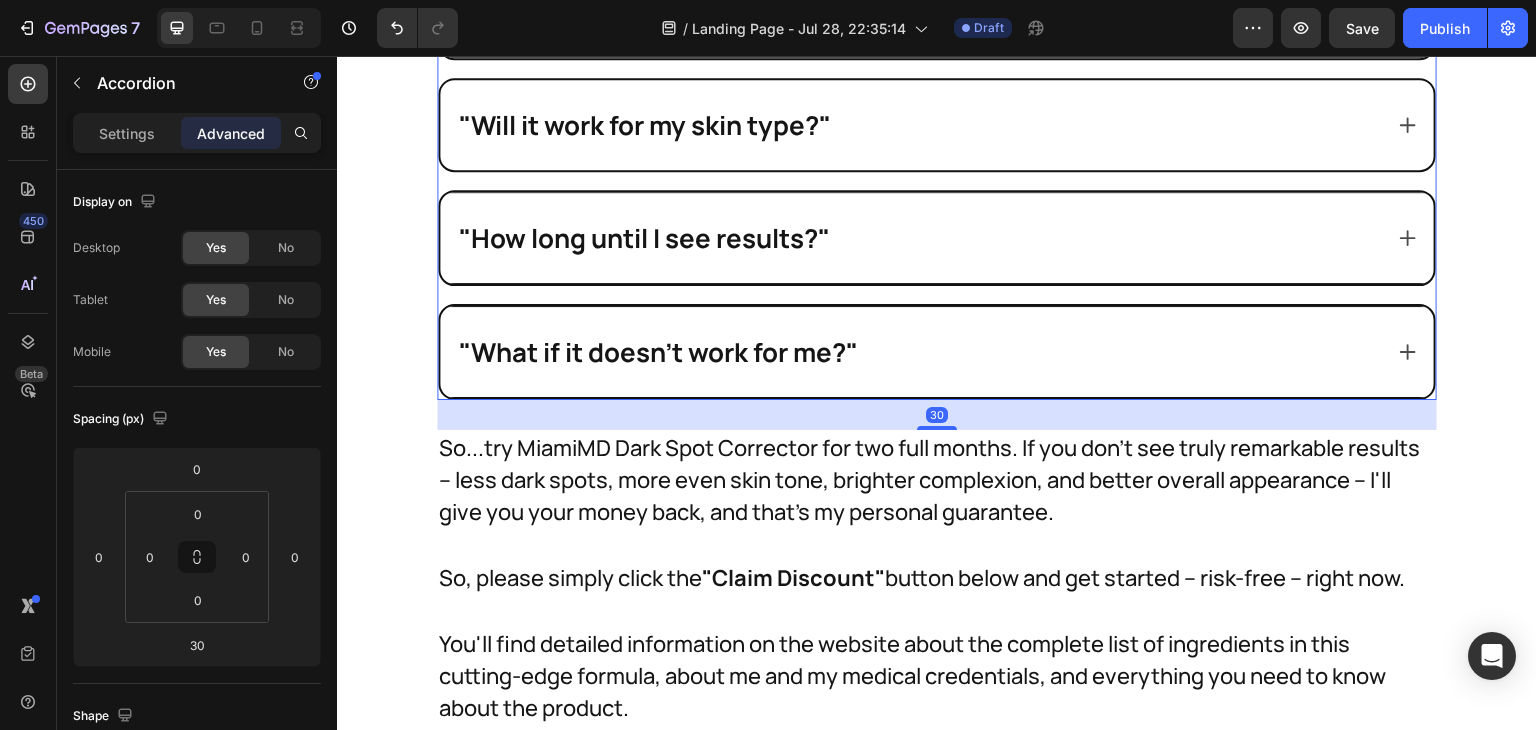 click on ""Will it work for my skin type?"" at bounding box center [937, 125] 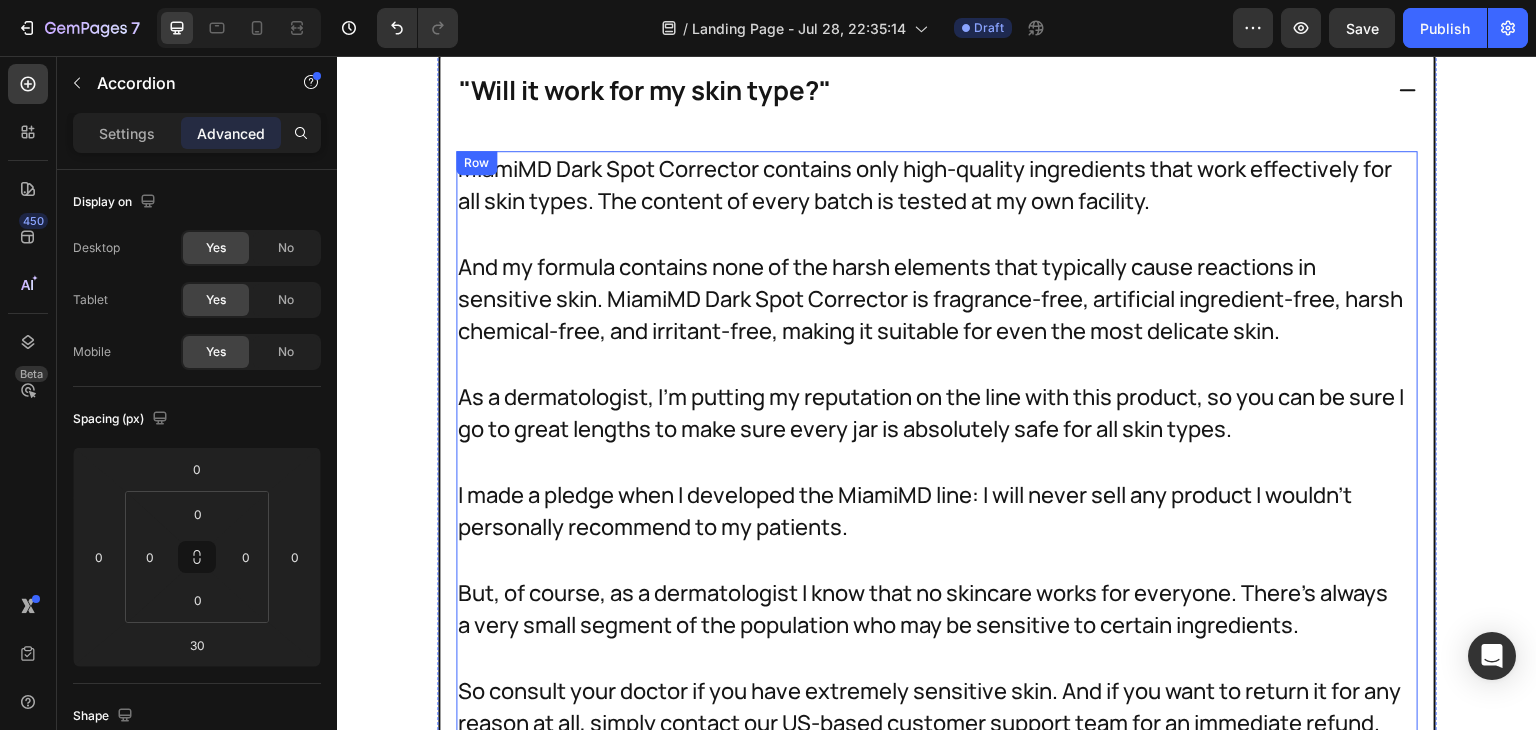scroll, scrollTop: 38016, scrollLeft: 0, axis: vertical 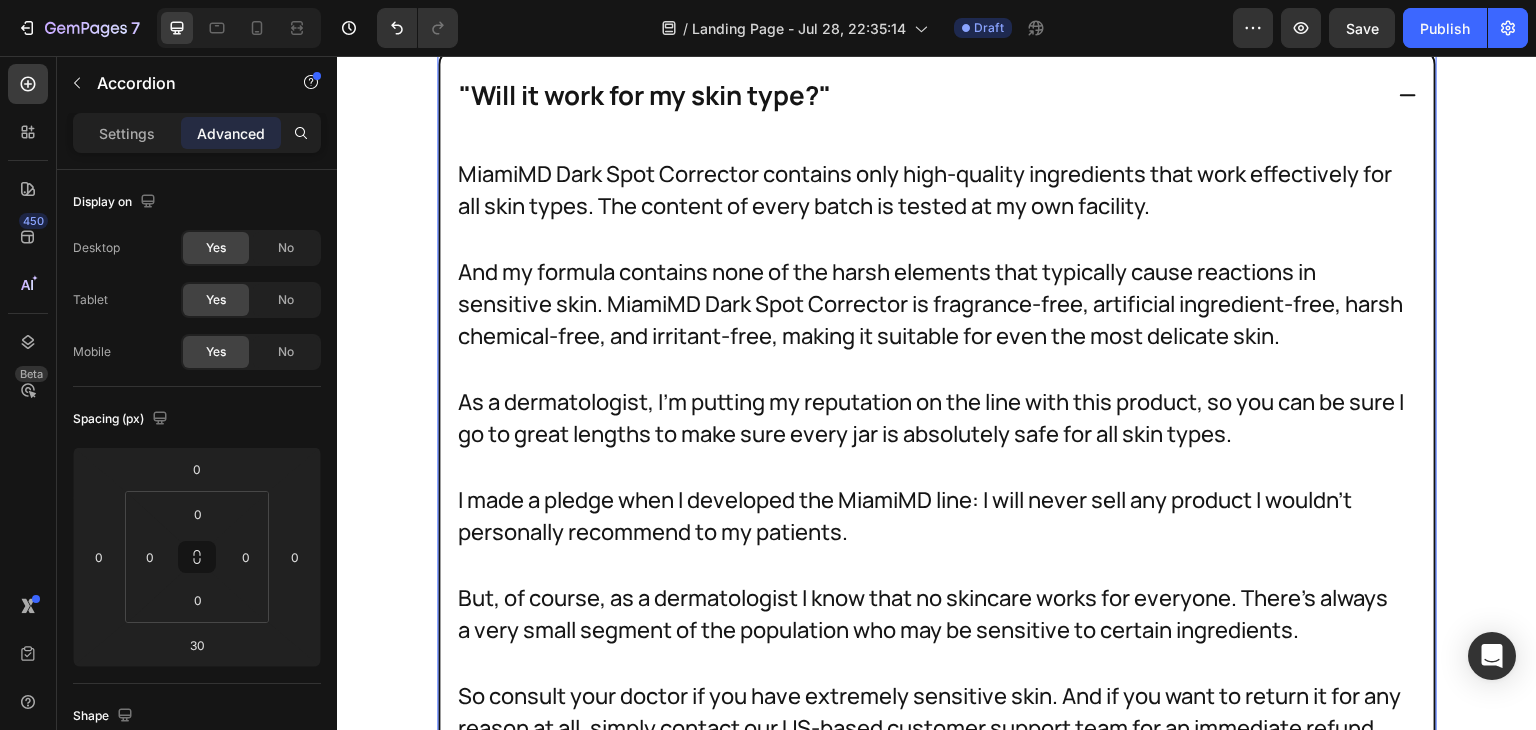 click 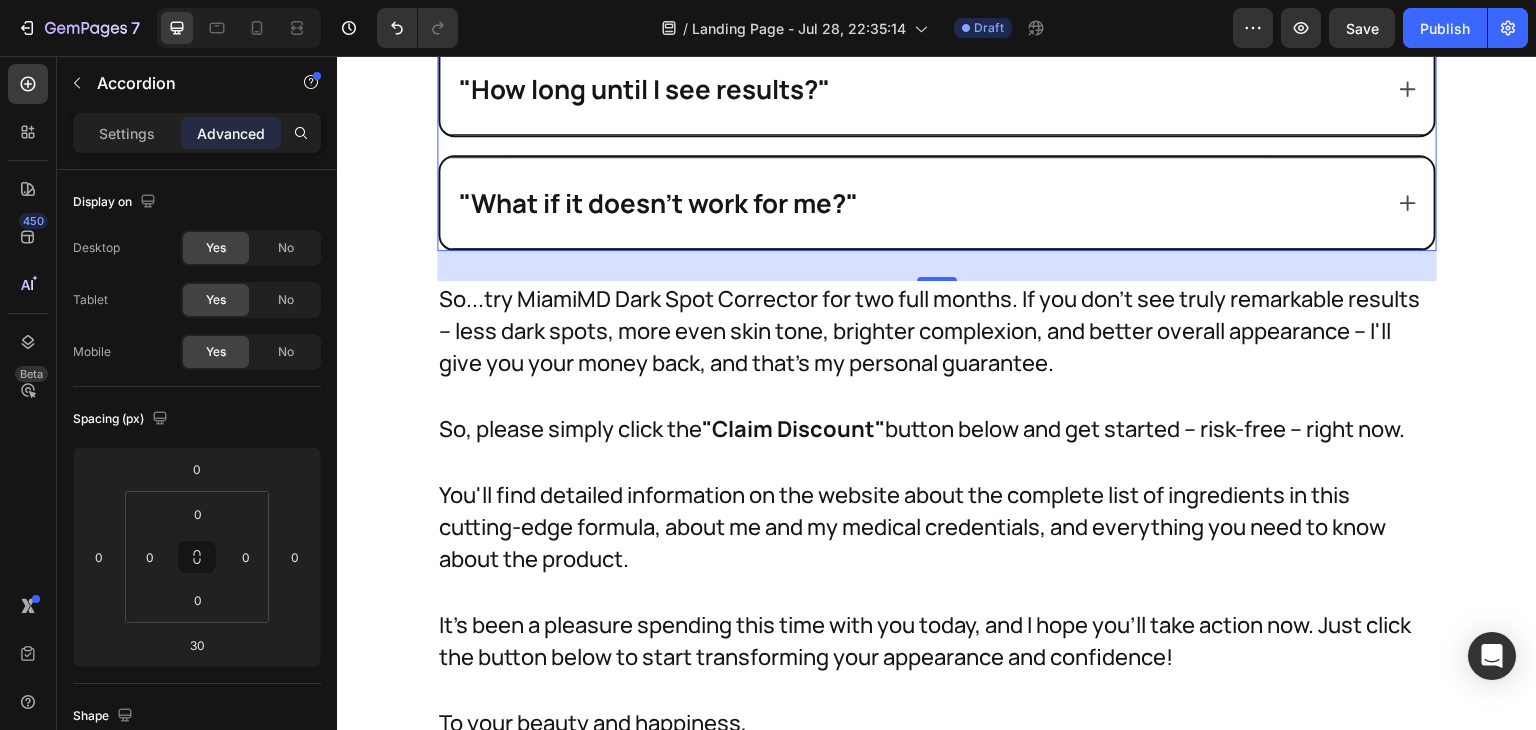 scroll, scrollTop: 38172, scrollLeft: 0, axis: vertical 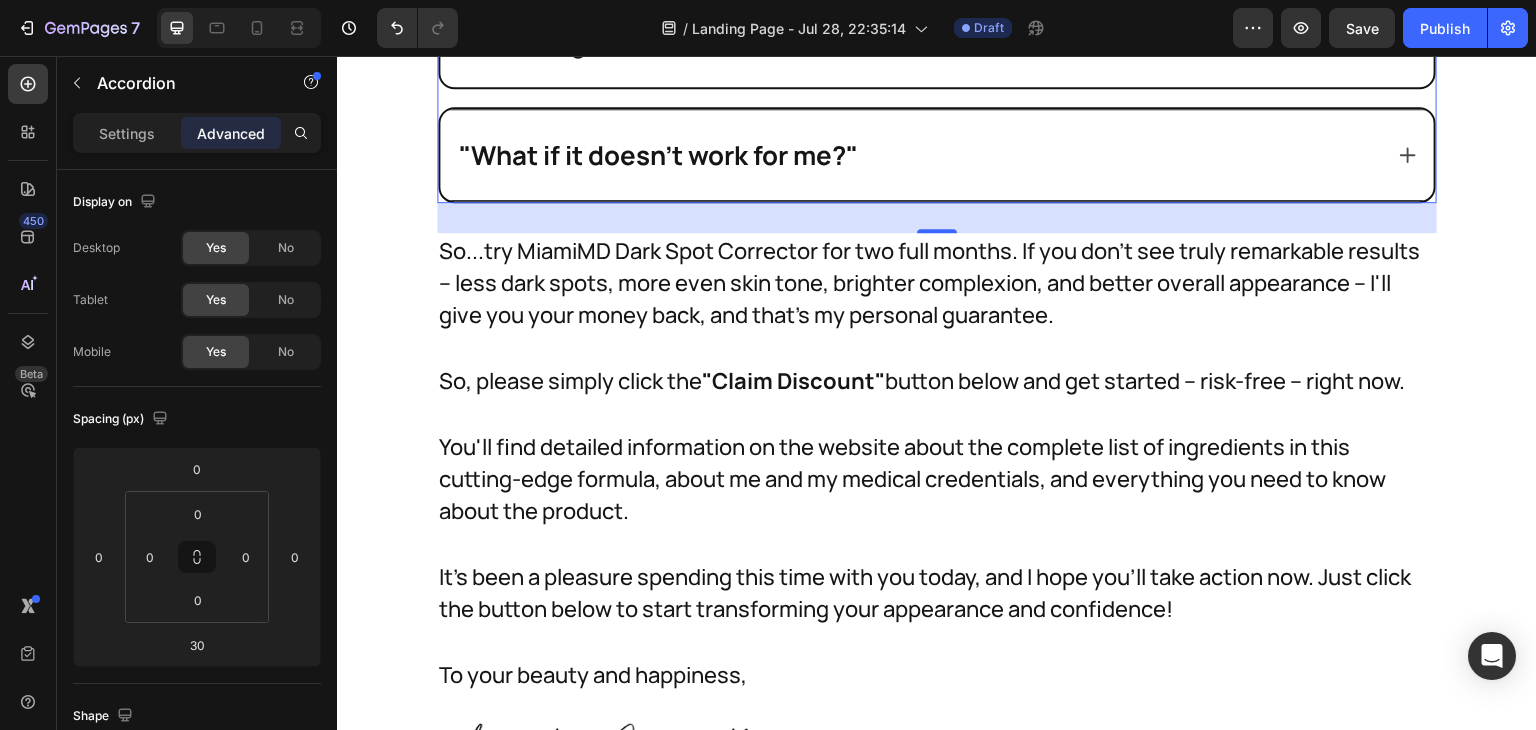 click 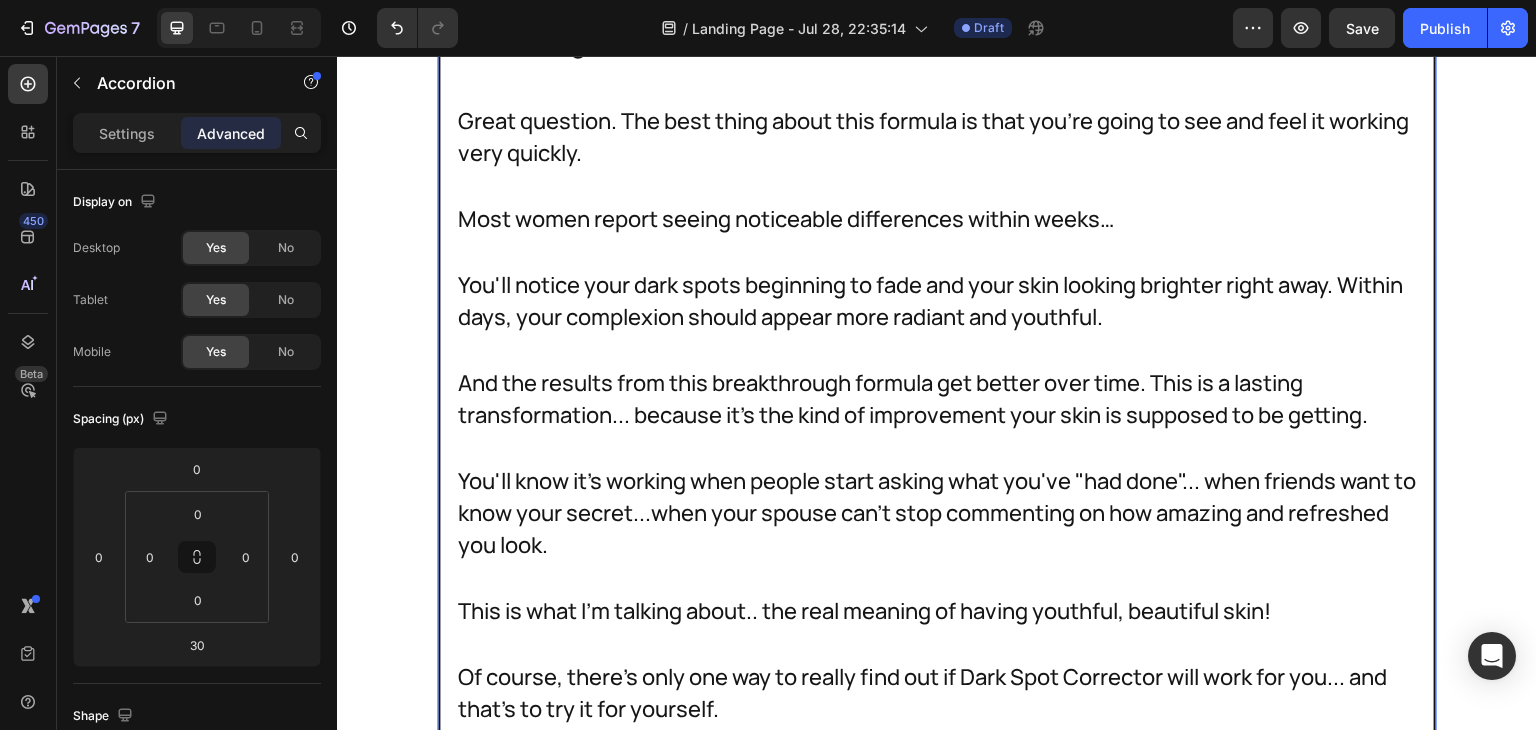 click 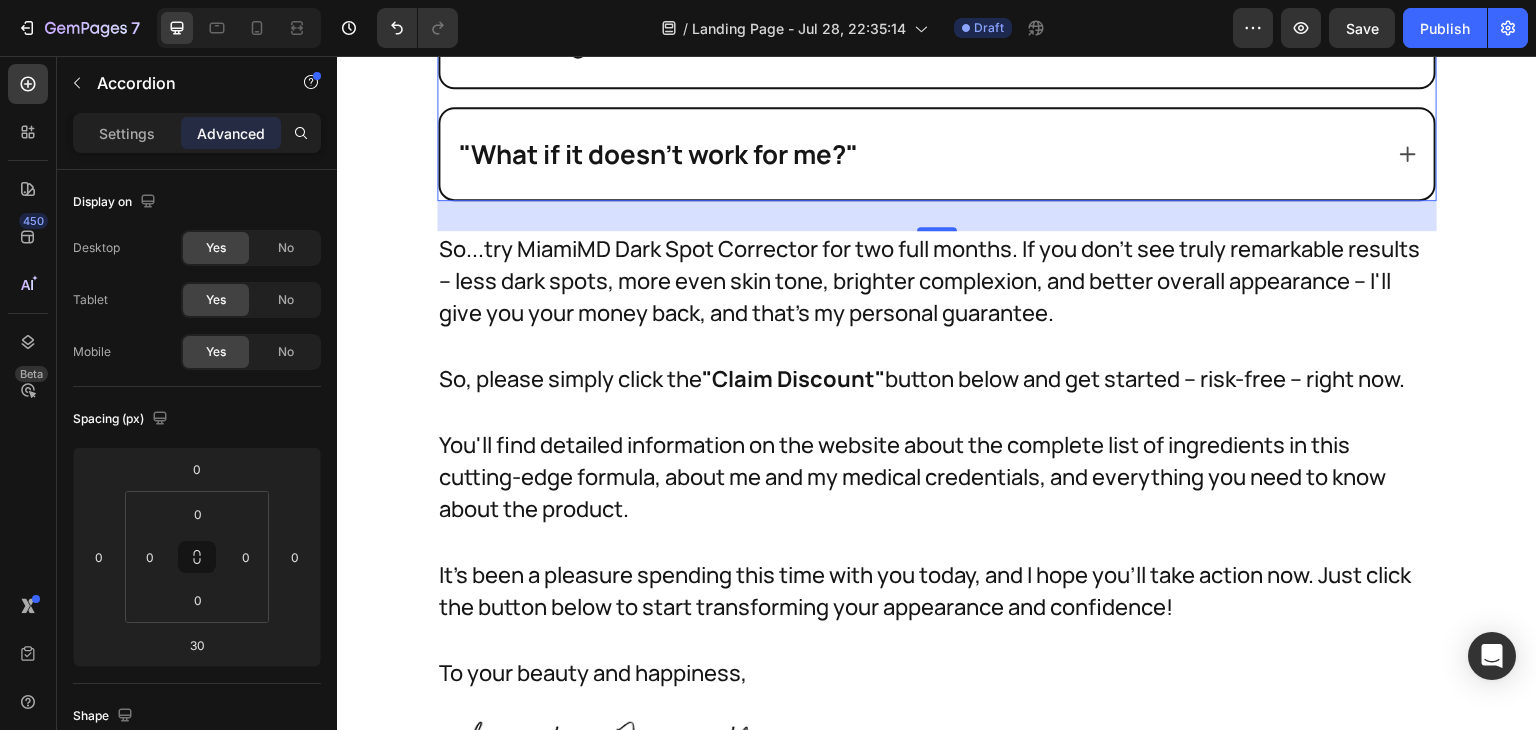 click on ""What if it doesn't work for me?"" at bounding box center [919, 154] 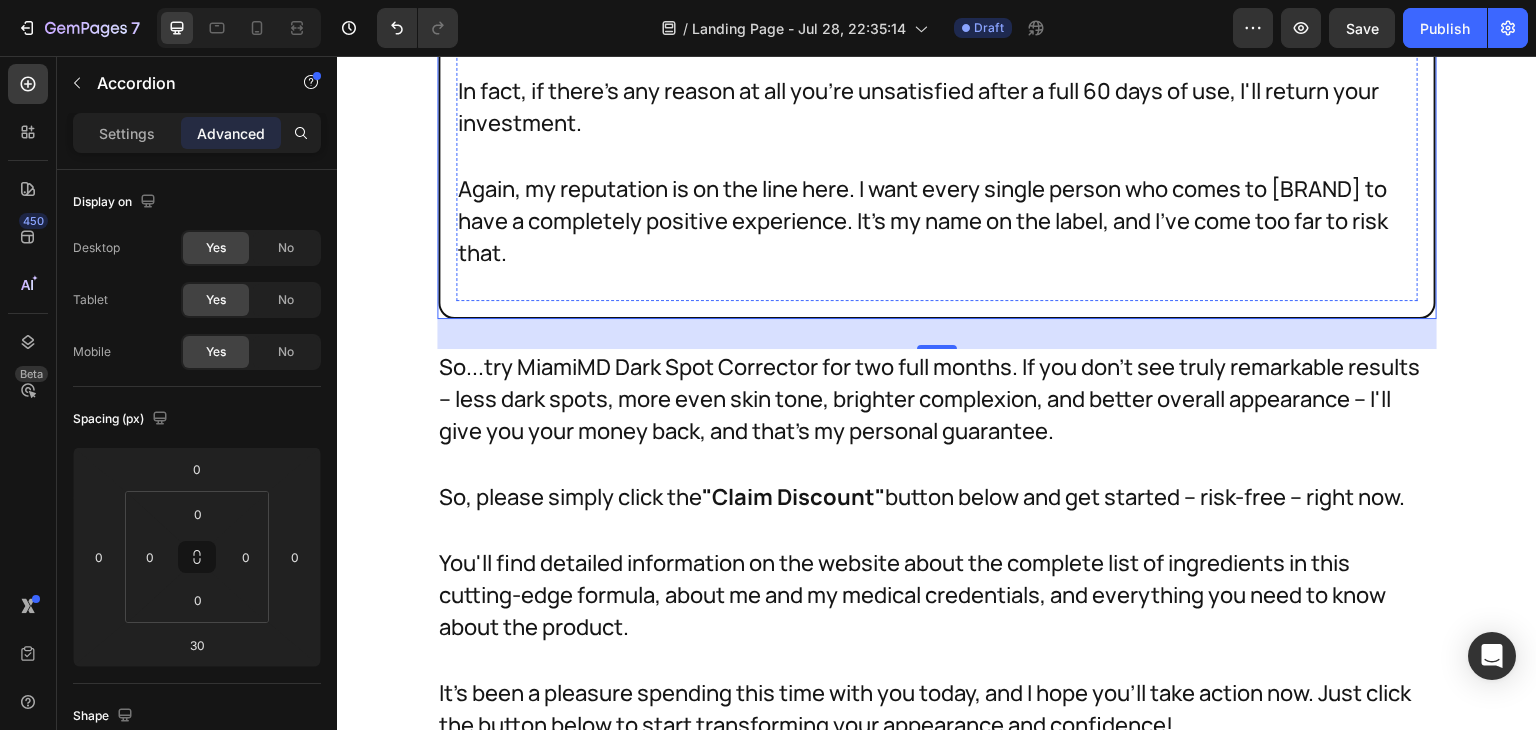 scroll, scrollTop: 38803, scrollLeft: 0, axis: vertical 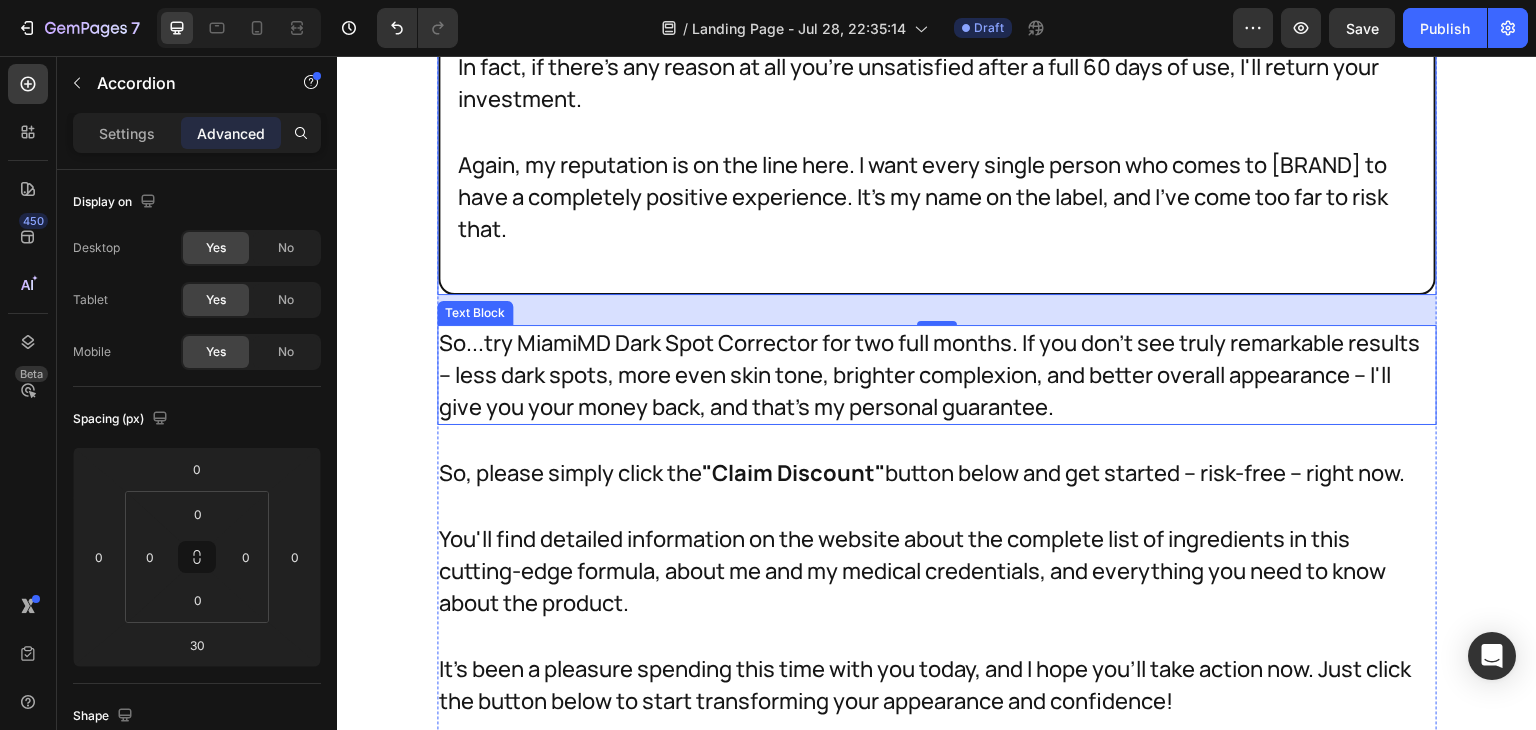 click on "So...try MiamiMD Dark Spot Corrector for two full months. If you don't see truly remarkable results – less dark spots, more even skin tone, brighter complexion, and better overall appearance – I'll give you your money back, and that's my personal guarantee." at bounding box center [937, 375] 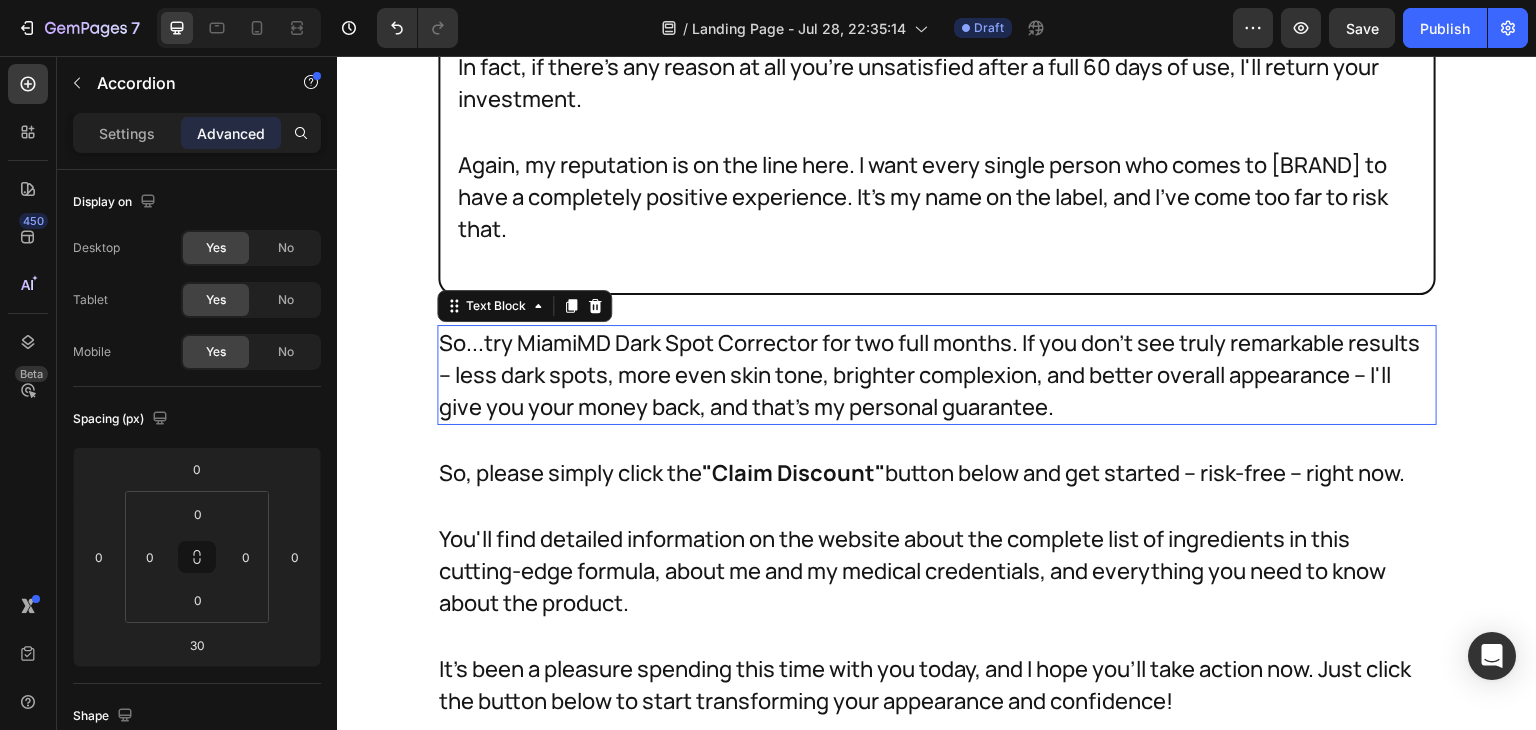 click on "So...try MiamiMD Dark Spot Corrector for two full months. If you don't see truly remarkable results – less dark spots, more even skin tone, brighter complexion, and better overall appearance – I'll give you your money back, and that's my personal guarantee." at bounding box center [937, 375] 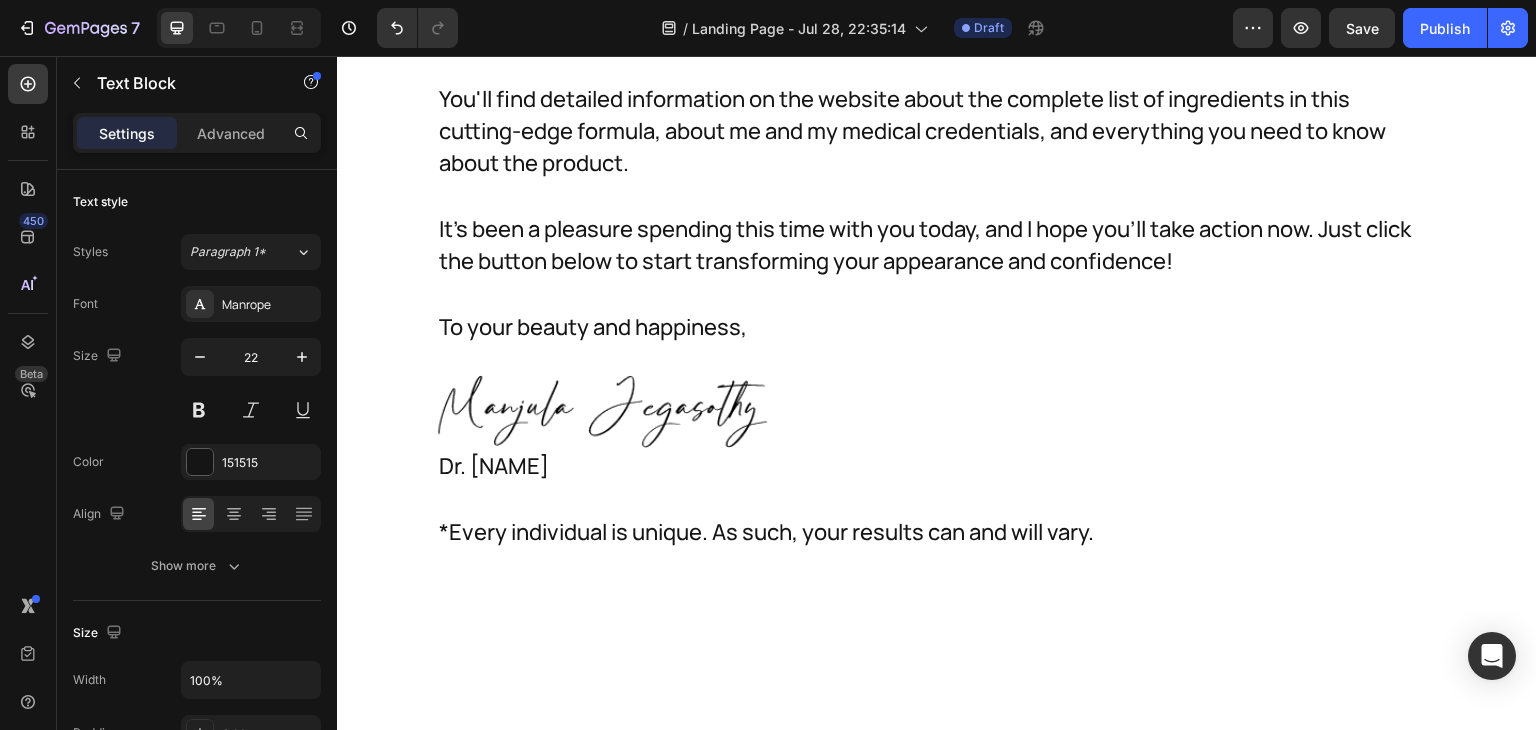 scroll, scrollTop: 39239, scrollLeft: 0, axis: vertical 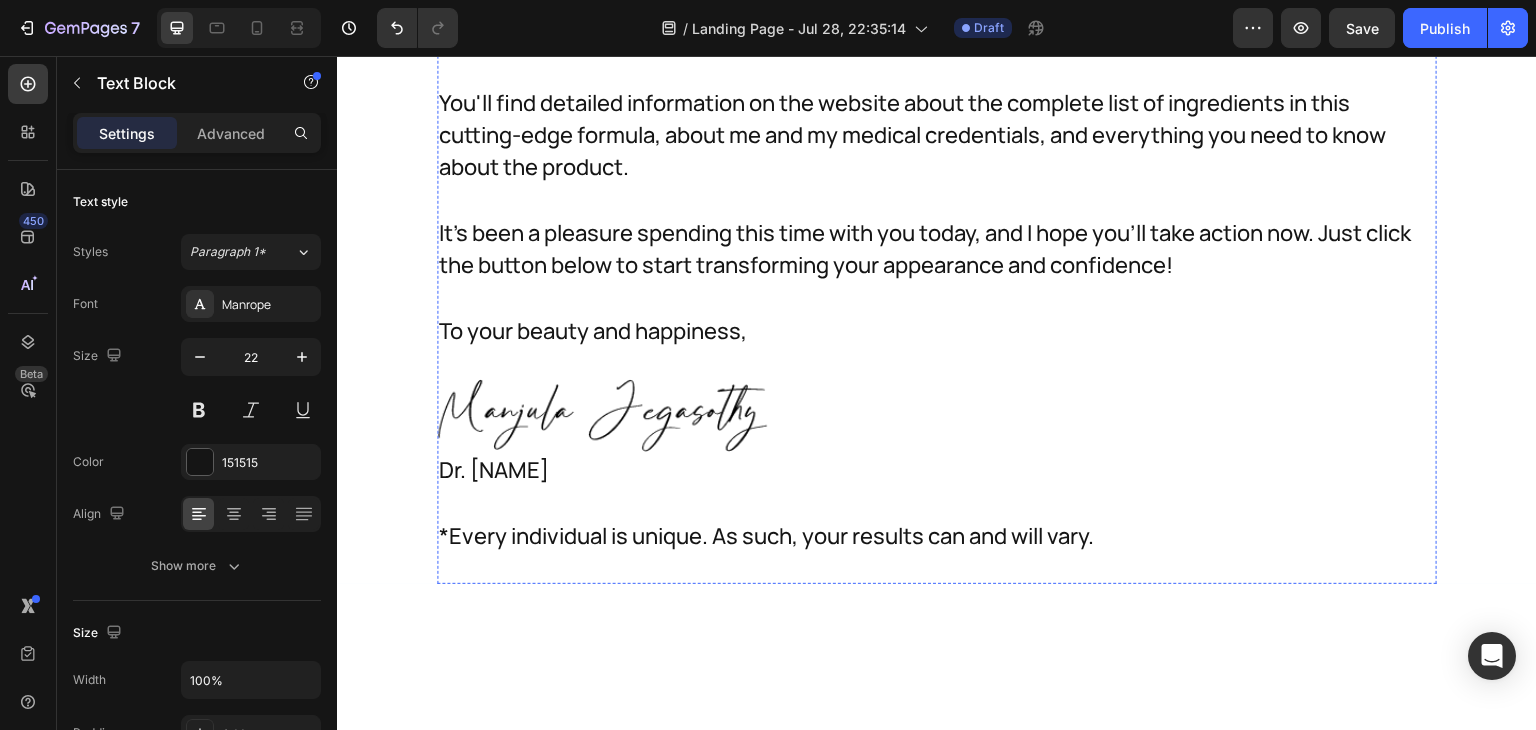 click on ""Claim Discount"" at bounding box center [793, 37] 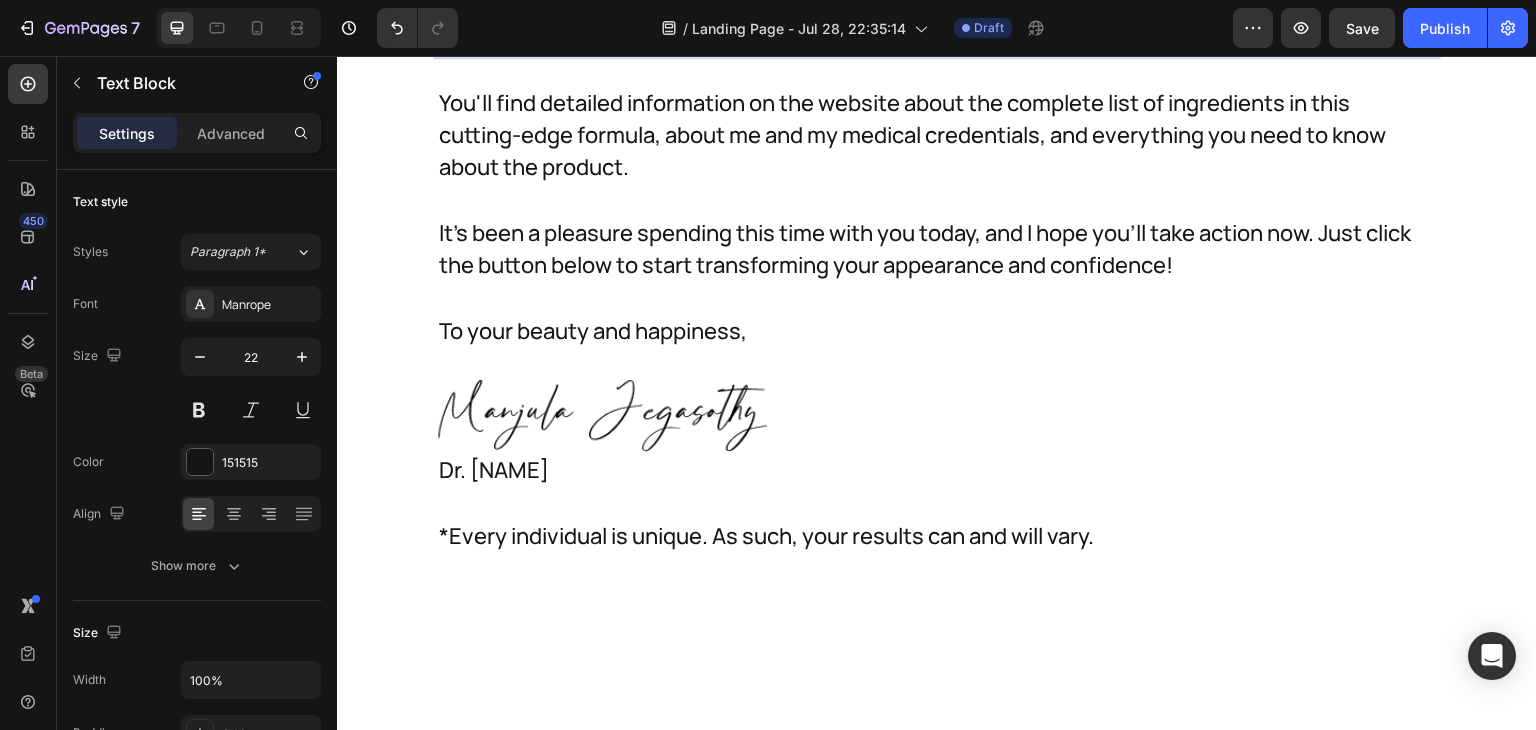 click on ""Claim Discount"" at bounding box center [793, 37] 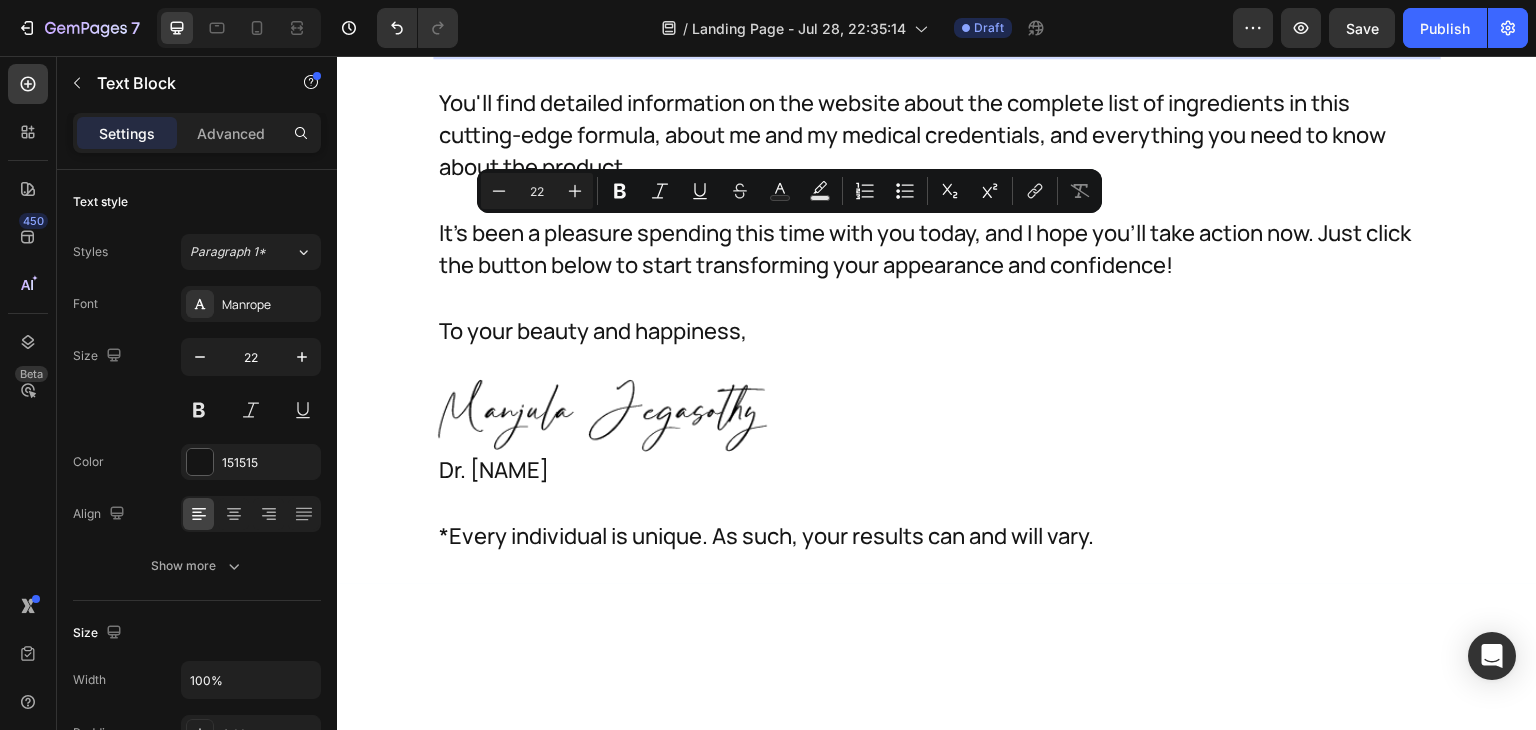 drag, startPoint x: 836, startPoint y: 241, endPoint x: 878, endPoint y: 224, distance: 45.310043 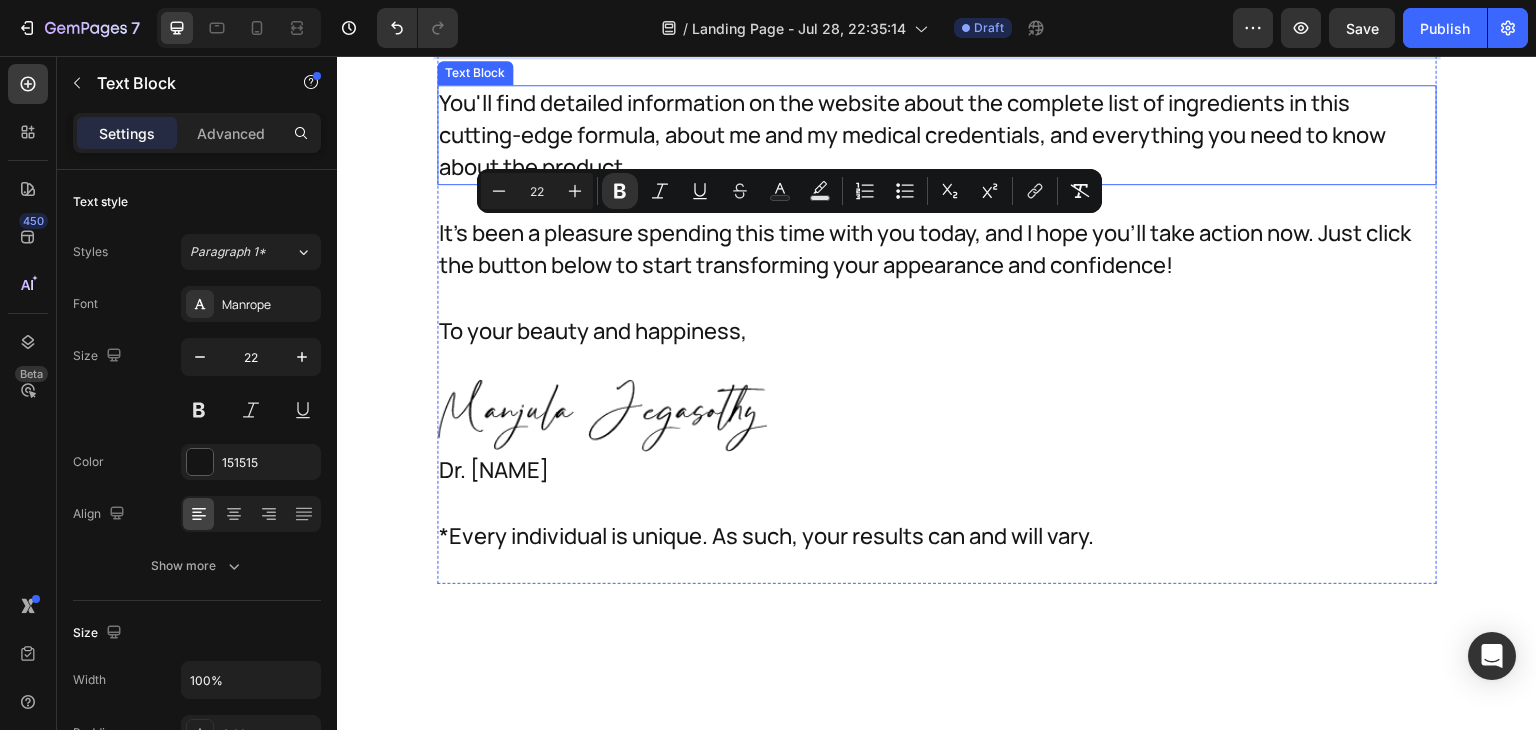 click on "You'll find detailed information on the website about the complete list of ingredients in this cutting-edge formula, about me and my medical credentials, and everything you need to know about the product." at bounding box center [937, 135] 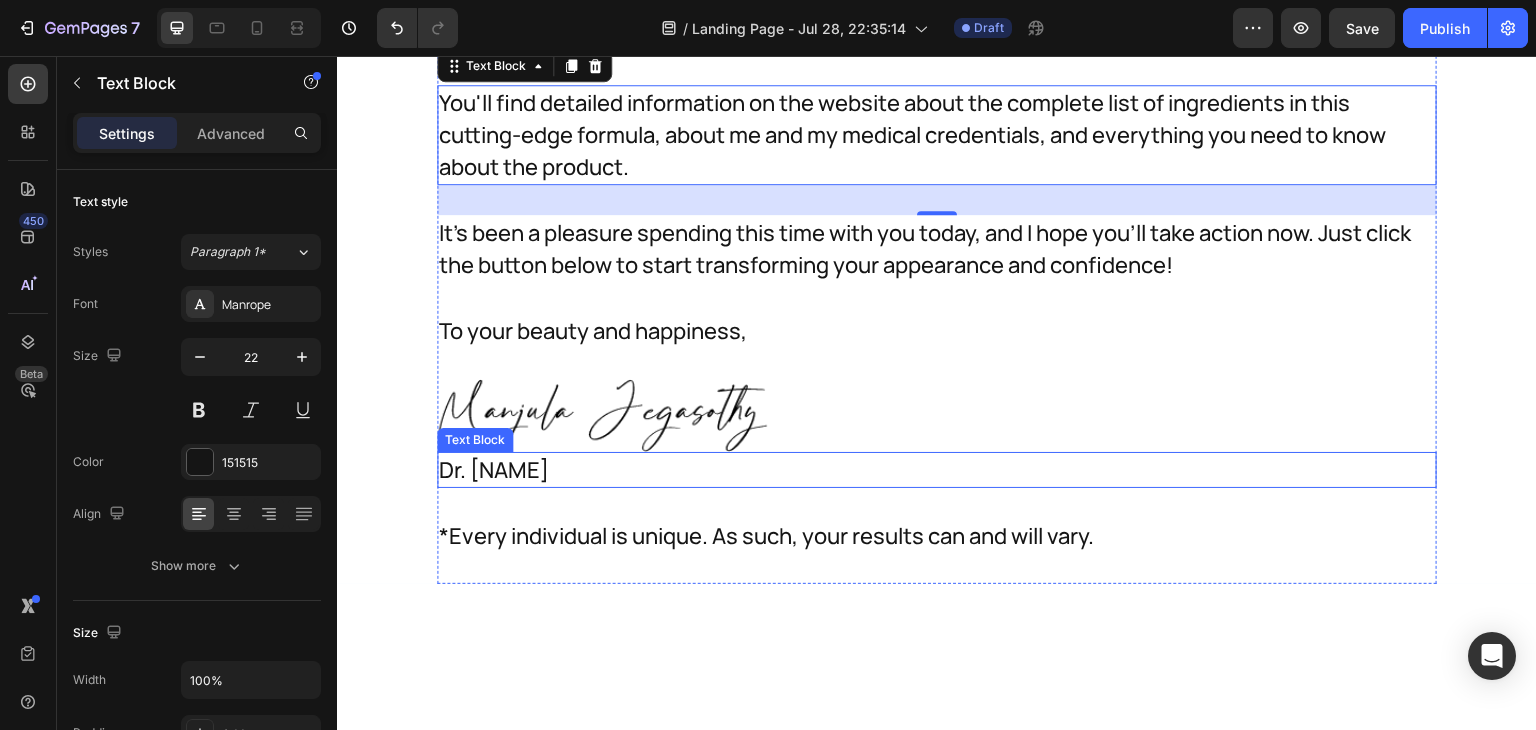 click on "Dr. [FIRST] [LAST]" at bounding box center (937, 470) 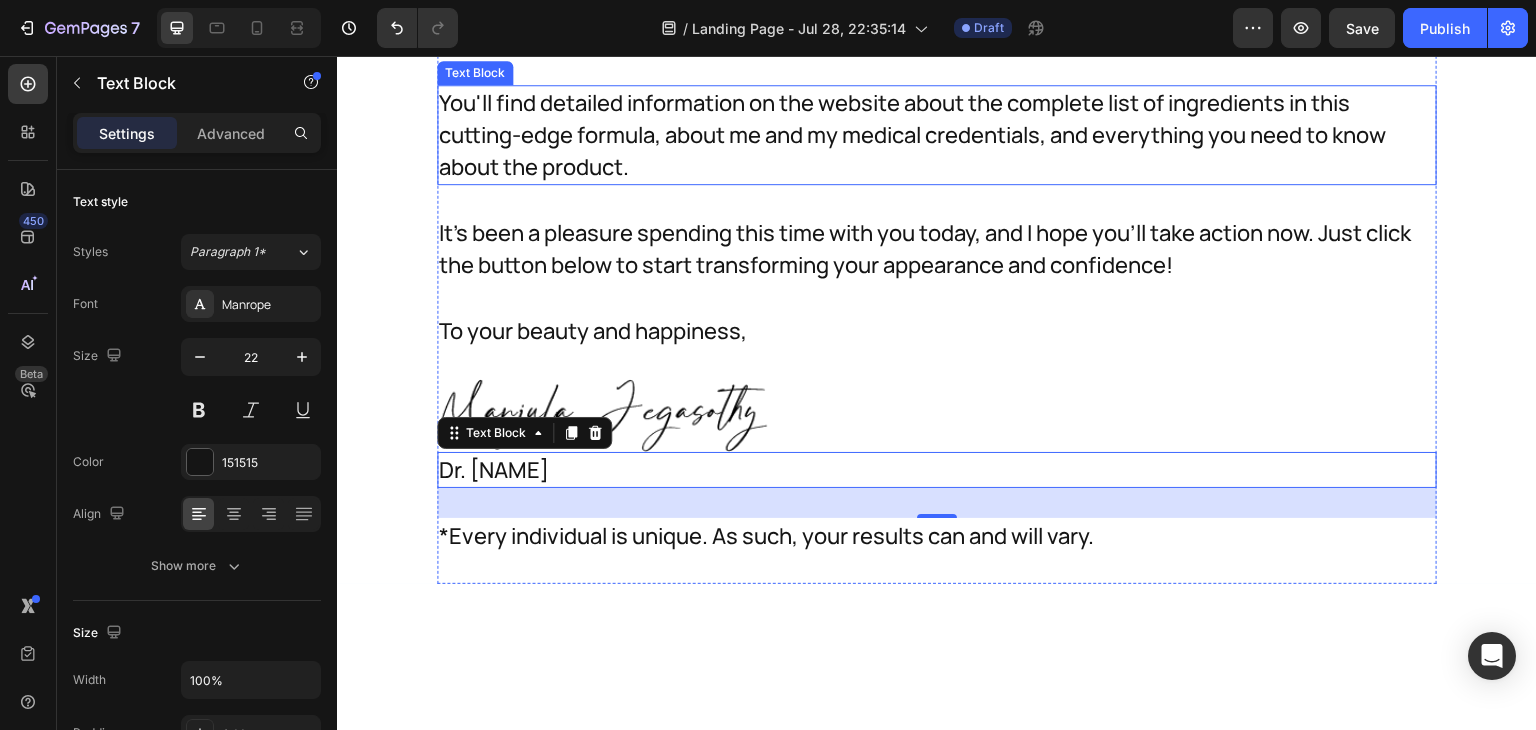 click on "You'll find detailed information on the website about the complete list of ingredients in this cutting-edge formula, about me and my medical credentials, and everything you need to know about the product." at bounding box center [937, 135] 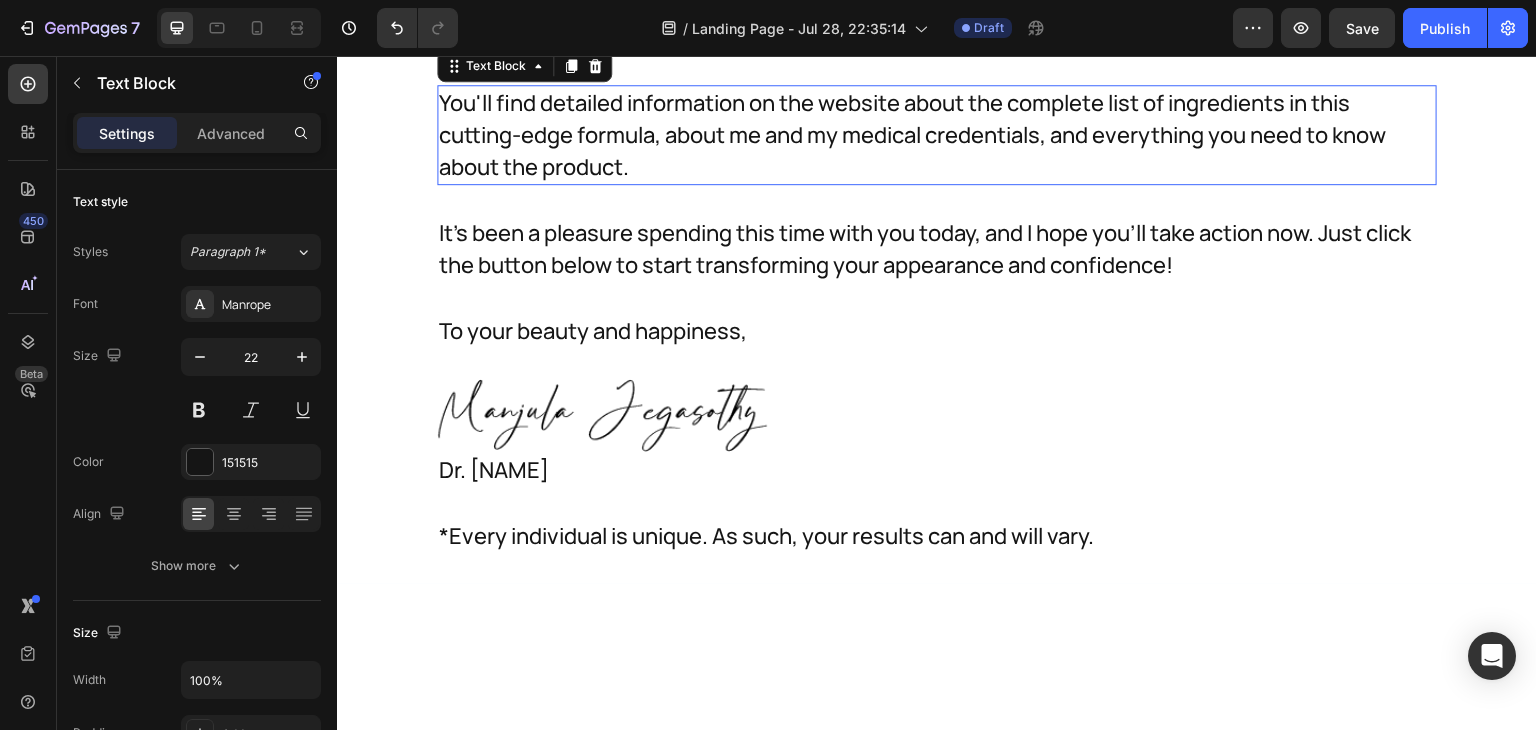 click on "You'll find detailed information on the website about the complete list of ingredients in this cutting-edge formula, about me and my medical credentials, and everything you need to know about the product." at bounding box center [937, 135] 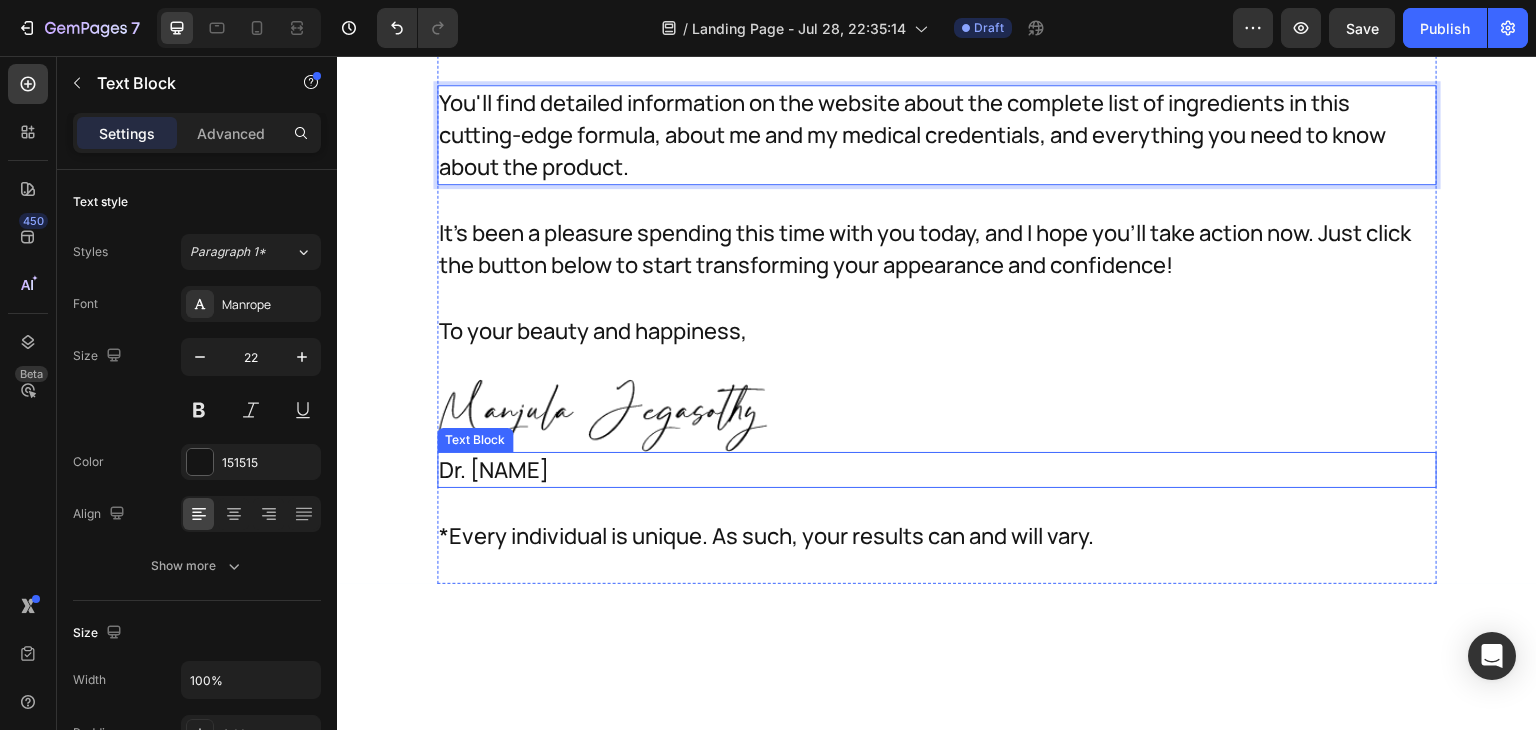 click on "Dr. [FIRST] [LAST]" at bounding box center [937, 470] 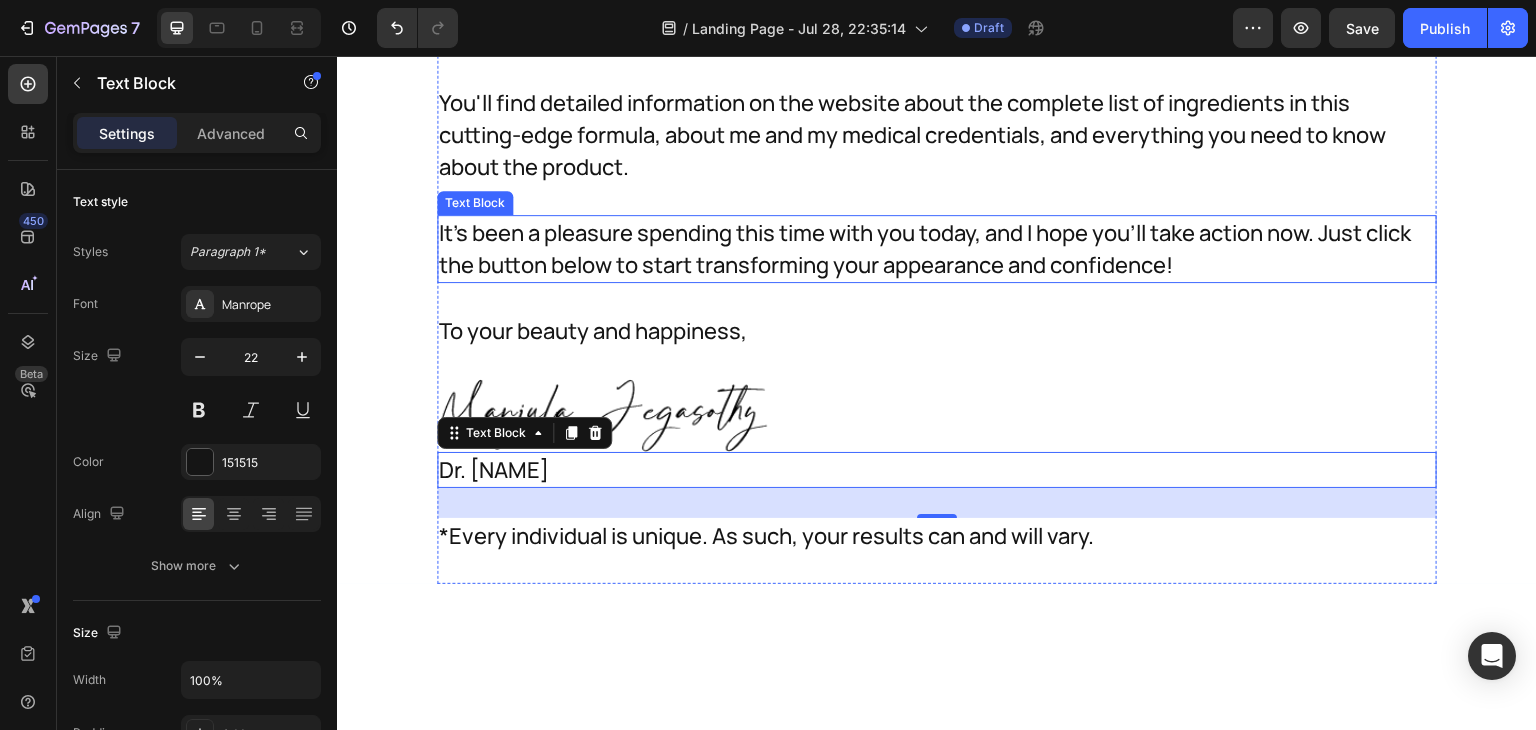 click on "It's been a pleasure spending this time with you today, and I hope you'll take action now. Just click the button below to start transforming your appearance and confidence!" at bounding box center [937, 249] 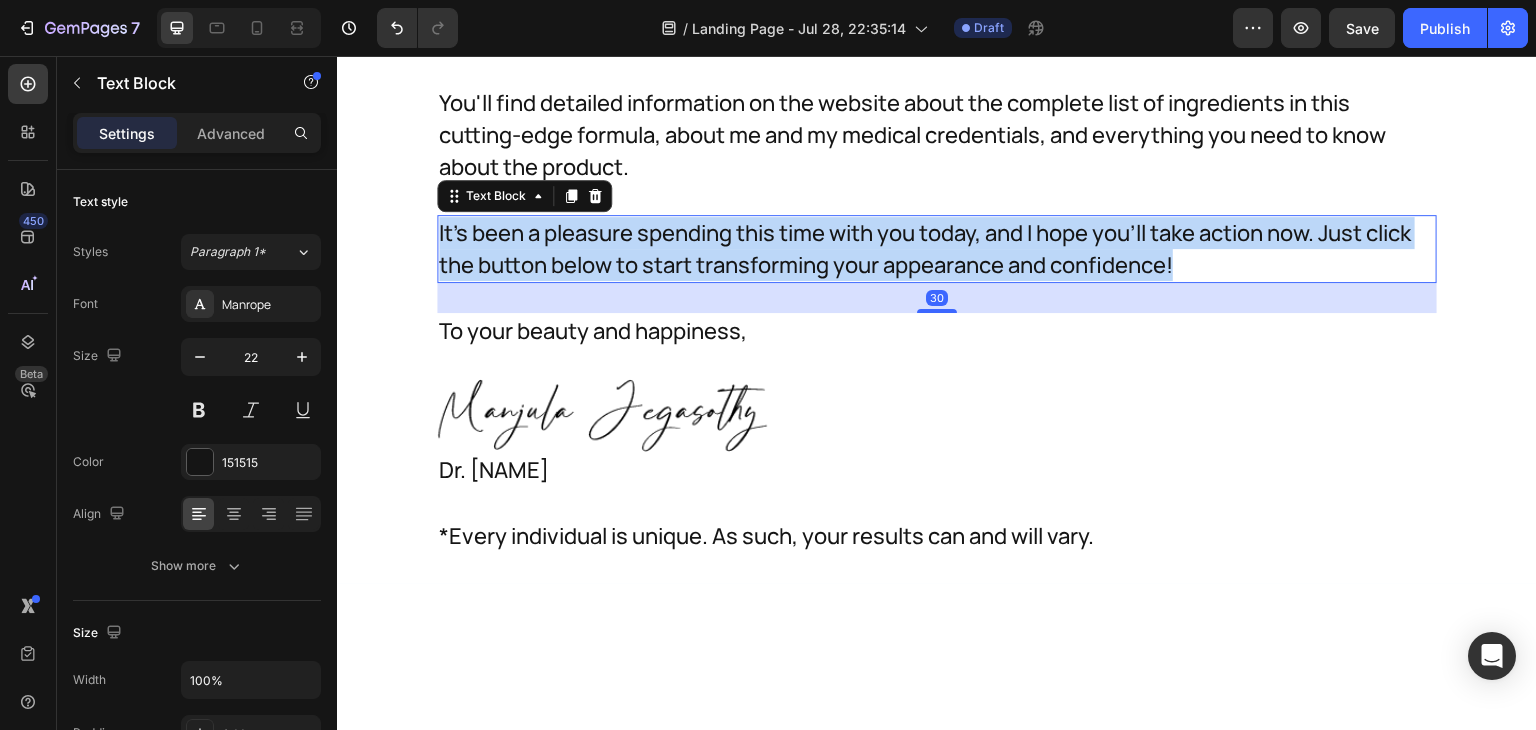 click on "It's been a pleasure spending this time with you today, and I hope you'll take action now. Just click the button below to start transforming your appearance and confidence!" at bounding box center (937, 249) 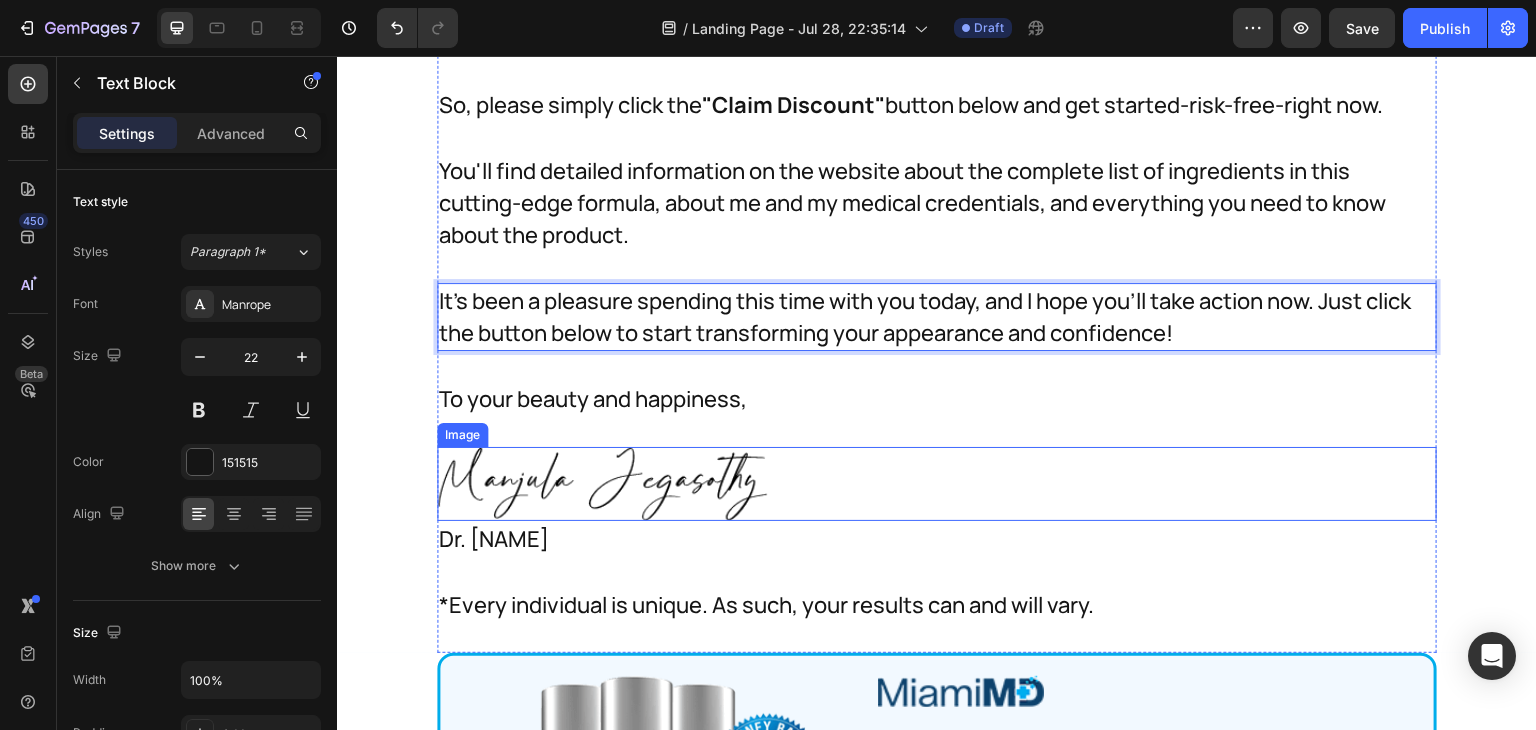 scroll, scrollTop: 39612, scrollLeft: 0, axis: vertical 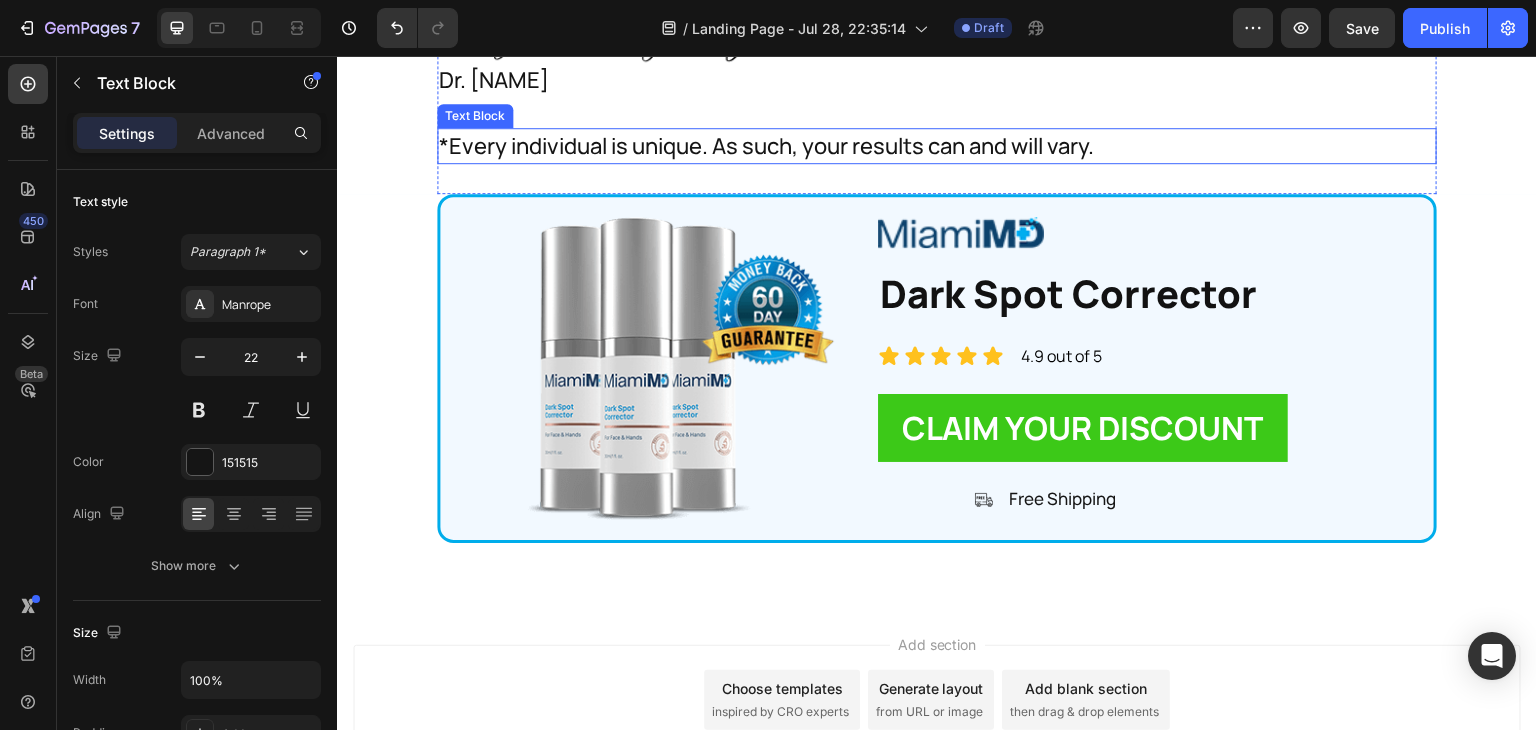 click on "*Every individual is unique. As such, your results can and will vary." at bounding box center (937, 146) 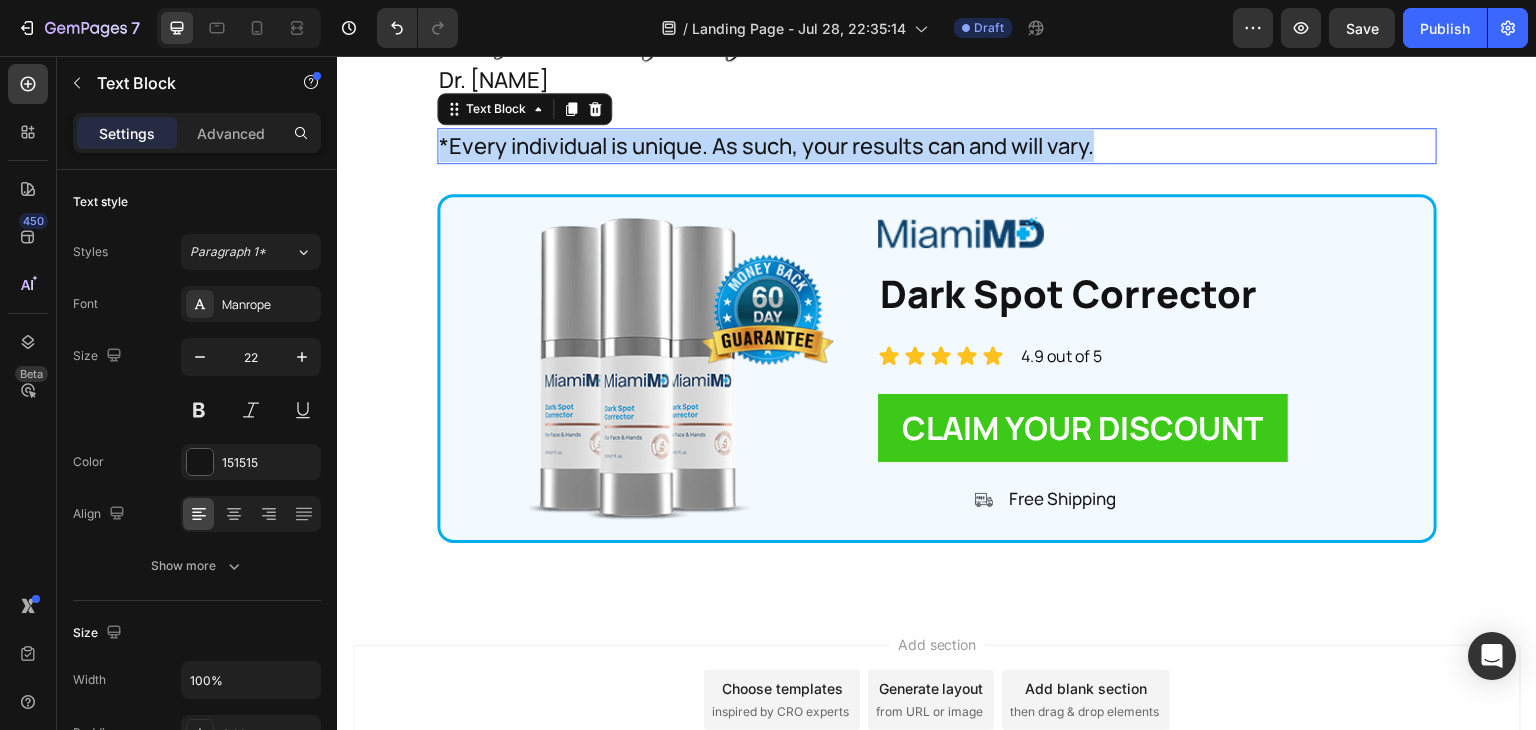 click on "*Every individual is unique. As such, your results can and will vary." at bounding box center (937, 146) 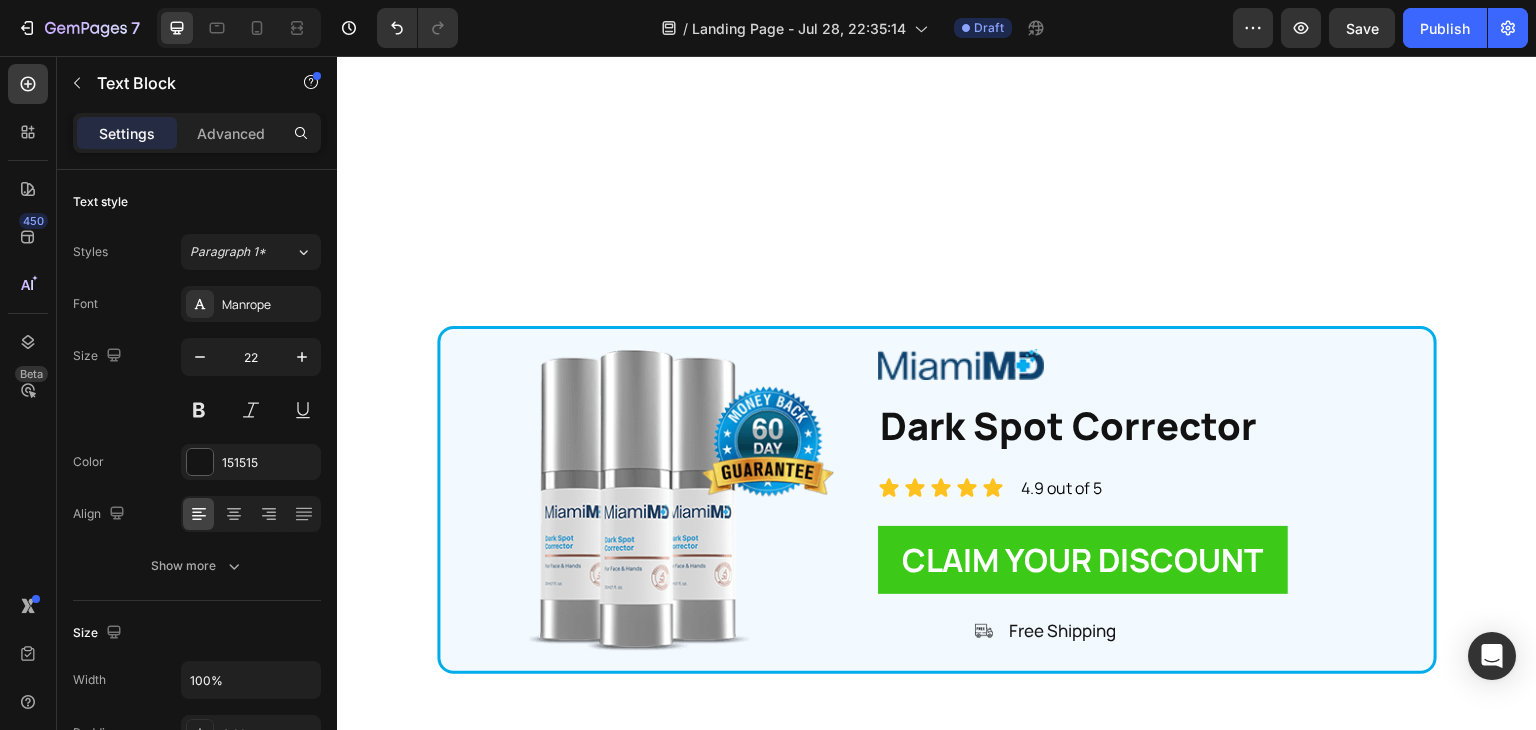 scroll, scrollTop: 39990, scrollLeft: 0, axis: vertical 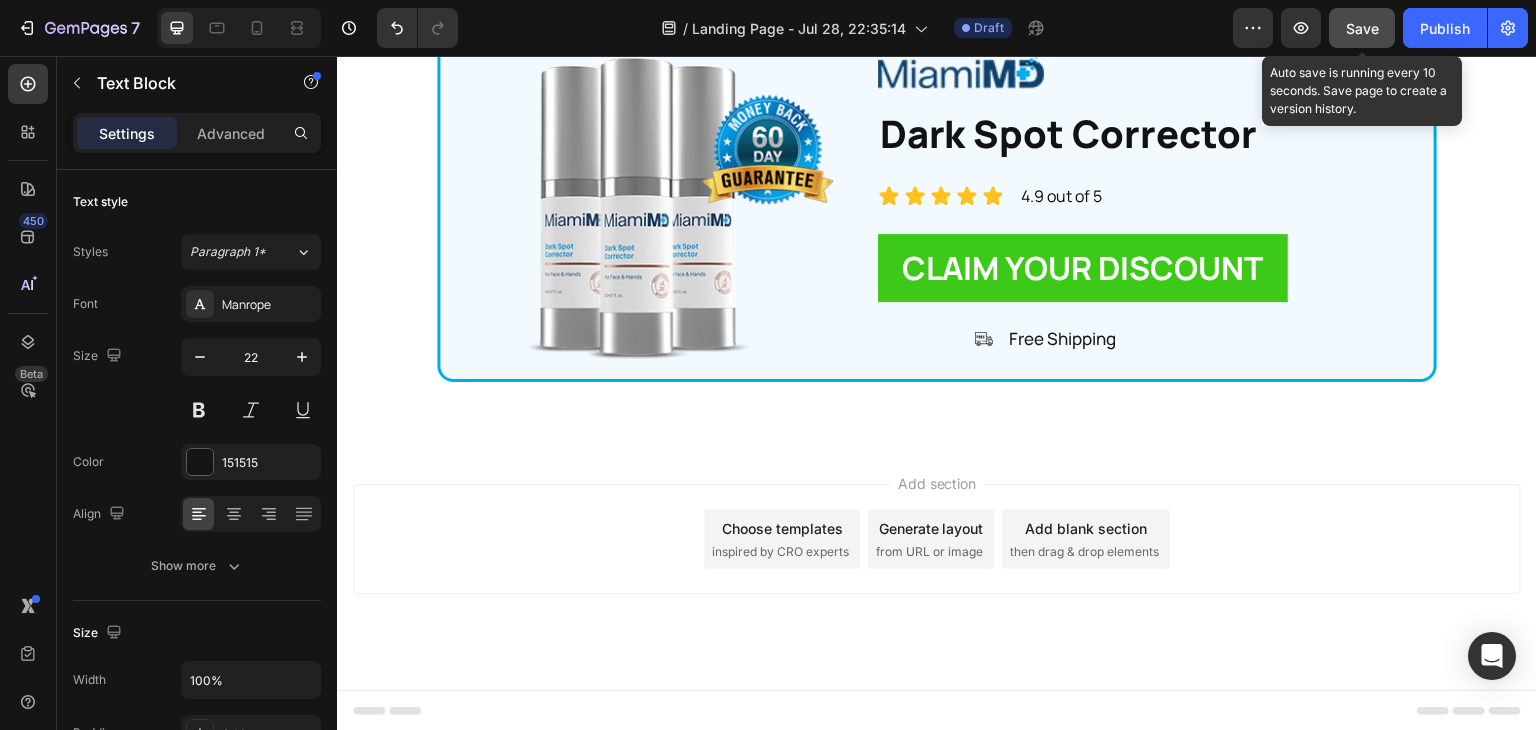 click on "Save" at bounding box center [1362, 28] 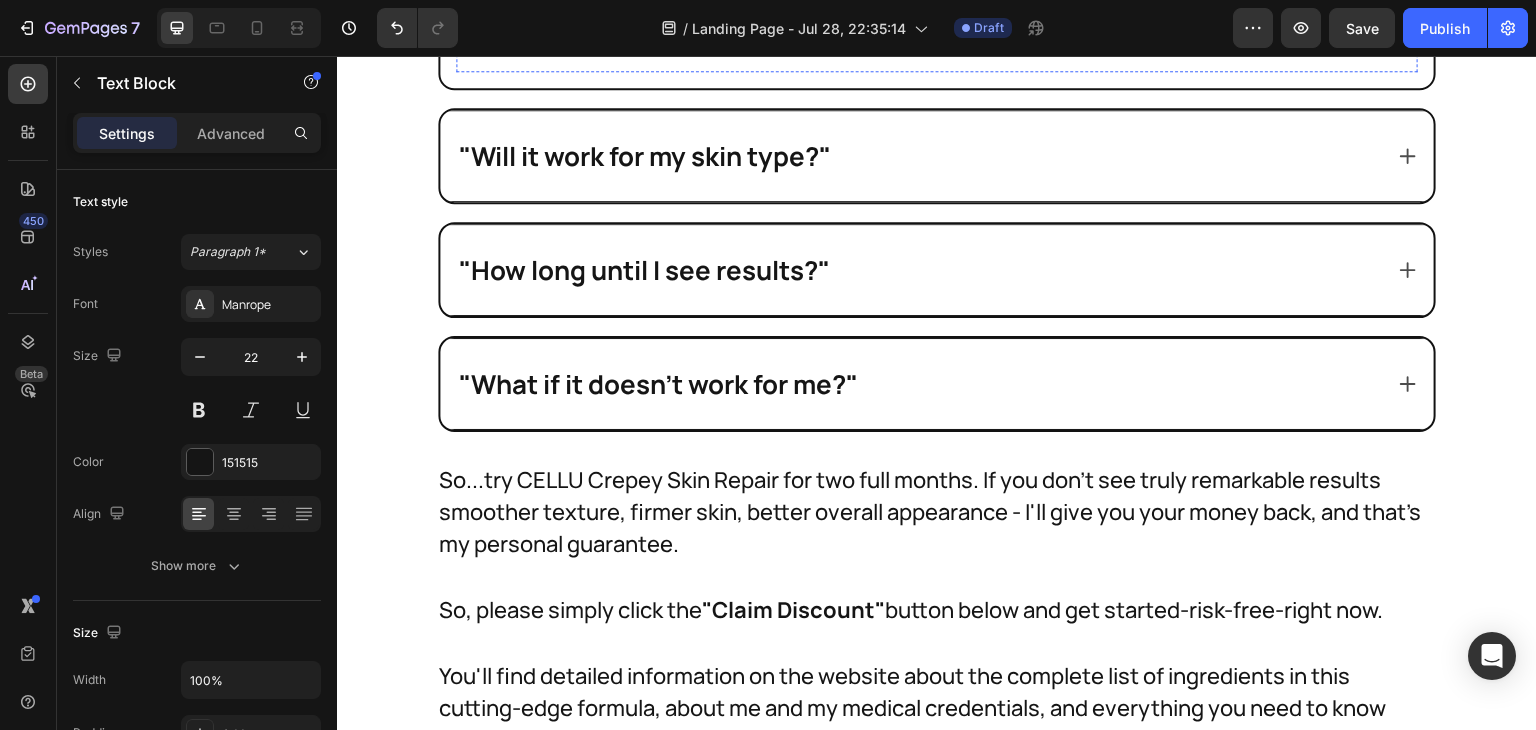 scroll, scrollTop: 39526, scrollLeft: 0, axis: vertical 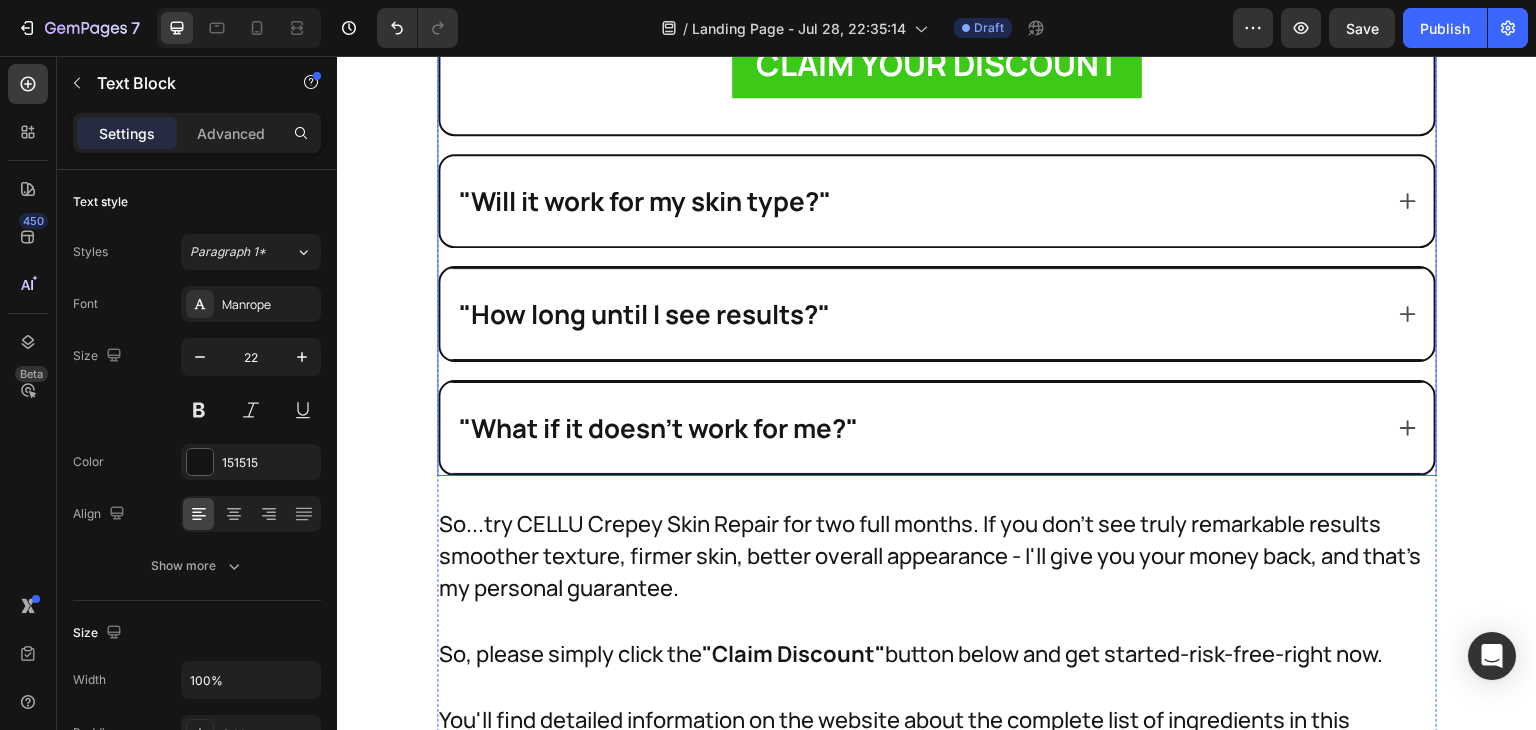 click 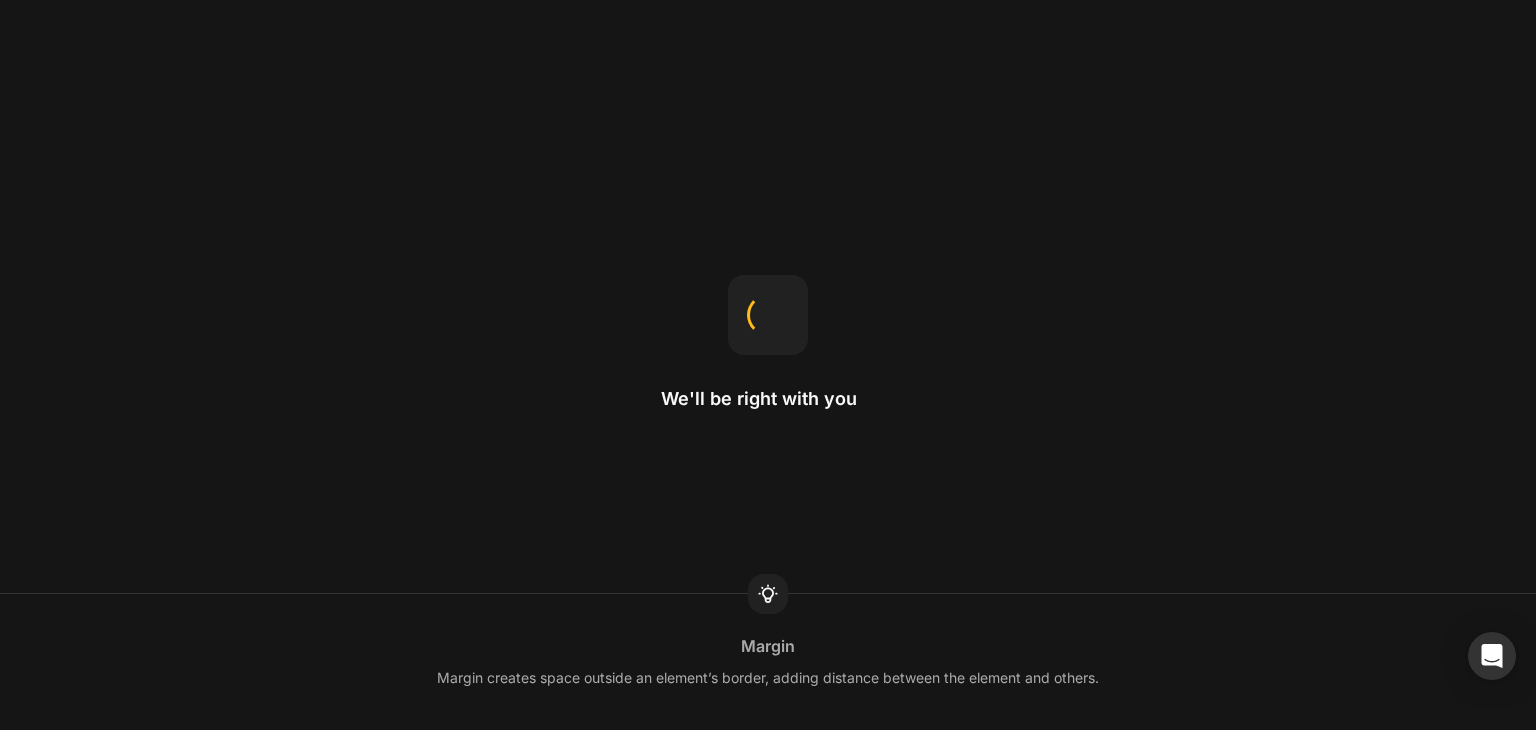 scroll, scrollTop: 0, scrollLeft: 0, axis: both 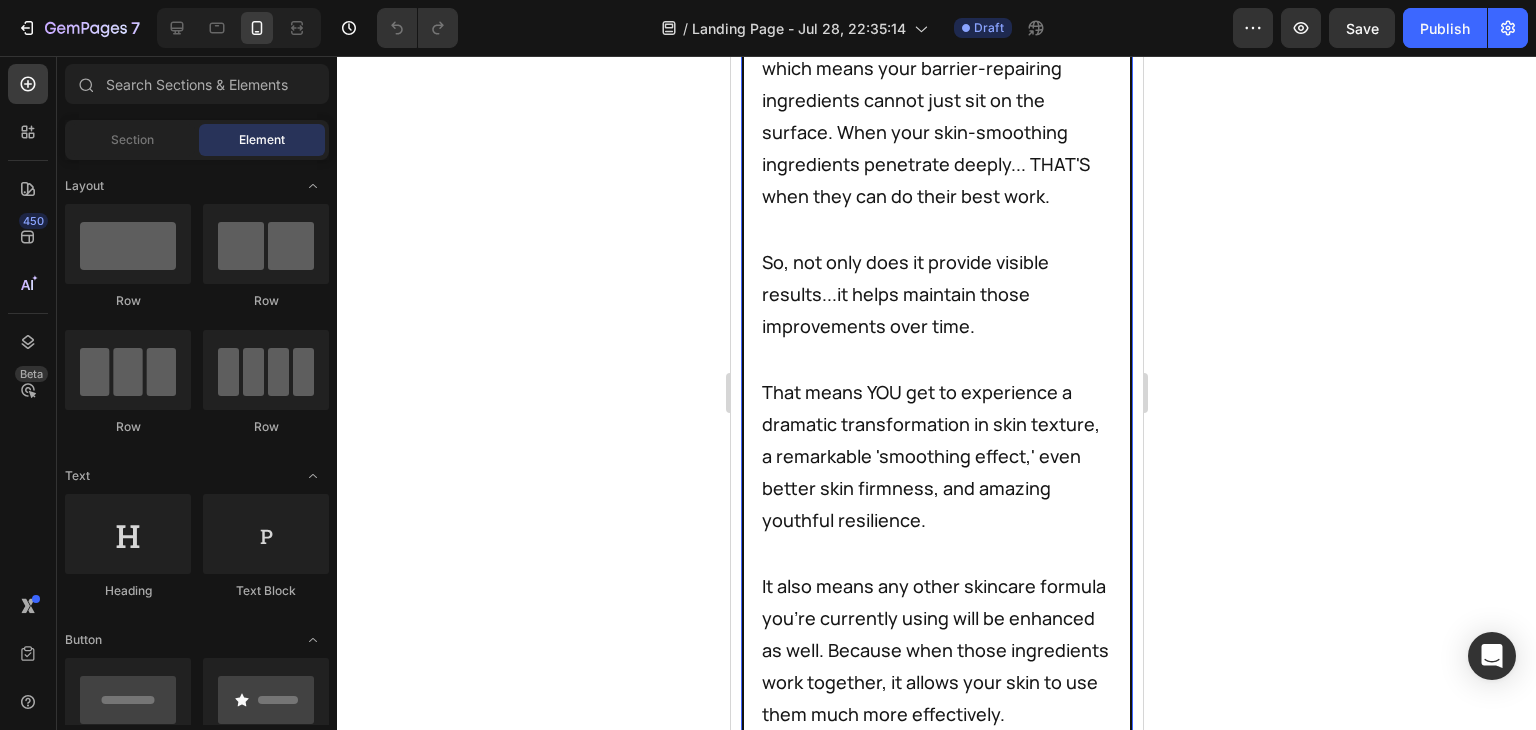 click 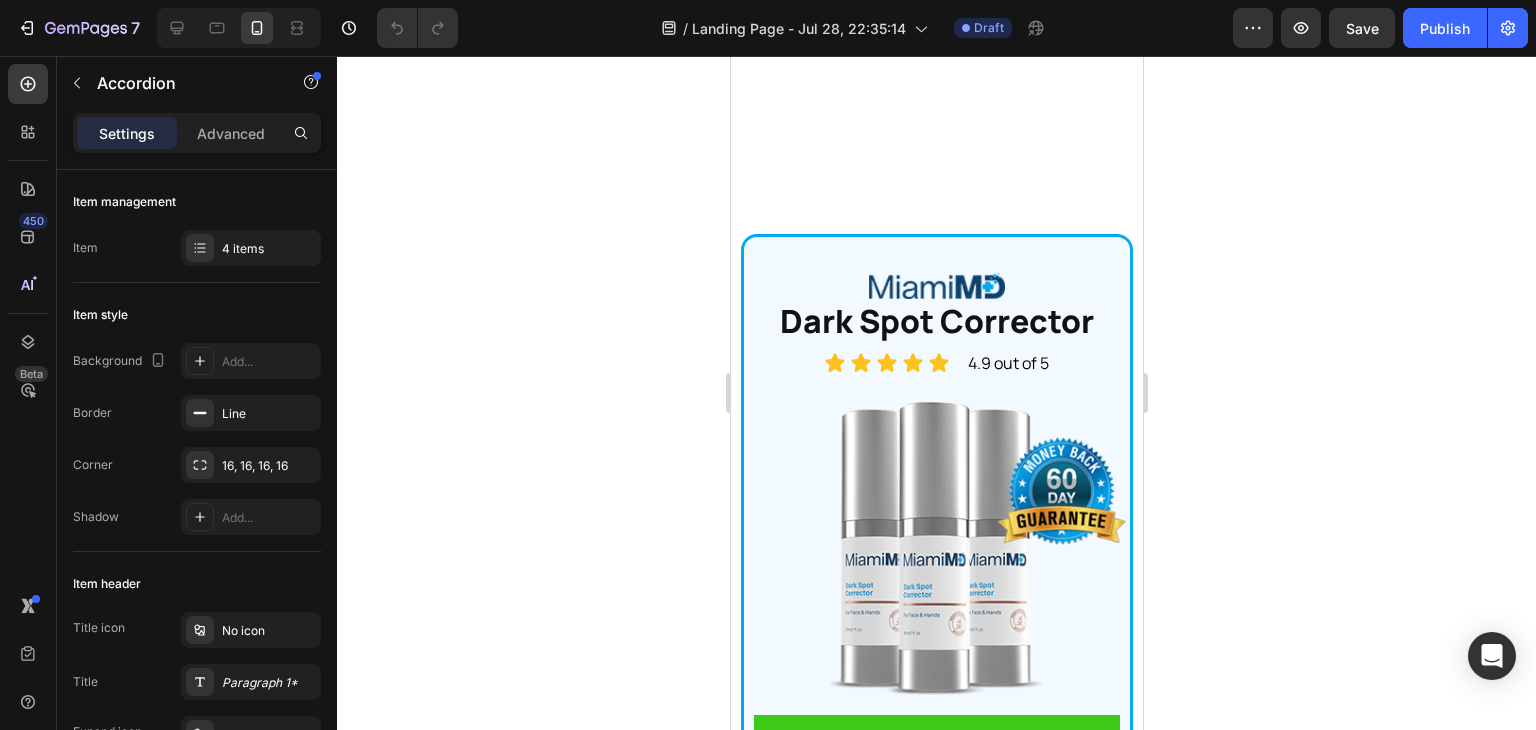 scroll, scrollTop: 52495, scrollLeft: 0, axis: vertical 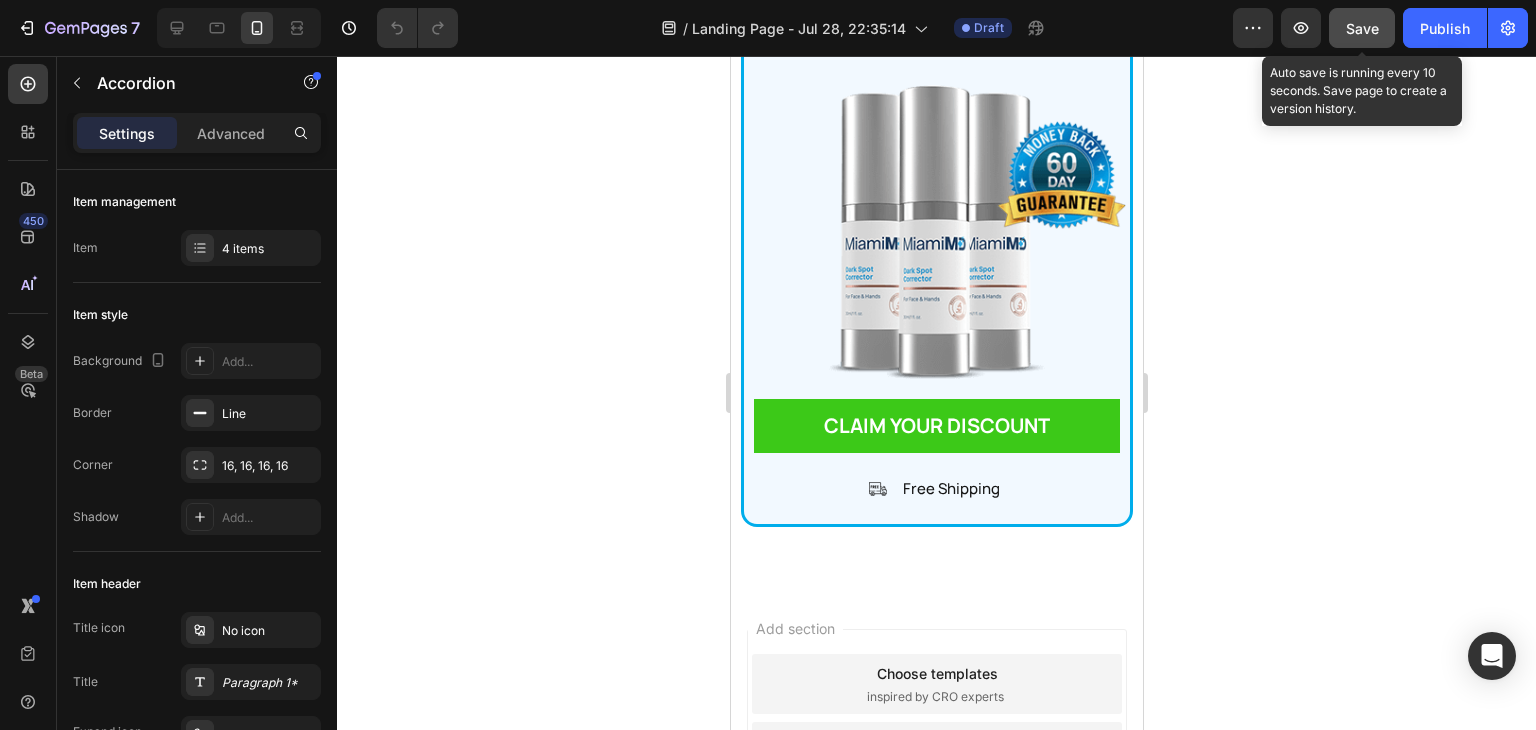 click on "Save" 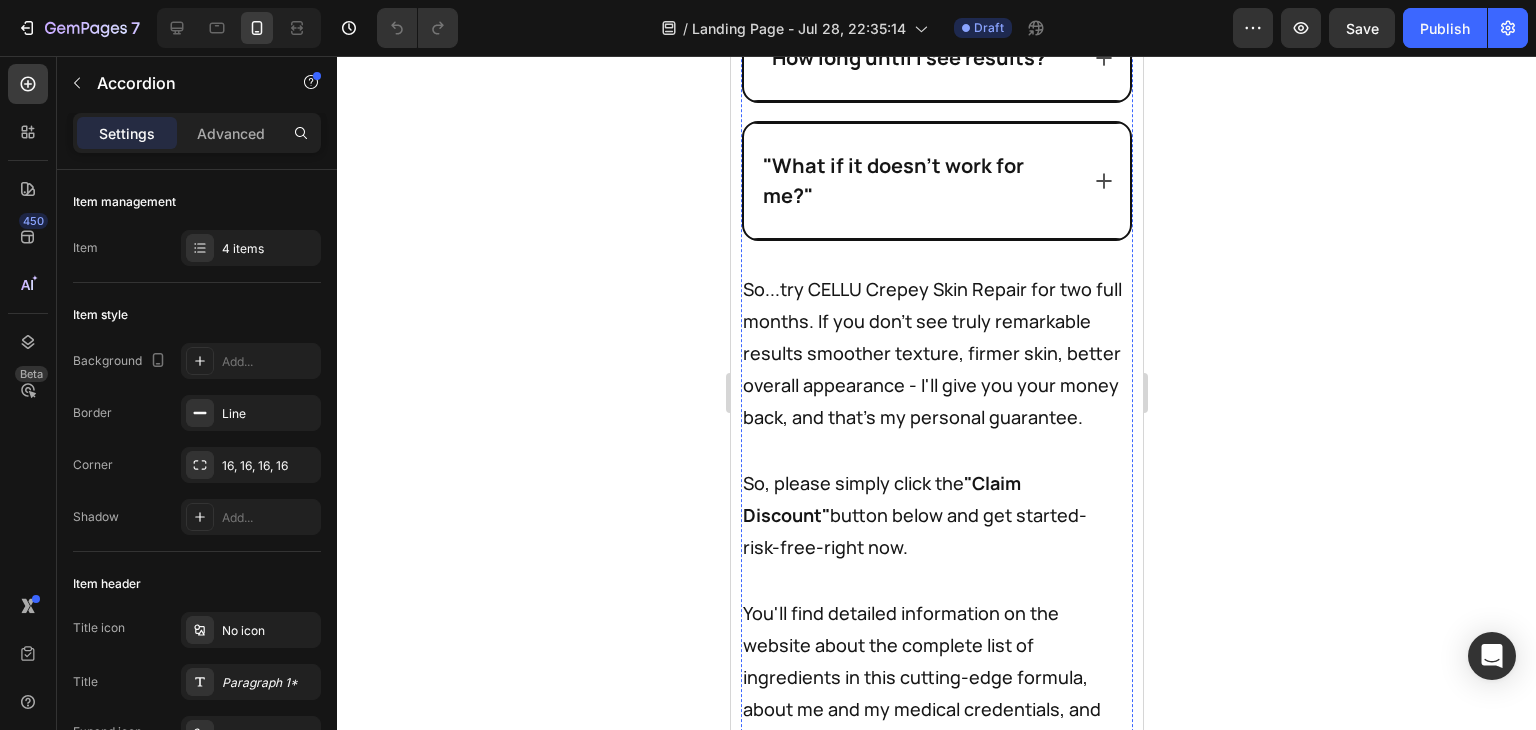 scroll, scrollTop: 54452, scrollLeft: 0, axis: vertical 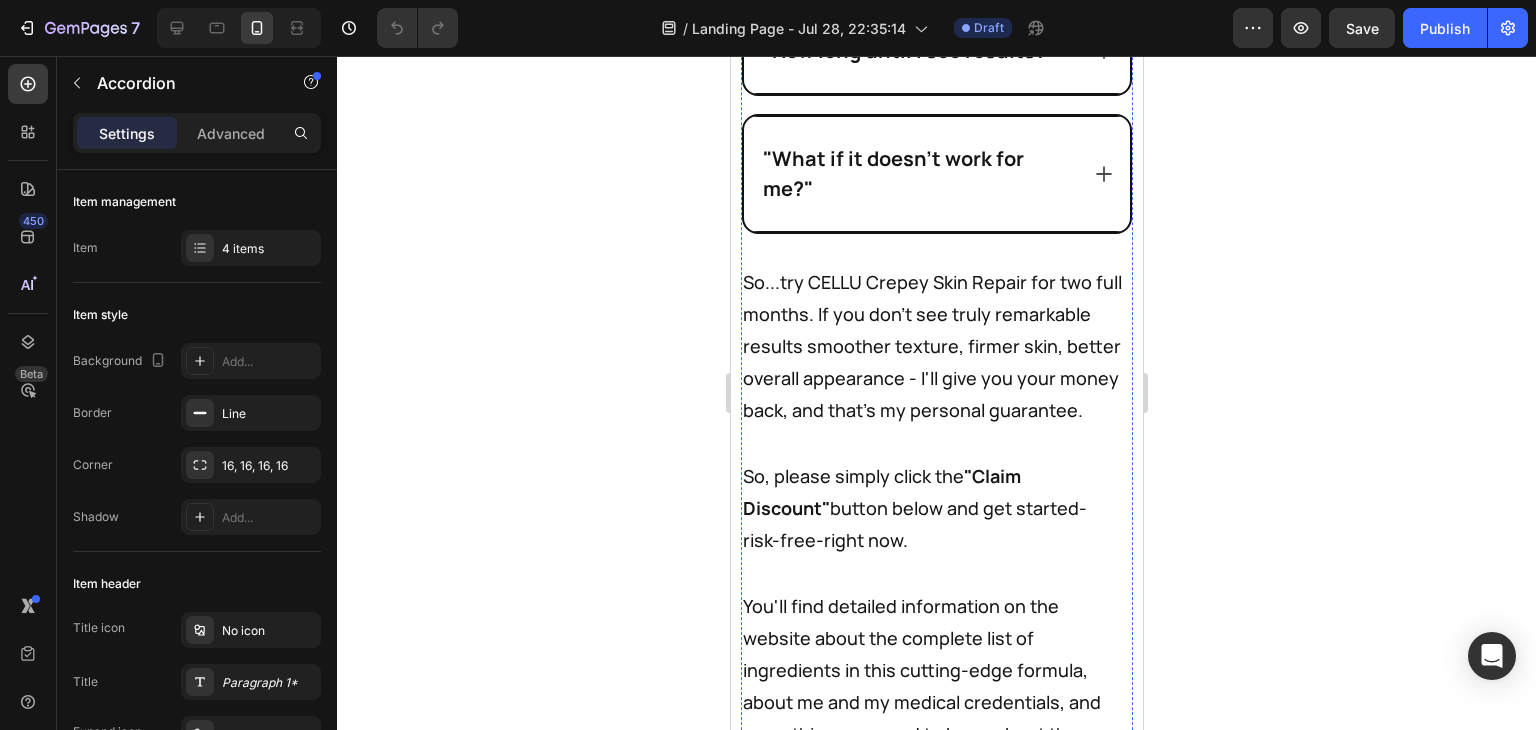 click on "It's been a pleasure spending this time with you today, and I hope you'll take action now. Just click the button below to start transforming your appearance and confidence!" at bounding box center [936, 896] 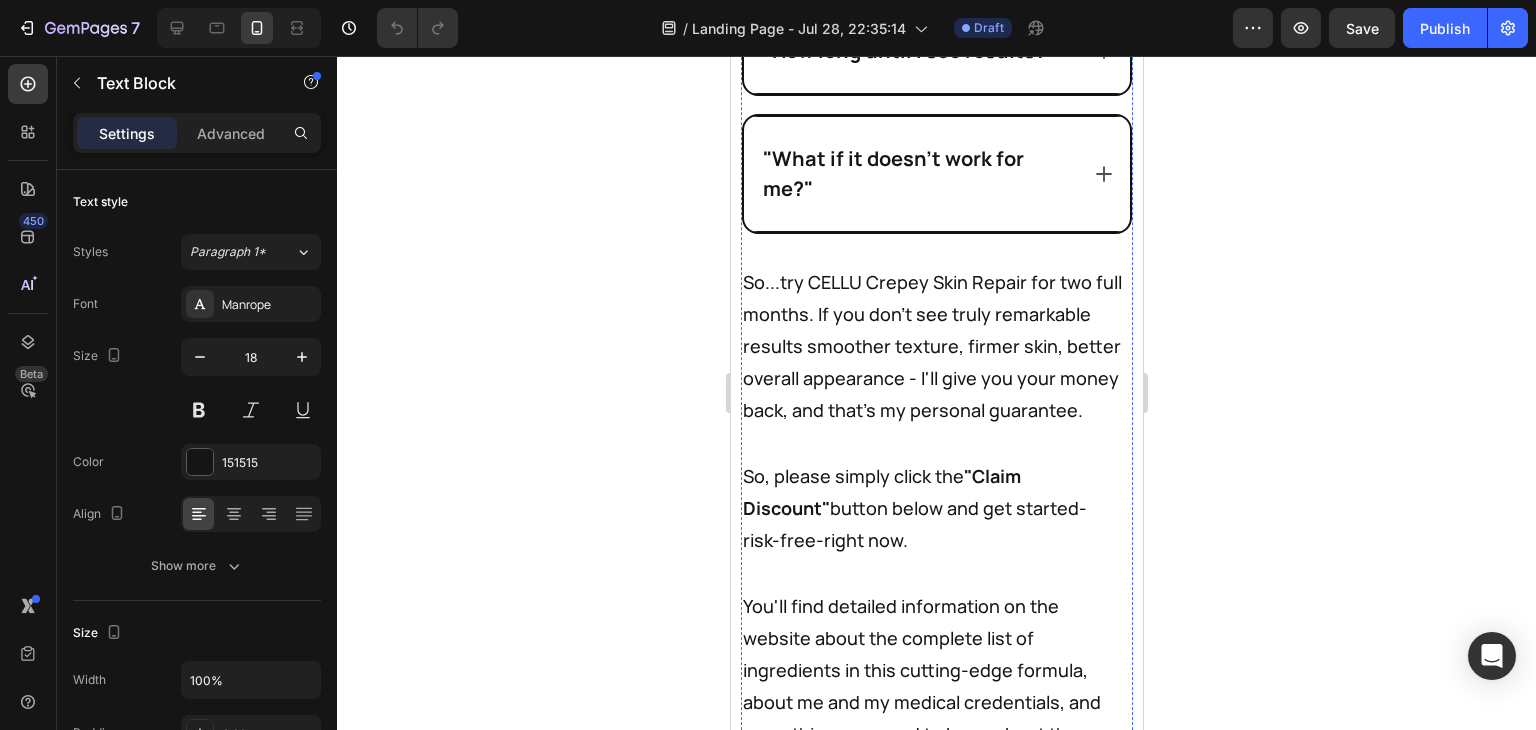 click on "To your beauty and happiness," at bounding box center (936, 1026) 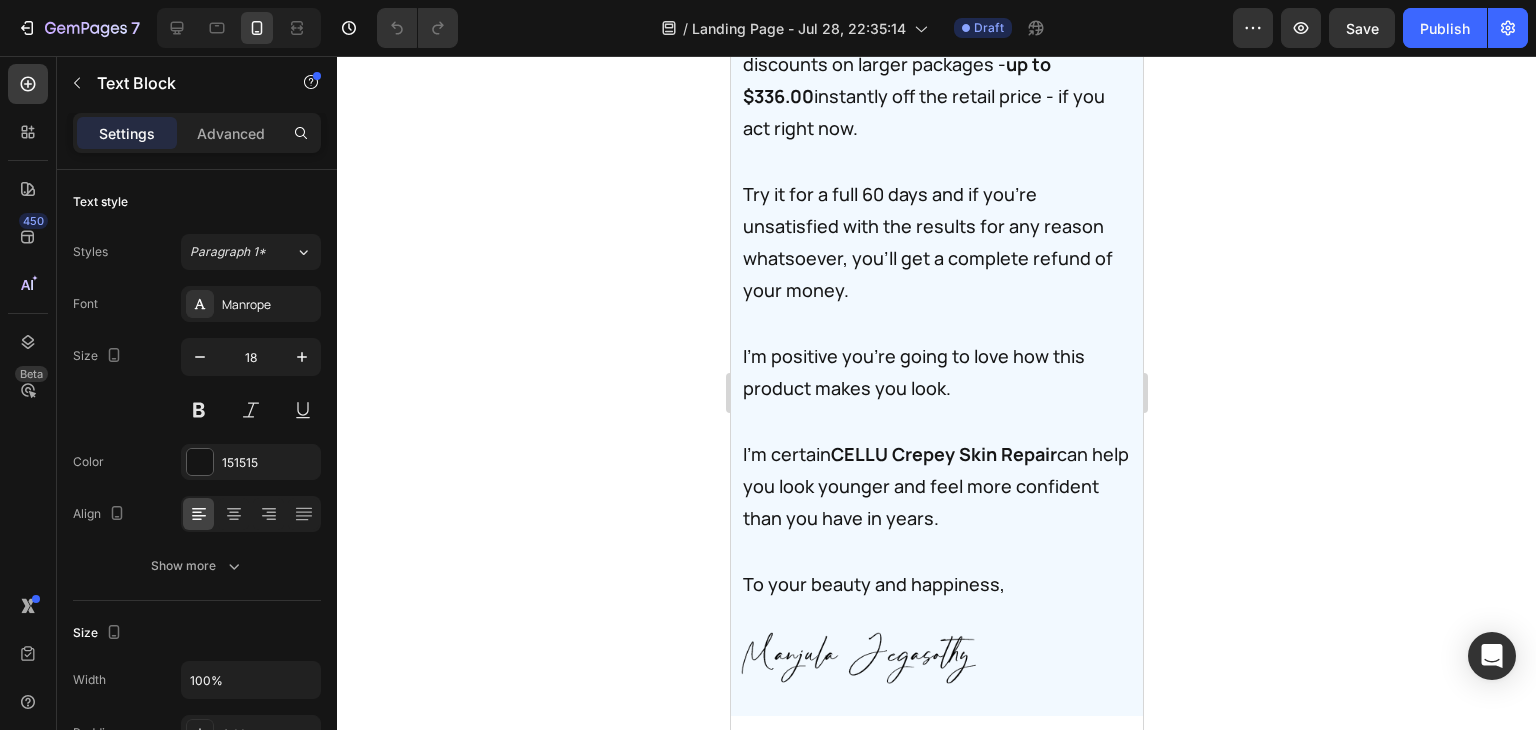 scroll, scrollTop: 49992, scrollLeft: 0, axis: vertical 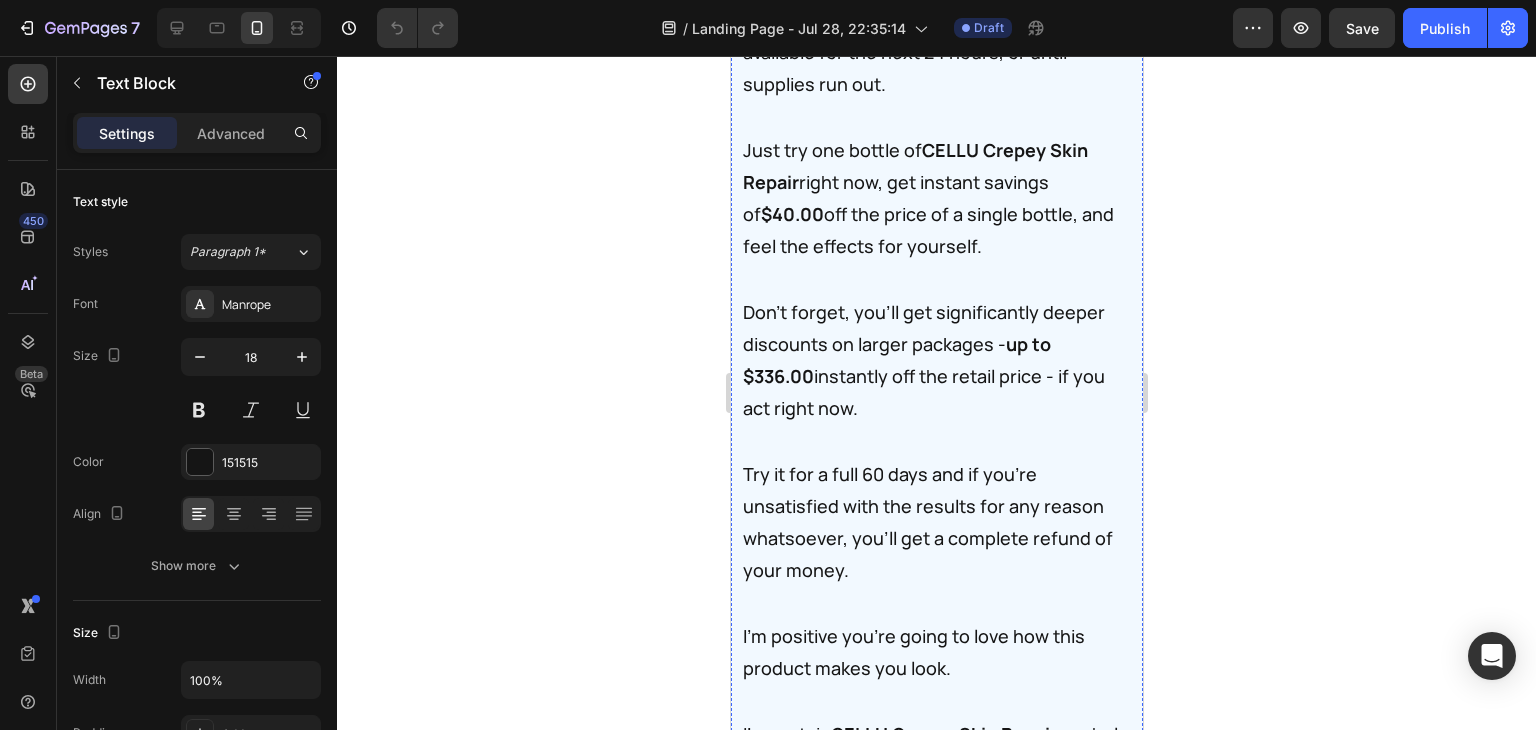 click at bounding box center (857, 938) 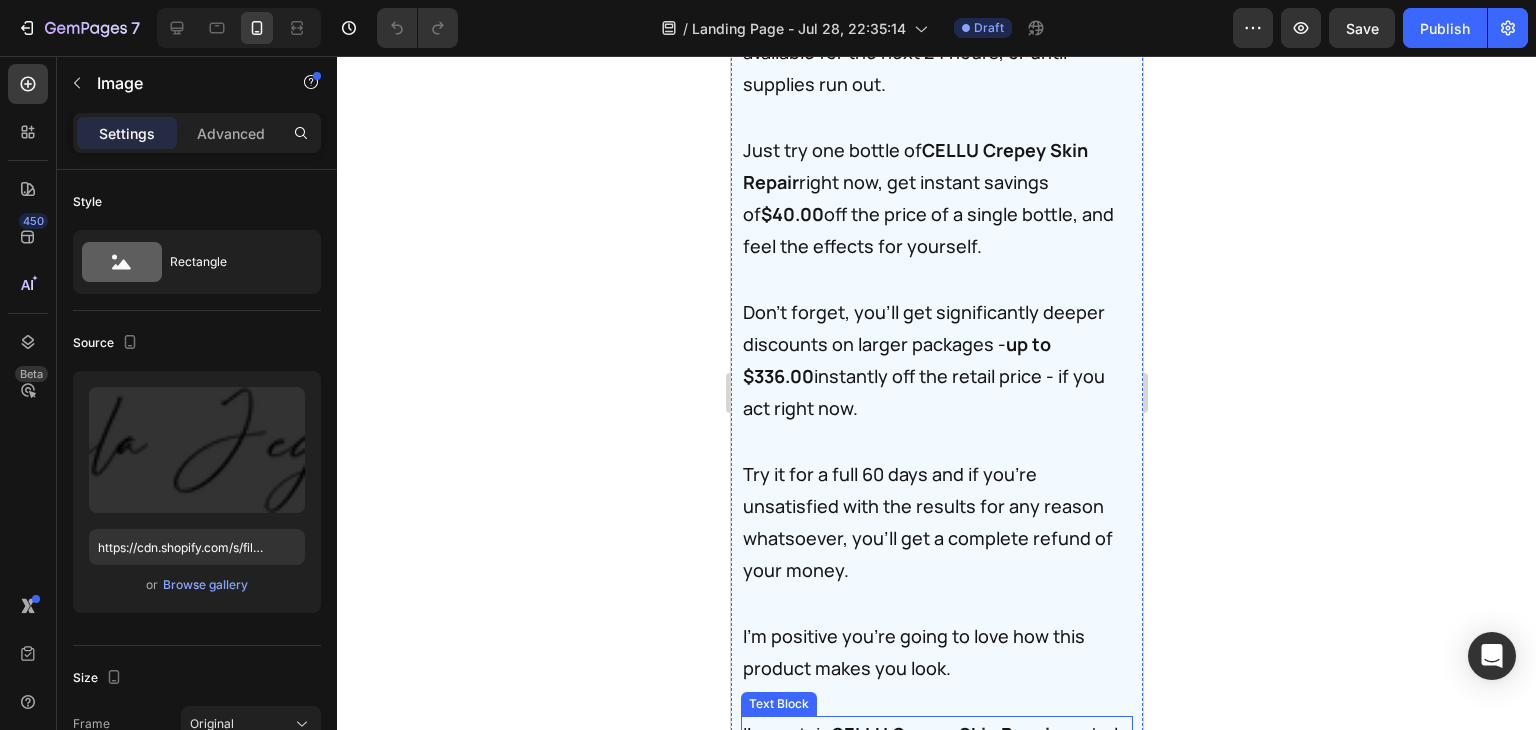 click on "I'm certain  CELLU Crepey Skin Repair  can help you look younger and feel more confident than you have in years." at bounding box center (936, 766) 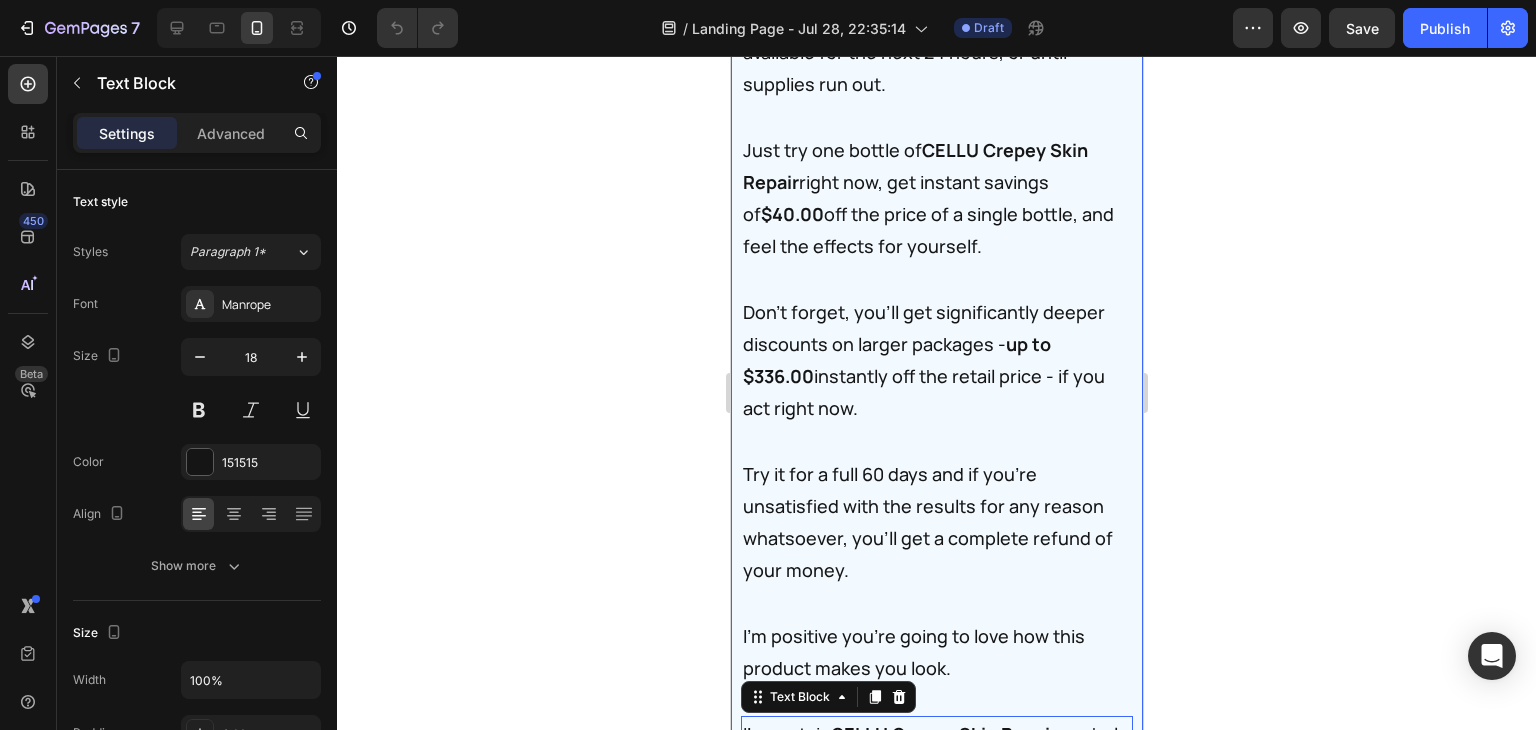 click on "Try CELLU Crepey Skin Repair Right Now - Completely Risk-Free - And See For Yourself. Heading Try MiamiMD Dark Spot Corrector Right Now – Completely Risk-Free – And See For Yourself. Heading One application per day of this cream can have such a remarkable impact on so many areas of your appearance. I recommend you use it morning and evening to get the full benefits. Text Block I want you to feel the surge of confidence that comes with this formula. Text Block I want you to feel the joy when those stubborn crepey areas start to smooth. Text Block I want you to feel great when you look in the mirror and to make tissue paper skin and texture concerns a thing of the past. Text Block Image I want you to feel - and SEE - your transforming appearance every morning when you look in the mirror. Text Block I want you to feel the youthful firmness you know is inside you...just waiting to come out... Text Block Image Row Text Block Image Image Dark Spot Corrector Heading Icon Icon Icon Icon Icon Icon List Row Row" at bounding box center (936, -541) 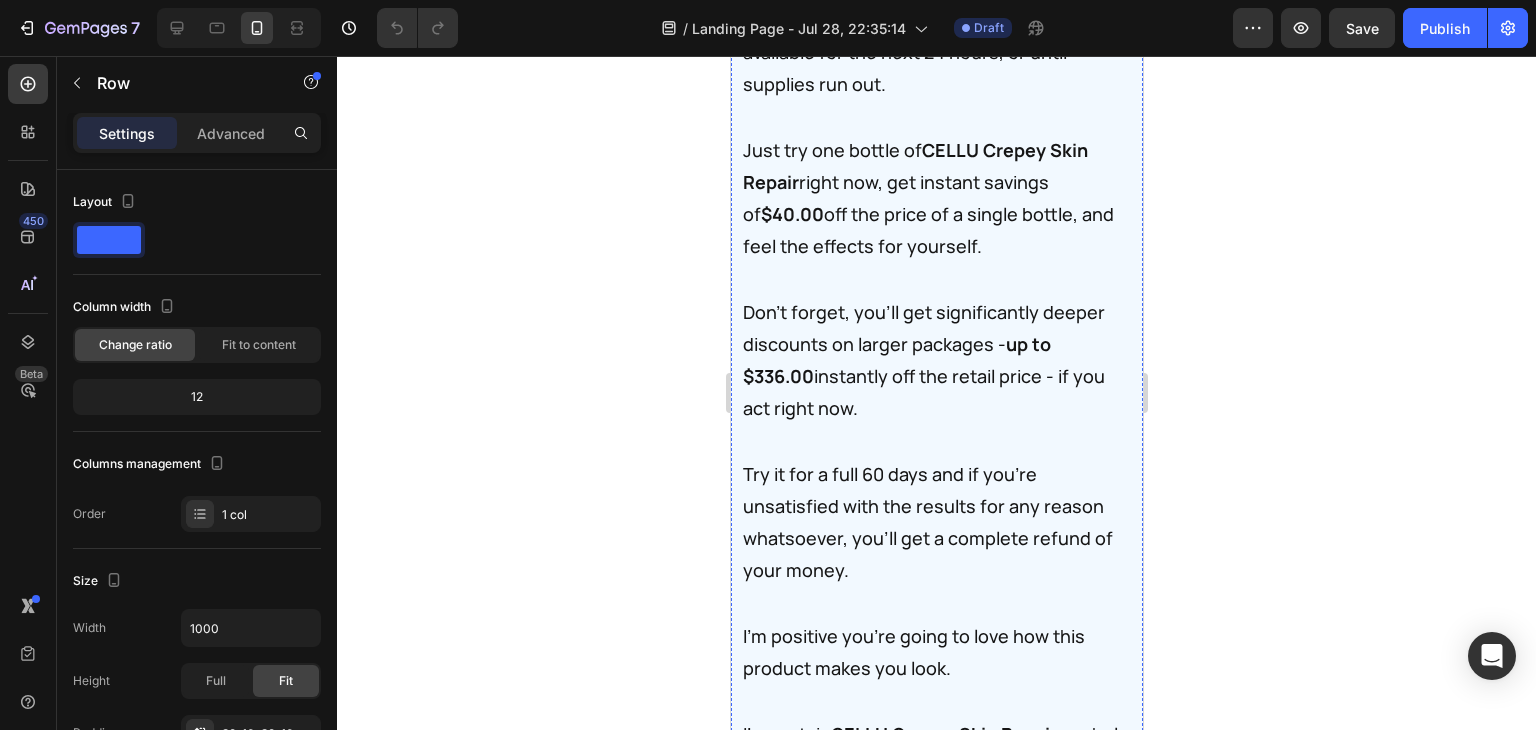 click at bounding box center (857, 938) 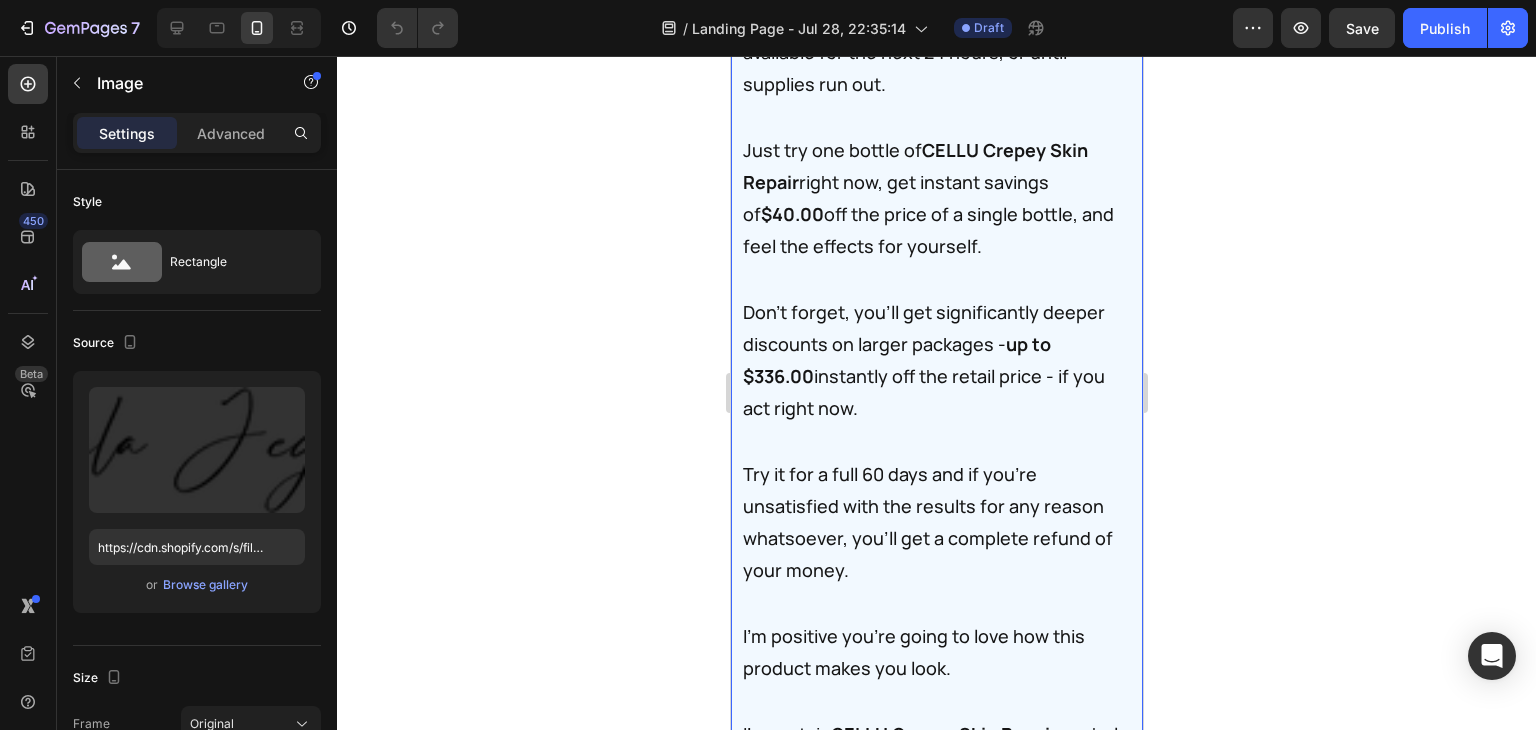 click on "Try CELLU Crepey Skin Repair Right Now - Completely Risk-Free - And See For Yourself. Heading Try MiamiMD Dark Spot Corrector Right Now – Completely Risk-Free – And See For Yourself. Heading One application per day of this cream can have such a remarkable impact on so many areas of your appearance. I recommend you use it morning and evening to get the full benefits. Text Block I want you to feel the surge of confidence that comes with this formula. Text Block I want you to feel the joy when those stubborn crepey areas start to smooth. Text Block I want you to feel great when you look in the mirror and to make tissue paper skin and texture concerns a thing of the past. Text Block Image I want you to feel - and SEE - your transforming appearance every morning when you look in the mirror. Text Block I want you to feel the youthful firmness you know is inside you...just waiting to come out... Text Block Image Row Text Block Image Image Dark Spot Corrector Heading Icon Icon Icon Icon Icon Icon List Row Row" at bounding box center [936, -541] 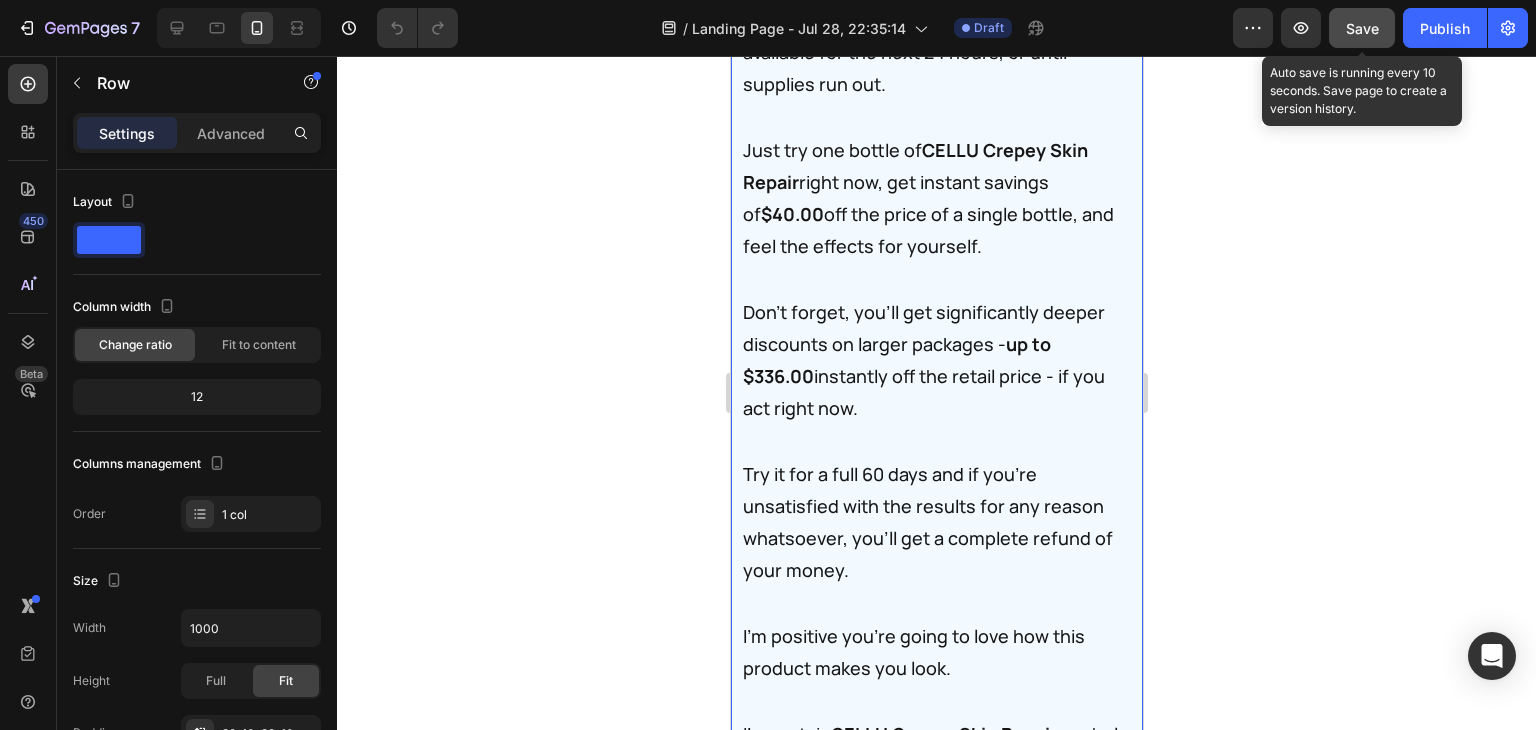 click on "Save" 